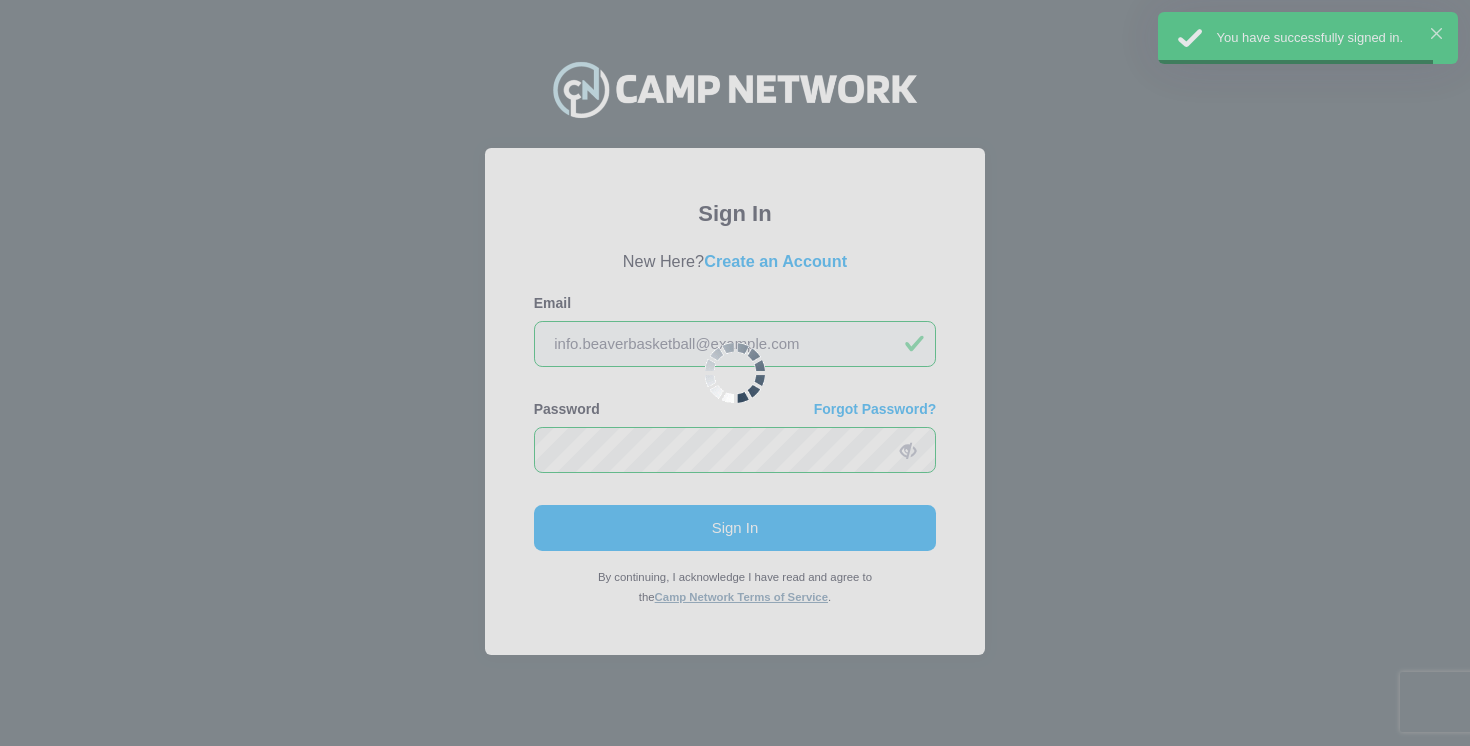 scroll, scrollTop: 0, scrollLeft: 0, axis: both 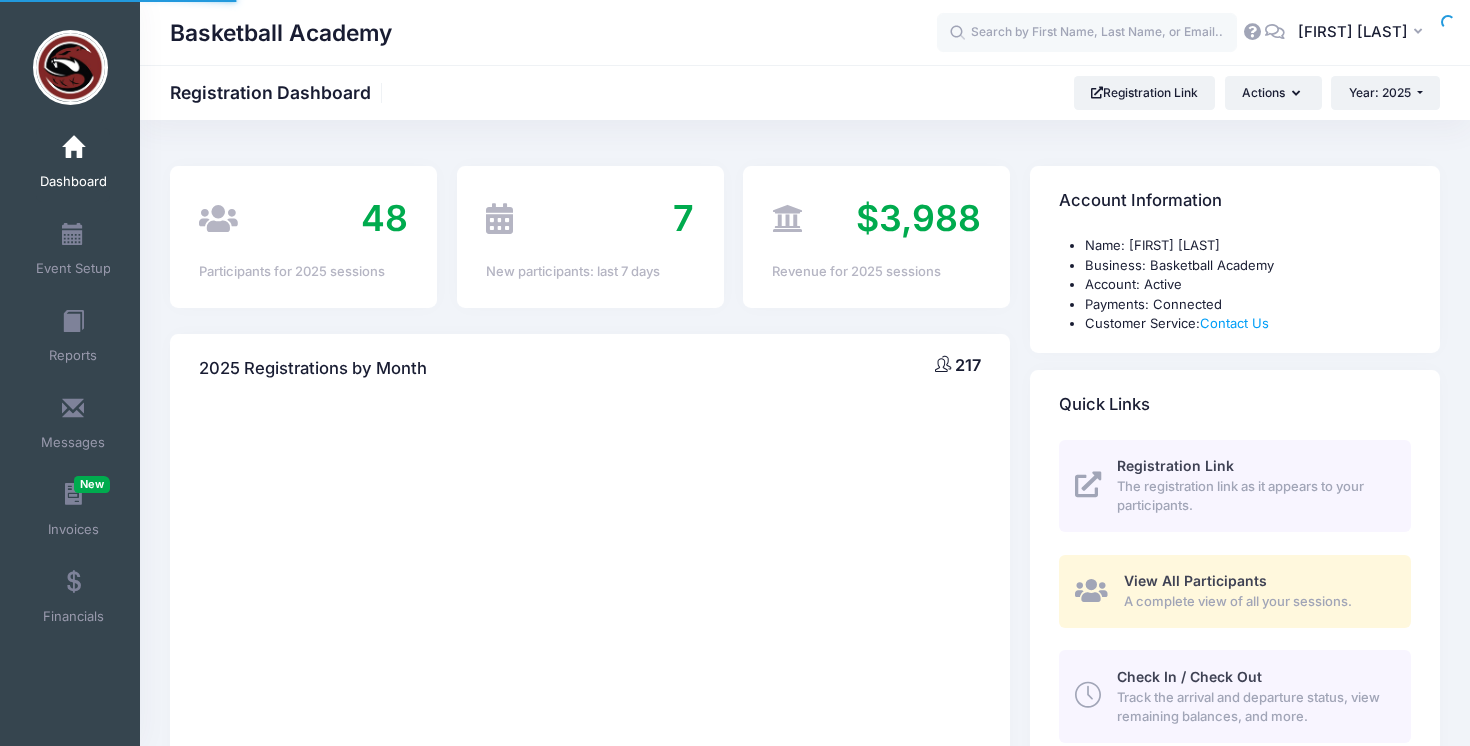 select 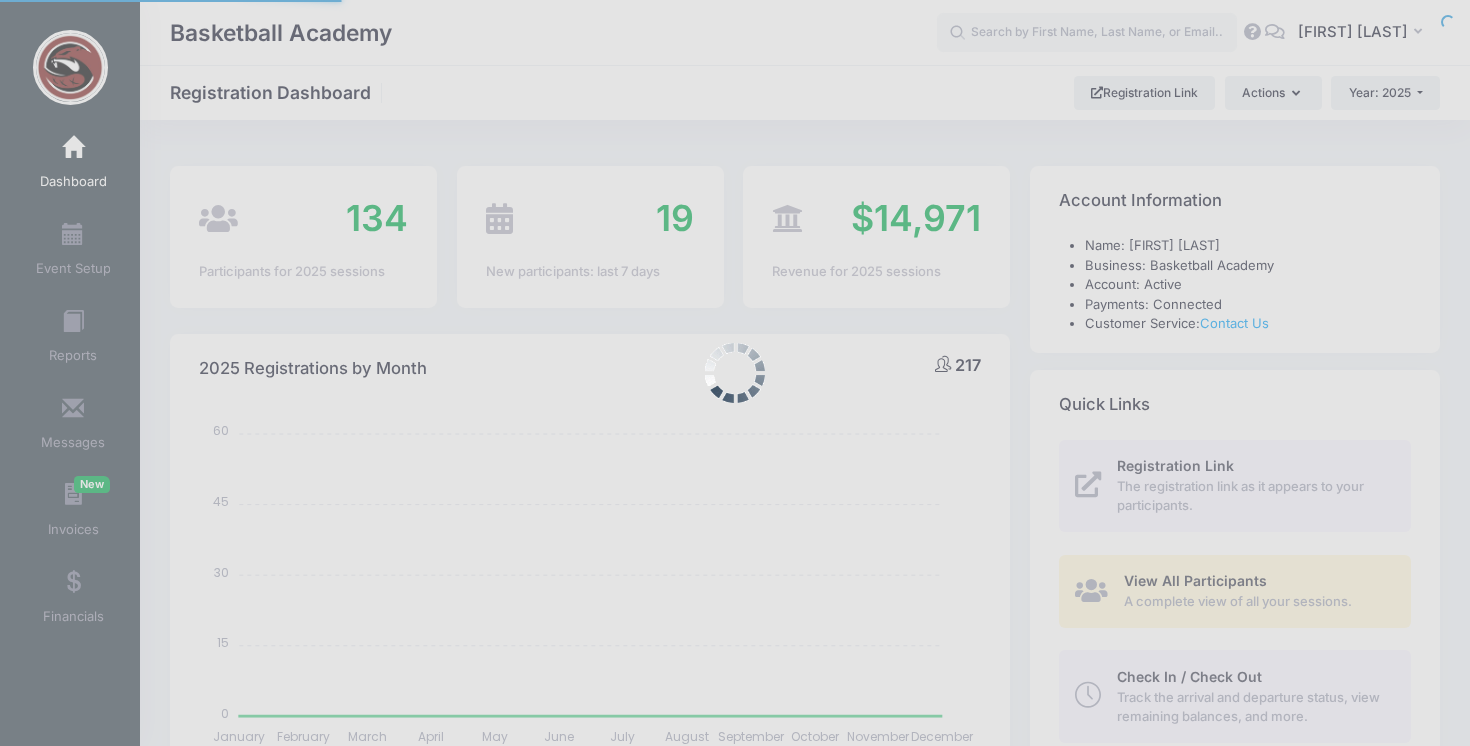 select 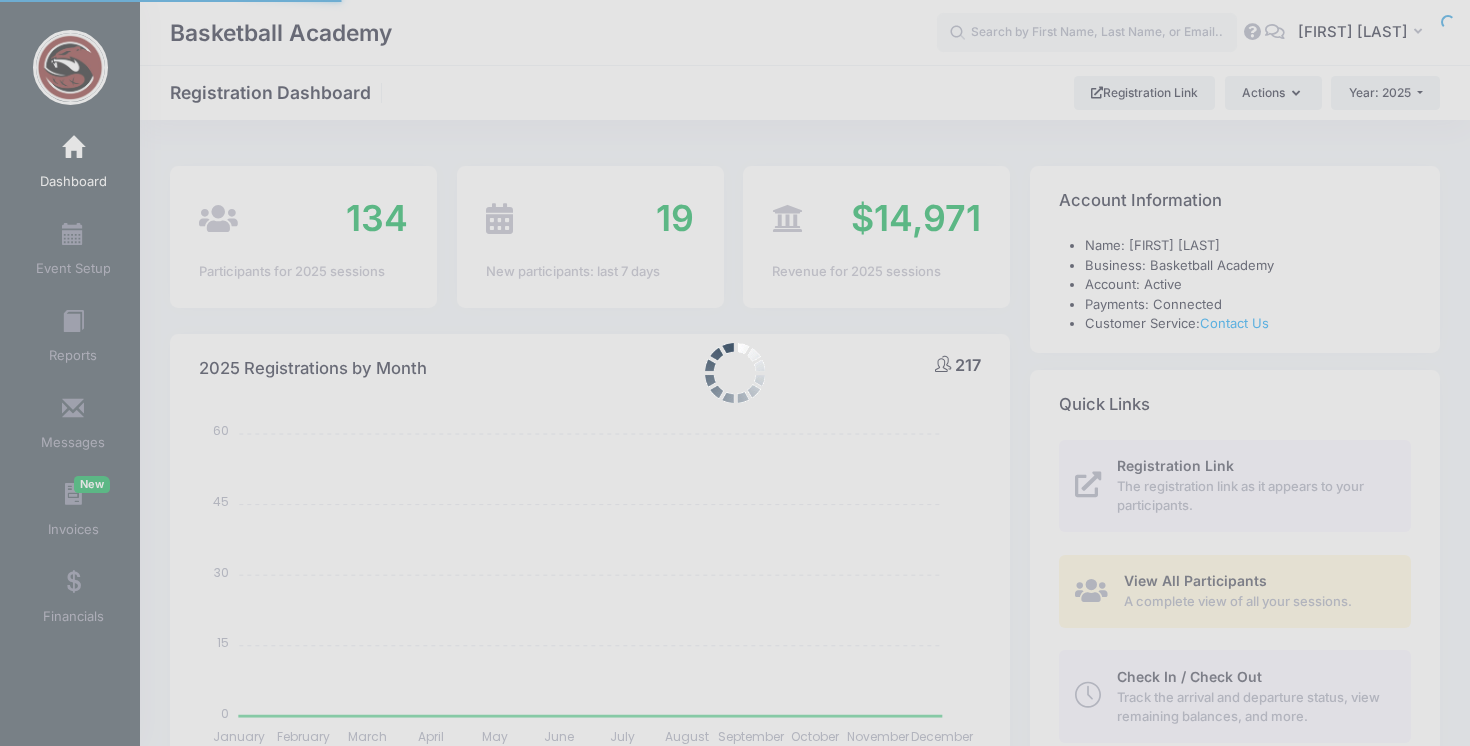 scroll, scrollTop: 0, scrollLeft: 0, axis: both 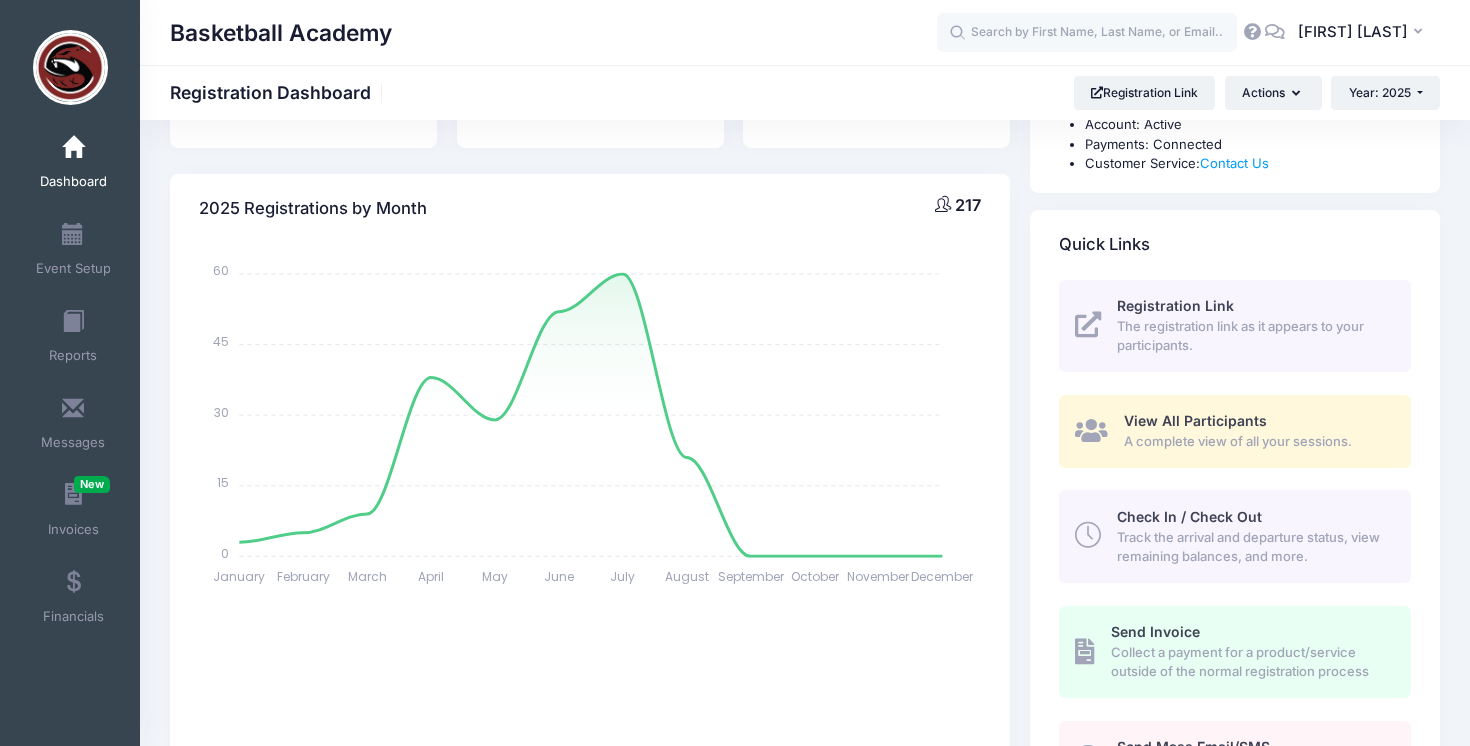 click on "View All Participants" at bounding box center (1195, 420) 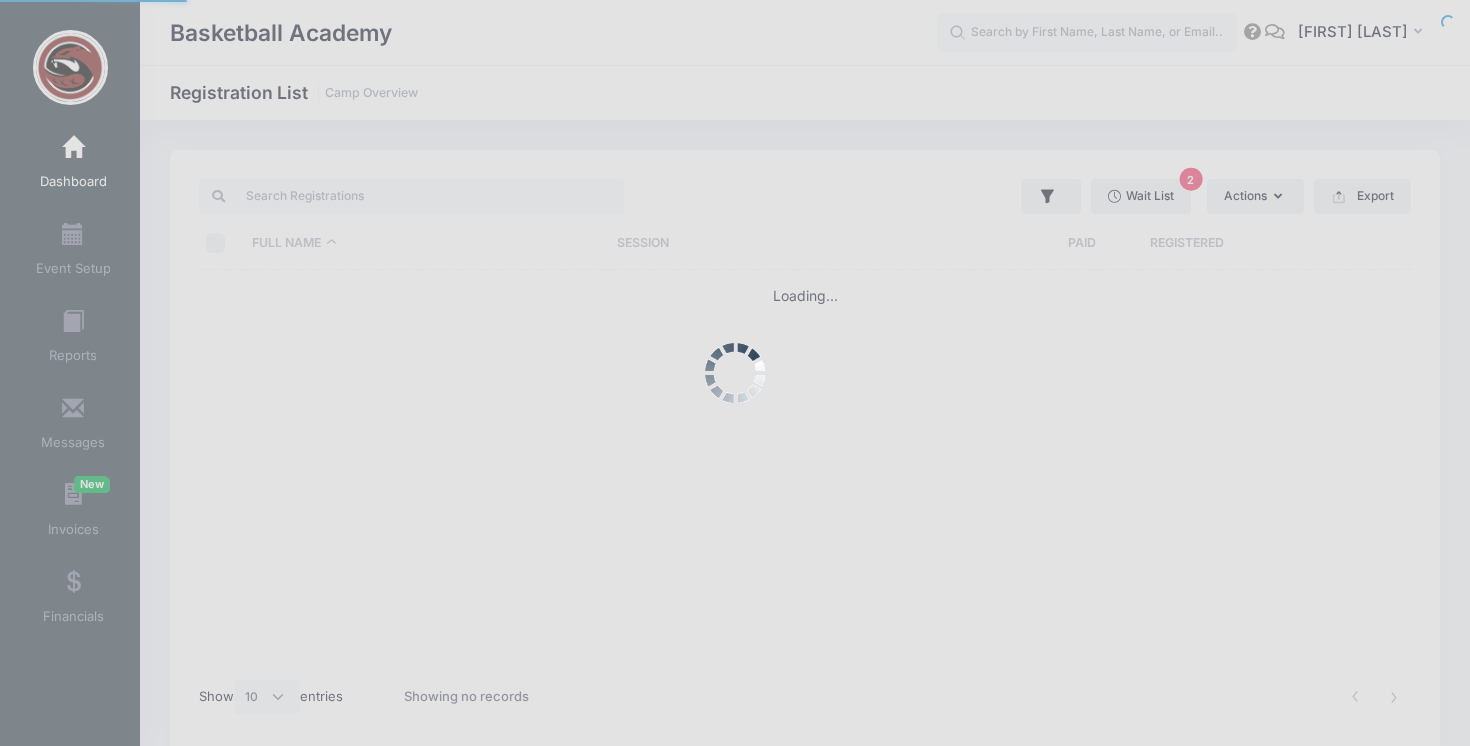 select on "10" 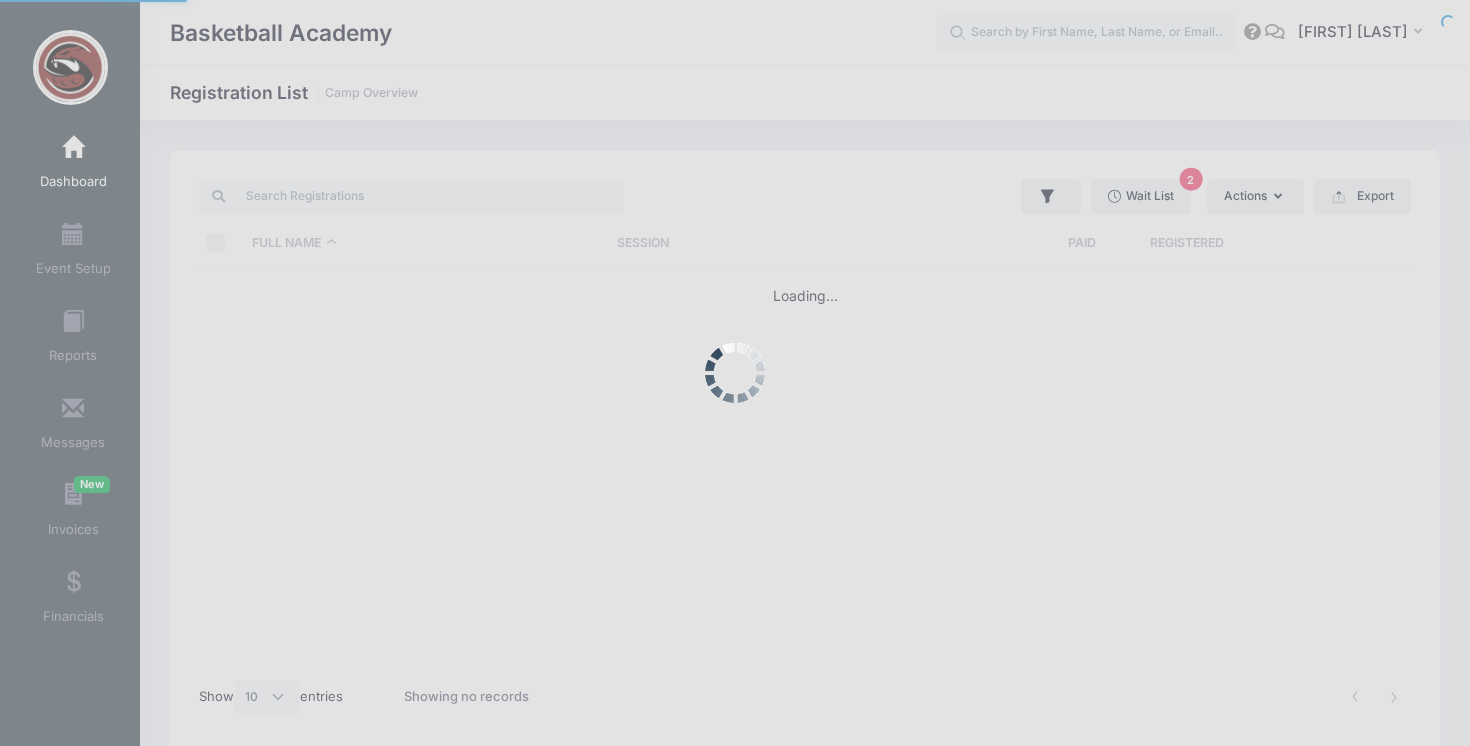 scroll, scrollTop: 0, scrollLeft: 0, axis: both 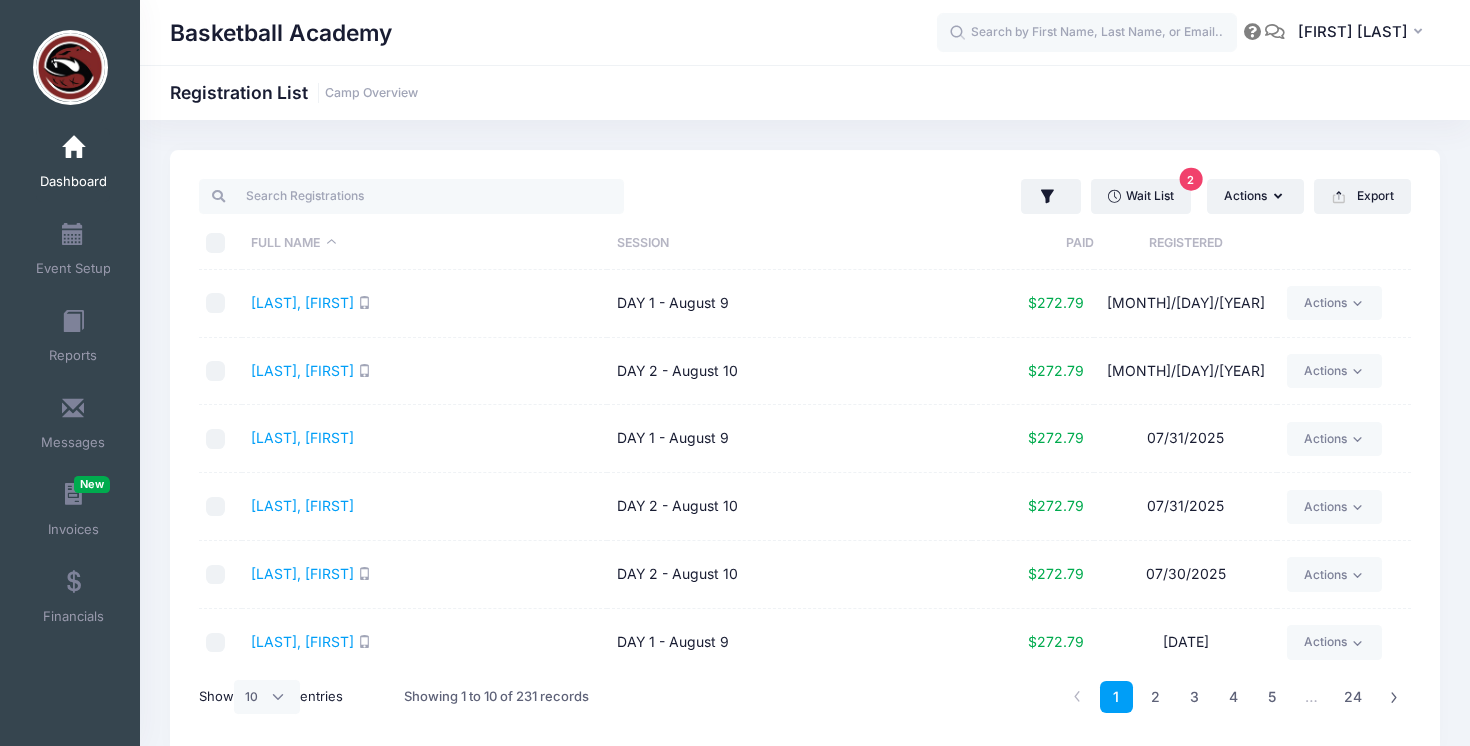 click on "Registered" at bounding box center (1185, 243) 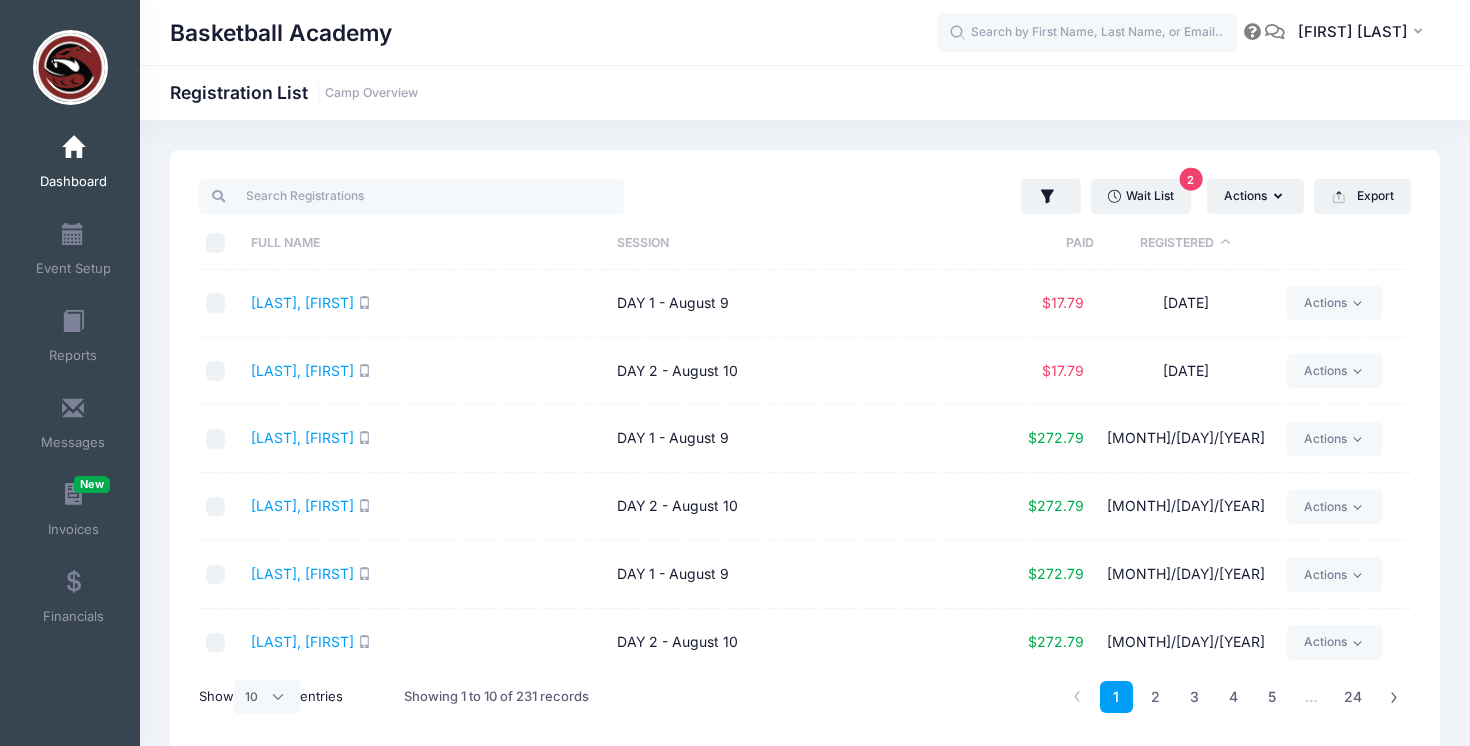 click on "Registered" at bounding box center [1185, 243] 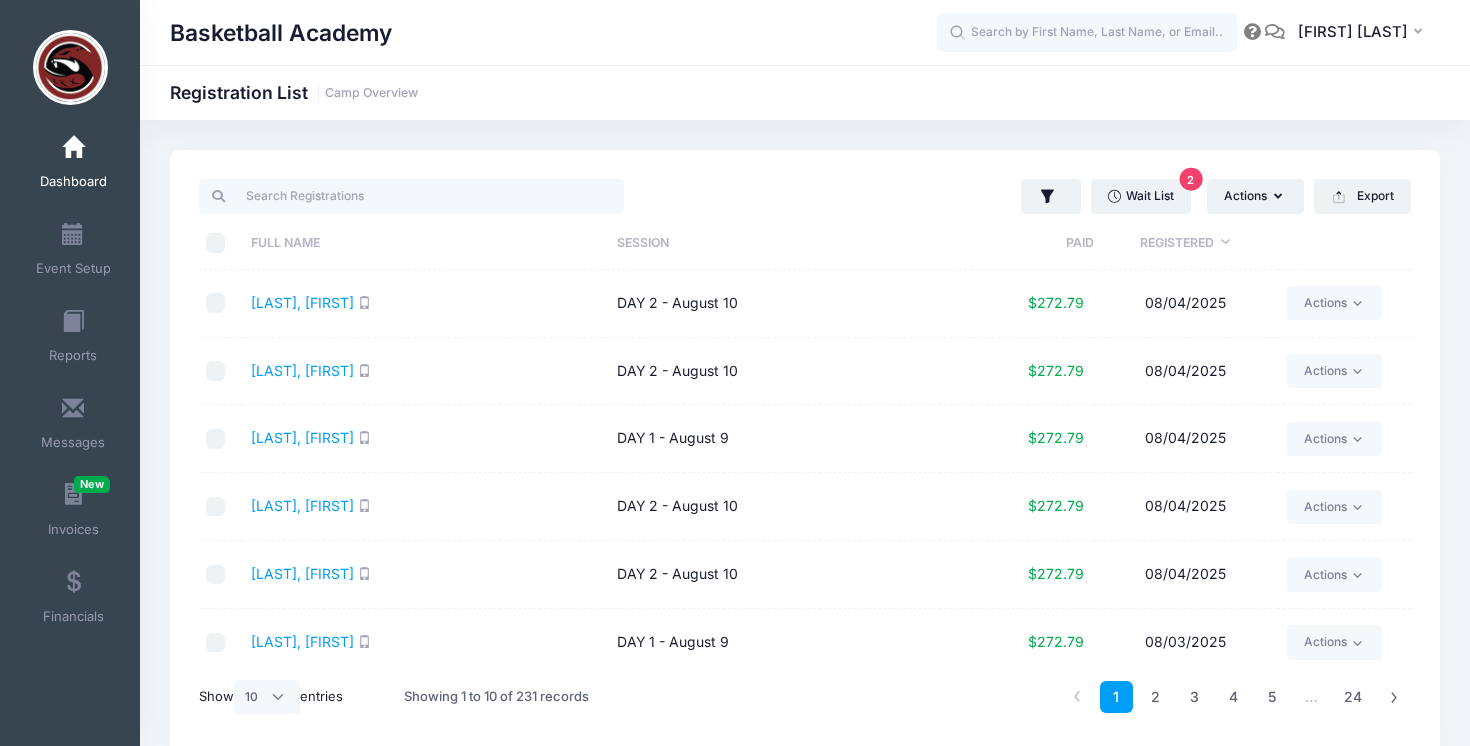 scroll, scrollTop: 281, scrollLeft: 0, axis: vertical 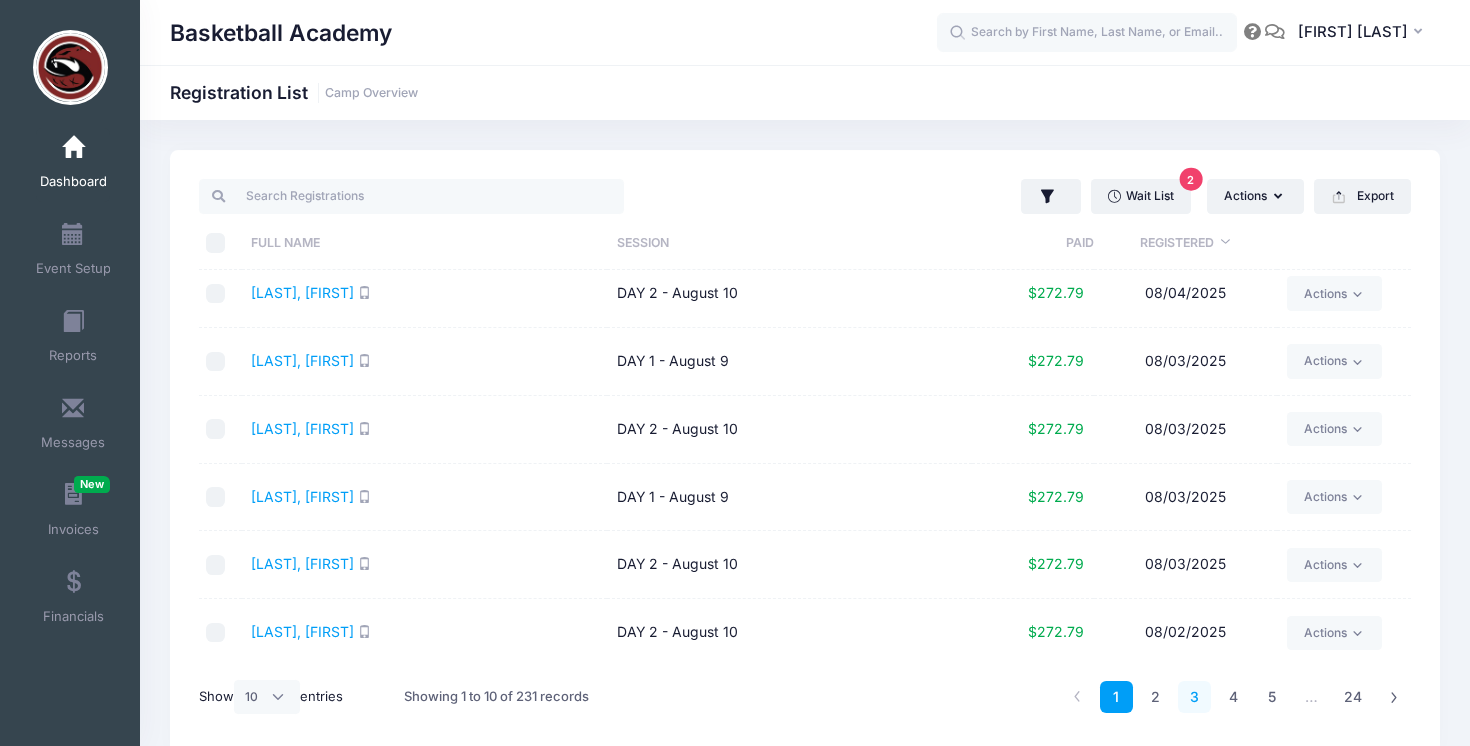 click on "3" at bounding box center (1194, 697) 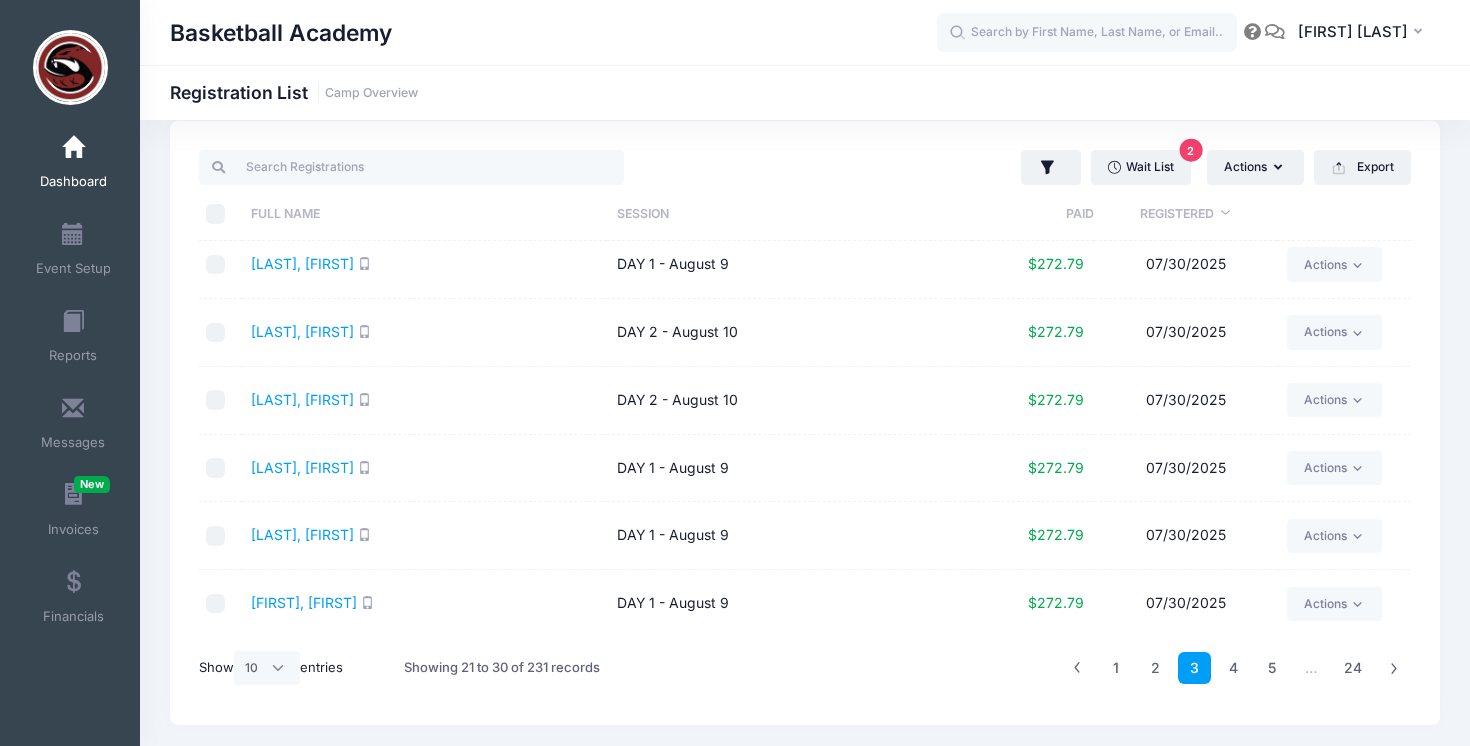 scroll, scrollTop: 84, scrollLeft: 0, axis: vertical 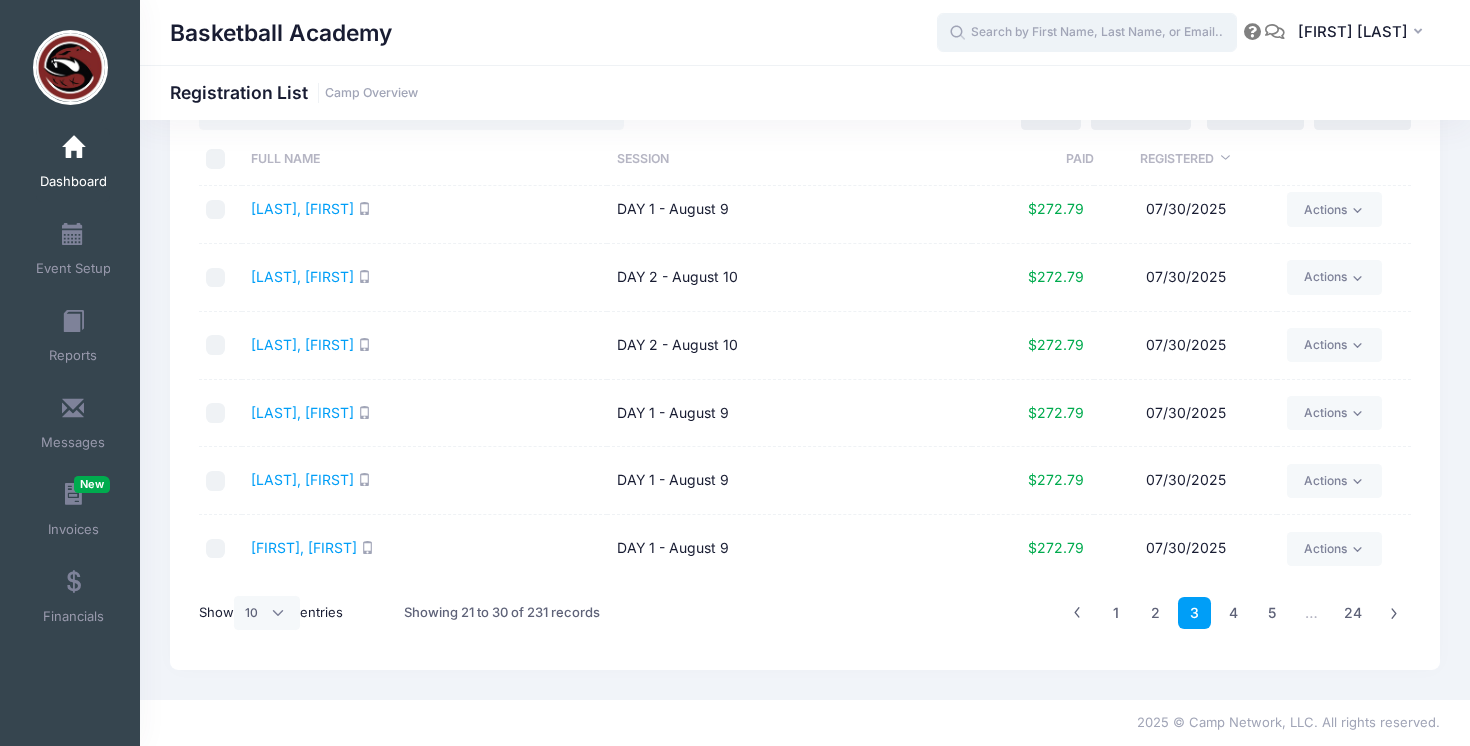 click at bounding box center (1087, 33) 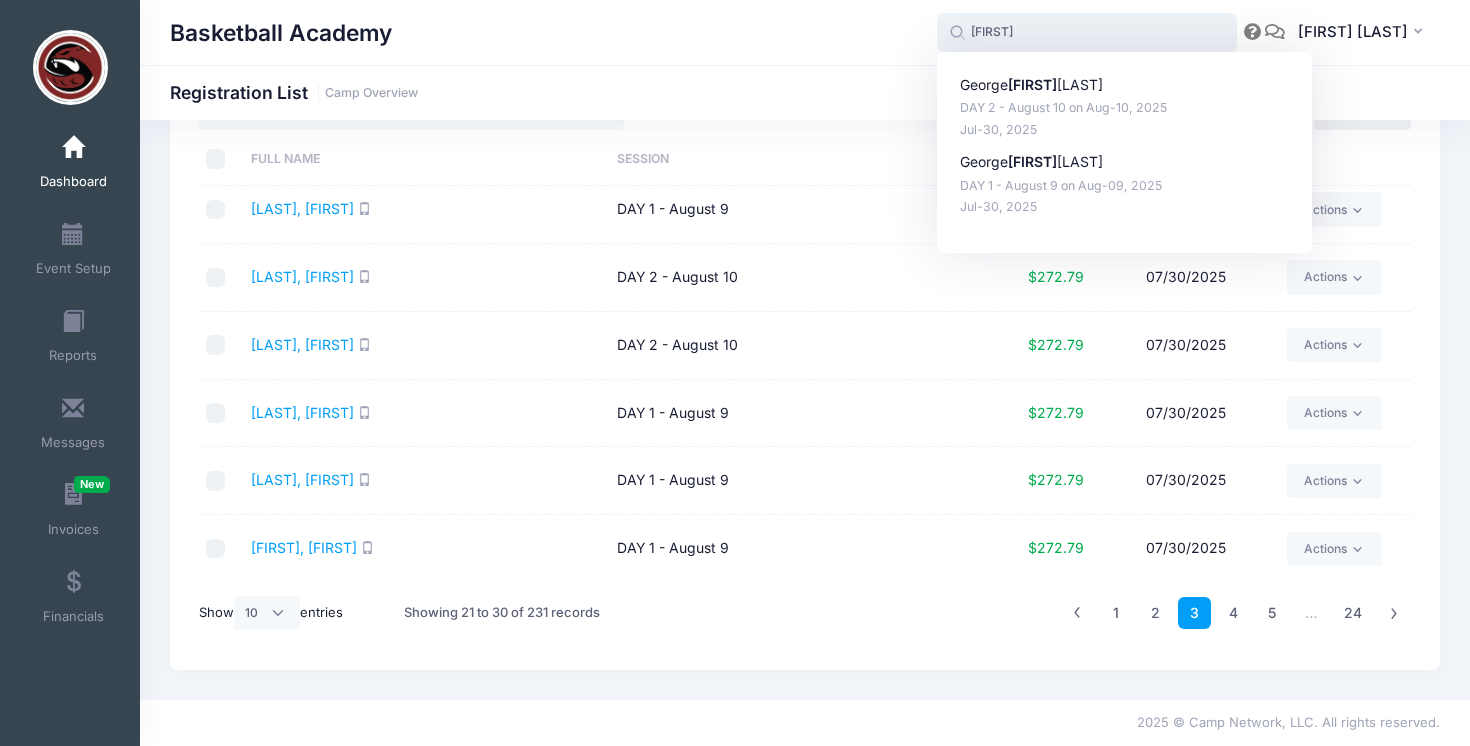 drag, startPoint x: 1026, startPoint y: 34, endPoint x: 958, endPoint y: 34, distance: 68 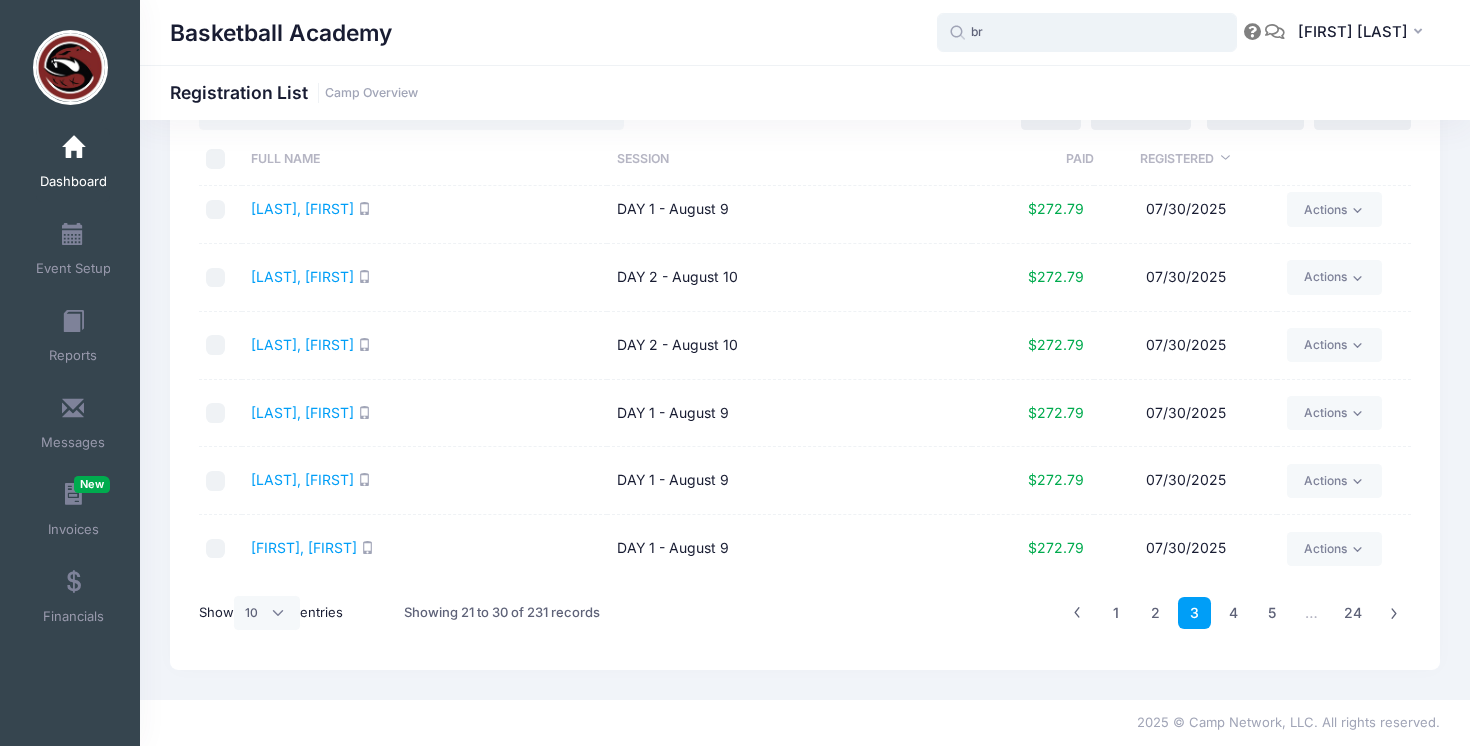 type on "b" 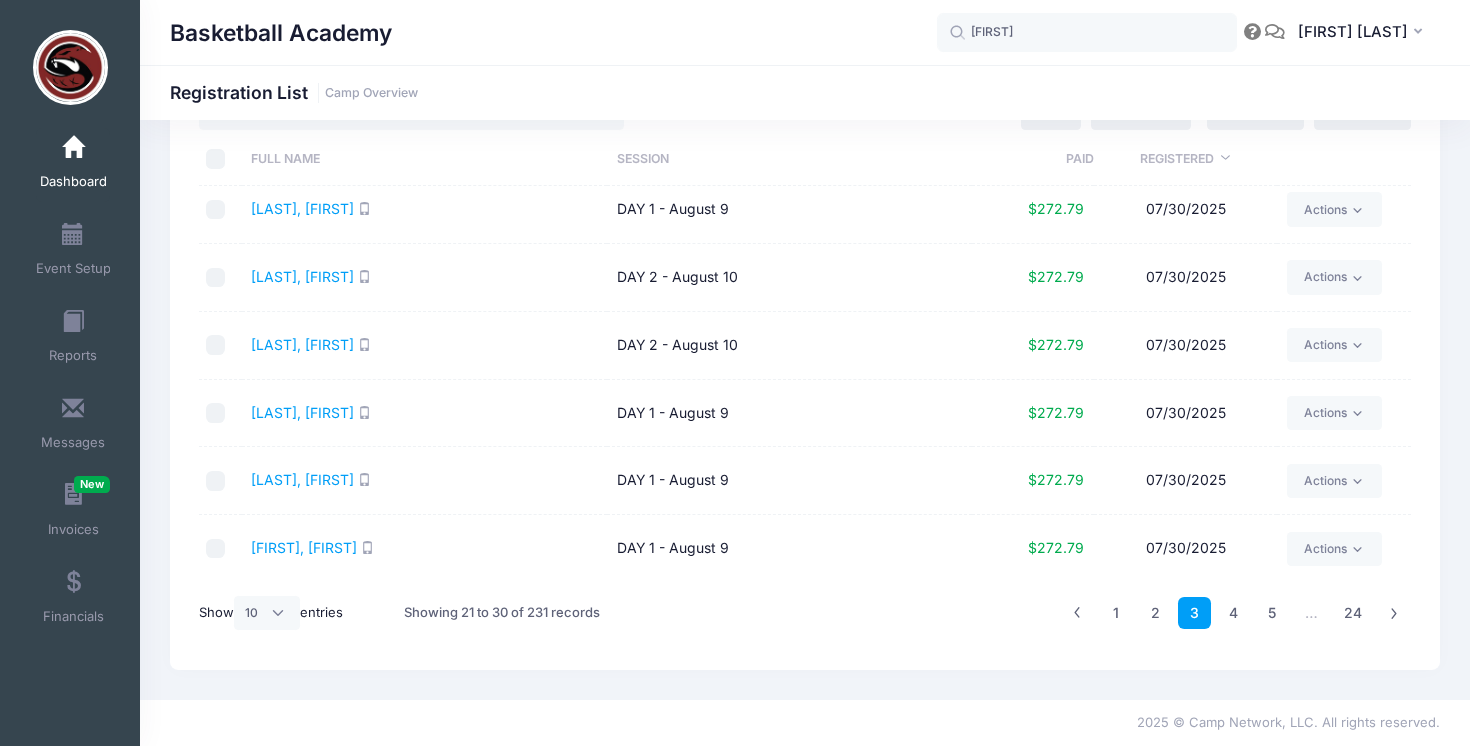 click on "Basketball Academy
dante dante Dante  DesMarais DAY 1 - August 9 on Aug-09, 2025 Jul-30, 2025
LA" at bounding box center [805, 32] 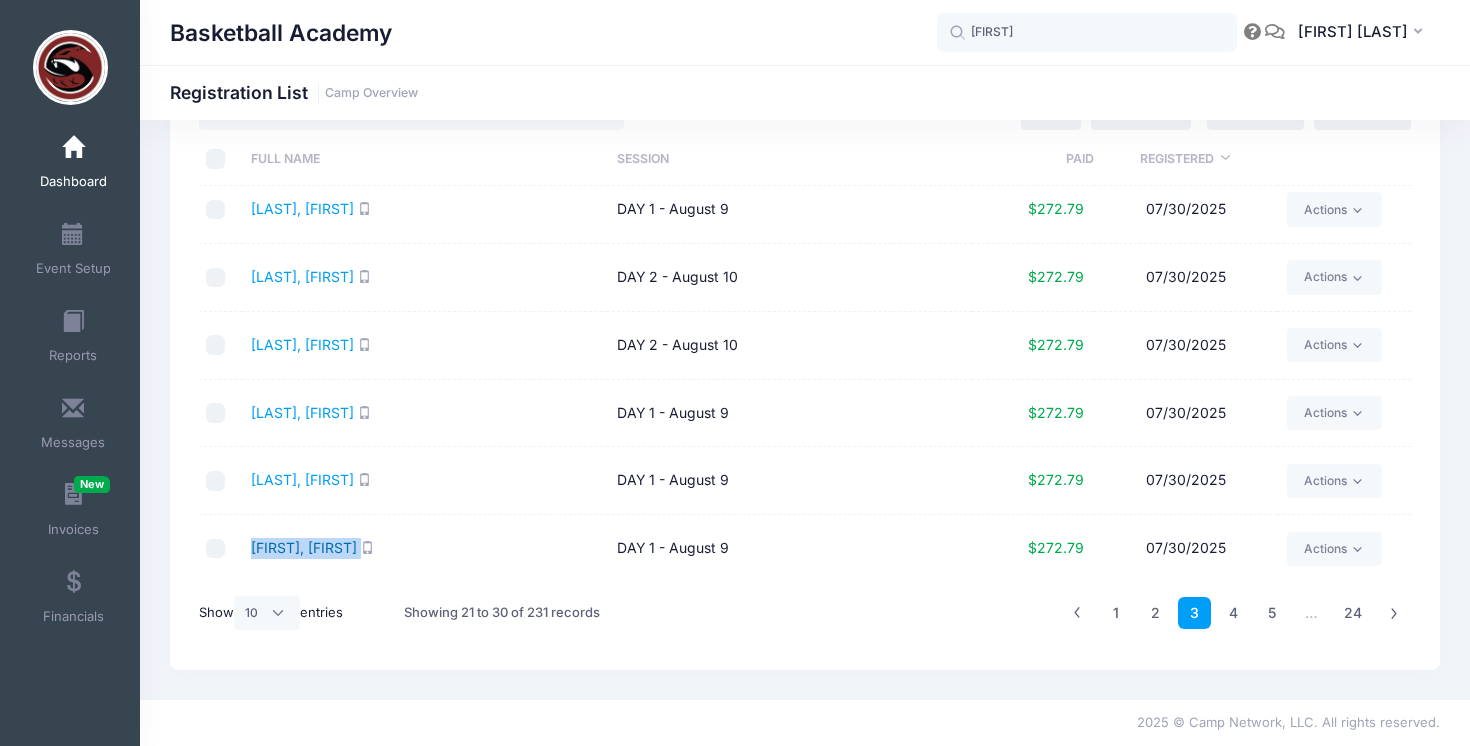drag, startPoint x: 440, startPoint y: 548, endPoint x: 253, endPoint y: 548, distance: 187 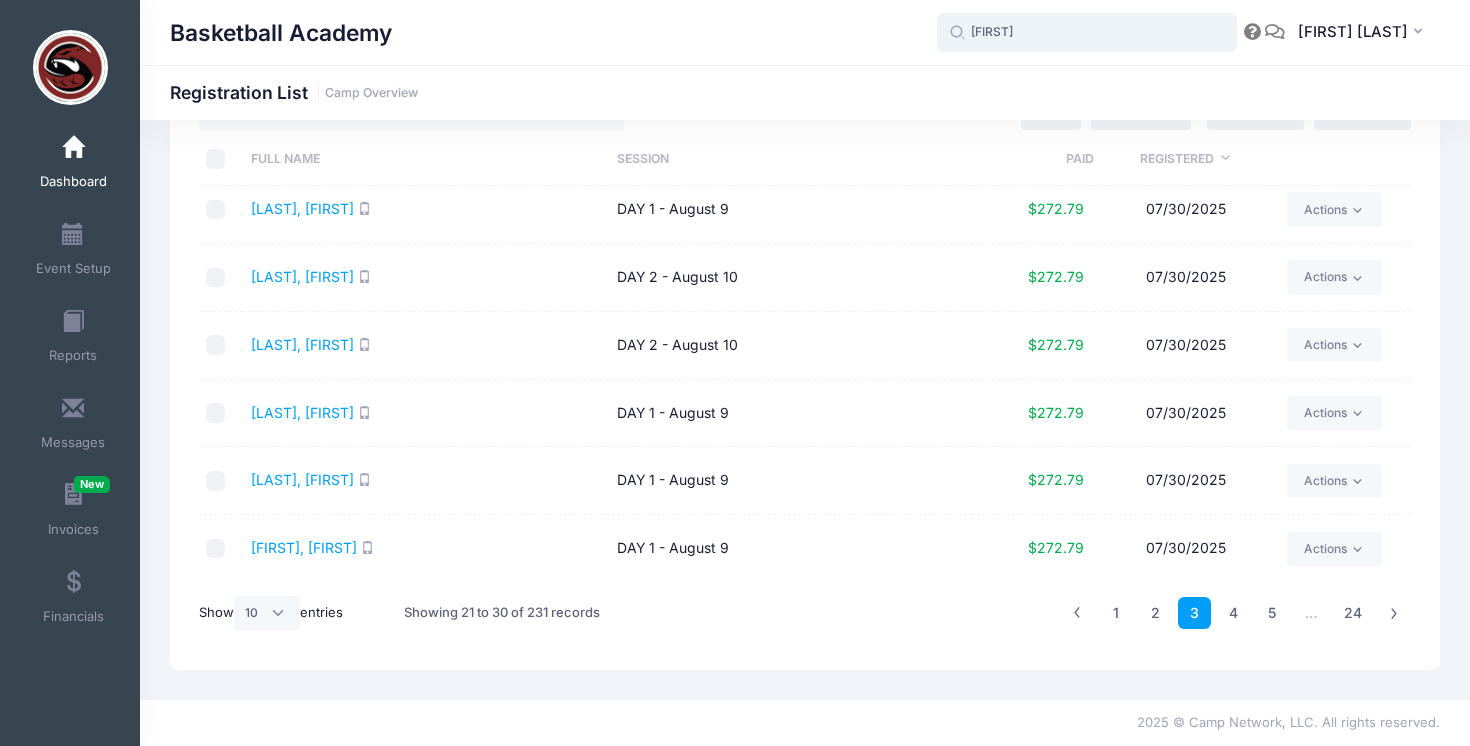click on "dante" at bounding box center [1087, 33] 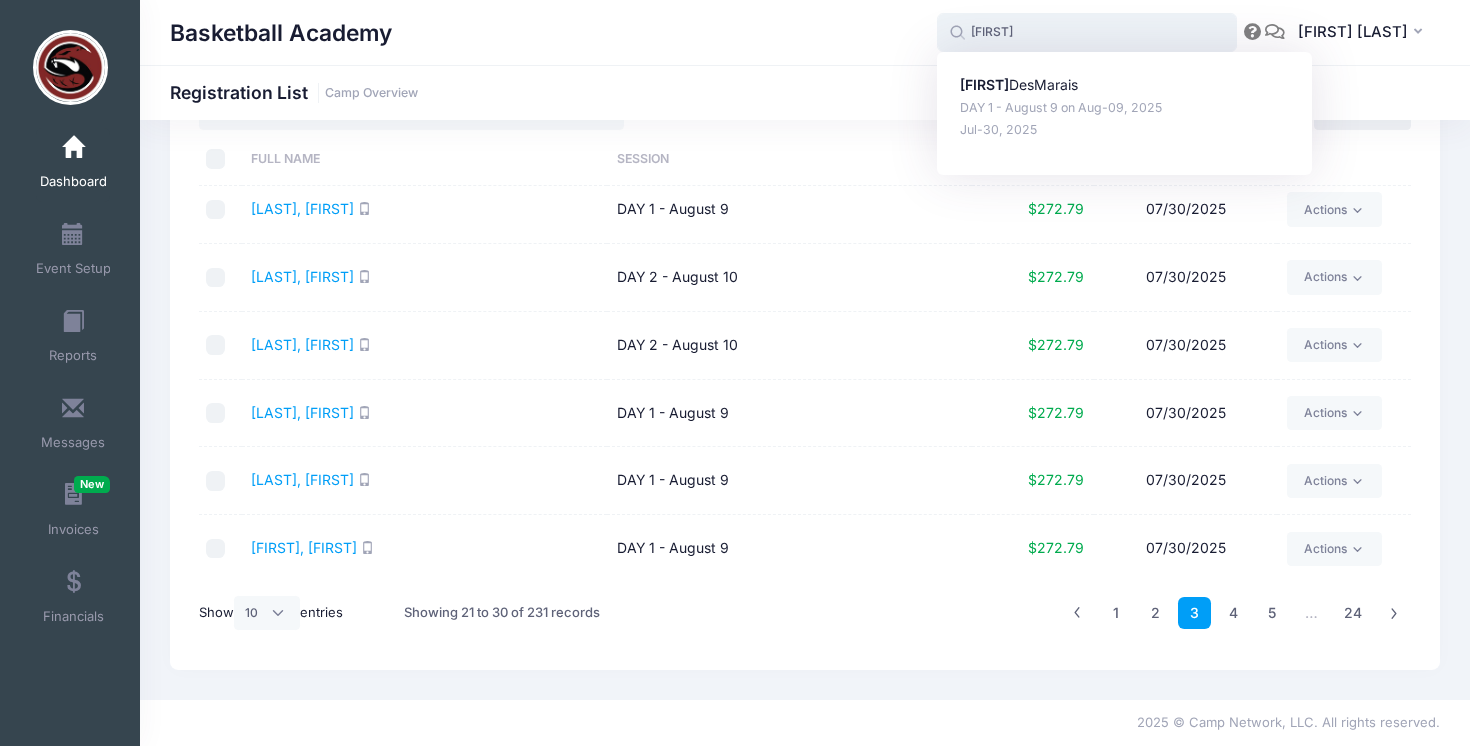 drag, startPoint x: 1024, startPoint y: 34, endPoint x: 941, endPoint y: 33, distance: 83.00603 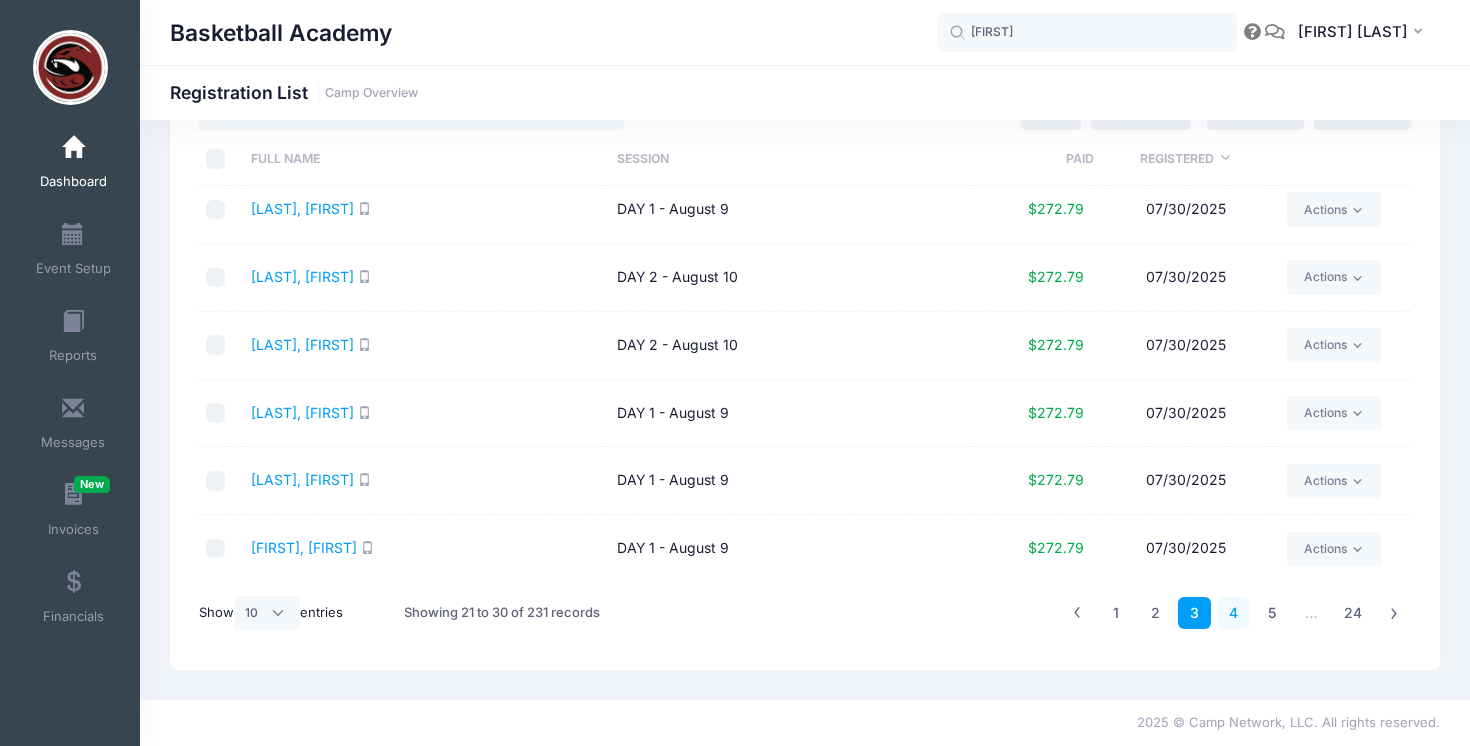click on "4" at bounding box center (1233, 613) 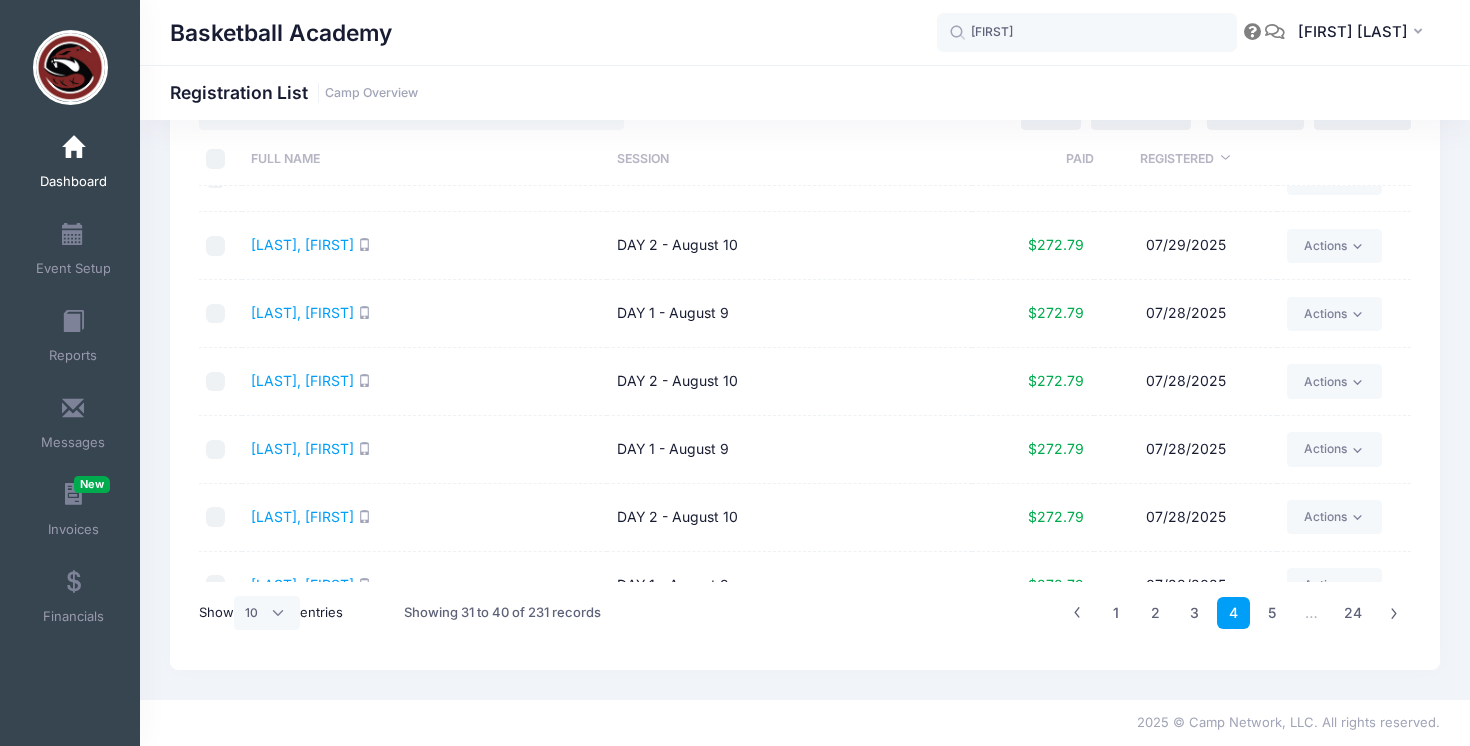scroll, scrollTop: 0, scrollLeft: 0, axis: both 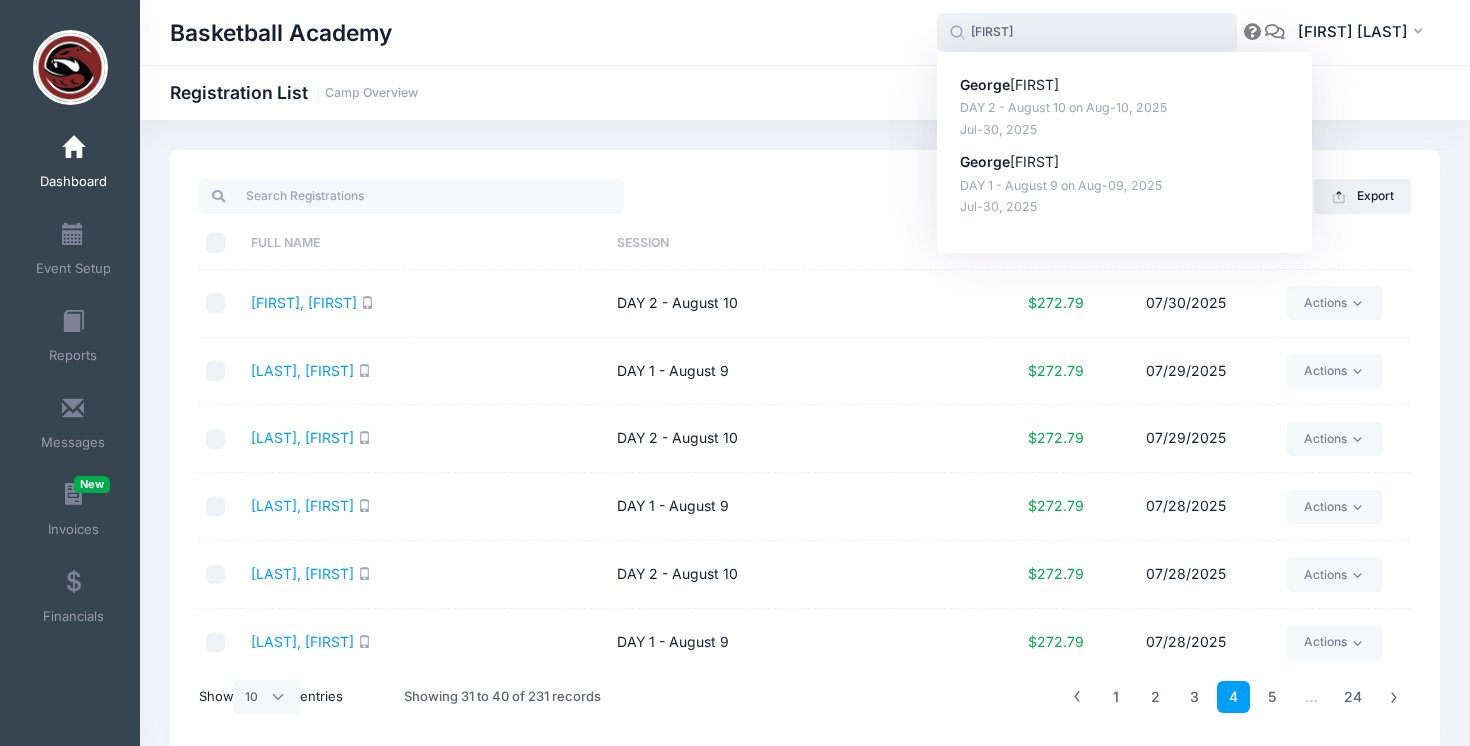 drag, startPoint x: 1027, startPoint y: 34, endPoint x: 953, endPoint y: 31, distance: 74.06078 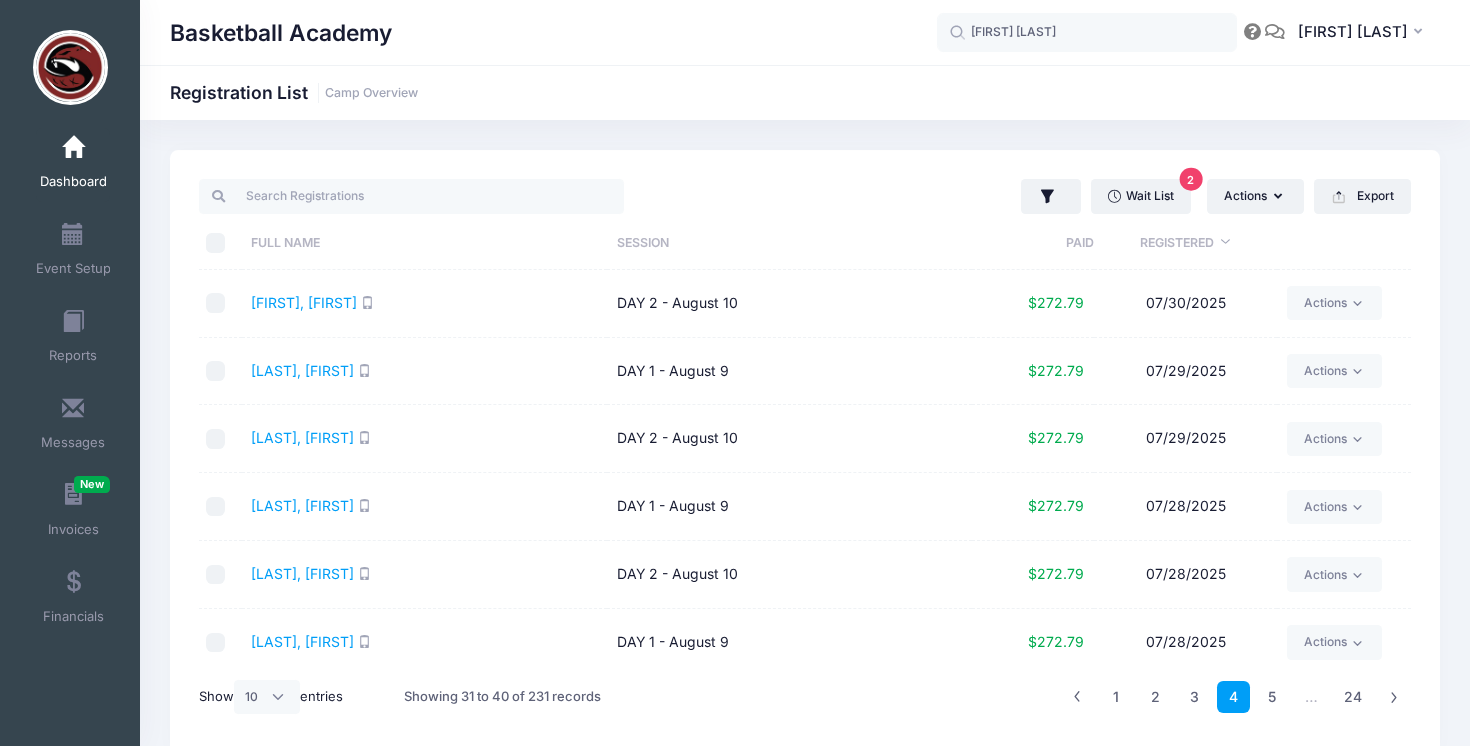 click on "Sarpong, Carson" at bounding box center [424, 439] 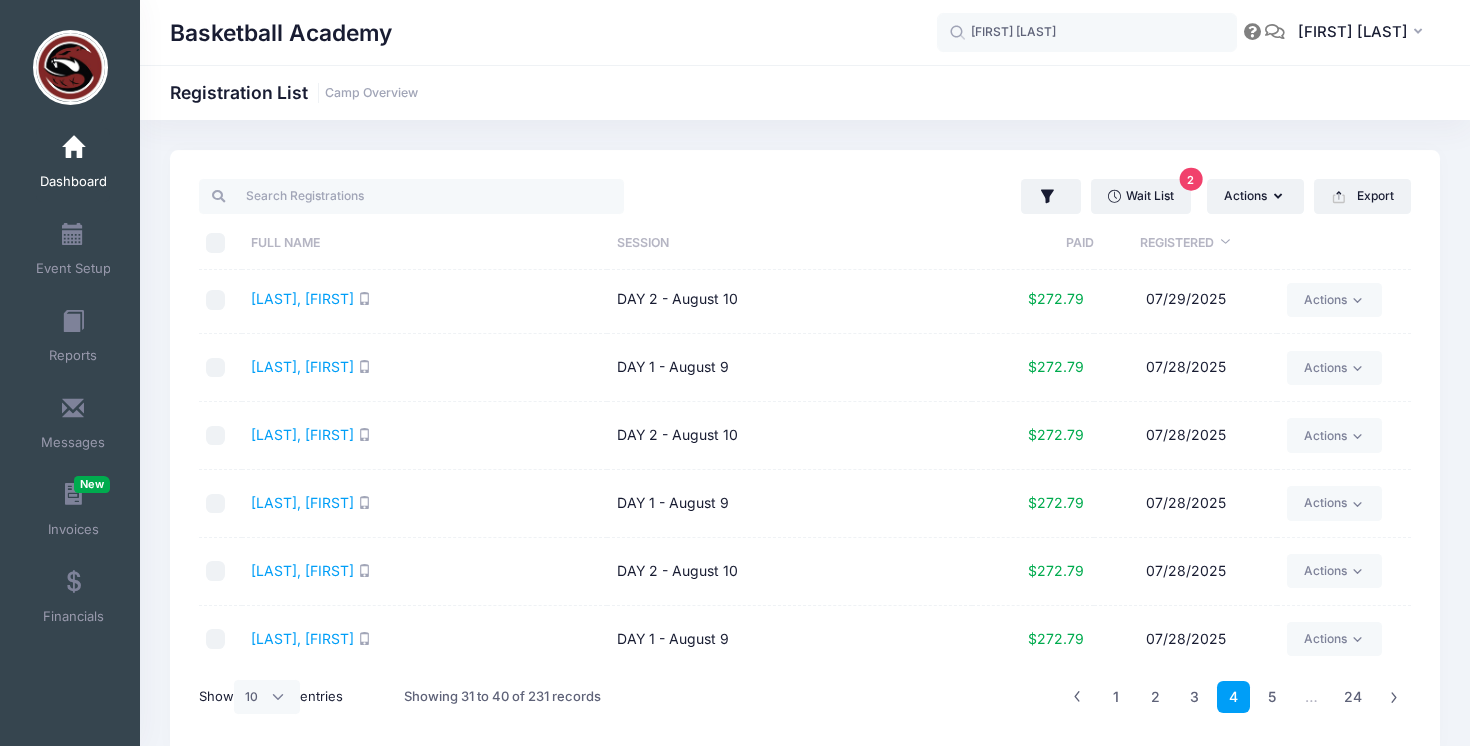 scroll, scrollTop: 160, scrollLeft: 0, axis: vertical 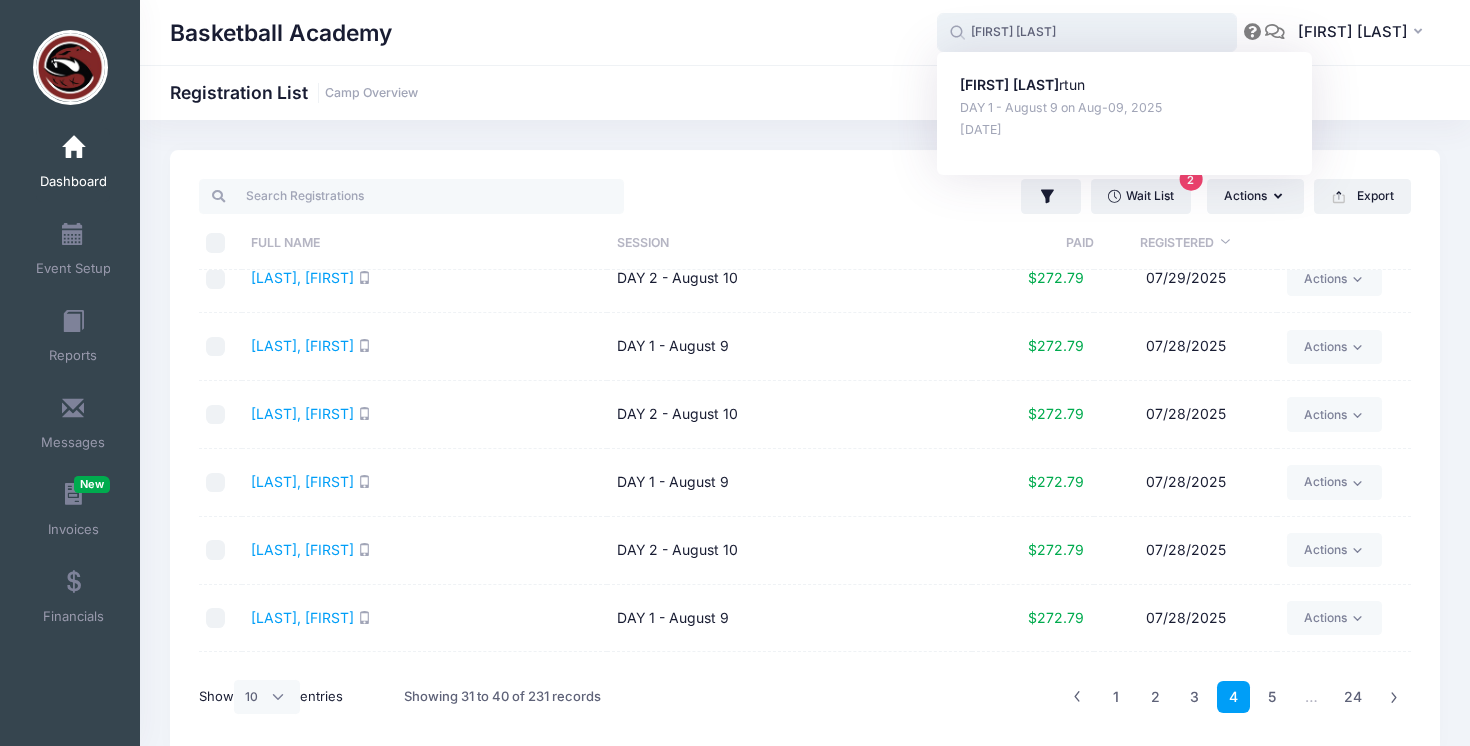 drag, startPoint x: 1019, startPoint y: 35, endPoint x: 953, endPoint y: 34, distance: 66.007576 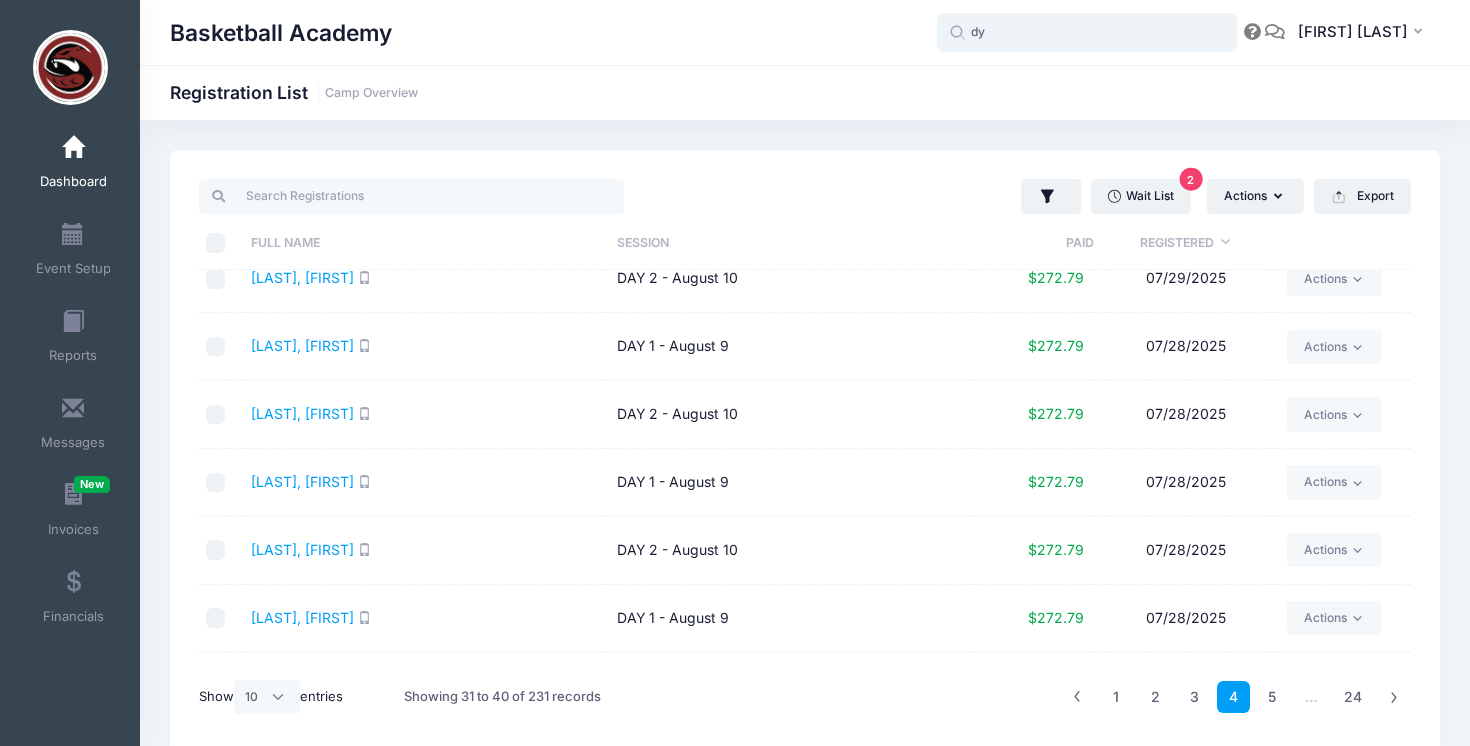 type on "d" 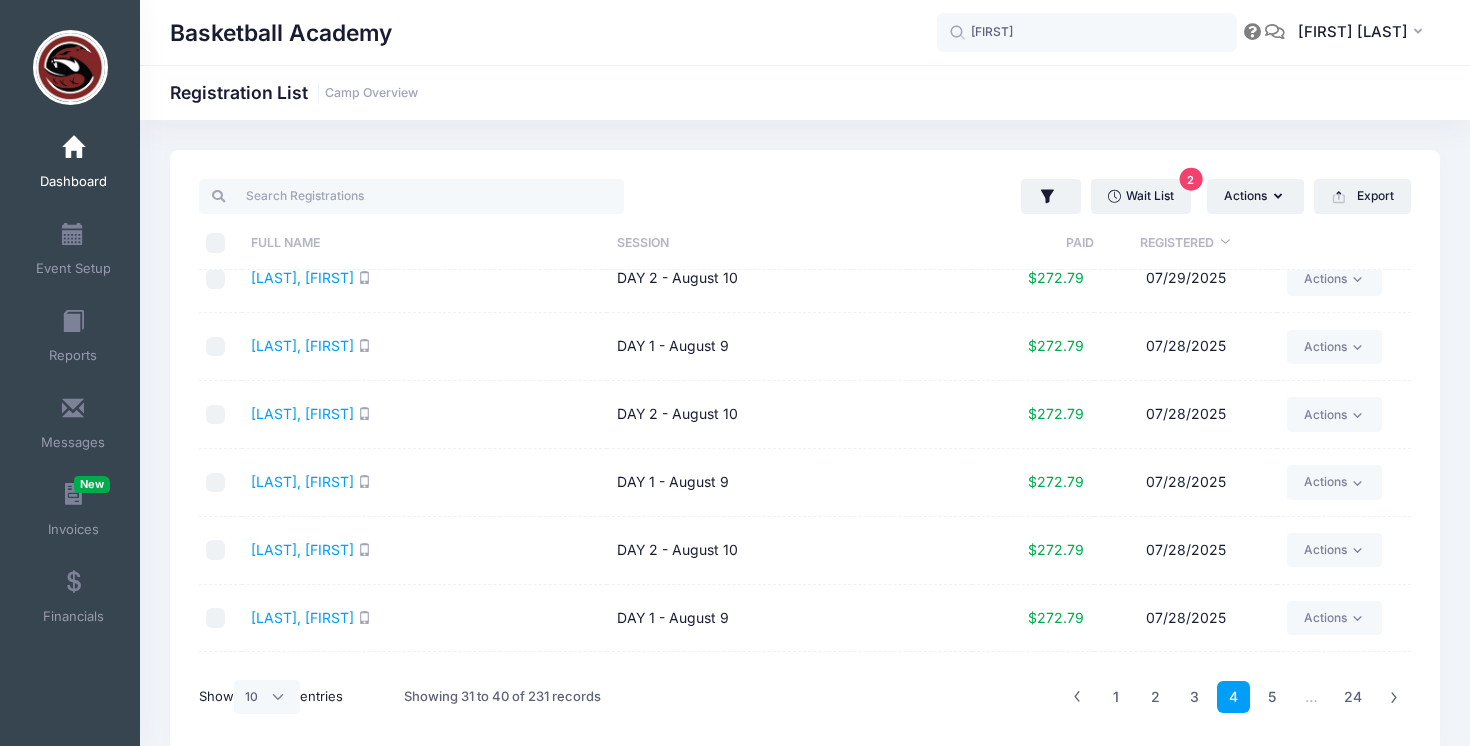 click on "Cravens, Carter" at bounding box center (424, 415) 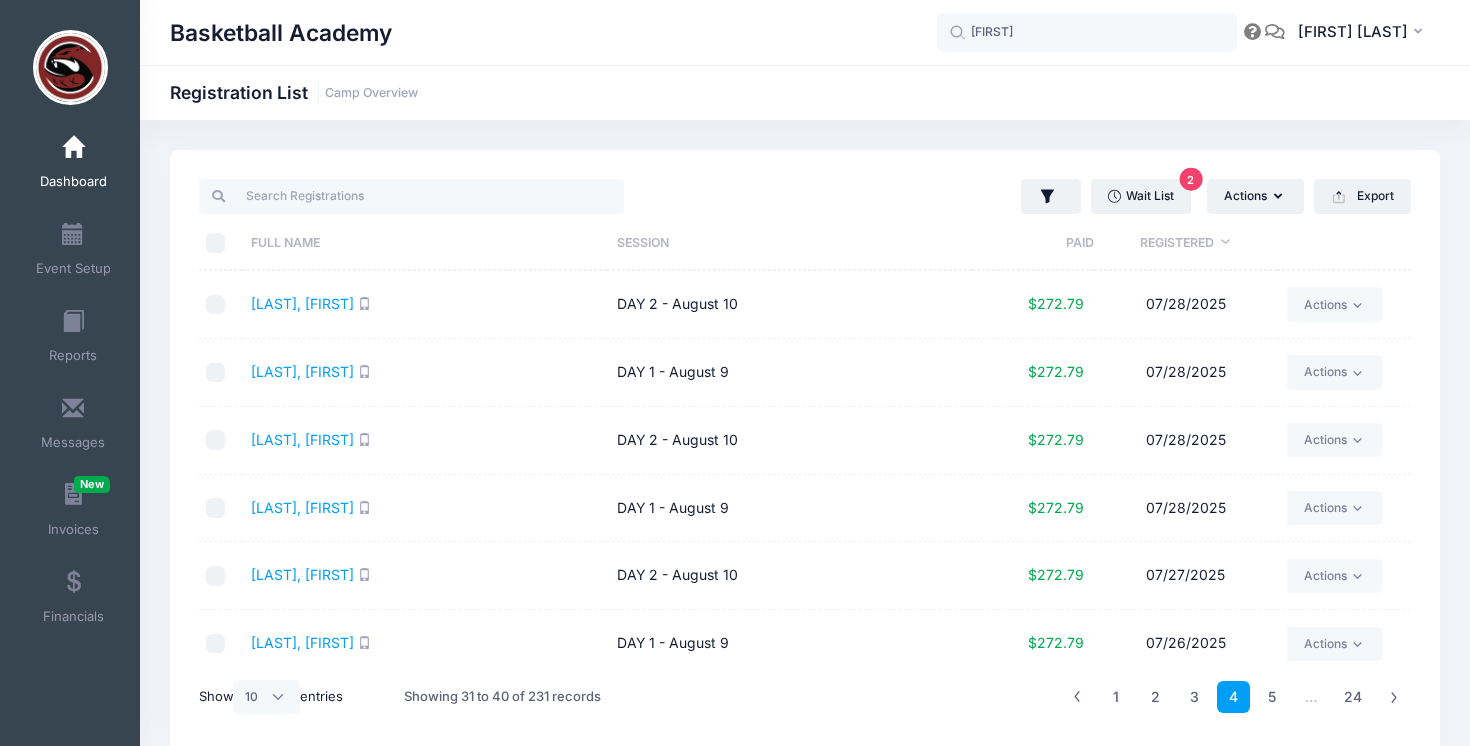scroll, scrollTop: 281, scrollLeft: 0, axis: vertical 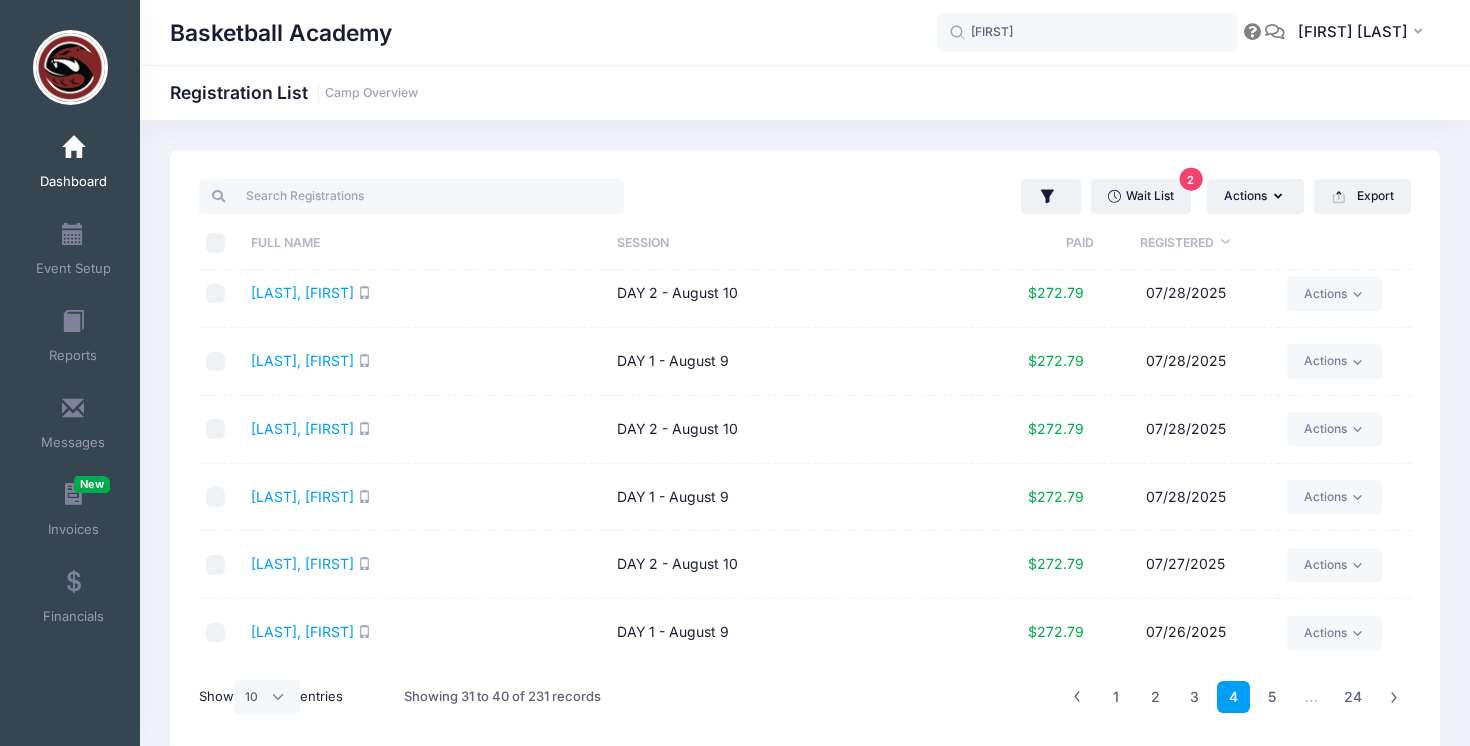 click on "Williams, Abram" at bounding box center [424, 362] 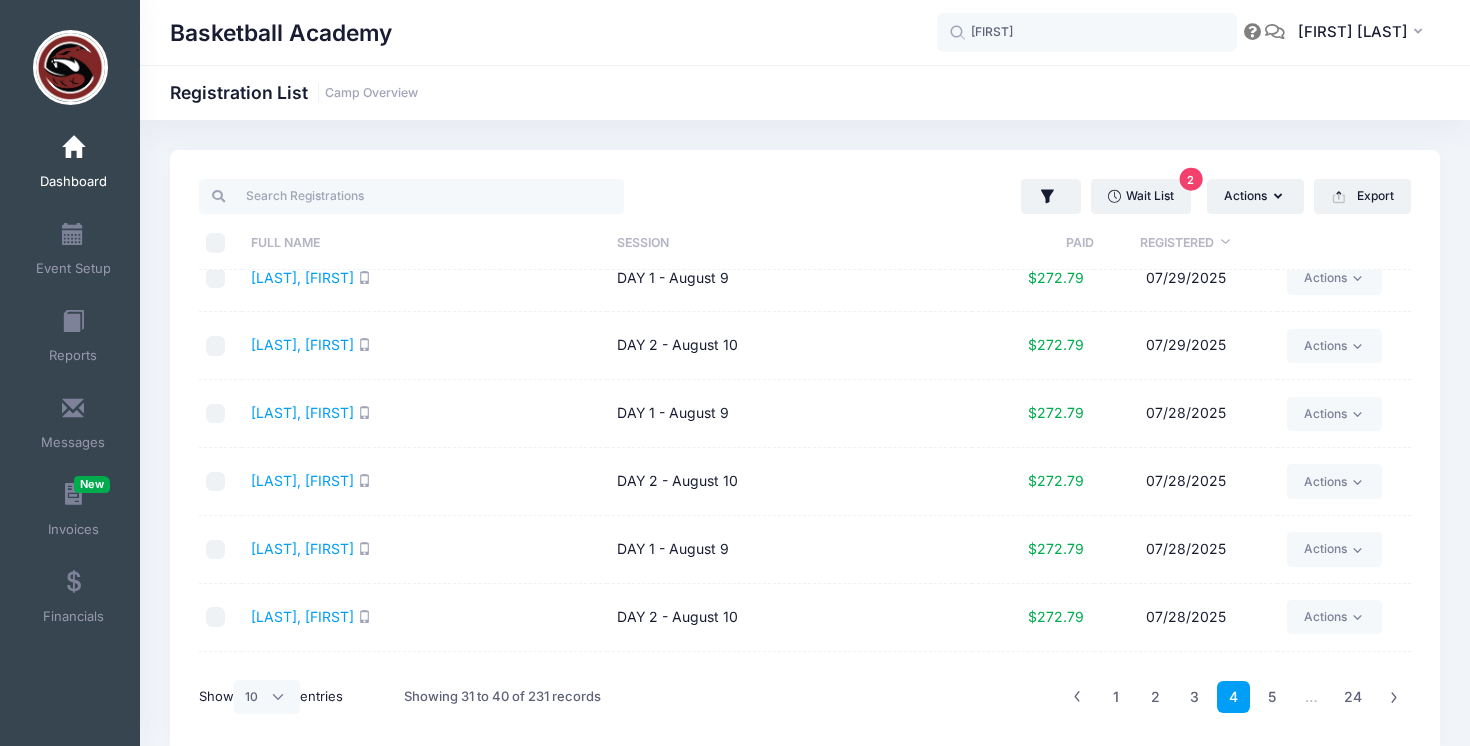 scroll, scrollTop: 99, scrollLeft: 0, axis: vertical 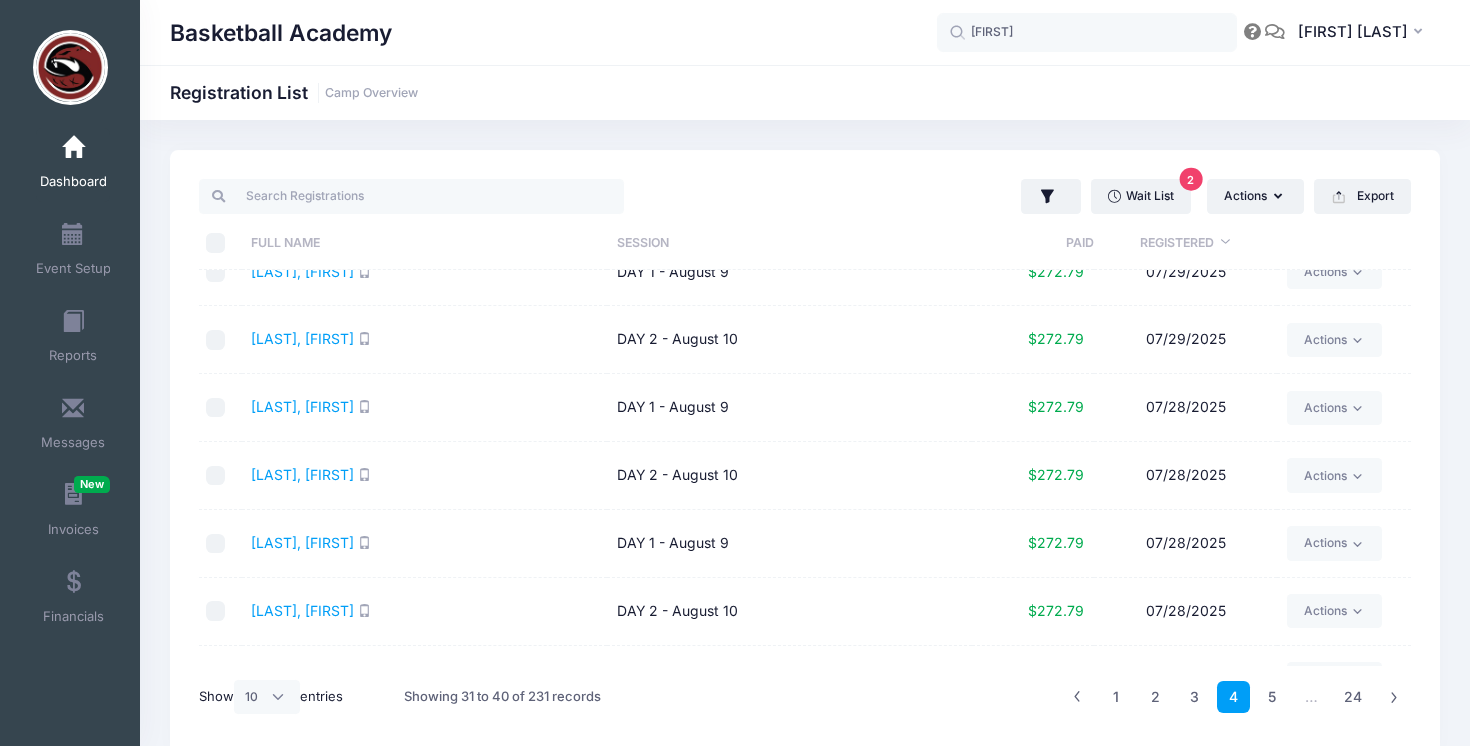click on "DAY 2 - August 10" at bounding box center [789, 476] 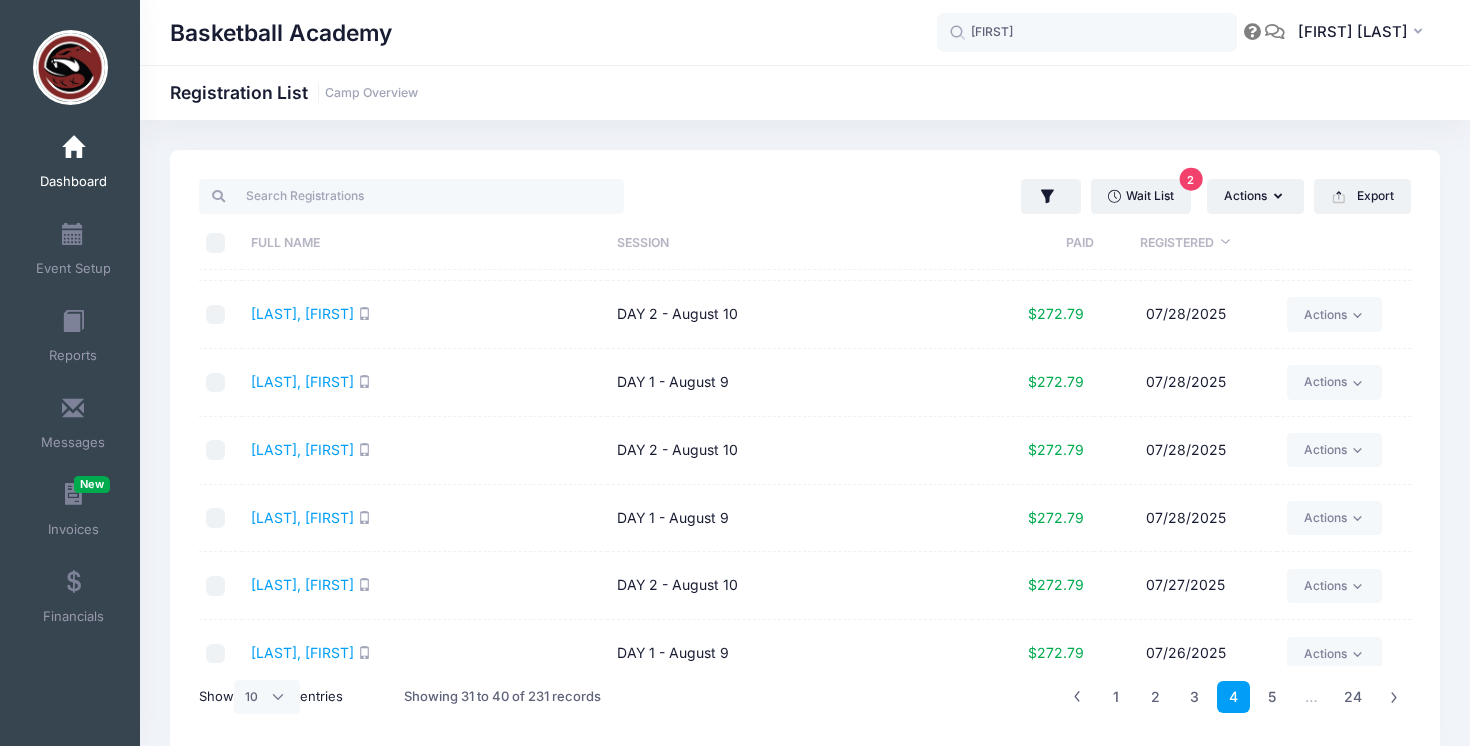 scroll, scrollTop: 281, scrollLeft: 0, axis: vertical 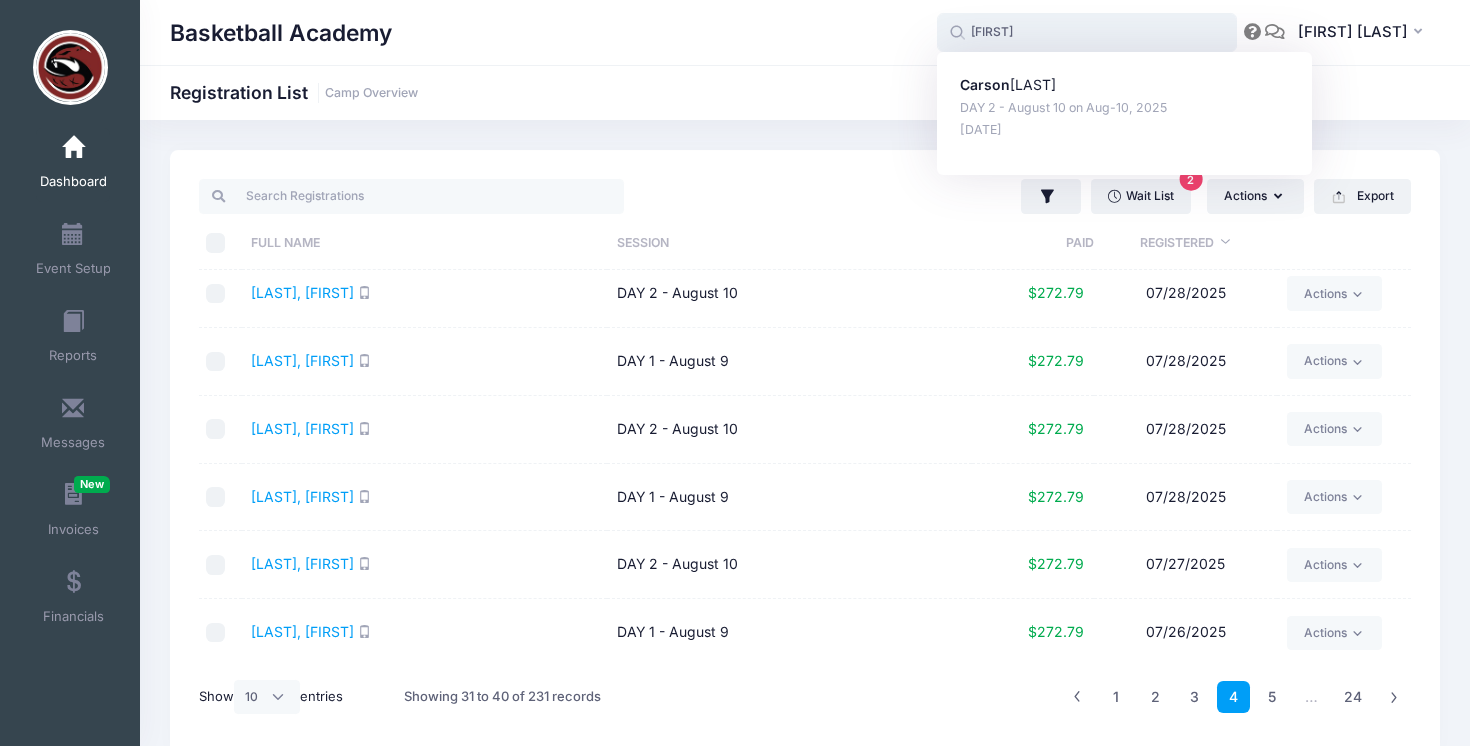 drag, startPoint x: 1032, startPoint y: 34, endPoint x: 955, endPoint y: 31, distance: 77.05842 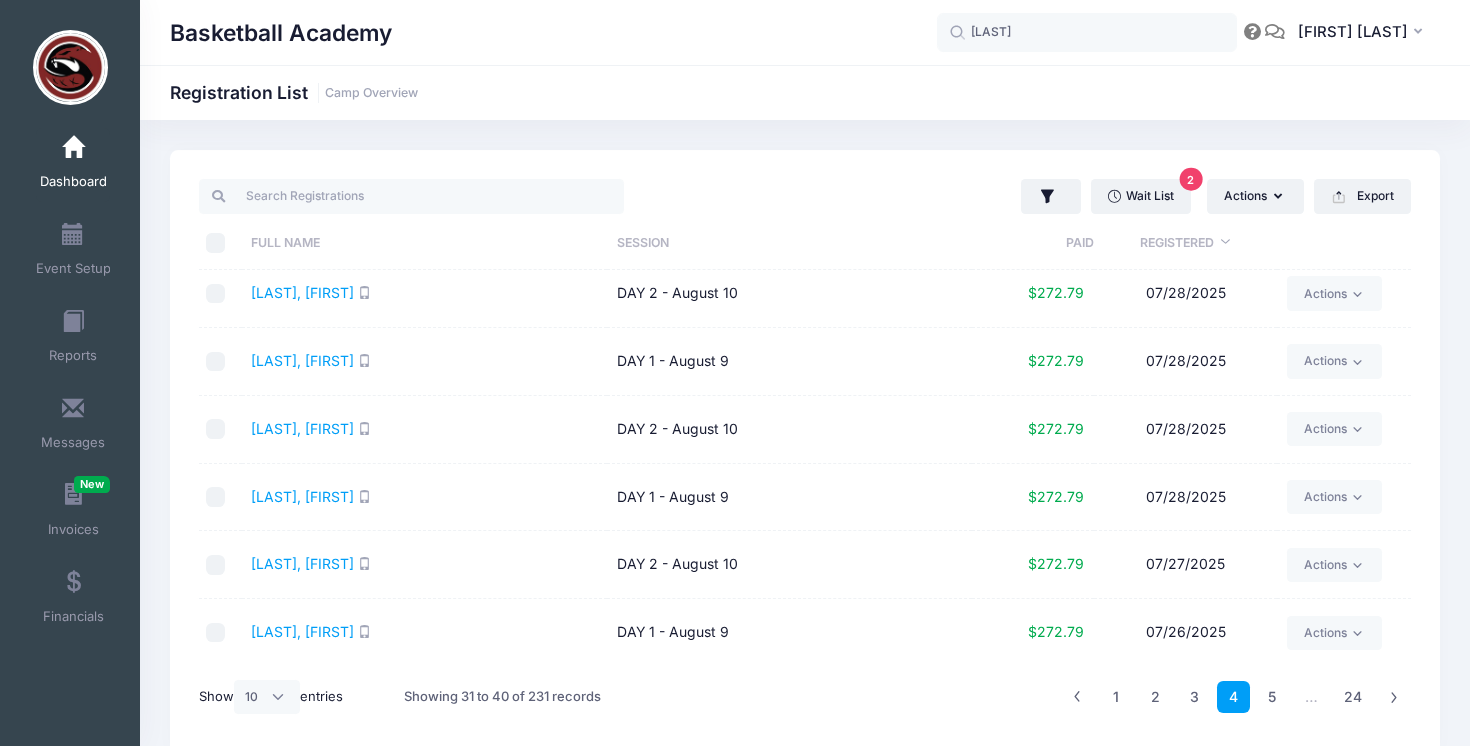 click on "Basketball Academy" at bounding box center [553, 33] 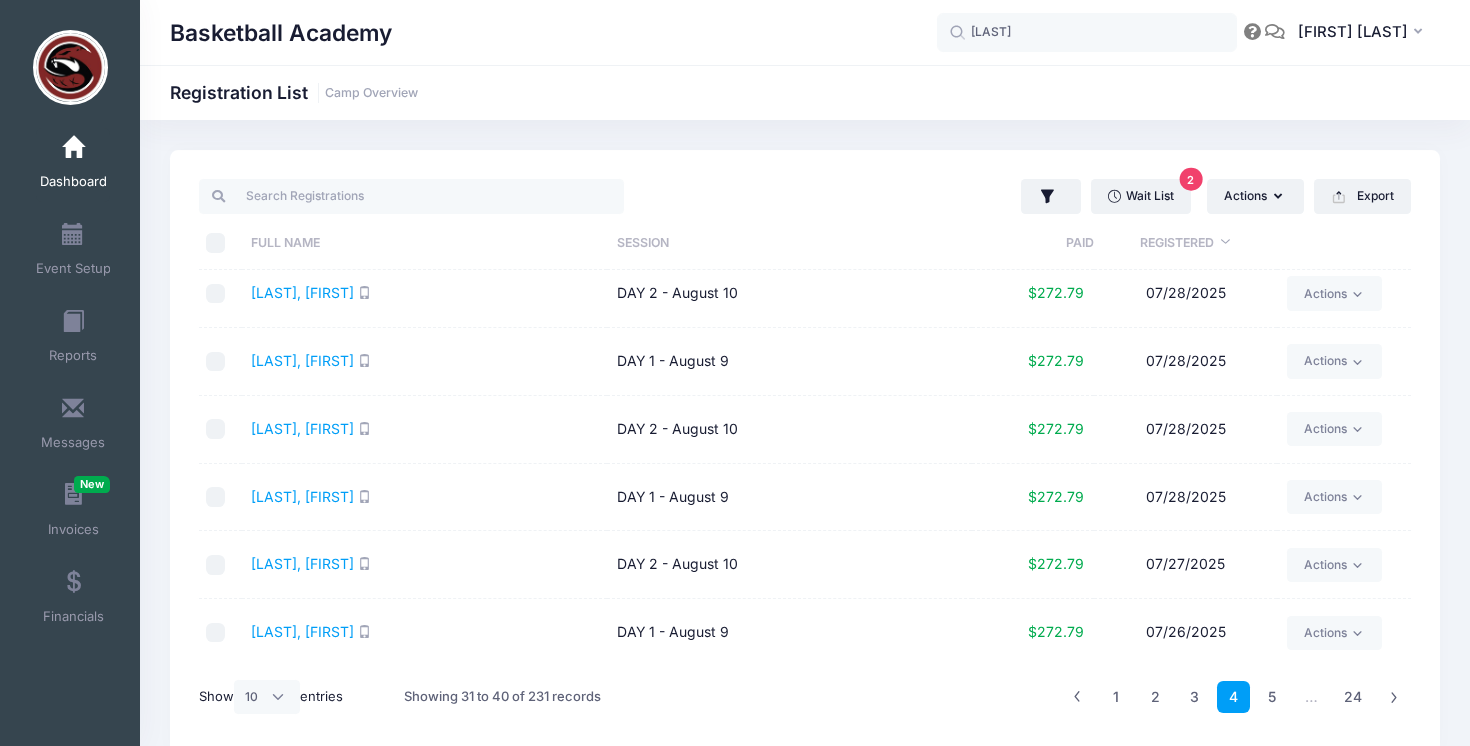 click on "Kumar, Krishna" at bounding box center (424, 498) 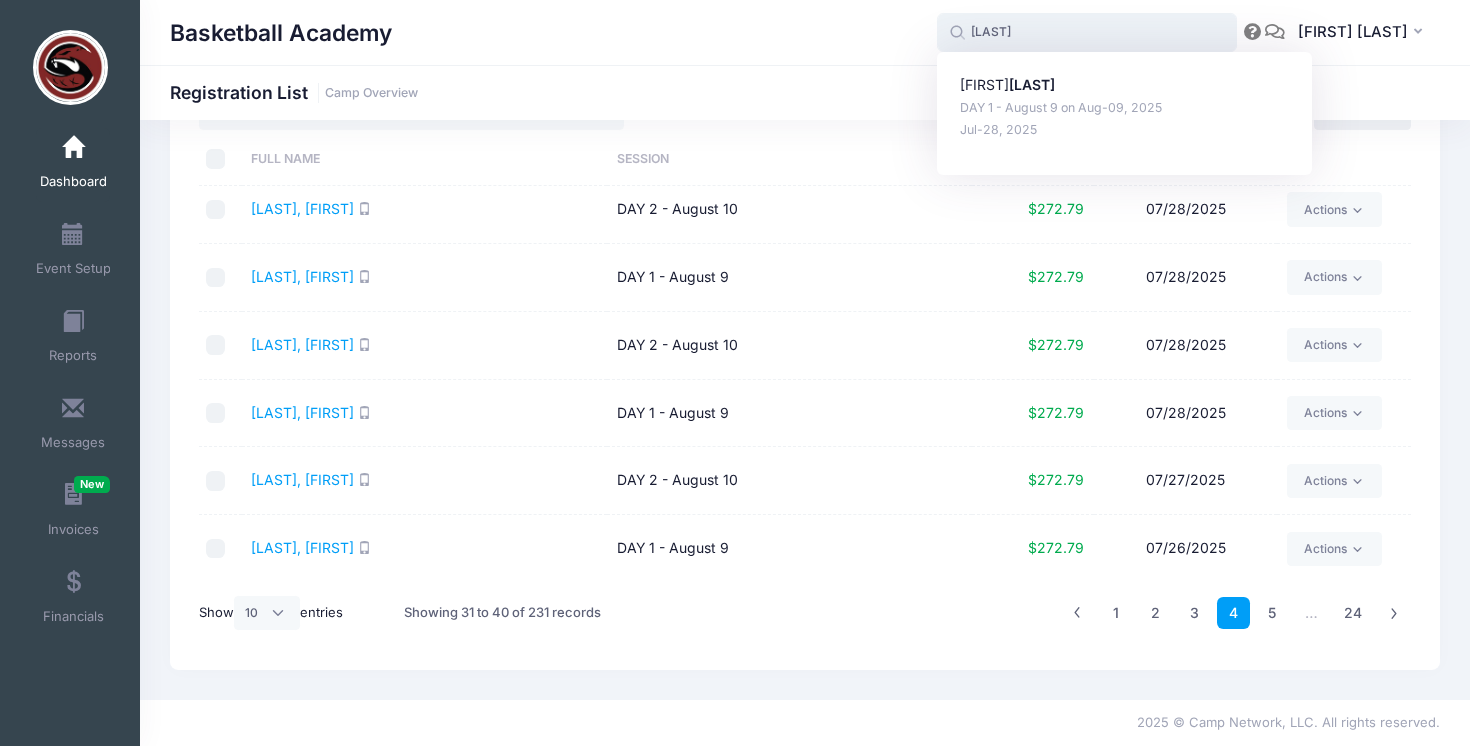 drag, startPoint x: 1024, startPoint y: 38, endPoint x: 954, endPoint y: 38, distance: 70 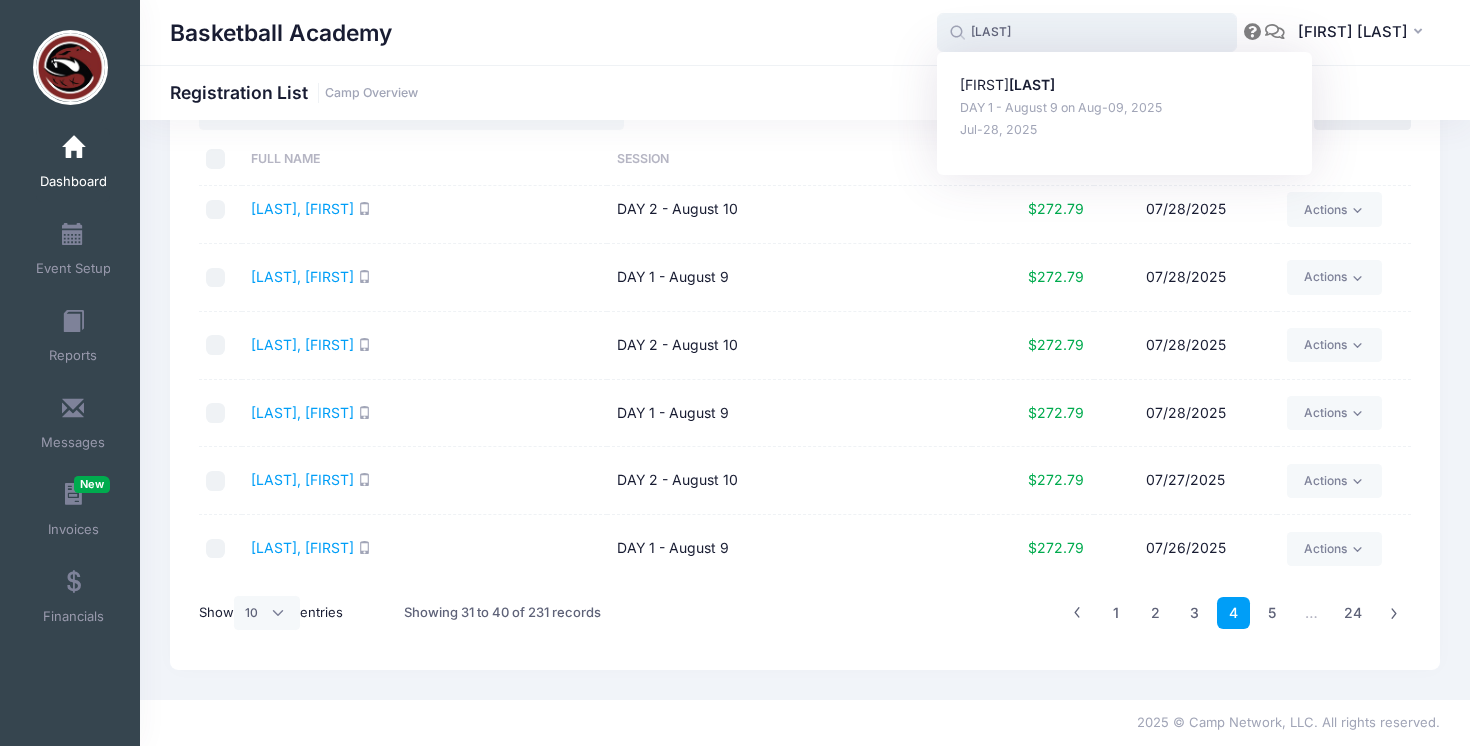 drag, startPoint x: 1016, startPoint y: 34, endPoint x: 958, endPoint y: 34, distance: 58 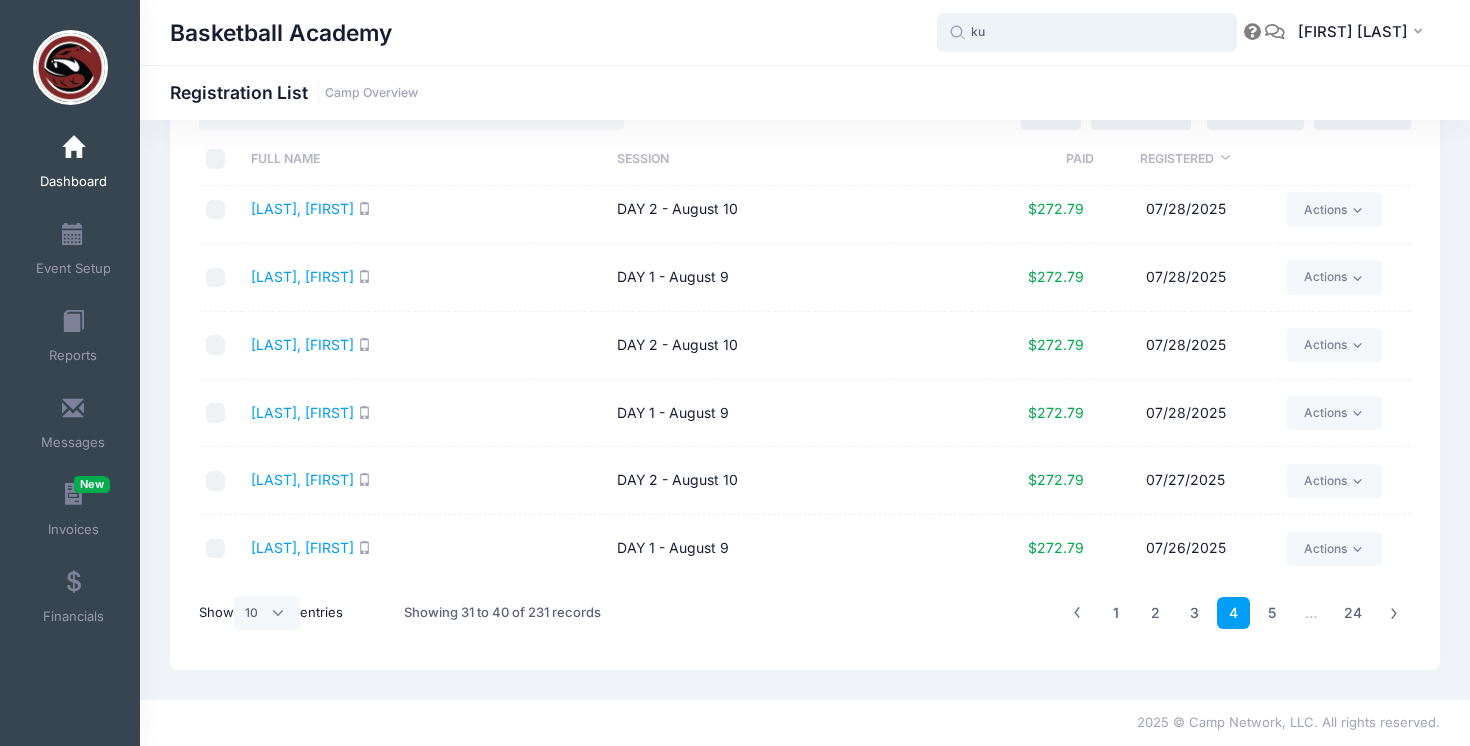type on "k" 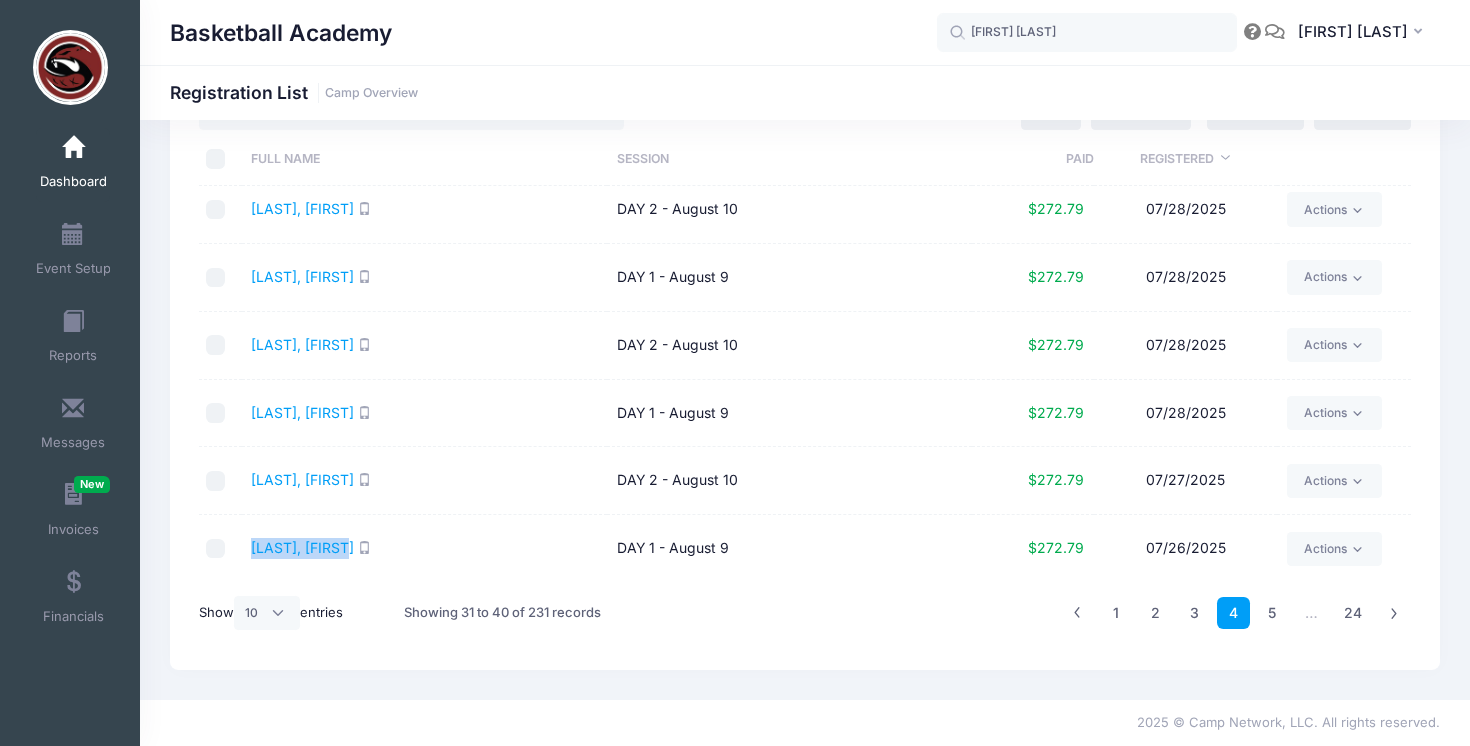 click on "1 2 3 4 5 … 24" at bounding box center [1061, 613] 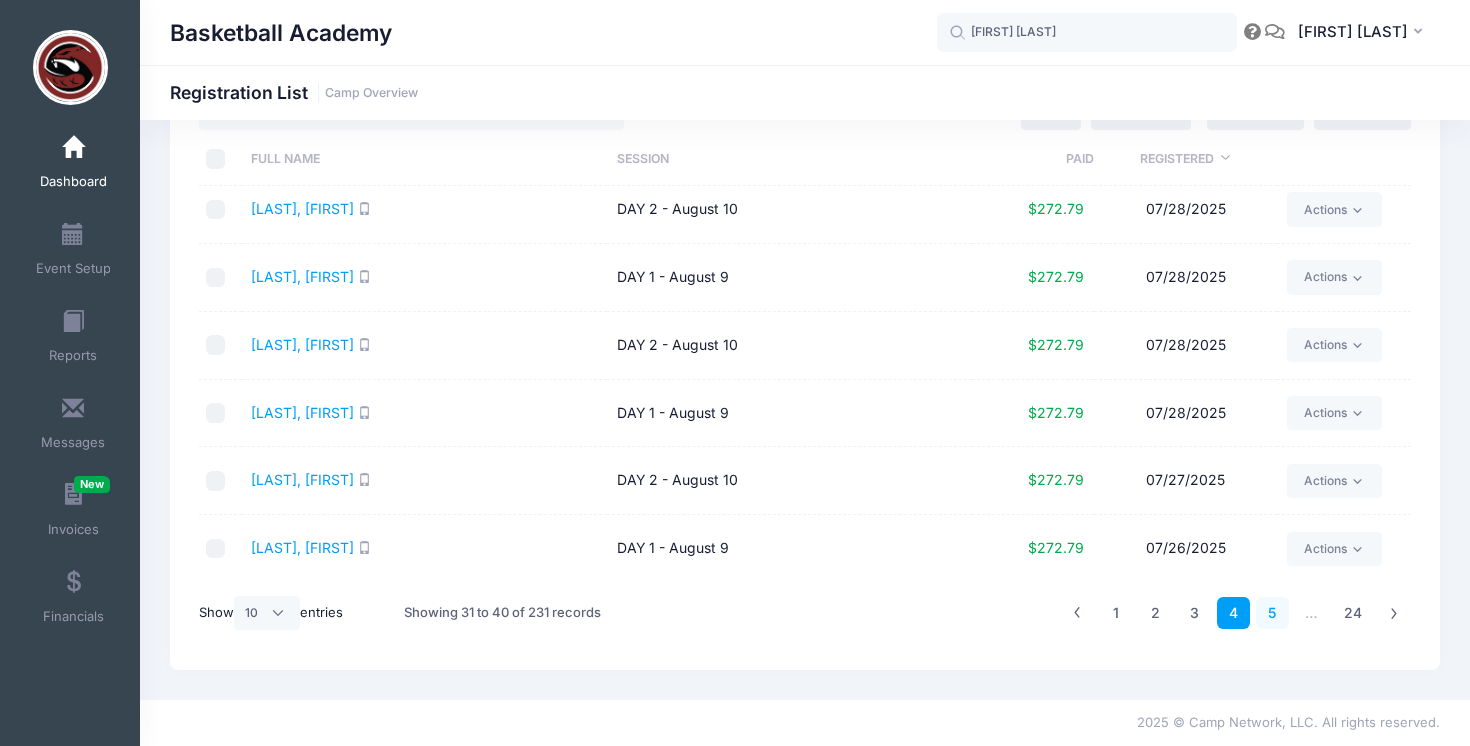 click on "5" at bounding box center (1272, 613) 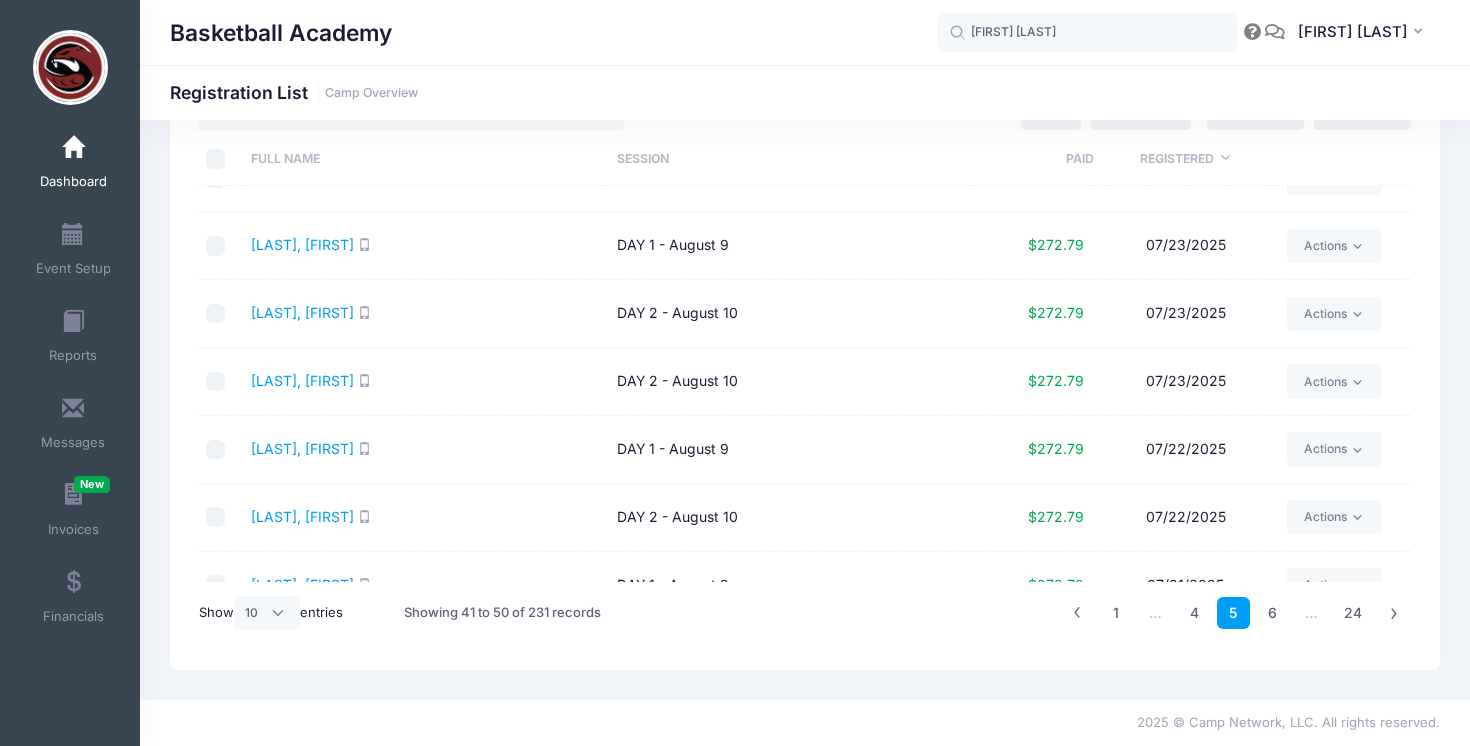 scroll, scrollTop: 0, scrollLeft: 0, axis: both 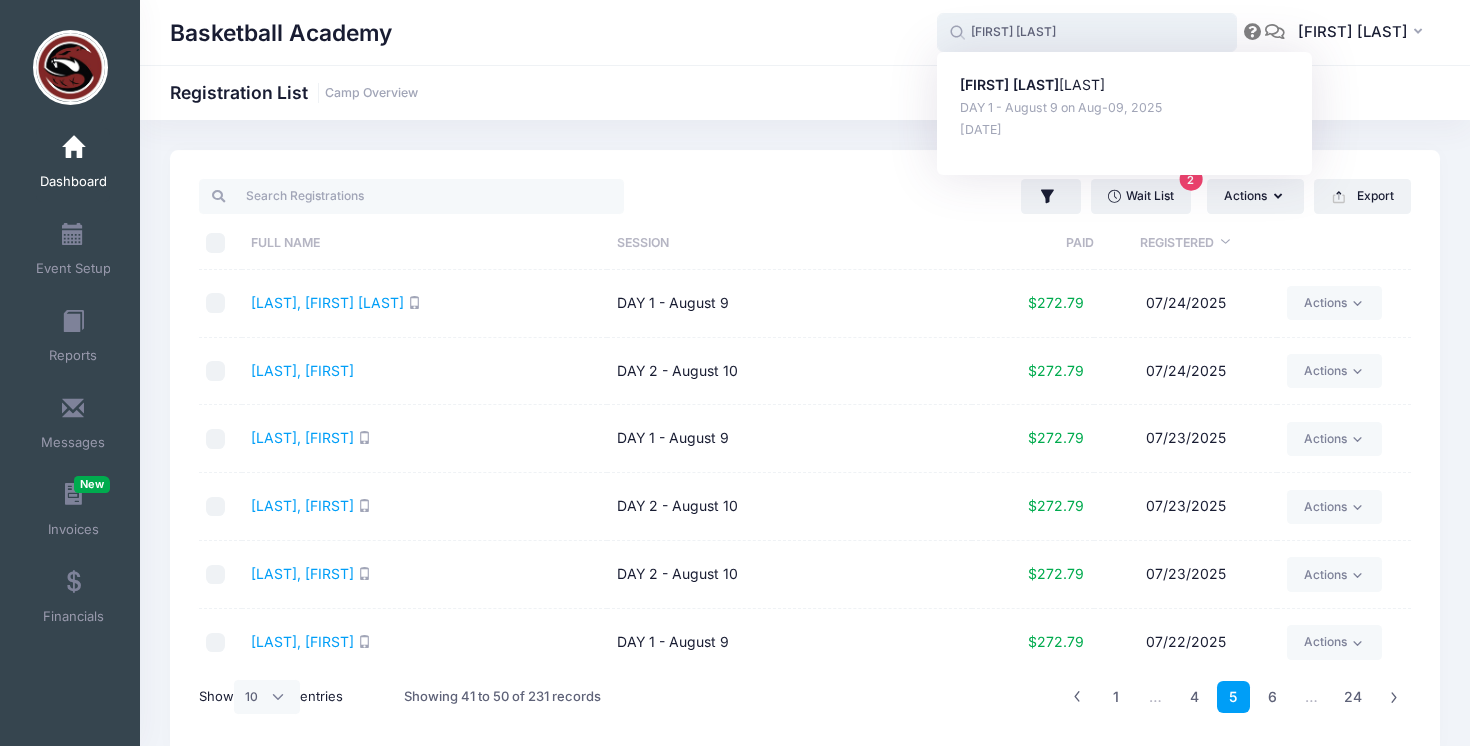 drag, startPoint x: 1046, startPoint y: 38, endPoint x: 964, endPoint y: 31, distance: 82.29824 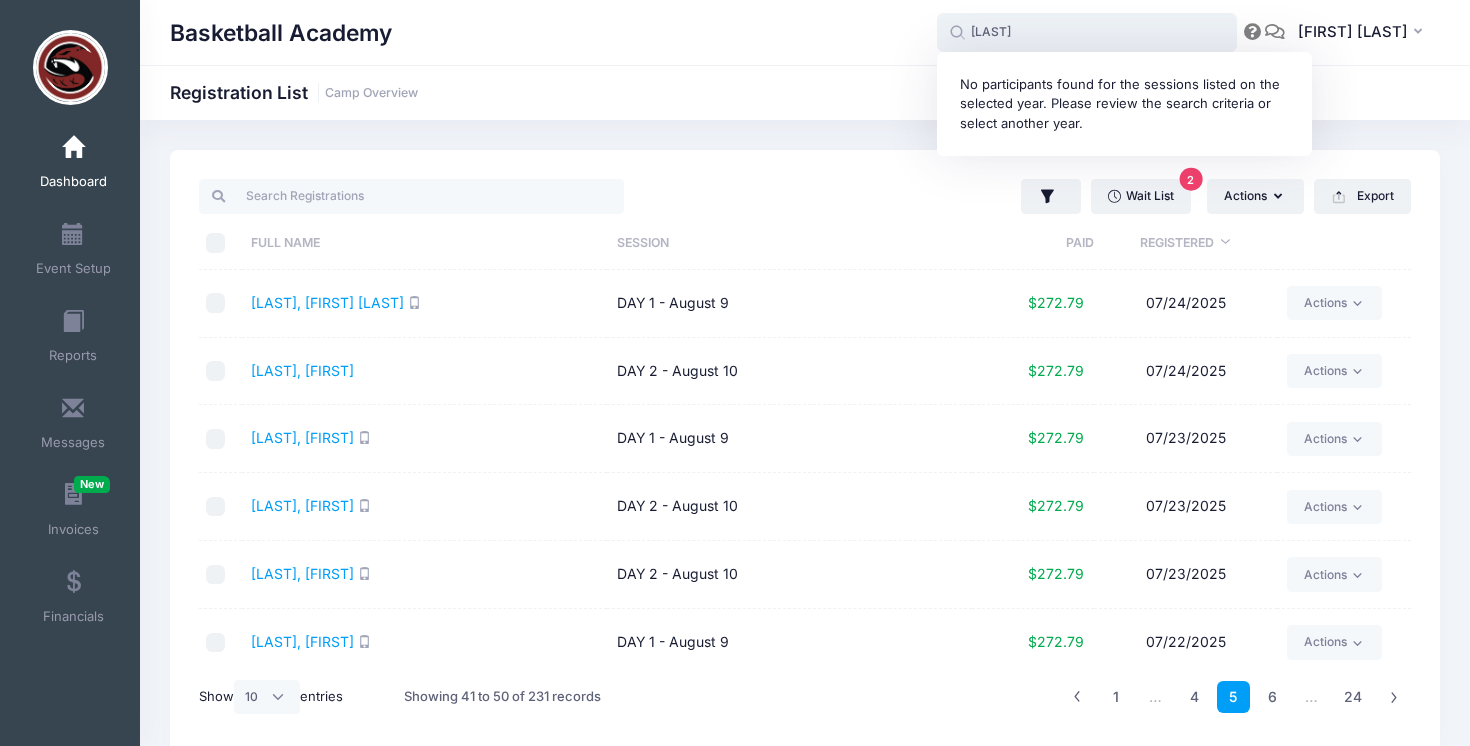 click on "raltson" at bounding box center [1087, 33] 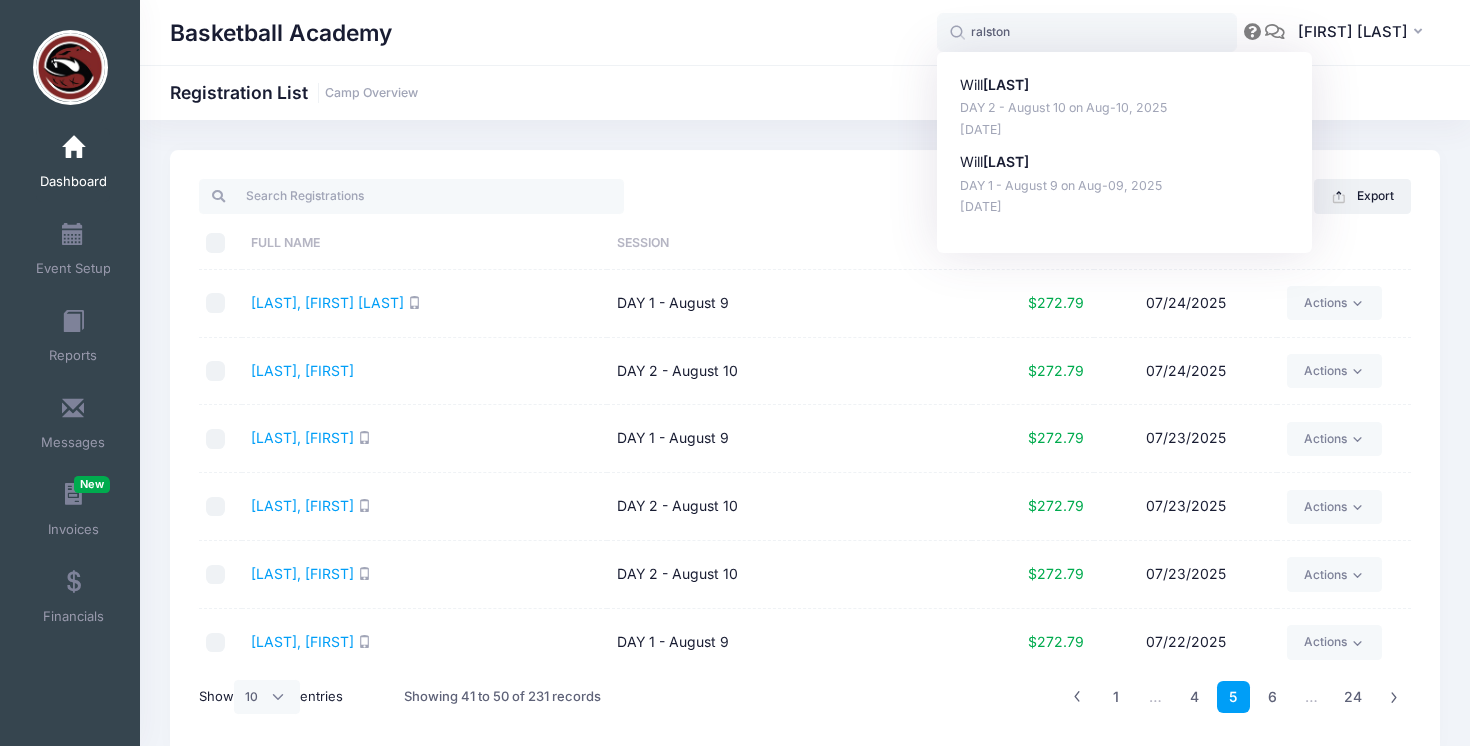 click on "Basketball Academy
Registration List
Camp Overview" at bounding box center [805, 93] 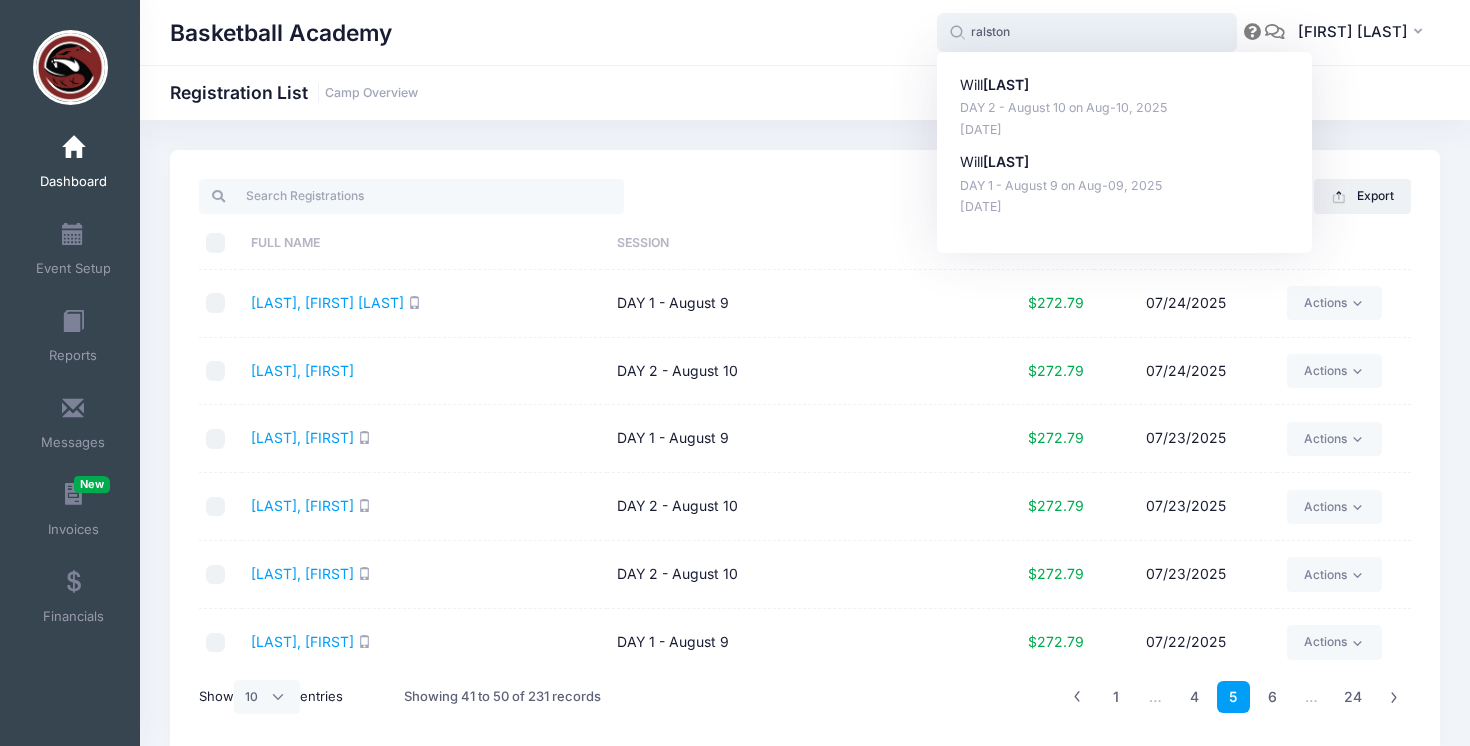 drag, startPoint x: 1015, startPoint y: 32, endPoint x: 952, endPoint y: 32, distance: 63 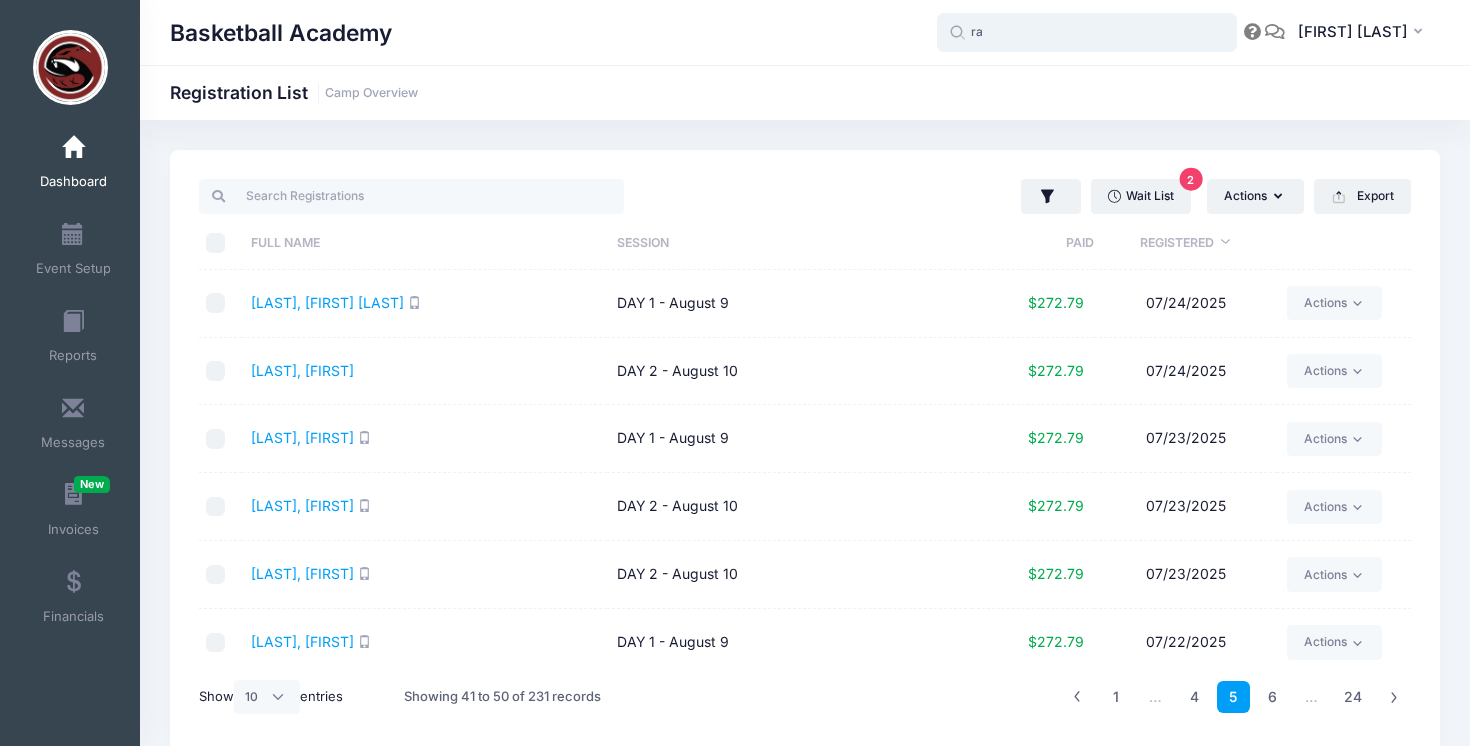 type on "r" 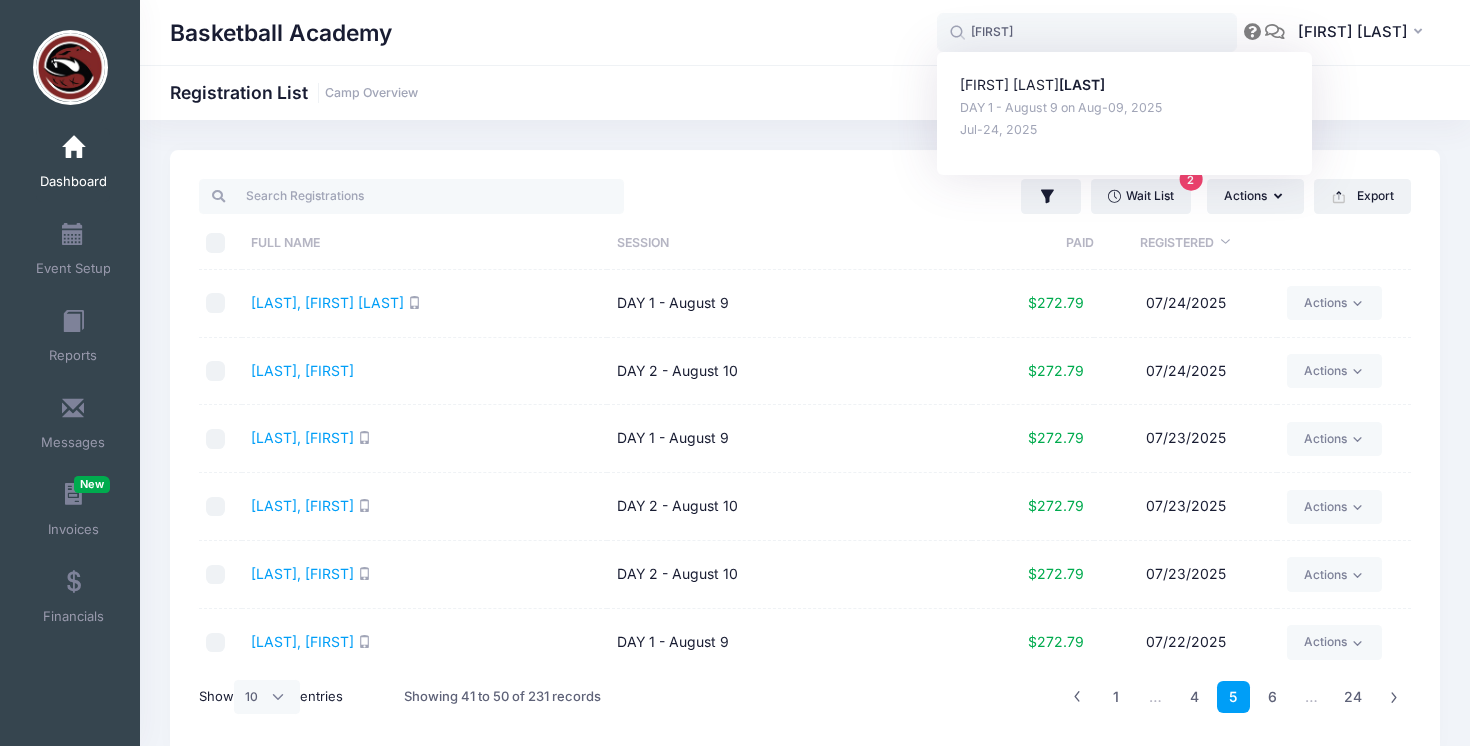 click on "Basketball Academy
Registration List
Camp Overview" at bounding box center [805, 93] 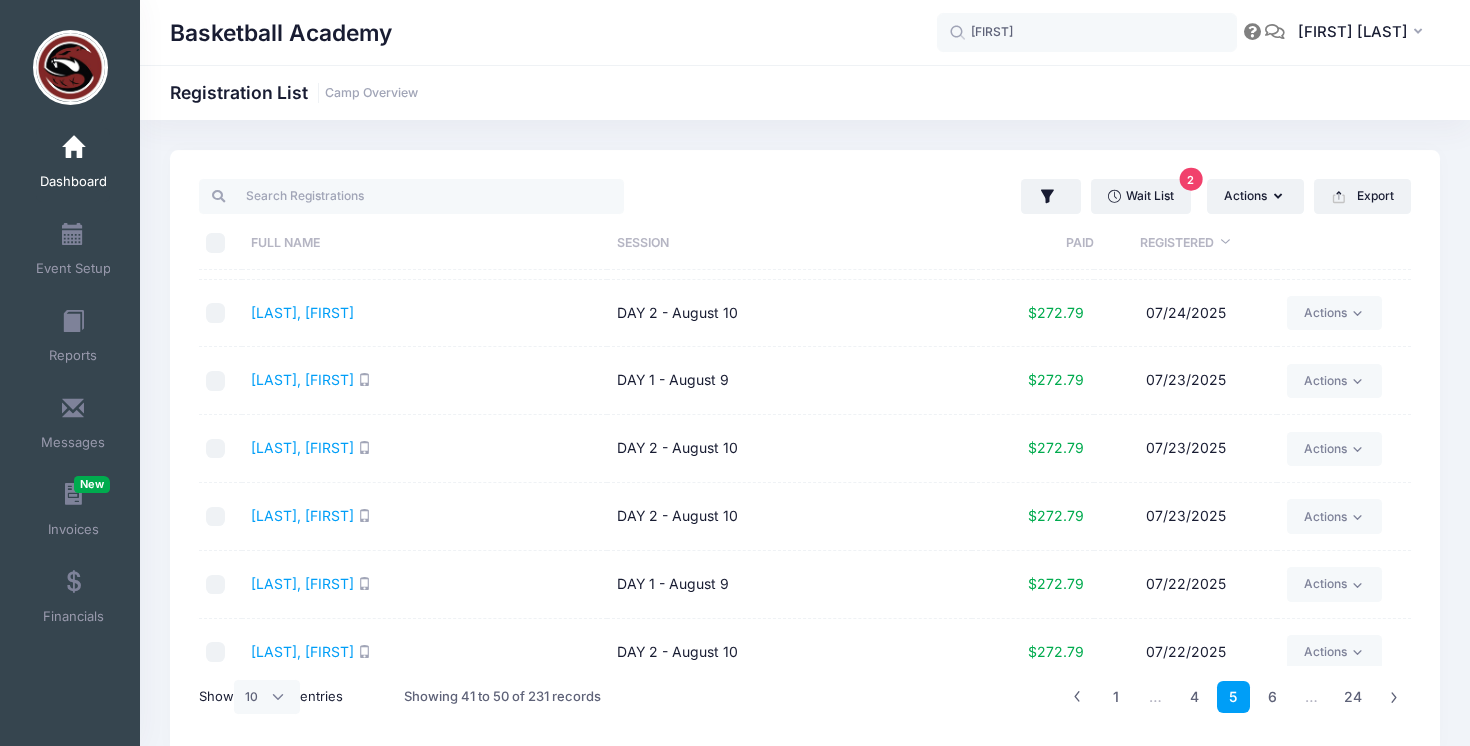 scroll, scrollTop: 0, scrollLeft: 0, axis: both 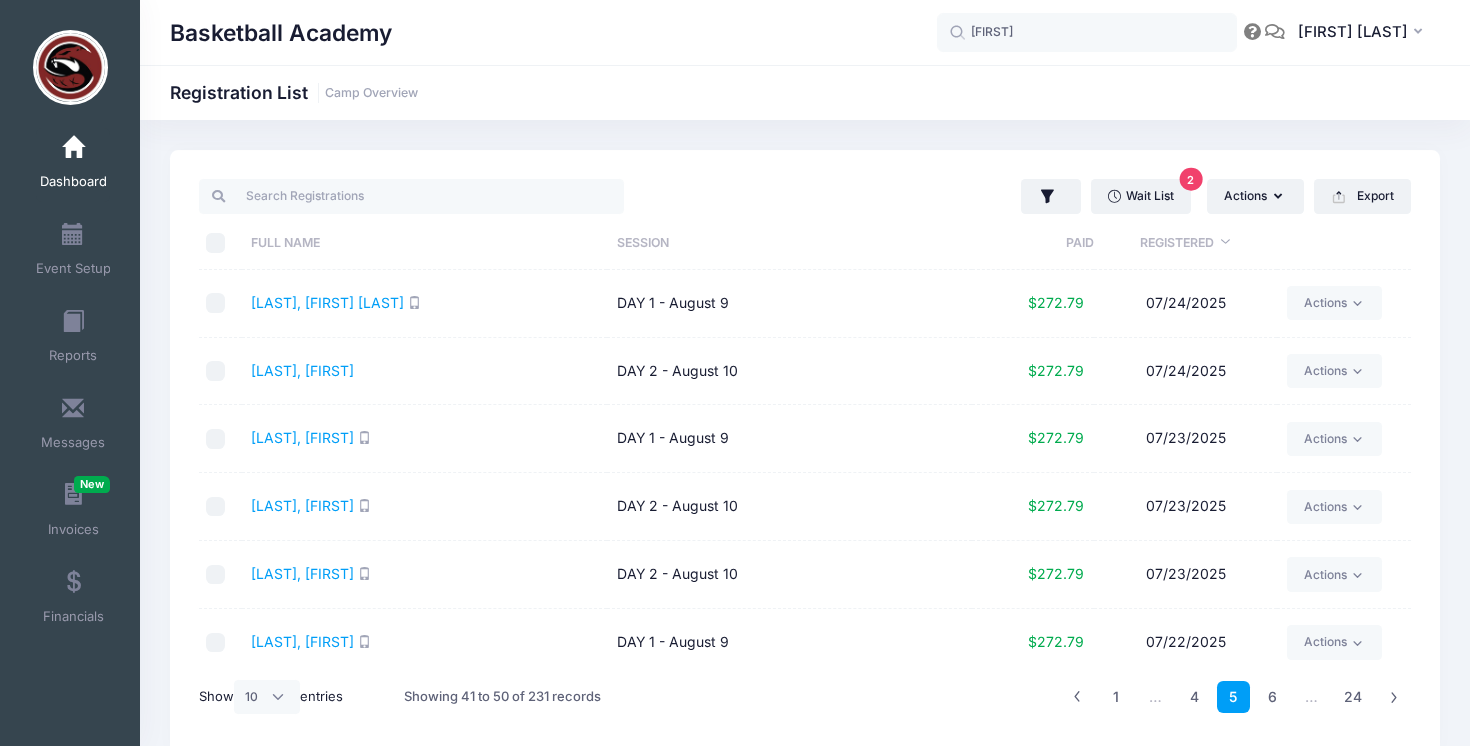 click on "Elshihabi, Zade" at bounding box center (424, 372) 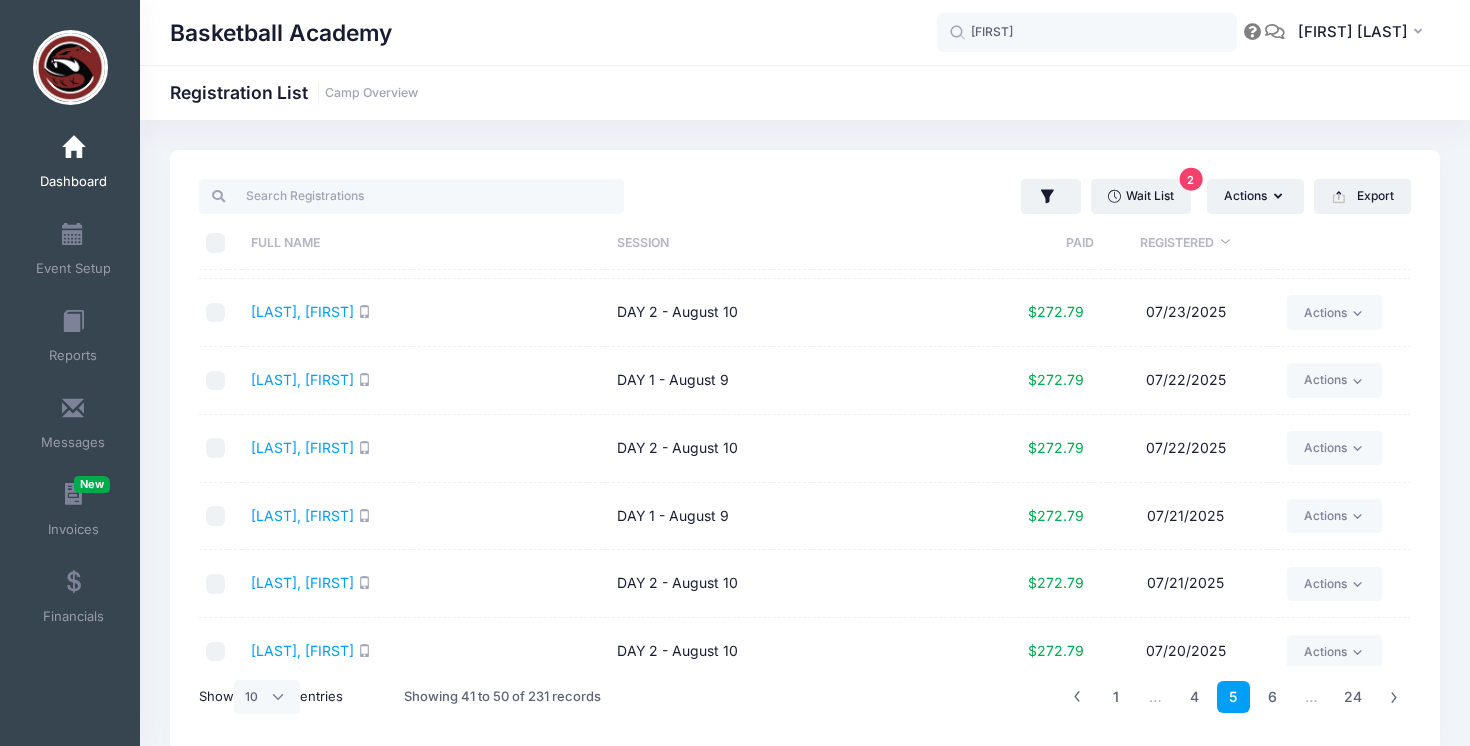 scroll, scrollTop: 281, scrollLeft: 0, axis: vertical 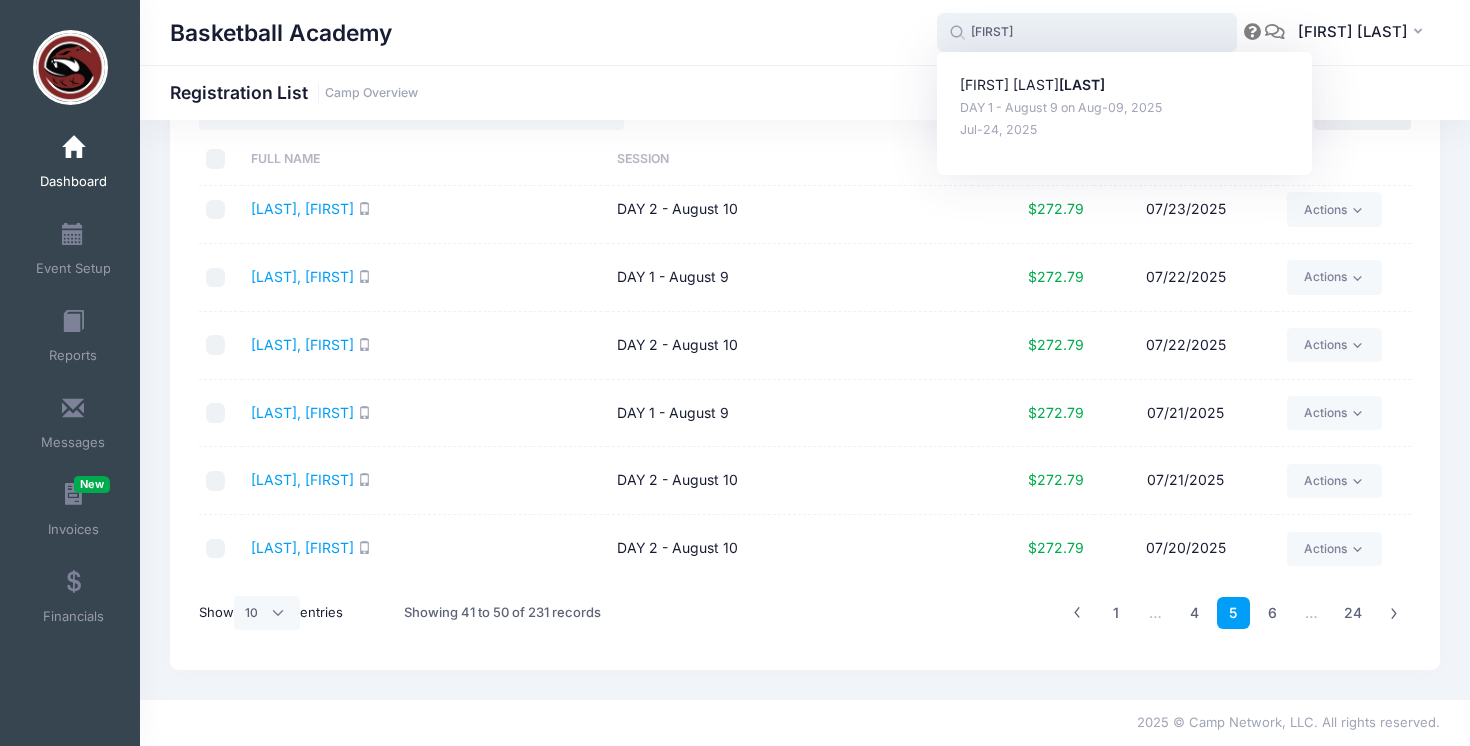 drag, startPoint x: 1023, startPoint y: 32, endPoint x: 950, endPoint y: 32, distance: 73 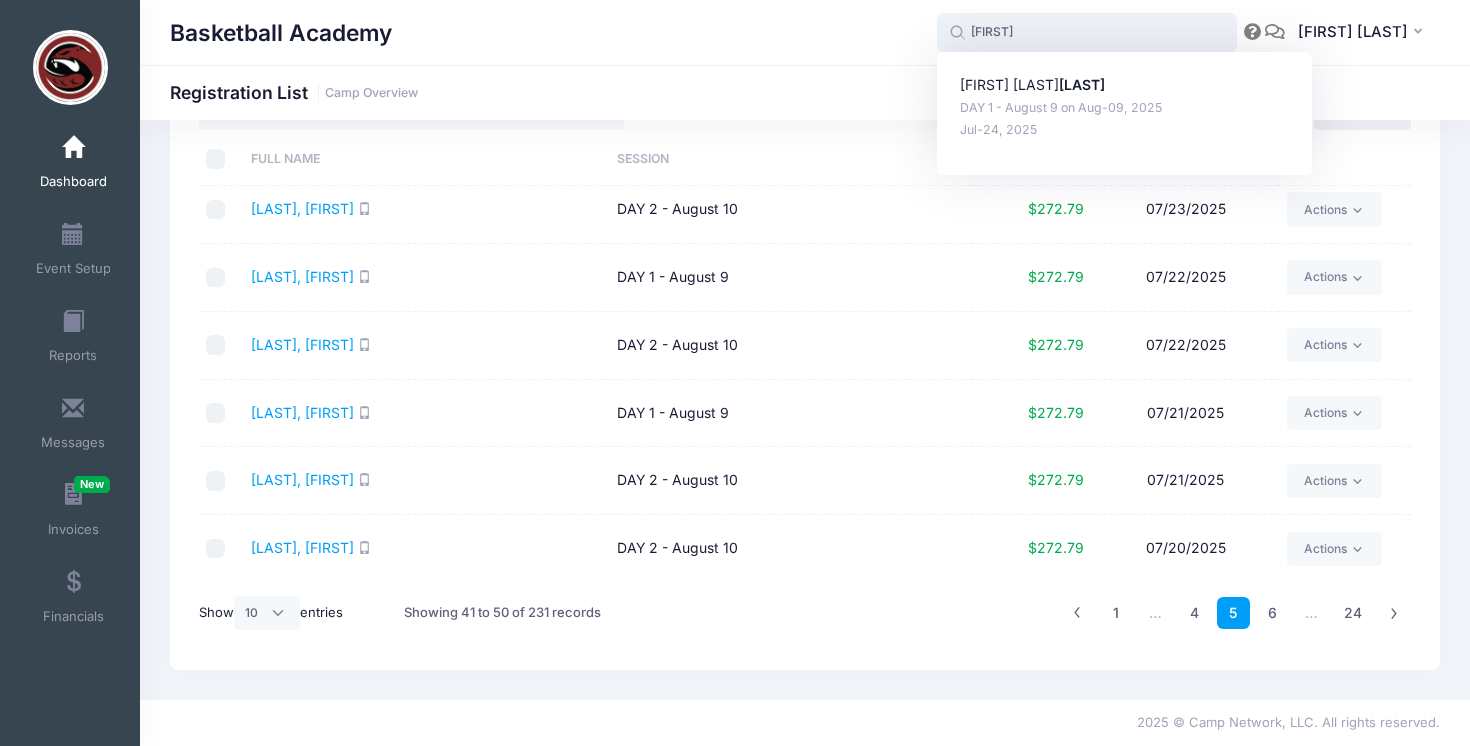 click on "cineus" at bounding box center (1087, 33) 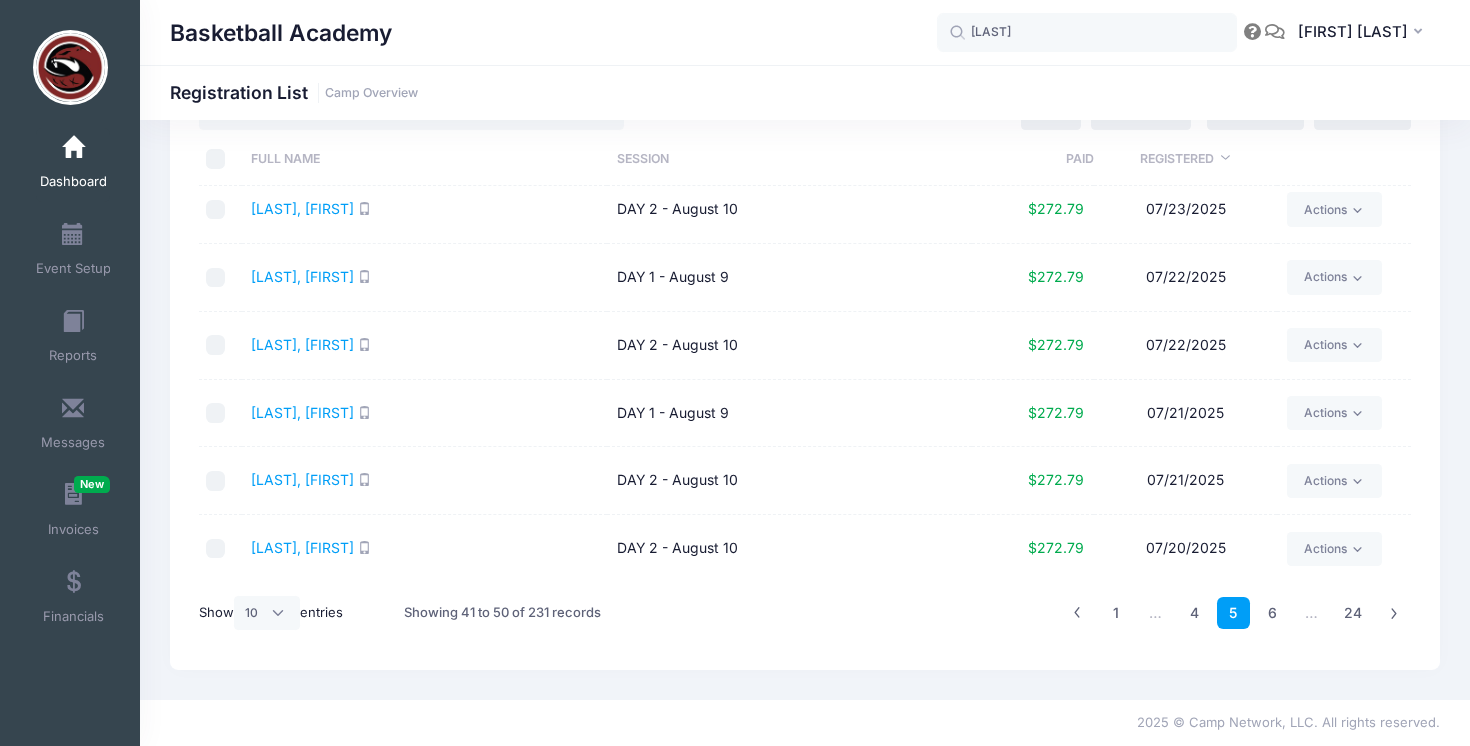 click on "Basketball Academy" at bounding box center (553, 33) 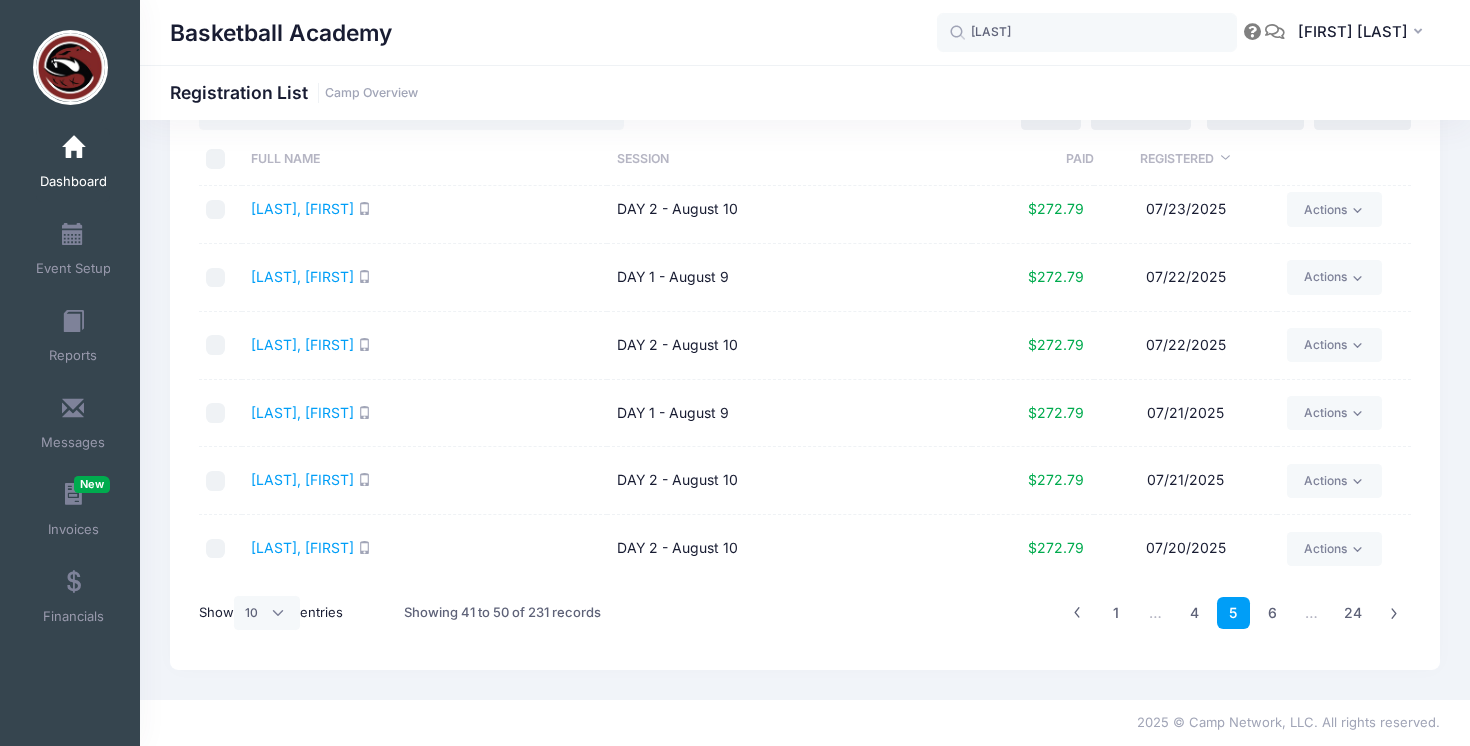 click on "DAY 2 - August 10" at bounding box center [789, 548] 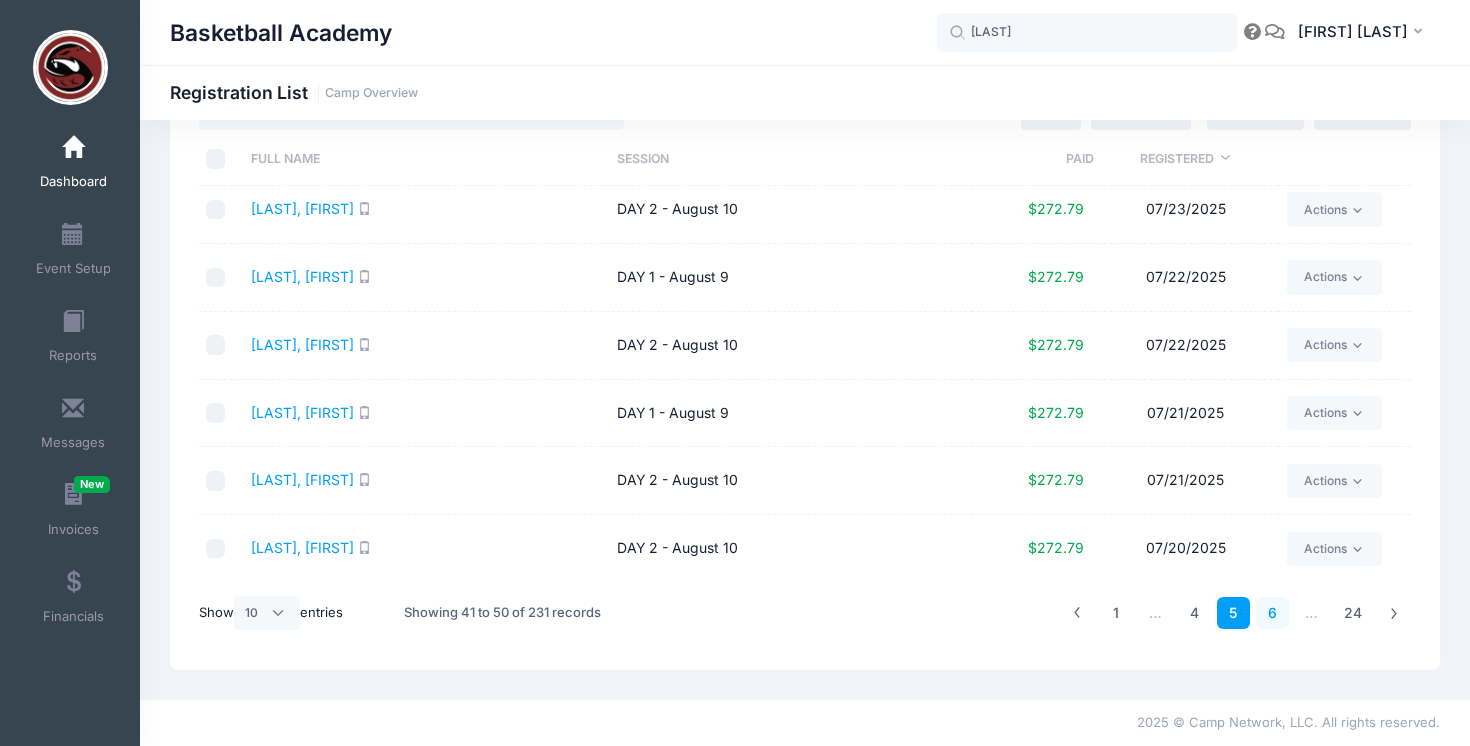 click on "6" at bounding box center (1272, 613) 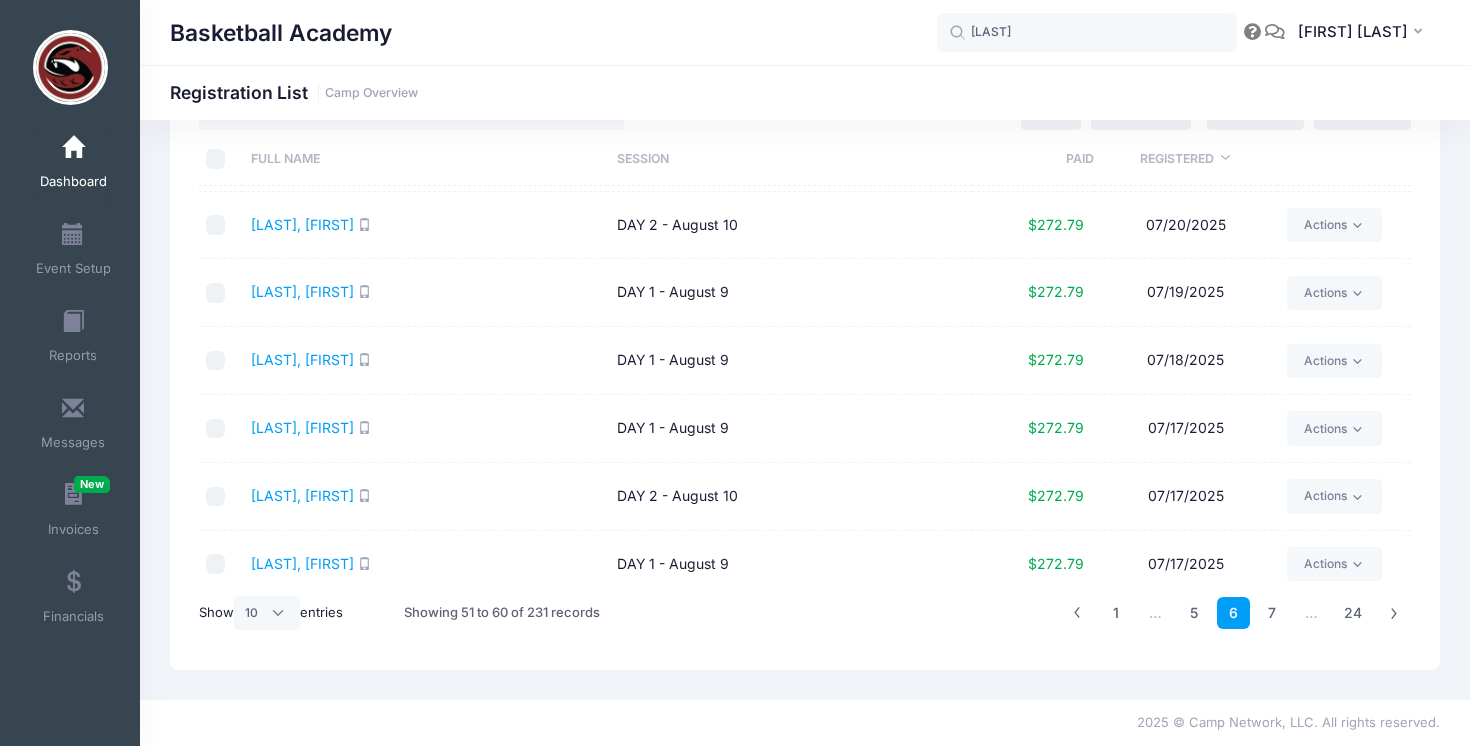 scroll, scrollTop: 0, scrollLeft: 0, axis: both 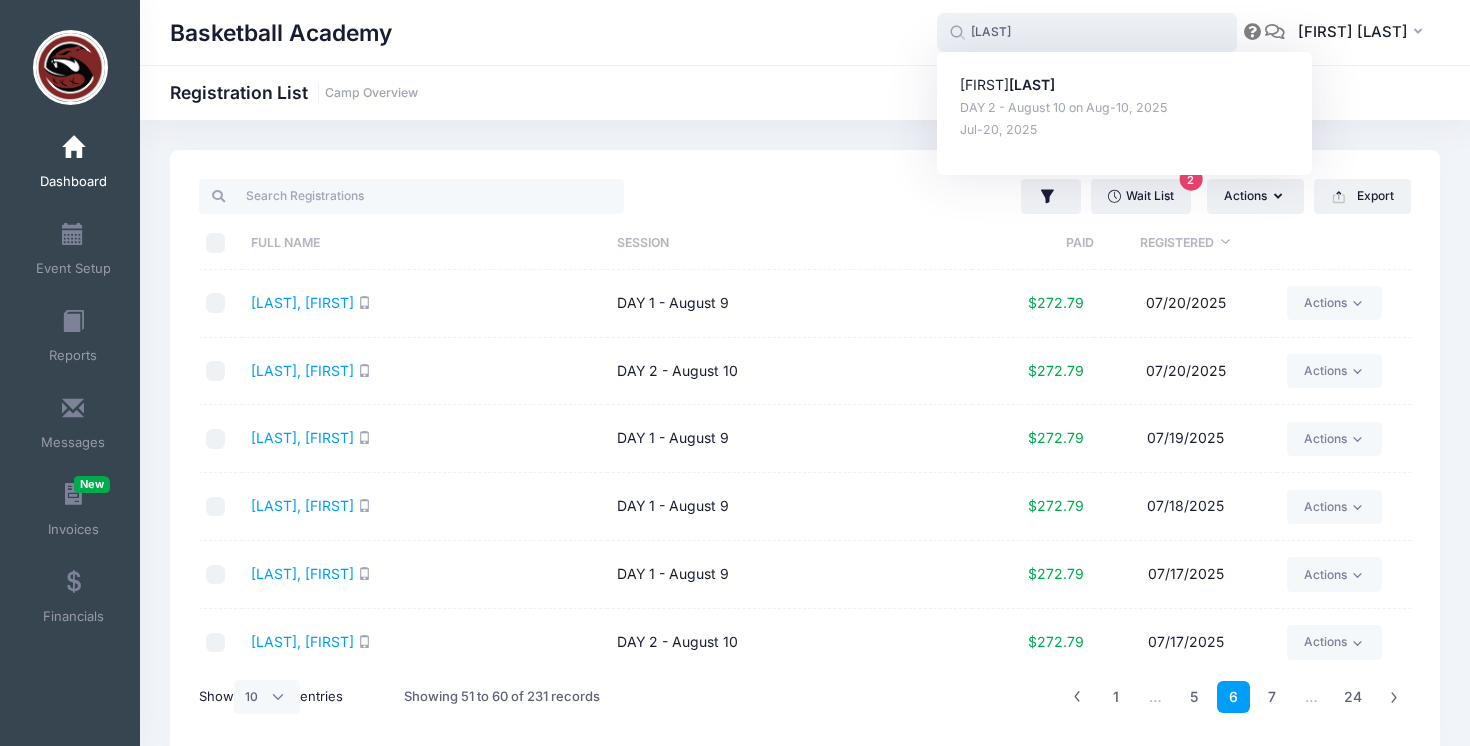 drag, startPoint x: 997, startPoint y: 35, endPoint x: 949, endPoint y: 30, distance: 48.259712 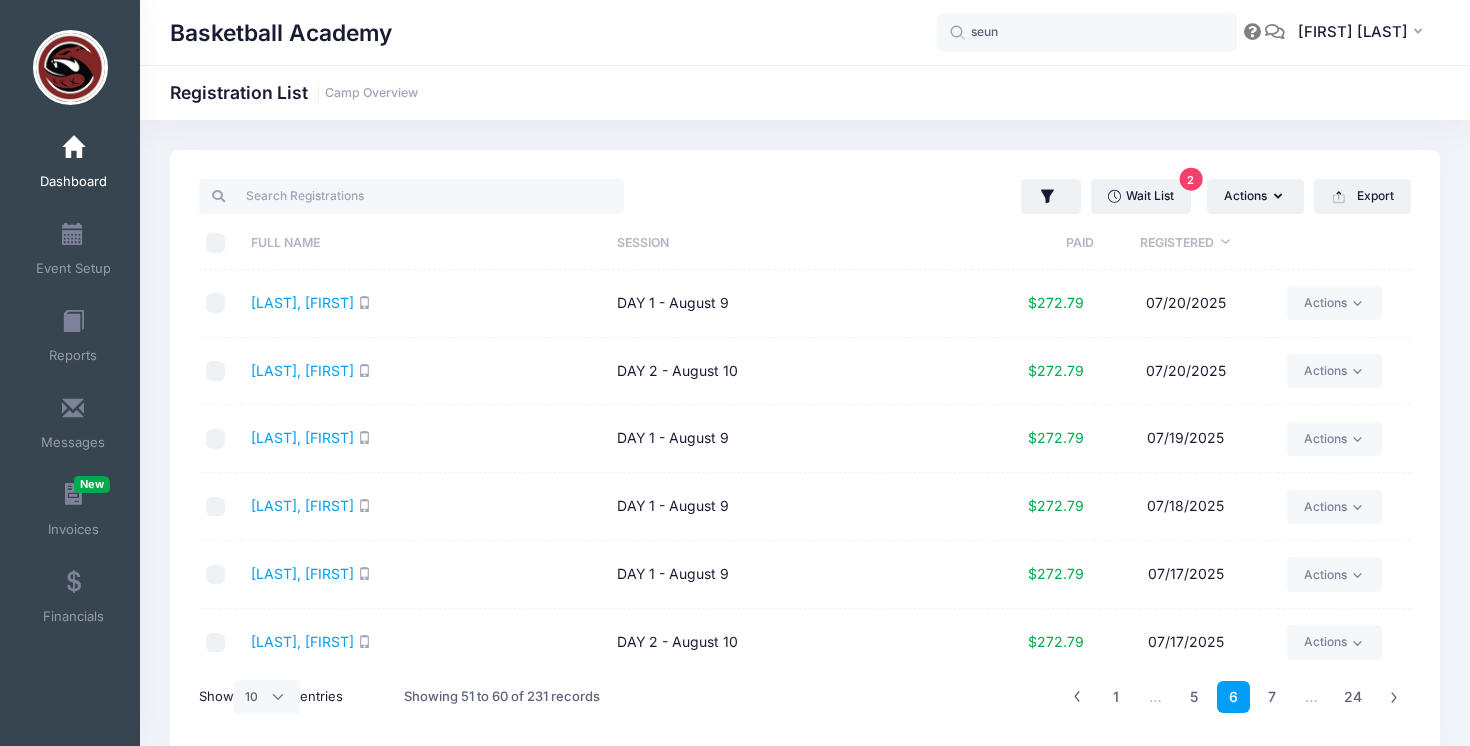 click on "Basketball Academy
Registration List
Camp Overview" at bounding box center [805, 93] 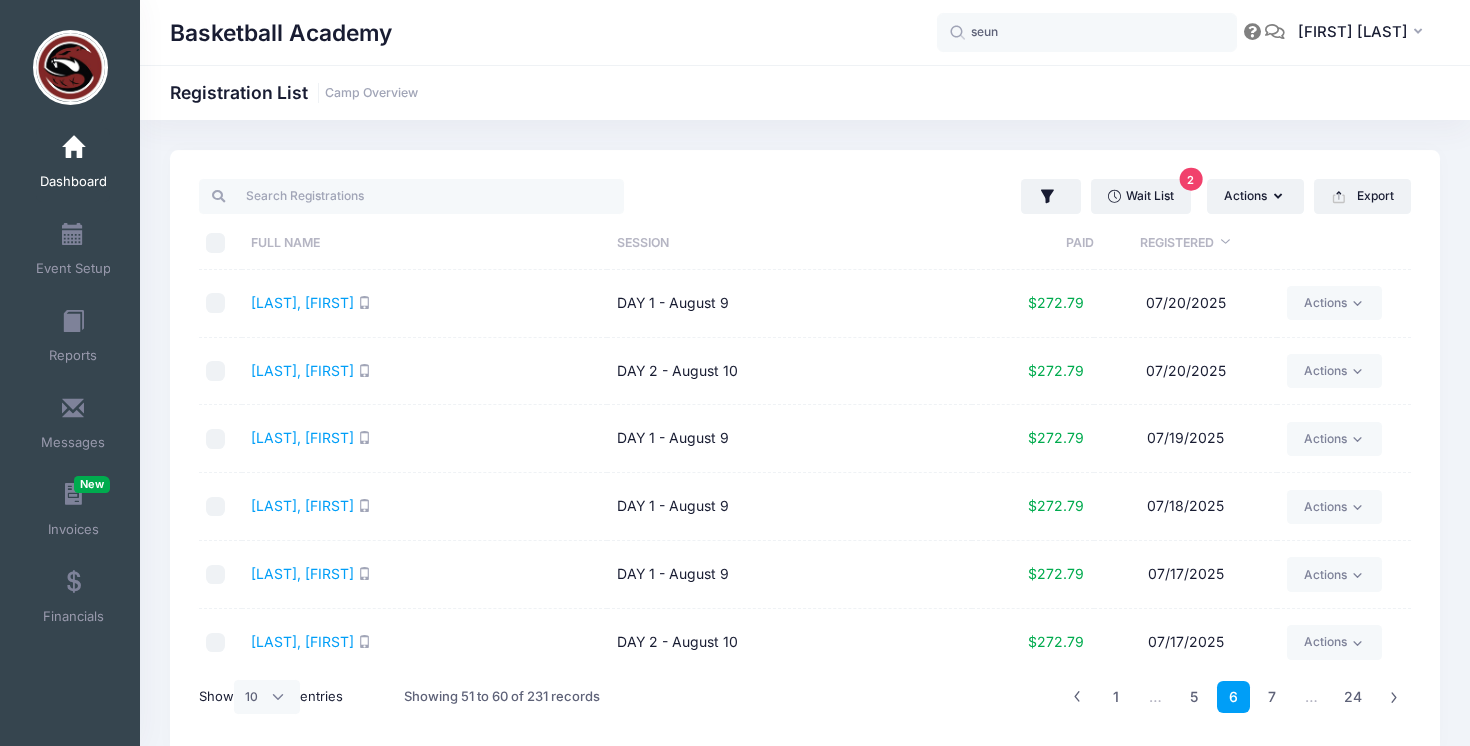 click on "Campbell, Dylan" at bounding box center (424, 439) 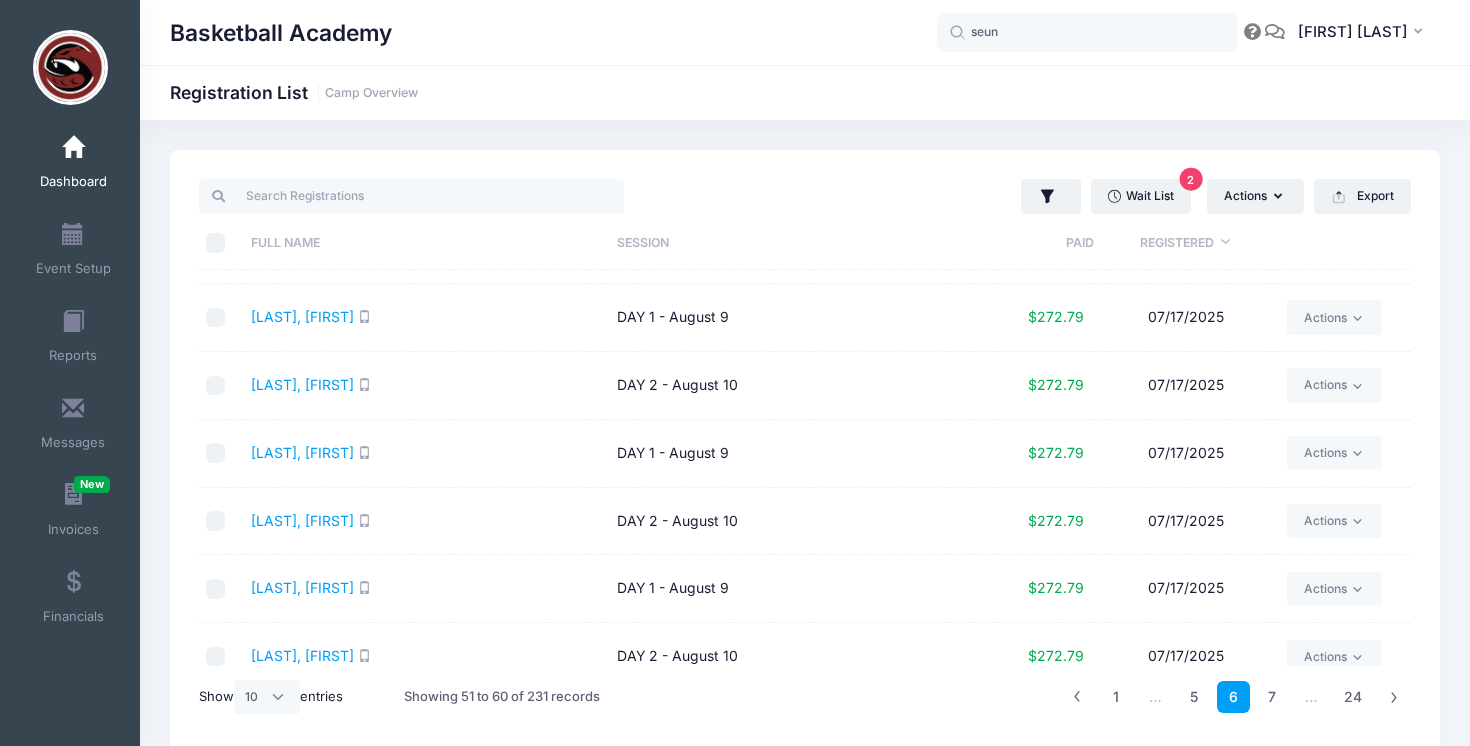 scroll, scrollTop: 261, scrollLeft: 0, axis: vertical 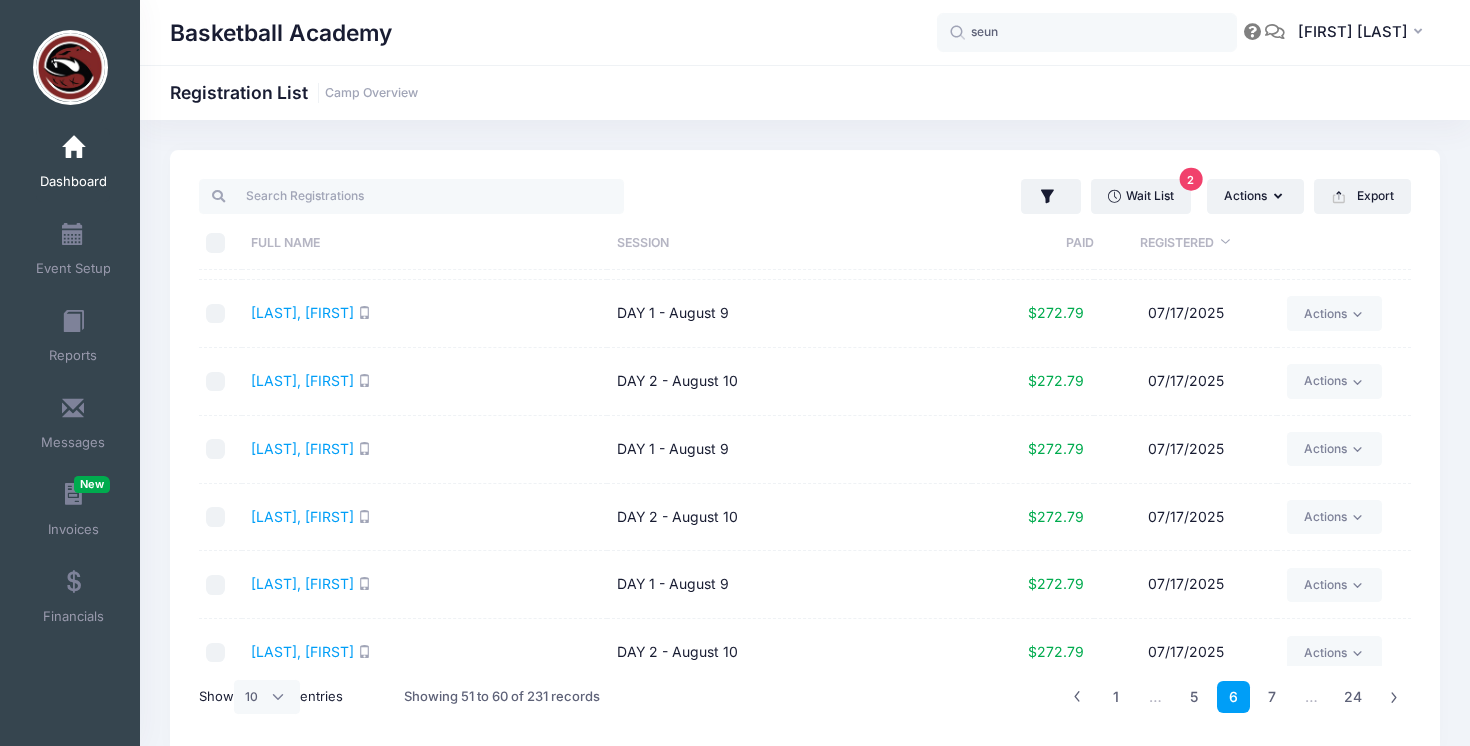 copy on "Chouinard, Gavin" 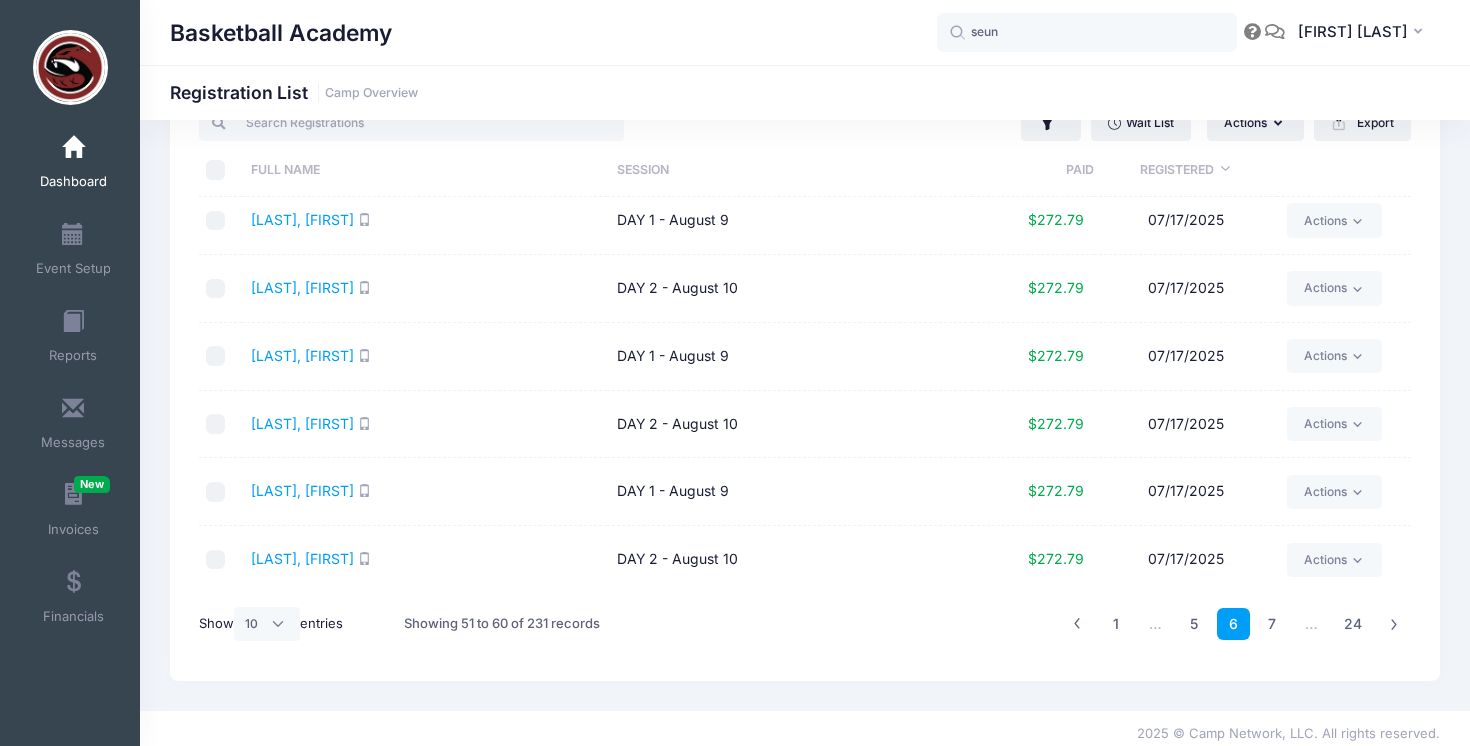scroll, scrollTop: 81, scrollLeft: 0, axis: vertical 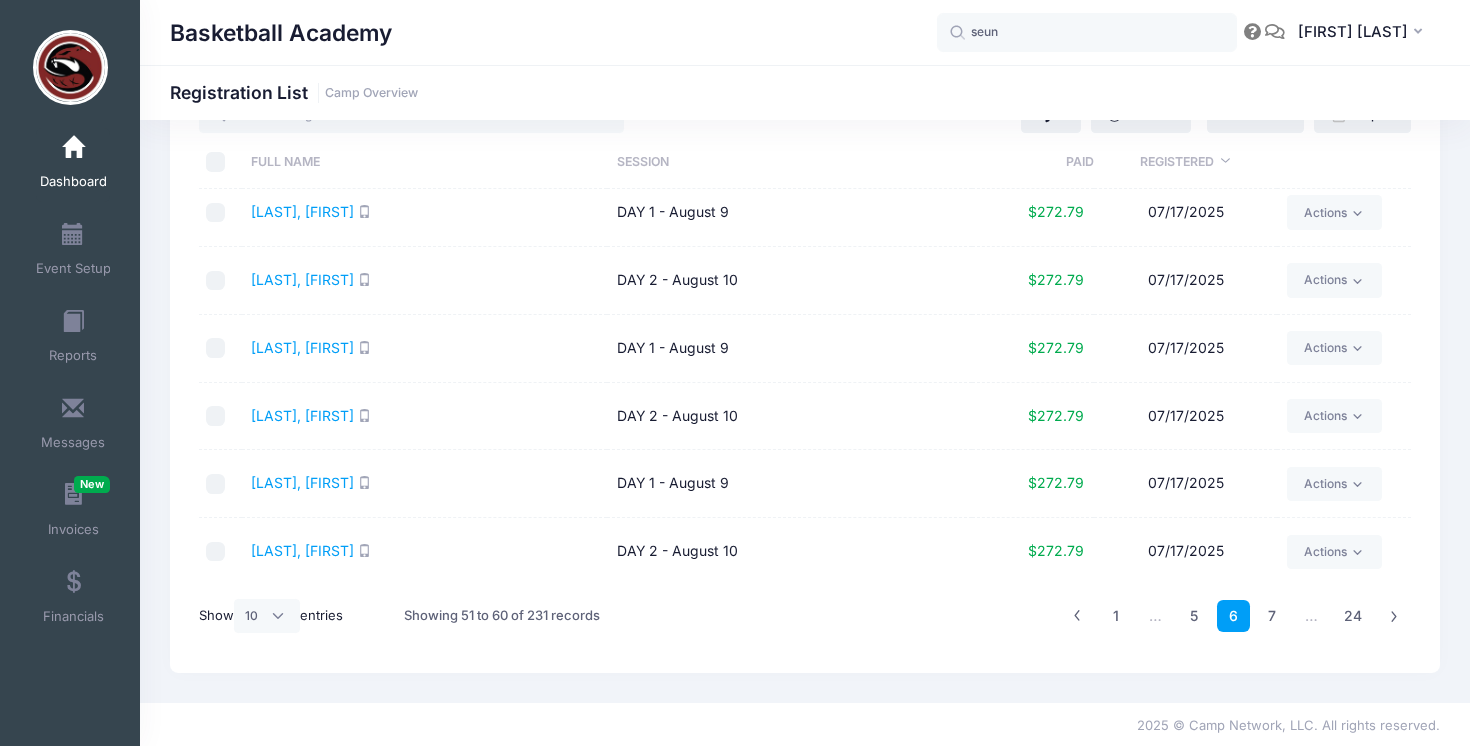 click on "Ratnayake, Jai" at bounding box center [424, 417] 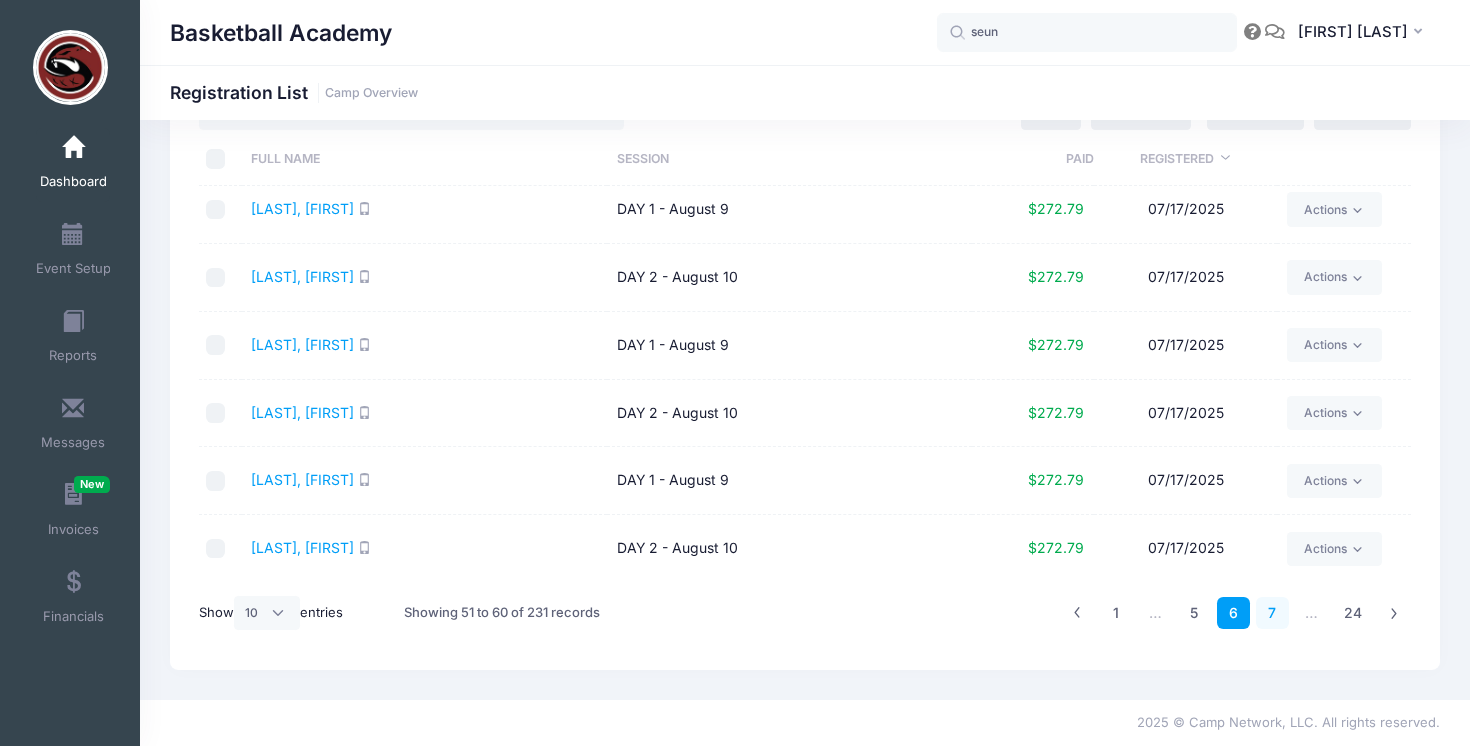 click on "7" at bounding box center (1272, 613) 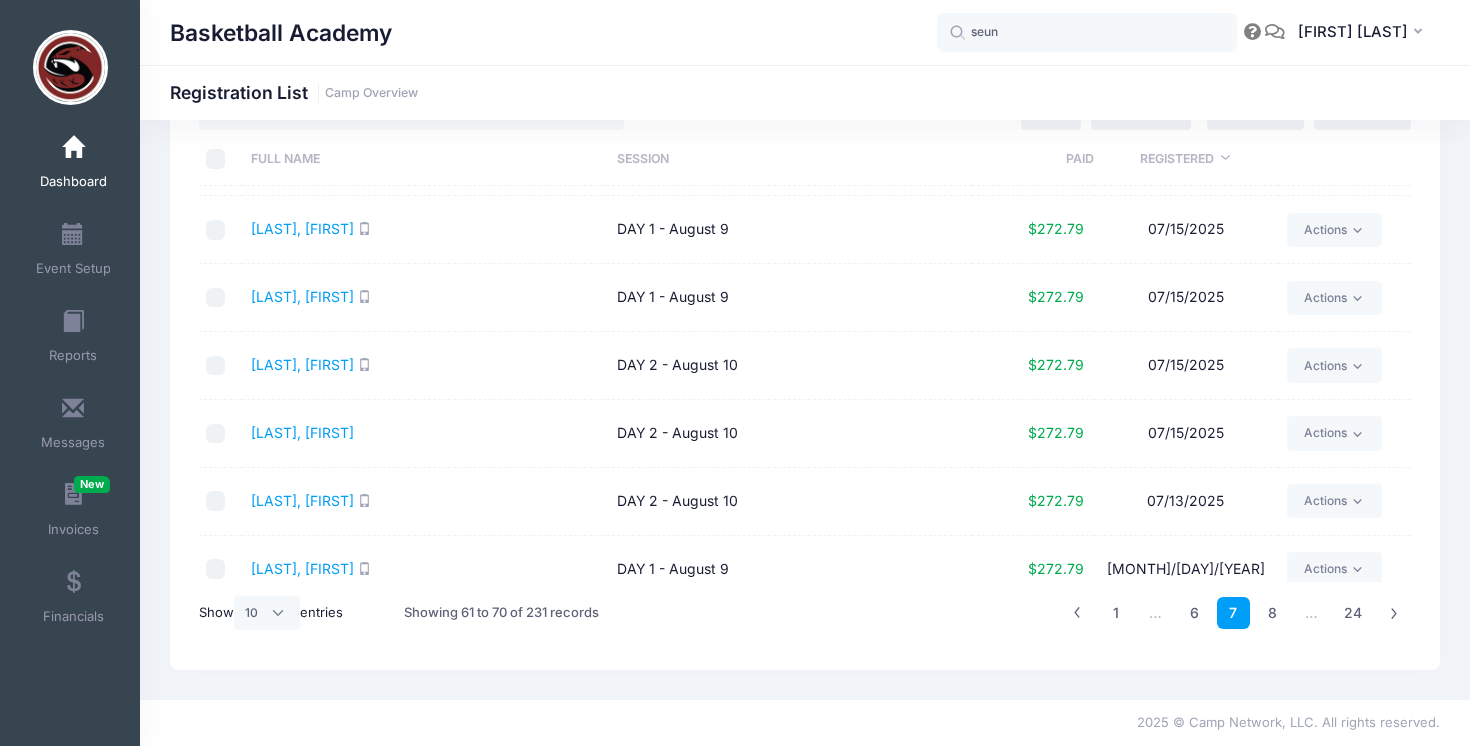 scroll, scrollTop: 0, scrollLeft: 0, axis: both 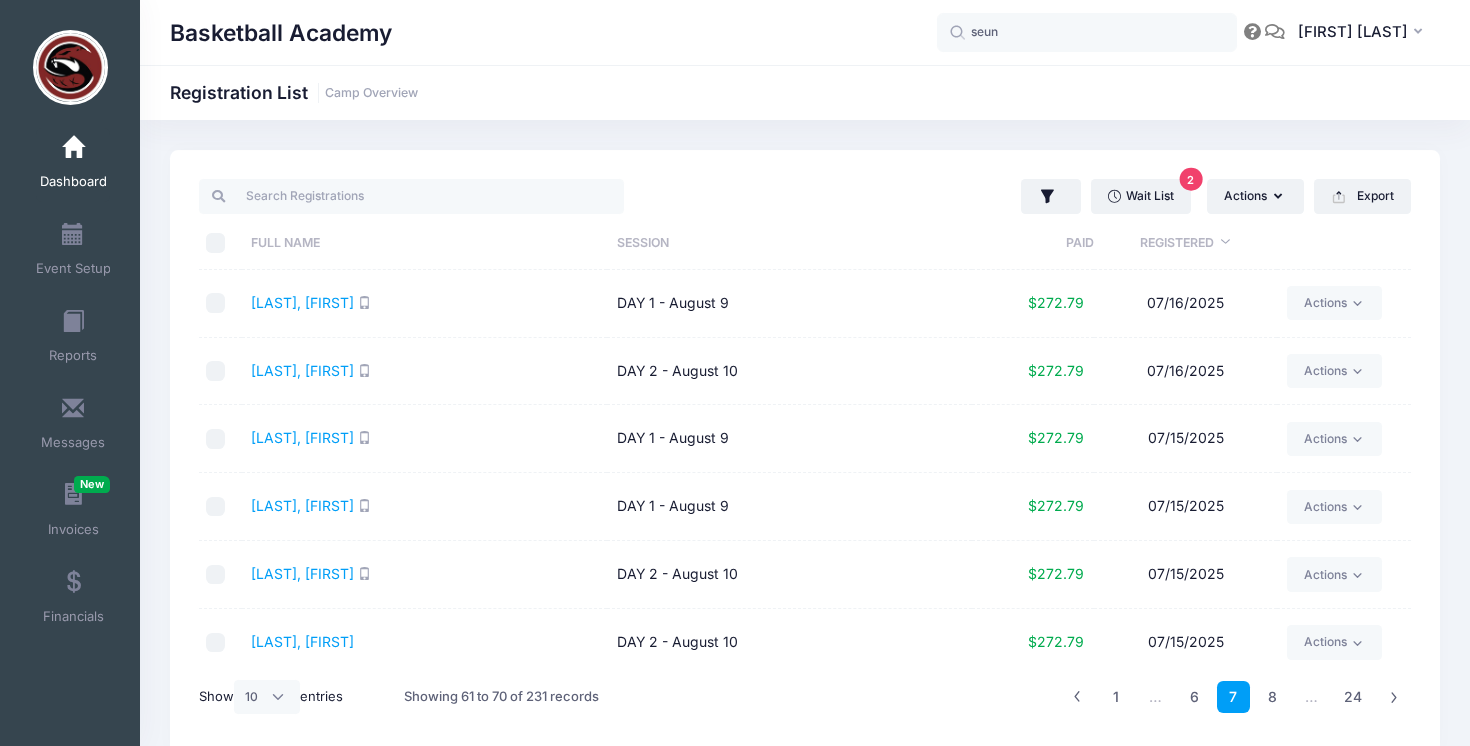 click on "Wait List
2
Actions      Assign Labels
Send Email
Send SMS
Send Payment Reminder
Send Document Upload Reminder
Request Additional Information
Deleted Registrations
Filter Options
Payment Status:
All
Paid Full
Pending Disputed" at bounding box center [805, 452] 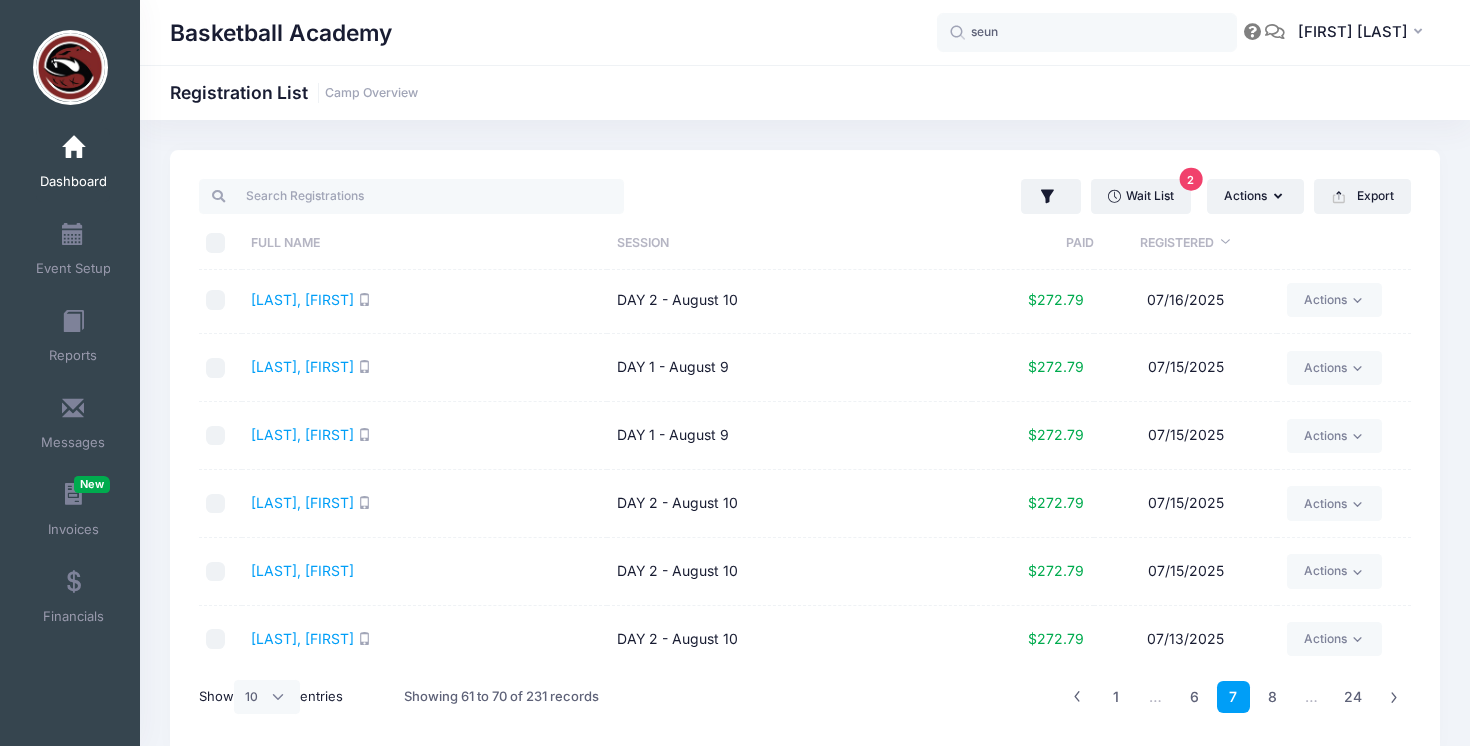 scroll, scrollTop: 72, scrollLeft: 0, axis: vertical 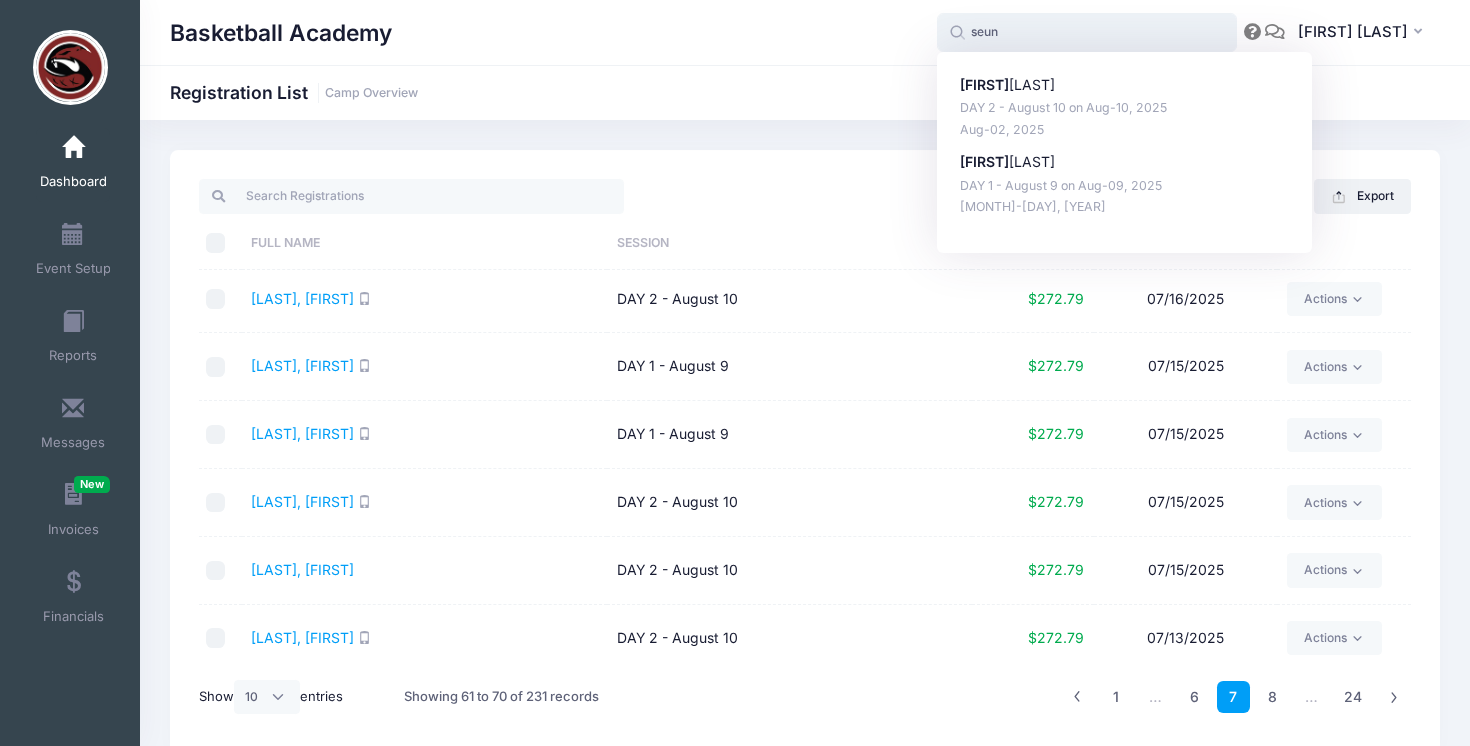 drag, startPoint x: 1006, startPoint y: 36, endPoint x: 934, endPoint y: 36, distance: 72 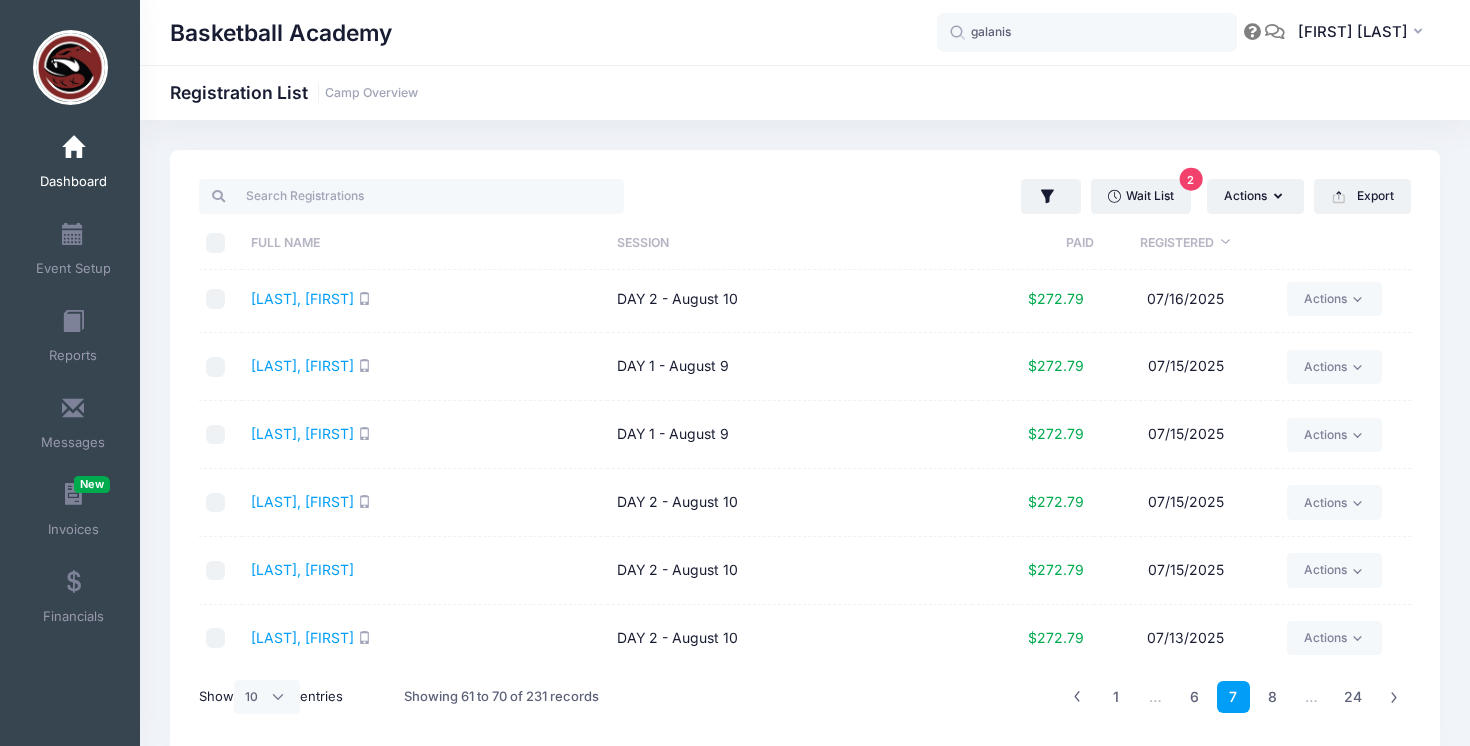 click on "Lineberger, Devin" at bounding box center (424, 435) 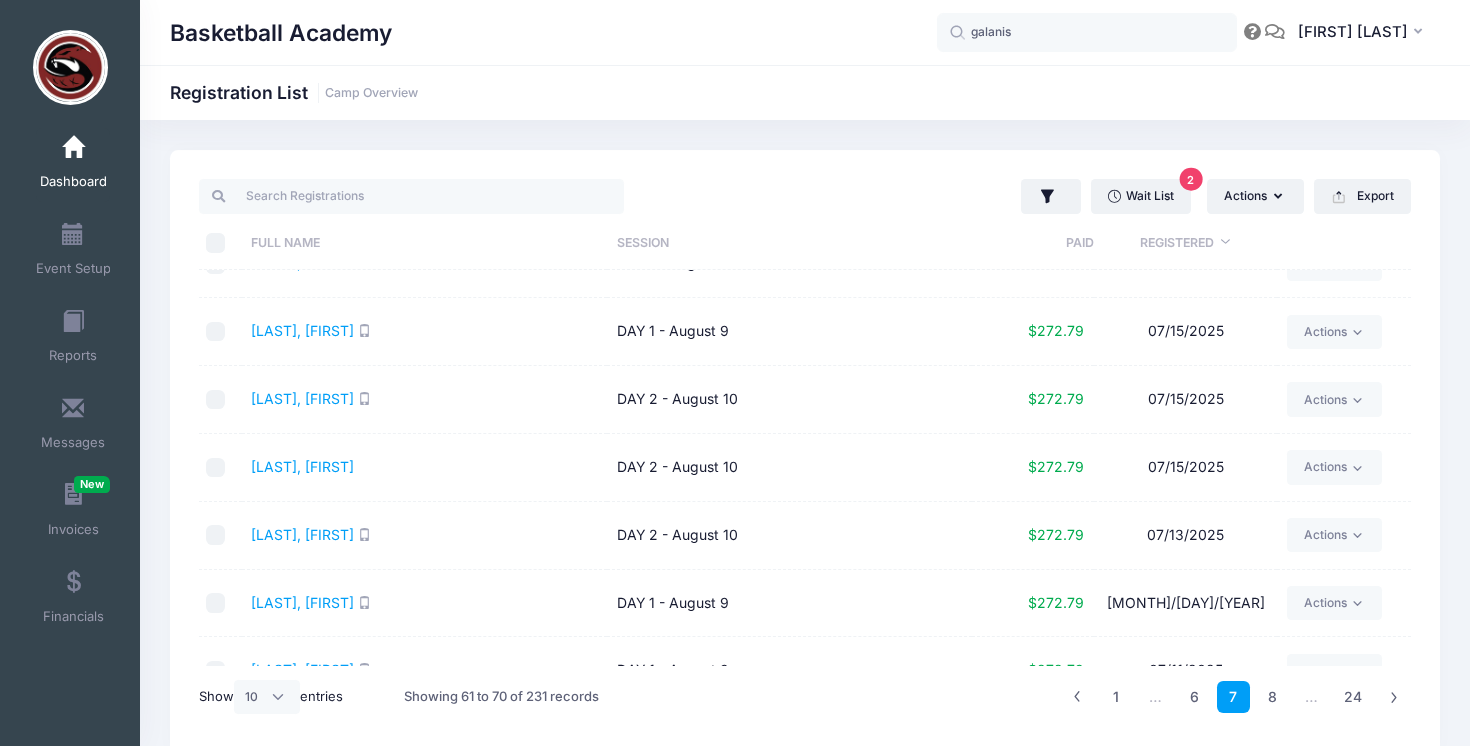 scroll, scrollTop: 177, scrollLeft: 0, axis: vertical 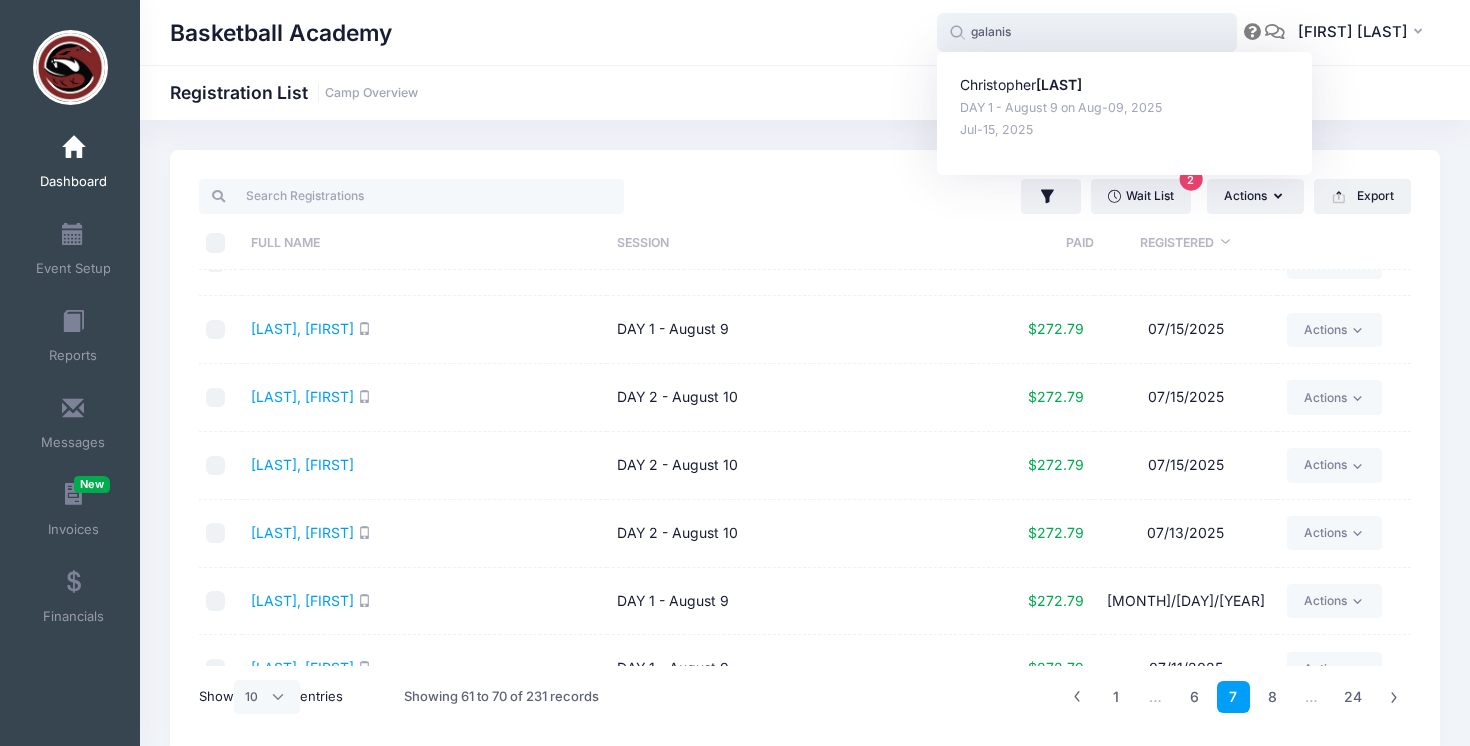 drag, startPoint x: 1026, startPoint y: 37, endPoint x: 933, endPoint y: 35, distance: 93.0215 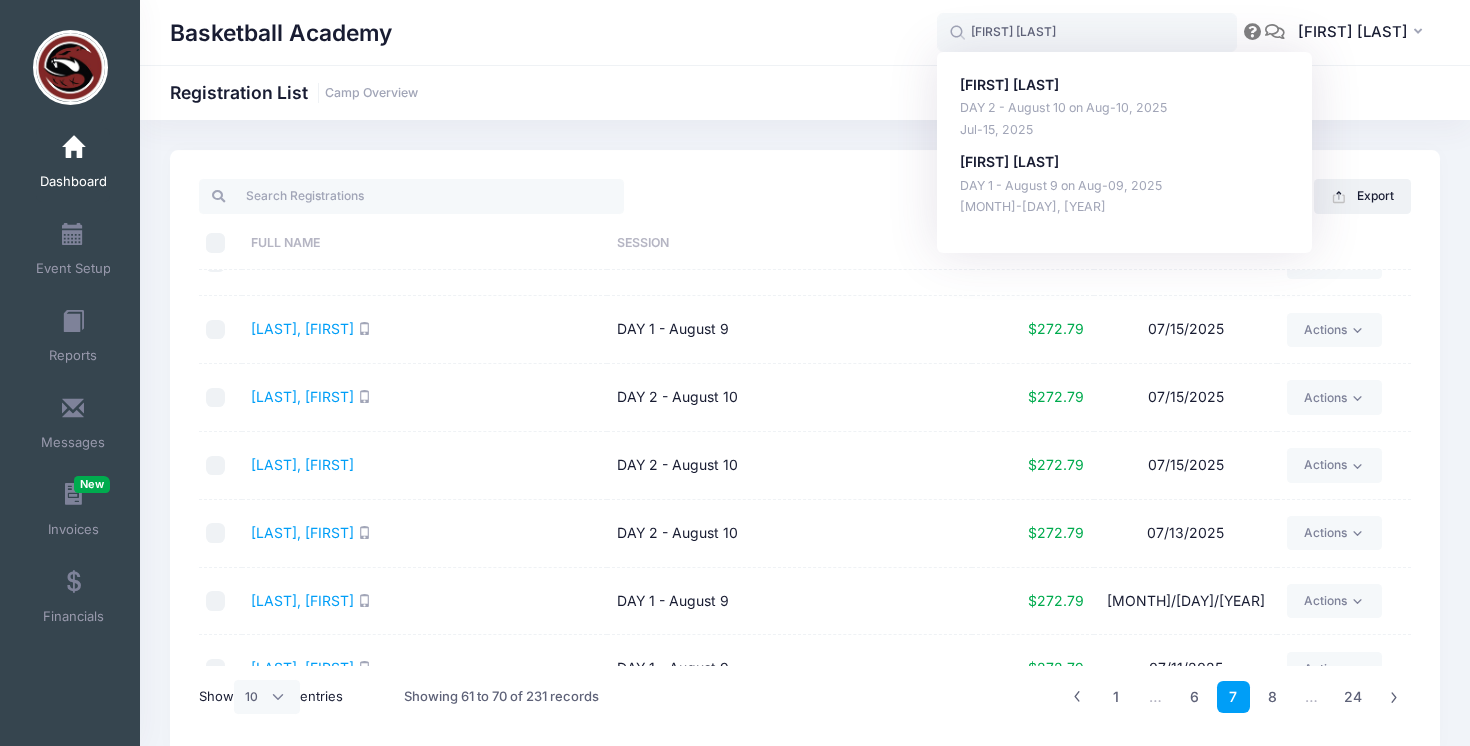 click on "Basketball Academy
Registration List
Camp Overview" at bounding box center [805, 92] 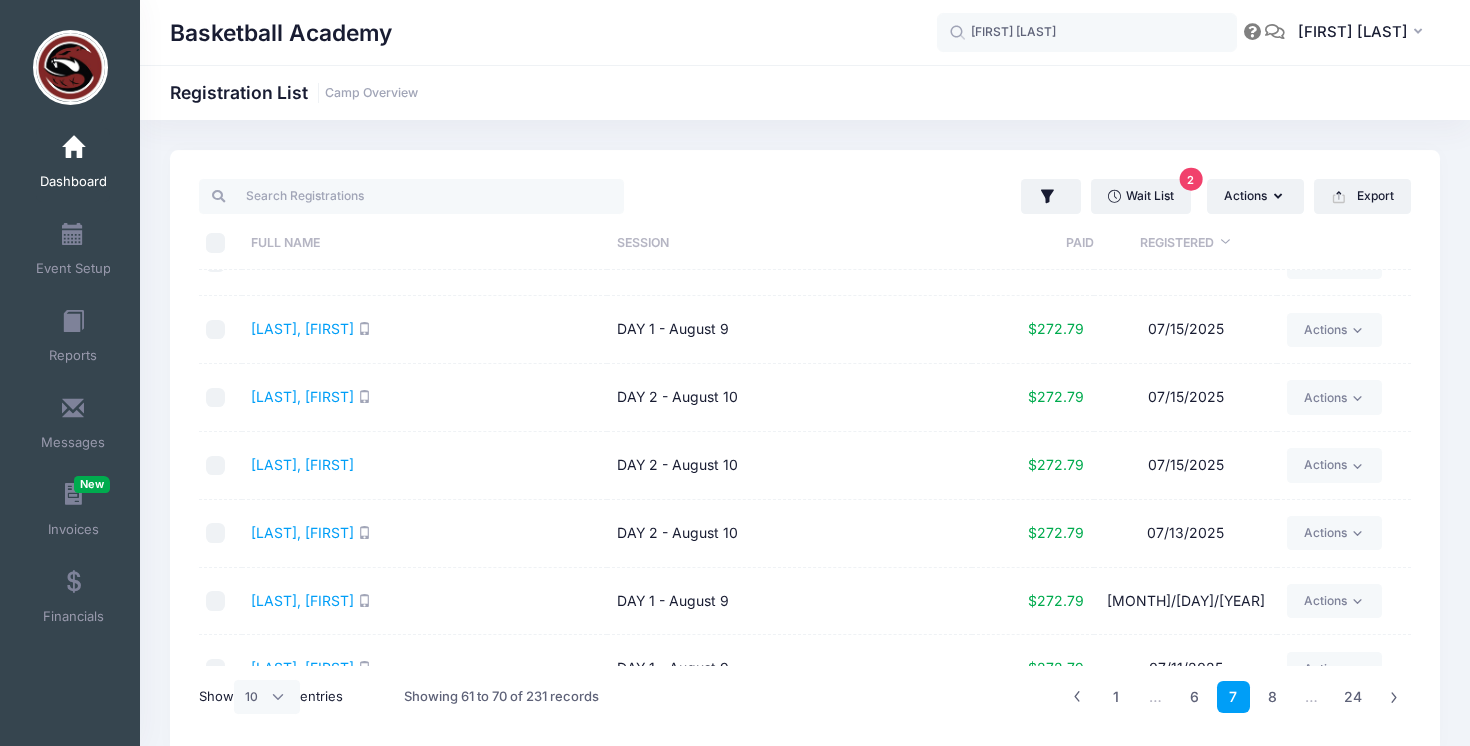 click on "Chang, Will" at bounding box center (424, 466) 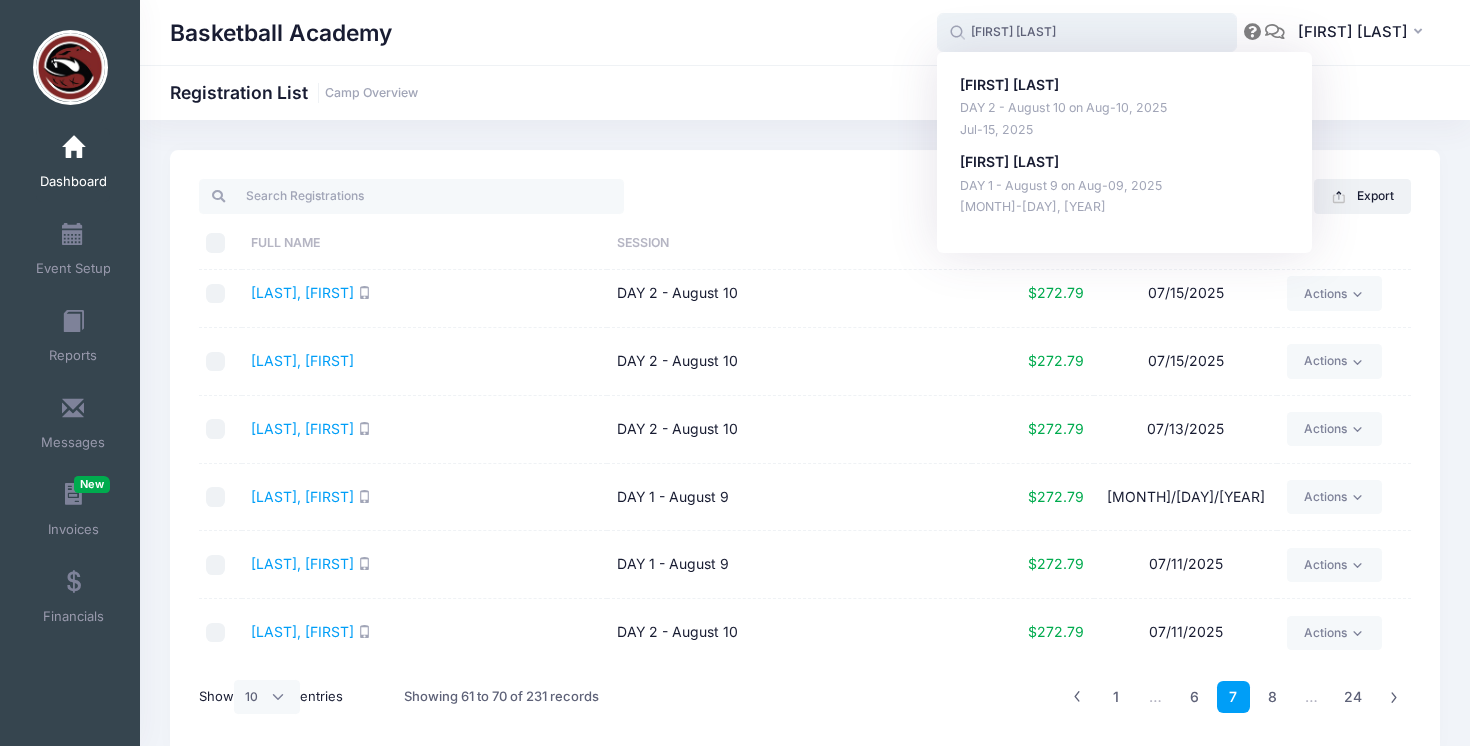 drag, startPoint x: 1064, startPoint y: 35, endPoint x: 926, endPoint y: 34, distance: 138.00362 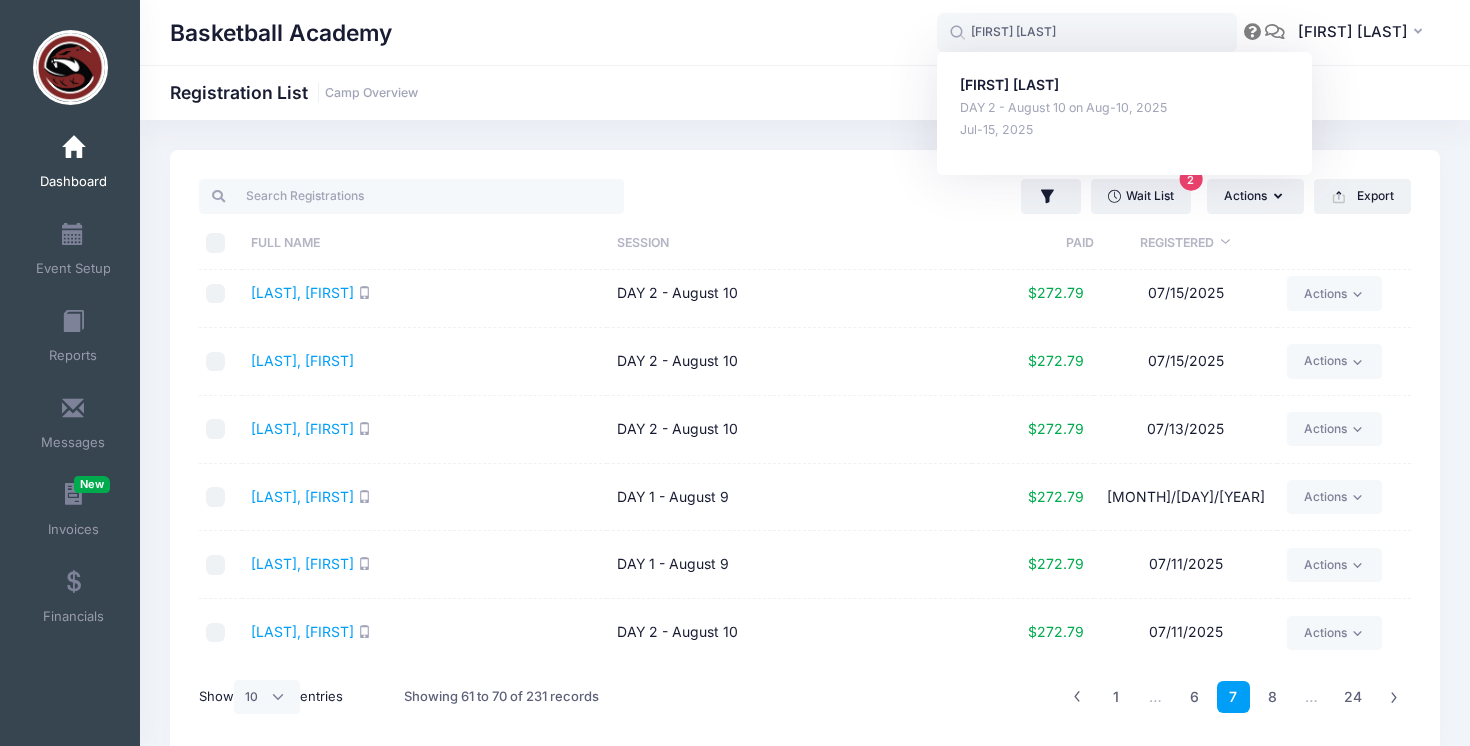 click on "Basketball Academy
Registration List
Camp Overview" at bounding box center [805, 93] 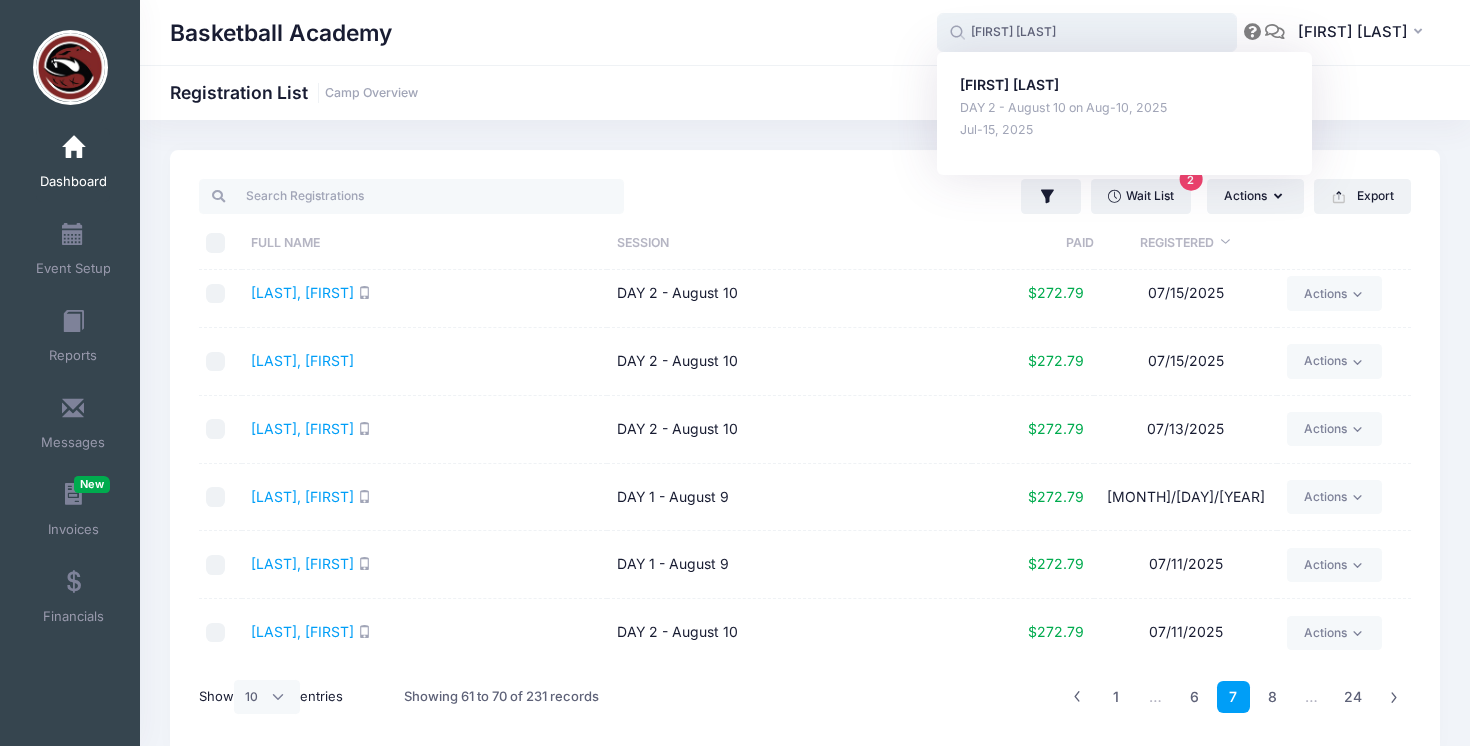 drag, startPoint x: 1052, startPoint y: 36, endPoint x: 957, endPoint y: 30, distance: 95.189285 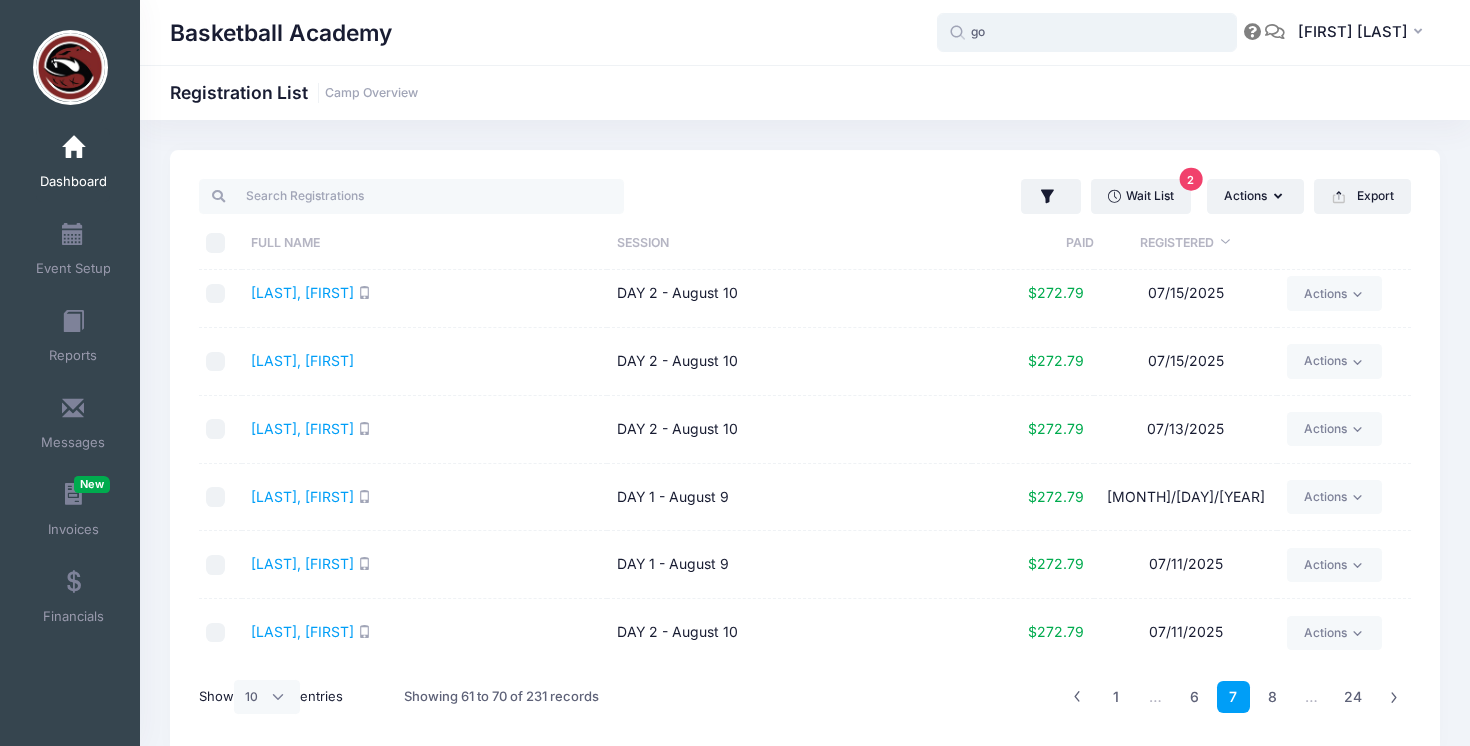 type on "g" 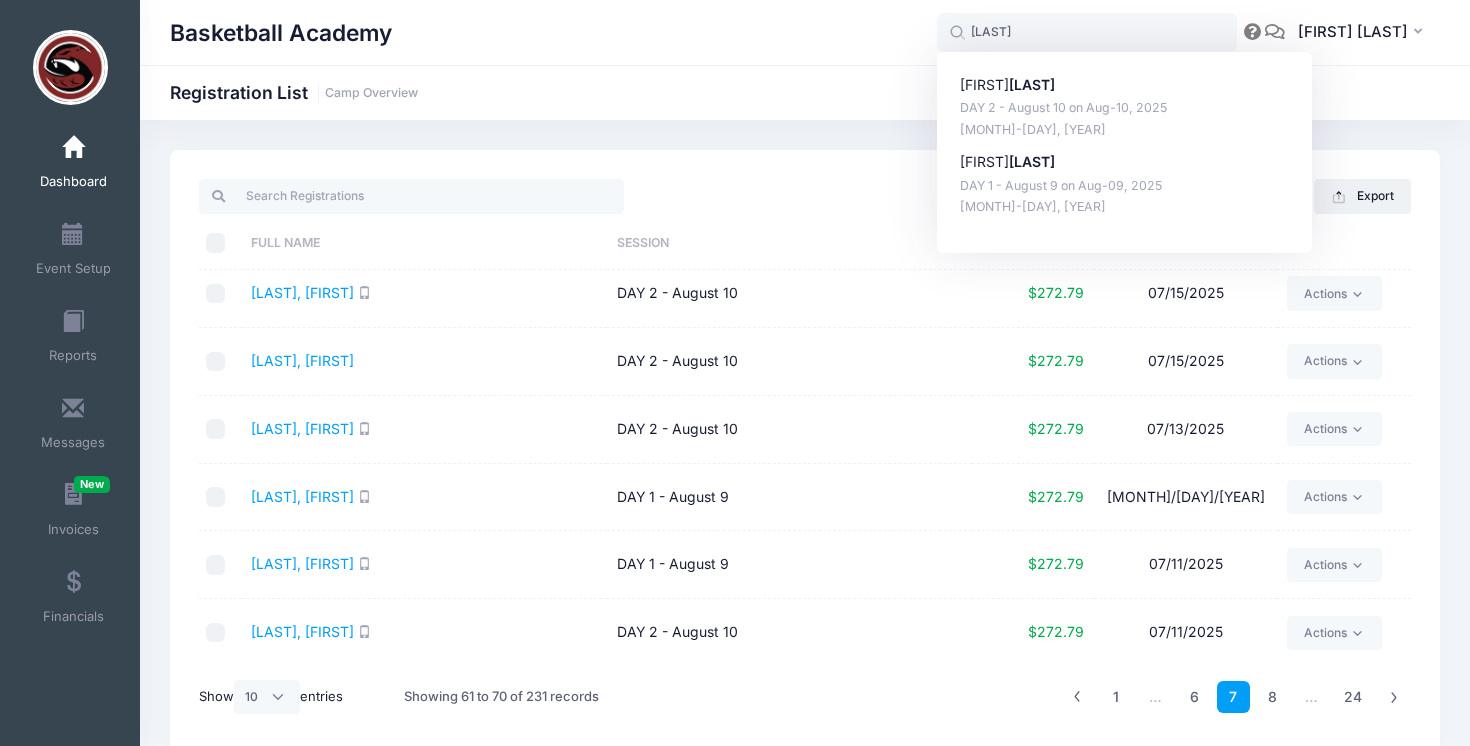 click on "Basketball Academy
Registration List
Camp Overview" at bounding box center [805, 93] 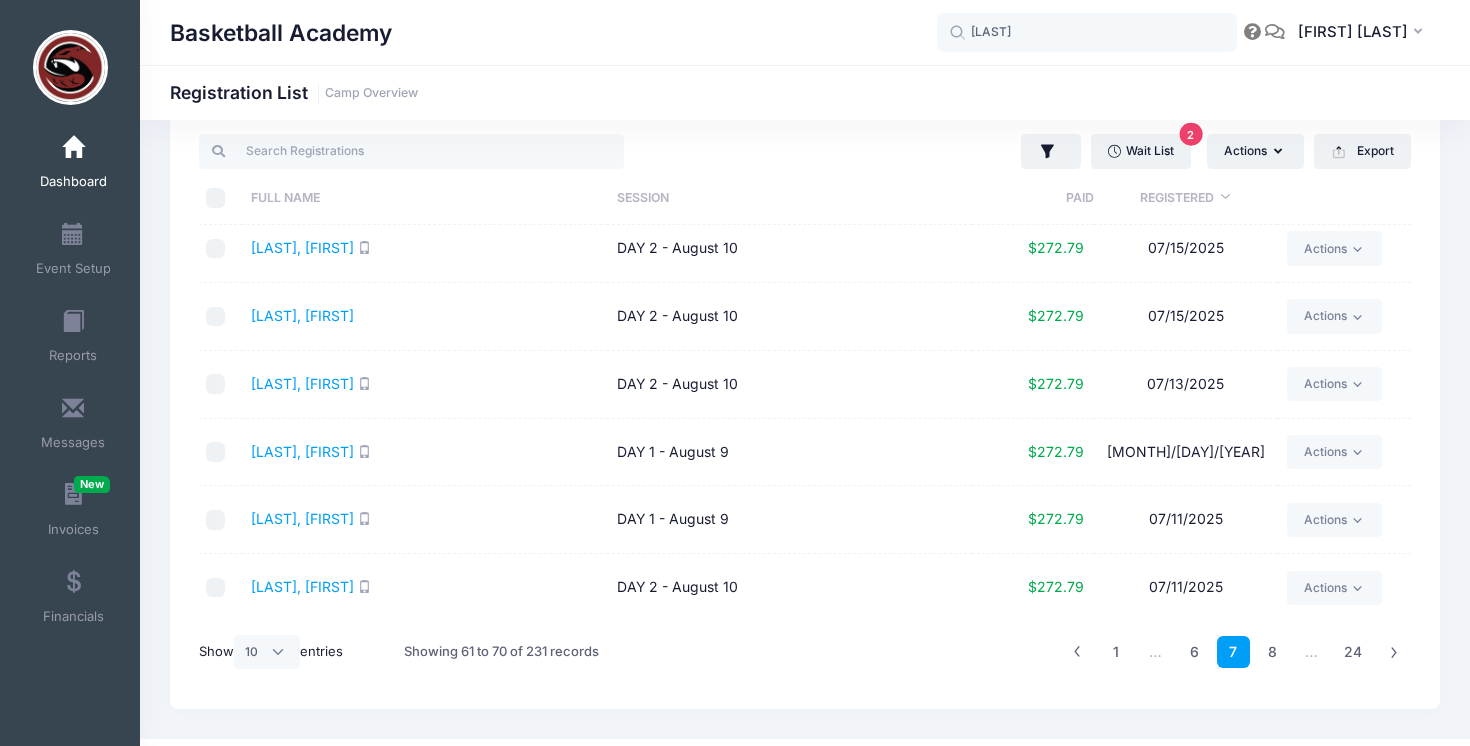 scroll, scrollTop: 73, scrollLeft: 0, axis: vertical 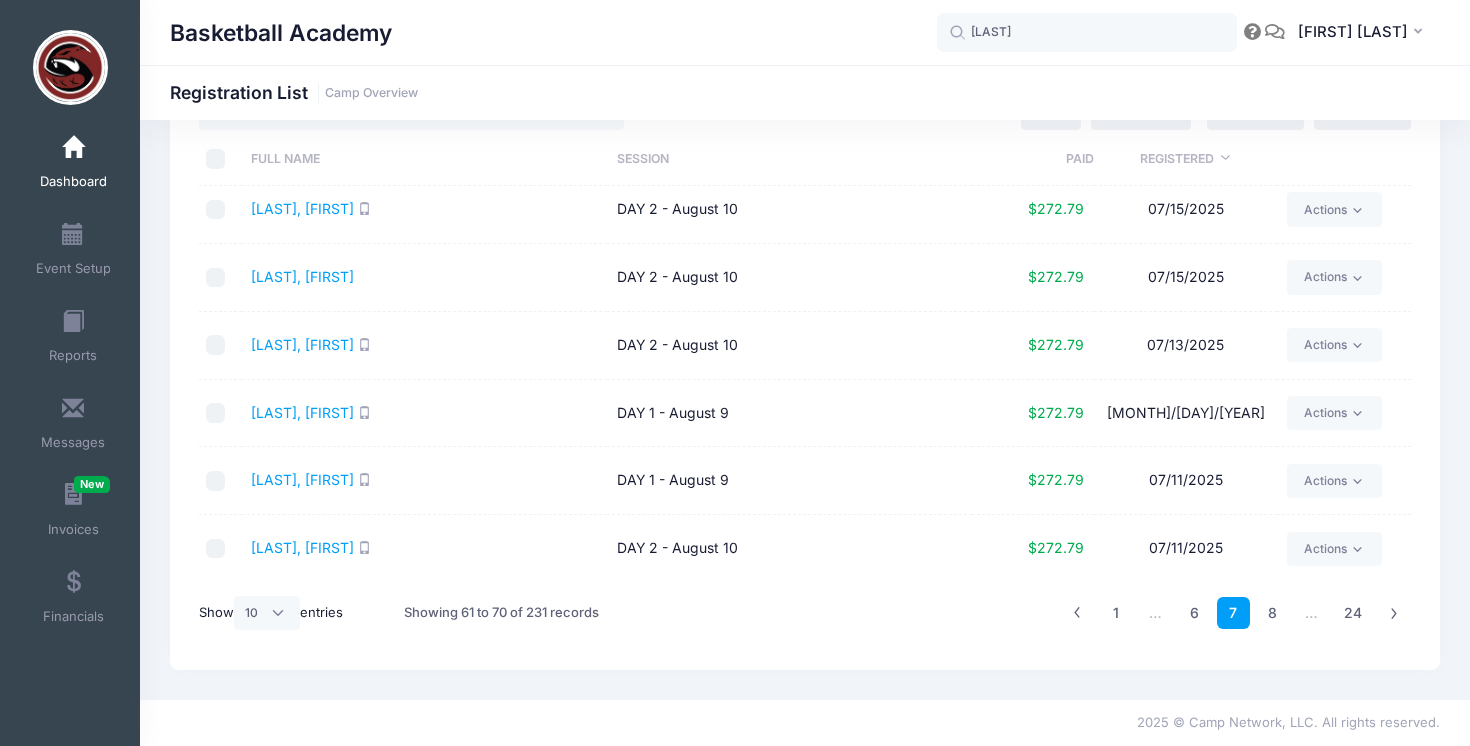click on "Mehta, Michael" at bounding box center (424, 414) 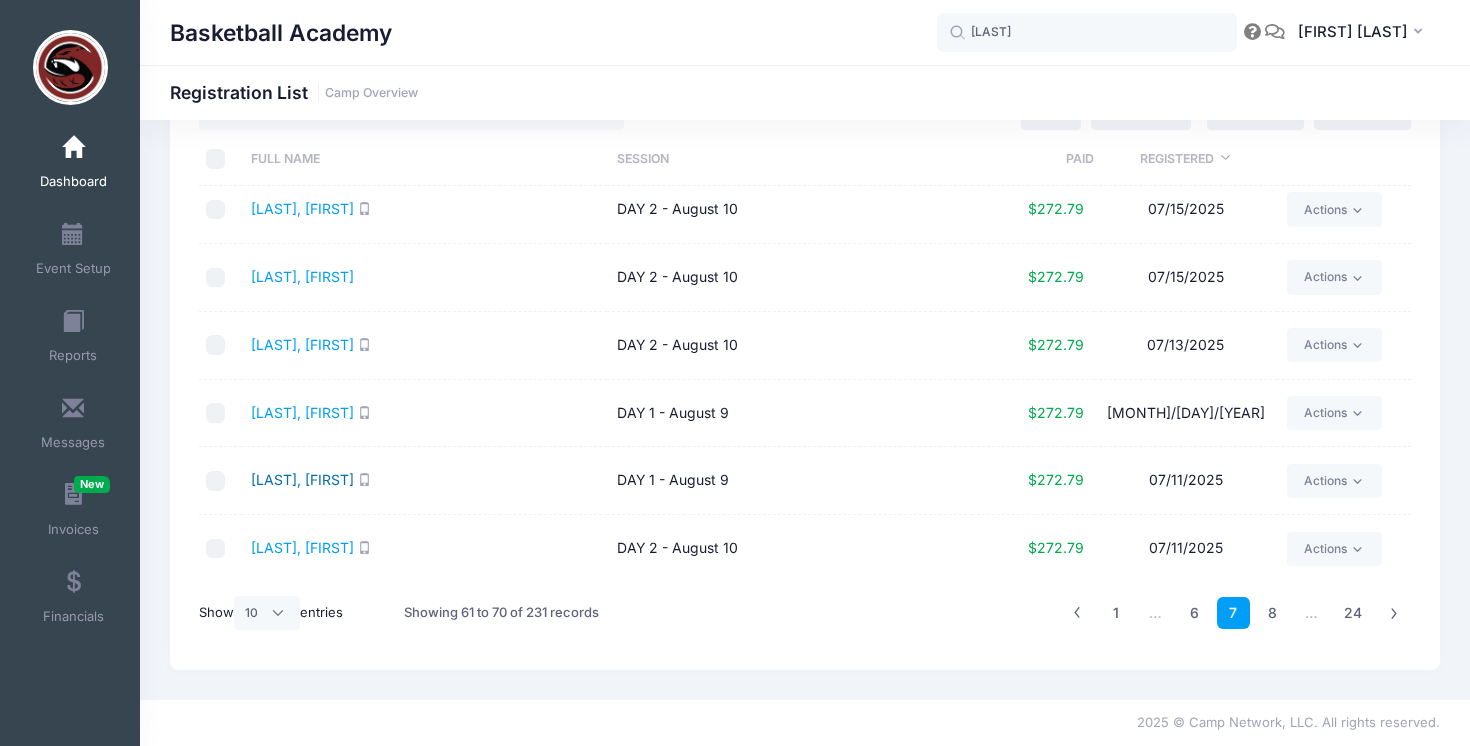 click on "Wang, Eugene" at bounding box center (302, 479) 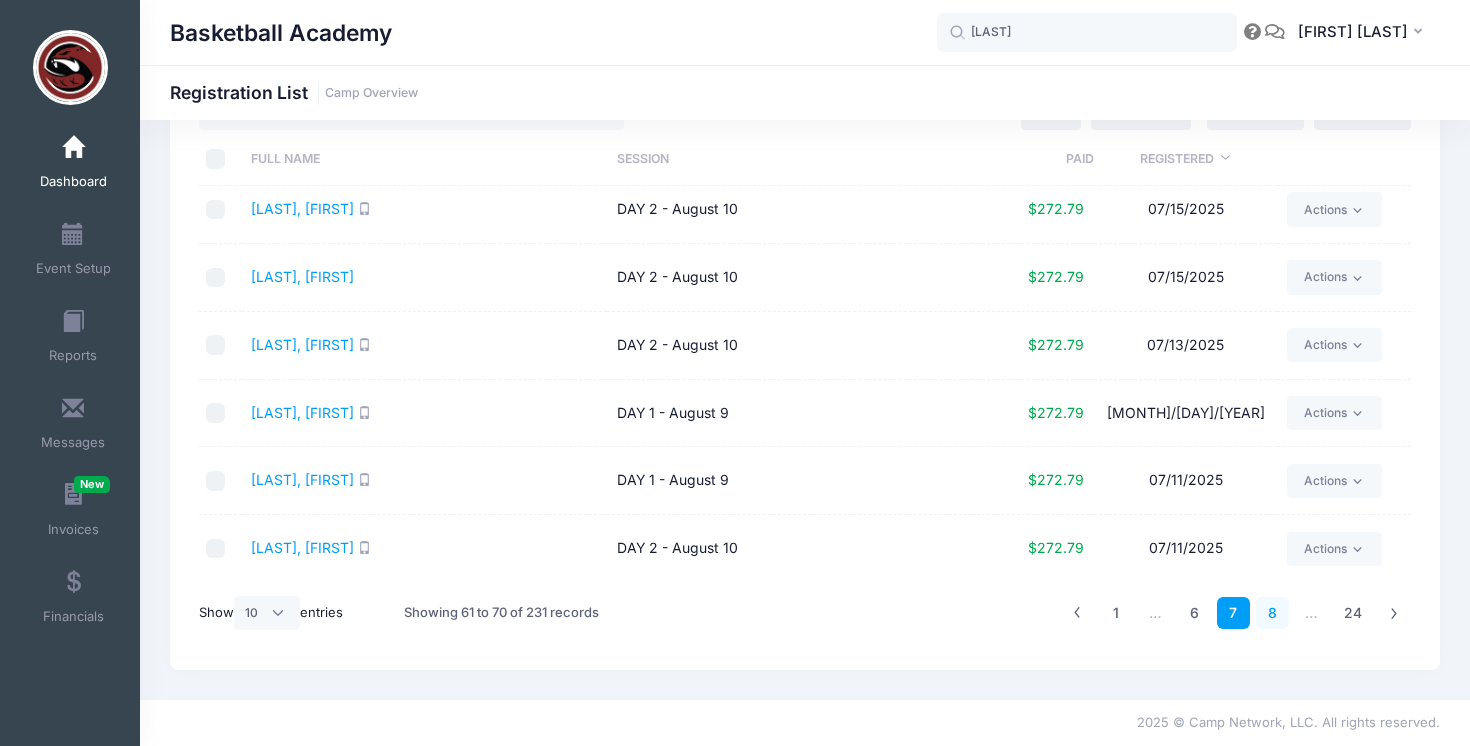 click on "8" at bounding box center [1272, 613] 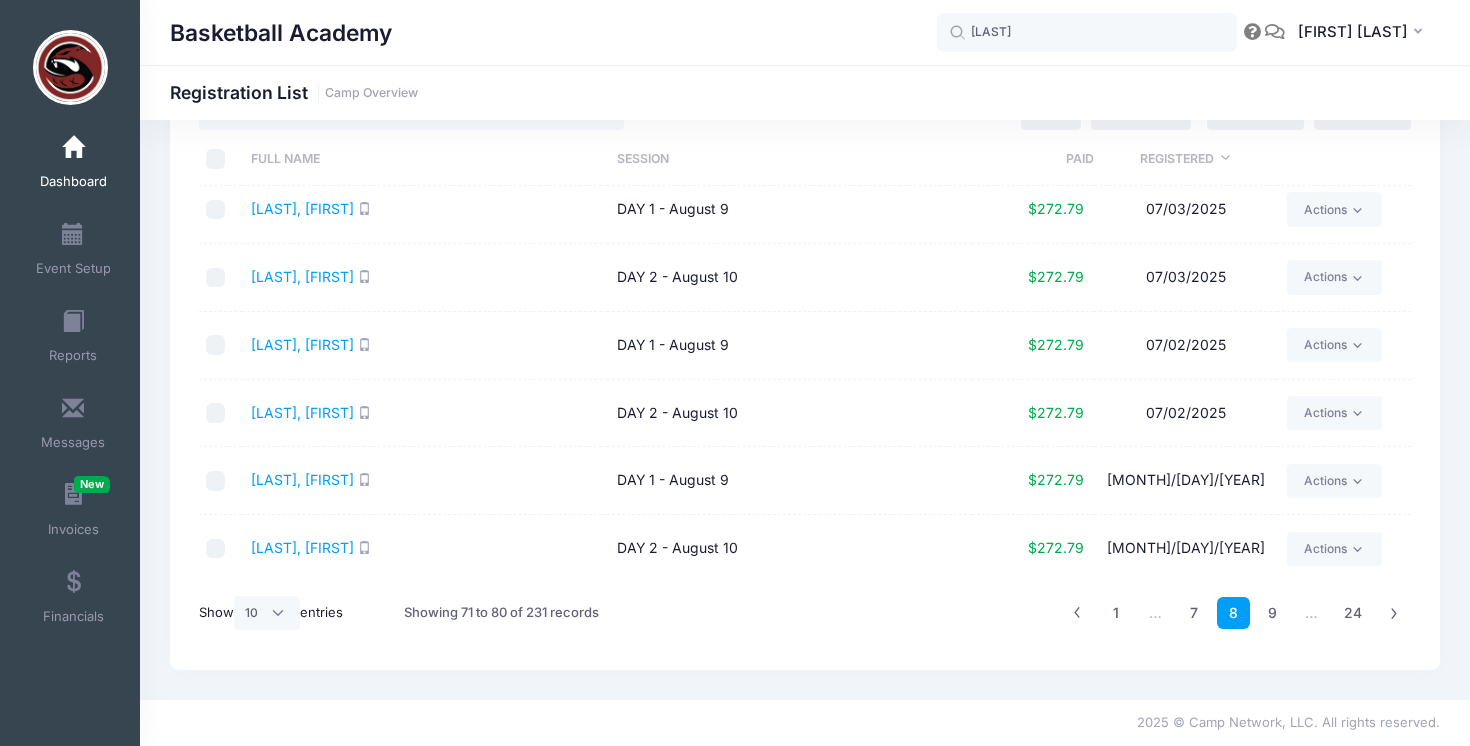 scroll, scrollTop: 0, scrollLeft: 0, axis: both 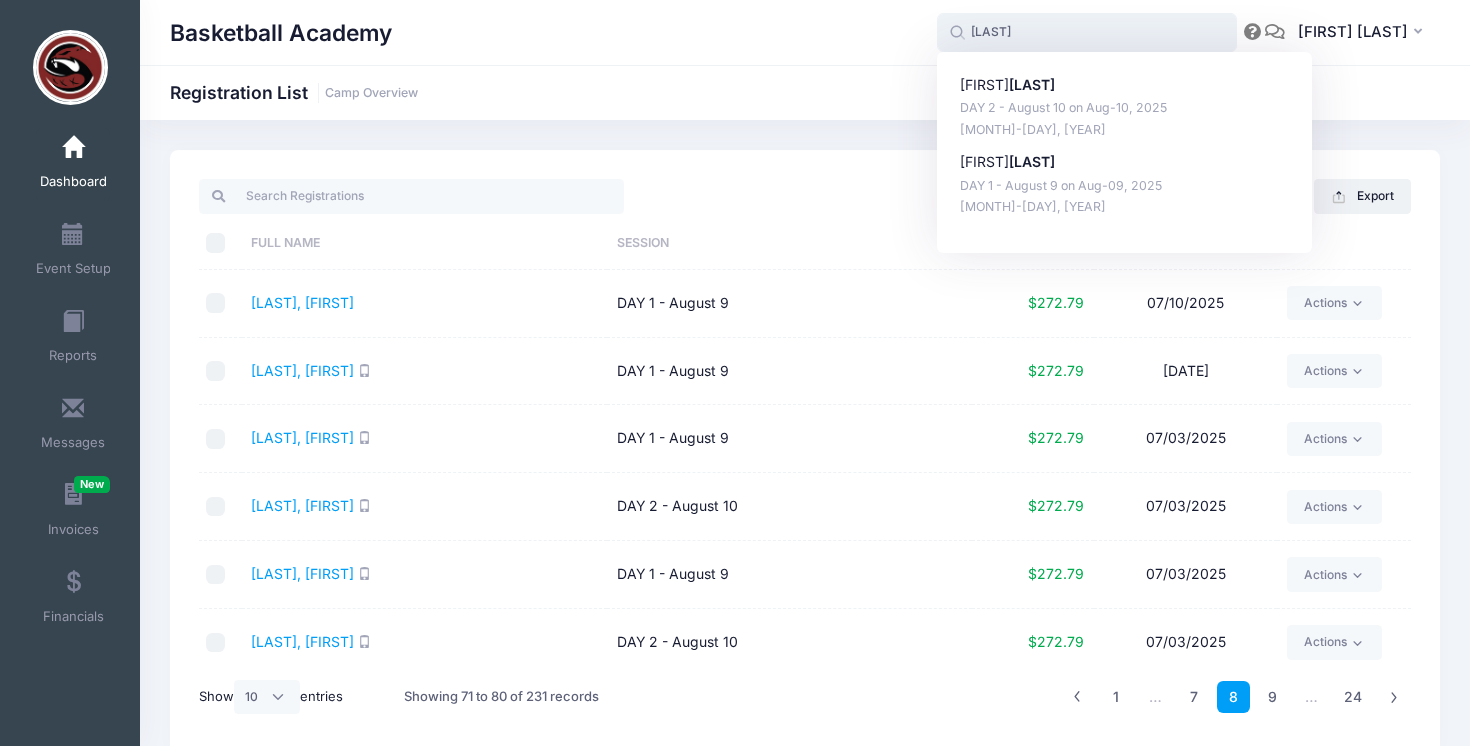 drag, startPoint x: 1030, startPoint y: 29, endPoint x: 947, endPoint y: 19, distance: 83.60024 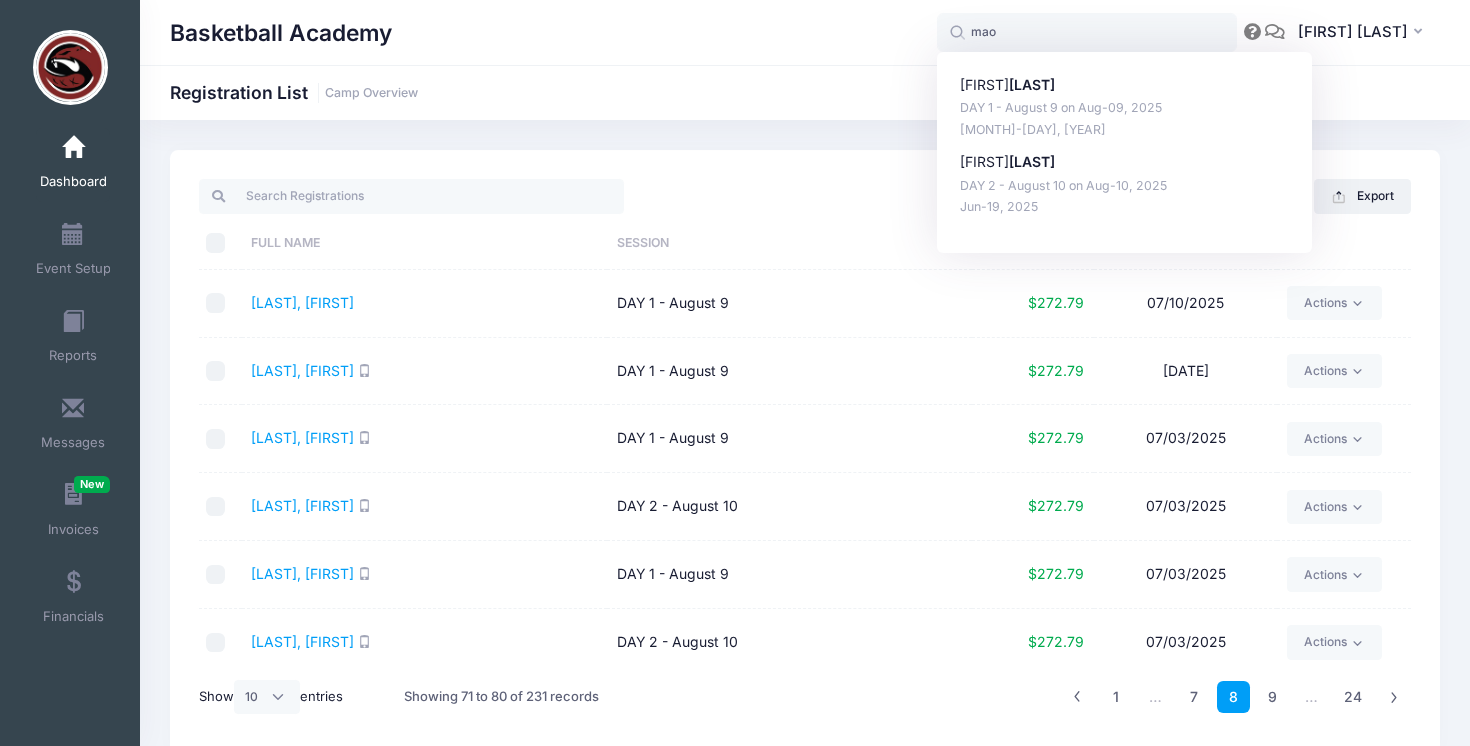 click on "Basketball Academy
Registration List
Camp Overview" at bounding box center (805, 92) 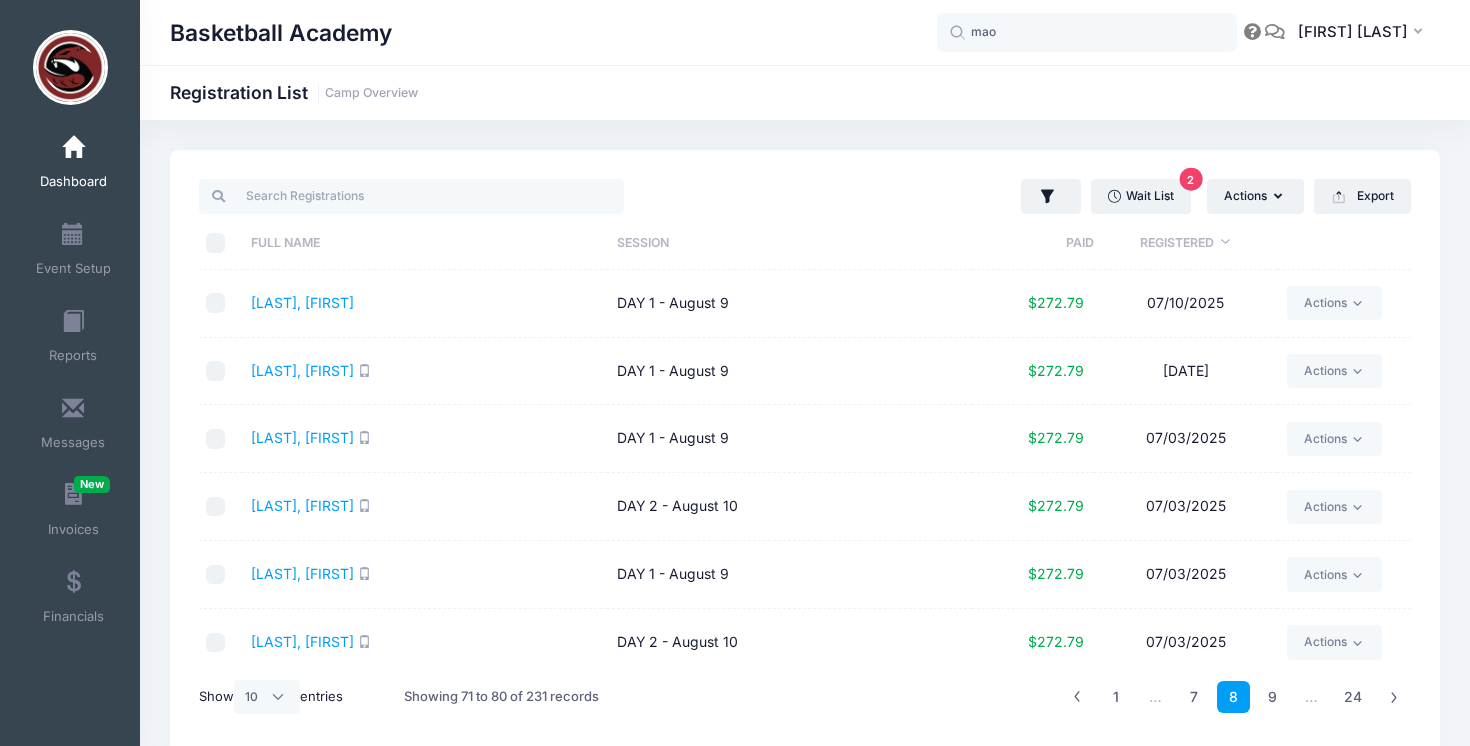click on "Cano, Dylan" at bounding box center (424, 372) 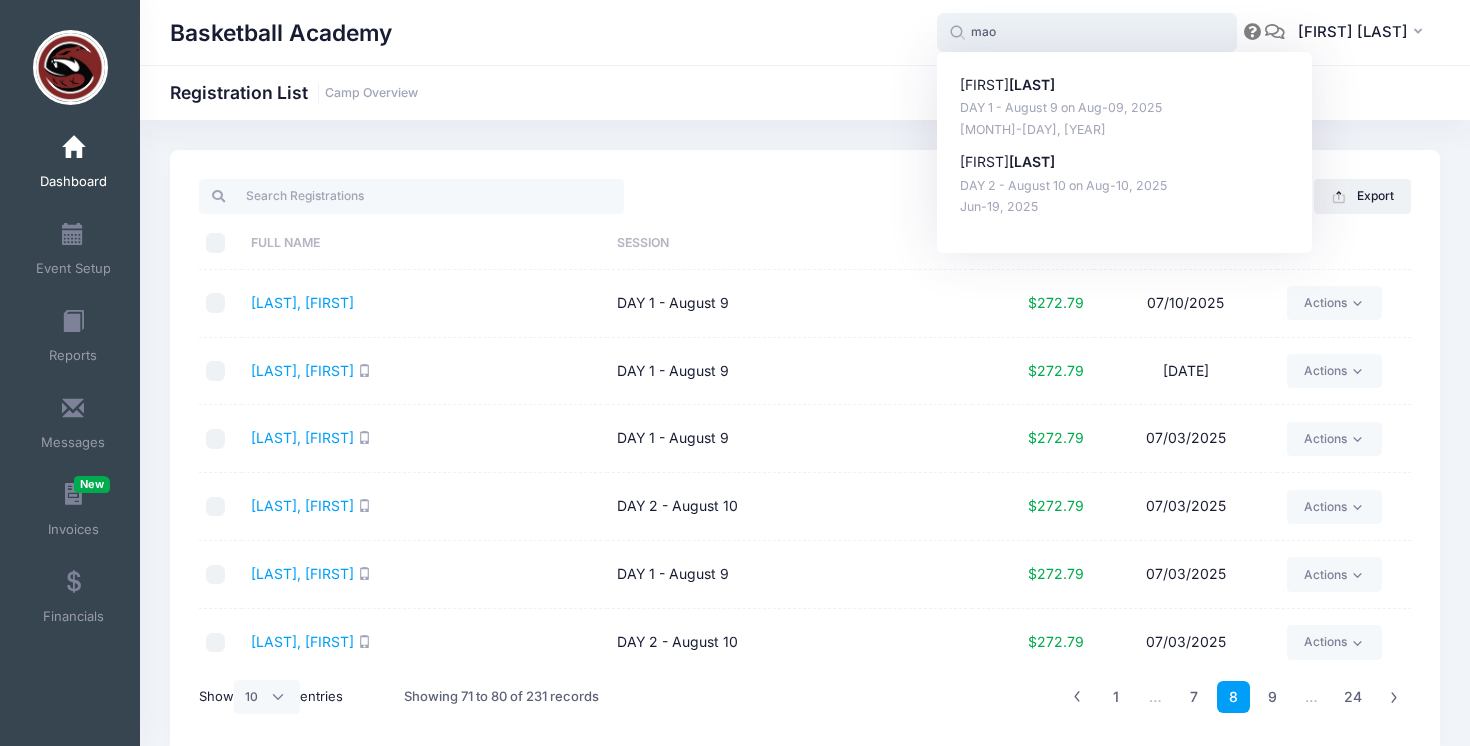 drag, startPoint x: 1004, startPoint y: 32, endPoint x: 942, endPoint y: 32, distance: 62 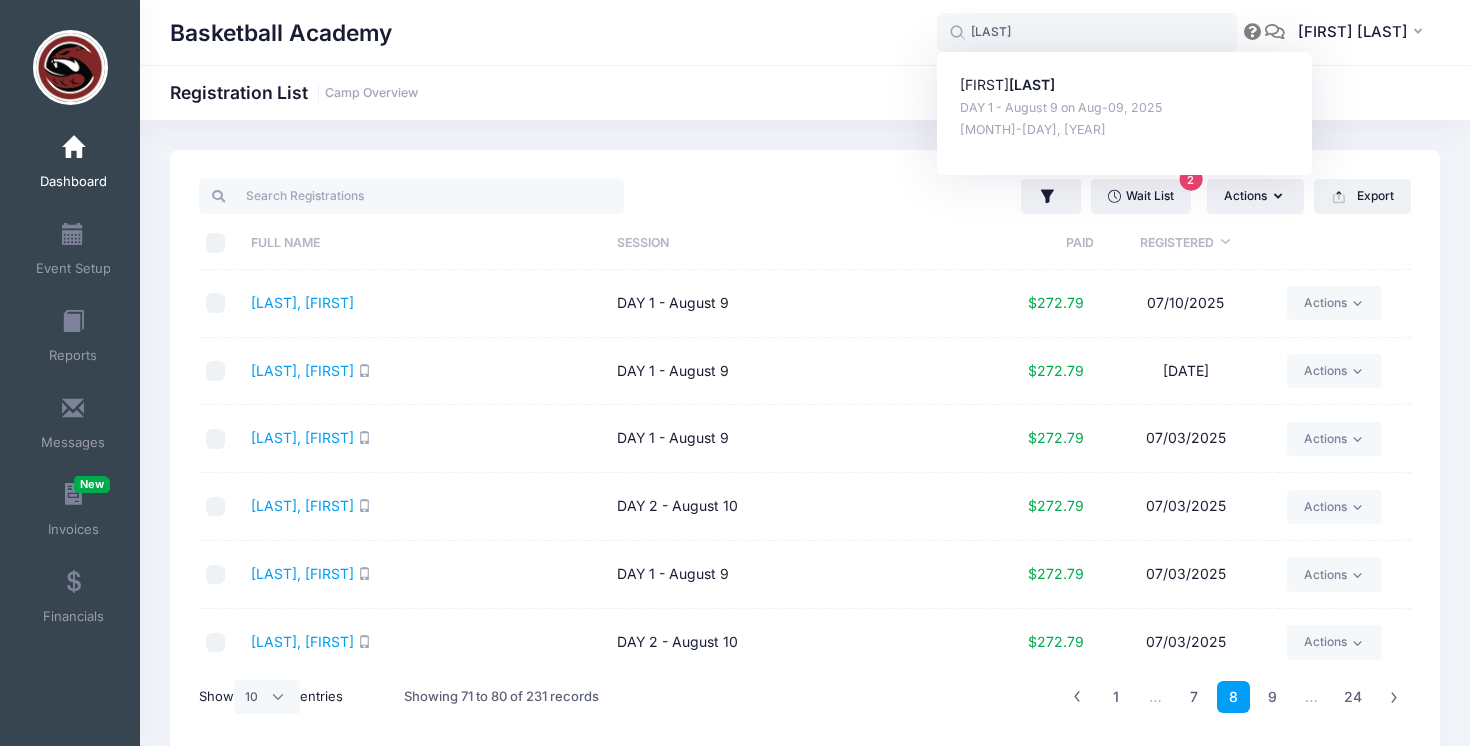 click on "Basketball Academy
Registration List
Camp Overview" at bounding box center (805, 93) 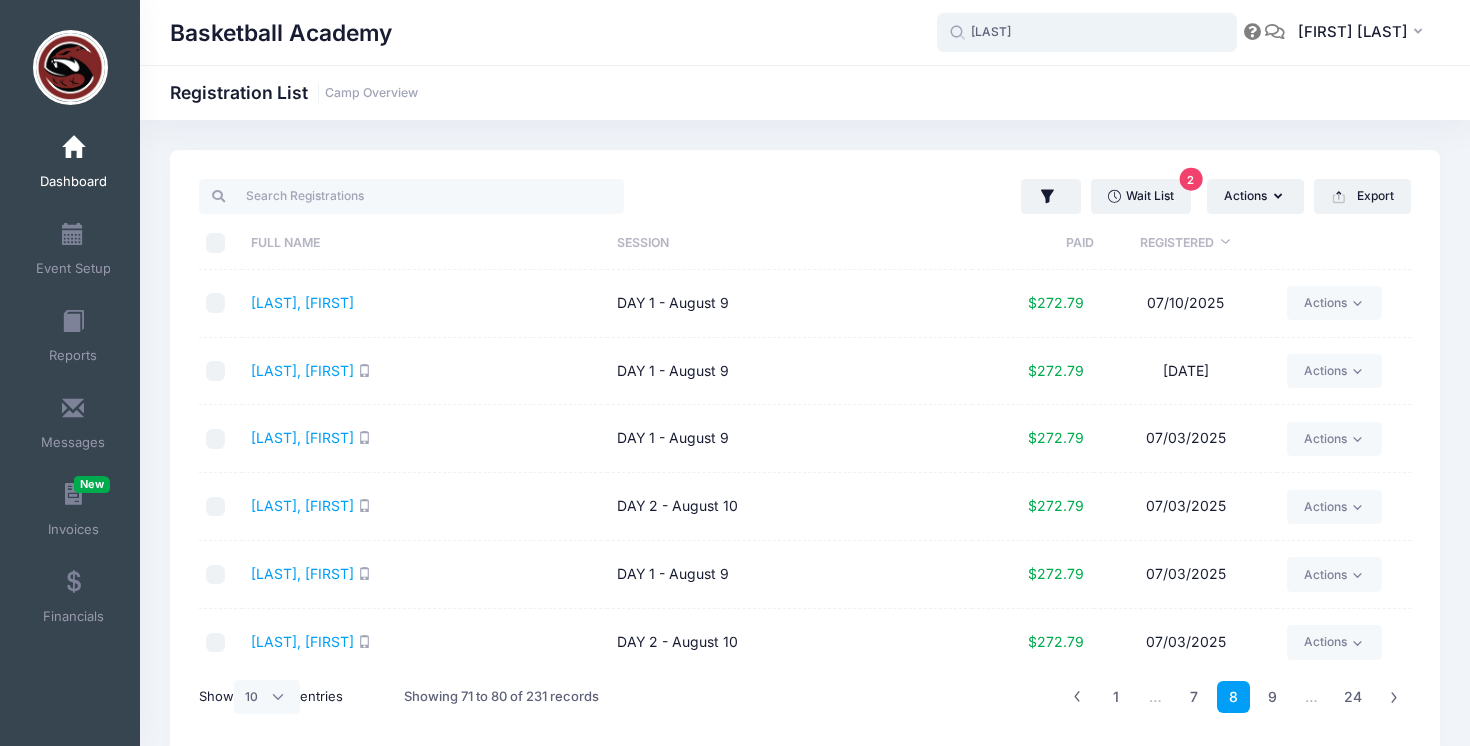 click on "cano" at bounding box center [1087, 33] 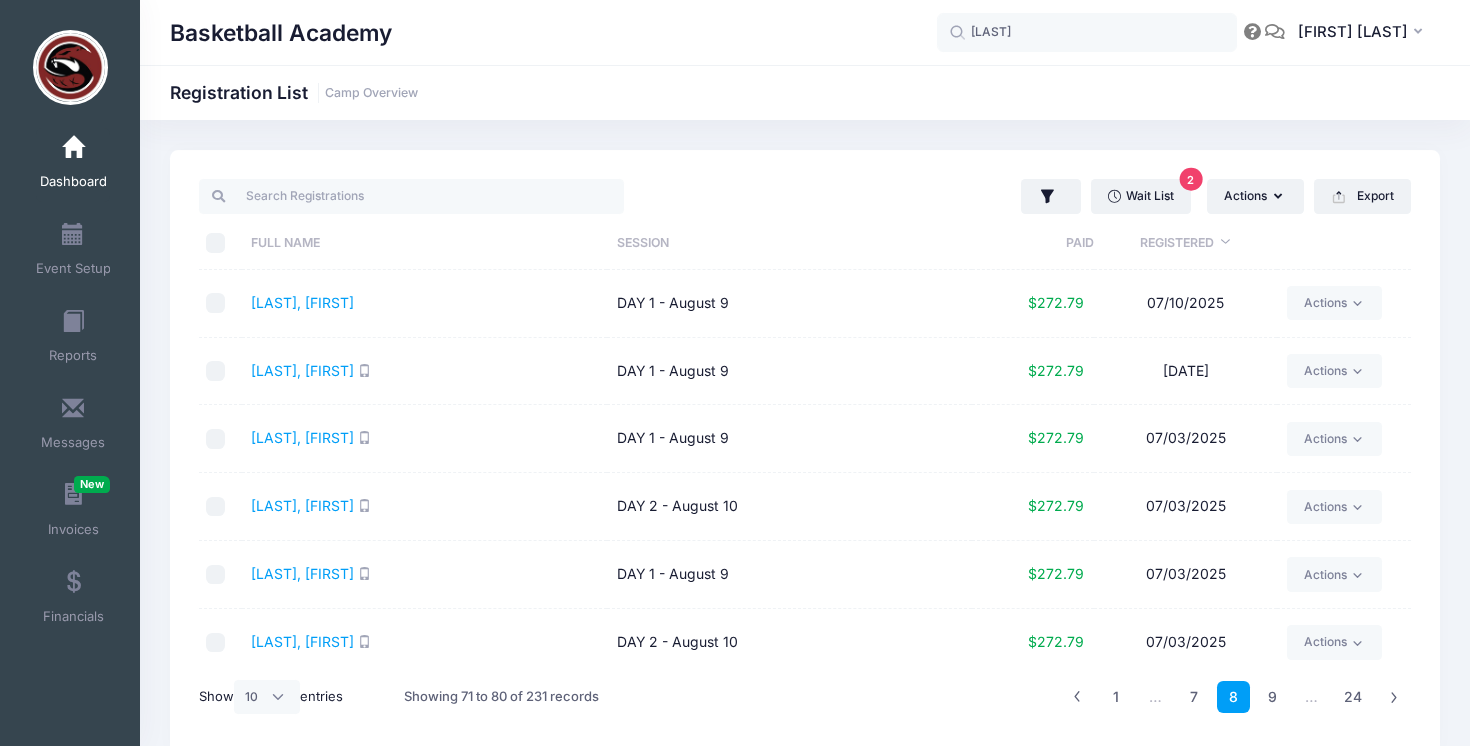 click on "Cano, Dylan" at bounding box center (424, 372) 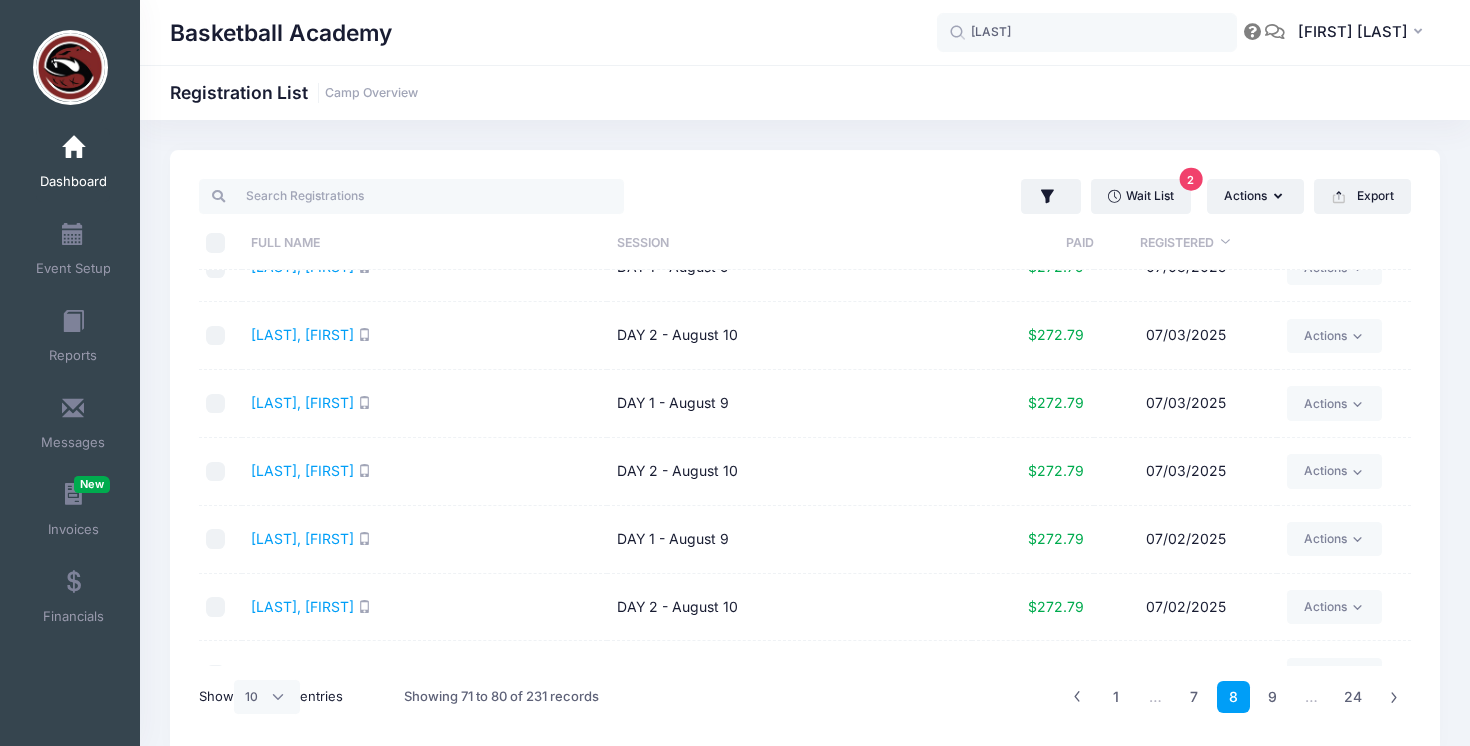 scroll, scrollTop: 103, scrollLeft: 0, axis: vertical 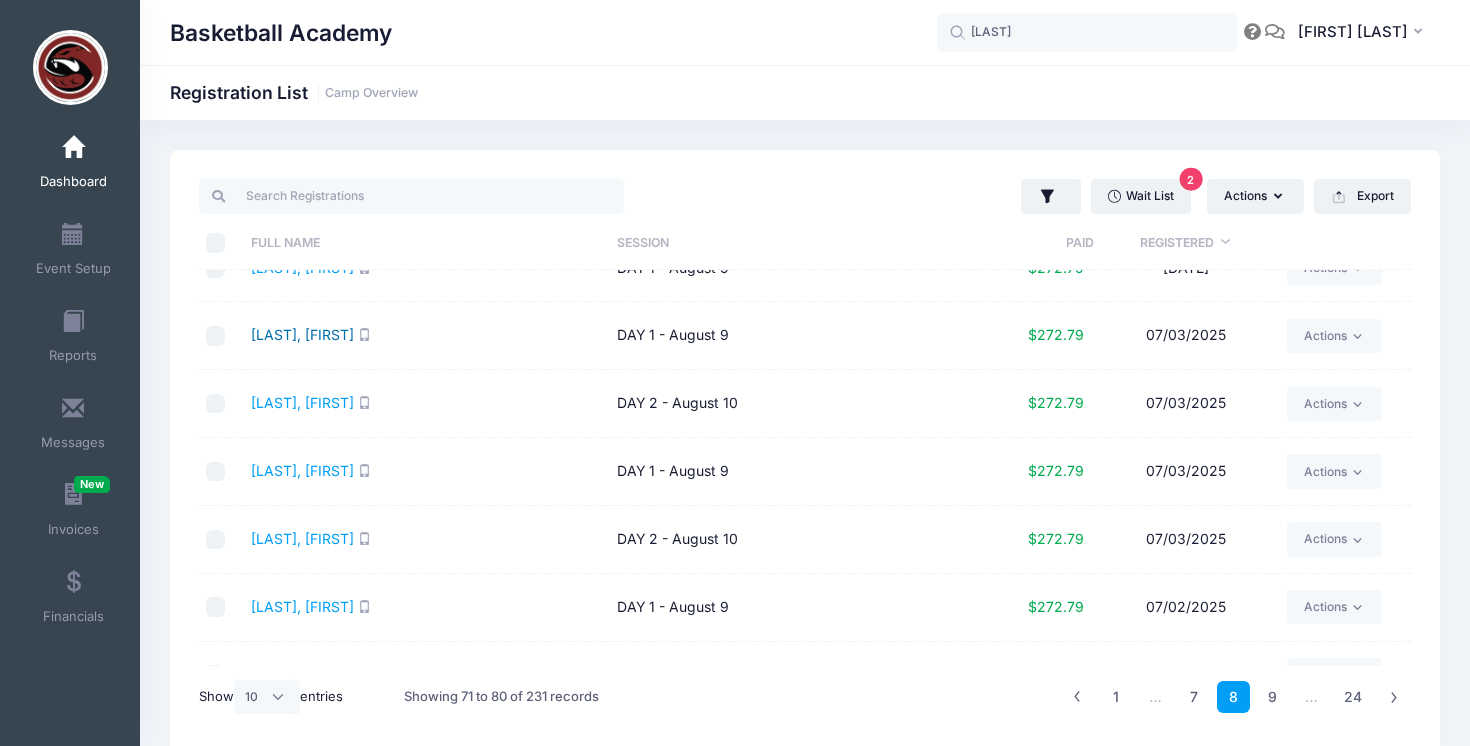 click on "Jeffries, Jack" at bounding box center [302, 334] 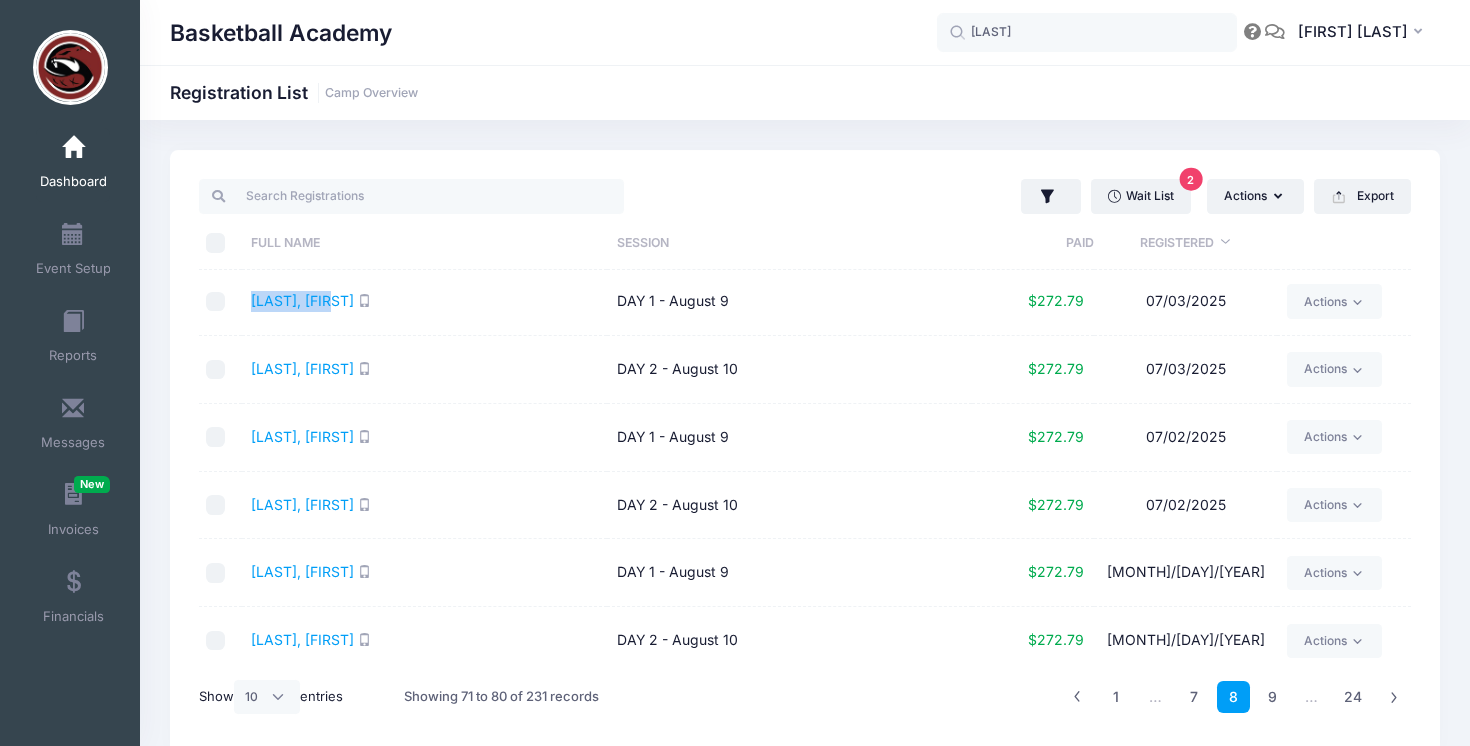 scroll, scrollTop: 281, scrollLeft: 0, axis: vertical 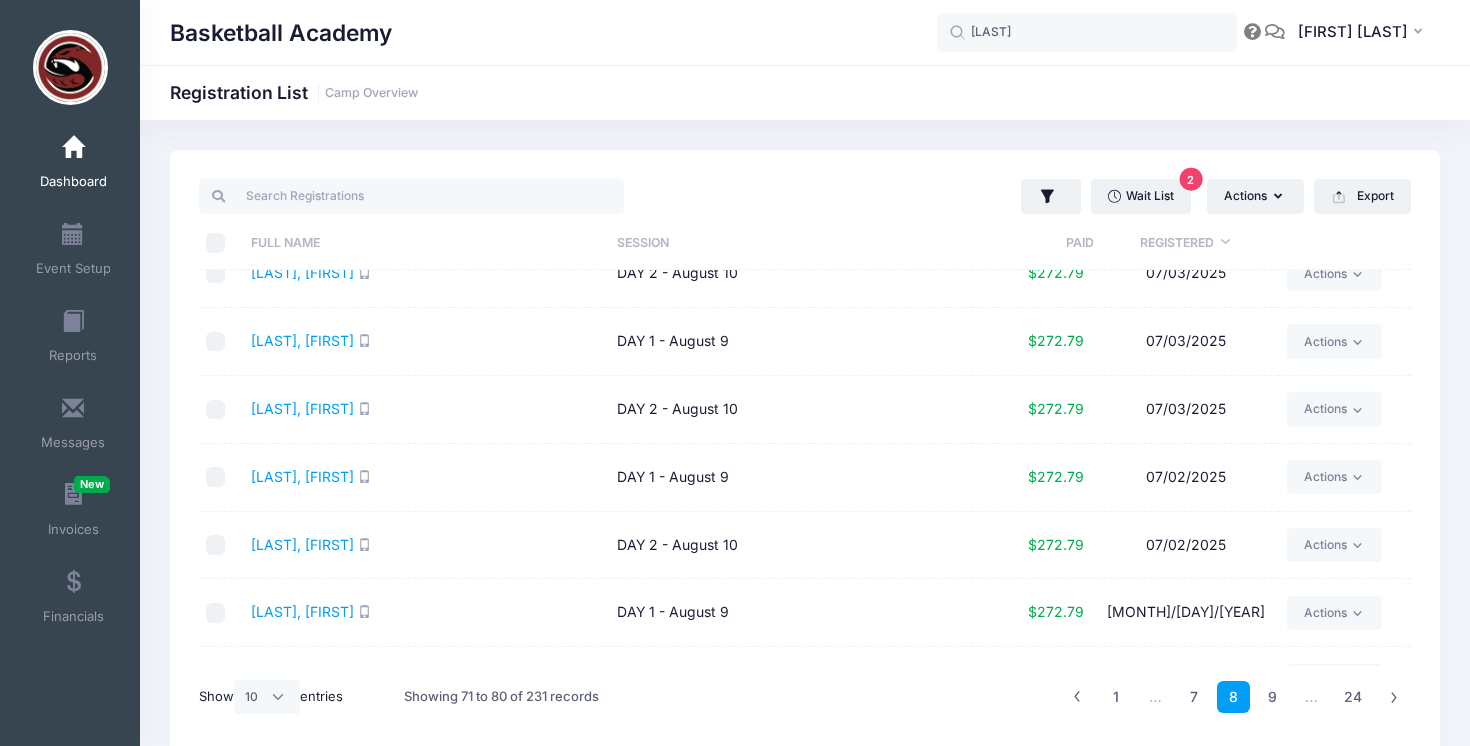 click on "Karim, Dilan" at bounding box center (424, 478) 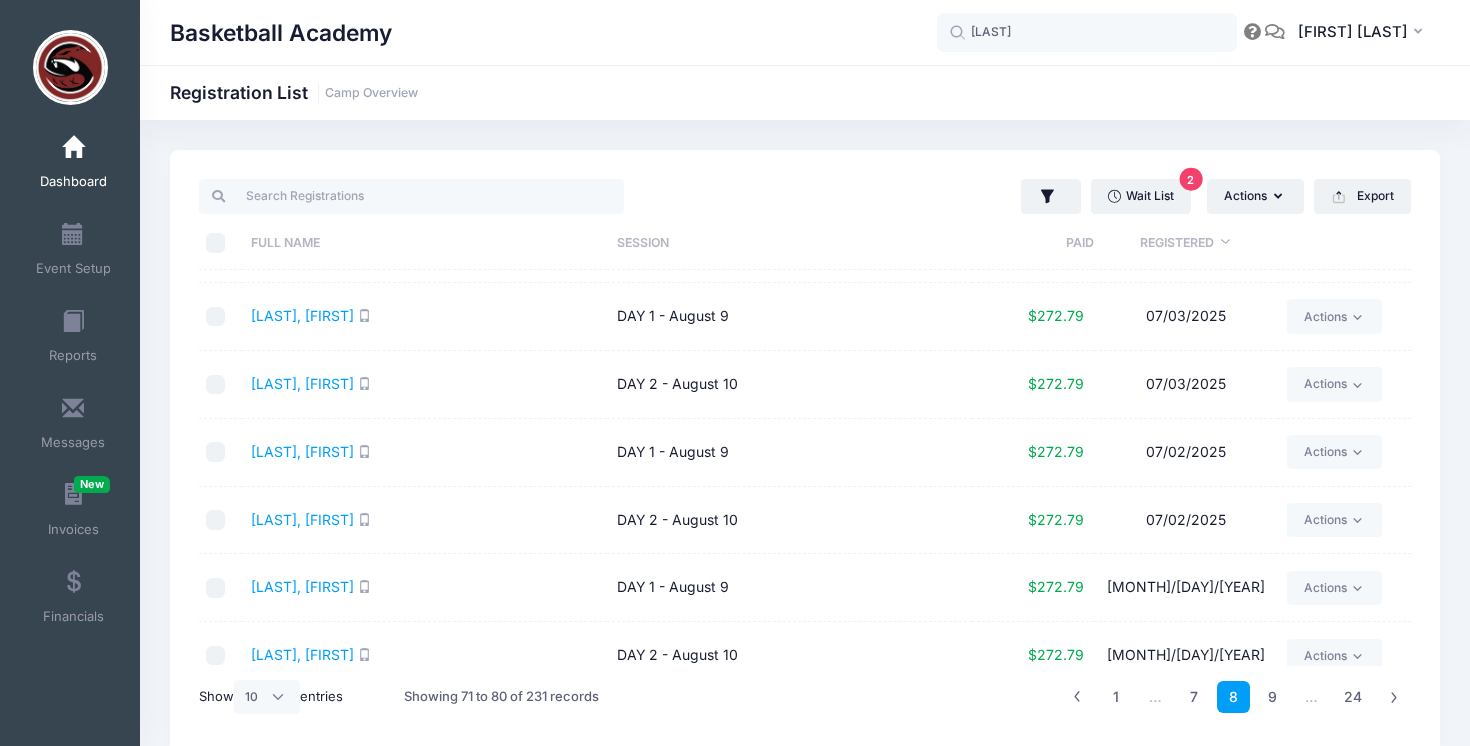 scroll, scrollTop: 281, scrollLeft: 0, axis: vertical 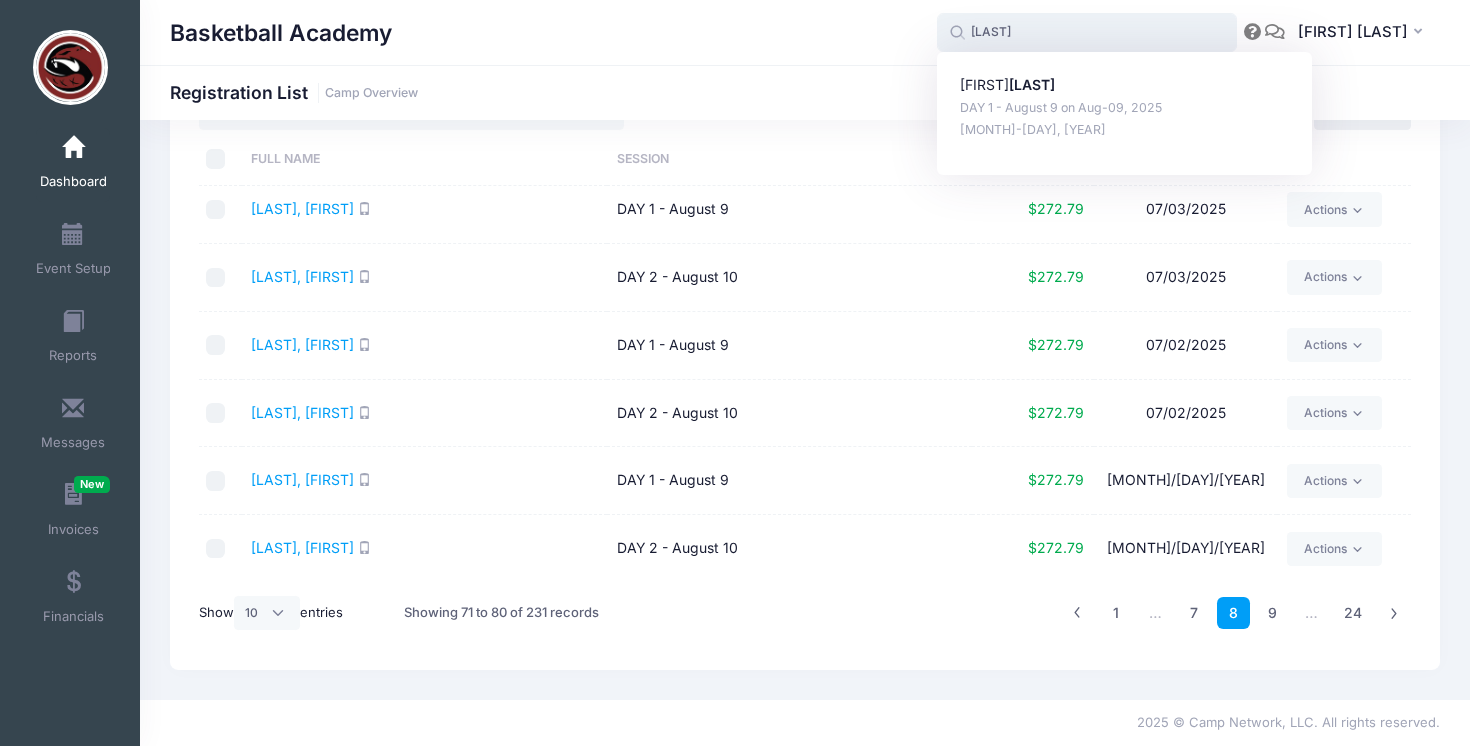 drag, startPoint x: 989, startPoint y: 28, endPoint x: 970, endPoint y: 28, distance: 19 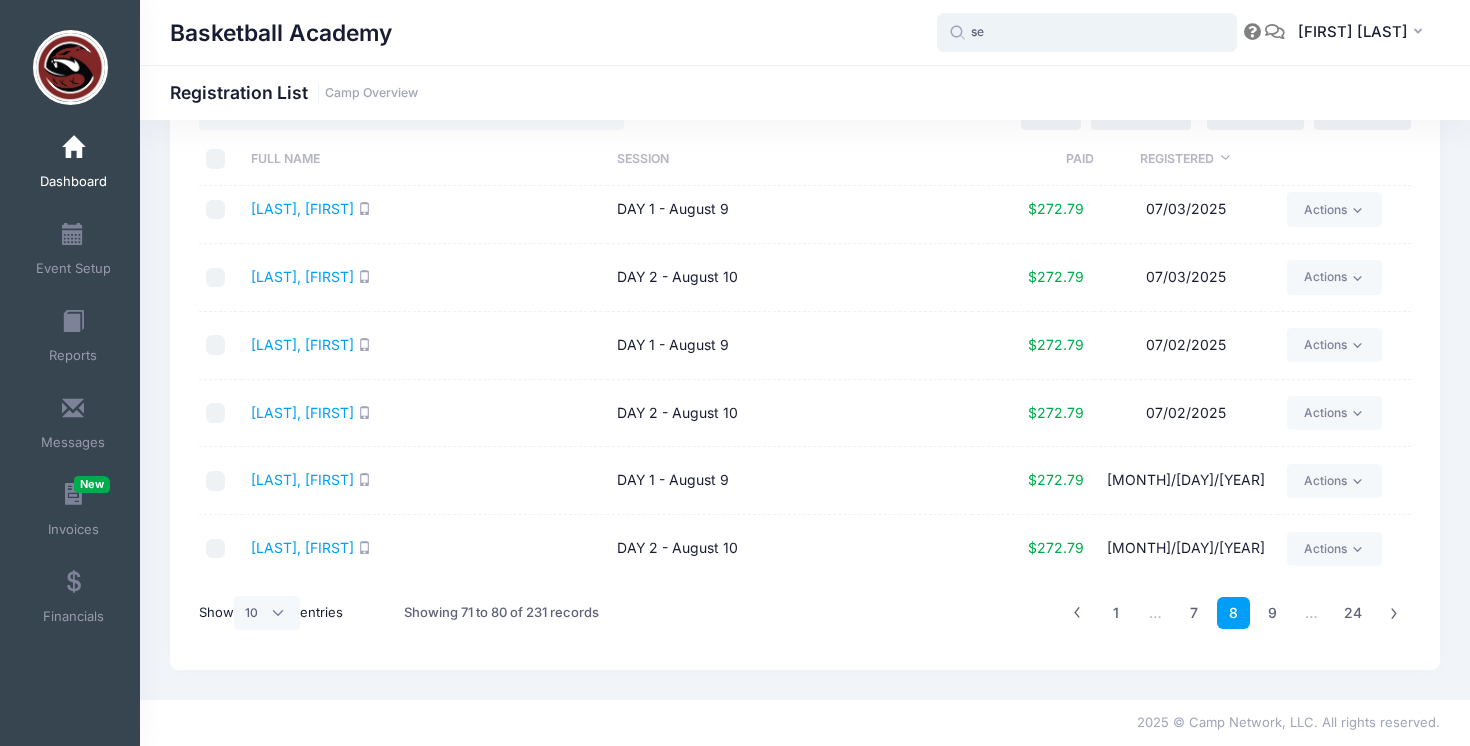 type on "s" 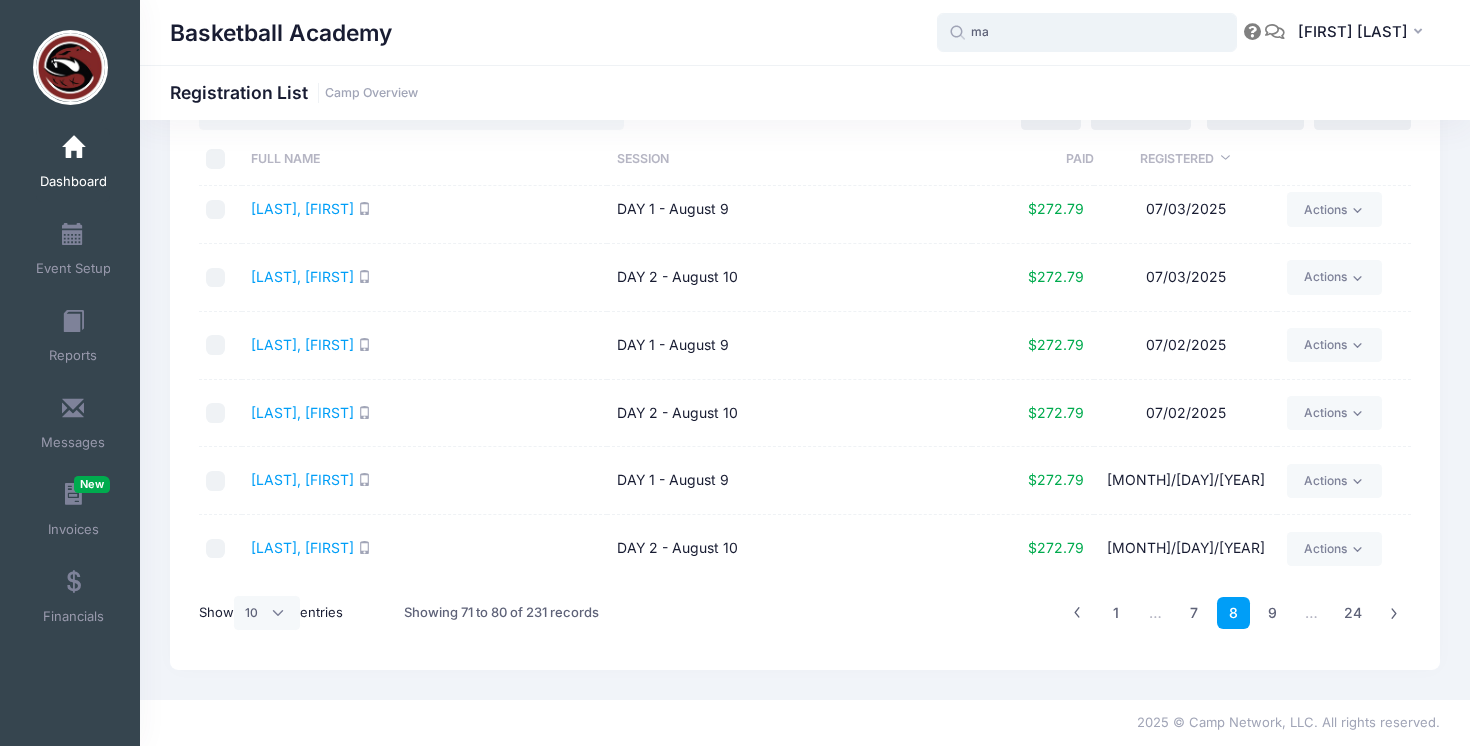 type on "m" 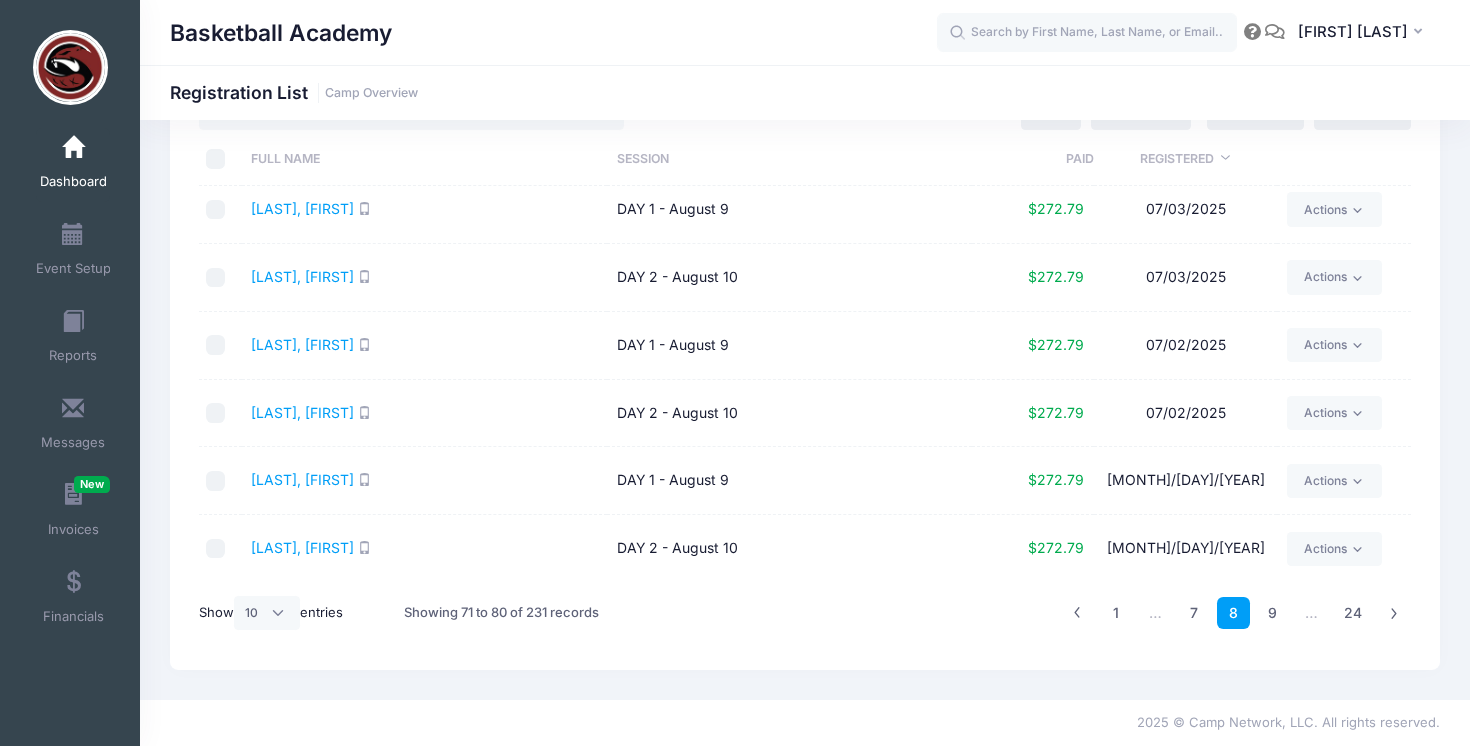 click on "Basketball Academy
Registration List
Camp Overview" at bounding box center [805, 92] 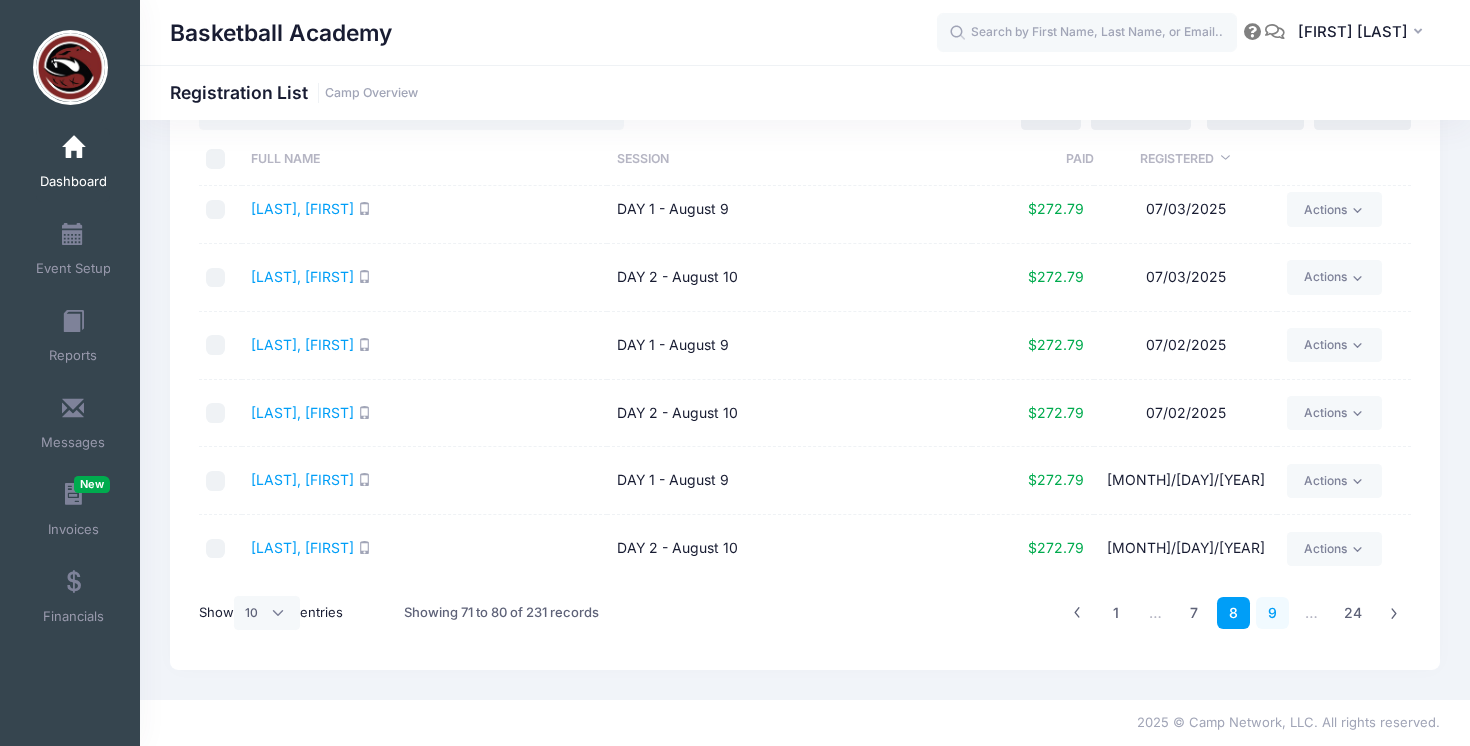 click on "9" at bounding box center [1272, 613] 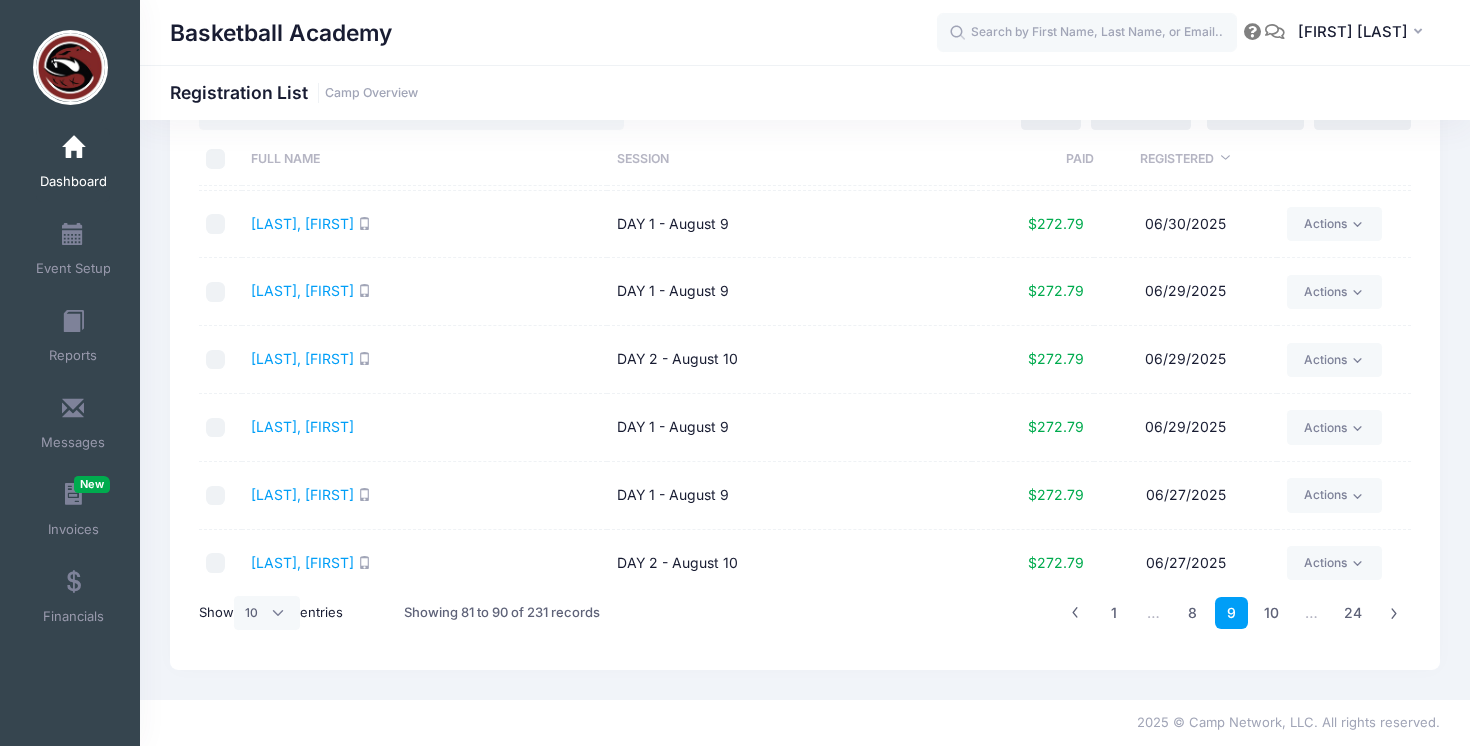 scroll, scrollTop: 0, scrollLeft: 0, axis: both 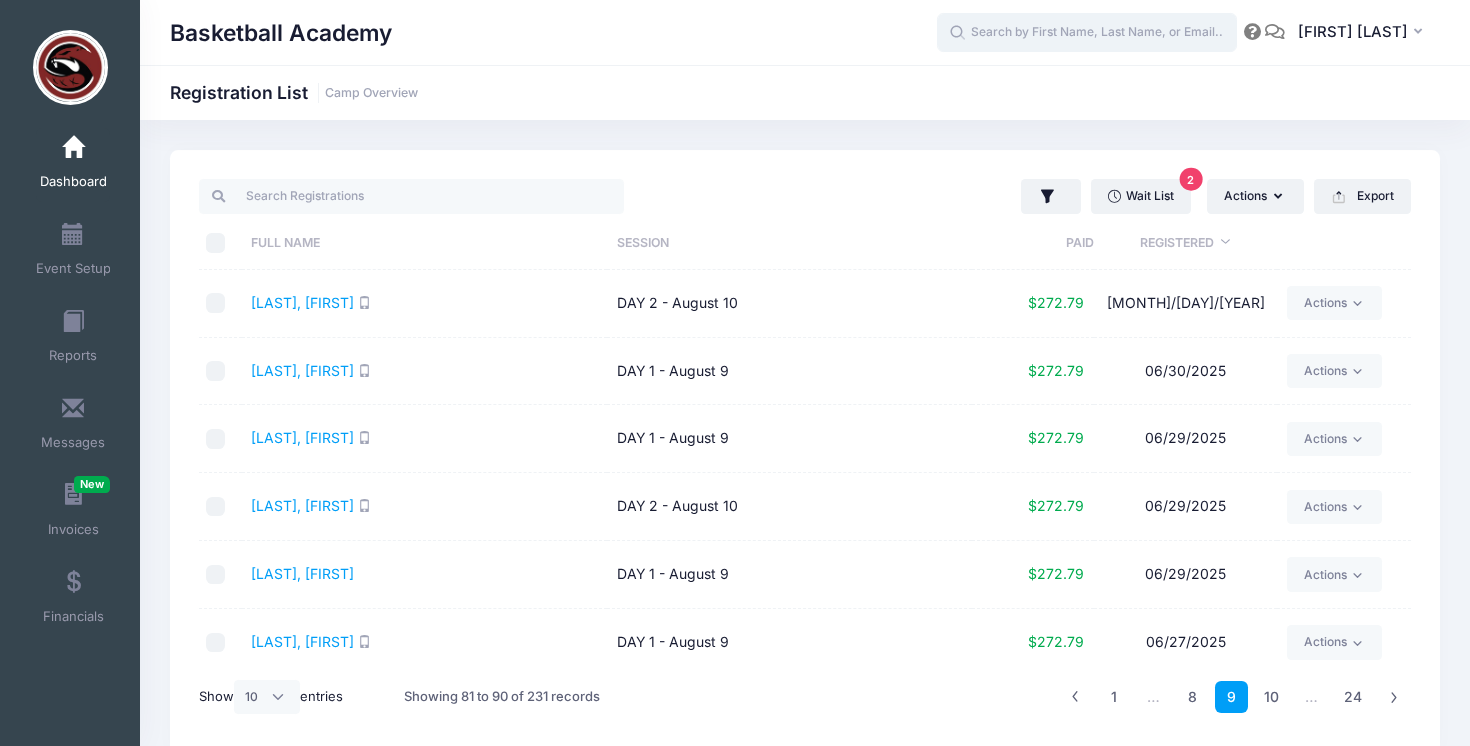 click at bounding box center (1087, 33) 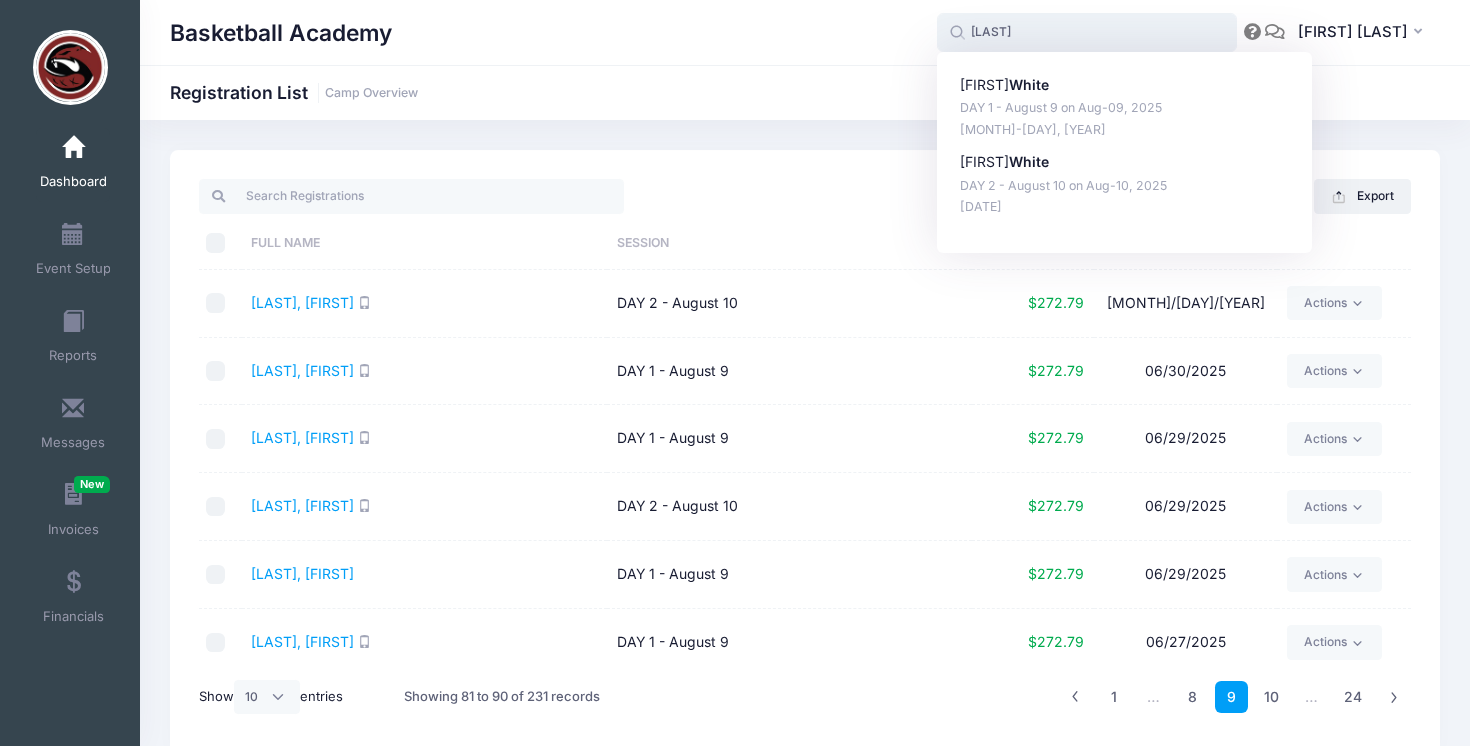 drag, startPoint x: 1006, startPoint y: 36, endPoint x: 956, endPoint y: 36, distance: 50 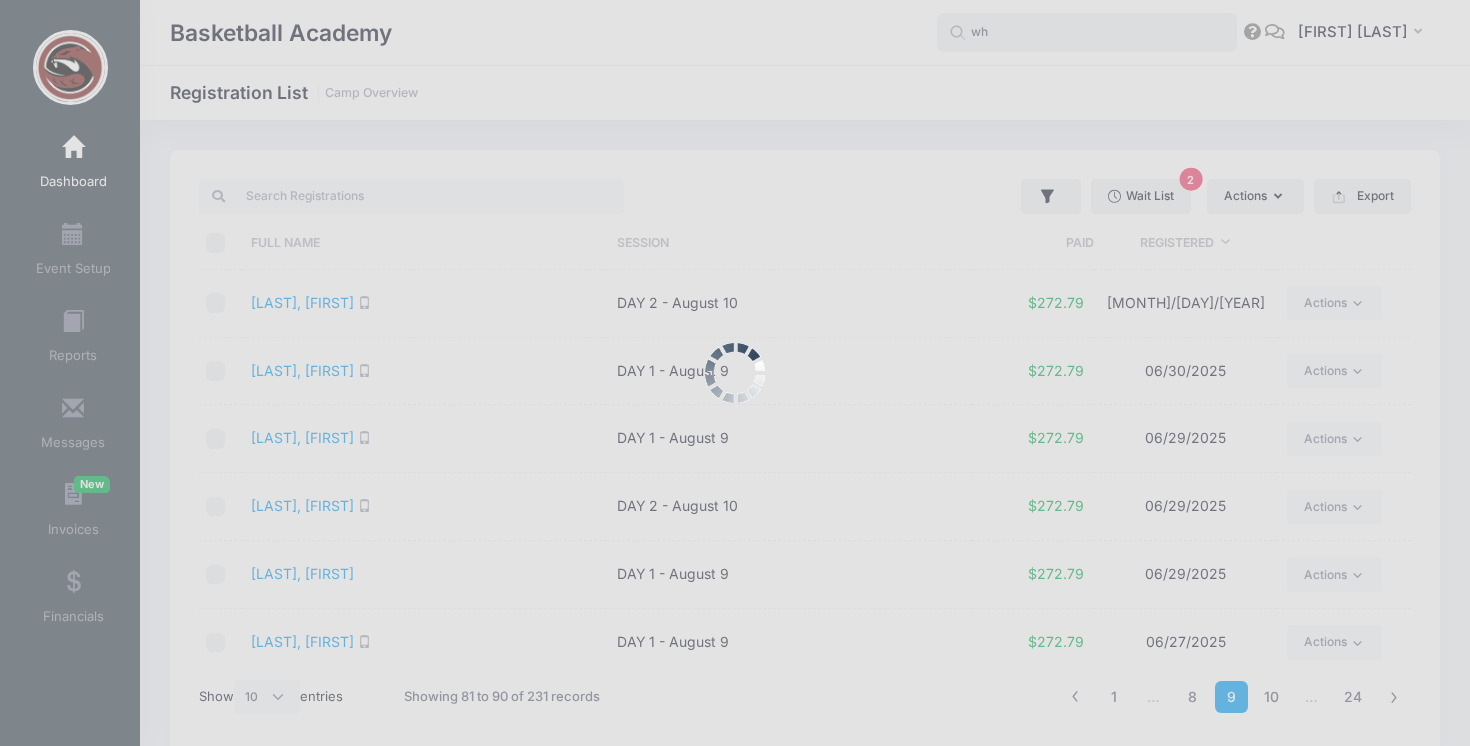 type on "w" 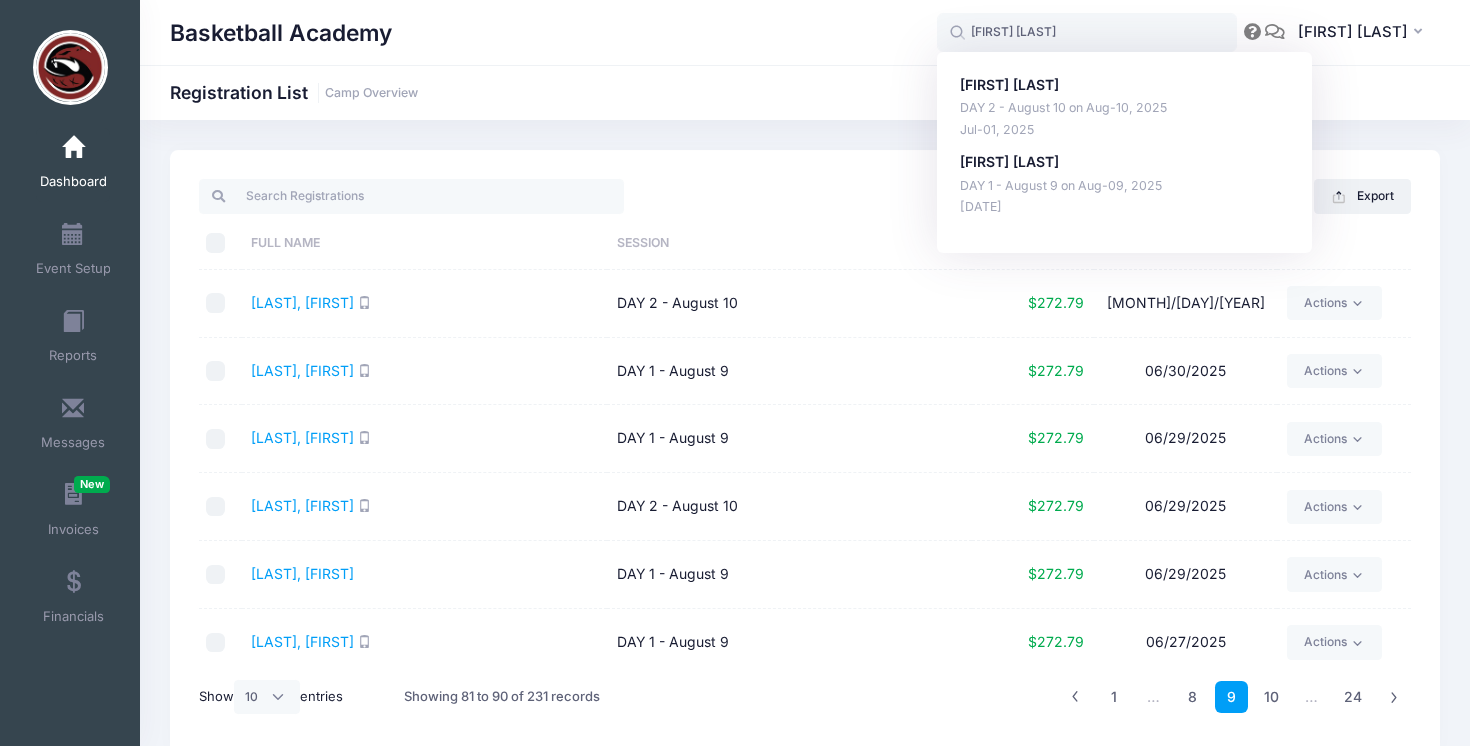 click on "Basketball Academy
Registration List
Camp Overview" at bounding box center [805, 93] 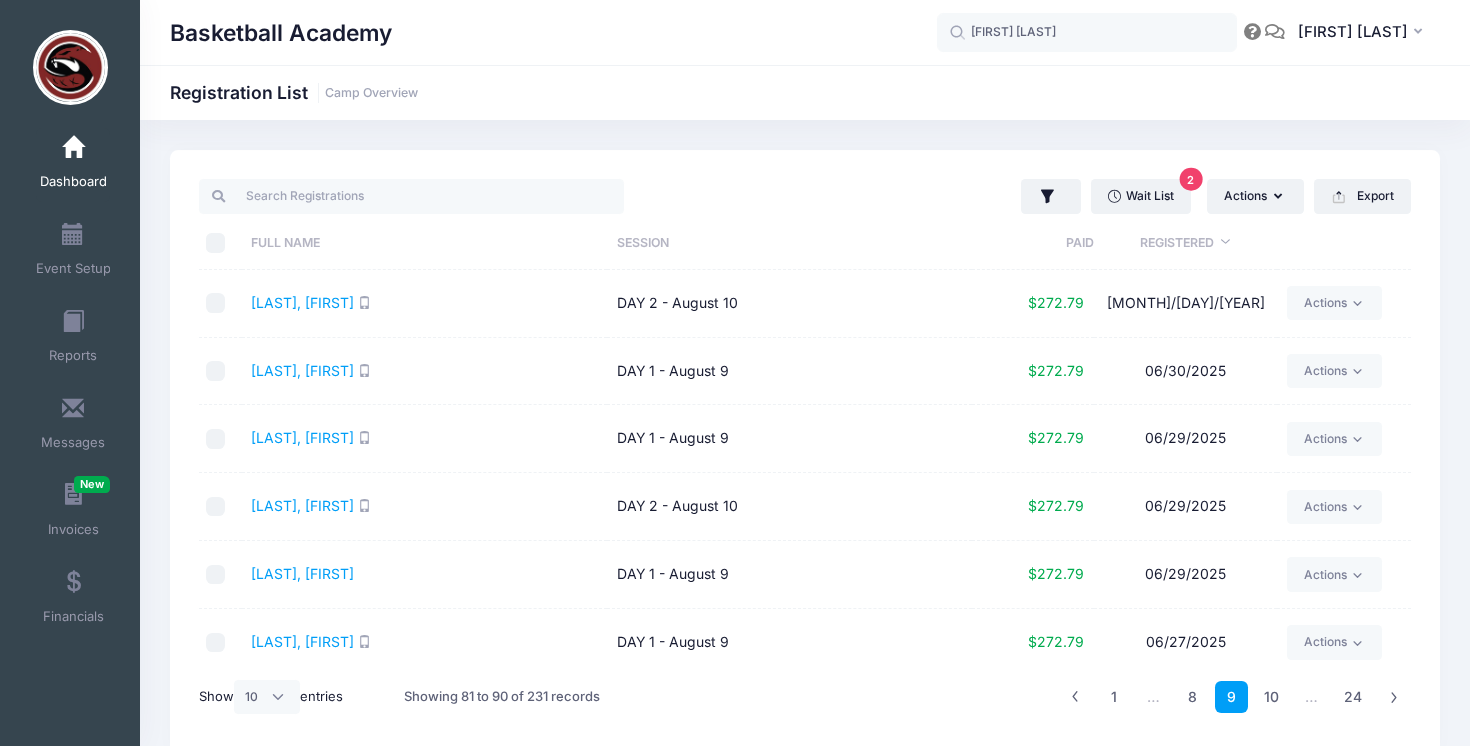 click on "White, Brandon" at bounding box center (424, 372) 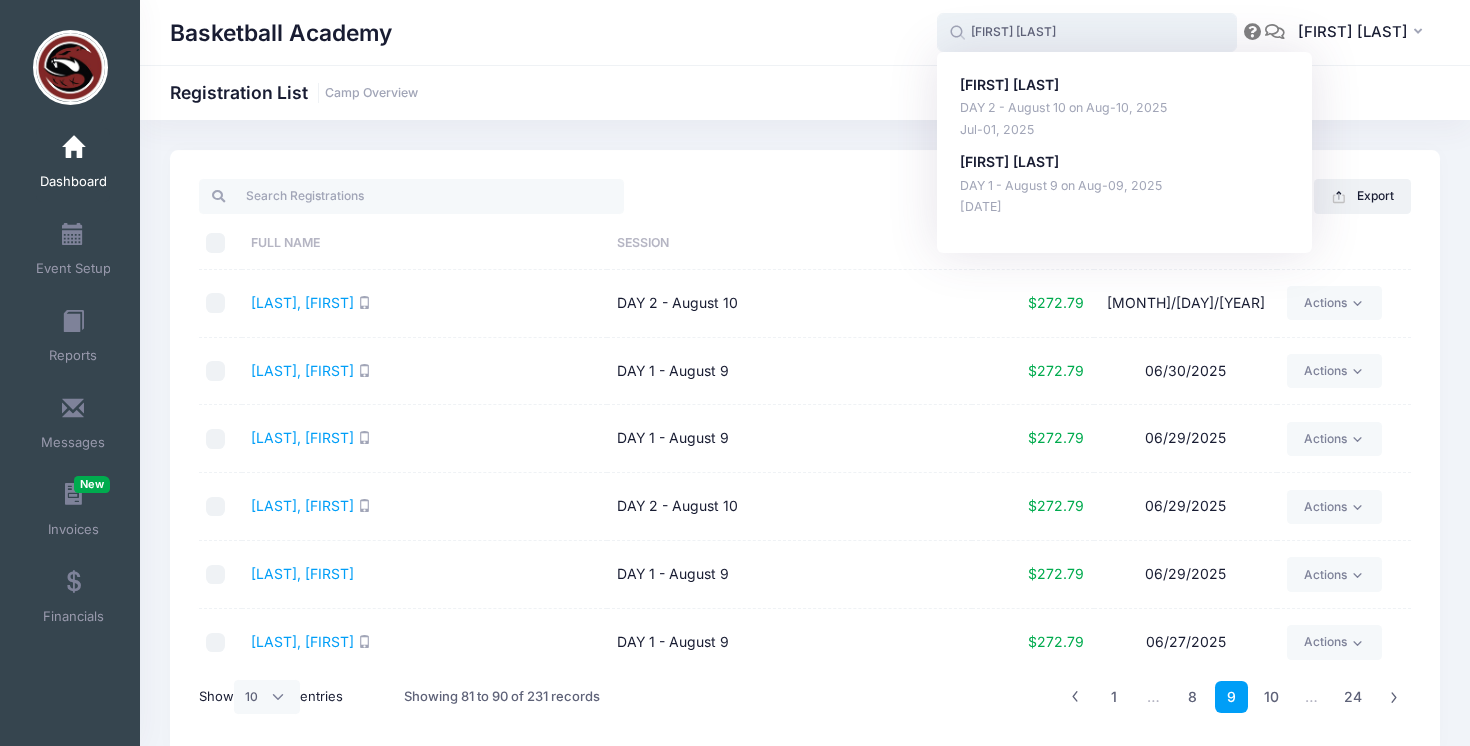 click on "jake ford" at bounding box center [1087, 33] 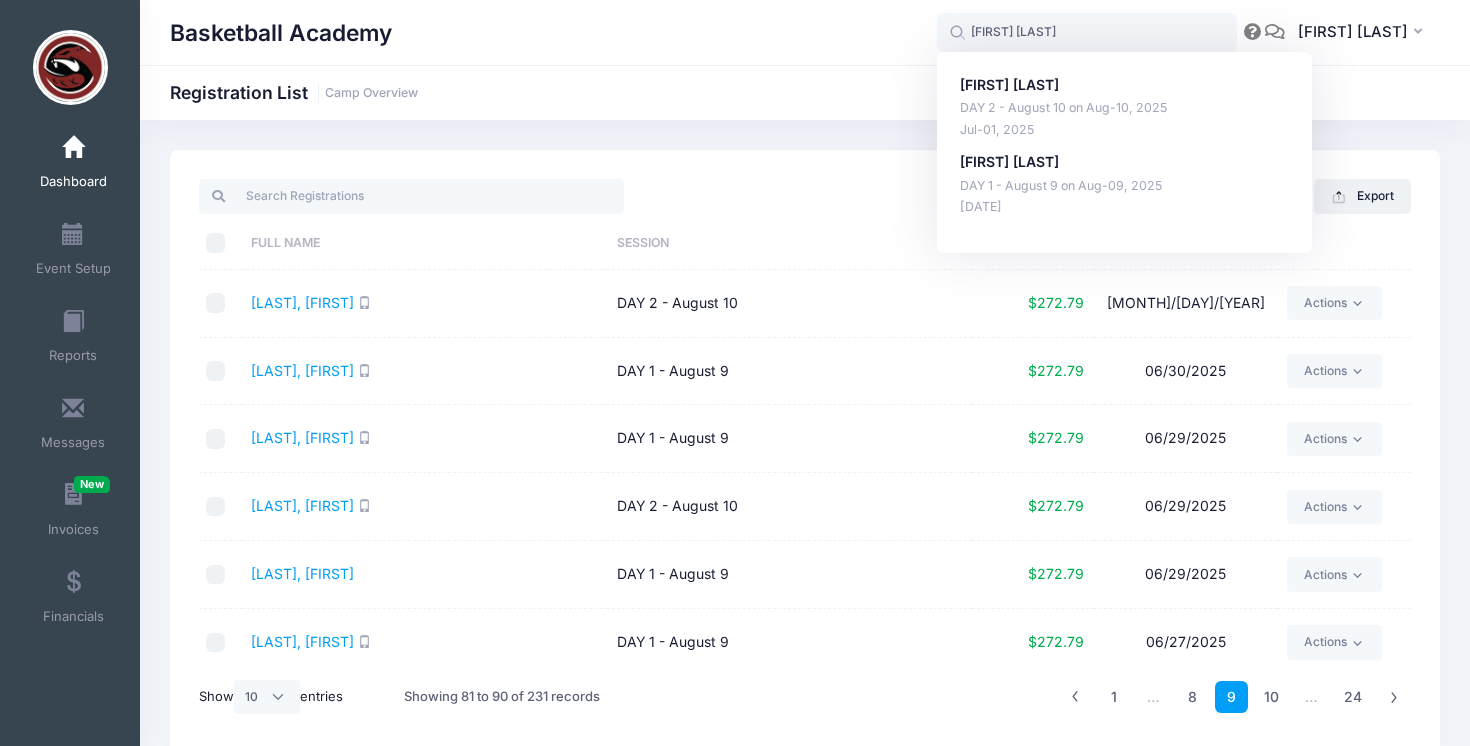click on "Ford, Jake" at bounding box center (424, 304) 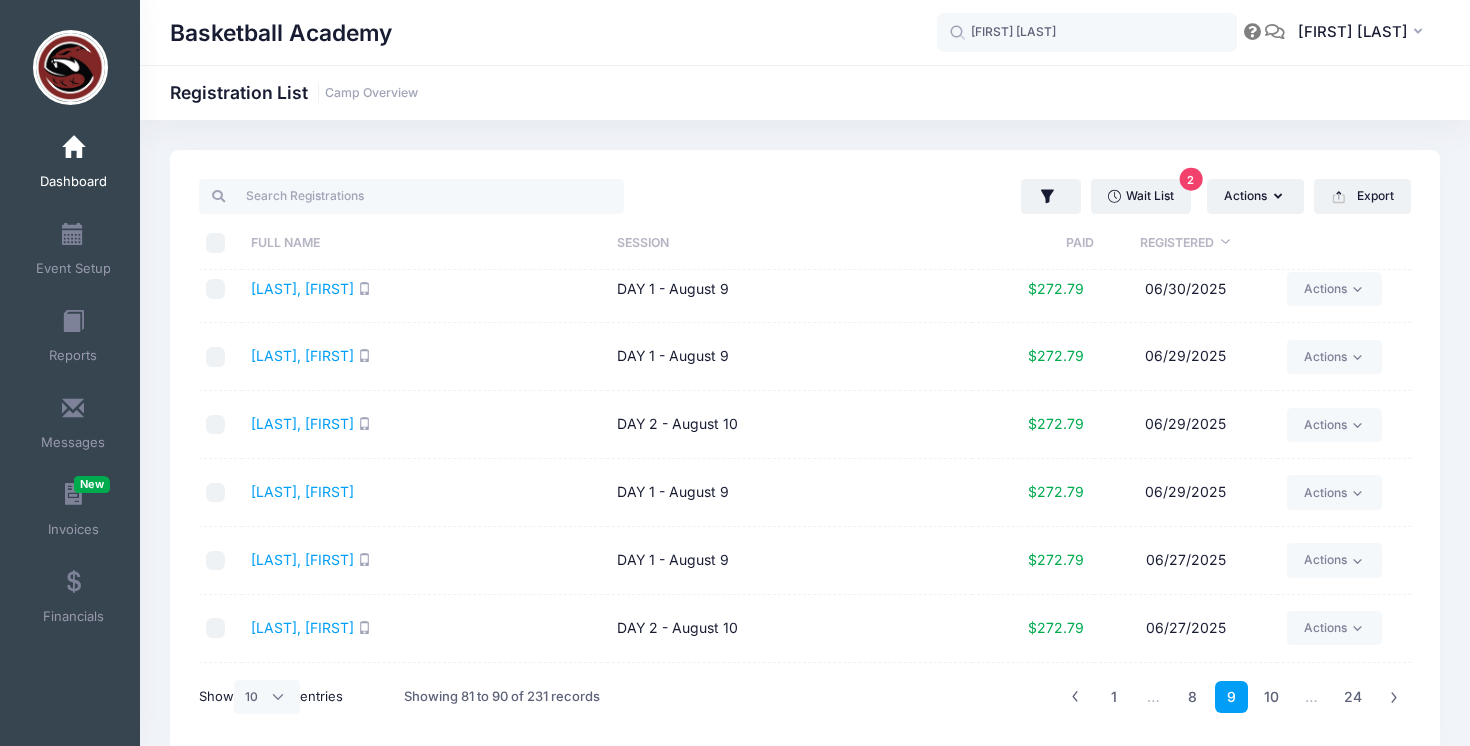 scroll, scrollTop: 107, scrollLeft: 0, axis: vertical 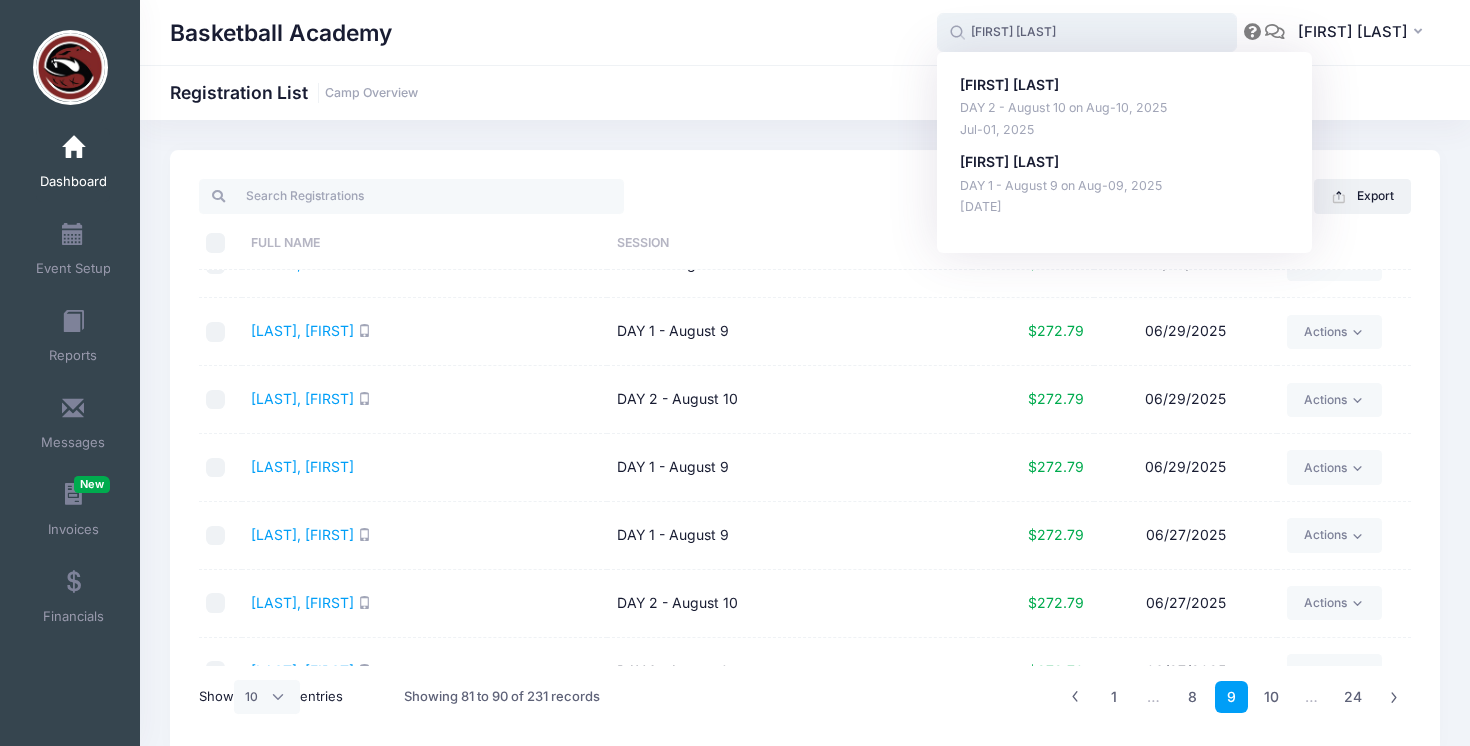 drag, startPoint x: 1018, startPoint y: 34, endPoint x: 962, endPoint y: 31, distance: 56.0803 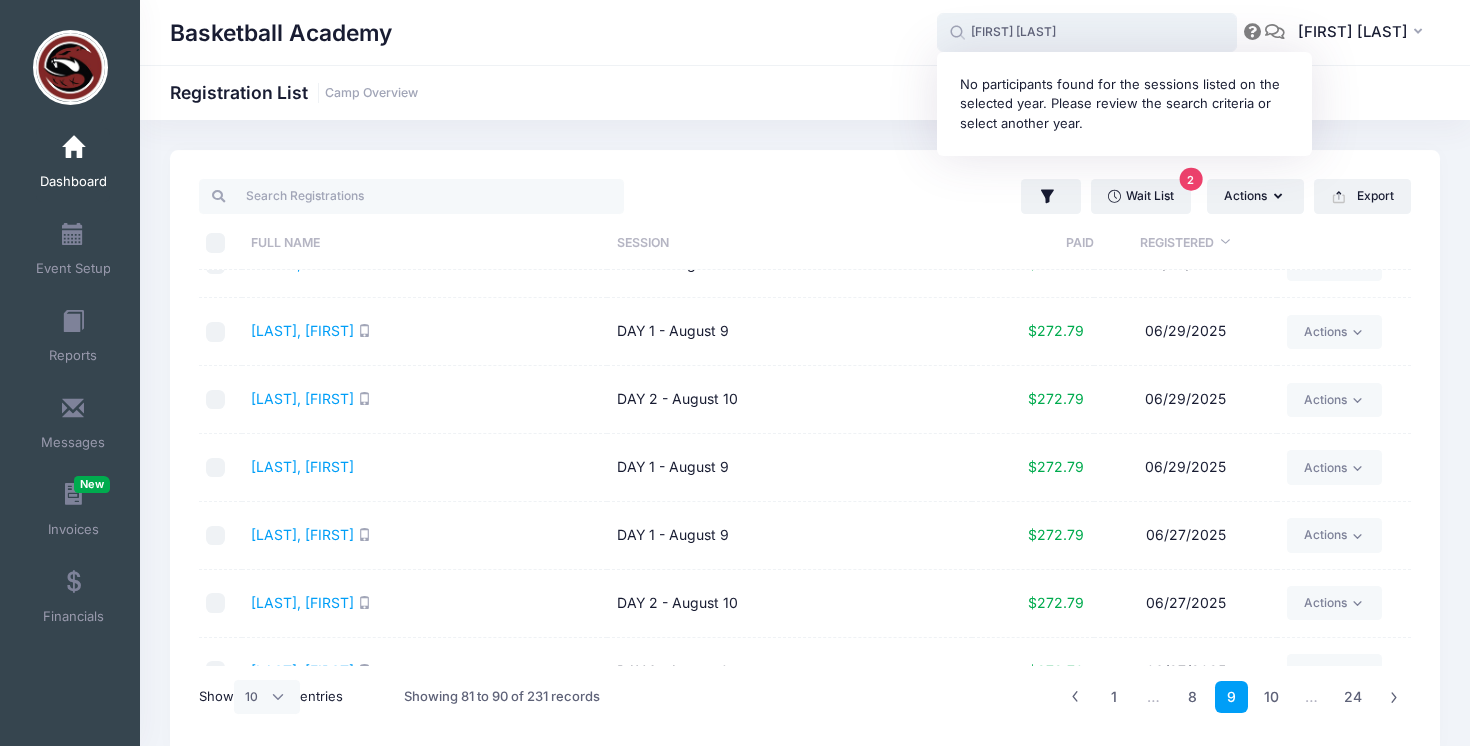 drag, startPoint x: 1057, startPoint y: 36, endPoint x: 989, endPoint y: 36, distance: 68 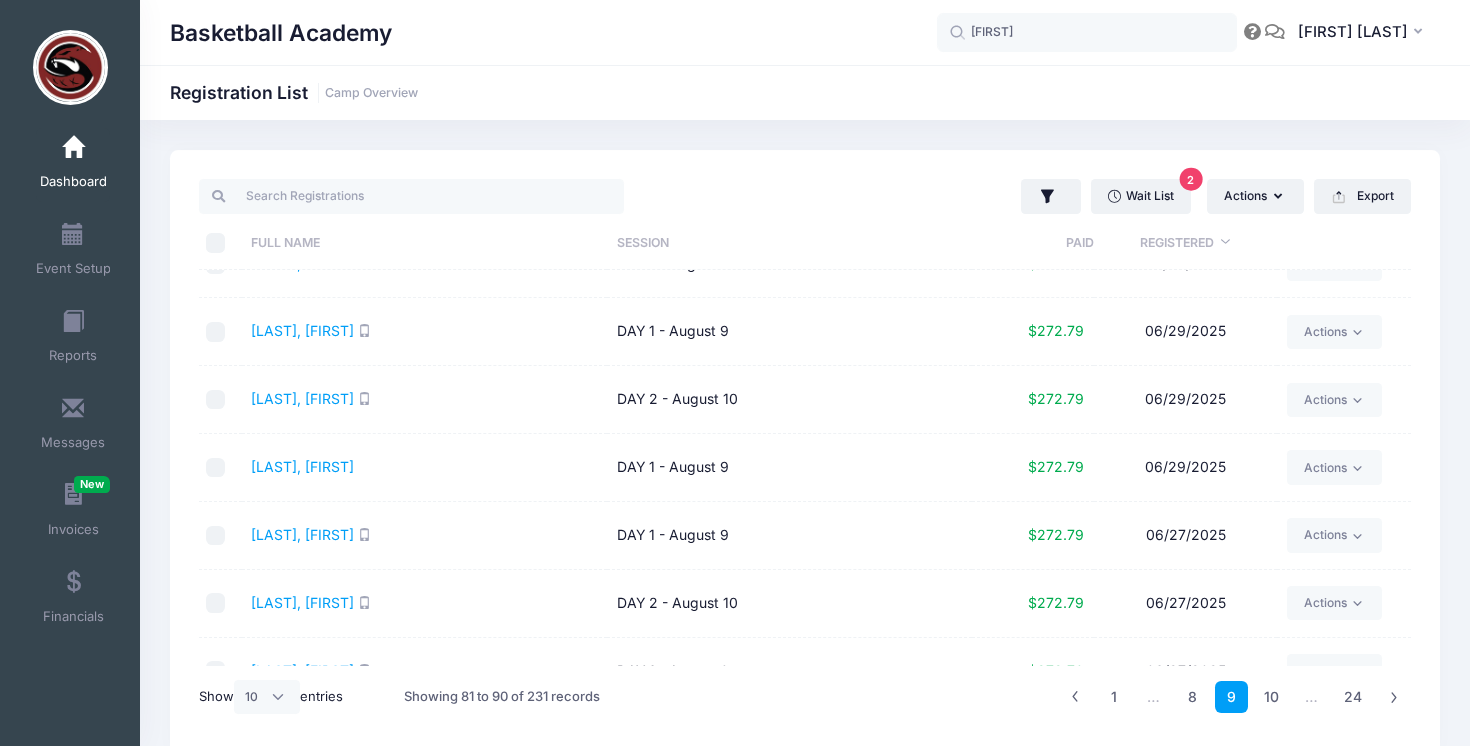 click on "Sorensen, Leo" at bounding box center (424, 332) 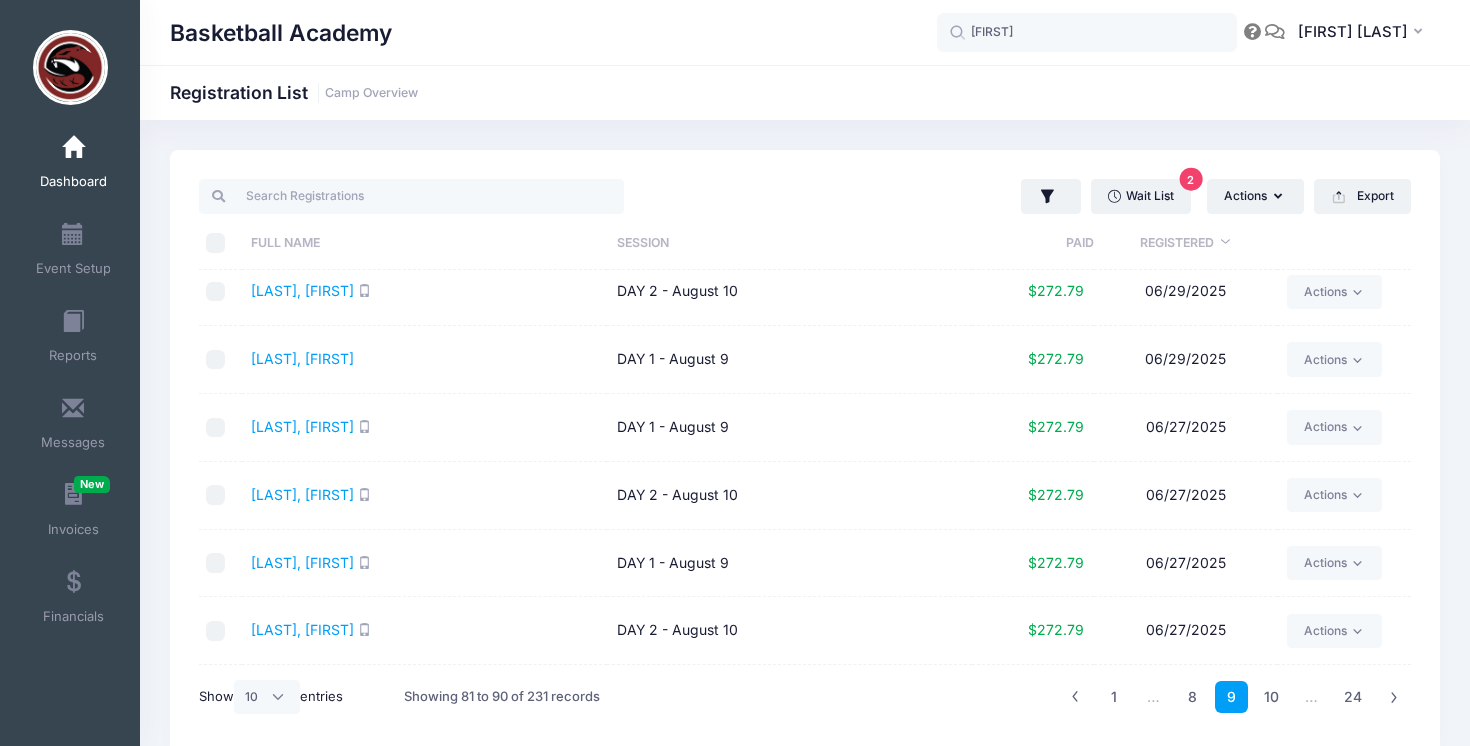 scroll, scrollTop: 206, scrollLeft: 0, axis: vertical 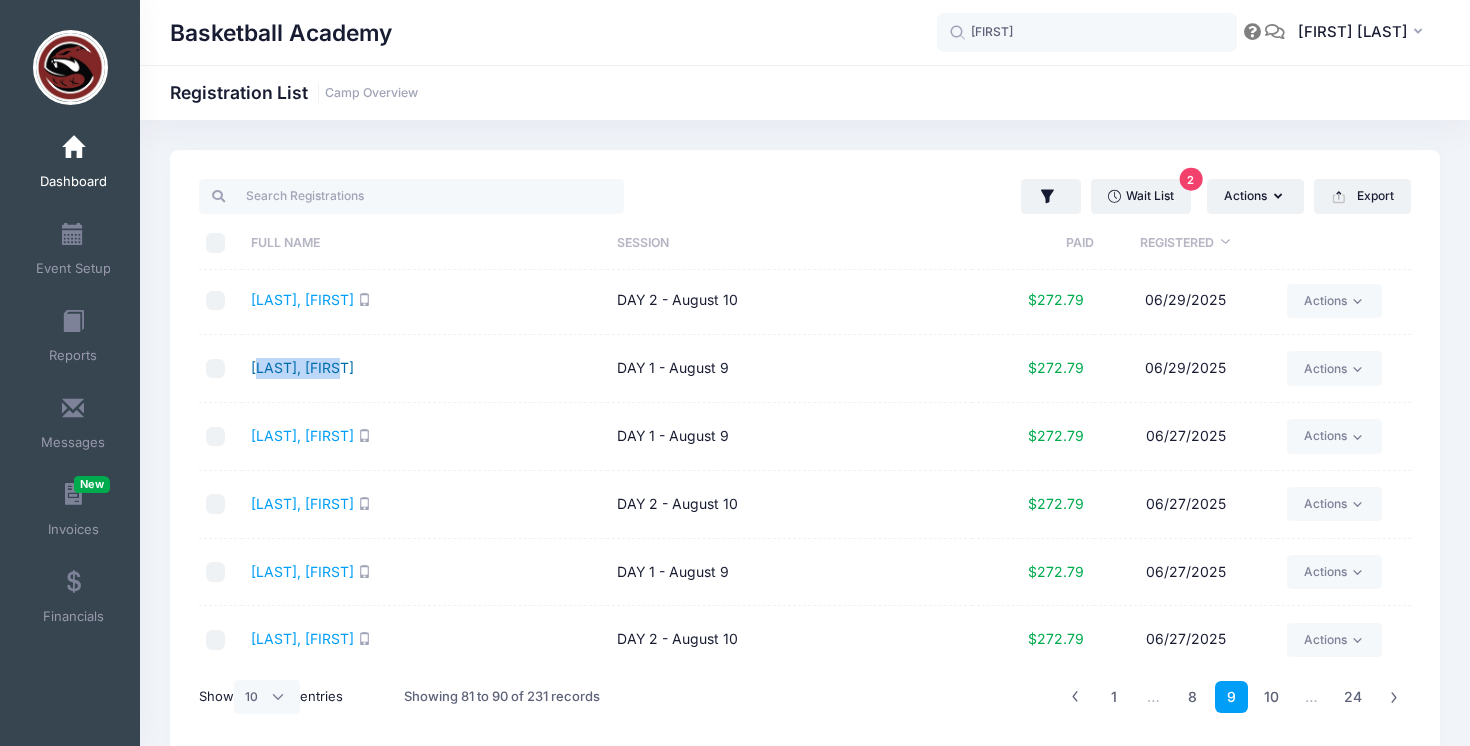 drag, startPoint x: 352, startPoint y: 368, endPoint x: 258, endPoint y: 364, distance: 94.08507 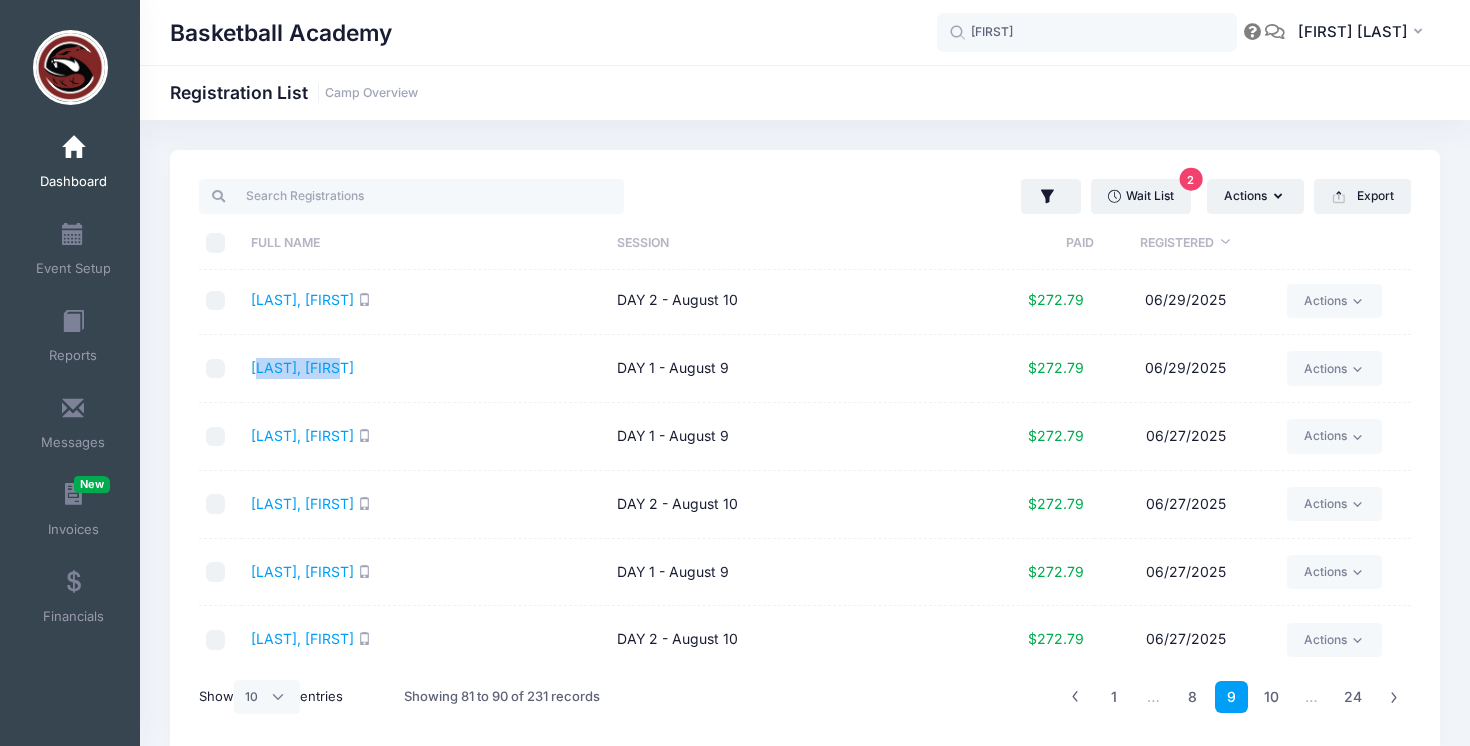 click on "Nucci, Mattia" at bounding box center (424, 369) 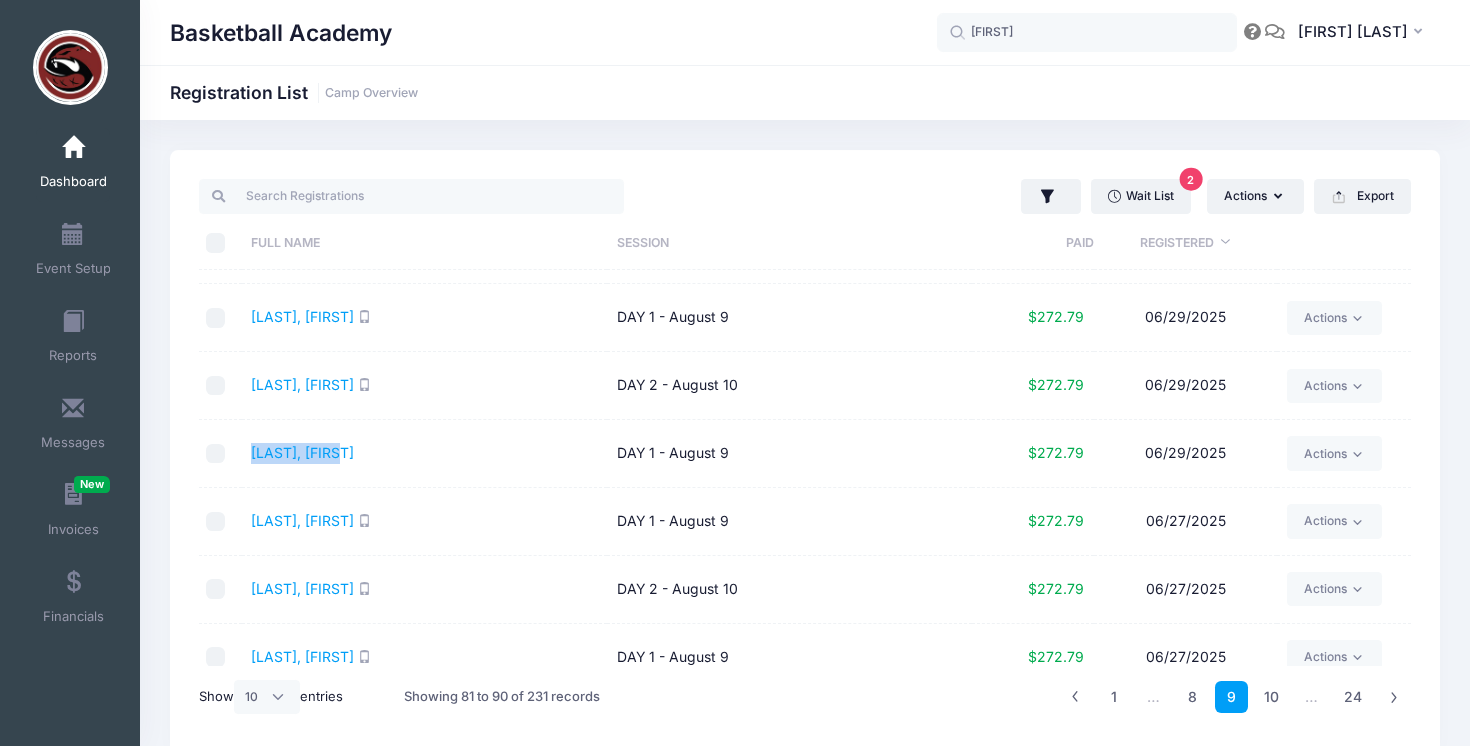 scroll, scrollTop: 0, scrollLeft: 0, axis: both 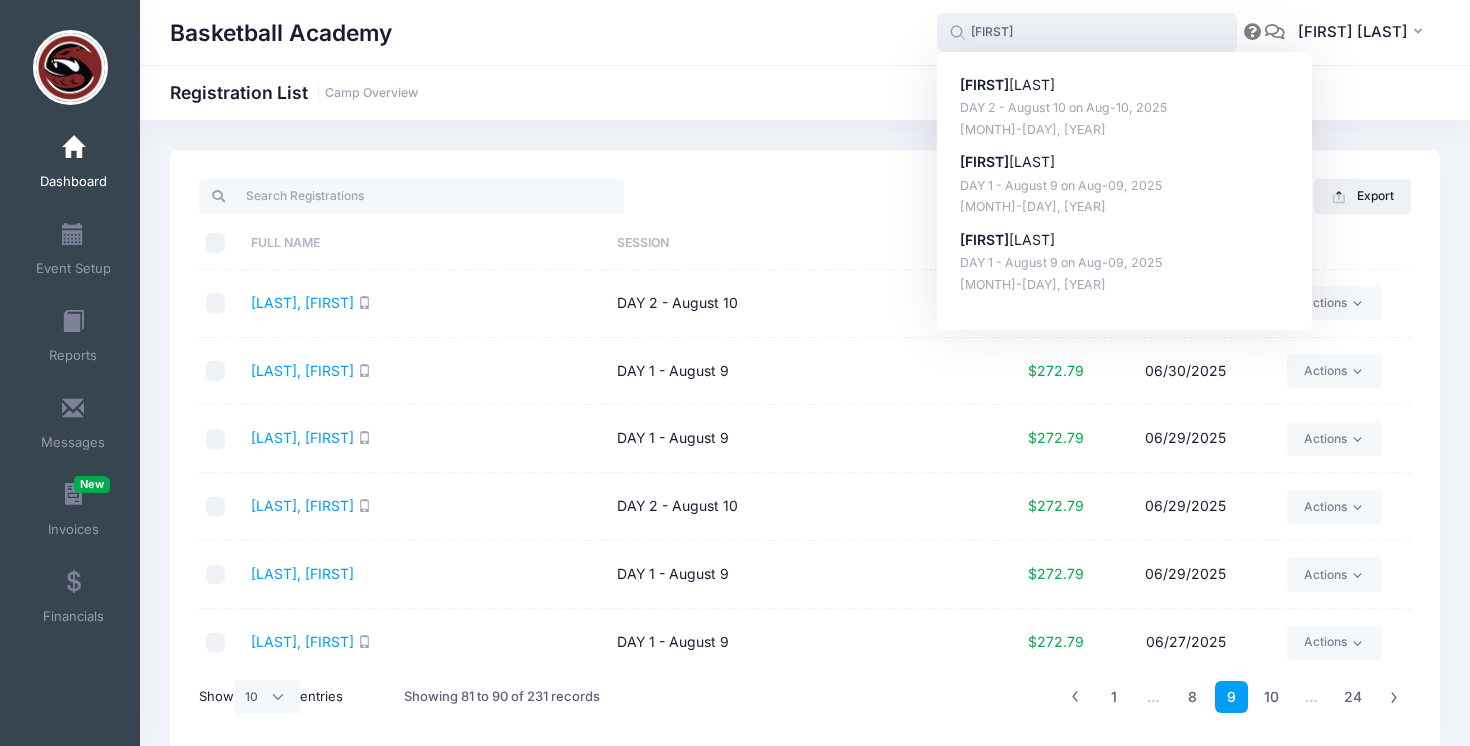 drag, startPoint x: 1029, startPoint y: 28, endPoint x: 958, endPoint y: 27, distance: 71.00704 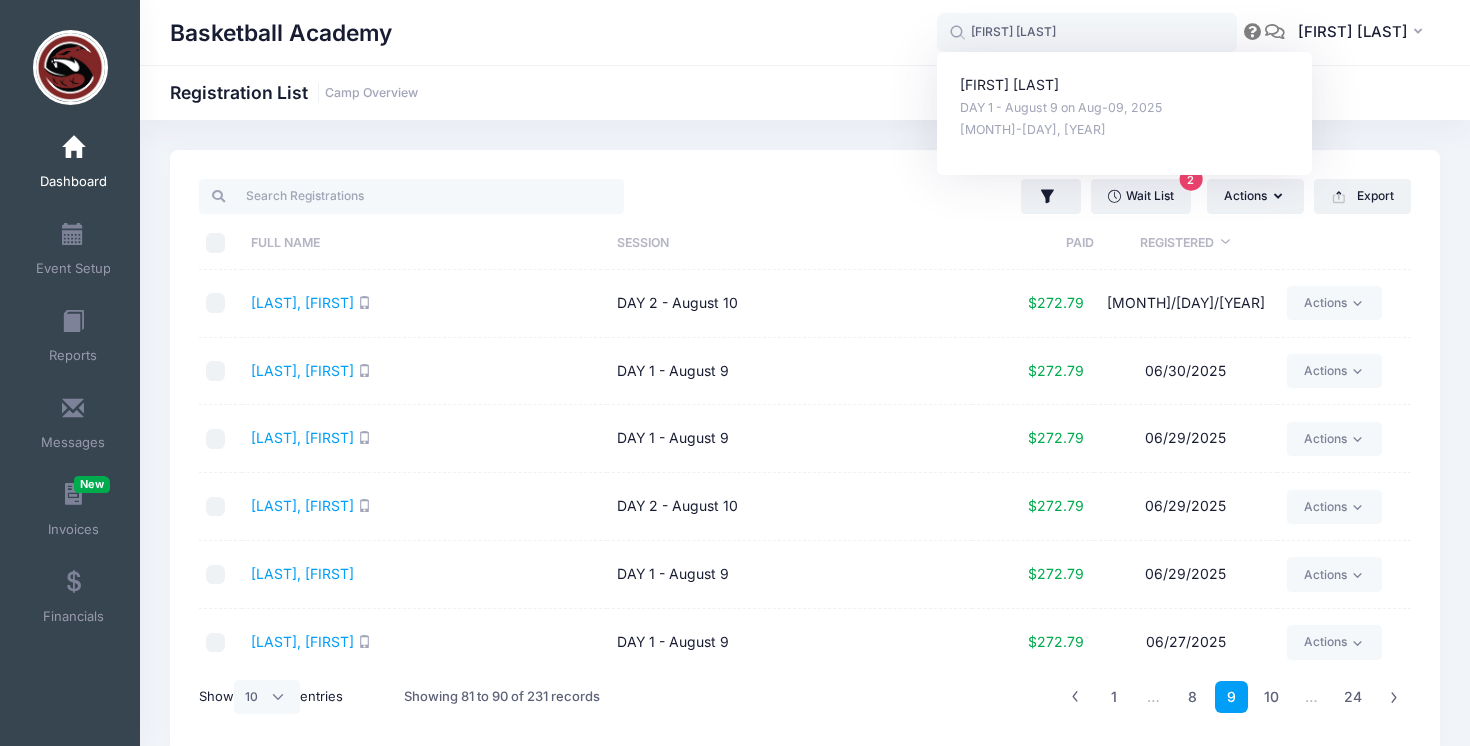 click on "Basketball Academy
Registration List
Camp Overview" at bounding box center [805, 93] 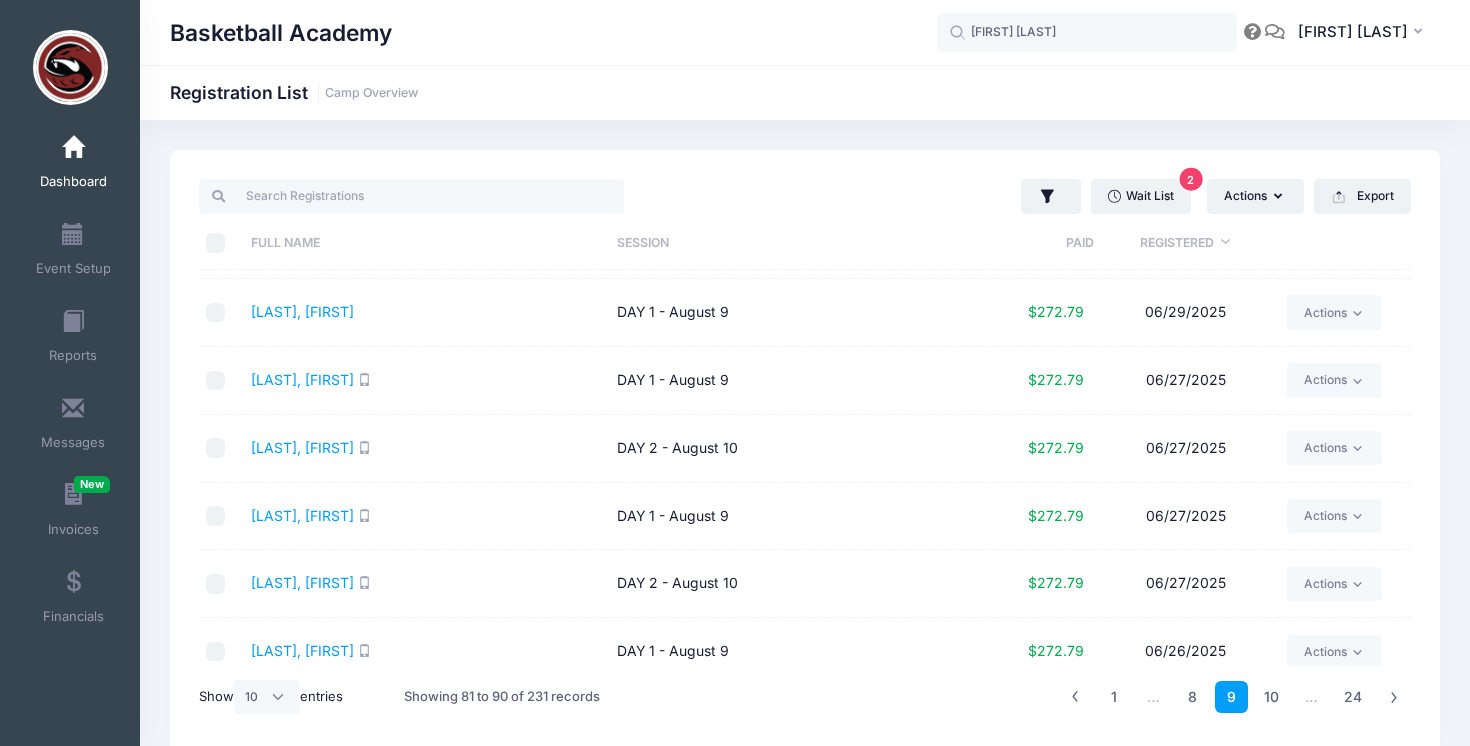 scroll, scrollTop: 281, scrollLeft: 0, axis: vertical 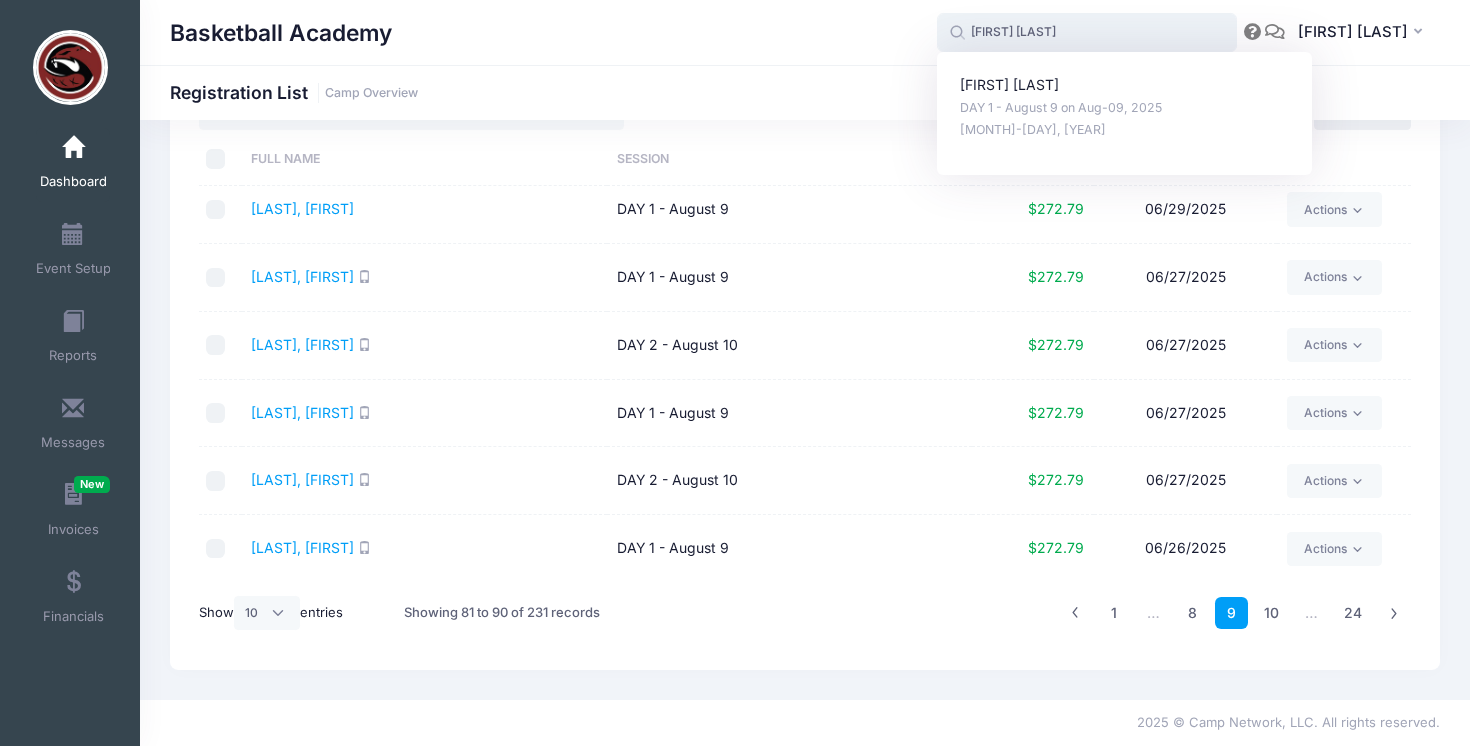 drag, startPoint x: 1052, startPoint y: 32, endPoint x: 936, endPoint y: 32, distance: 116 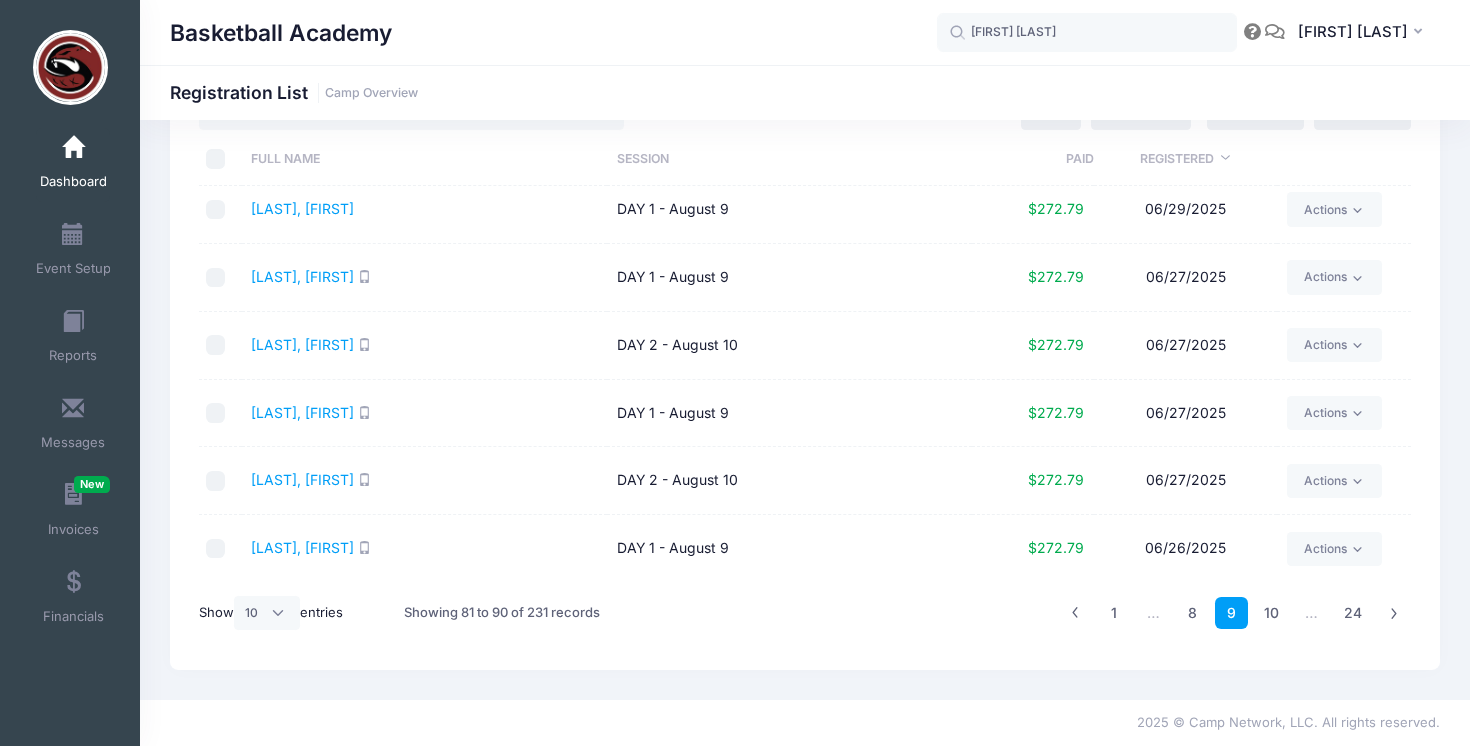 click on "Basketball Academy
Registration List
Camp Overview" at bounding box center [805, 93] 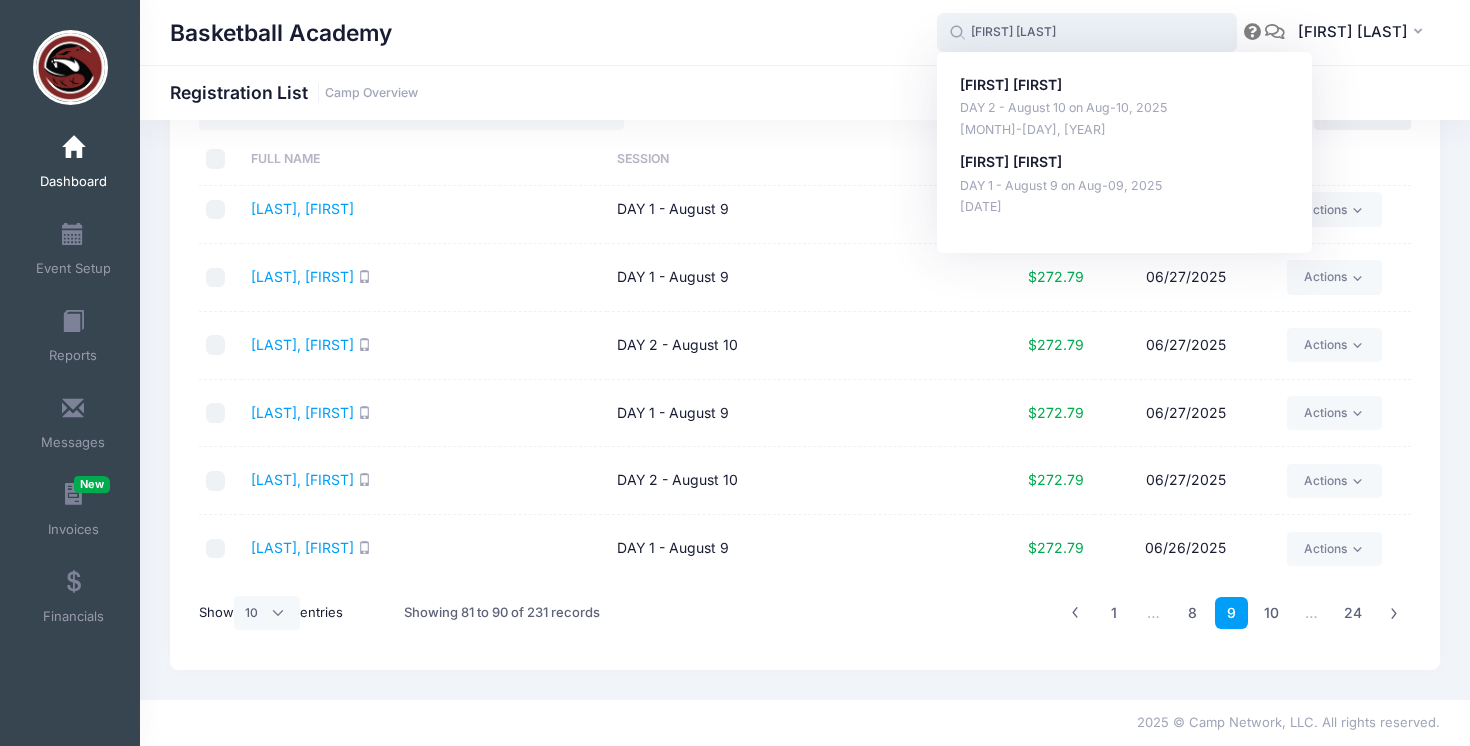 drag, startPoint x: 1057, startPoint y: 30, endPoint x: 925, endPoint y: 30, distance: 132 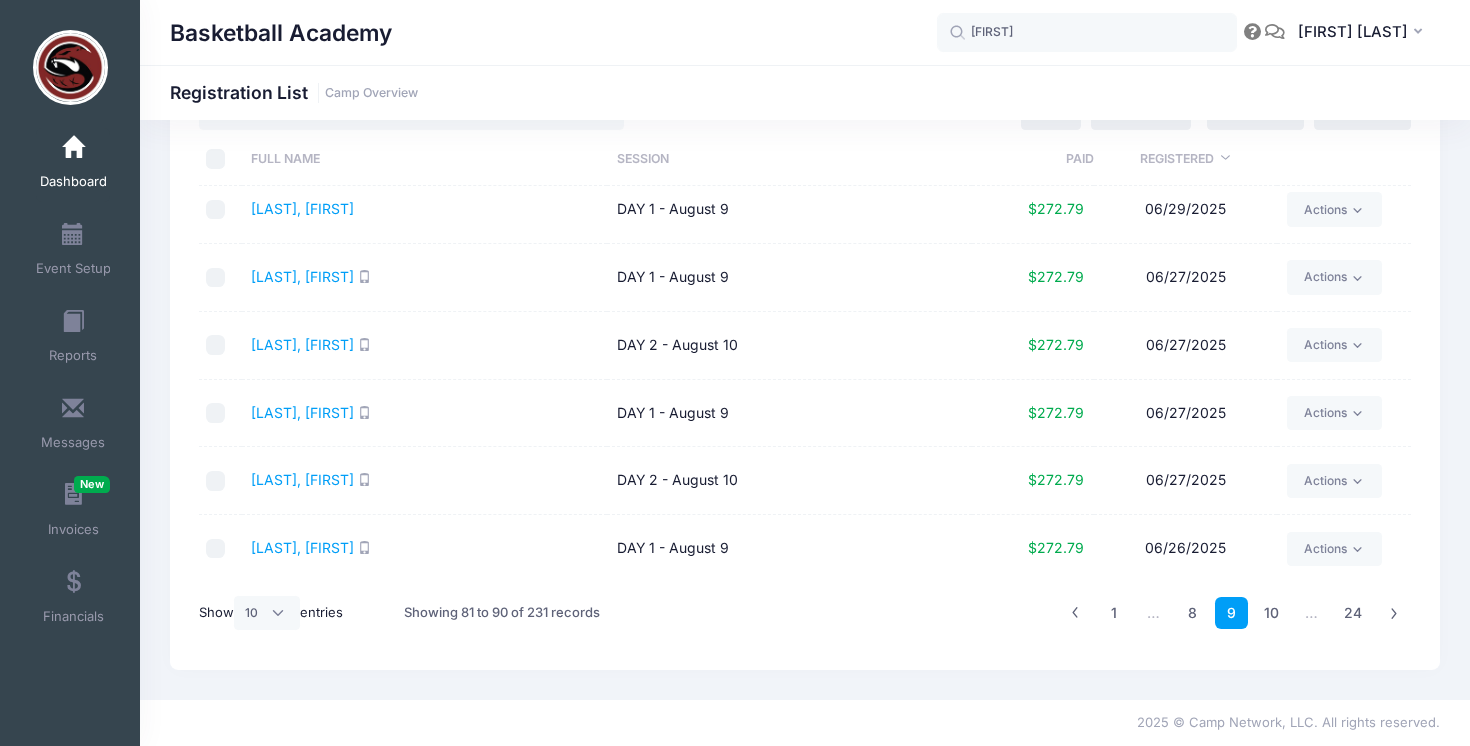 click on "Basketball Academy
orestis orestis Orestis  Tsilipanos DAY 2 - August 10 on Aug-10, 2025 Jun-26, 2025 Orestis  Tsilipanos DAY 1 - August 9 on Aug-09, 2025 Jun-26, 2025
LA" at bounding box center [805, 32] 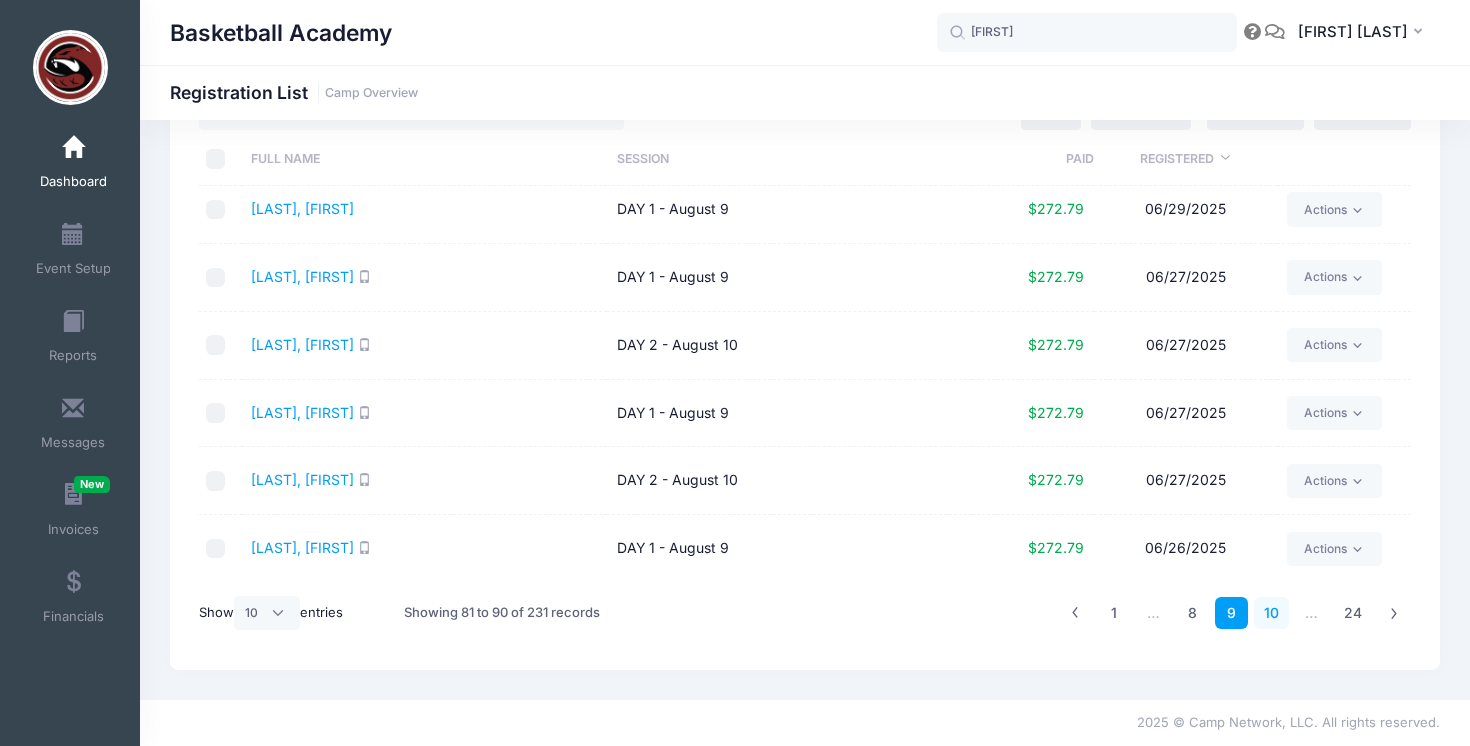 click on "10" at bounding box center (1271, 613) 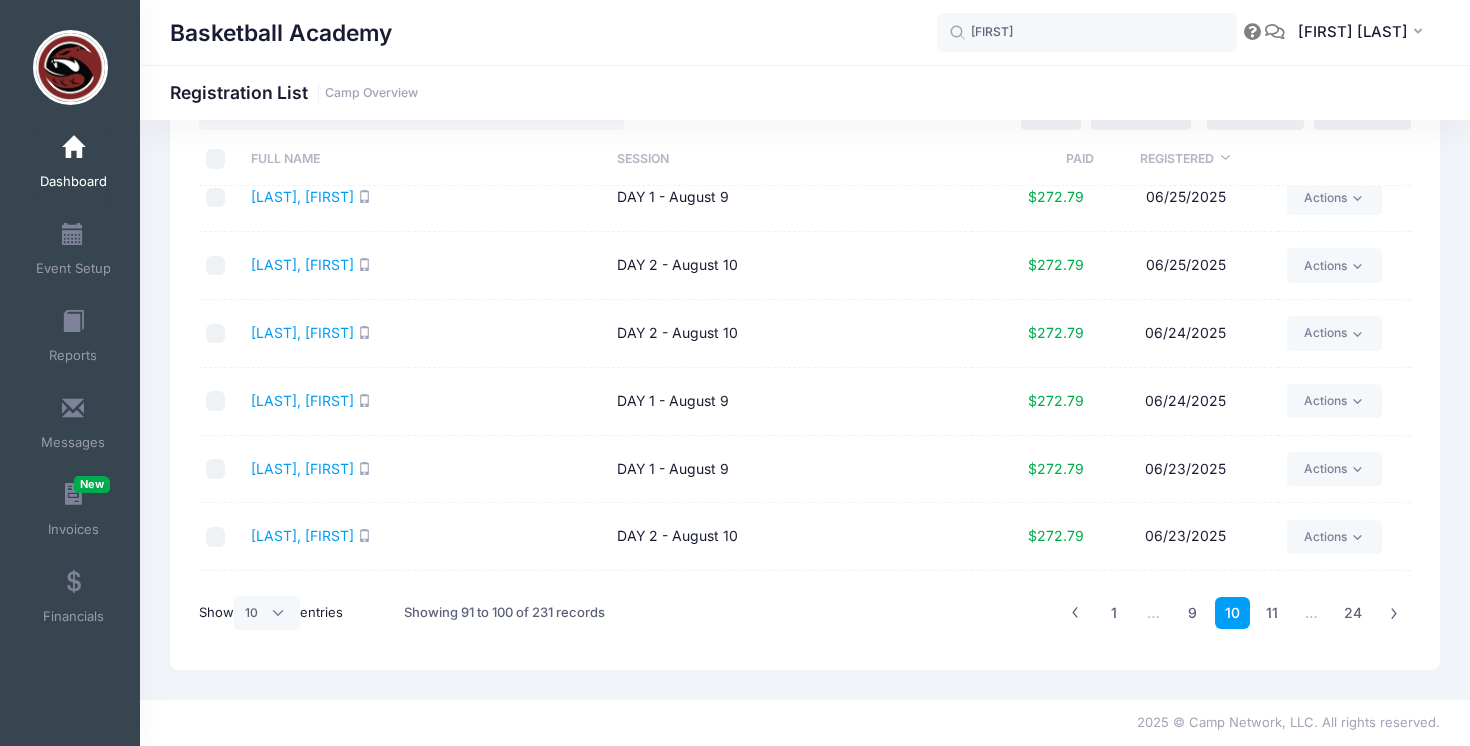scroll, scrollTop: 0, scrollLeft: 0, axis: both 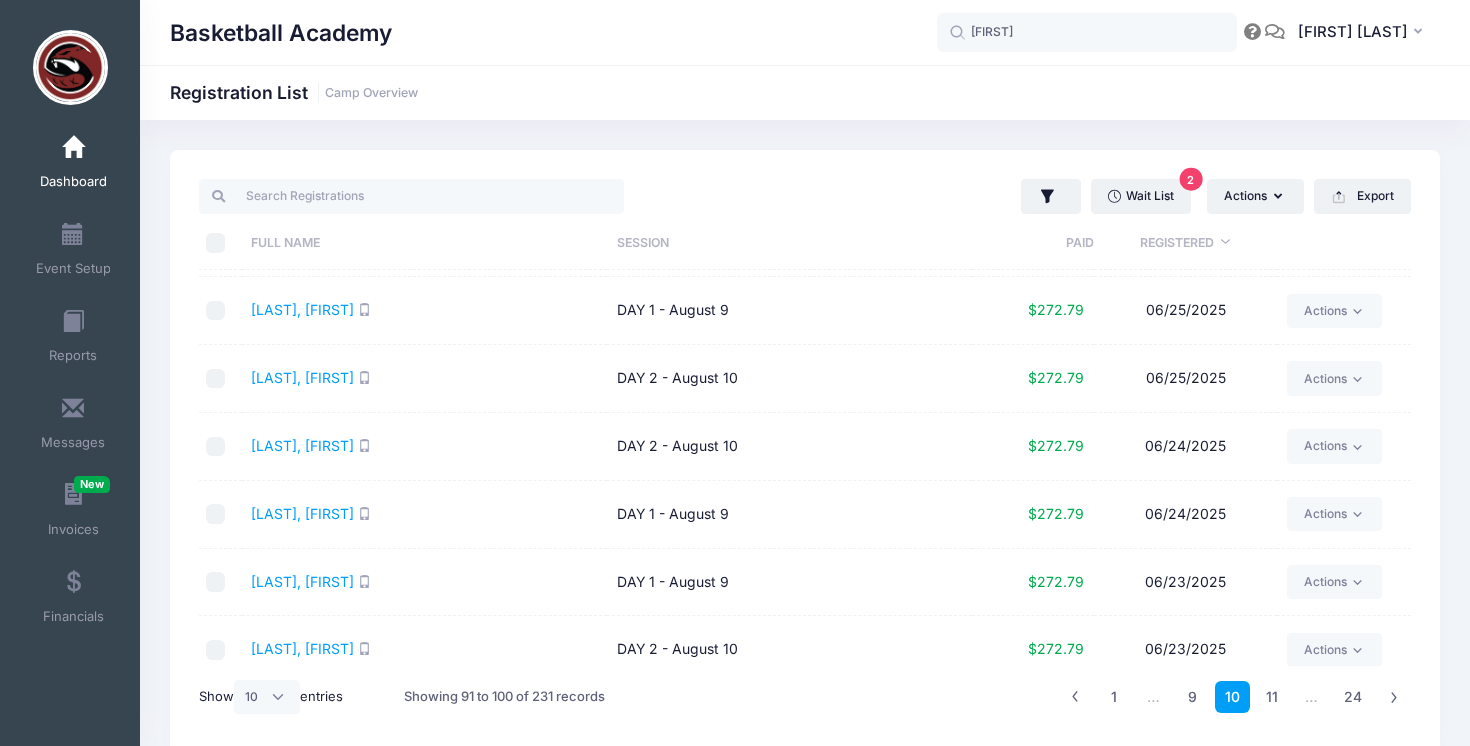 click on "Quirk, Michelle" at bounding box center (424, 447) 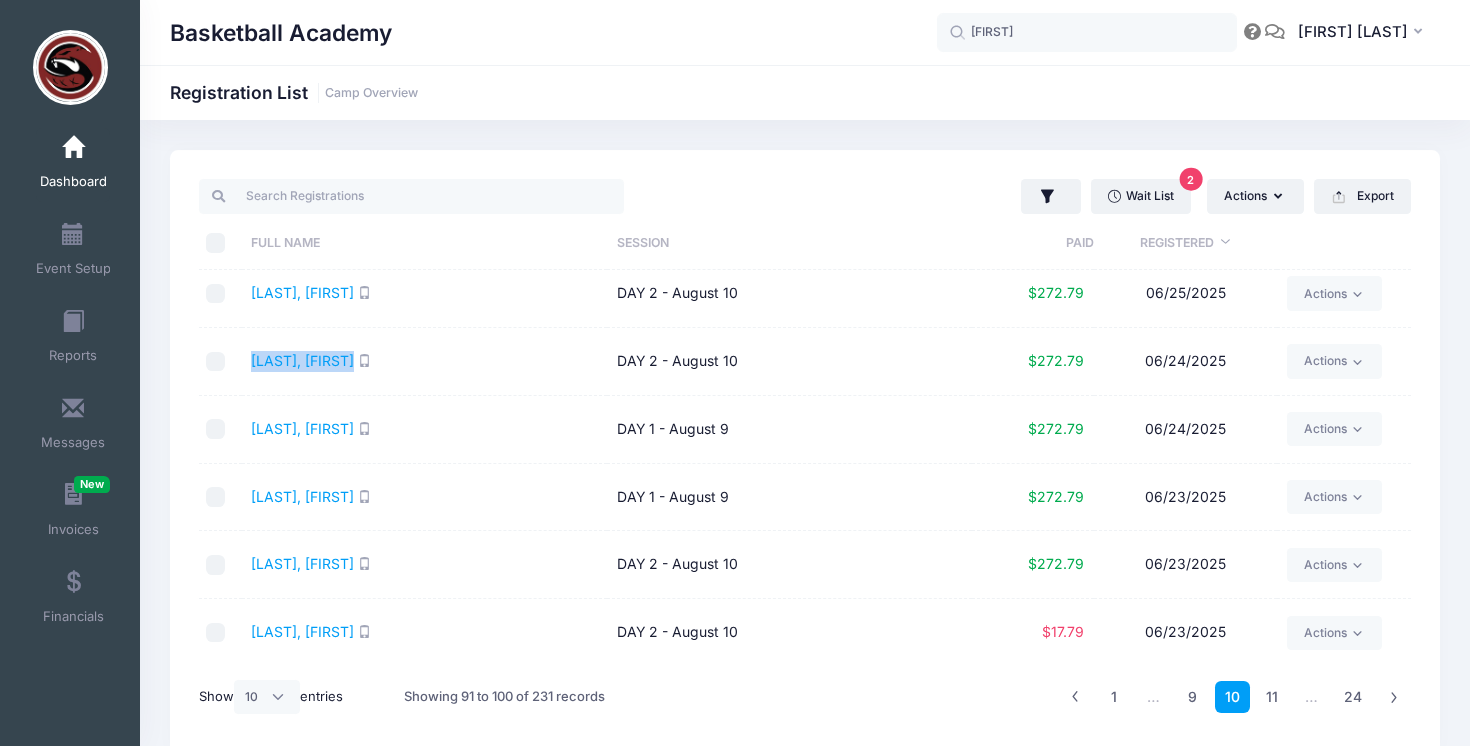 scroll, scrollTop: 84, scrollLeft: 0, axis: vertical 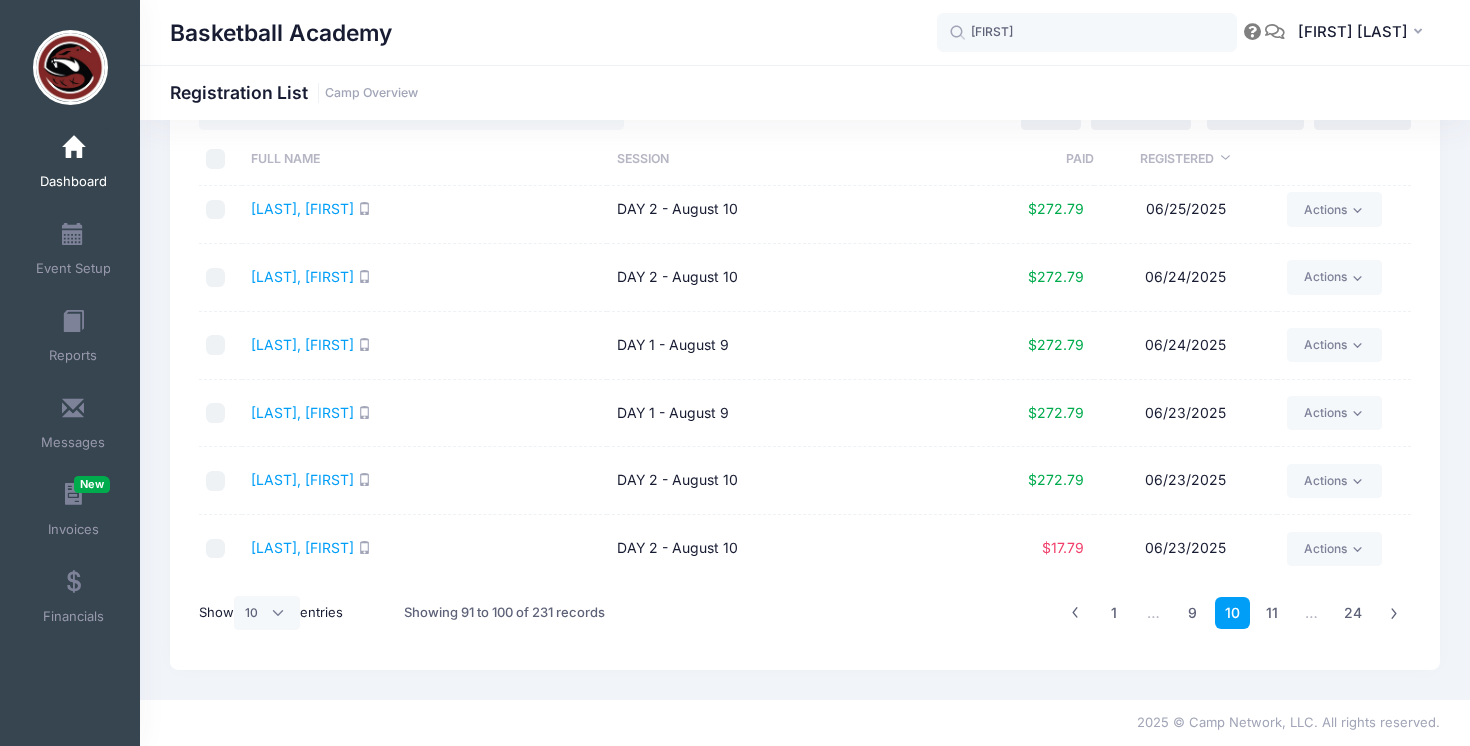 click on "Cibulka, Tyler" at bounding box center [424, 346] 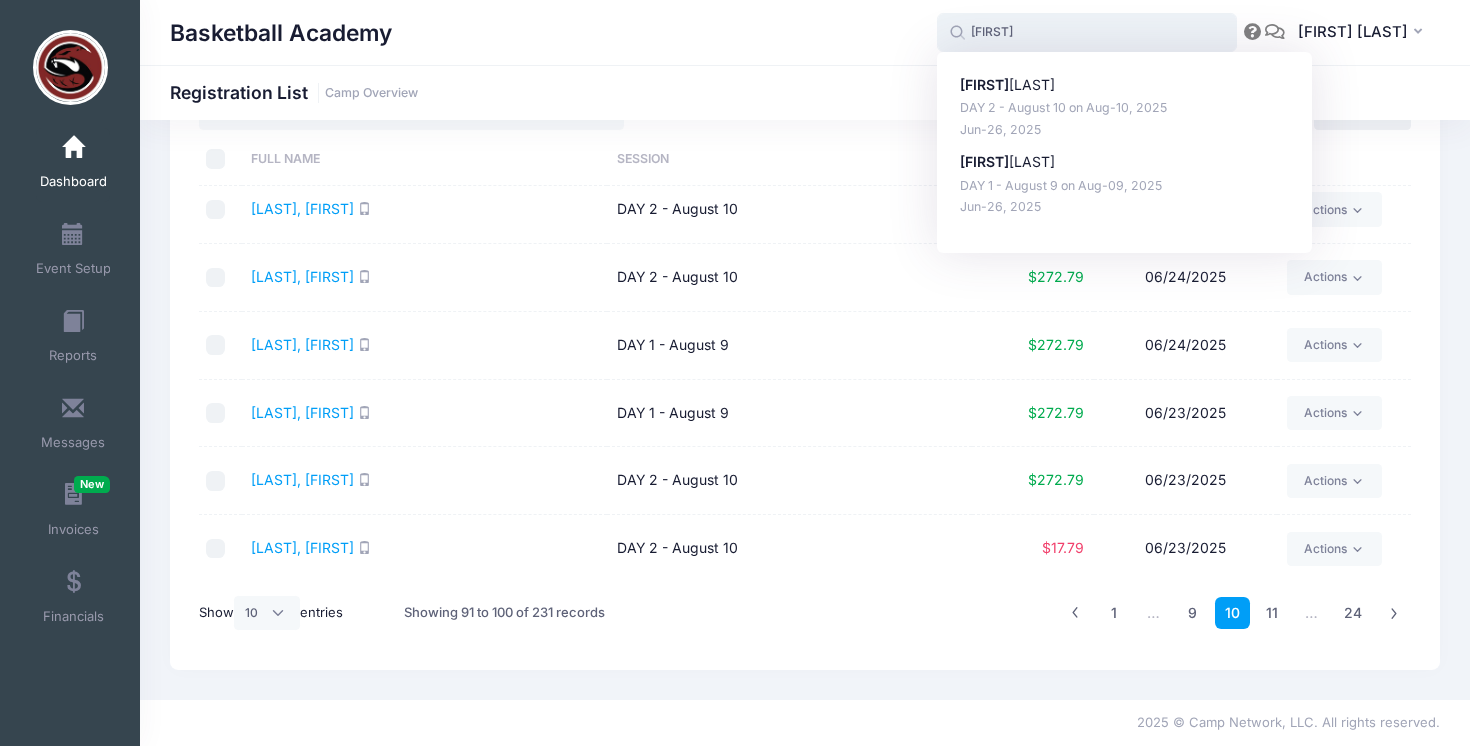 drag, startPoint x: 1030, startPoint y: 32, endPoint x: 937, endPoint y: 32, distance: 93 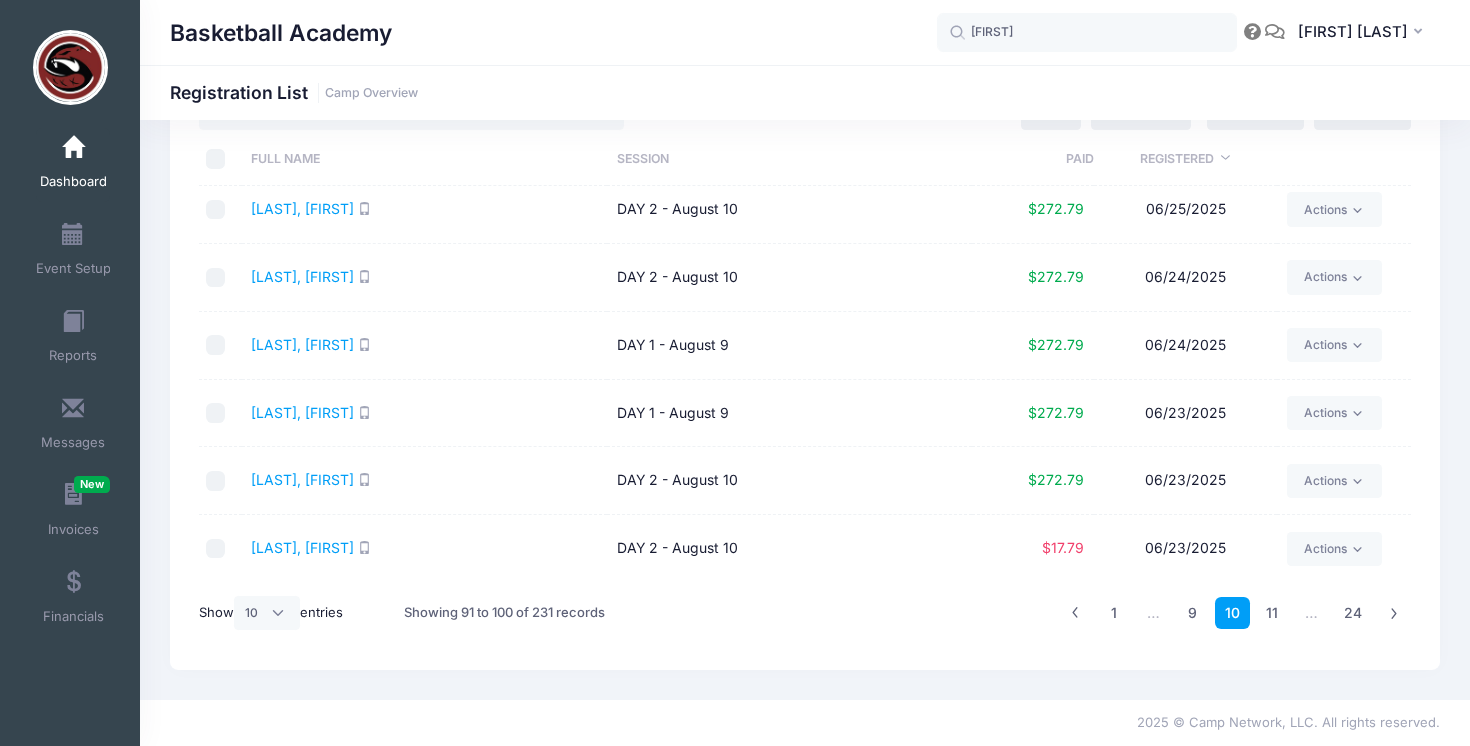 click on "Basketball Academy" at bounding box center [553, 33] 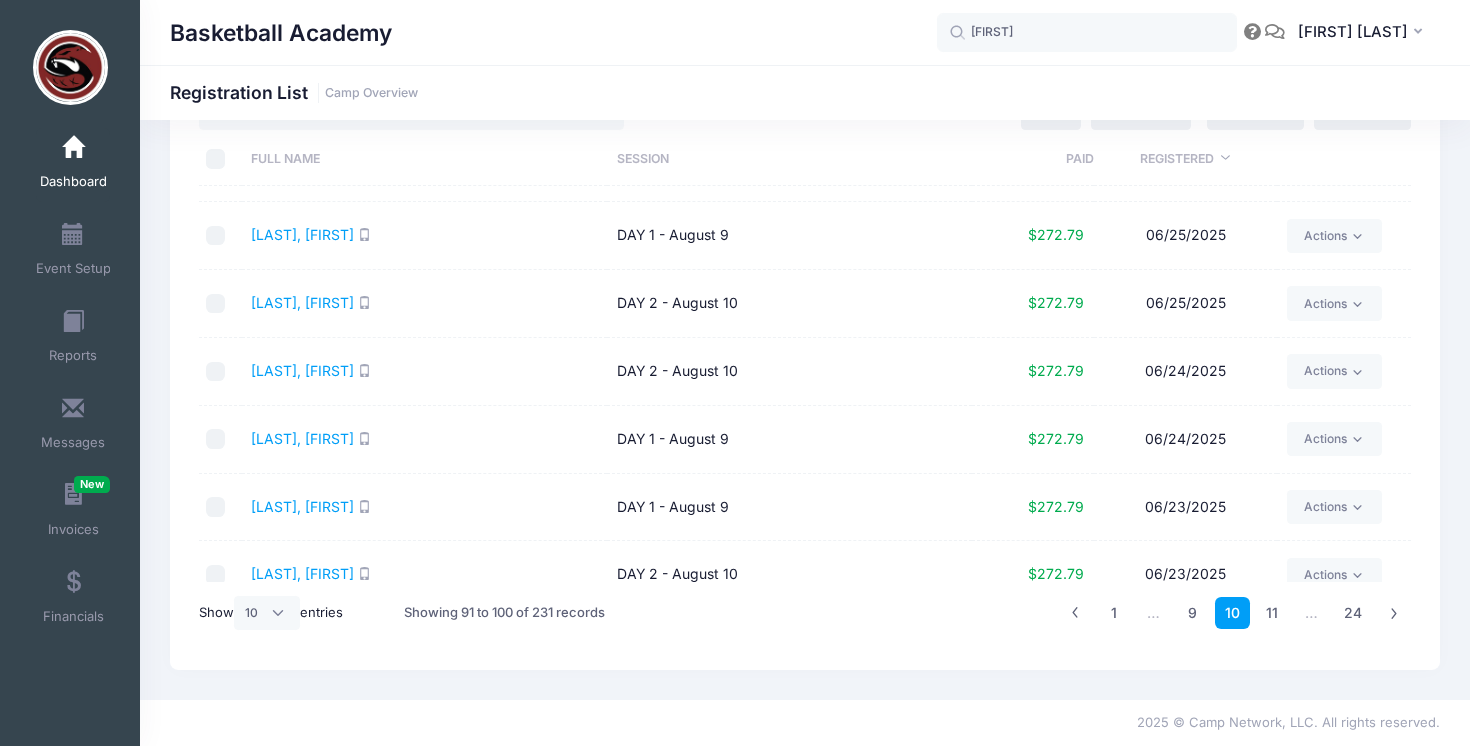 scroll, scrollTop: 281, scrollLeft: 0, axis: vertical 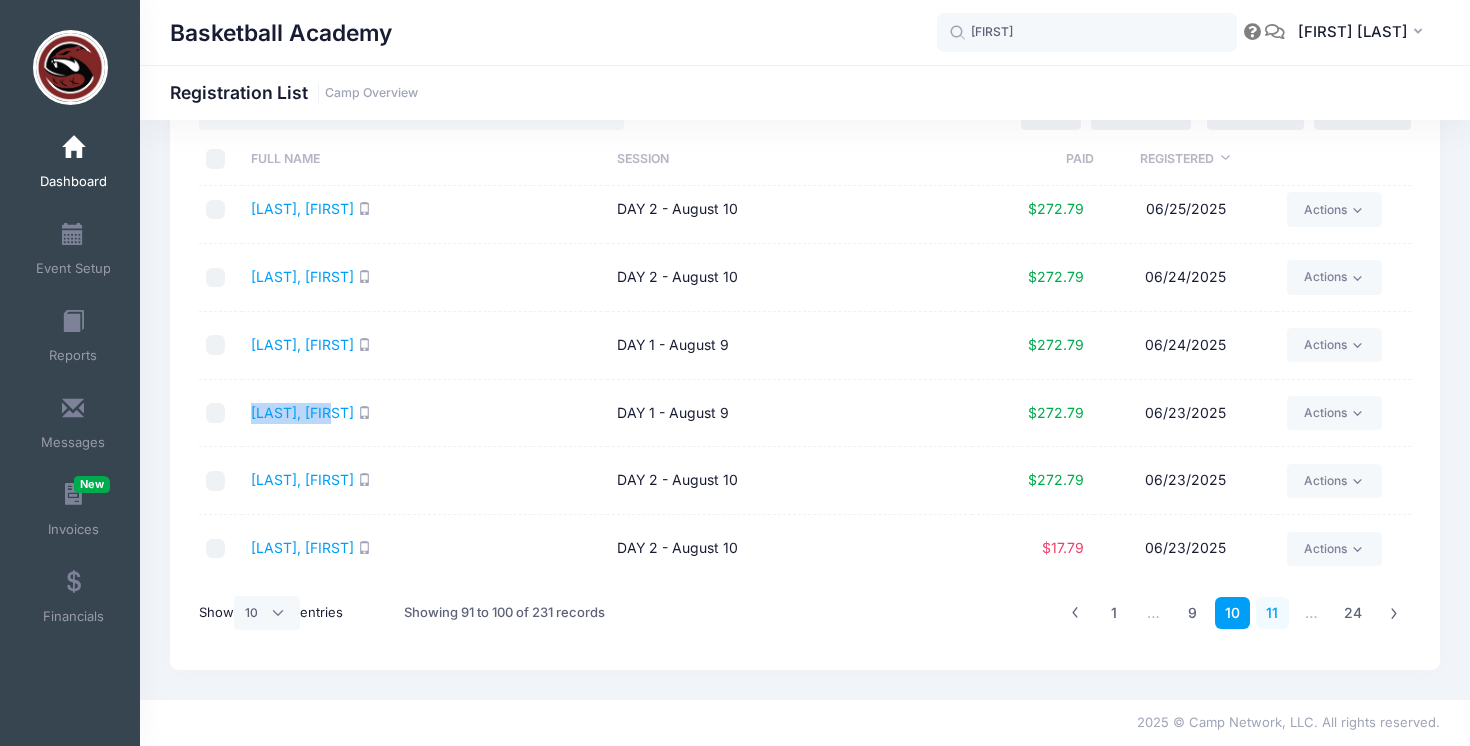 click on "11" at bounding box center (1272, 613) 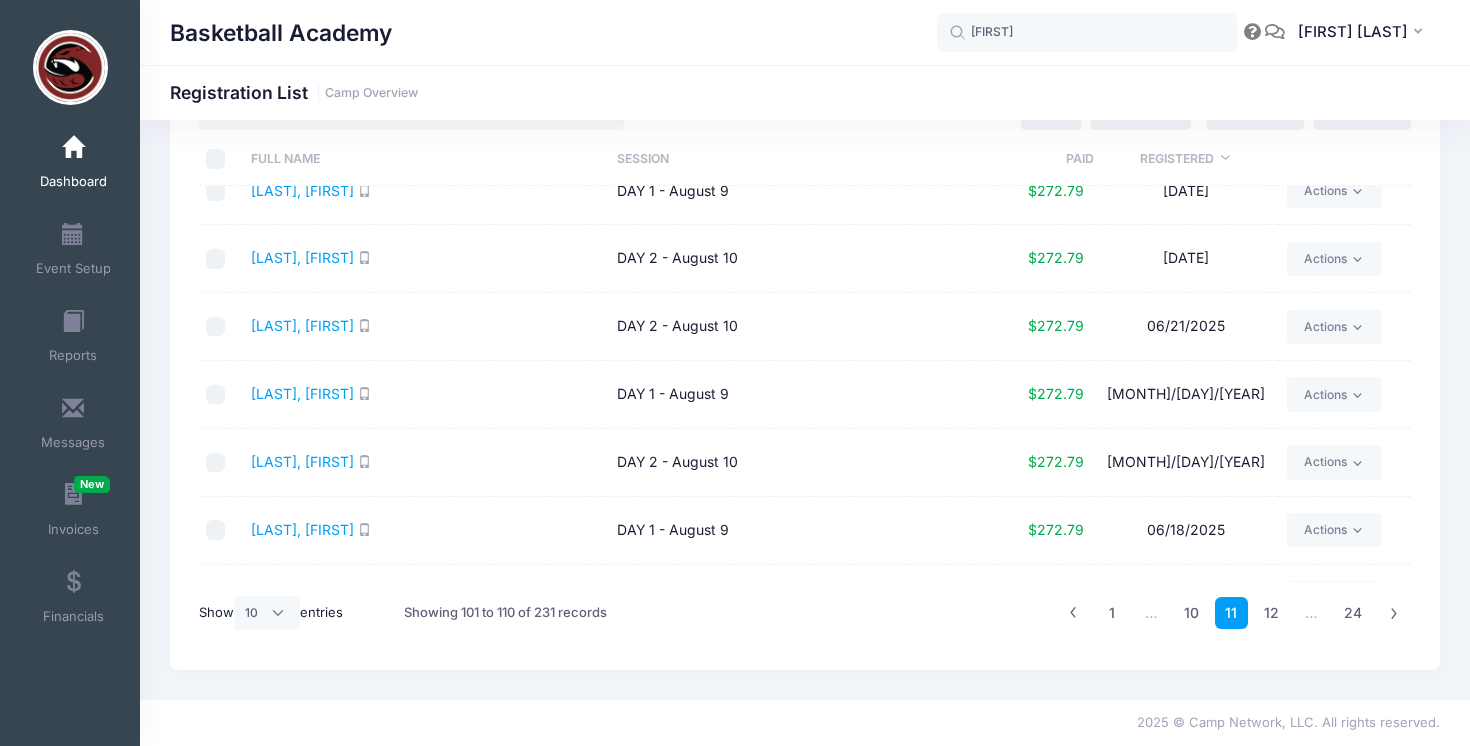 scroll, scrollTop: 0, scrollLeft: 0, axis: both 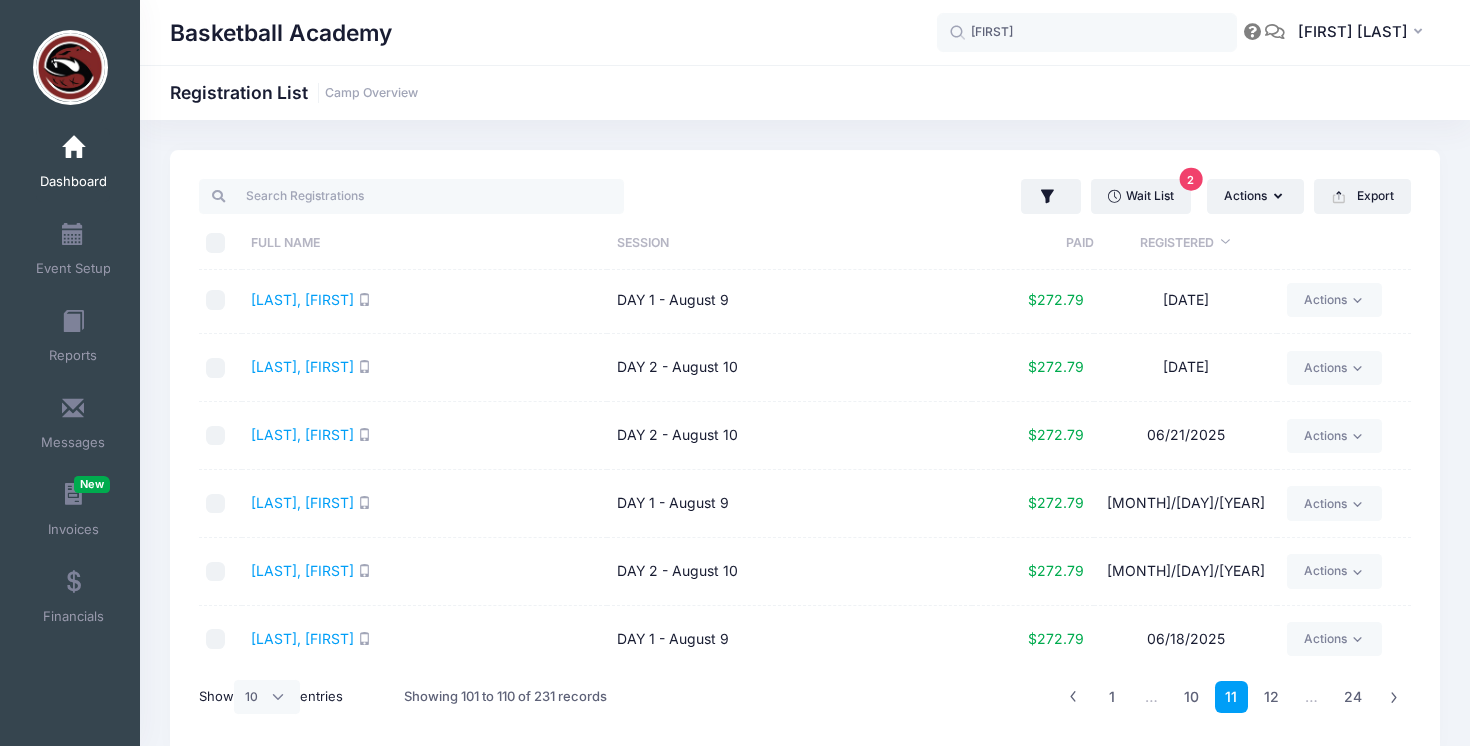 click on "Weems, Lukas" at bounding box center [424, 436] 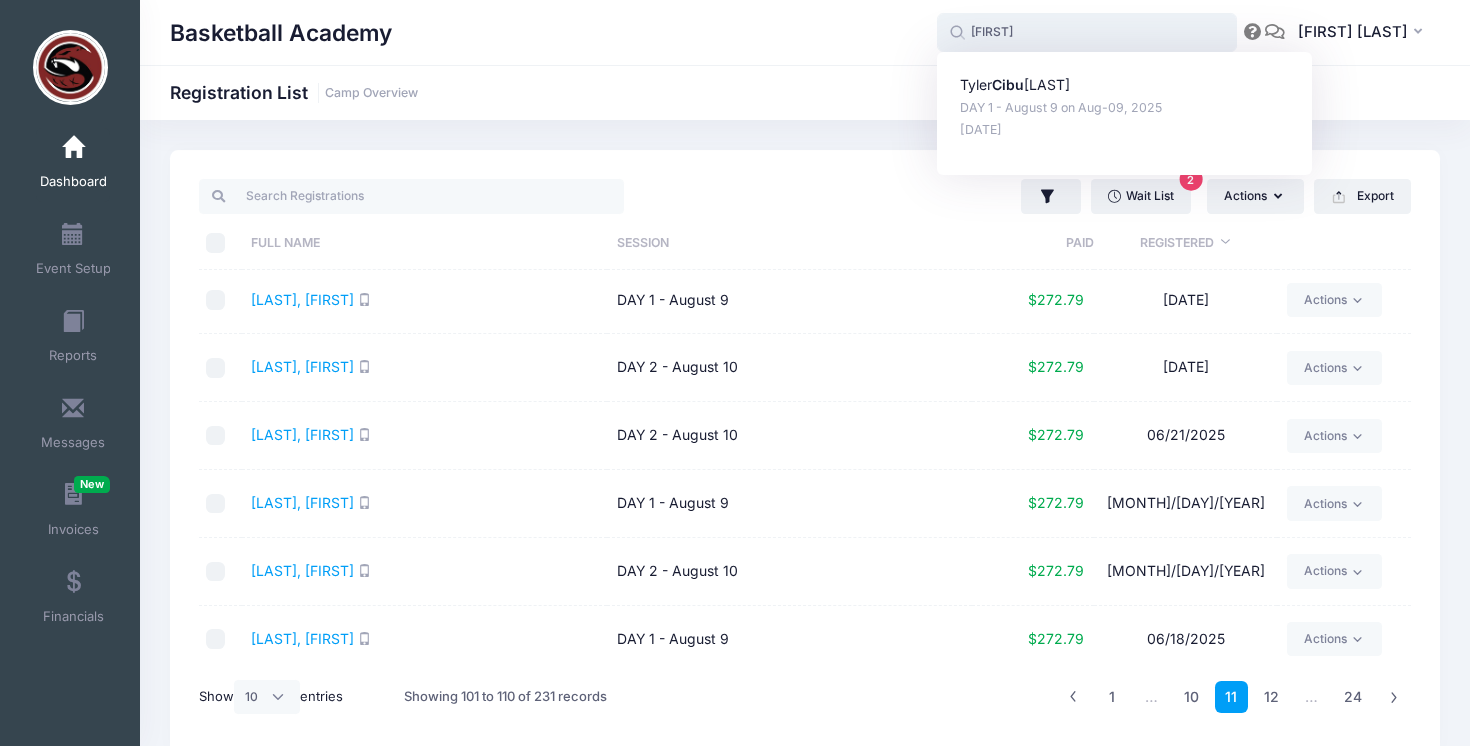 drag, startPoint x: 1012, startPoint y: 34, endPoint x: 936, endPoint y: 36, distance: 76.02631 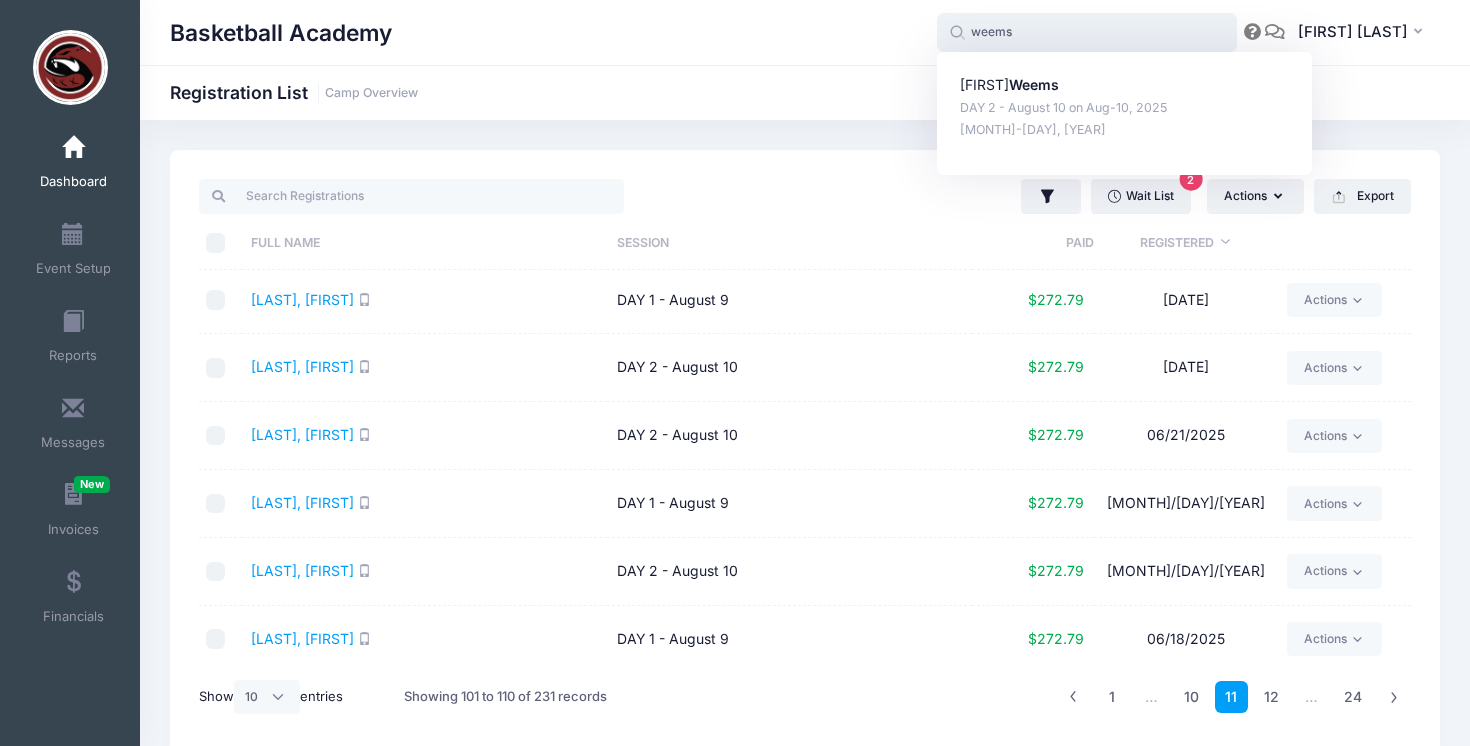 scroll, scrollTop: 0, scrollLeft: 0, axis: both 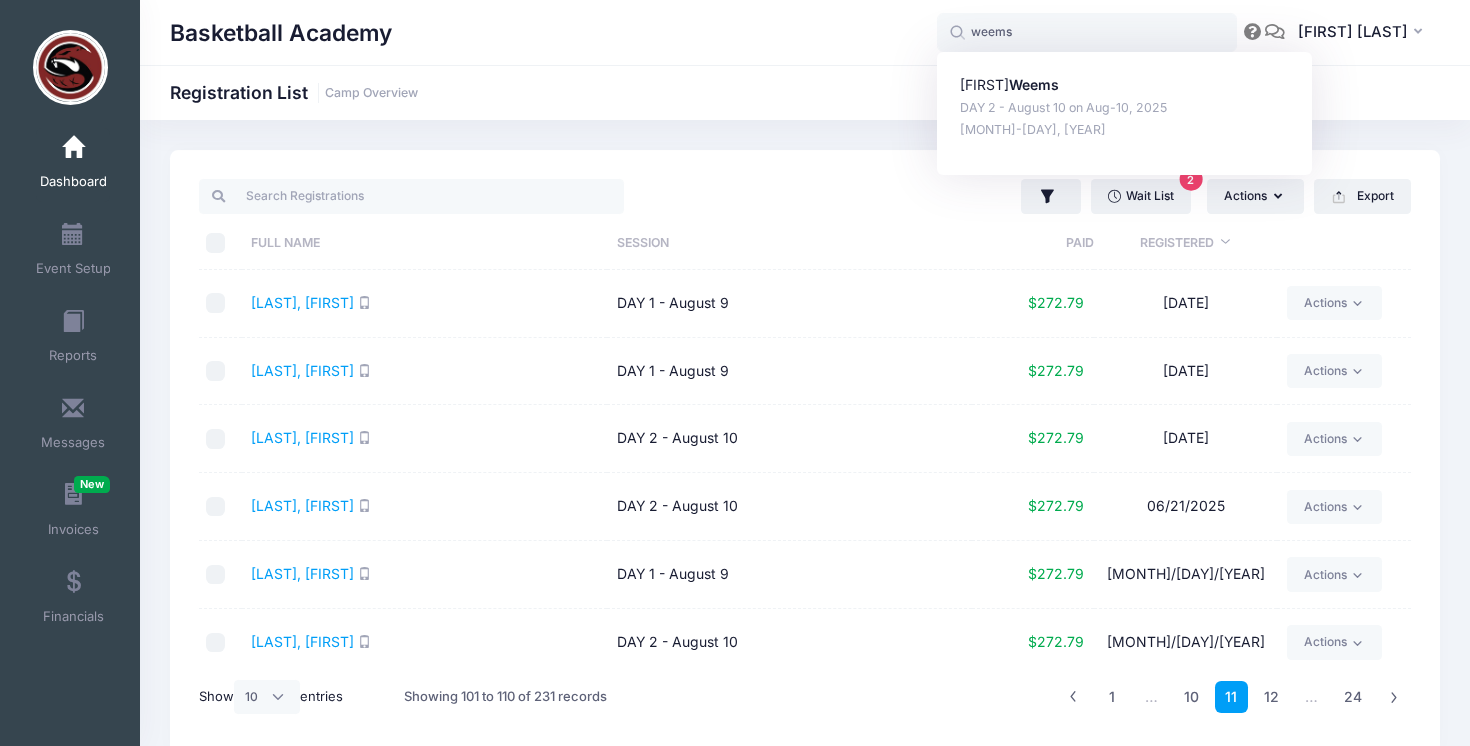 click on "Wait List
2
Actions      Assign Labels
Send Email
Send SMS
Send Payment Reminder
Send Document Upload Reminder
Request Additional Information
Deleted Registrations
Filter Options
Payment Status:
All
Paid Full
Pending Disputed" at bounding box center [805, 452] 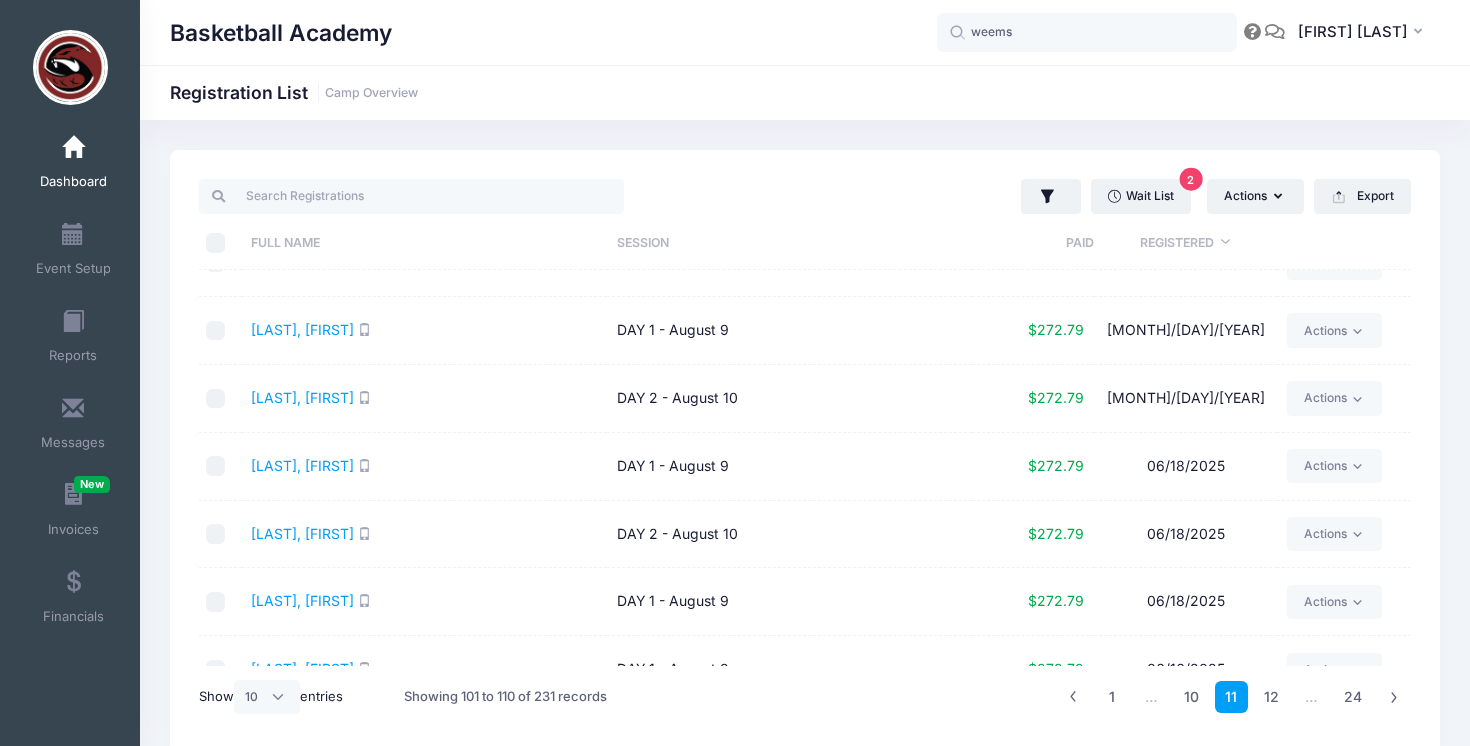 scroll, scrollTop: 281, scrollLeft: 0, axis: vertical 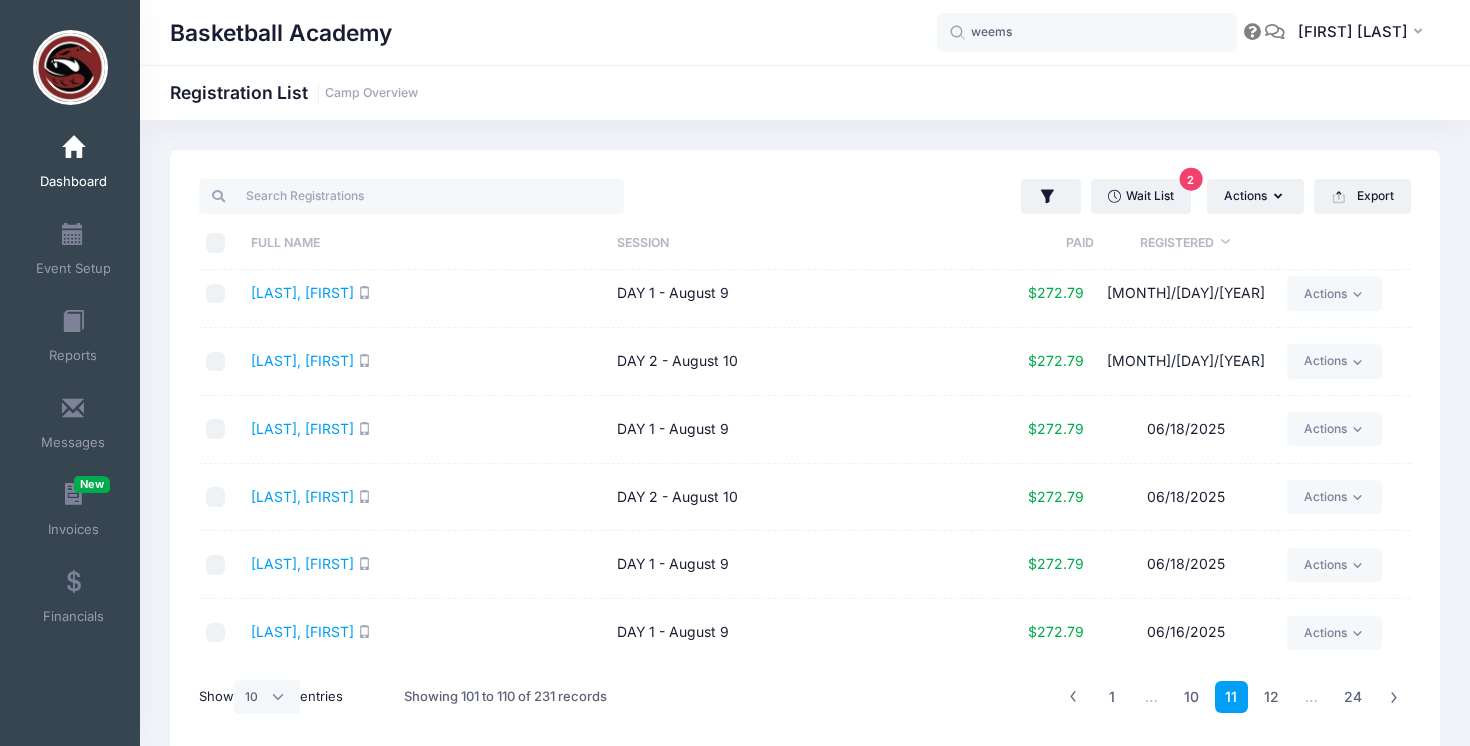 click on "Murray, Wilson" at bounding box center (424, 498) 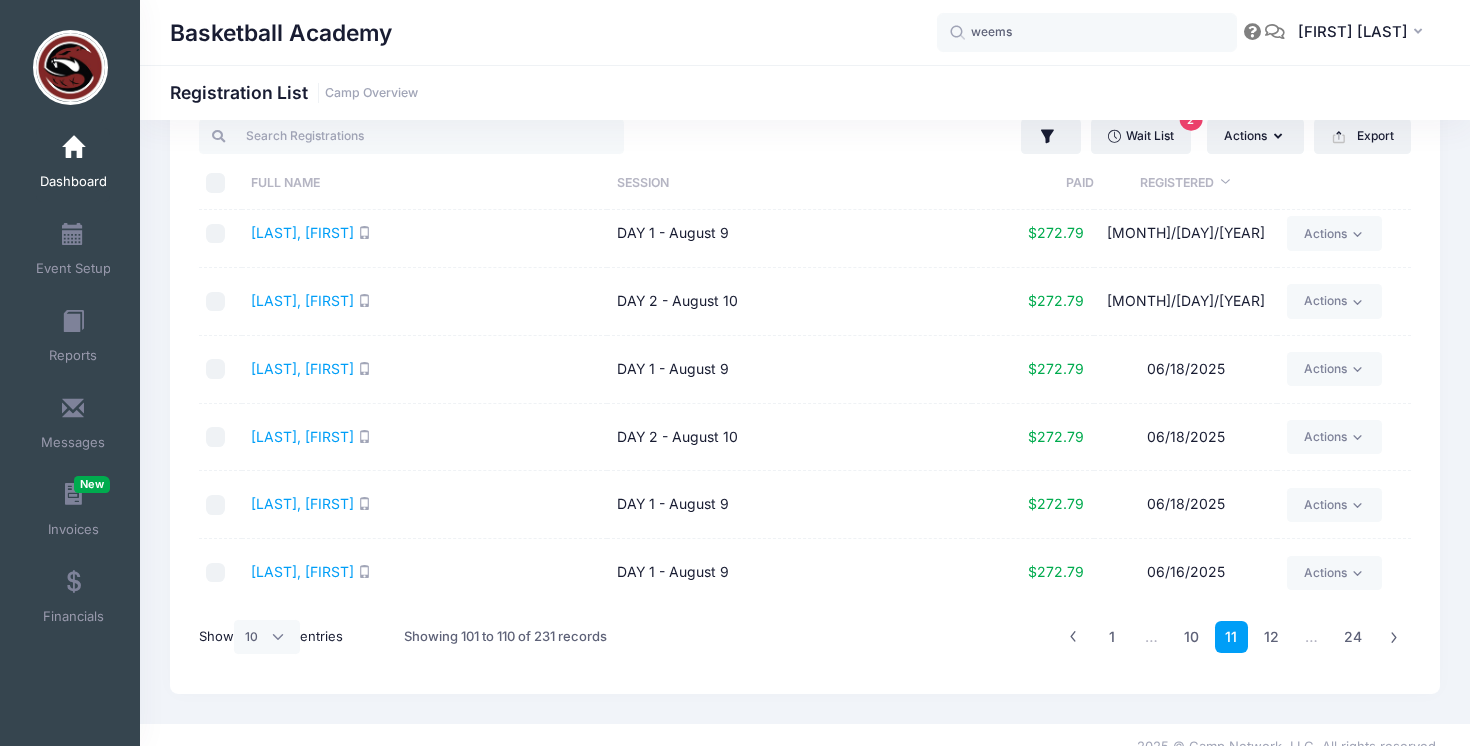 scroll, scrollTop: 84, scrollLeft: 0, axis: vertical 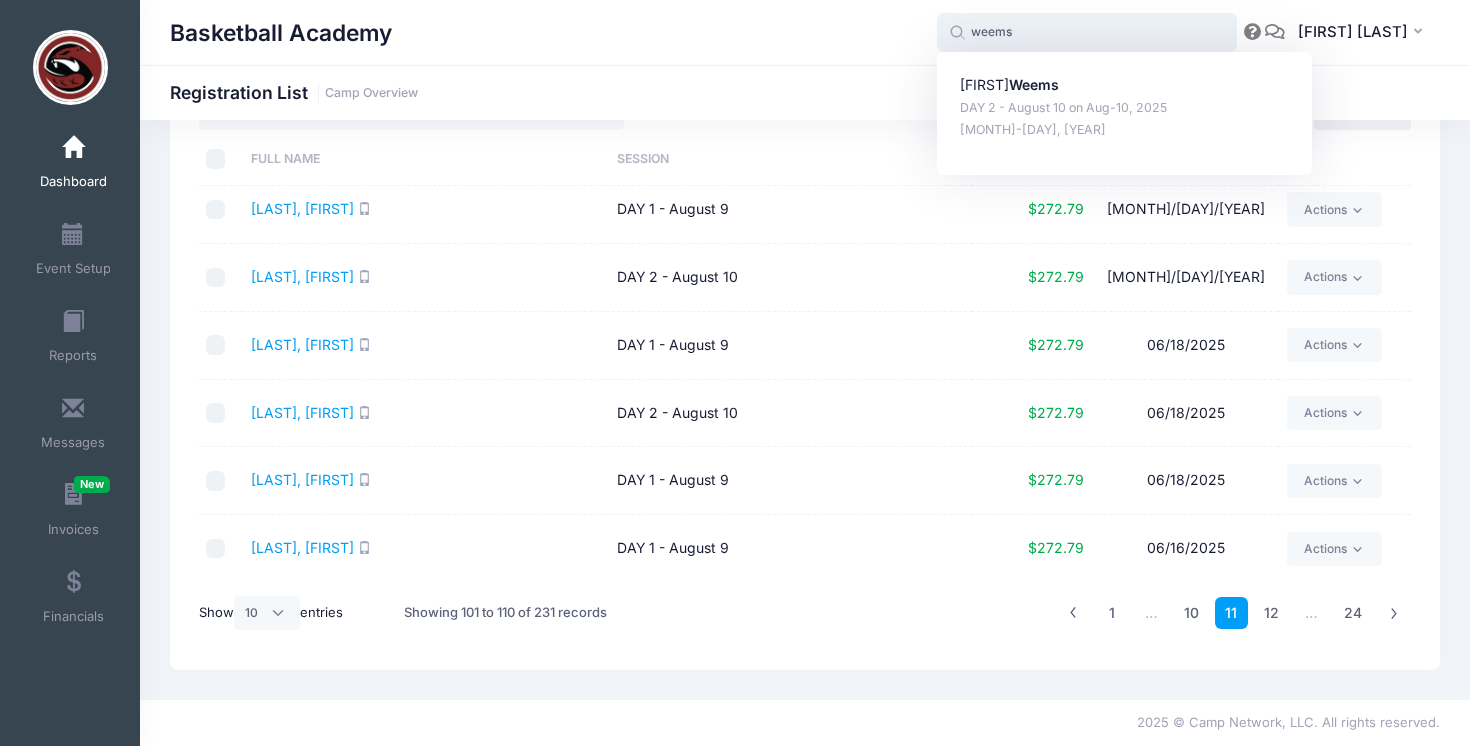drag, startPoint x: 1029, startPoint y: 28, endPoint x: 947, endPoint y: 28, distance: 82 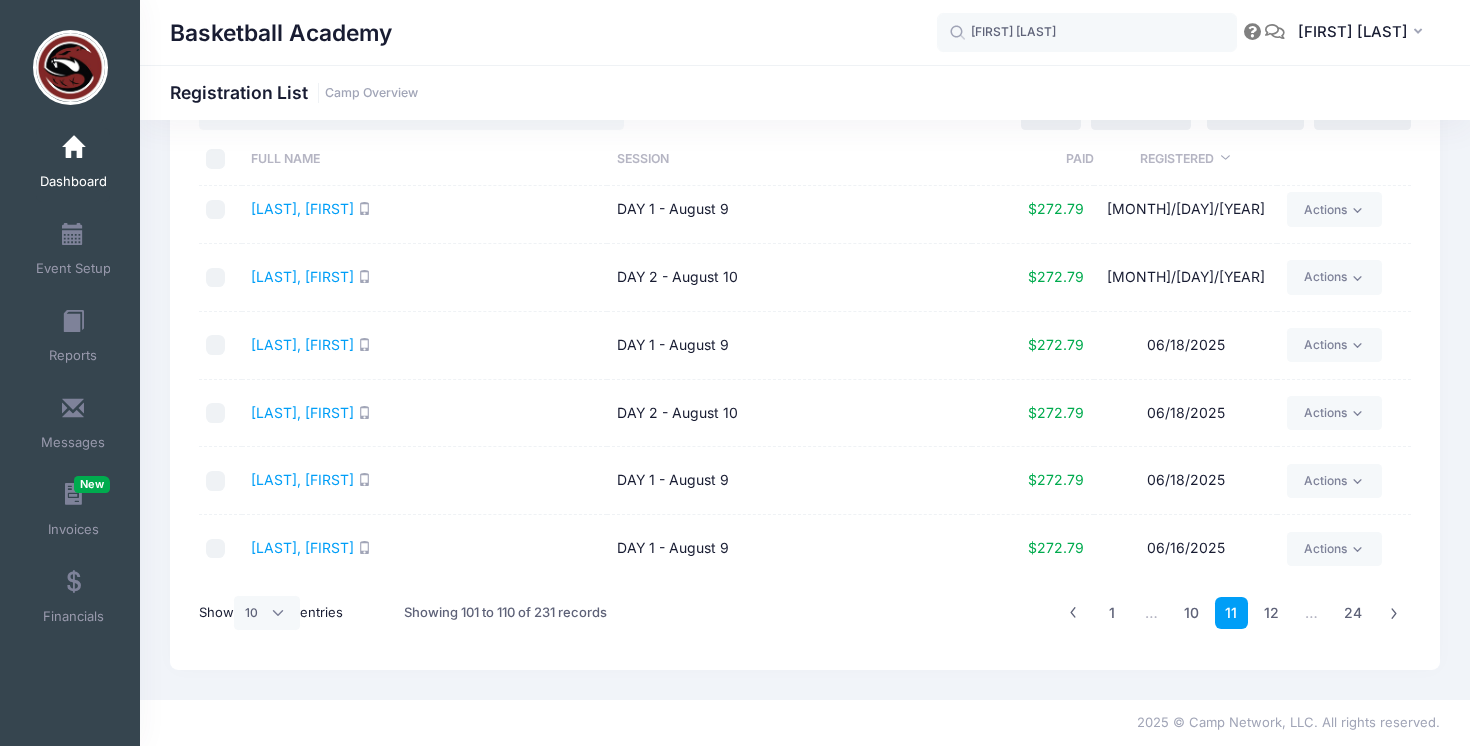 click on "Basketball Academy
magnus mayer magnus mayer Magnus Mayer DAY 1 - August 9 on Aug-09, 2025 Jun-18, 2025
LA" at bounding box center (805, 32) 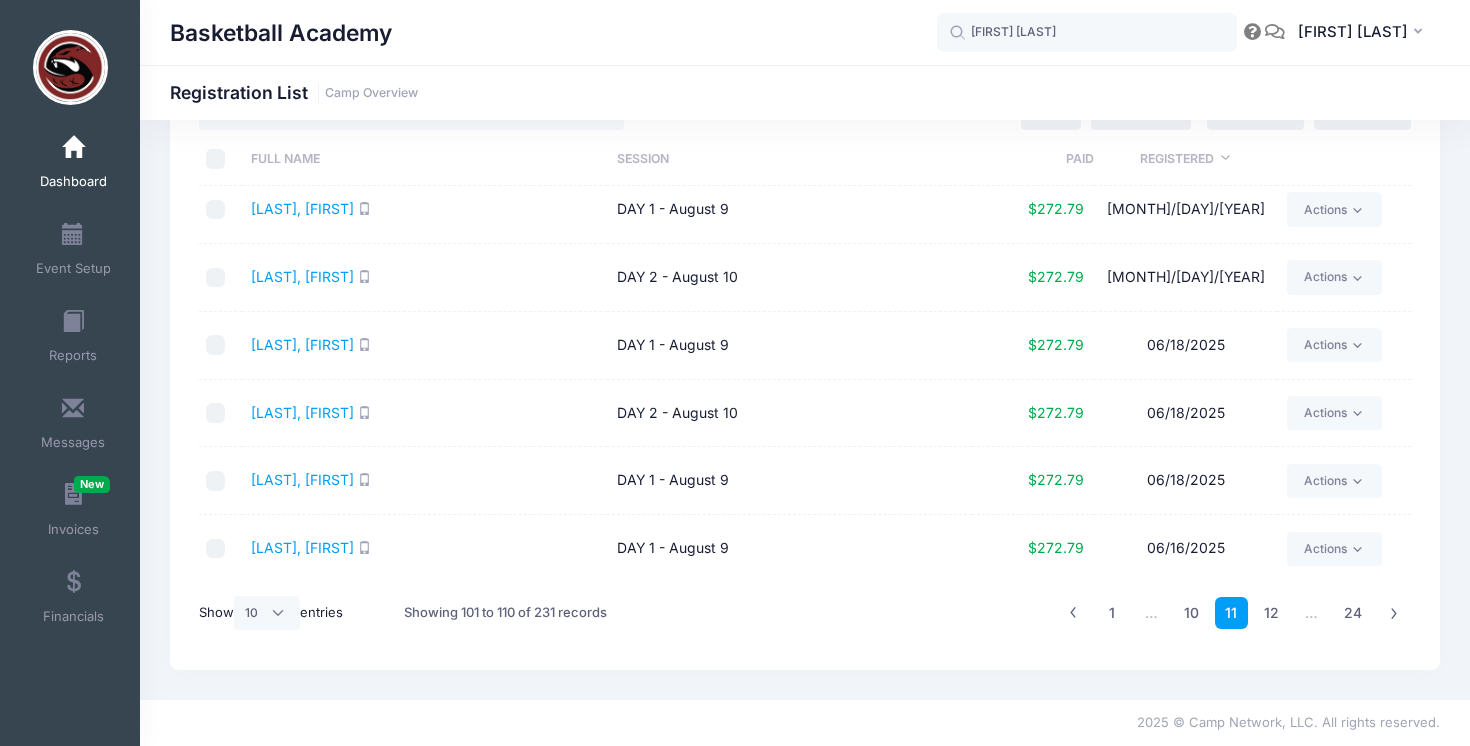 click on "1 … 10 11 12 … 24" at bounding box center [1061, 613] 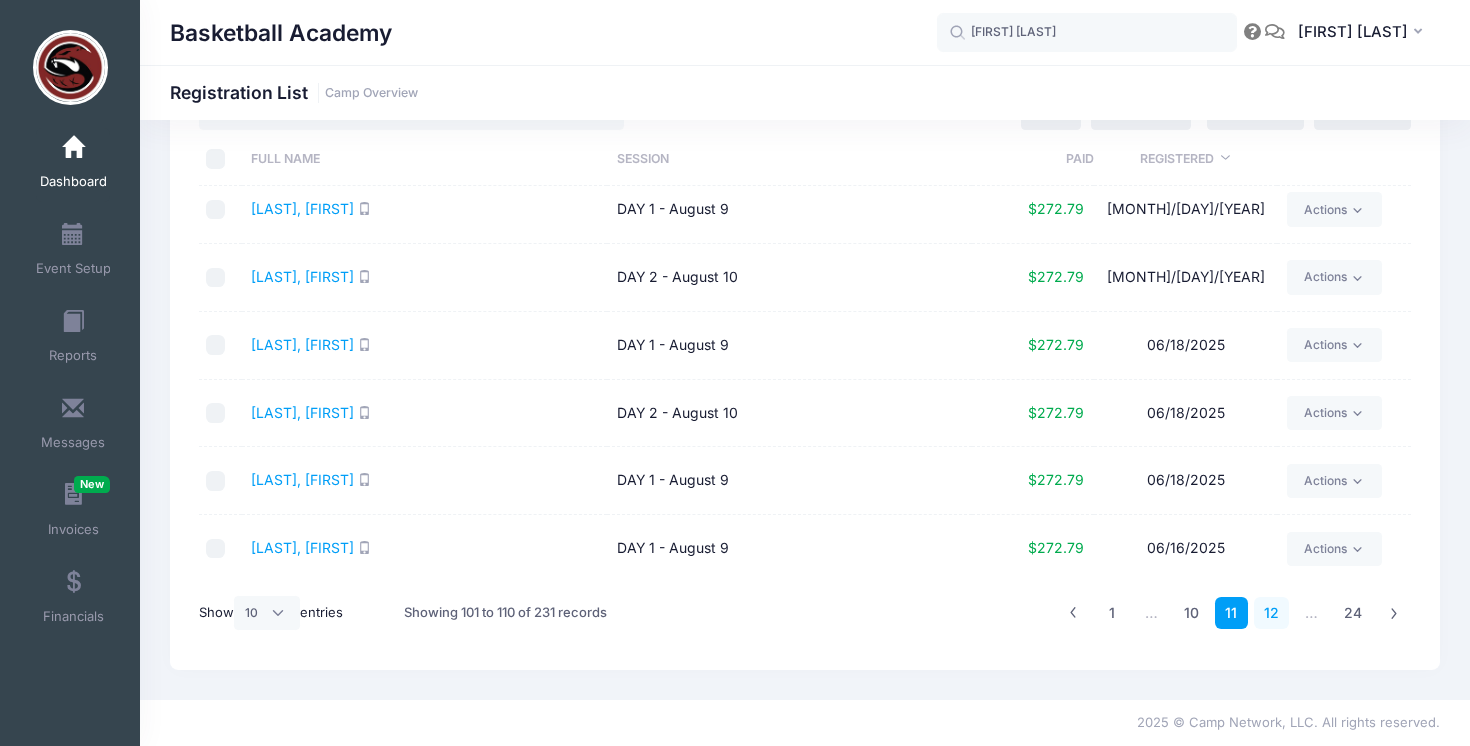 click on "12" at bounding box center (1271, 613) 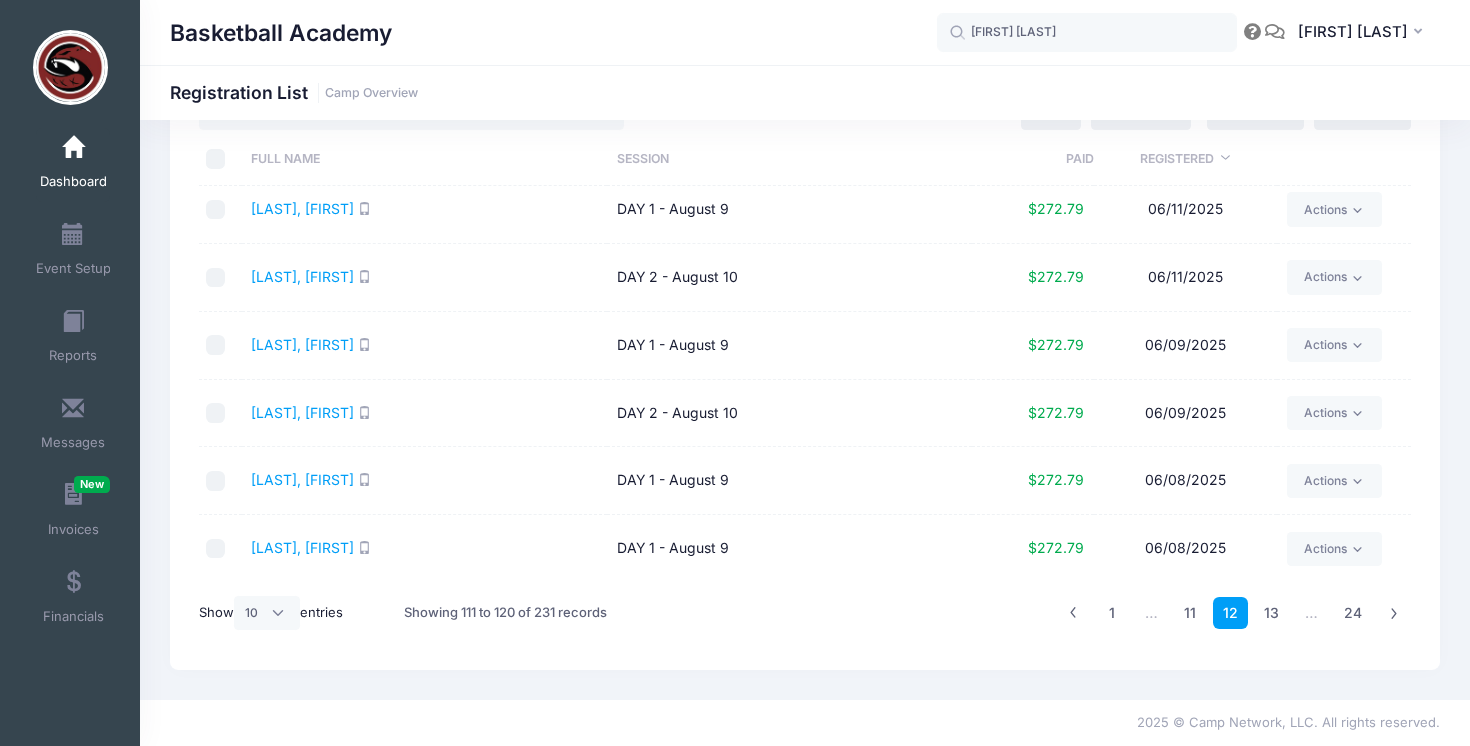 scroll, scrollTop: 0, scrollLeft: 0, axis: both 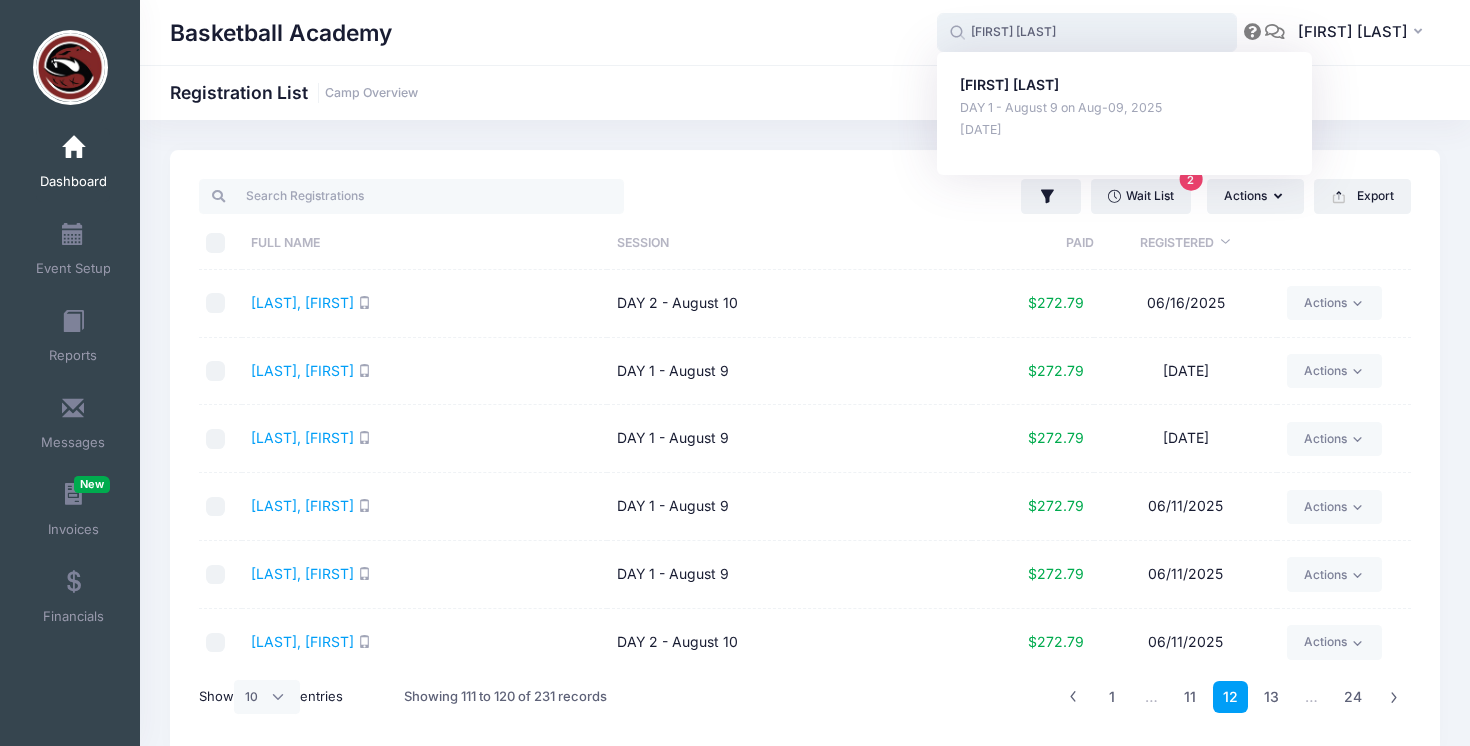 drag, startPoint x: 1063, startPoint y: 33, endPoint x: 937, endPoint y: 33, distance: 126 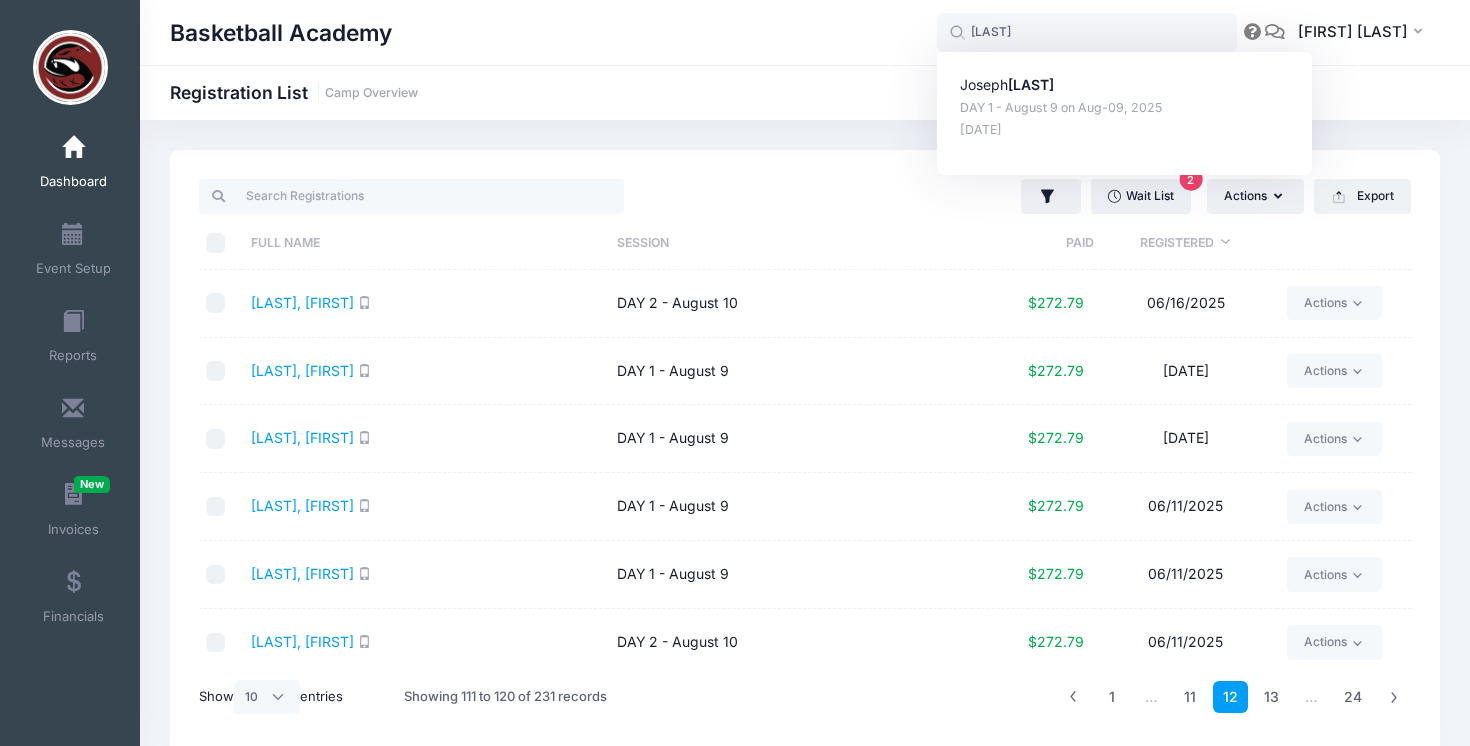 click on "Basketball Academy
Registration List
Camp Overview" at bounding box center [805, 93] 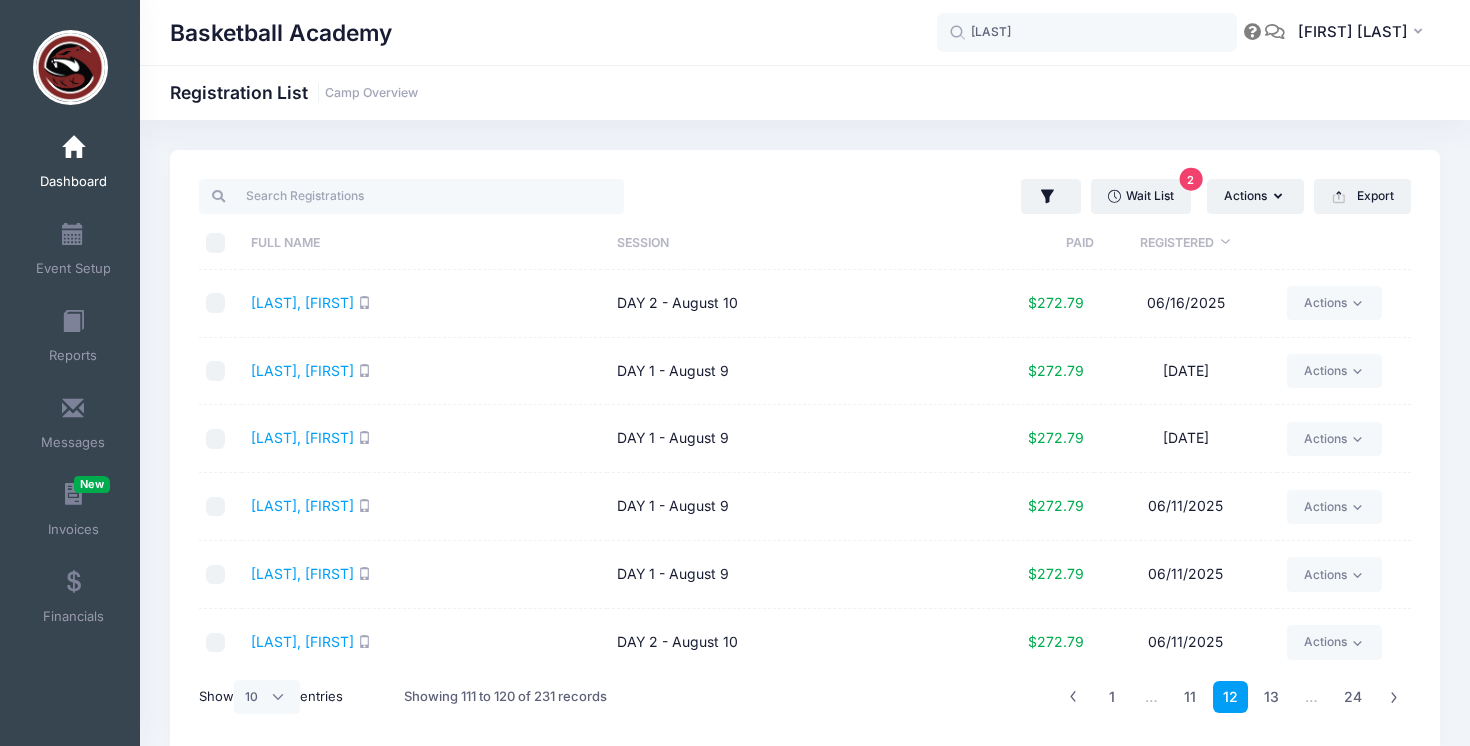 click on "Prokop, Grant" at bounding box center (424, 439) 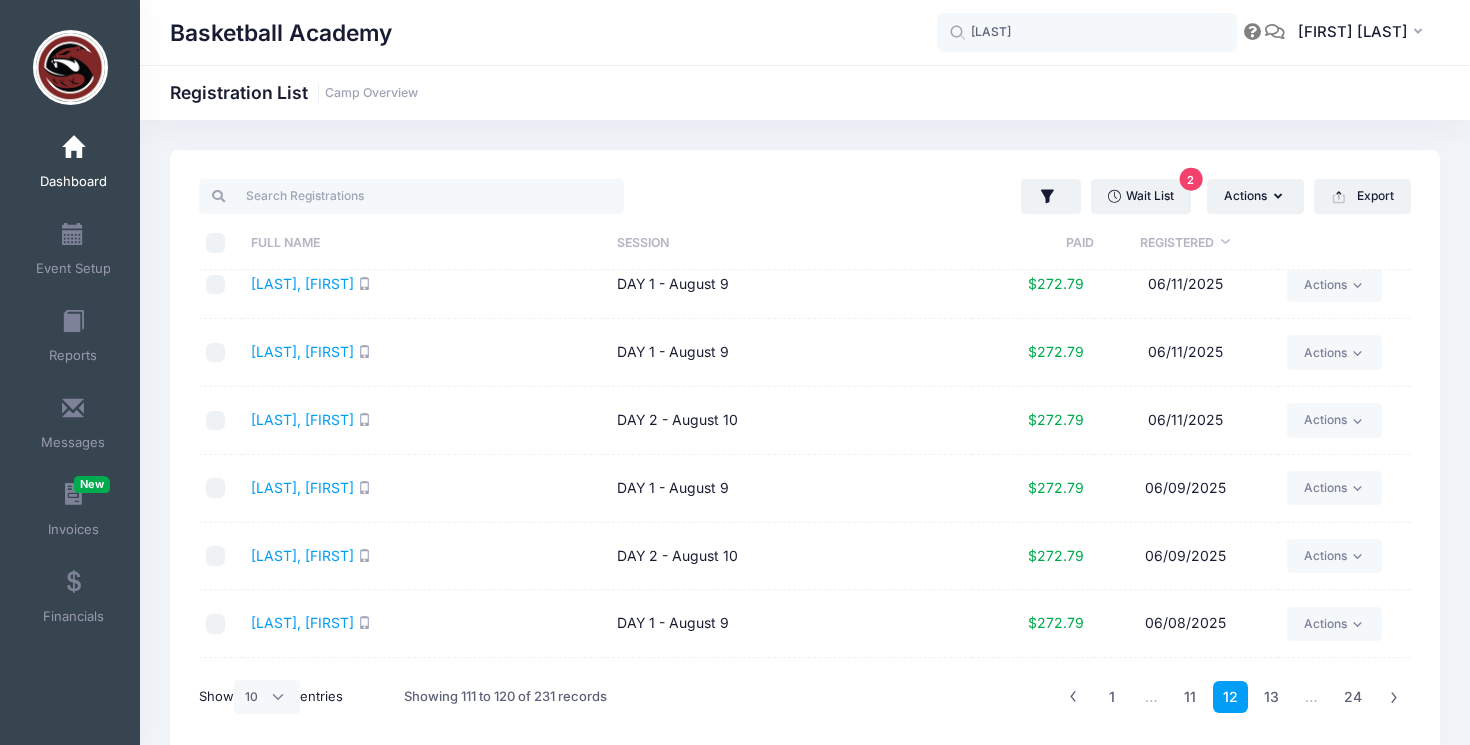 scroll, scrollTop: 281, scrollLeft: 0, axis: vertical 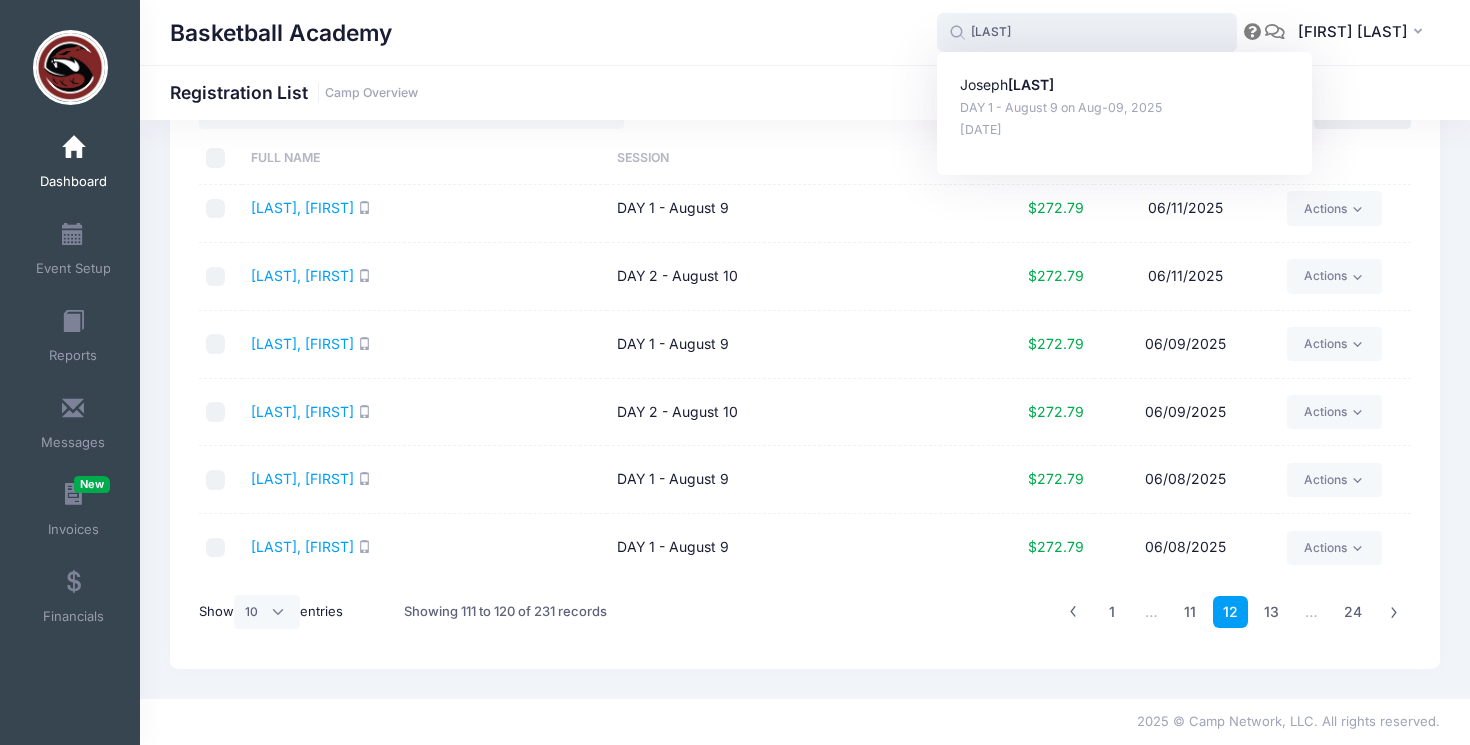drag, startPoint x: 1042, startPoint y: 35, endPoint x: 953, endPoint y: 29, distance: 89.20202 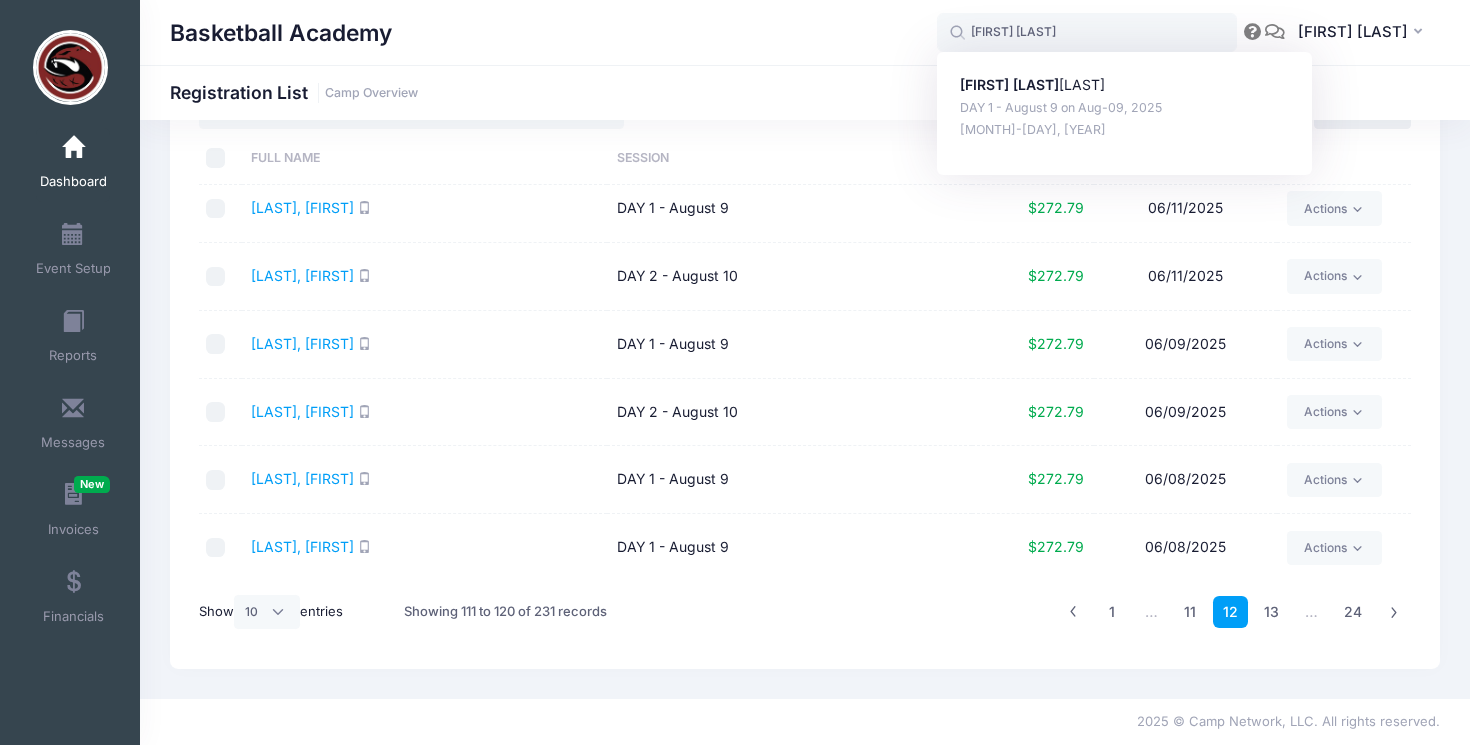 click on "Basketball Academy
Registration List
Camp Overview" at bounding box center (805, 93) 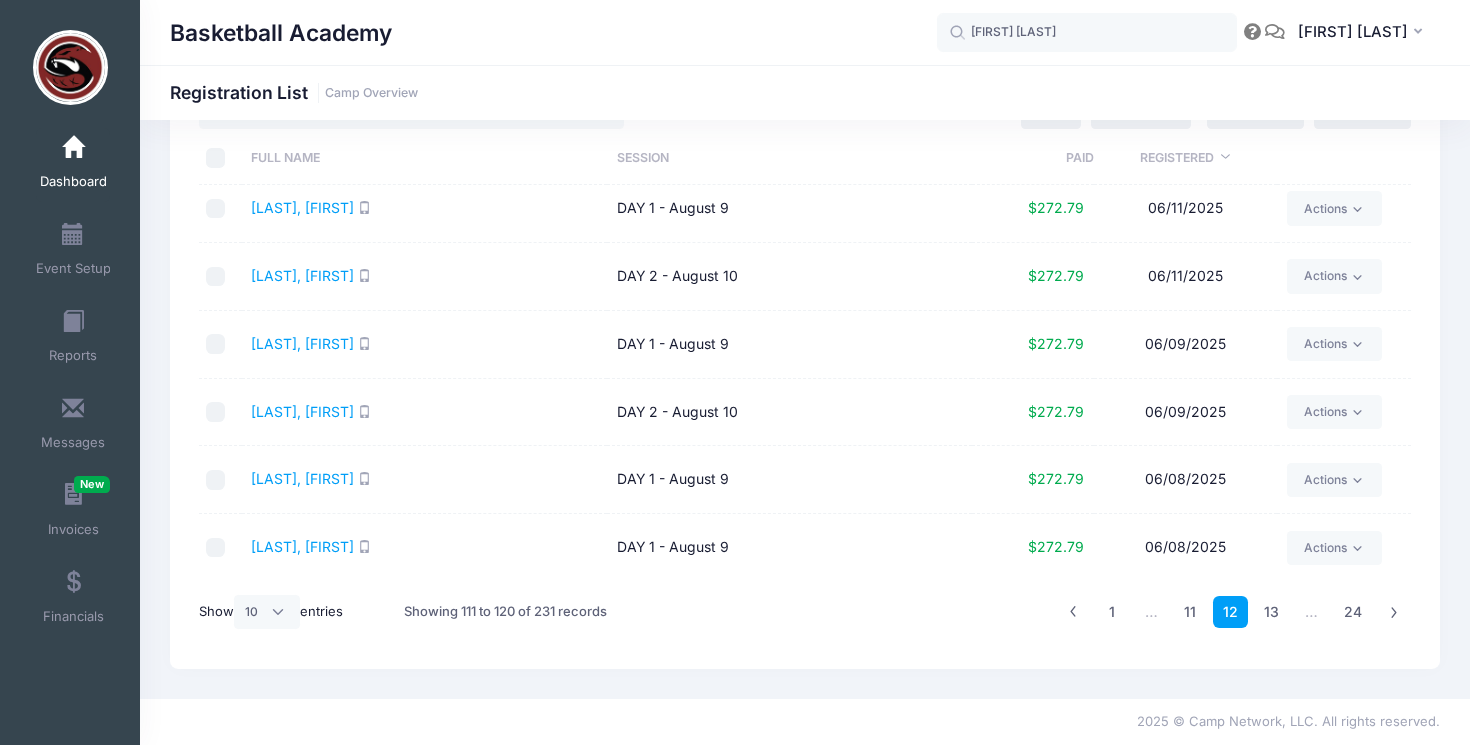 click on "DAY 1 - August 9" at bounding box center [789, 480] 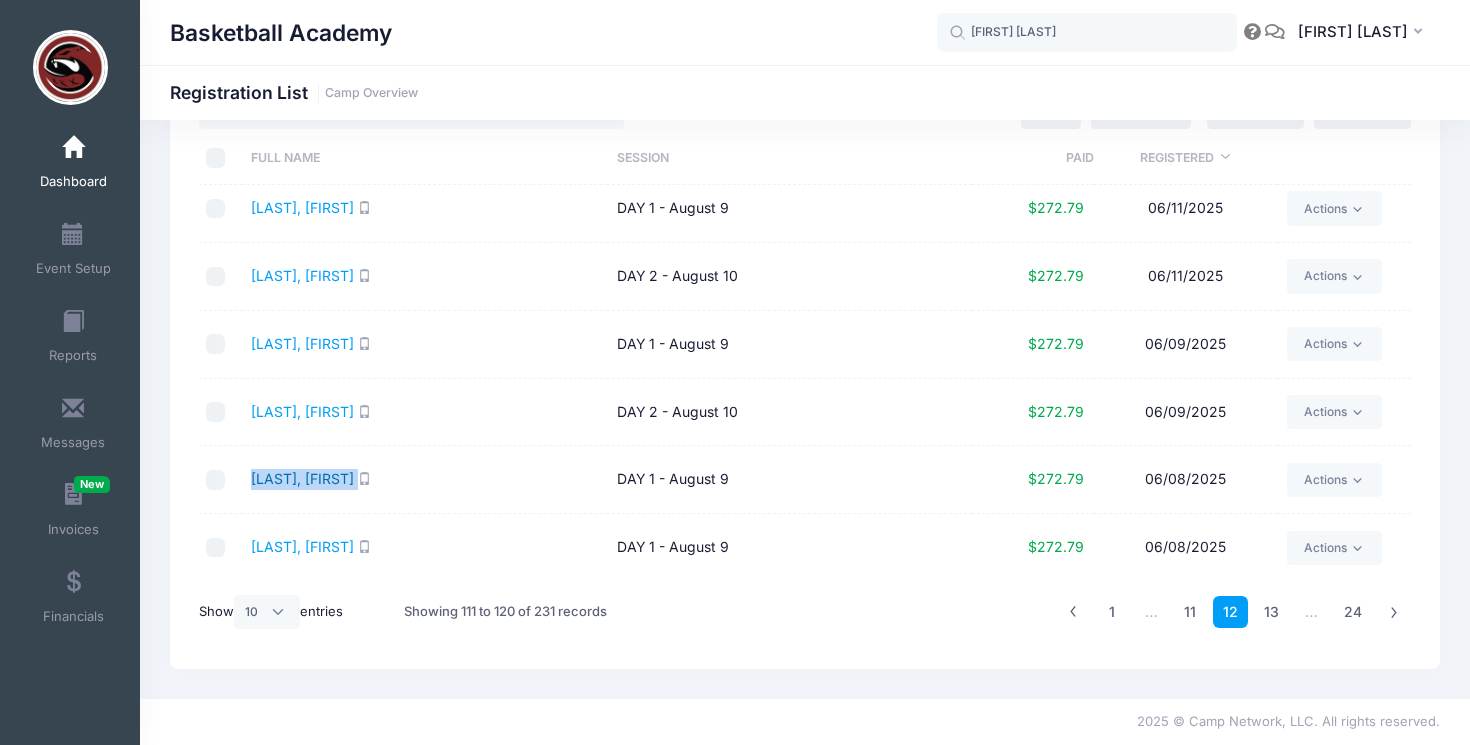 drag, startPoint x: 447, startPoint y: 480, endPoint x: 252, endPoint y: 479, distance: 195.00256 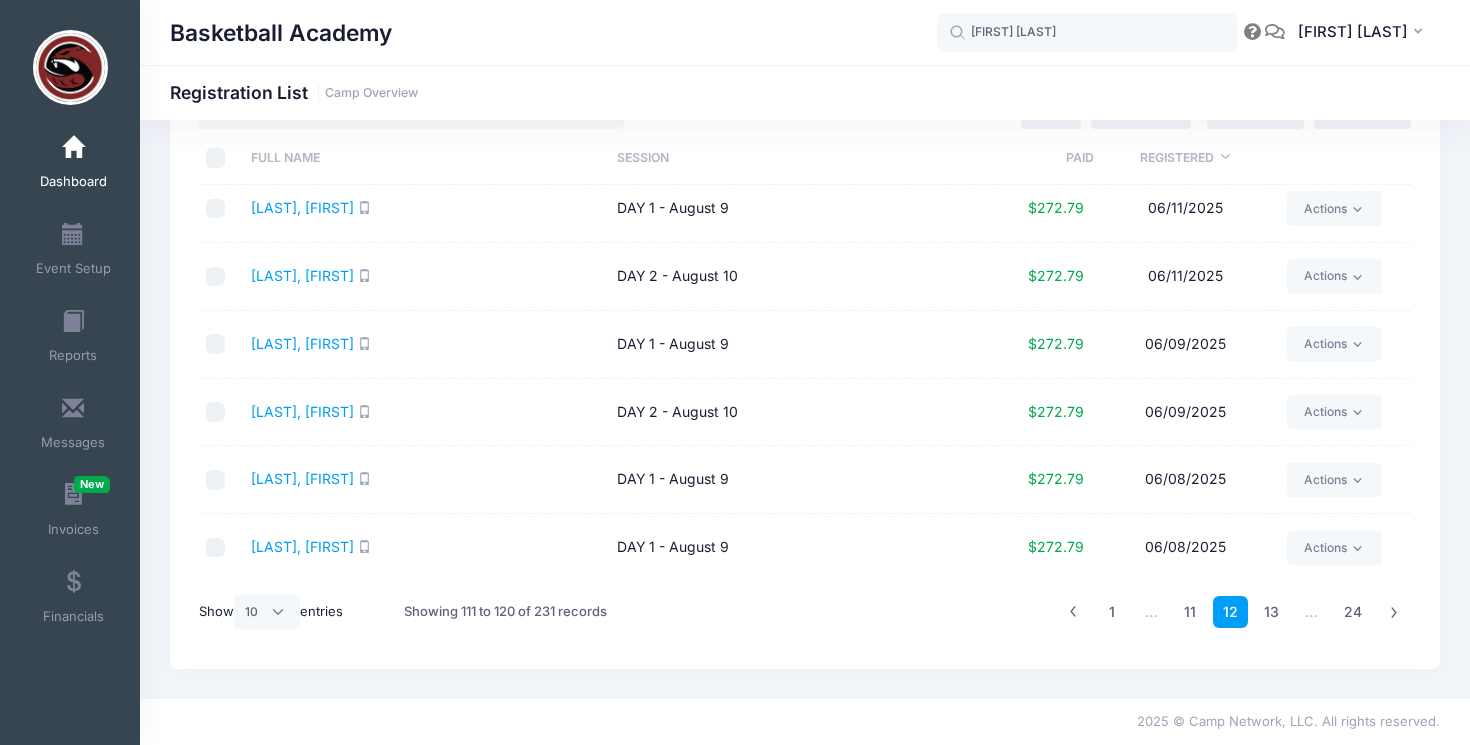 click on "DAY 1 - August 9" at bounding box center [789, 547] 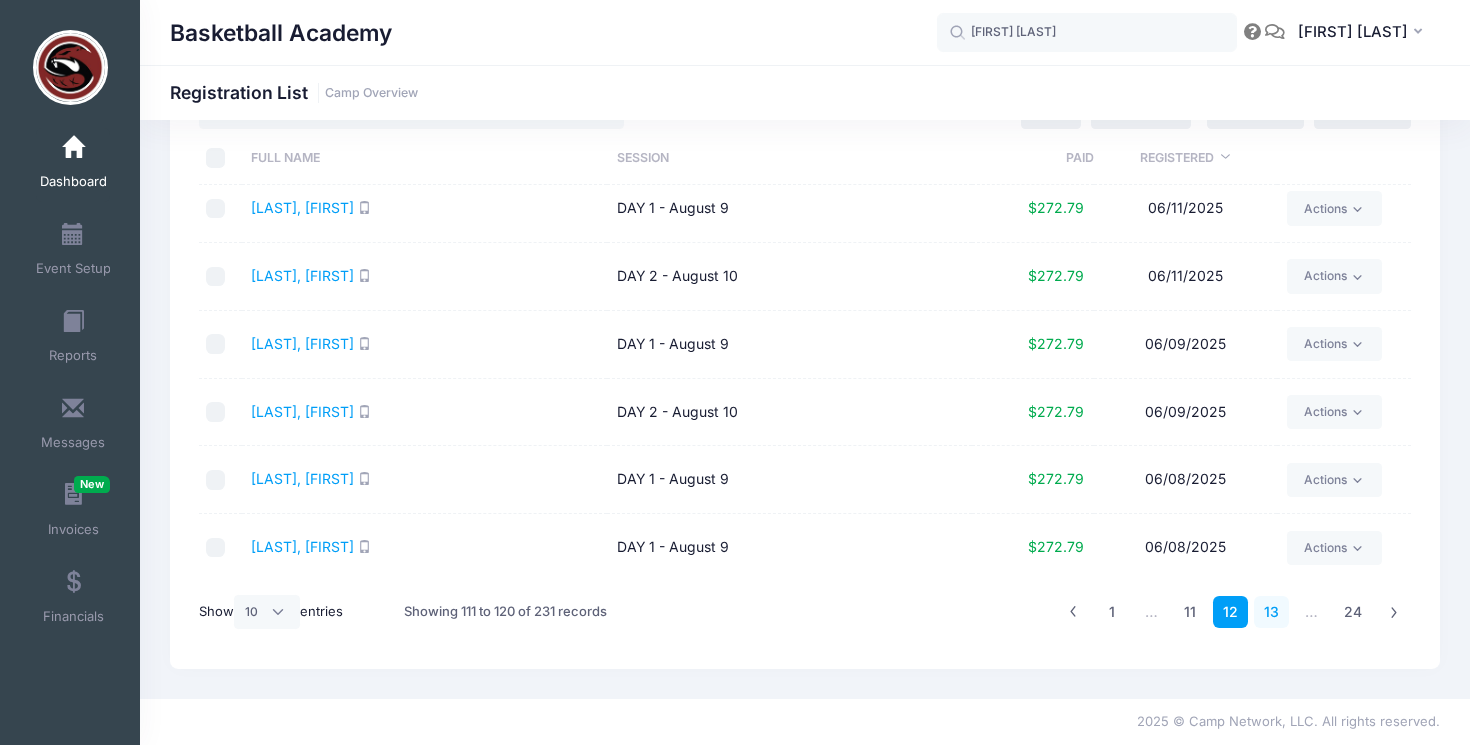 click on "13" at bounding box center (1271, 612) 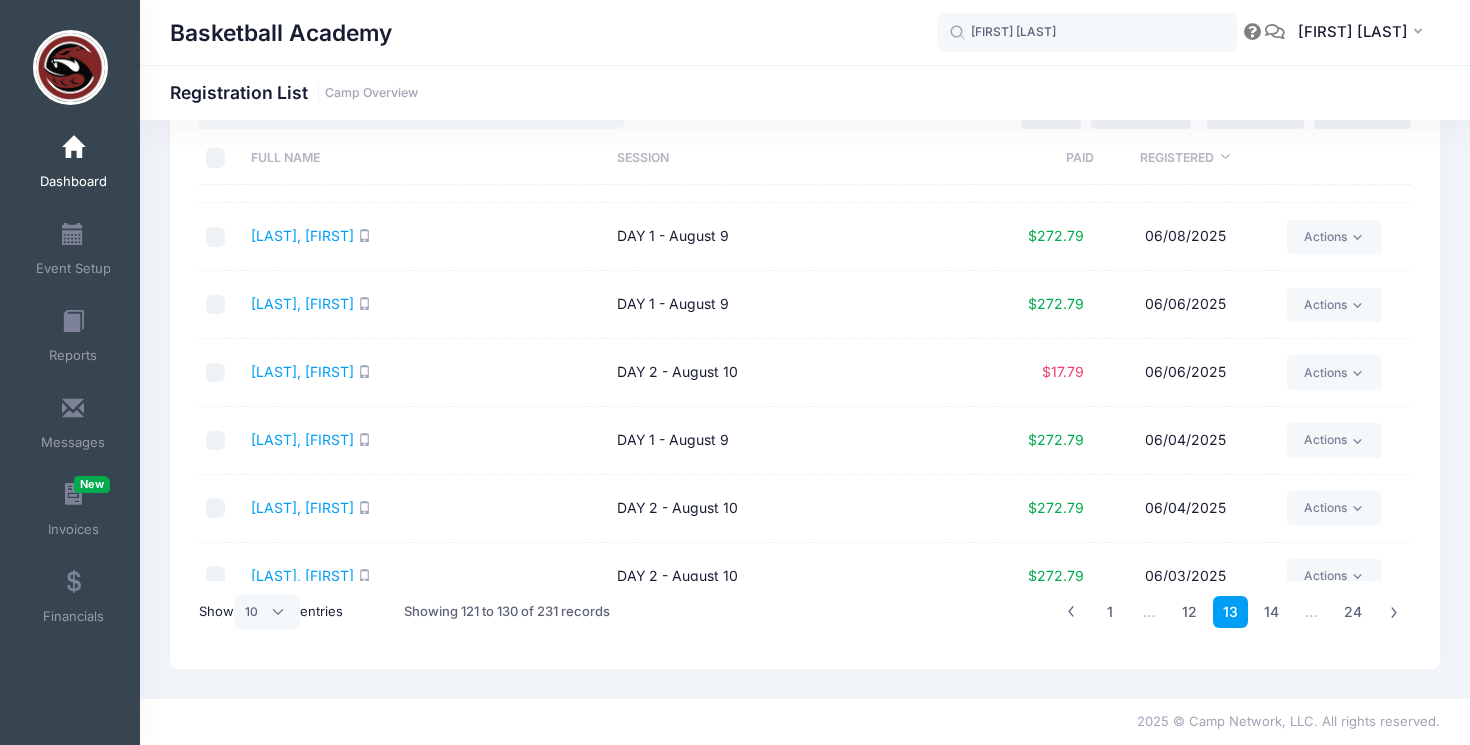 scroll, scrollTop: 0, scrollLeft: 0, axis: both 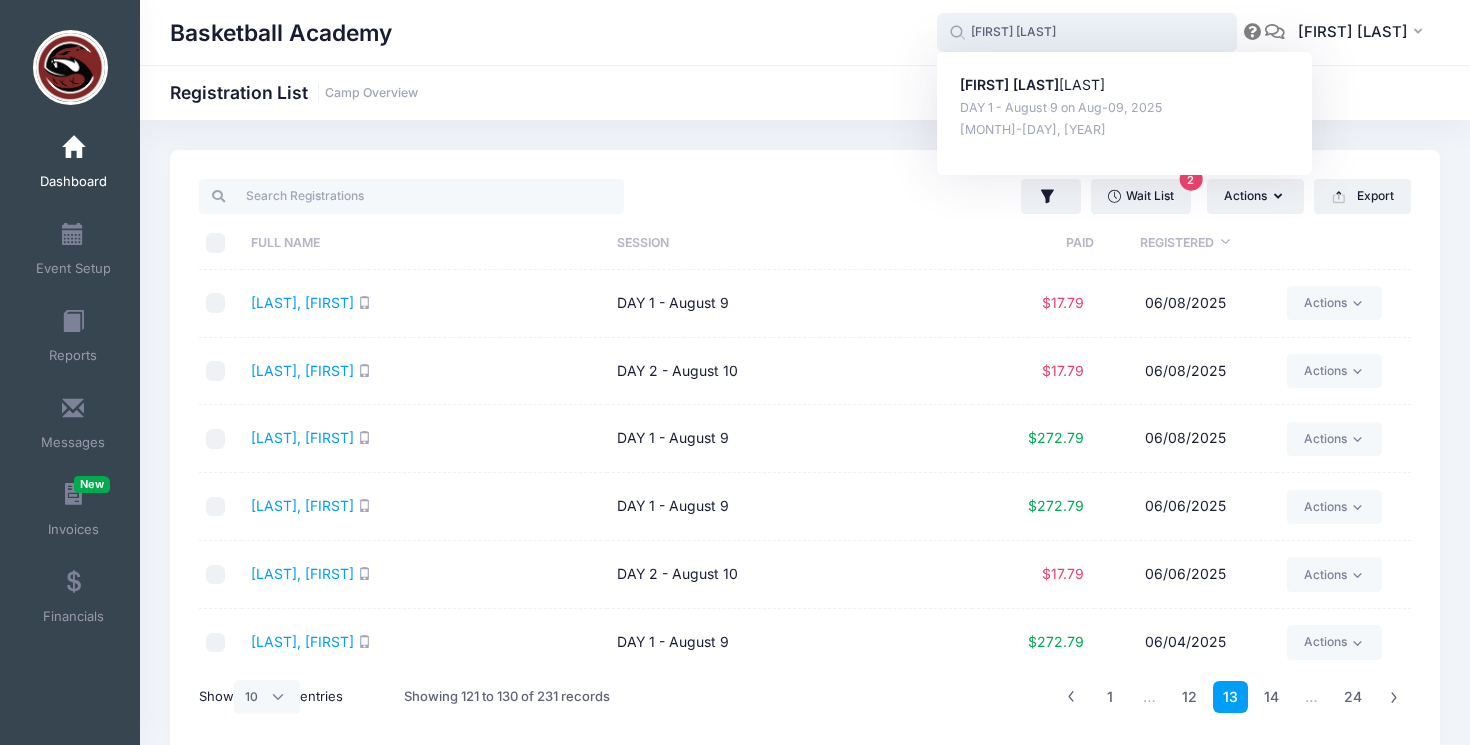 drag, startPoint x: 1026, startPoint y: 35, endPoint x: 929, endPoint y: 35, distance: 97 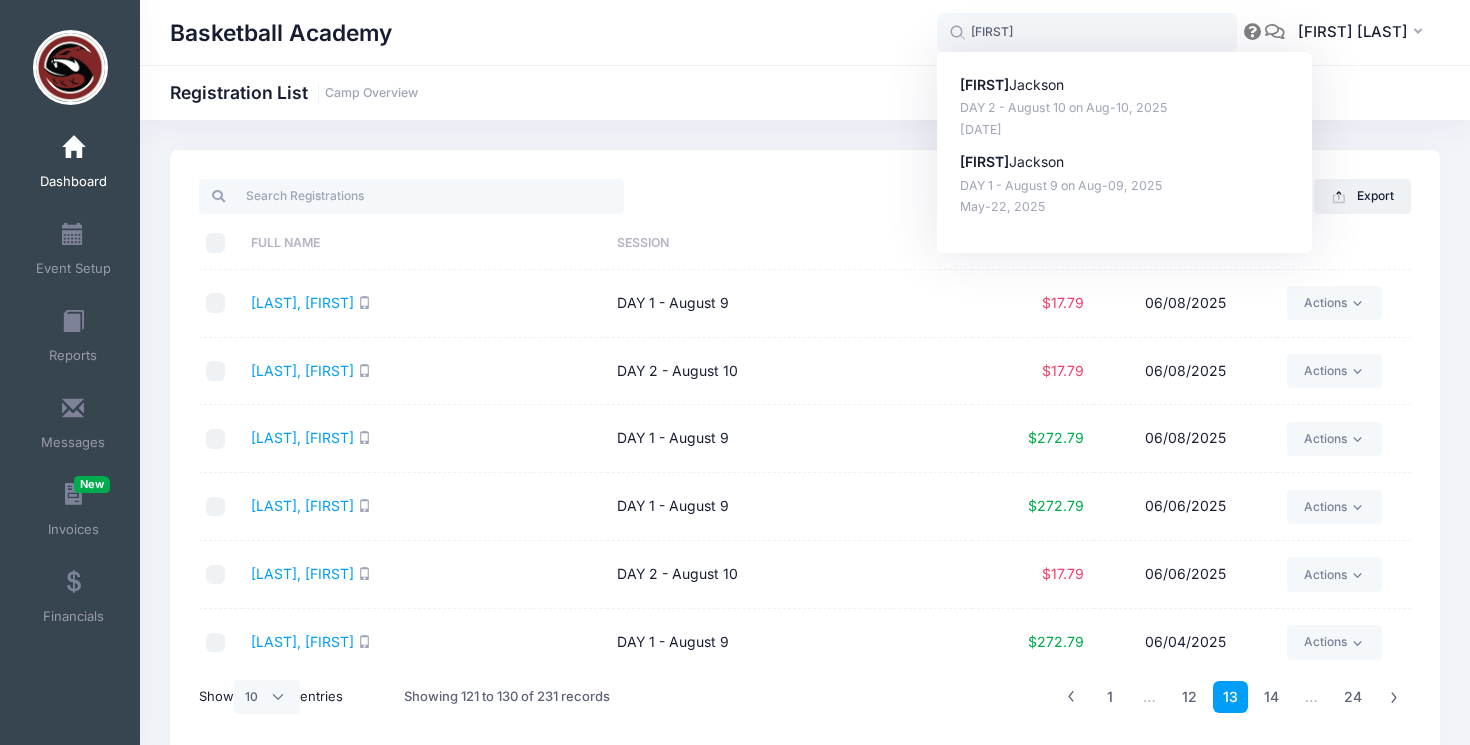 click on "Basketball Academy
Registration List
Camp Overview" at bounding box center [805, 452] 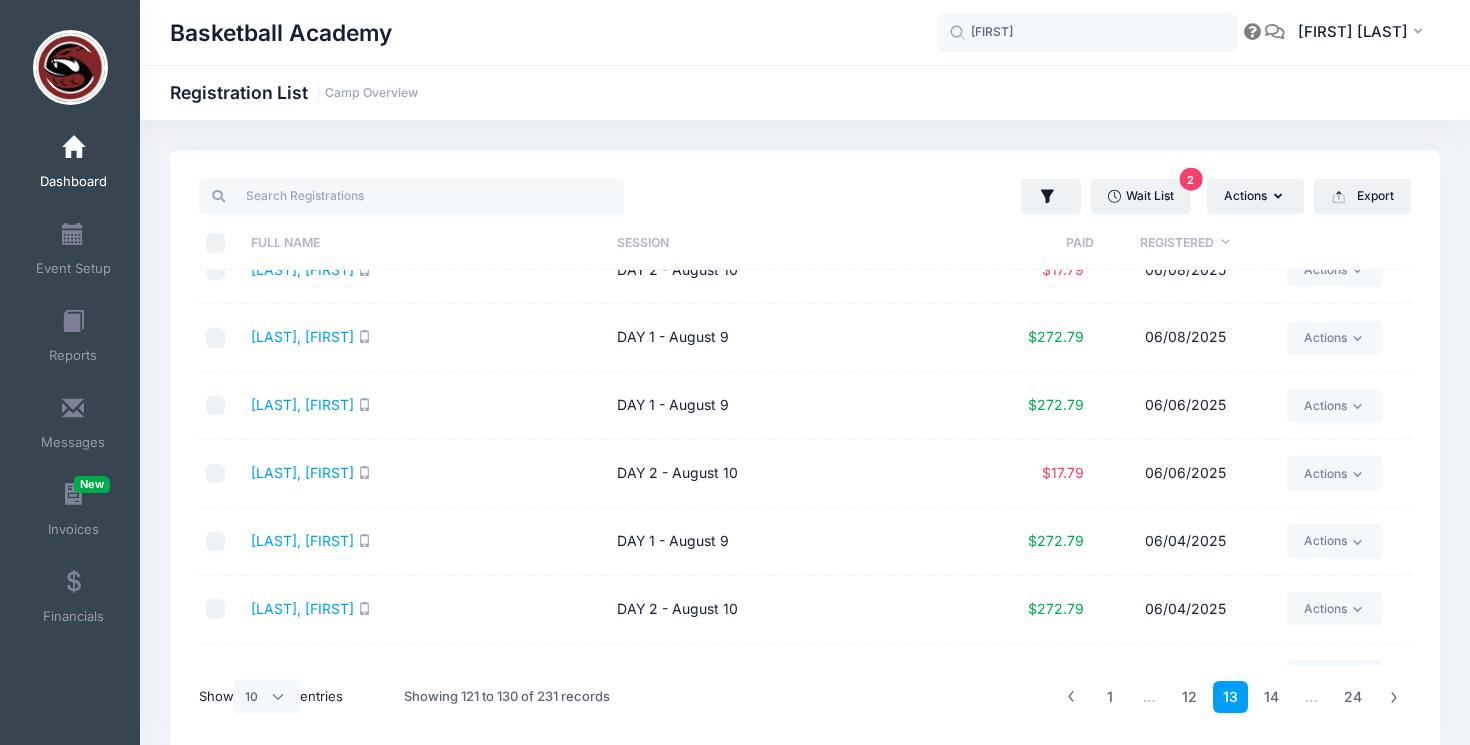 scroll, scrollTop: 110, scrollLeft: 0, axis: vertical 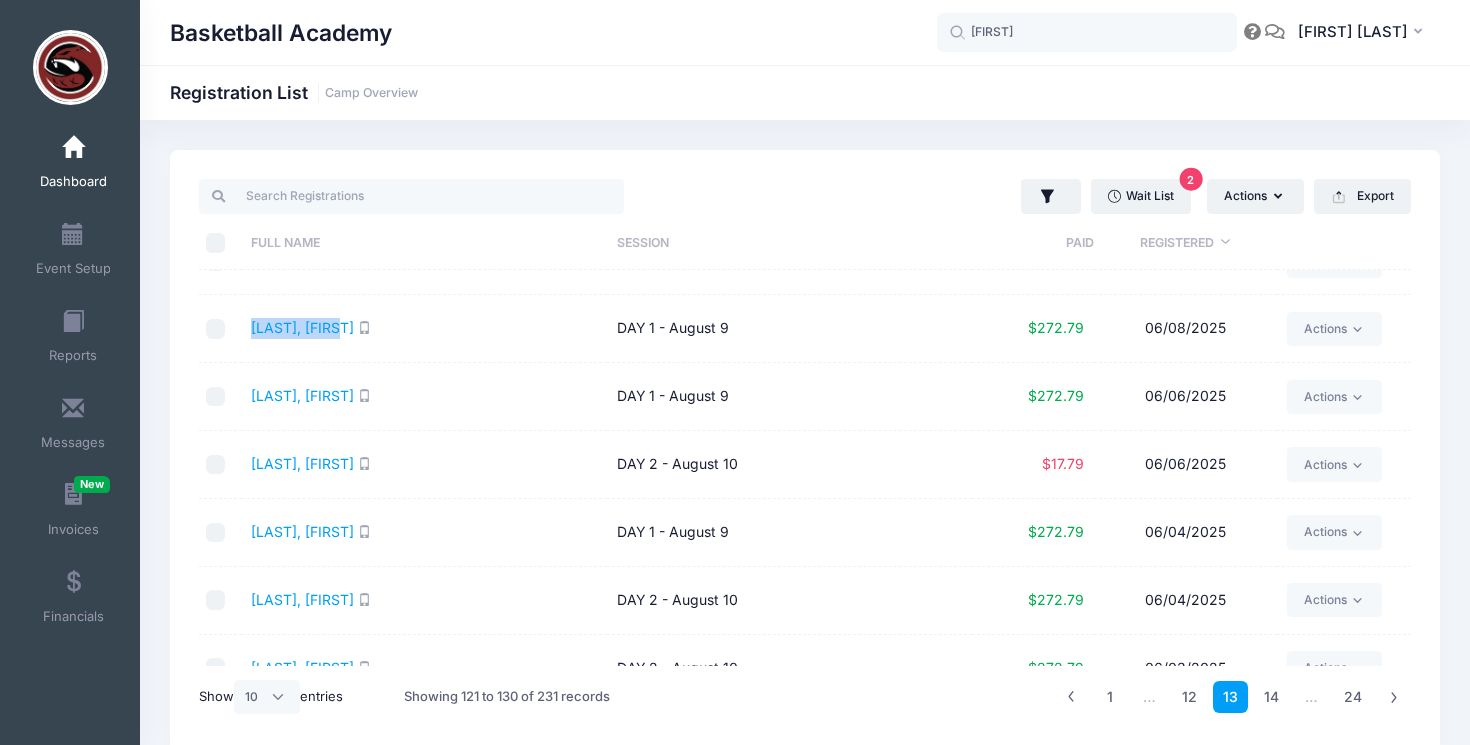 click on "Njoku, Nehvir" at bounding box center (424, 329) 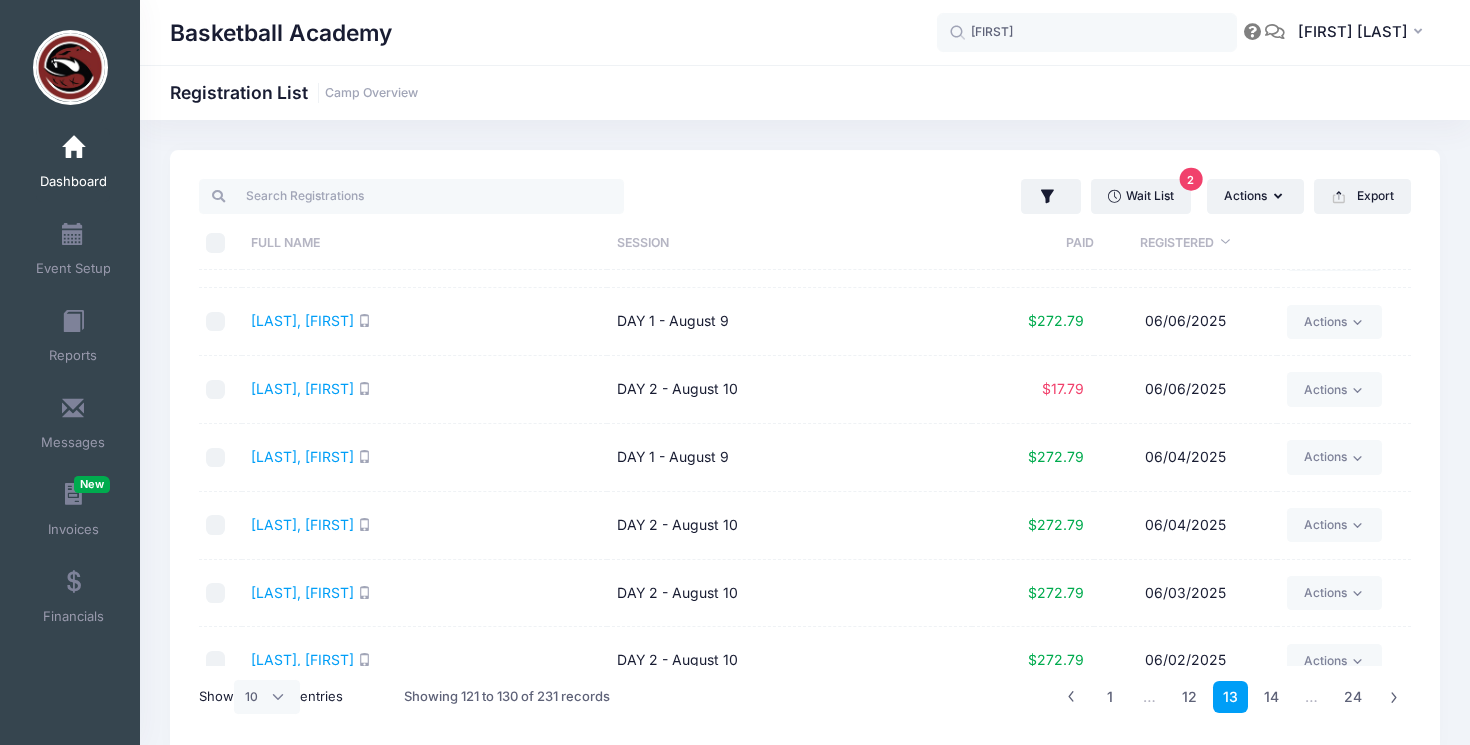 scroll, scrollTop: 194, scrollLeft: 0, axis: vertical 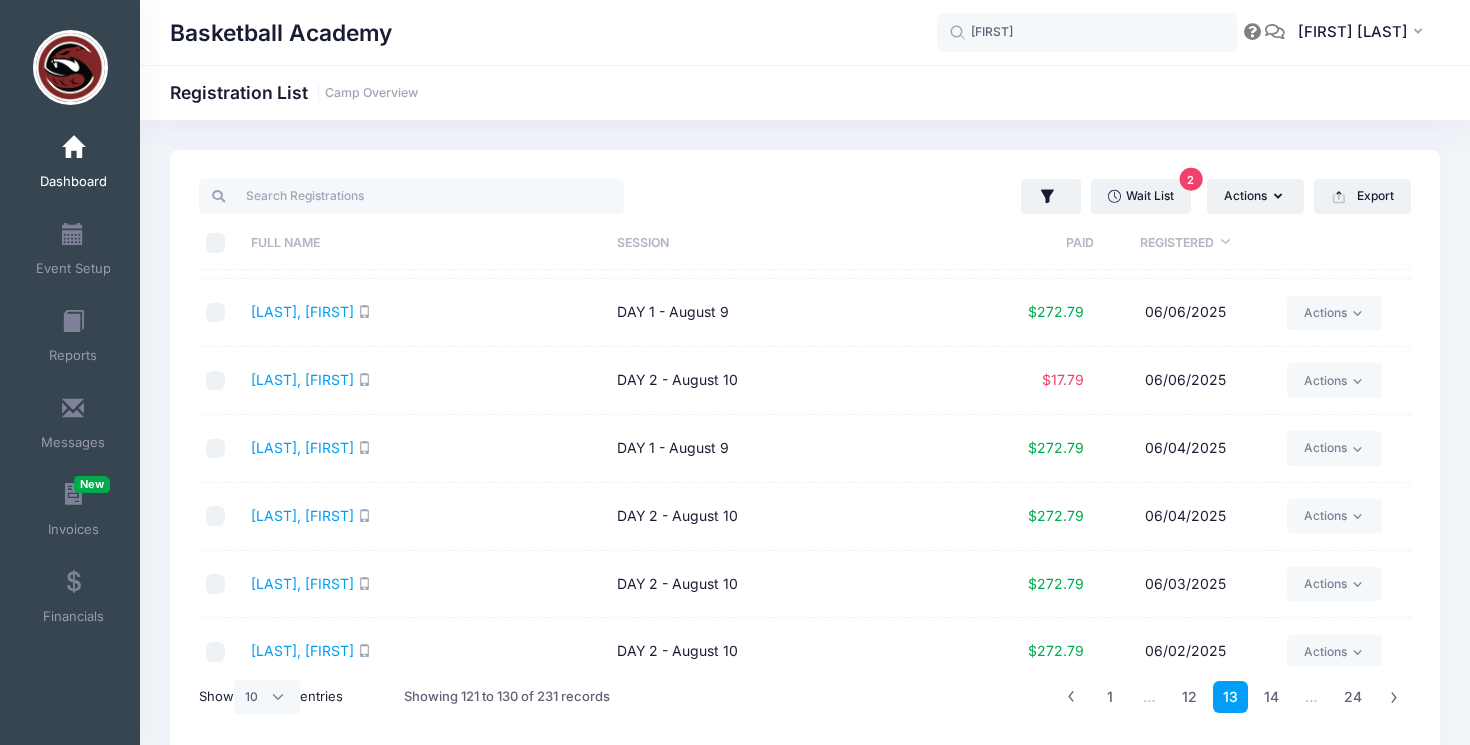 click on "Liu, Owen" at bounding box center [424, 313] 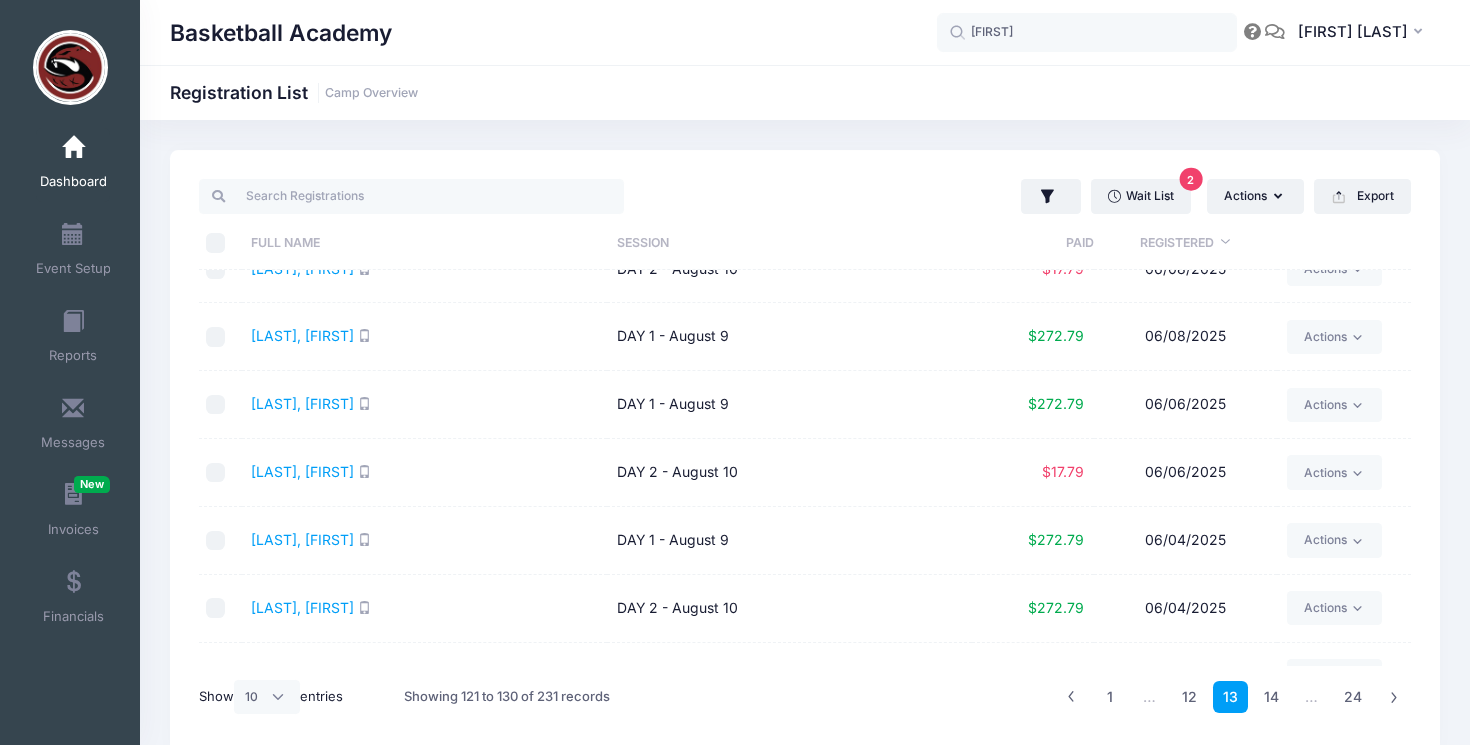 scroll, scrollTop: 90, scrollLeft: 0, axis: vertical 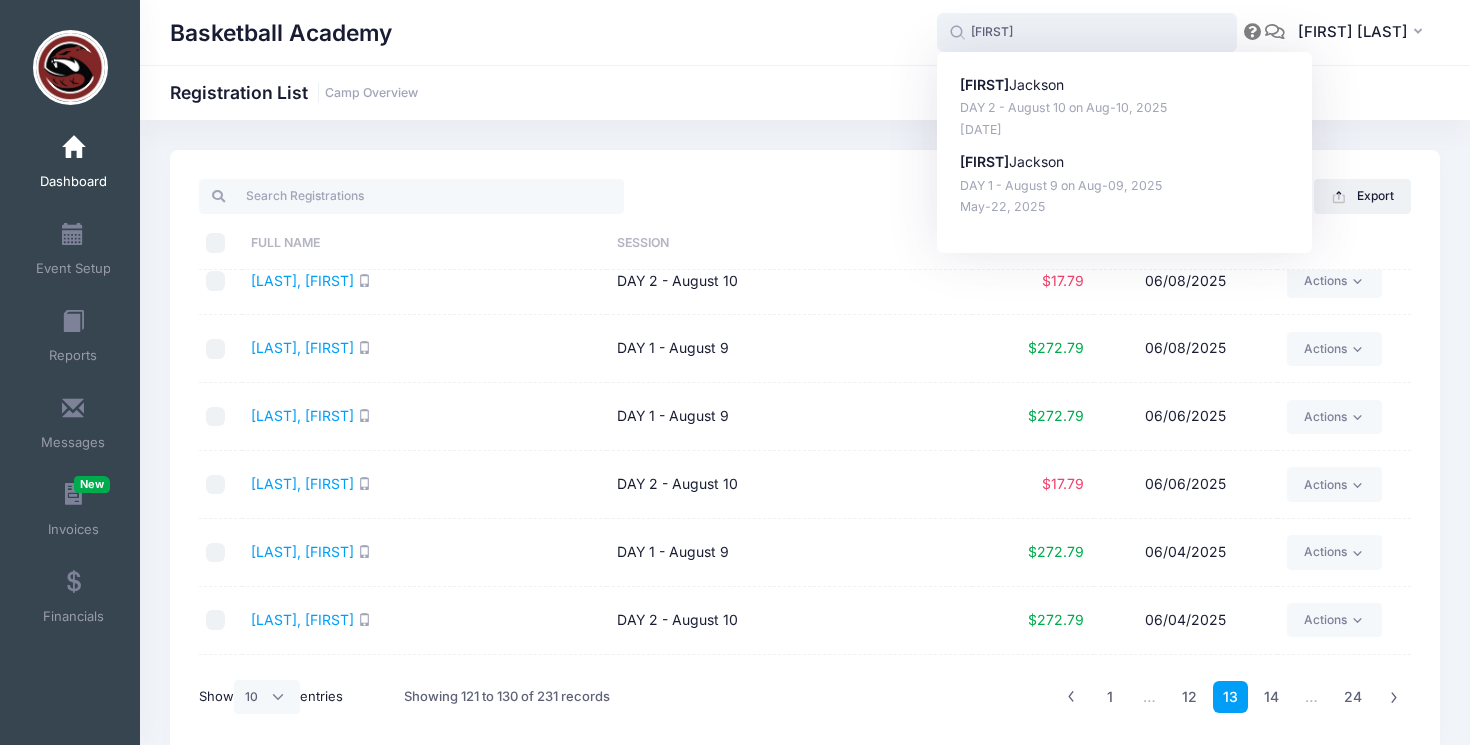 drag, startPoint x: 1026, startPoint y: 39, endPoint x: 950, endPoint y: 37, distance: 76.02631 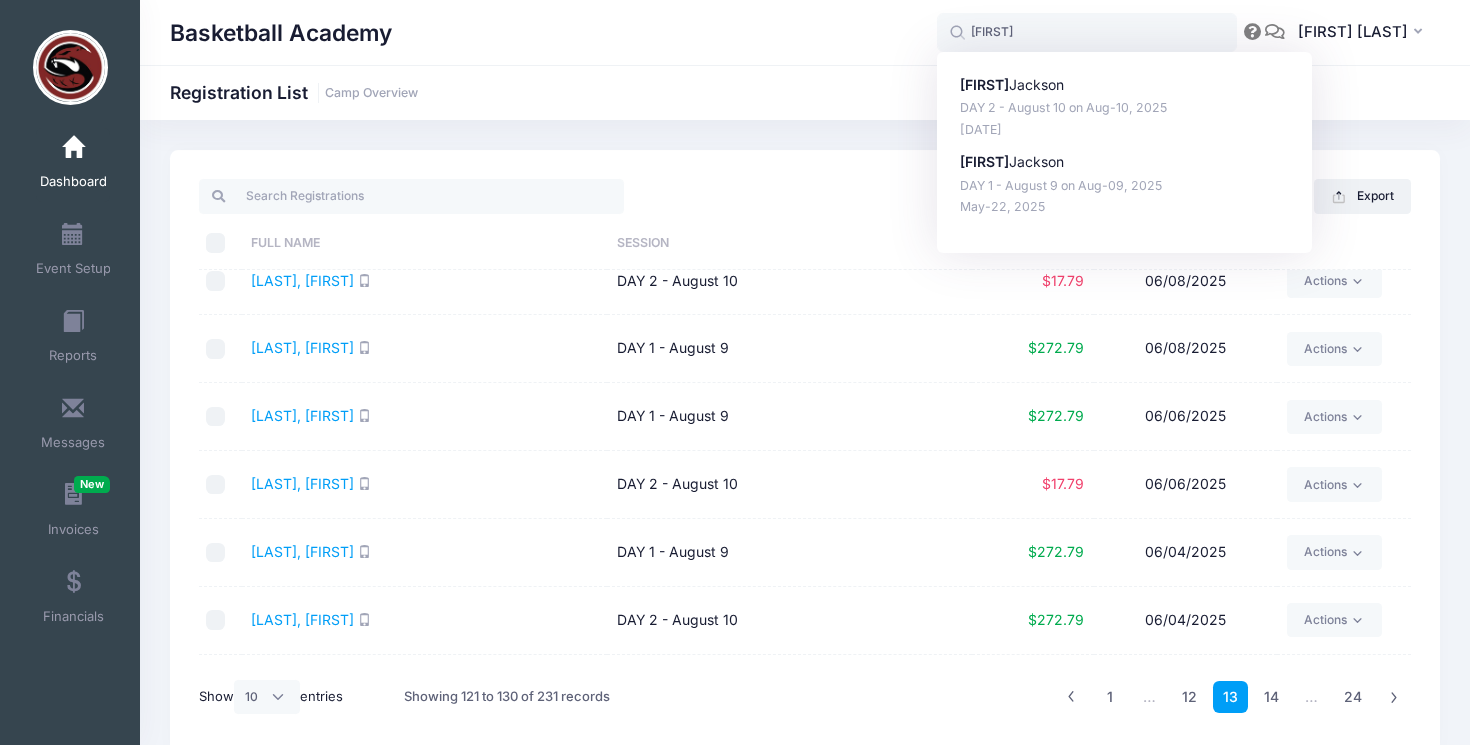 click on "Basketball Academy
Registration List
Camp Overview" at bounding box center [805, 92] 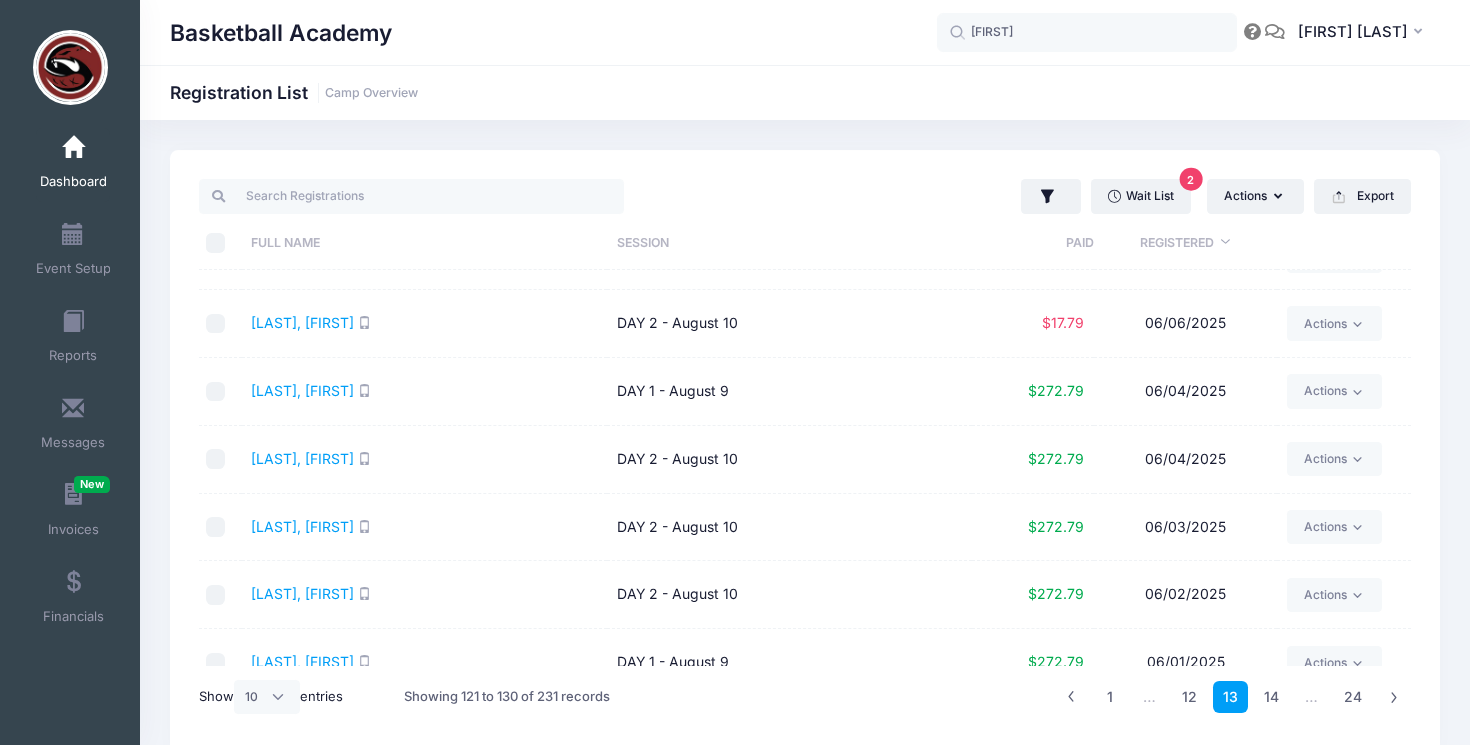 scroll, scrollTop: 281, scrollLeft: 0, axis: vertical 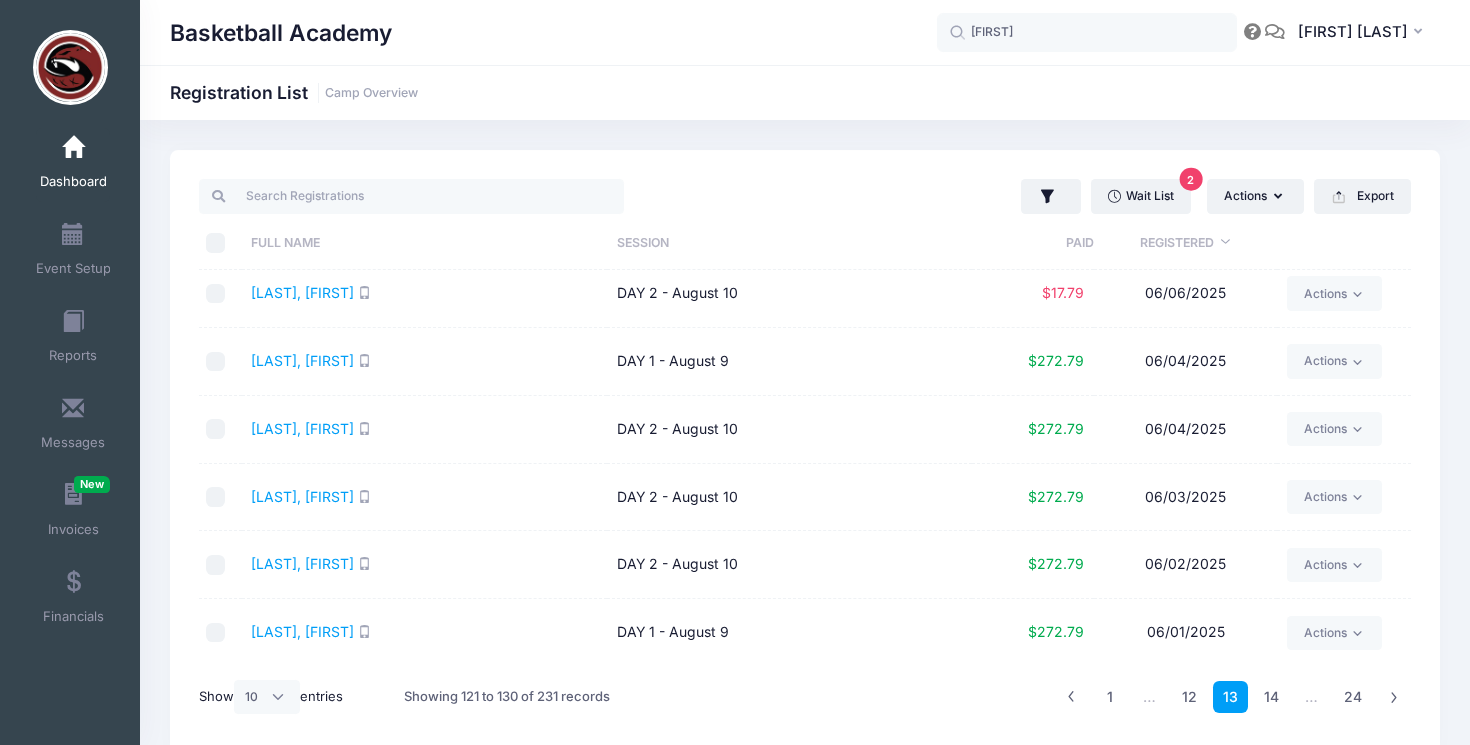 click on "Liu, Yuheng" at bounding box center (424, 498) 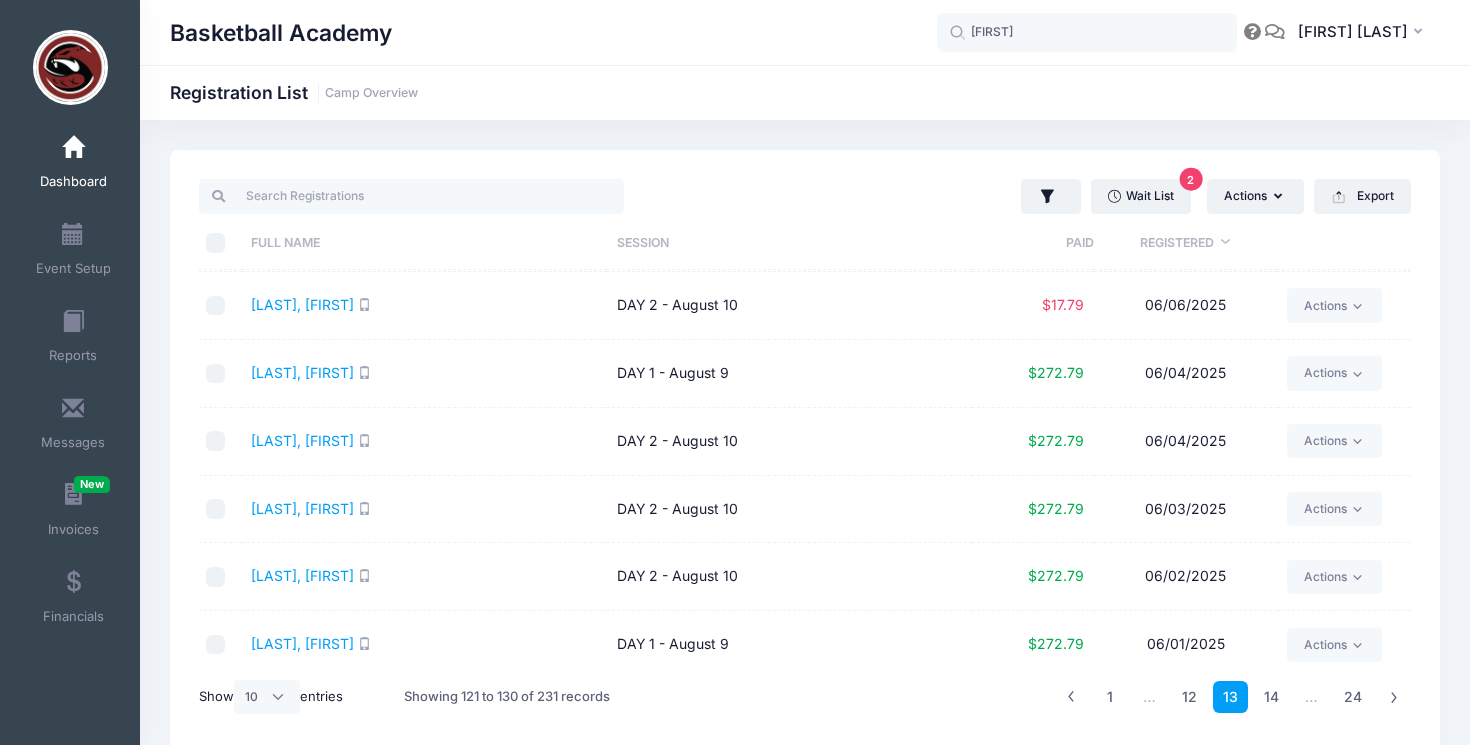 scroll, scrollTop: 273, scrollLeft: 0, axis: vertical 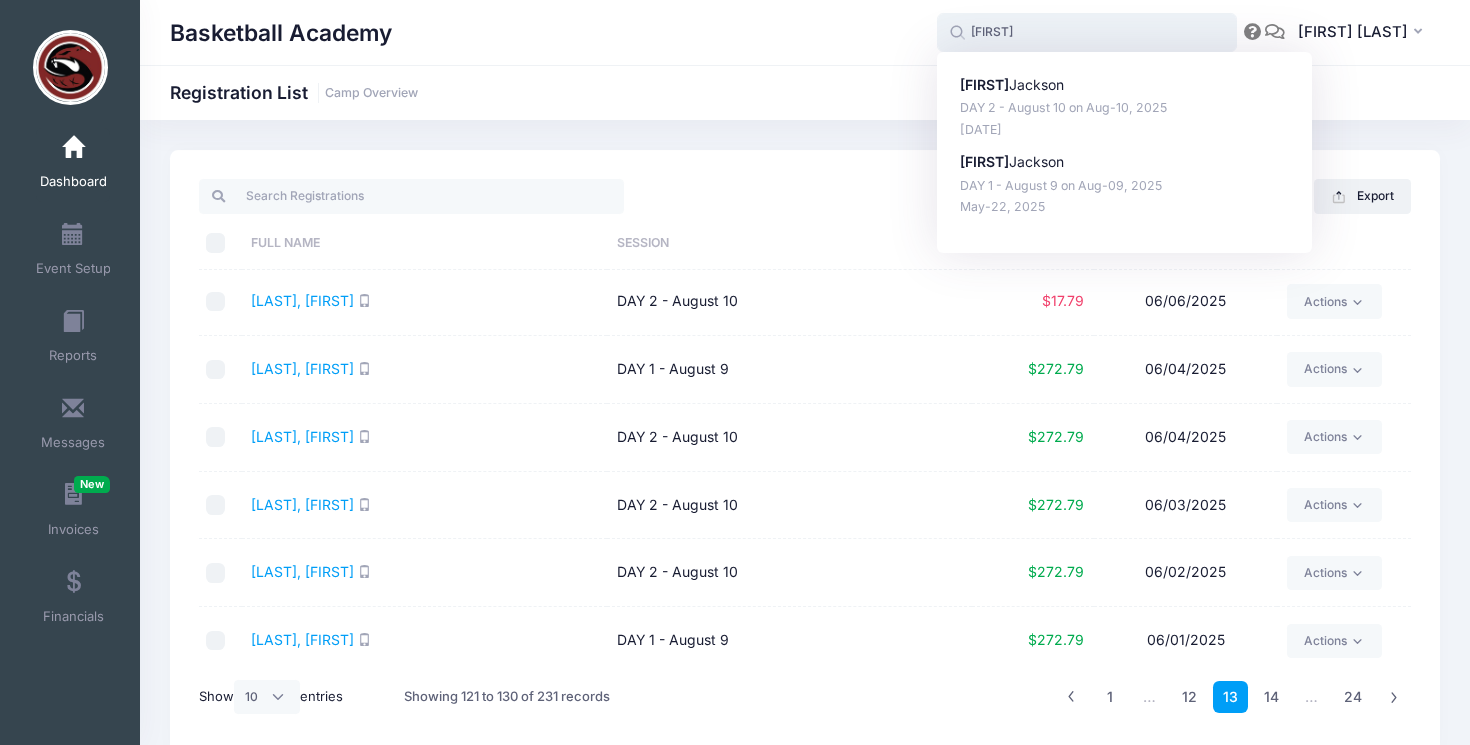 drag, startPoint x: 1013, startPoint y: 35, endPoint x: 913, endPoint y: 30, distance: 100.12492 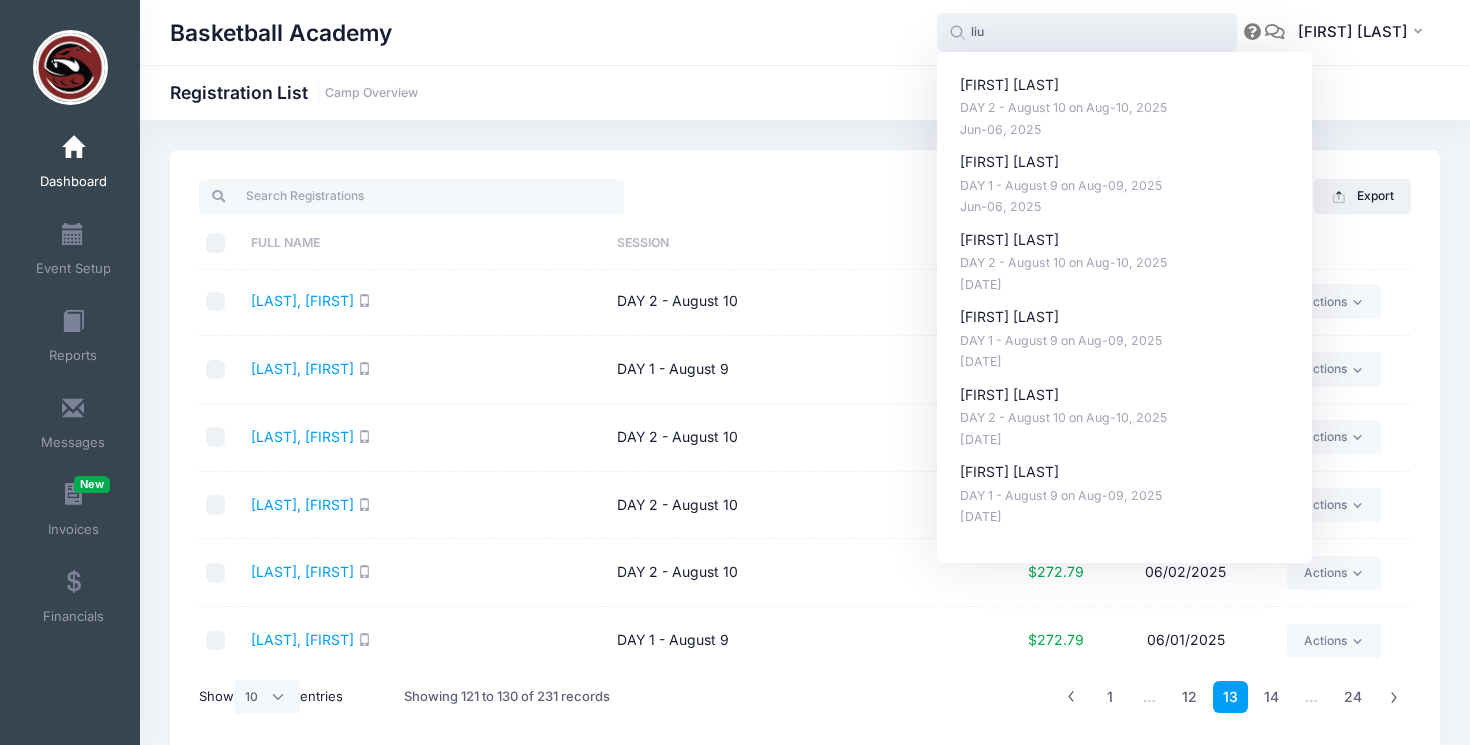 click on "liu" at bounding box center [1087, 33] 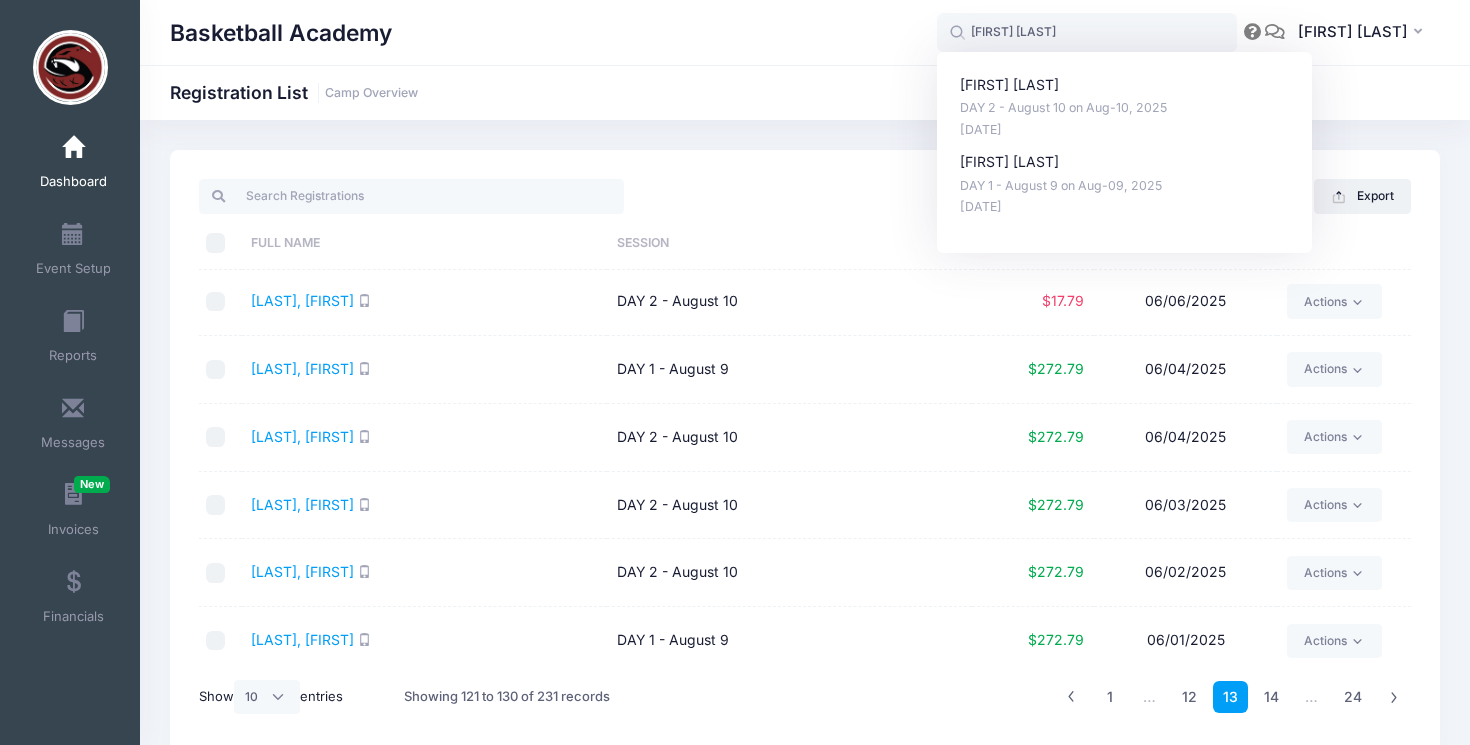 click on "Basketball Academy
Registration List
Camp Overview" at bounding box center [805, 452] 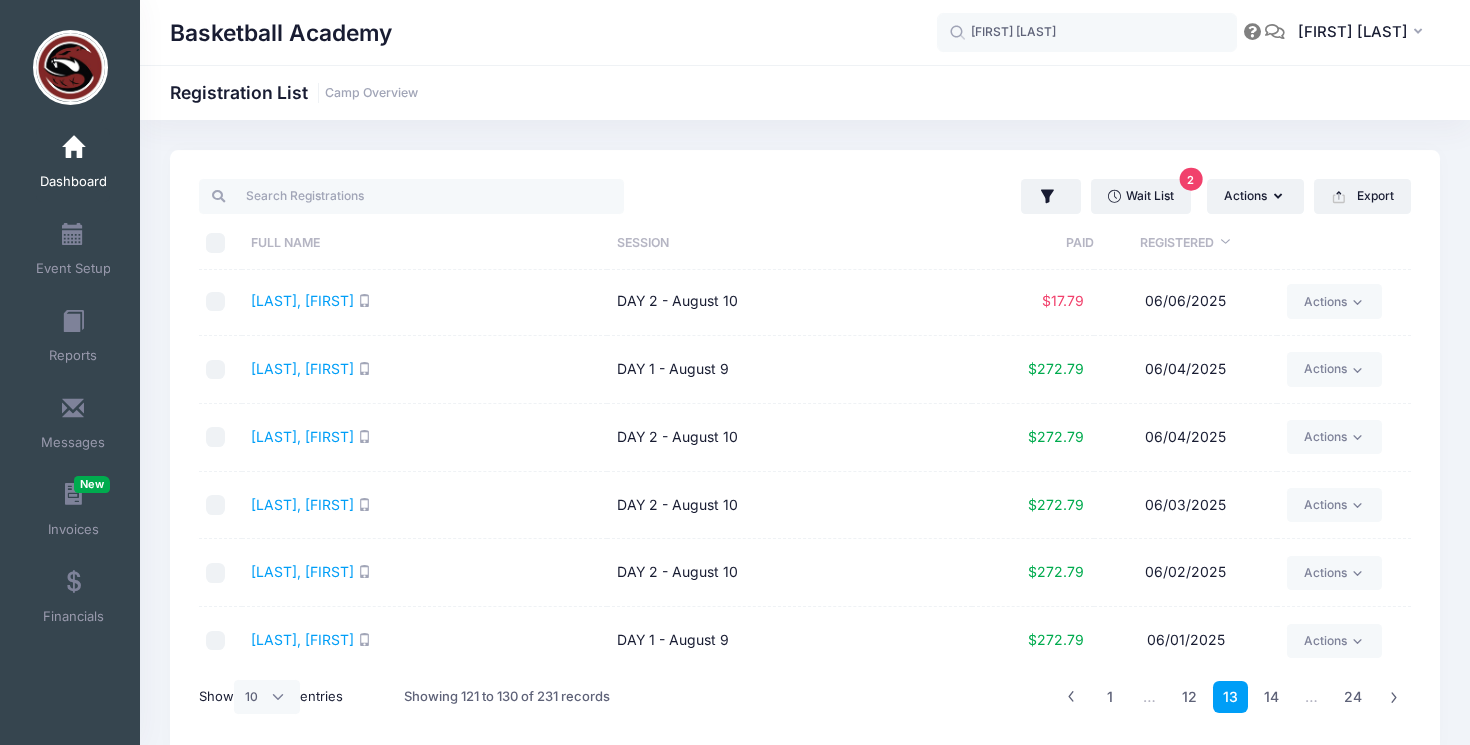 scroll, scrollTop: 281, scrollLeft: 0, axis: vertical 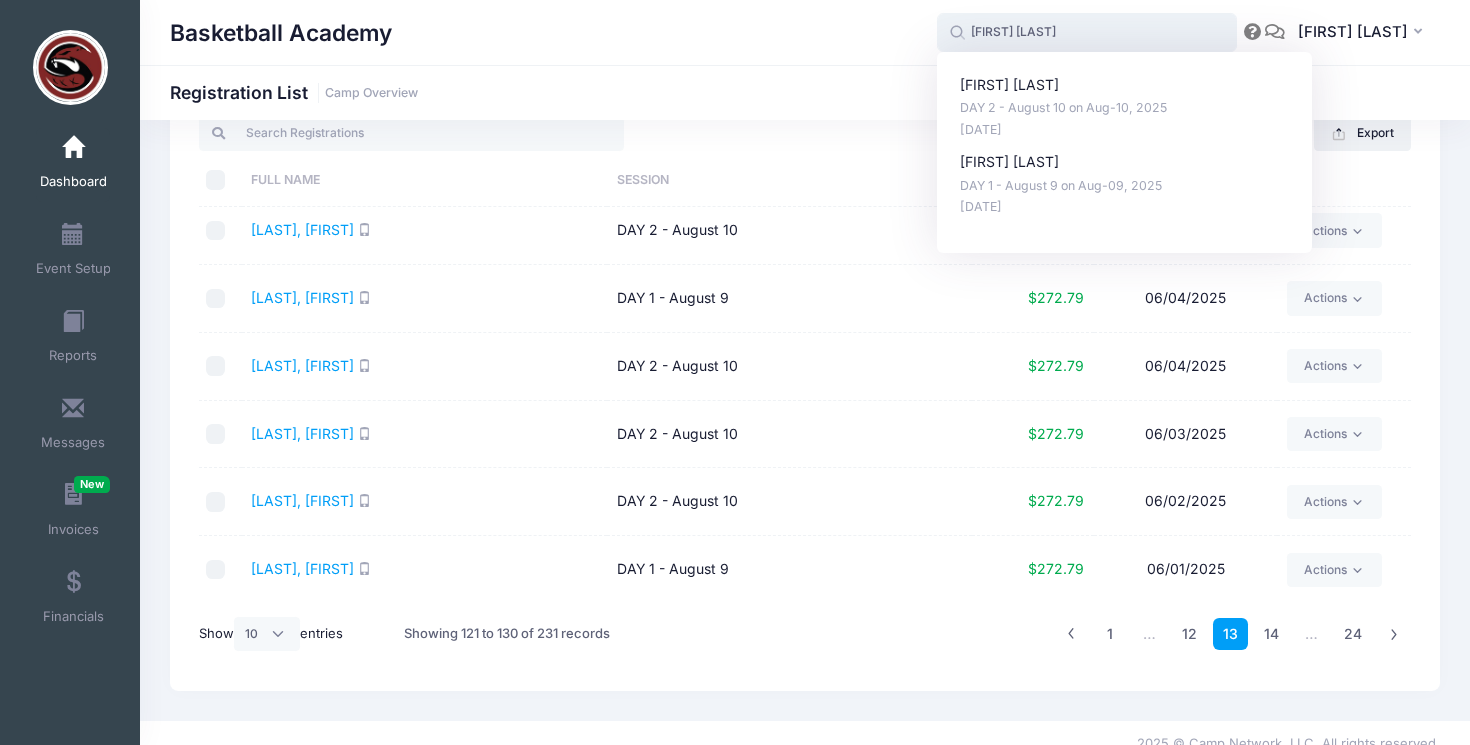 click on "yuheng liu" at bounding box center [1087, 33] 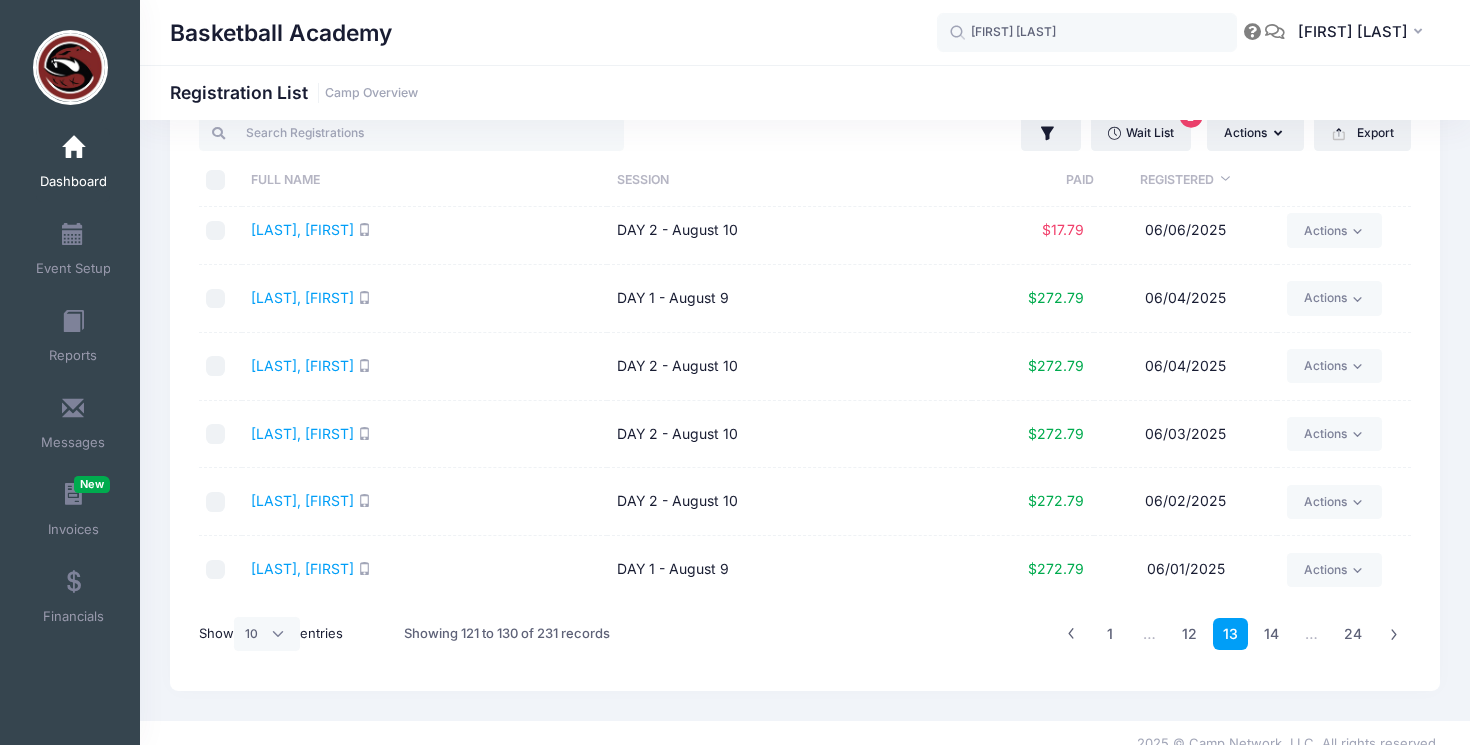 click on "Basketball Academy" at bounding box center (553, 33) 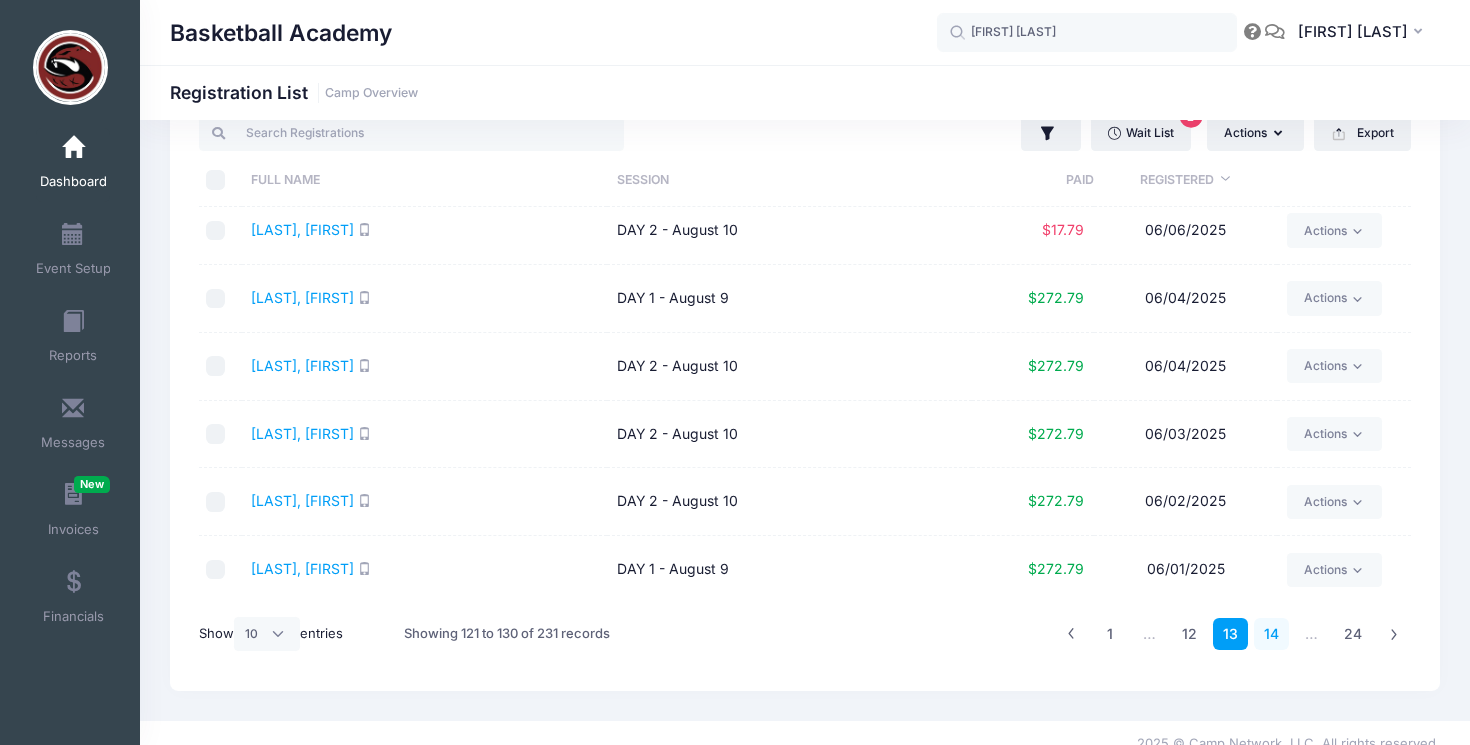 click on "14" at bounding box center (1271, 634) 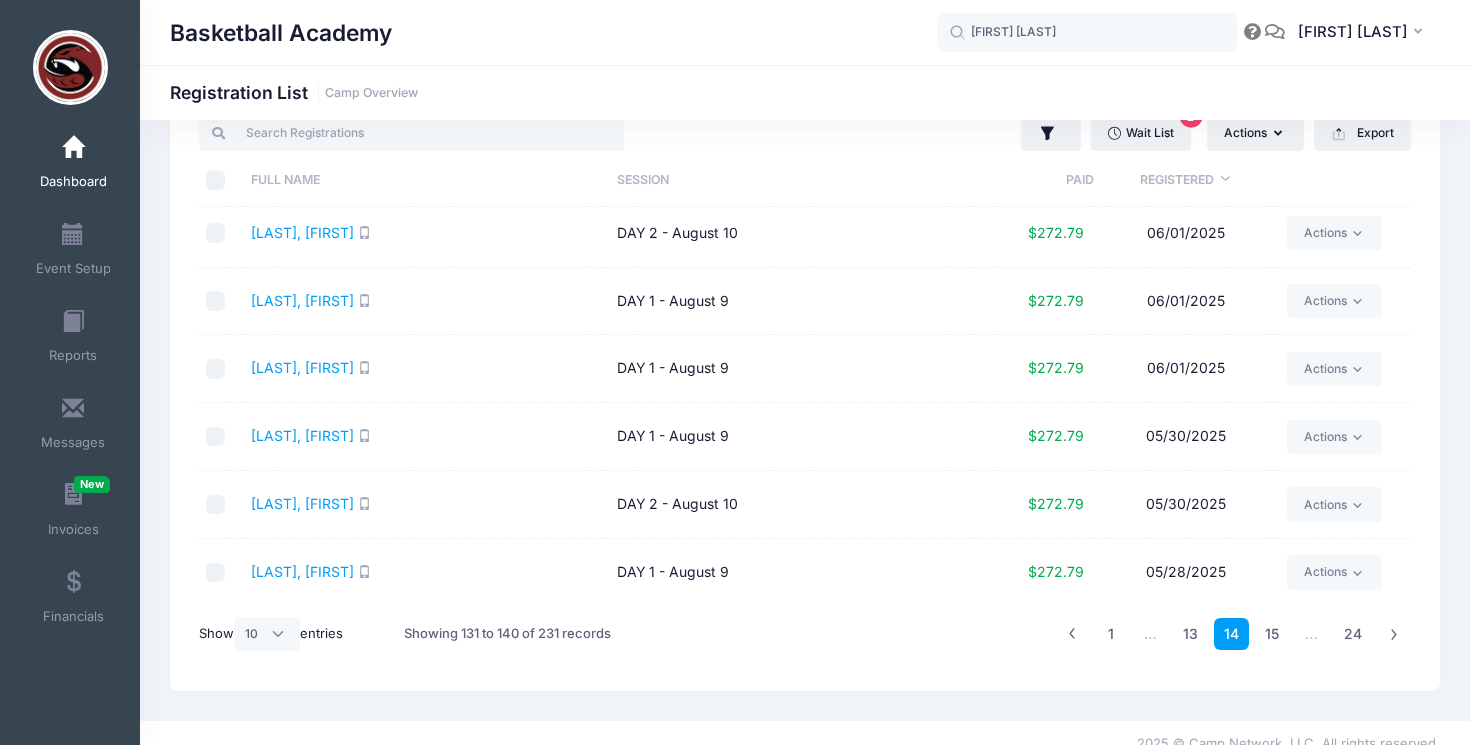 scroll, scrollTop: 0, scrollLeft: 0, axis: both 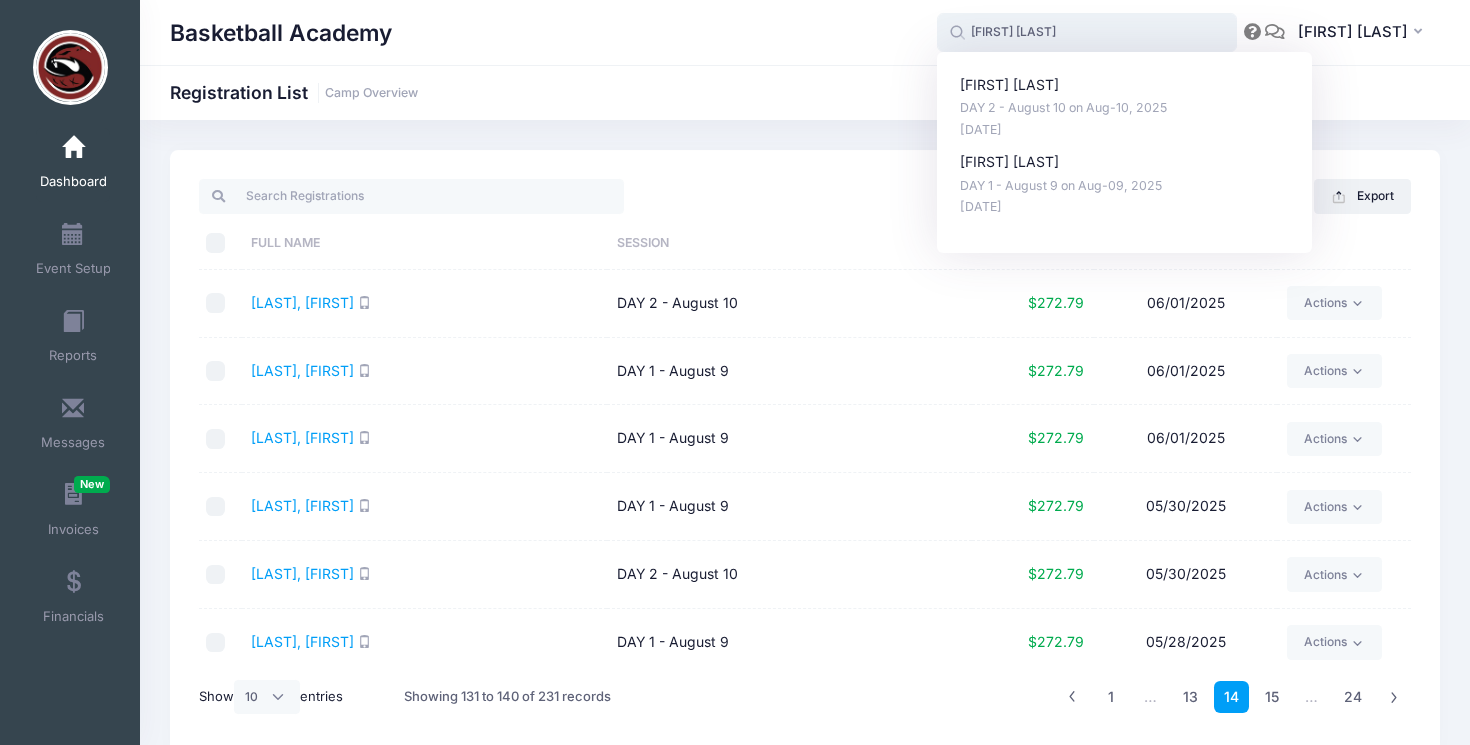 drag, startPoint x: 1044, startPoint y: 33, endPoint x: 928, endPoint y: 30, distance: 116.03879 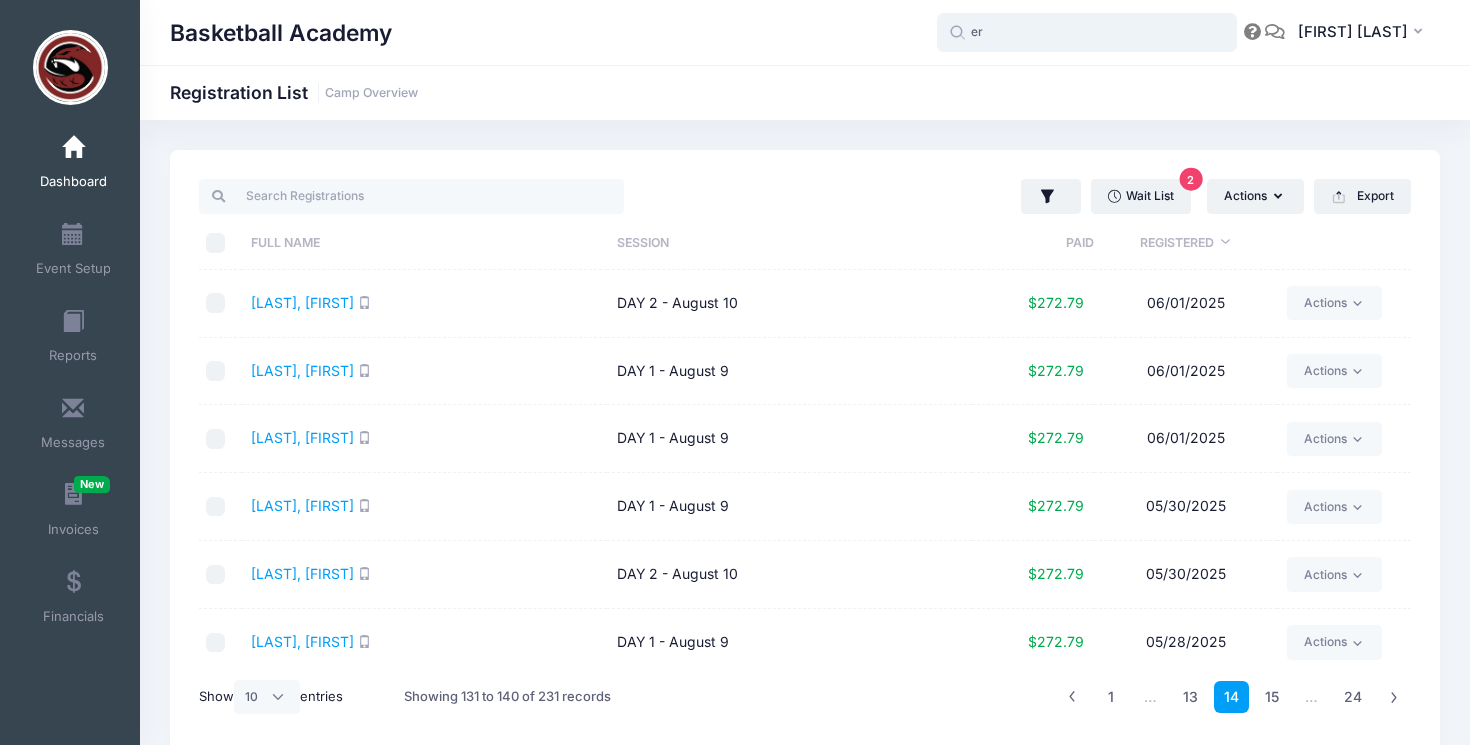 type on "e" 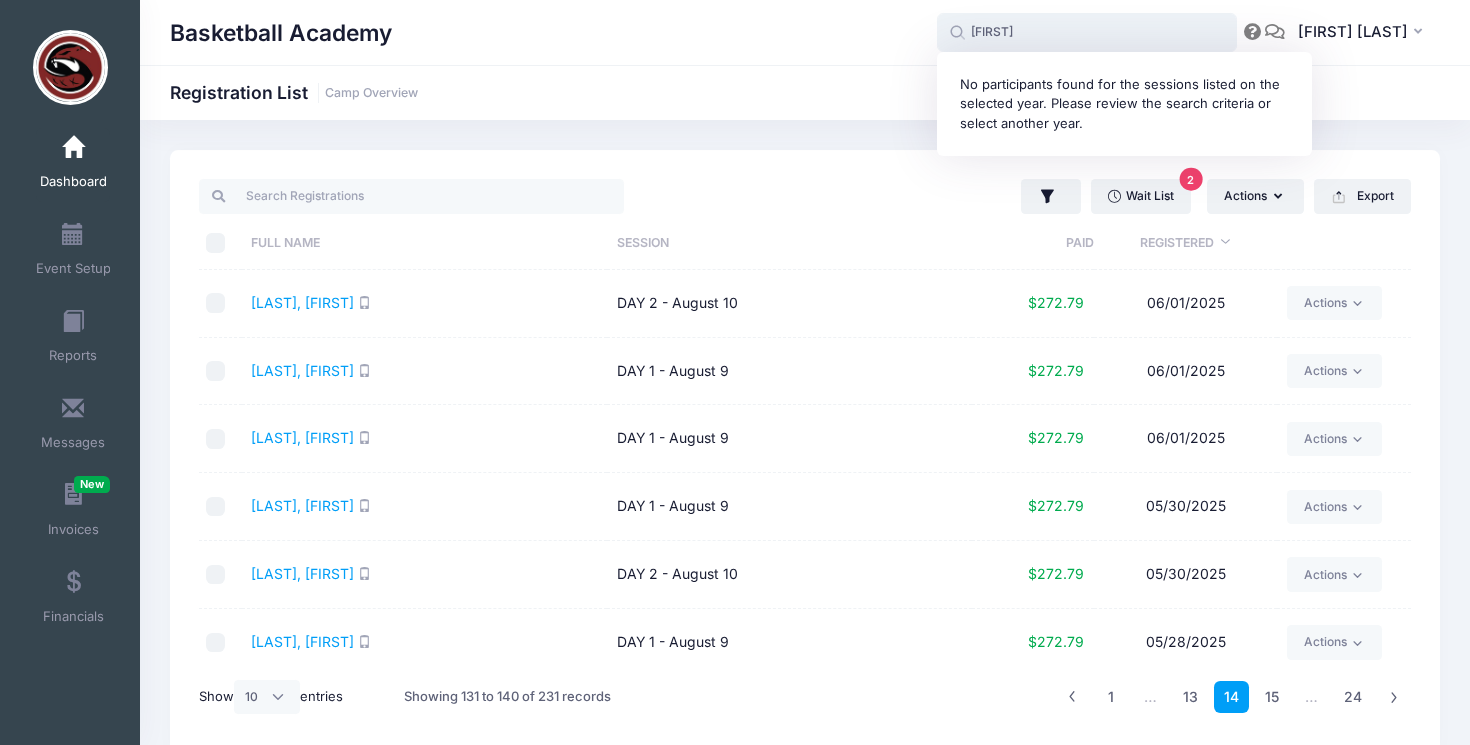 type on "chen" 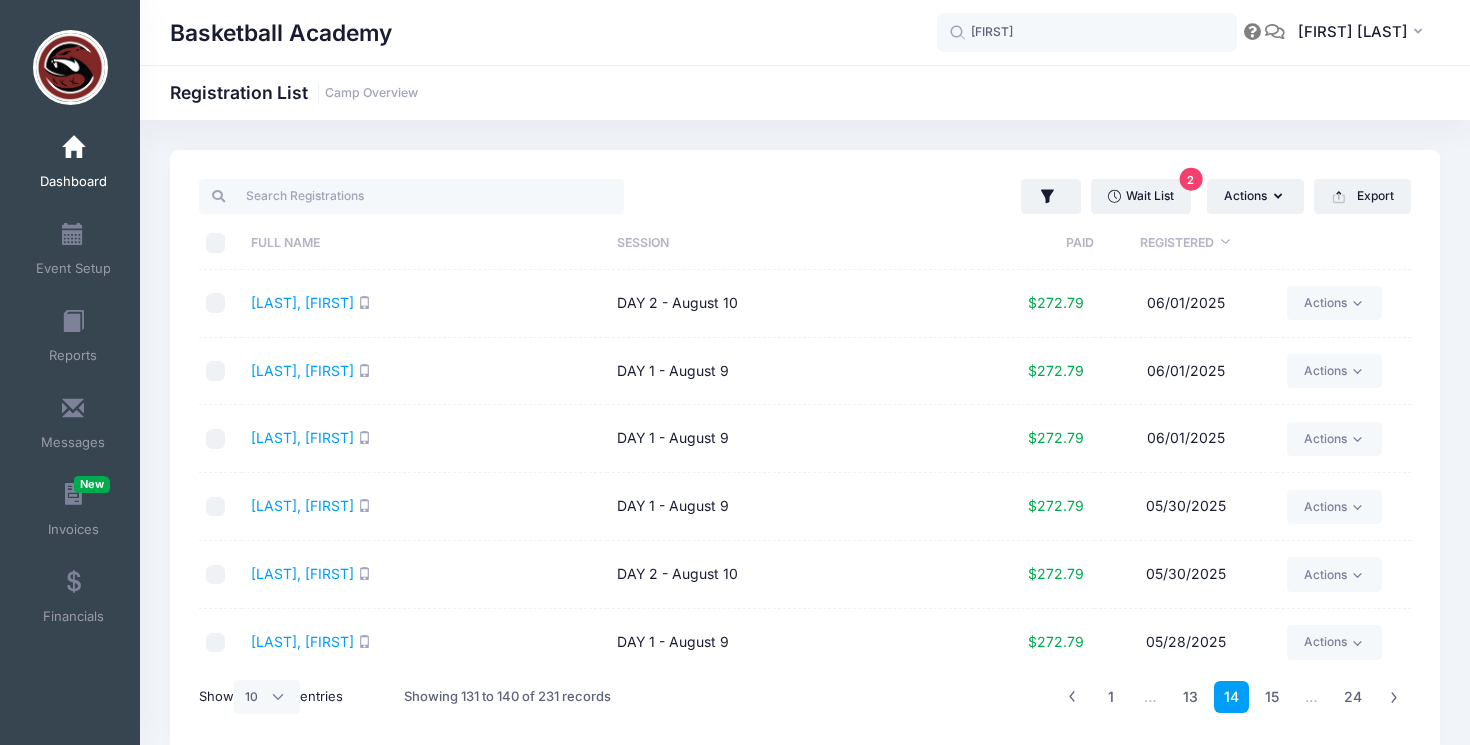 click on "Basketball Academy
Registration List
Camp Overview" at bounding box center [805, 452] 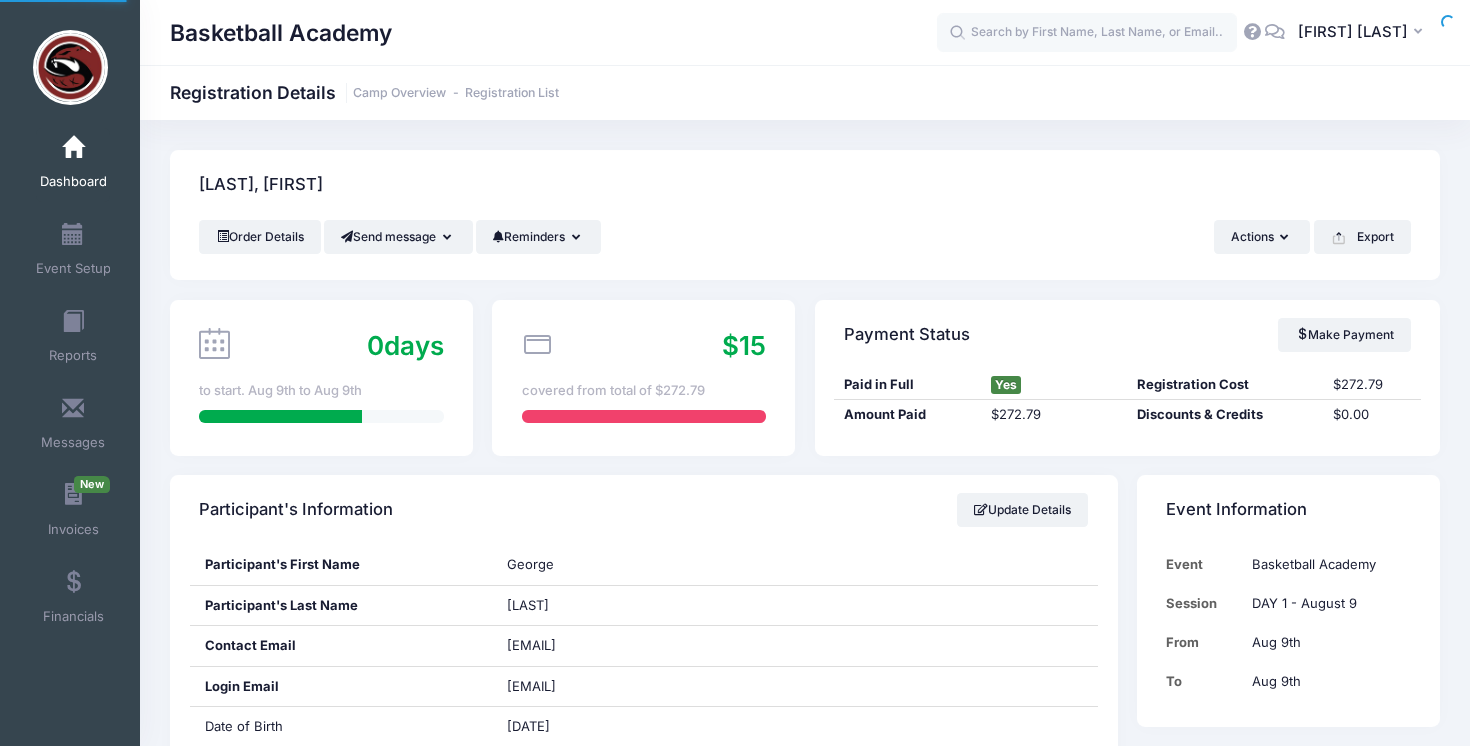 scroll, scrollTop: 0, scrollLeft: 0, axis: both 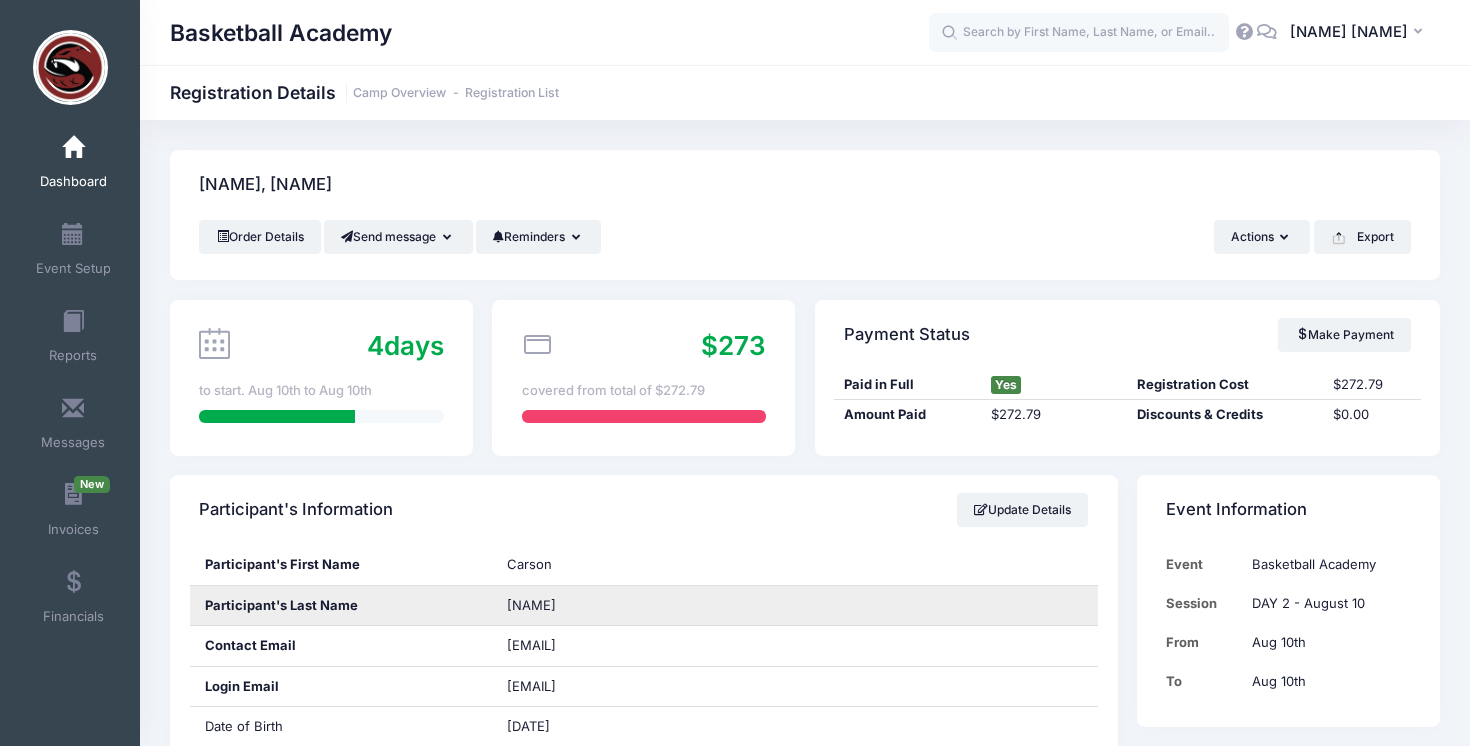 drag, startPoint x: 566, startPoint y: 603, endPoint x: 503, endPoint y: 603, distance: 63 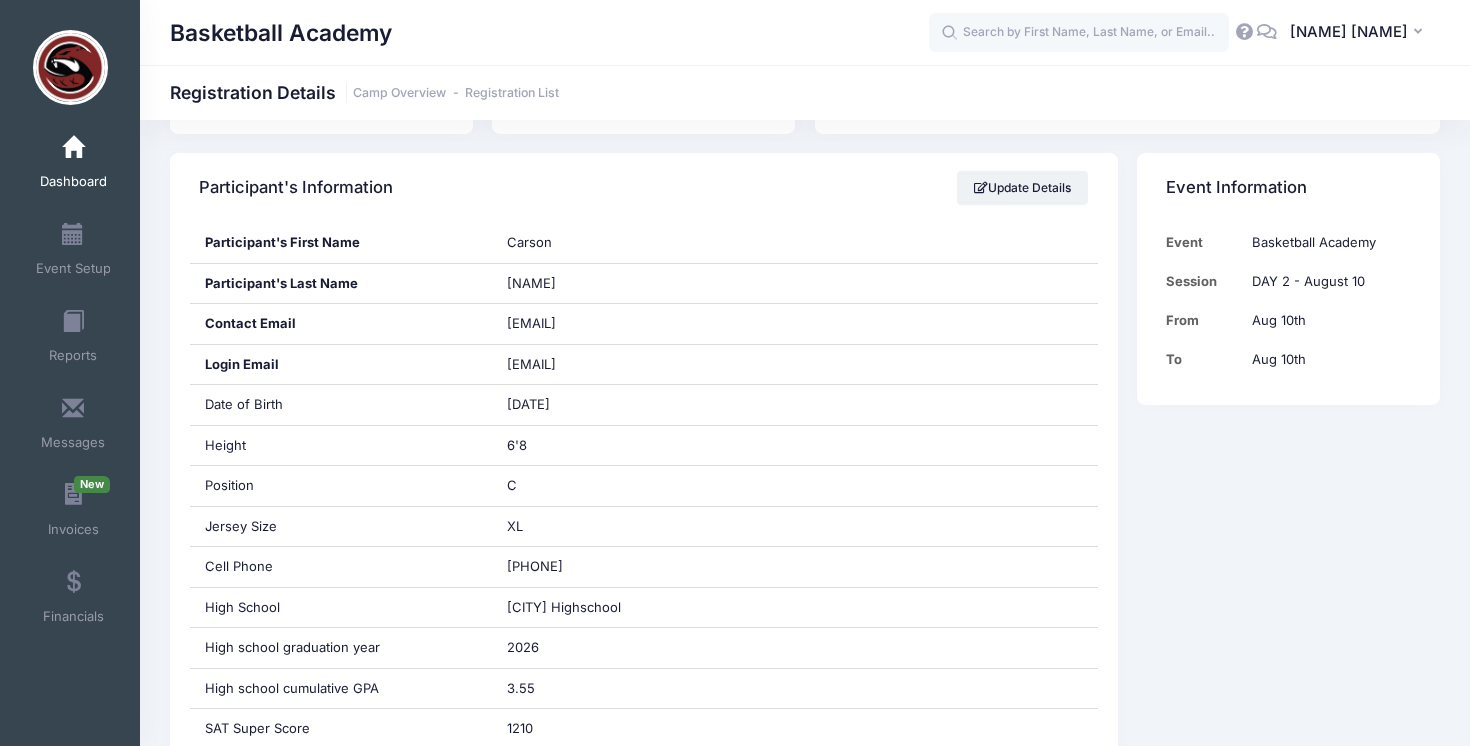 scroll, scrollTop: 326, scrollLeft: 0, axis: vertical 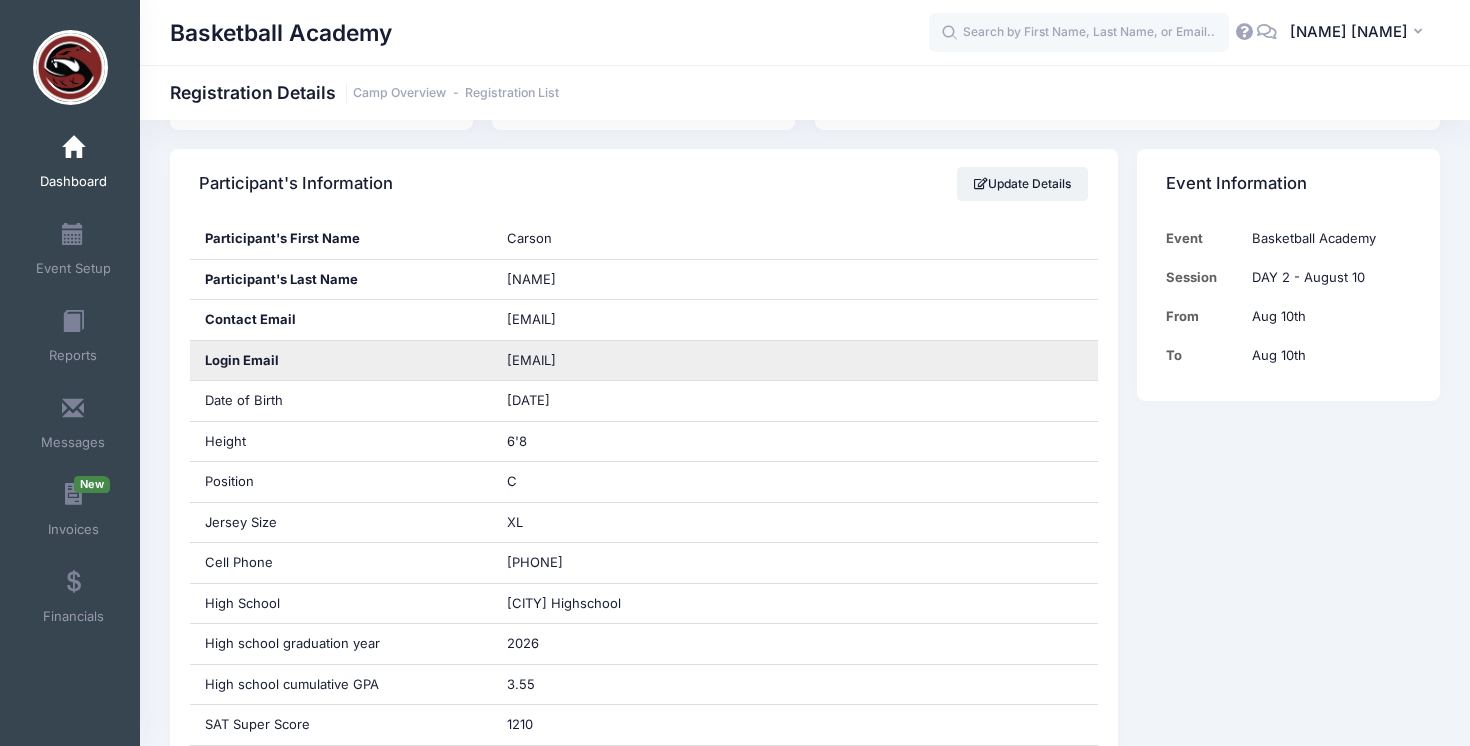 copy on "Sarpong" 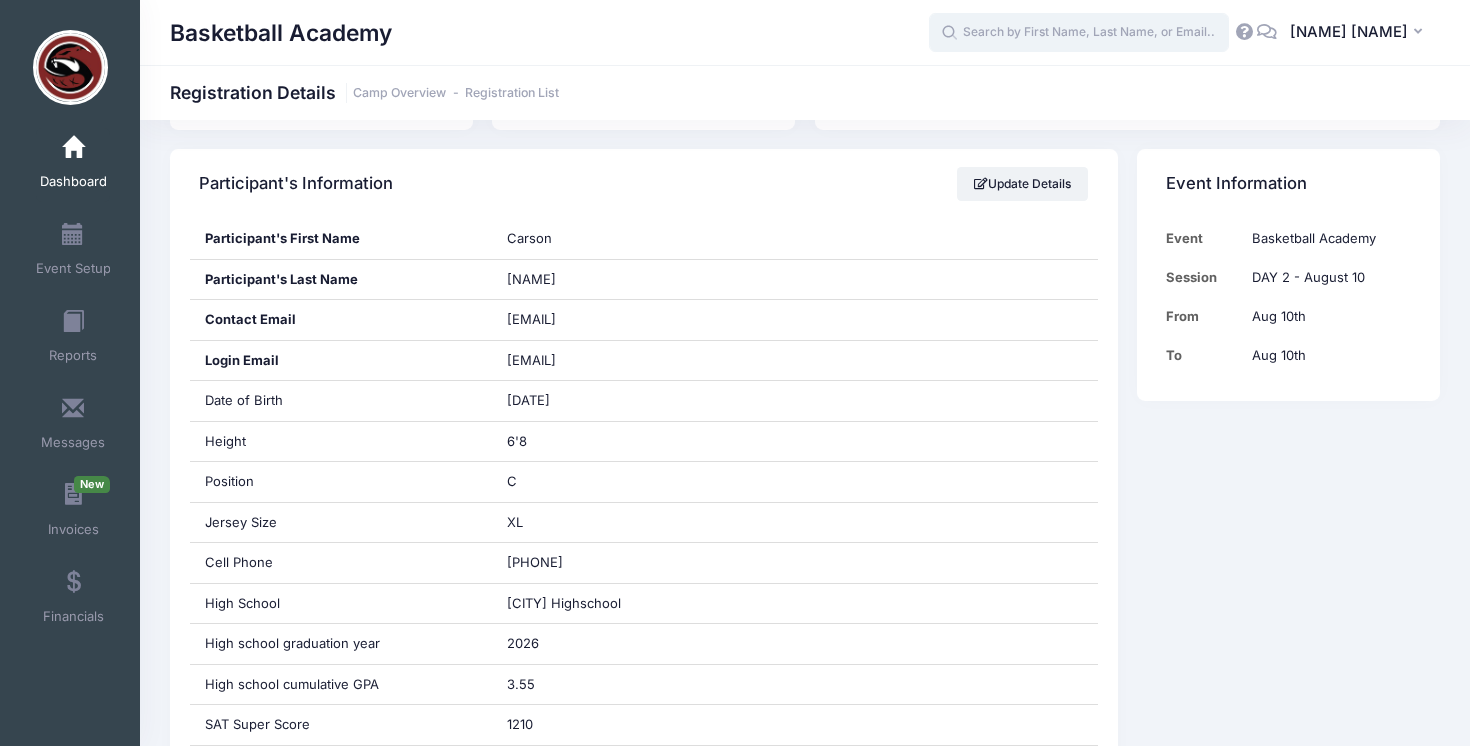 click at bounding box center (1079, 33) 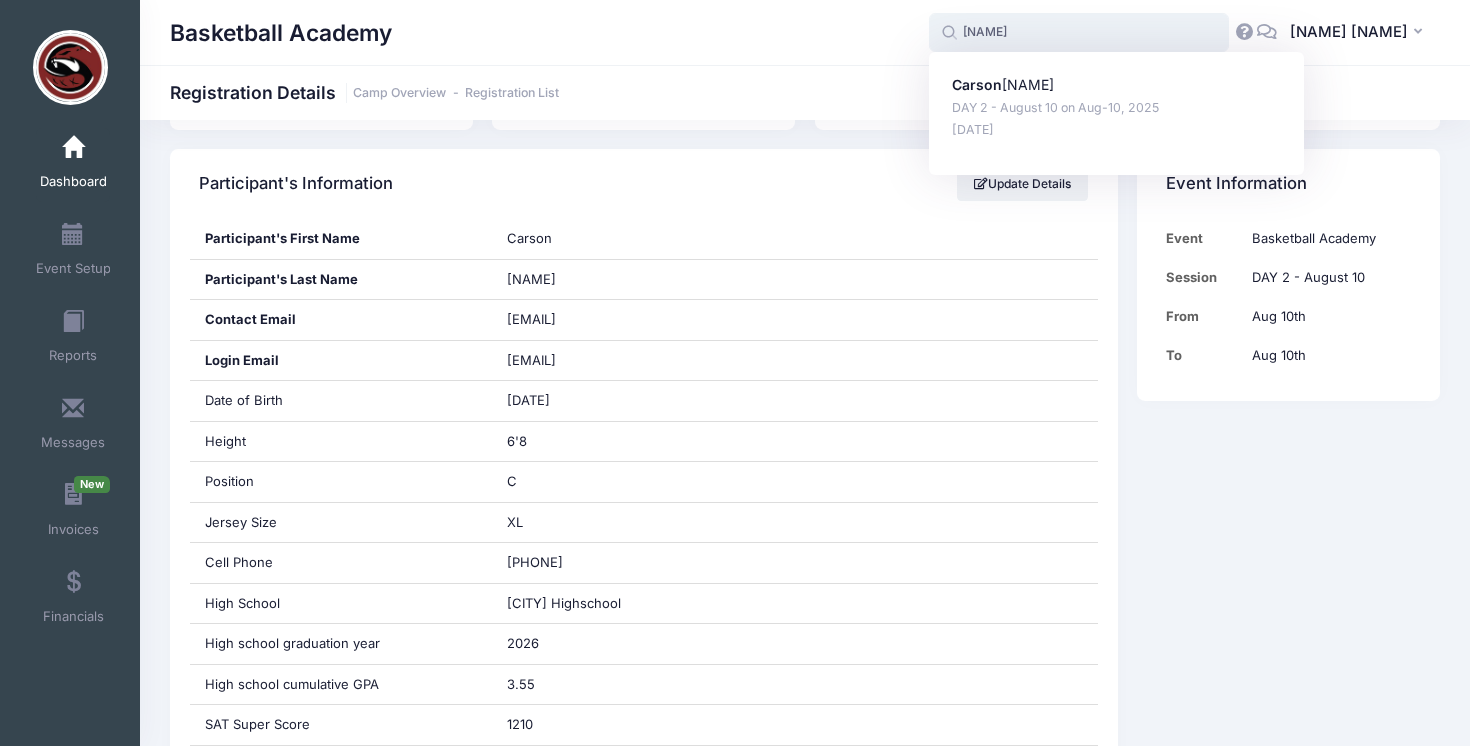 type on "carson" 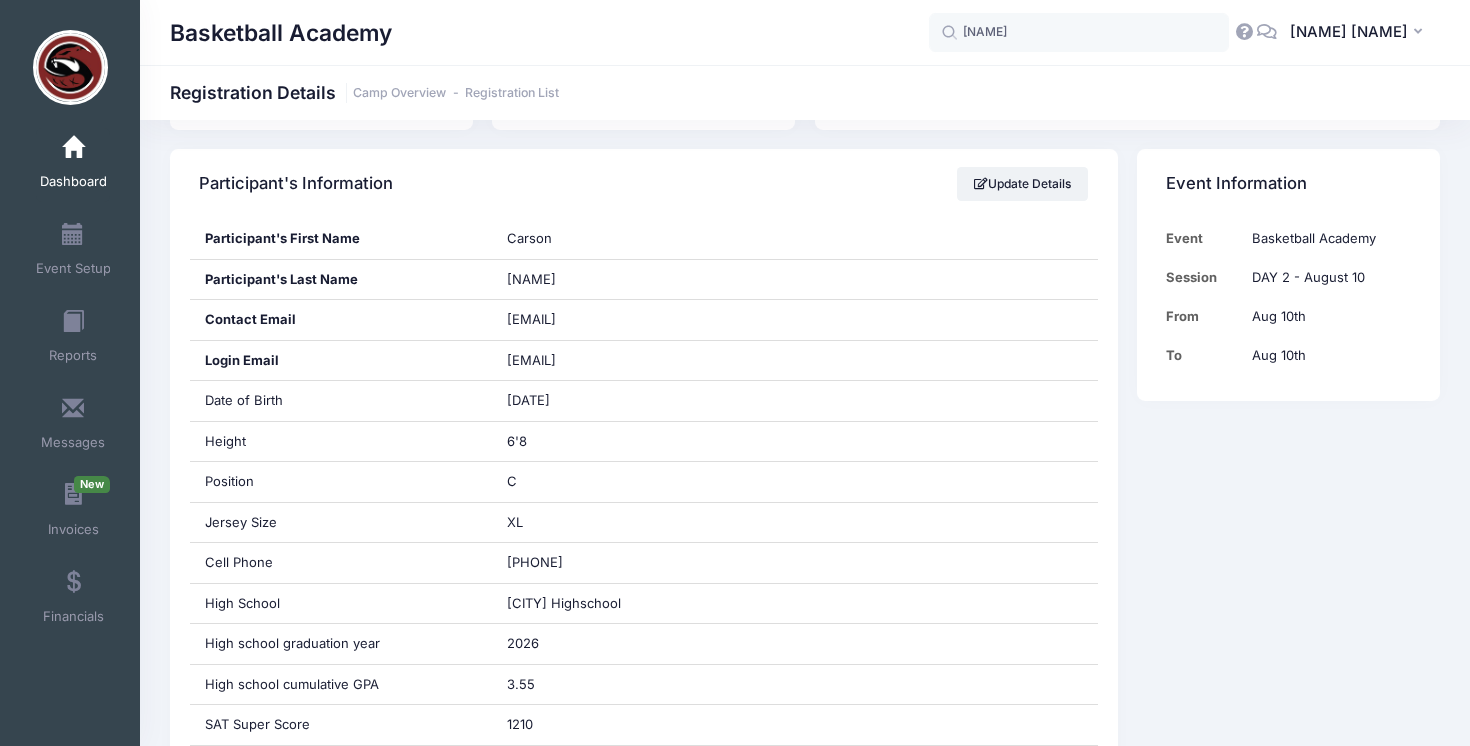 click on "Basketball Academy" at bounding box center [549, 33] 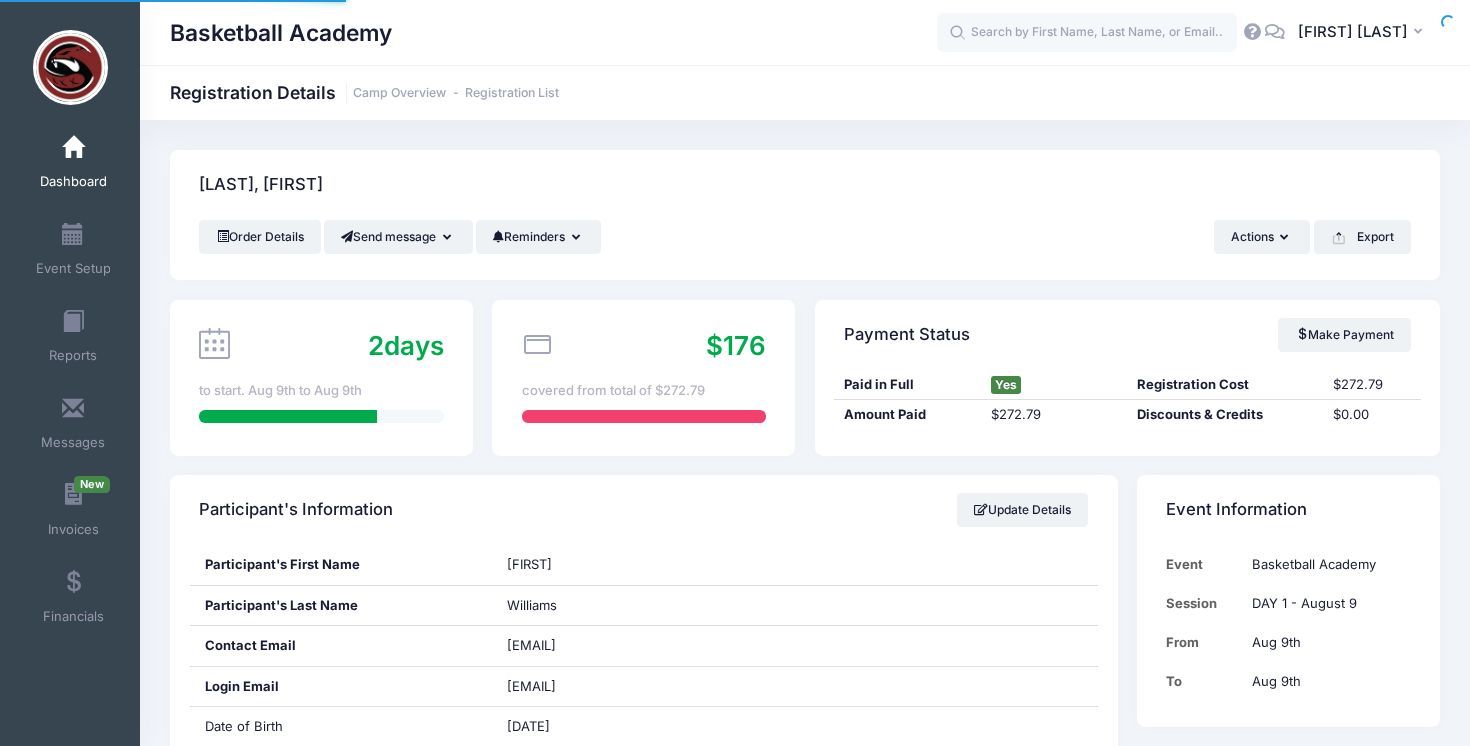 scroll, scrollTop: 0, scrollLeft: 0, axis: both 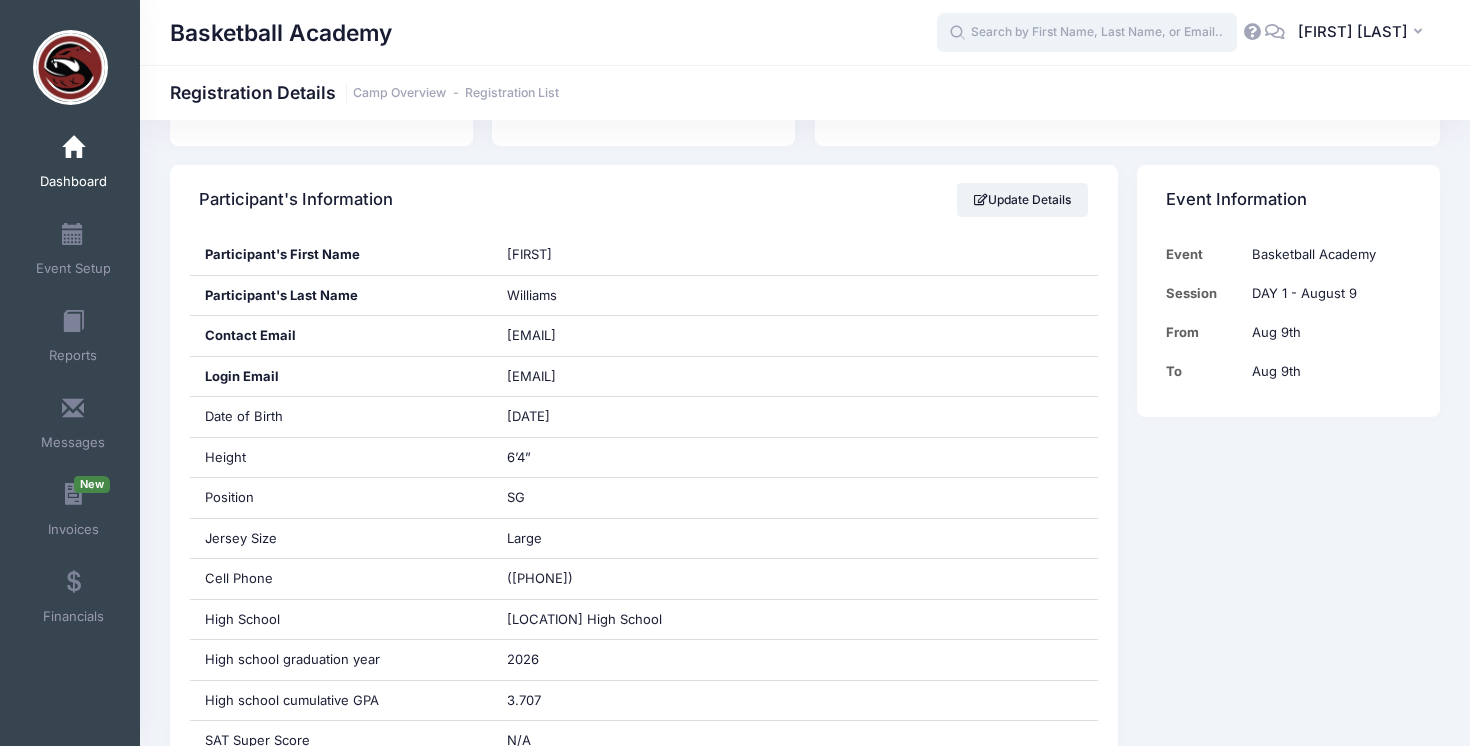 click at bounding box center [1087, 33] 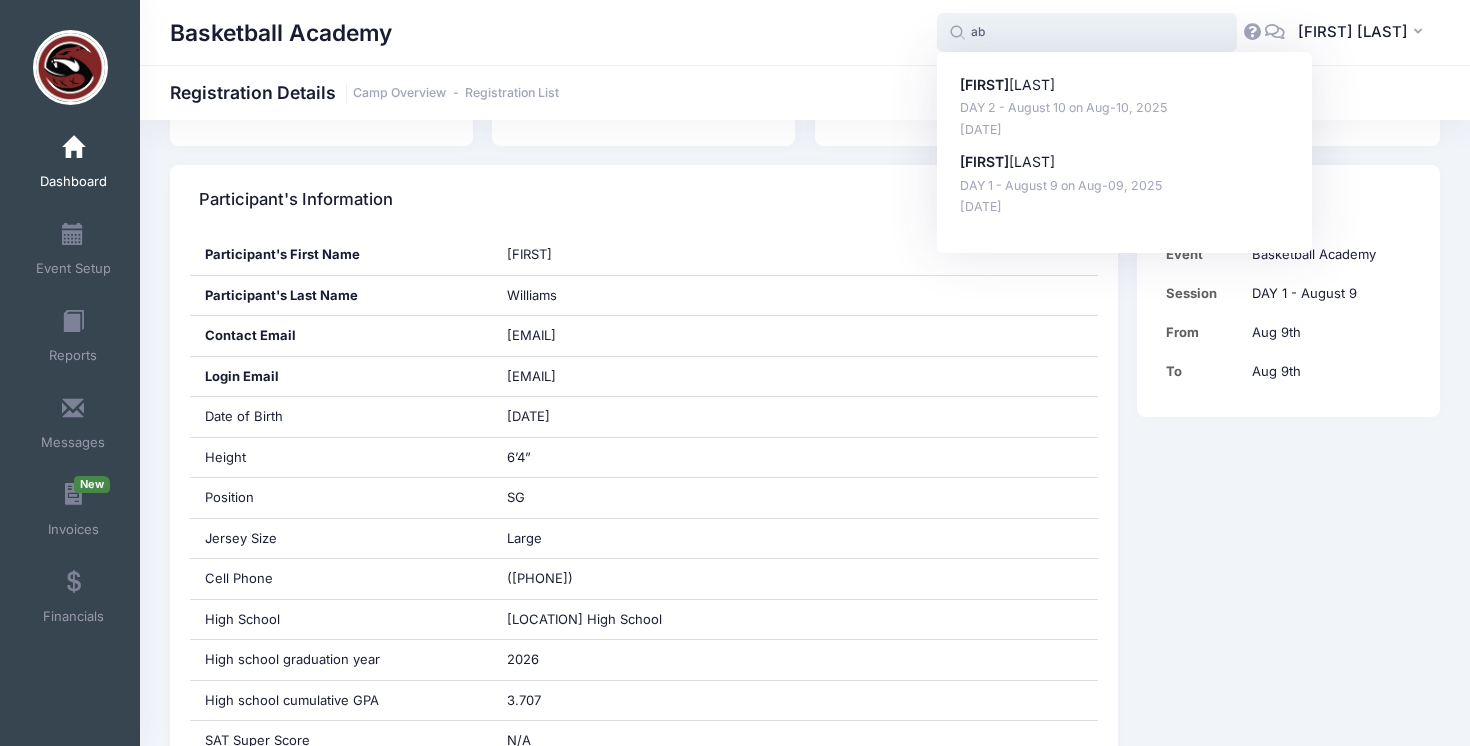 type on "a" 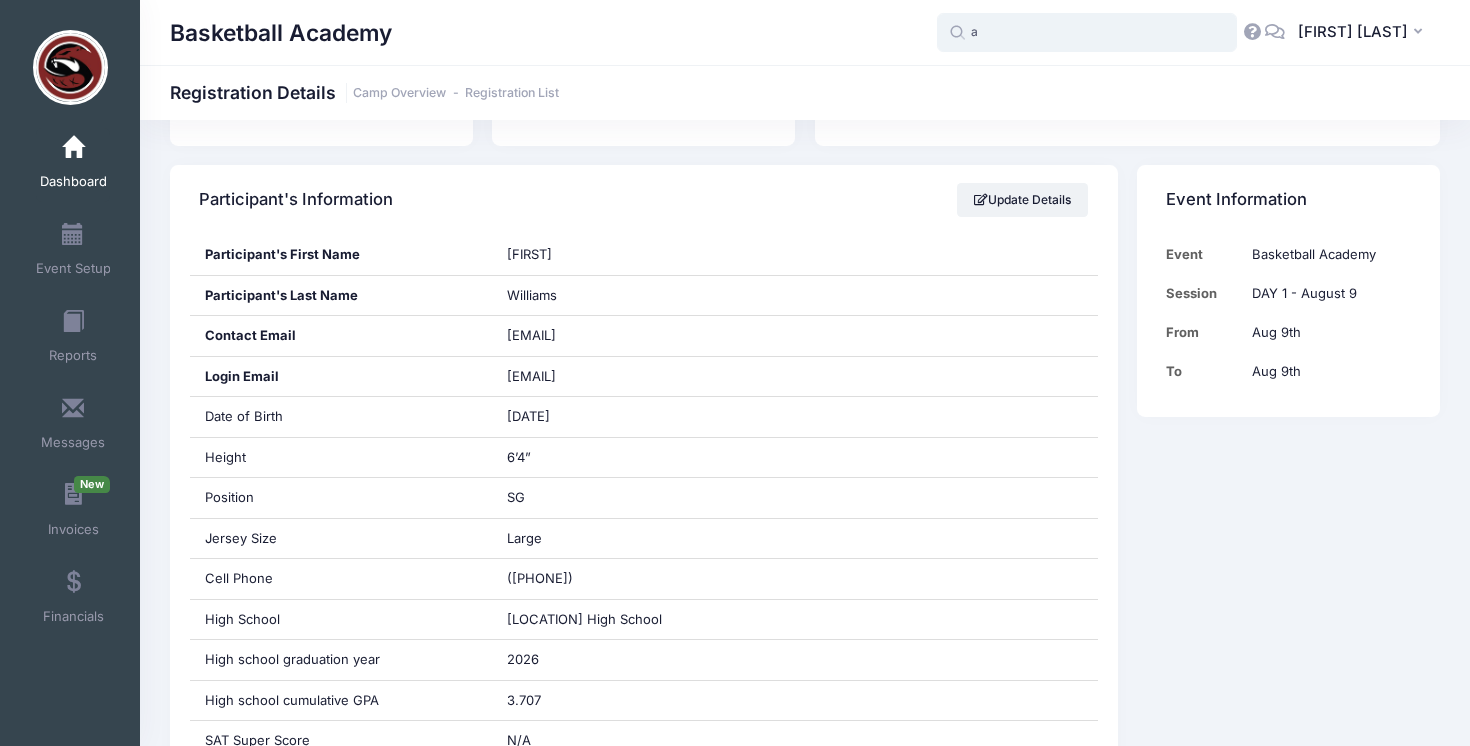 type 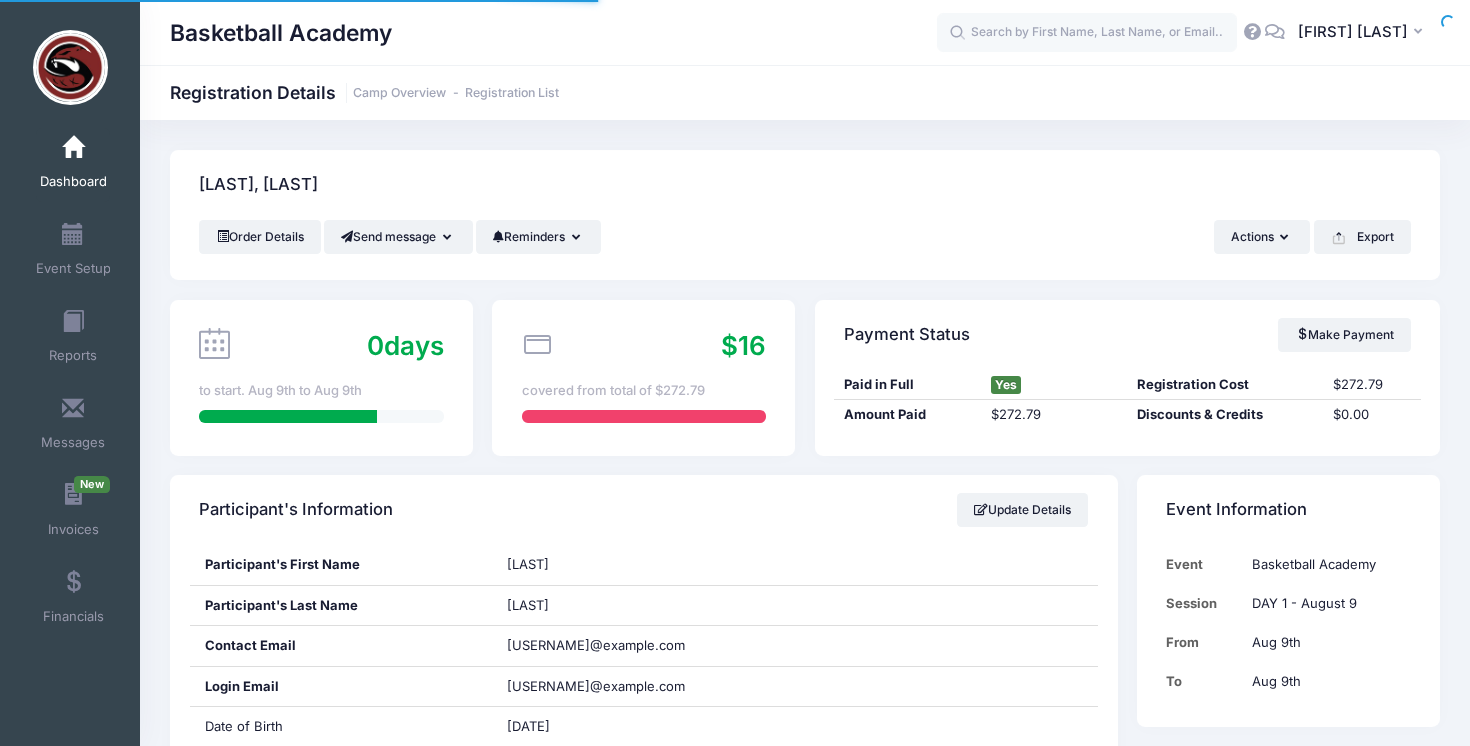 scroll, scrollTop: 0, scrollLeft: 0, axis: both 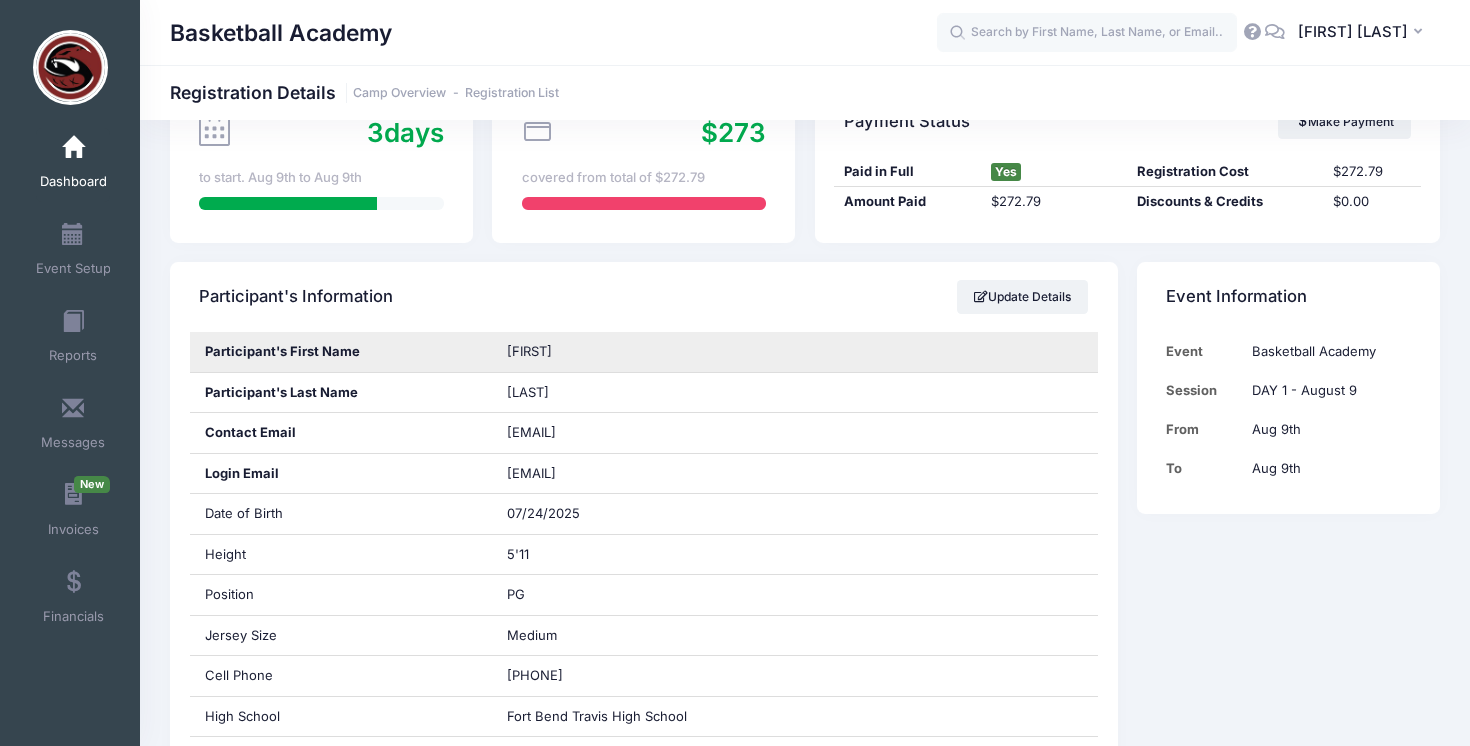 click on "Krishna" at bounding box center [795, 352] 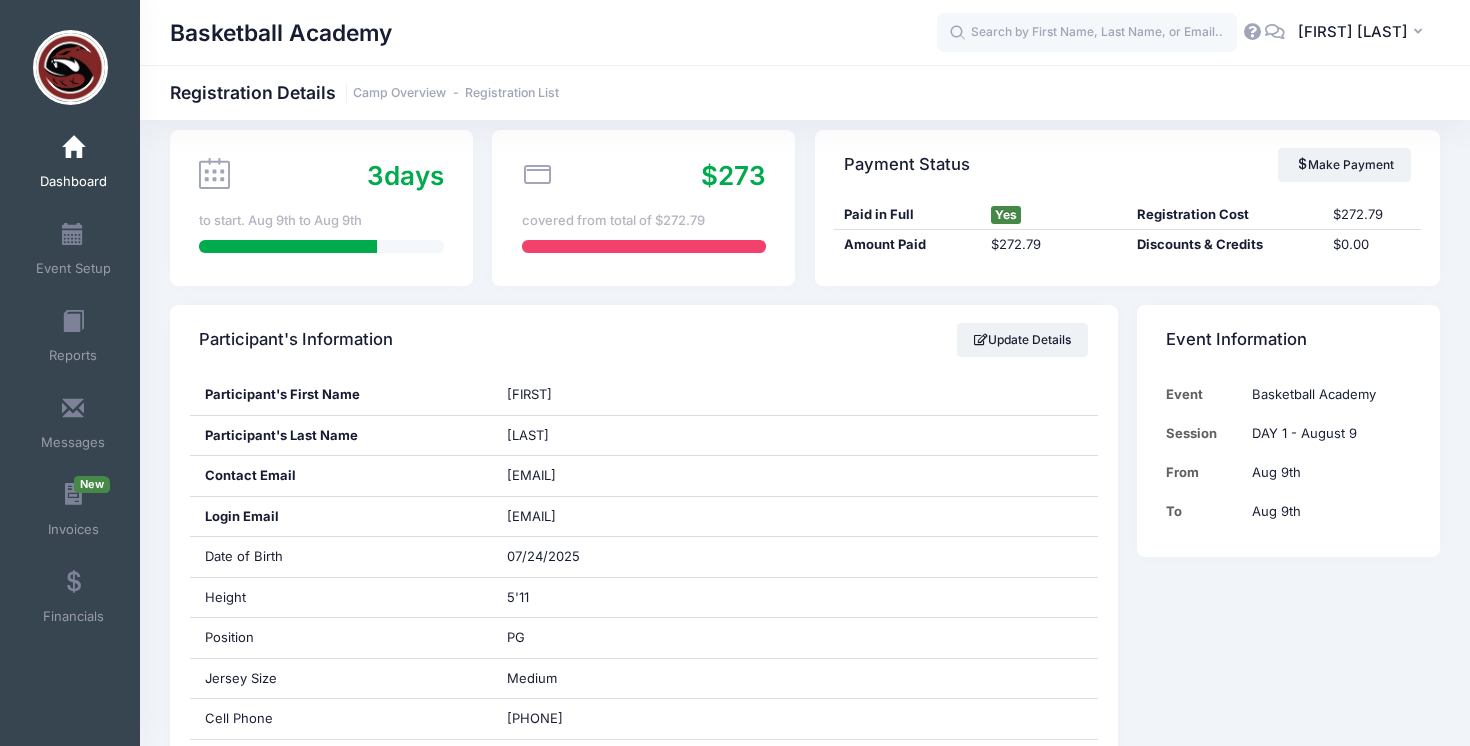 scroll, scrollTop: 228, scrollLeft: 0, axis: vertical 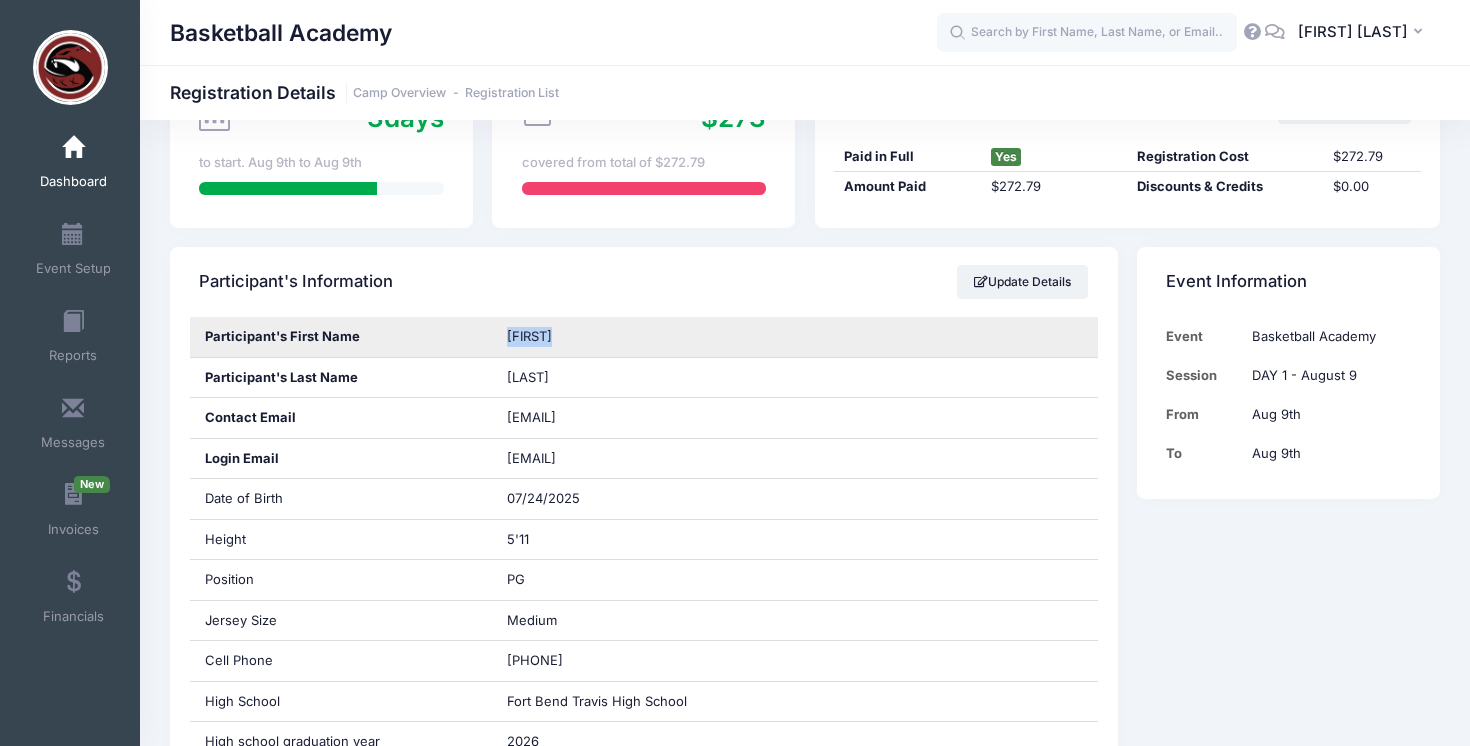 drag, startPoint x: 564, startPoint y: 335, endPoint x: 506, endPoint y: 340, distance: 58.21512 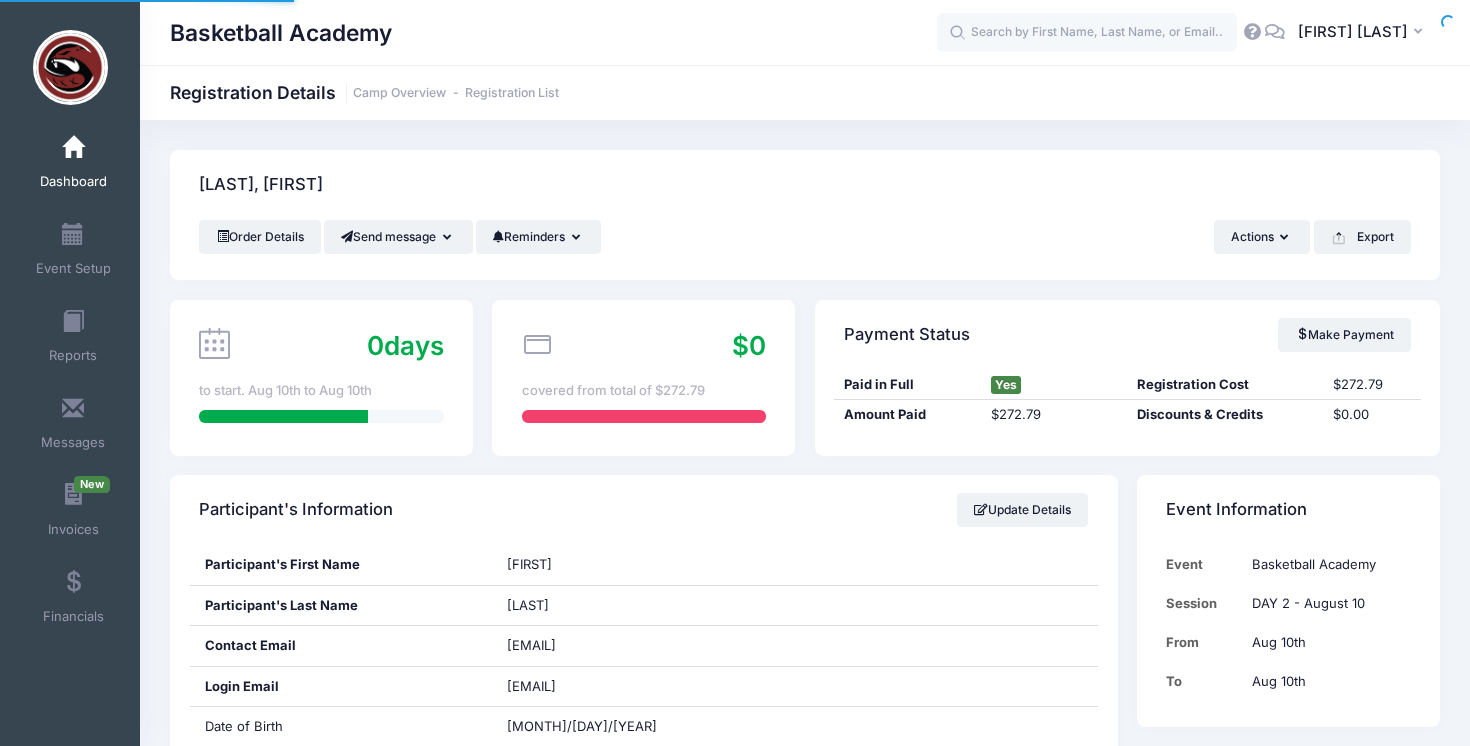 scroll, scrollTop: 0, scrollLeft: 0, axis: both 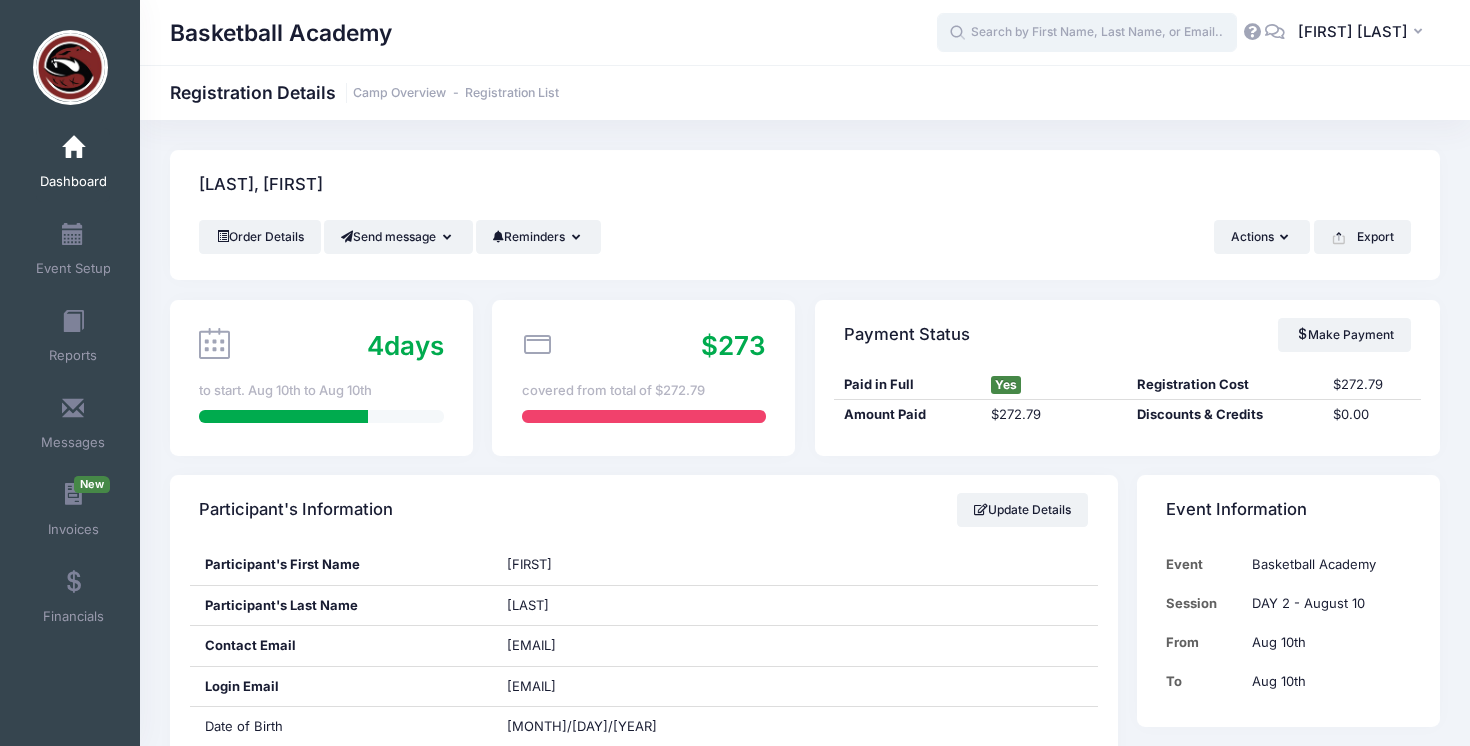 click at bounding box center (1087, 33) 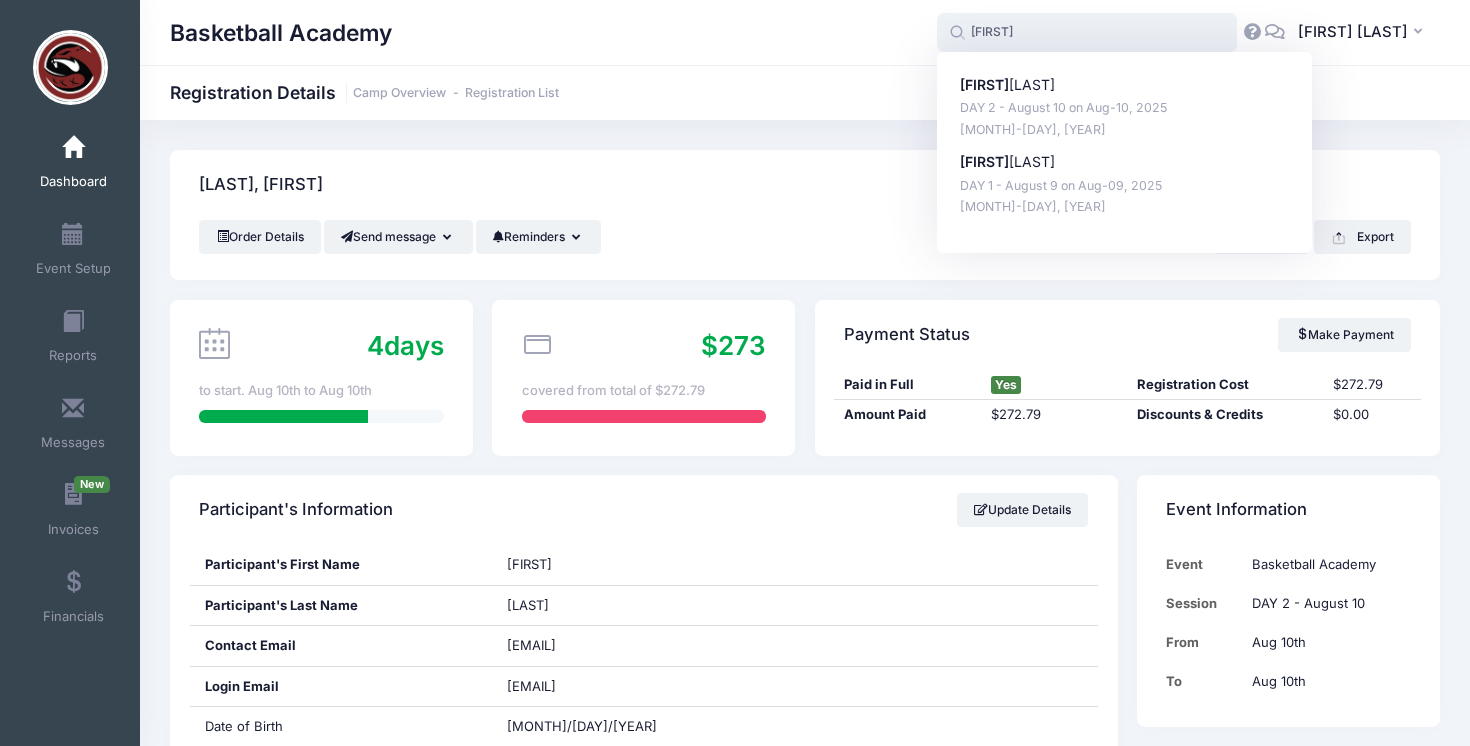 type on "hudson" 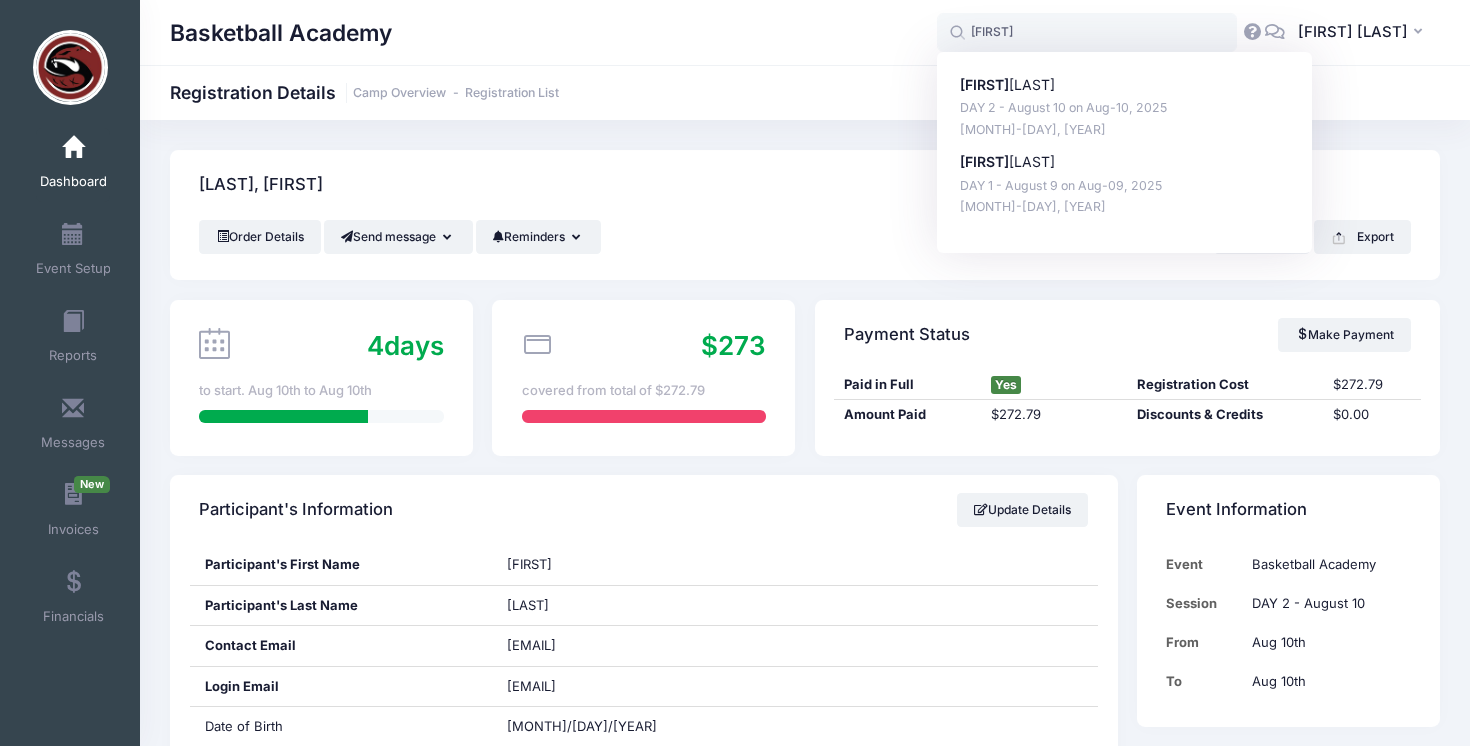 click on "Order Details
Send message      Send Email
Send SMS
Reminders      Send Payment Reminder
Send Document Reminder
Actions      Refund
Resend Confirmation
Delete" at bounding box center [805, 237] 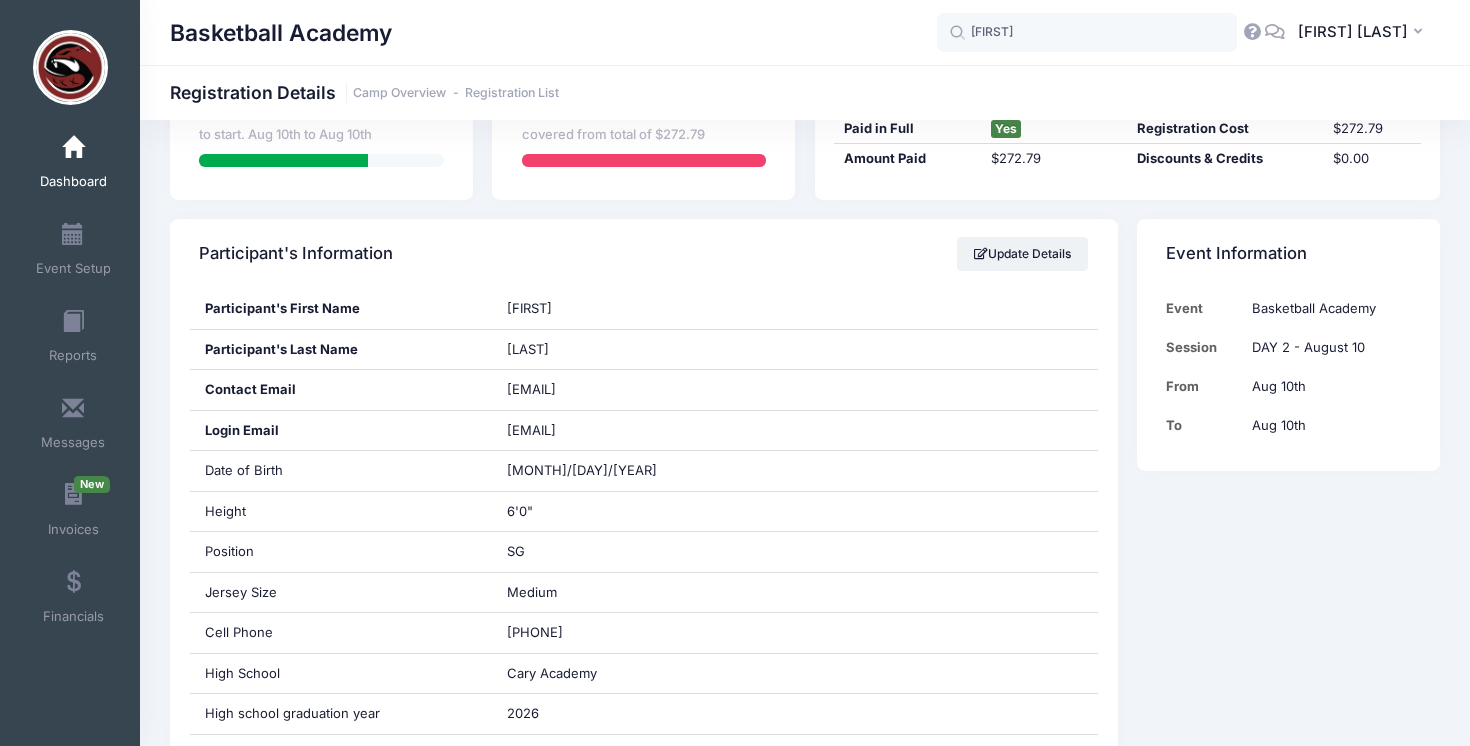 scroll, scrollTop: 257, scrollLeft: 0, axis: vertical 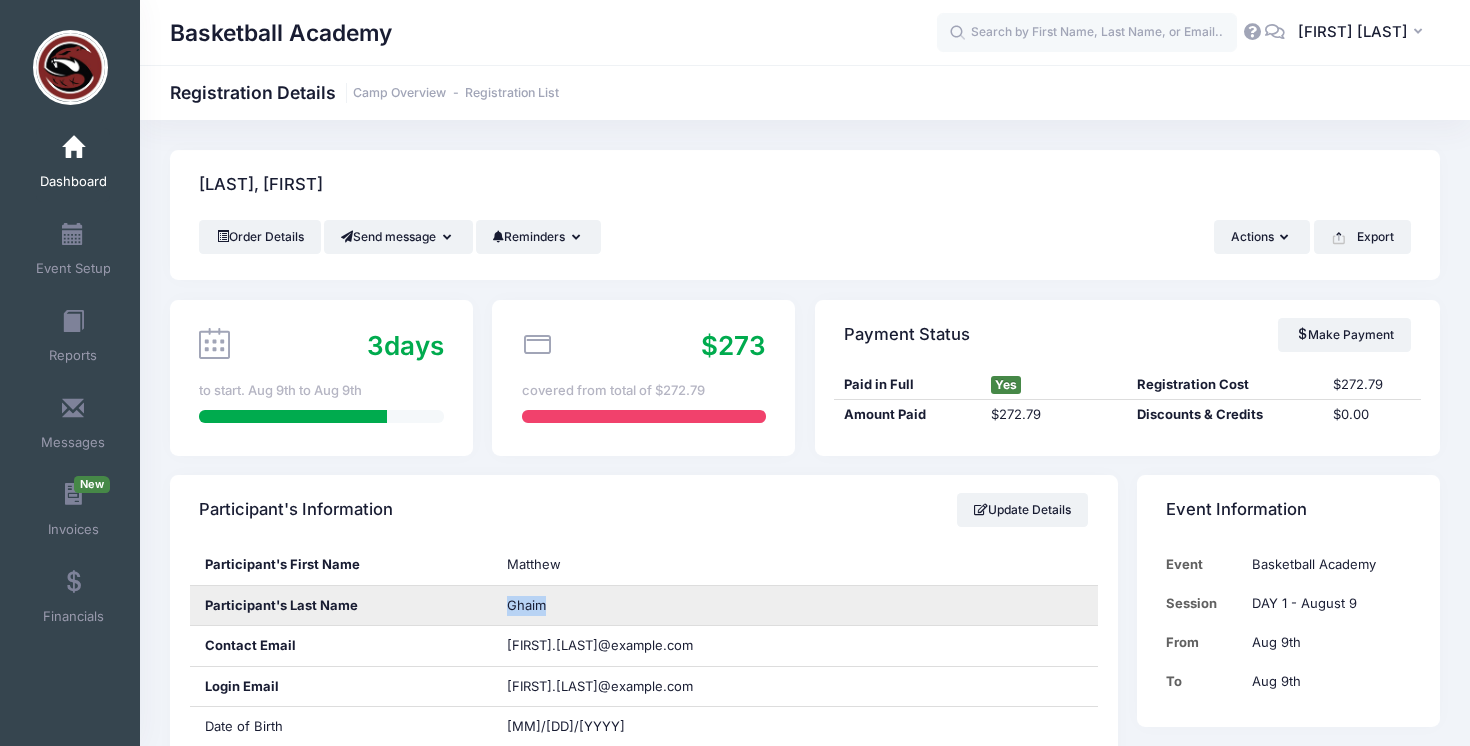 drag, startPoint x: 544, startPoint y: 609, endPoint x: 501, endPoint y: 609, distance: 43 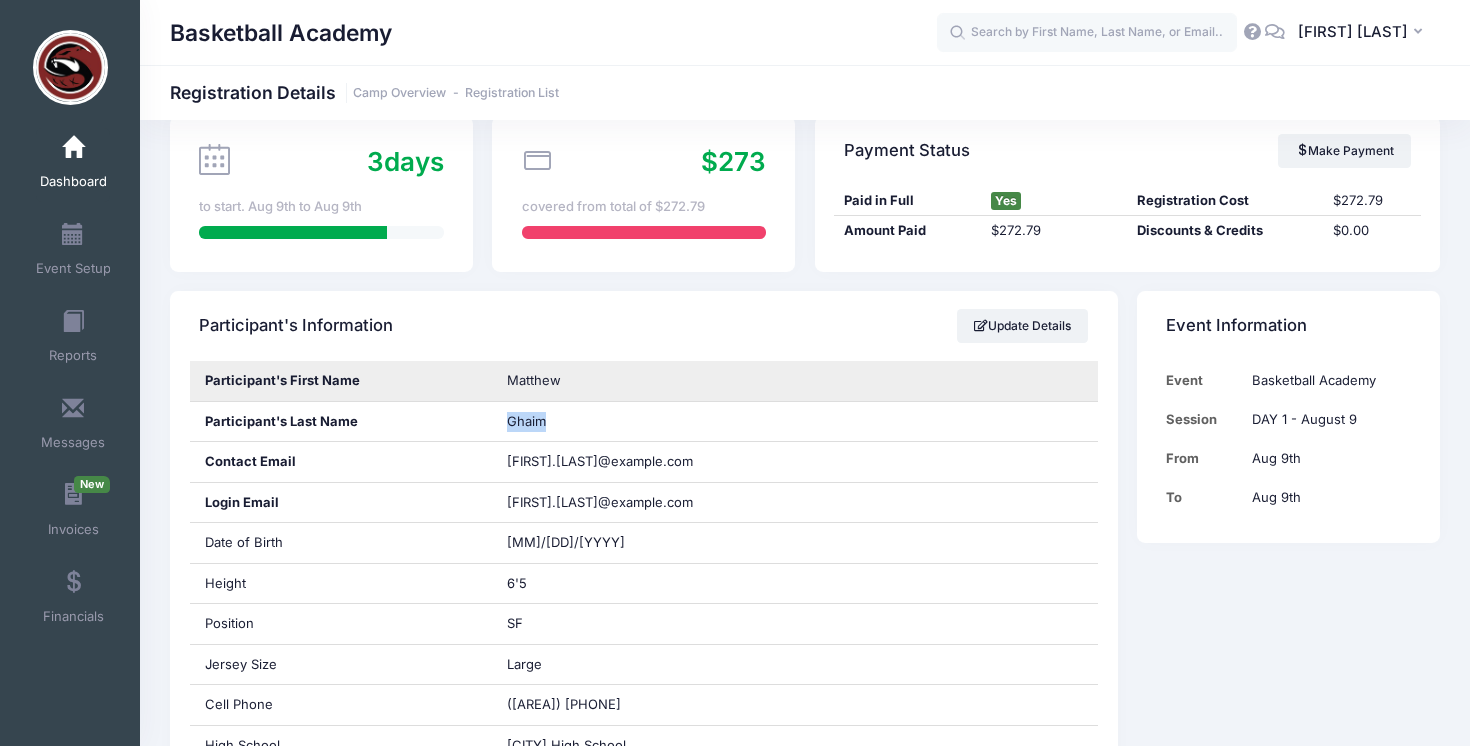 scroll, scrollTop: 0, scrollLeft: 0, axis: both 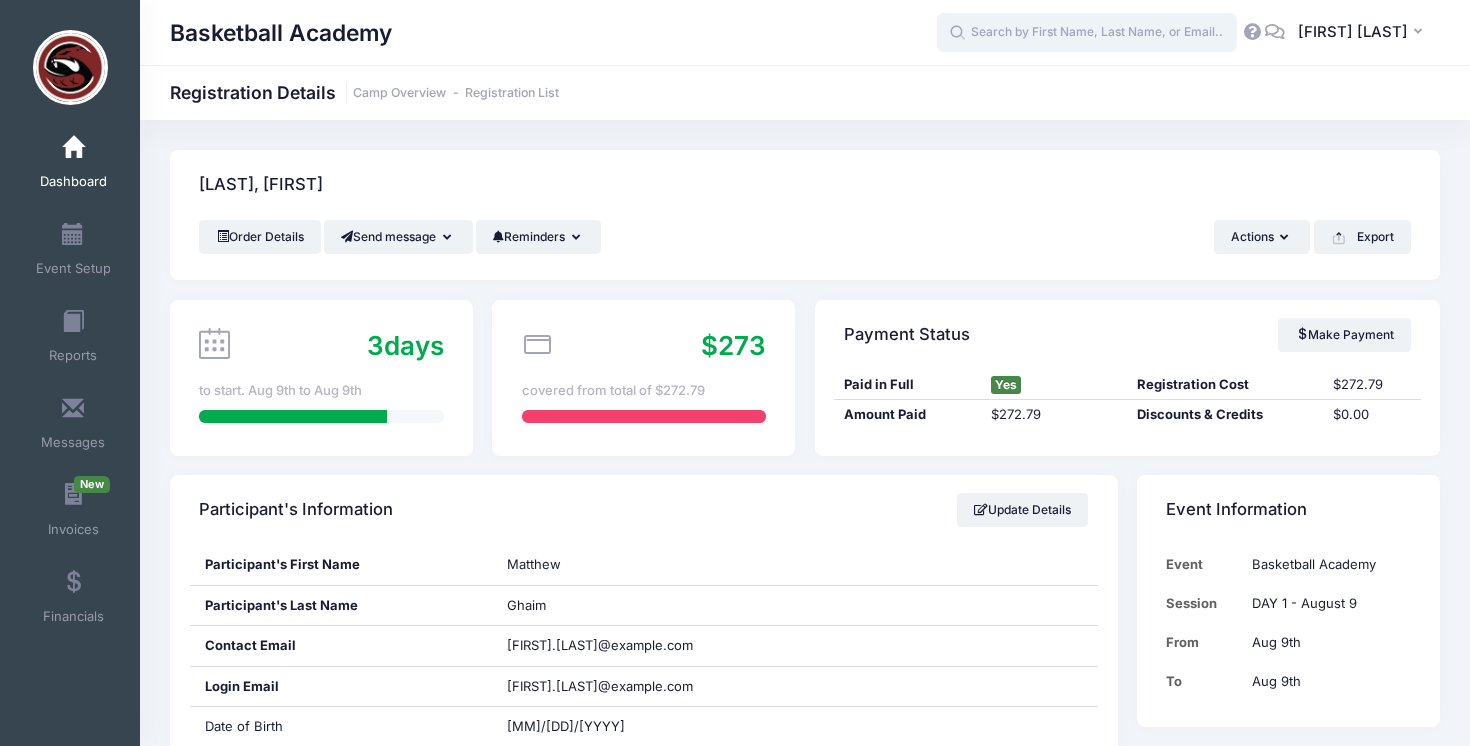 click at bounding box center [1087, 33] 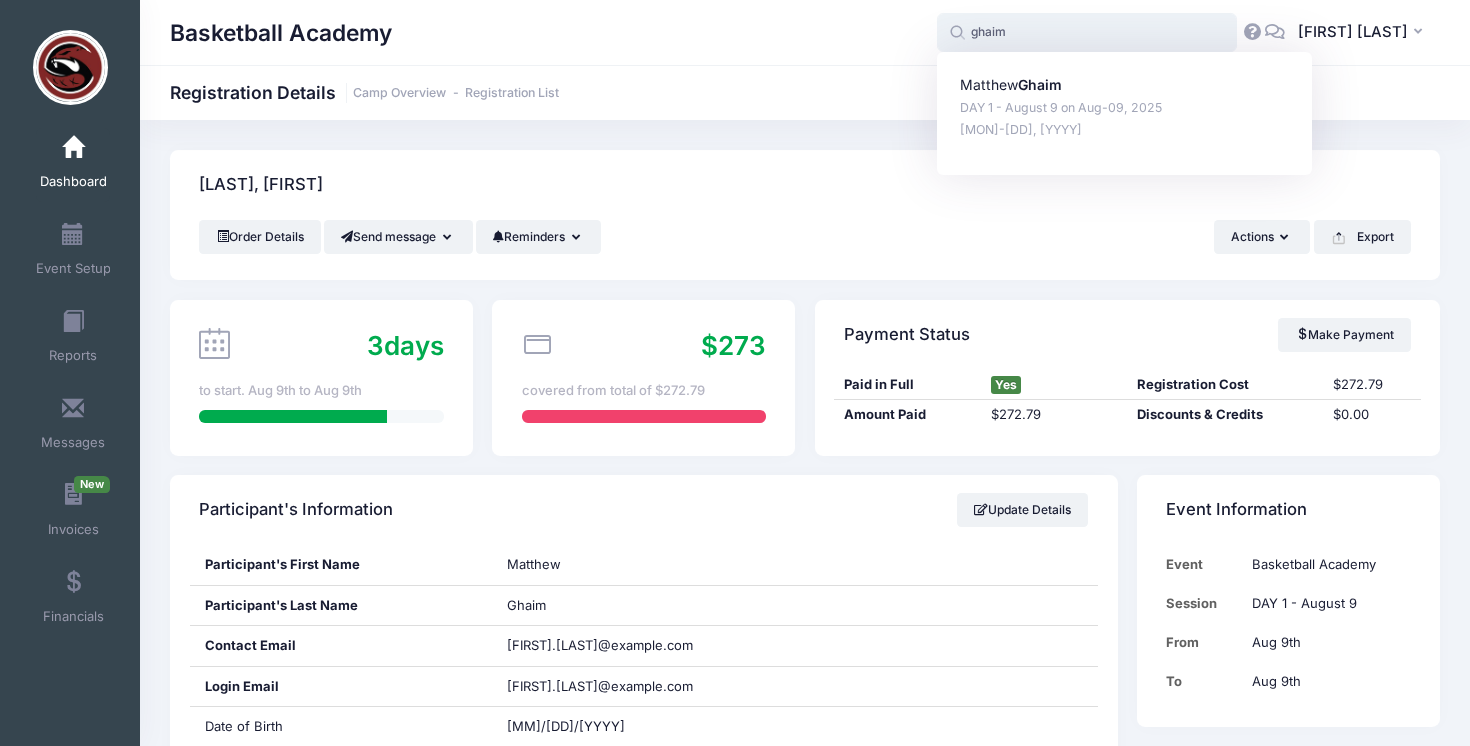 type on "ghaim" 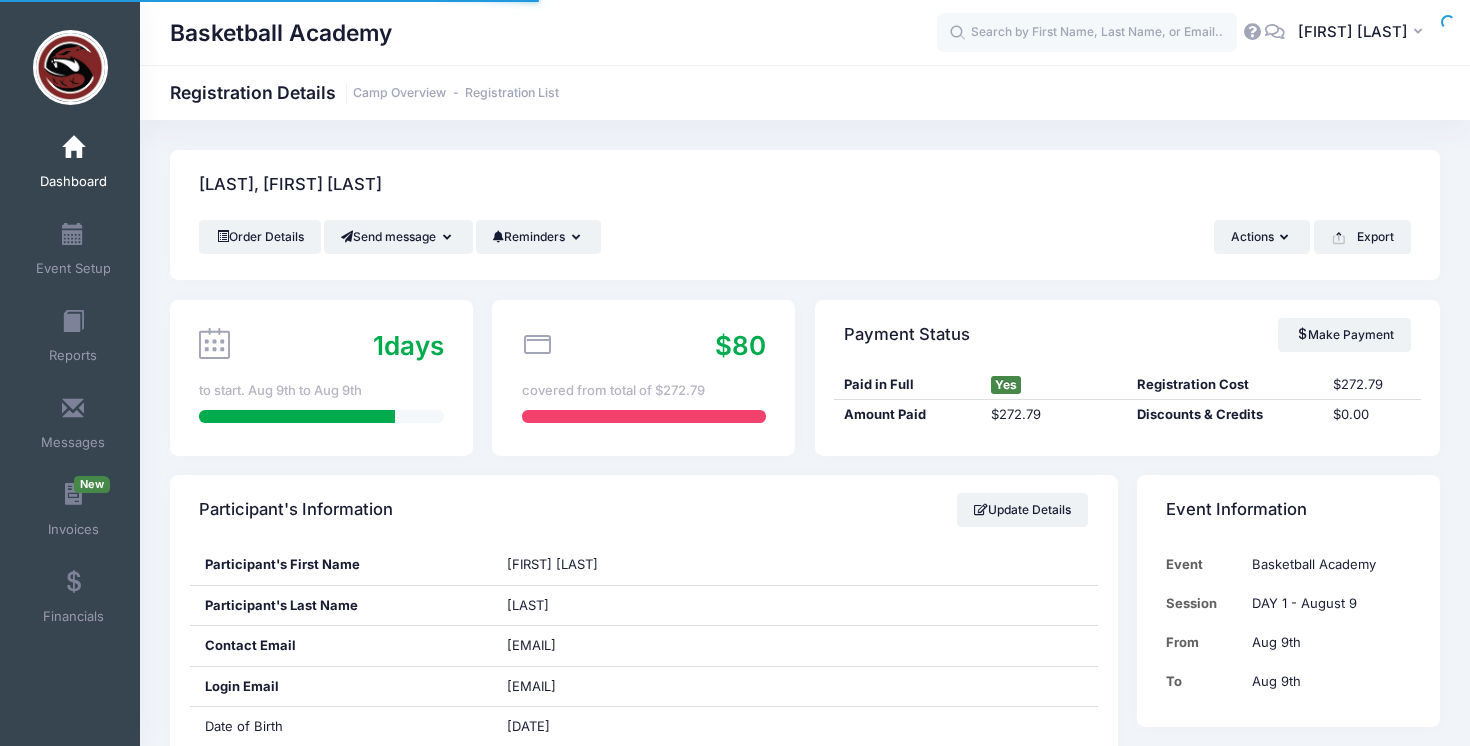 scroll, scrollTop: 0, scrollLeft: 0, axis: both 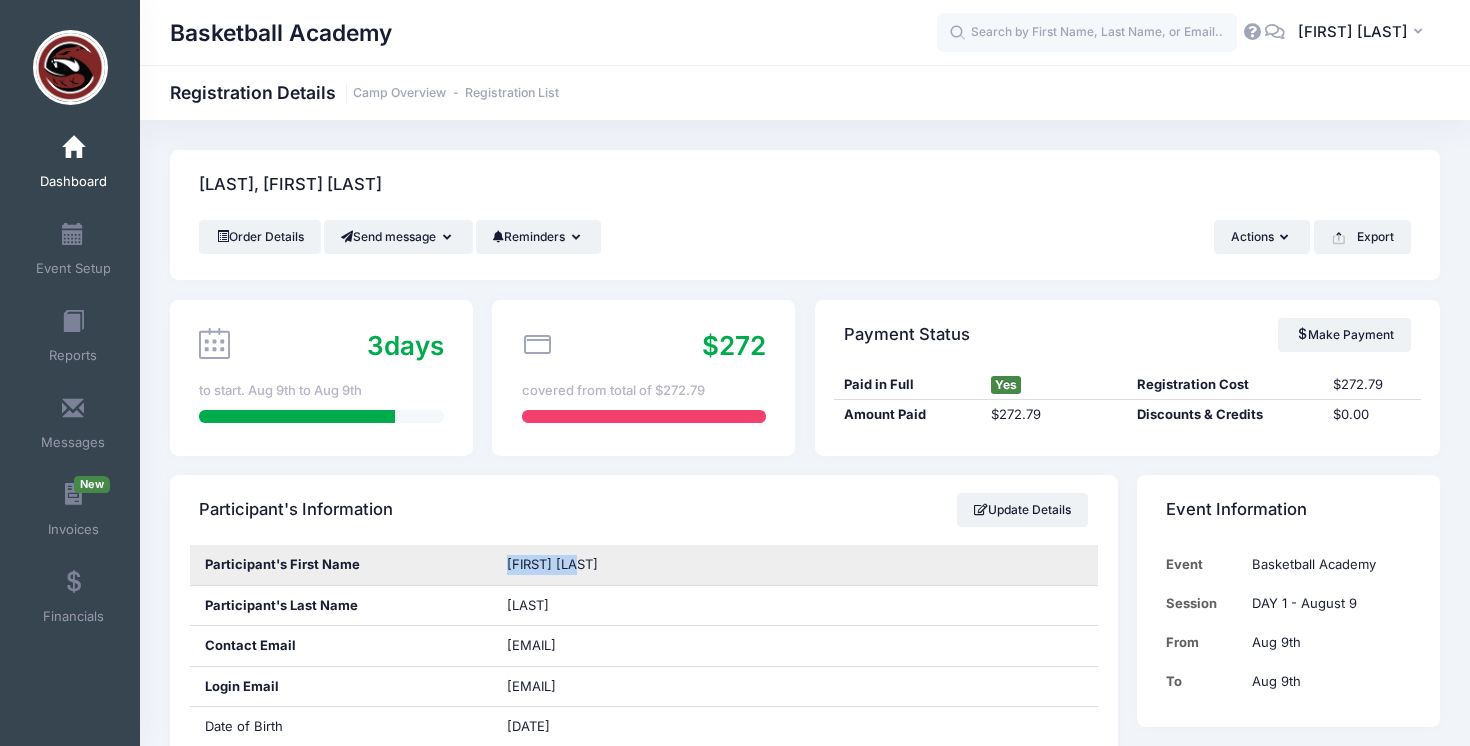 drag, startPoint x: 611, startPoint y: 561, endPoint x: 491, endPoint y: 563, distance: 120.01666 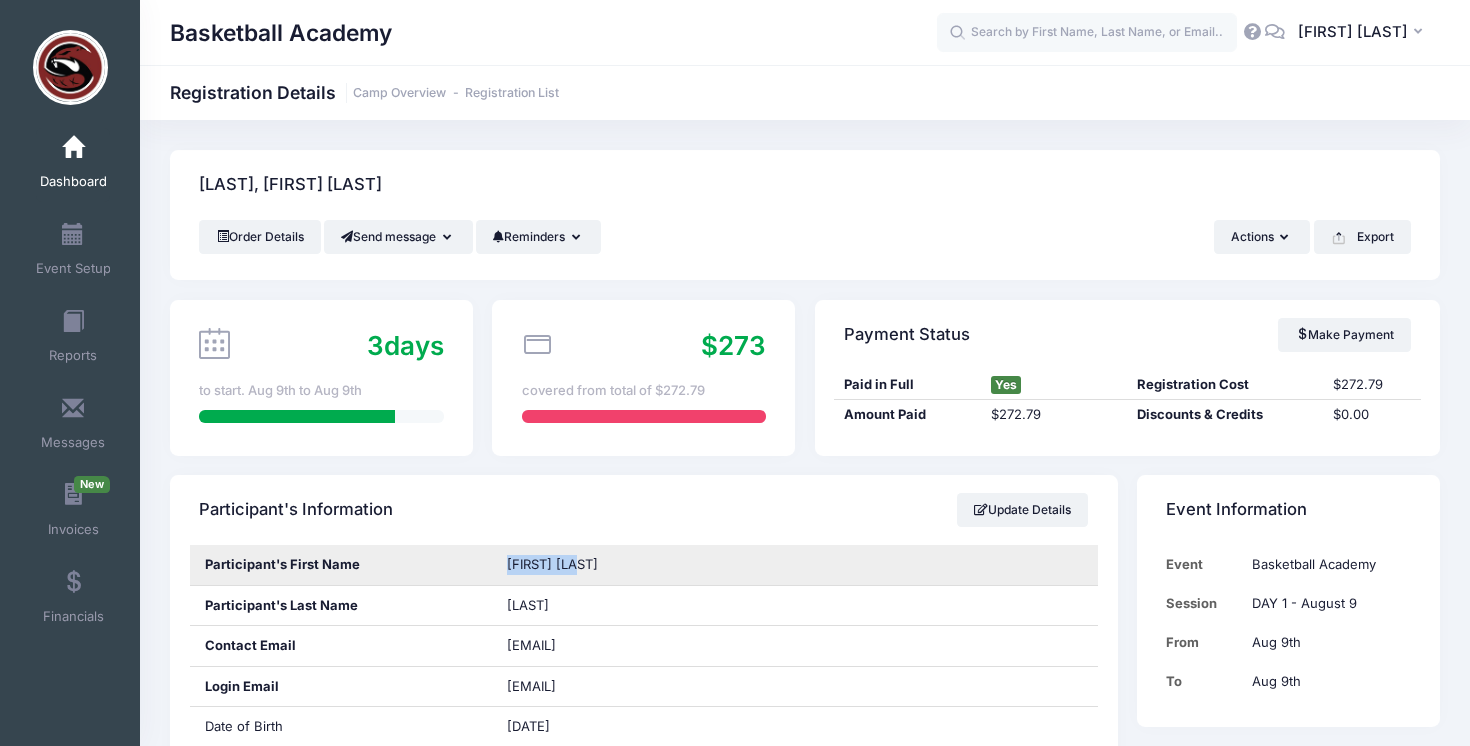copy on "[FIRST] [LAST]" 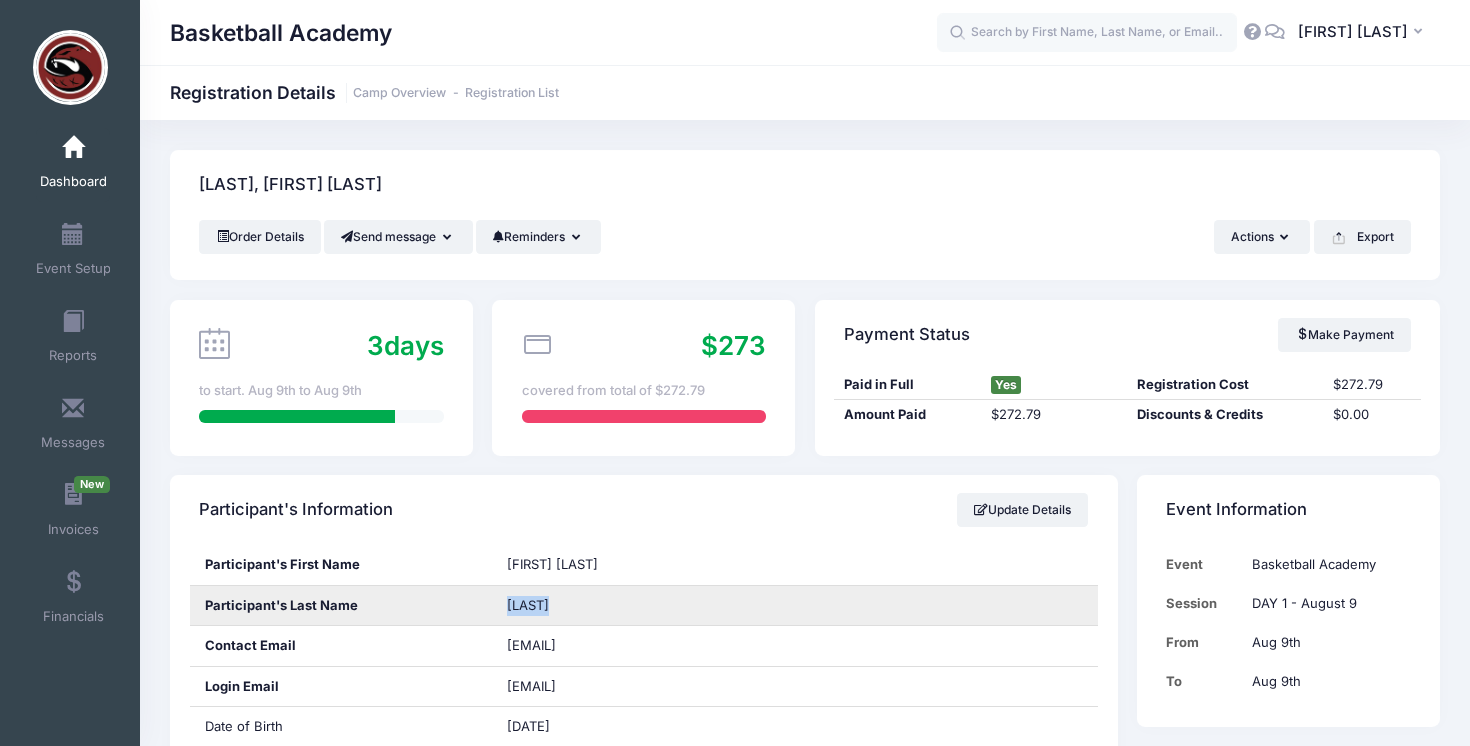 drag, startPoint x: 555, startPoint y: 604, endPoint x: 502, endPoint y: 604, distance: 53 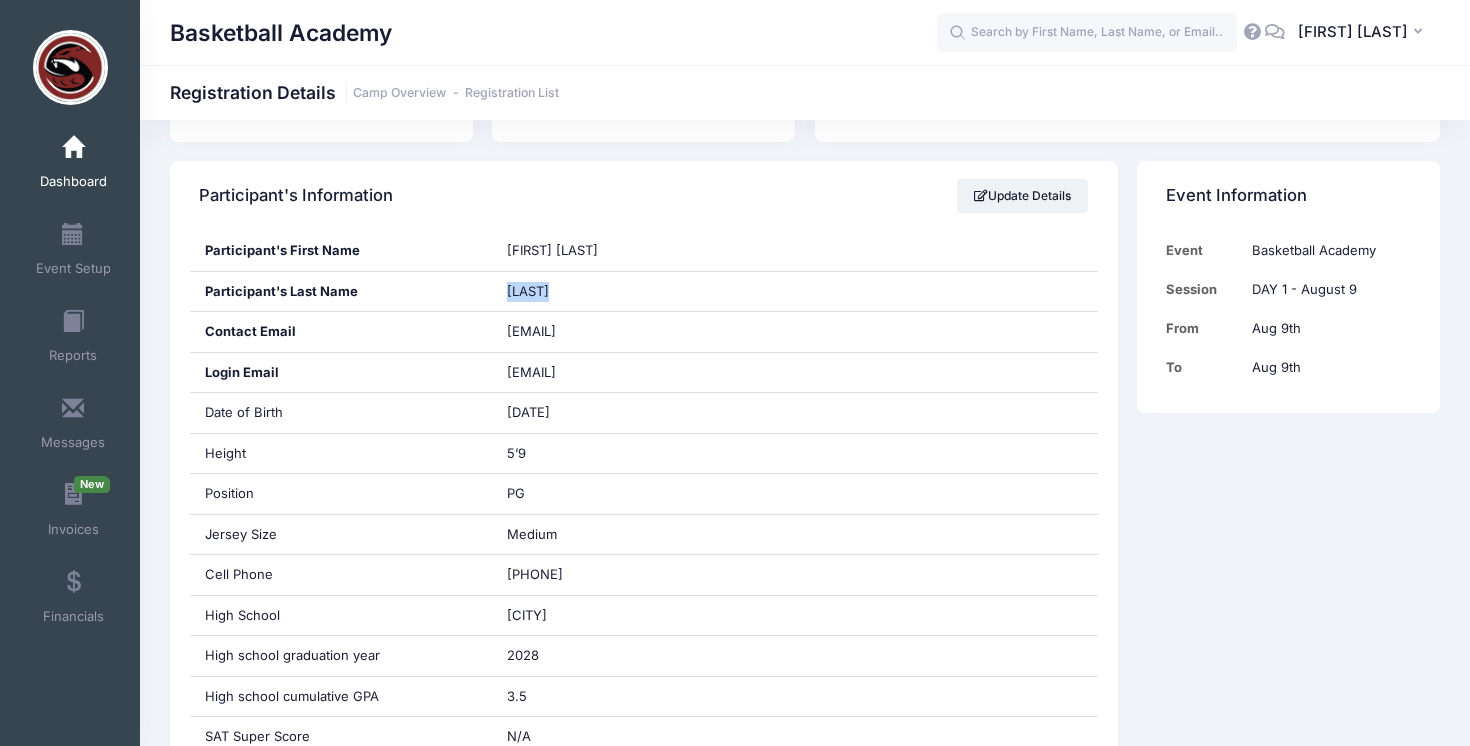 scroll, scrollTop: 317, scrollLeft: 0, axis: vertical 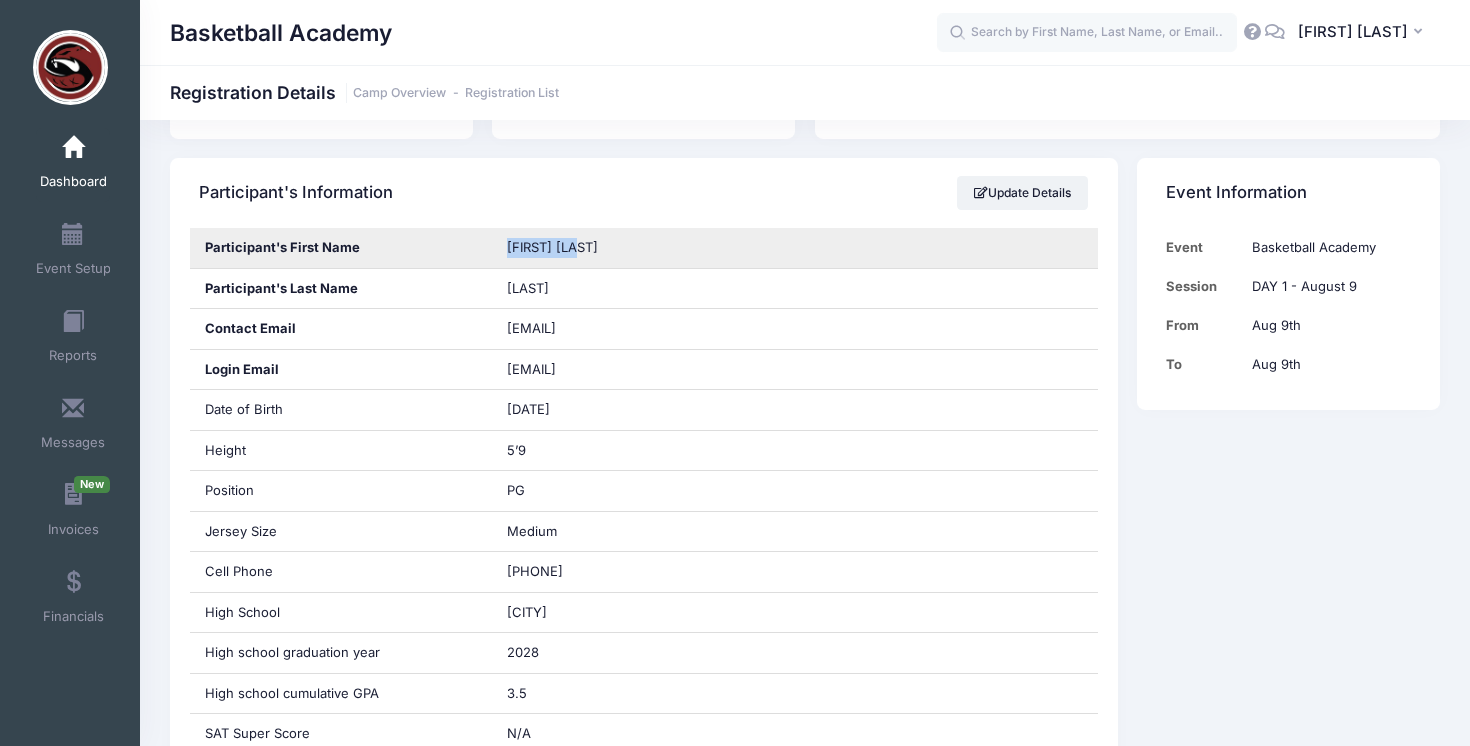drag, startPoint x: 592, startPoint y: 255, endPoint x: 496, endPoint y: 253, distance: 96.02083 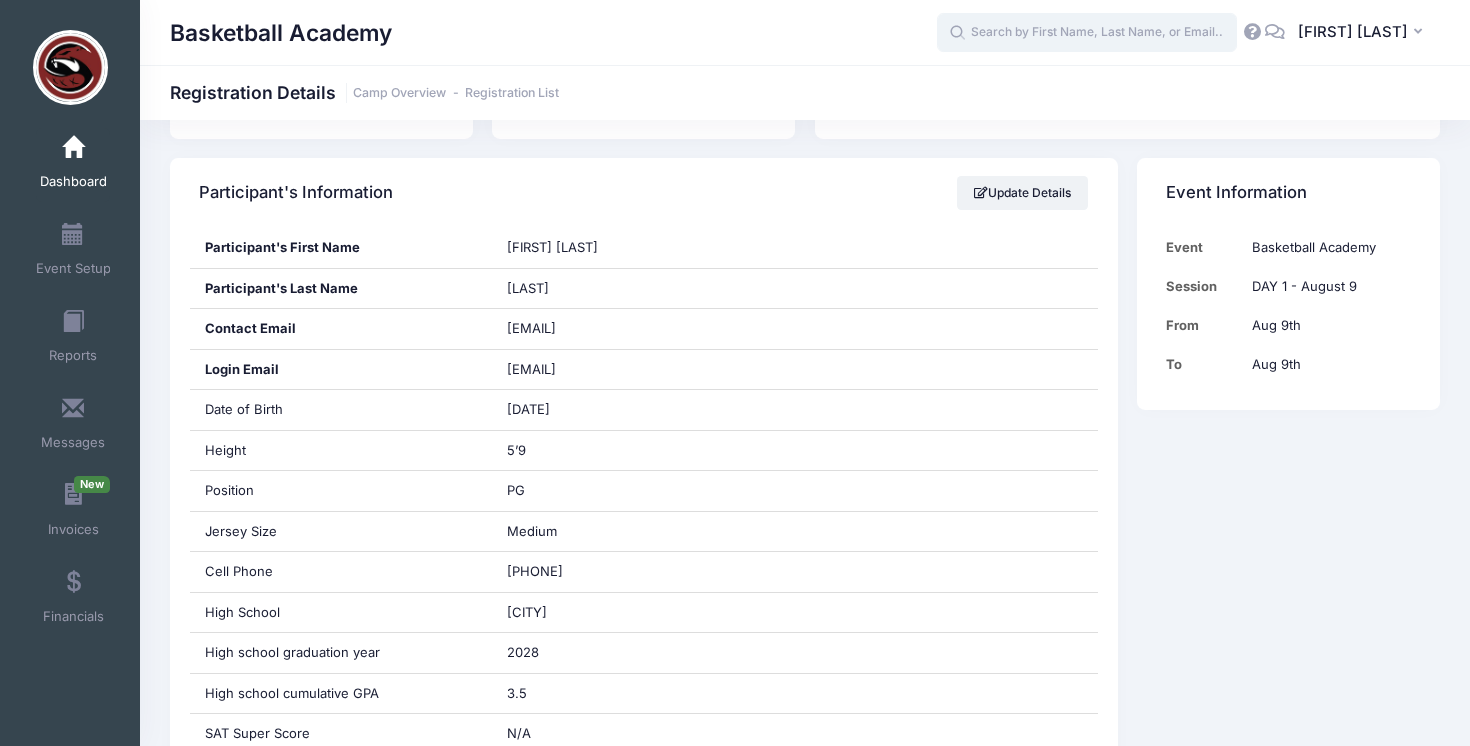 click at bounding box center [1087, 33] 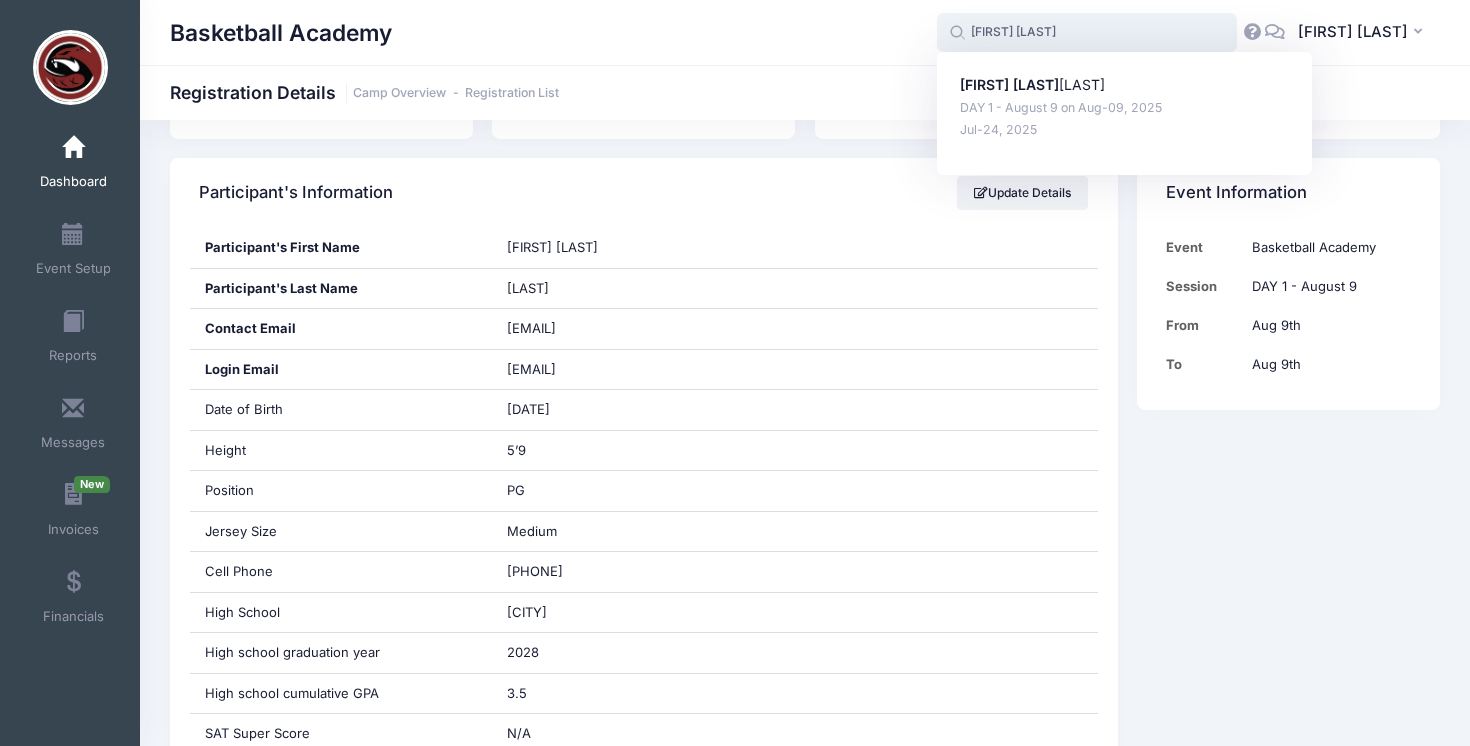 type on "Savion Polo" 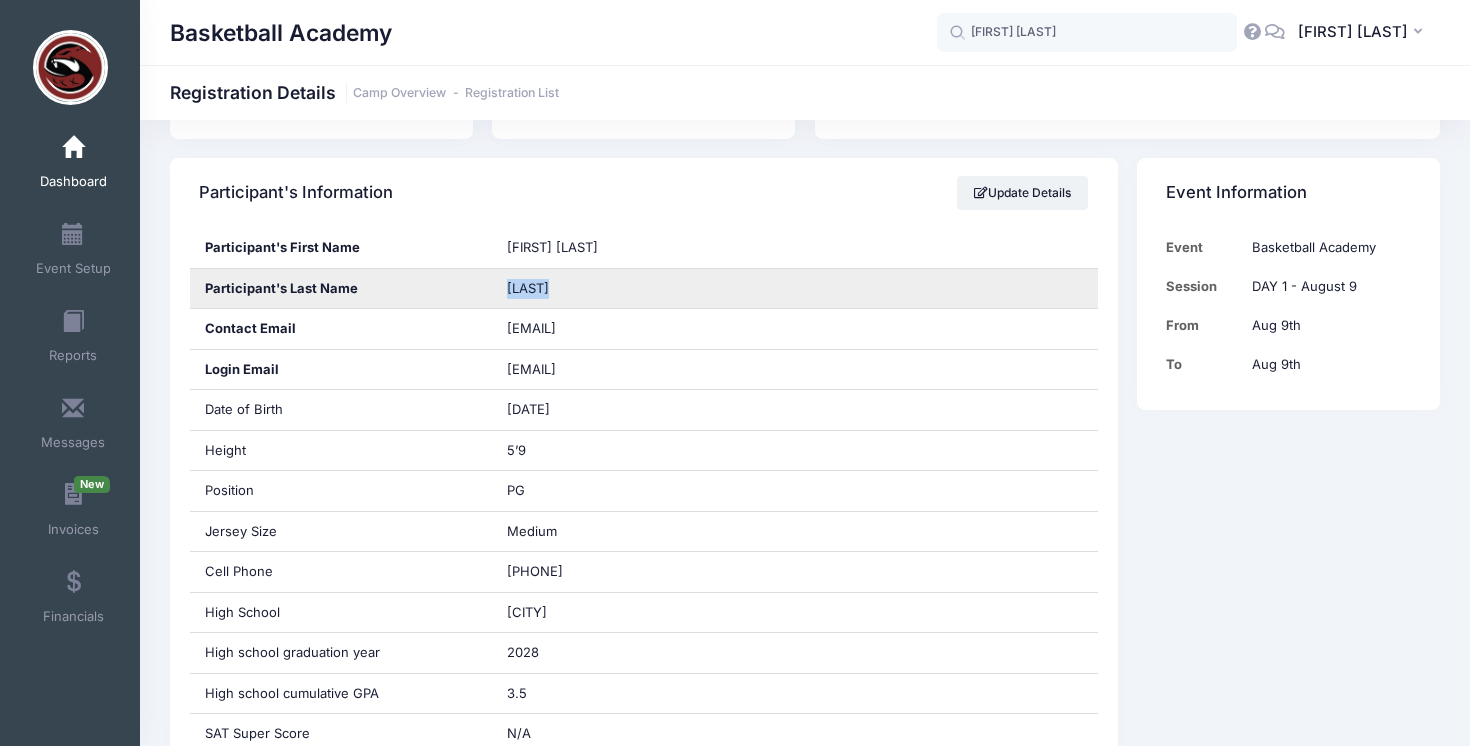 drag, startPoint x: 553, startPoint y: 285, endPoint x: 507, endPoint y: 288, distance: 46.09772 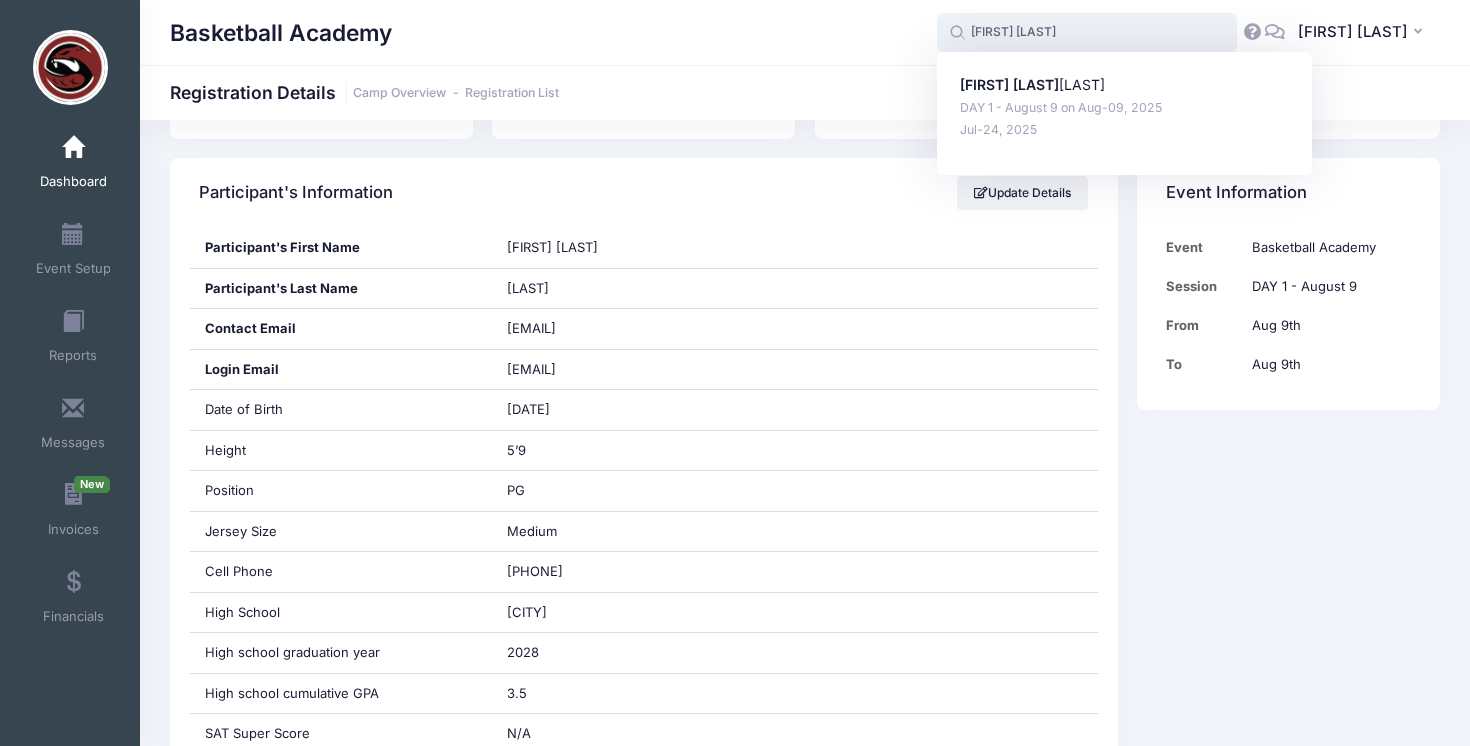 click on "Savion Polo" at bounding box center (1087, 33) 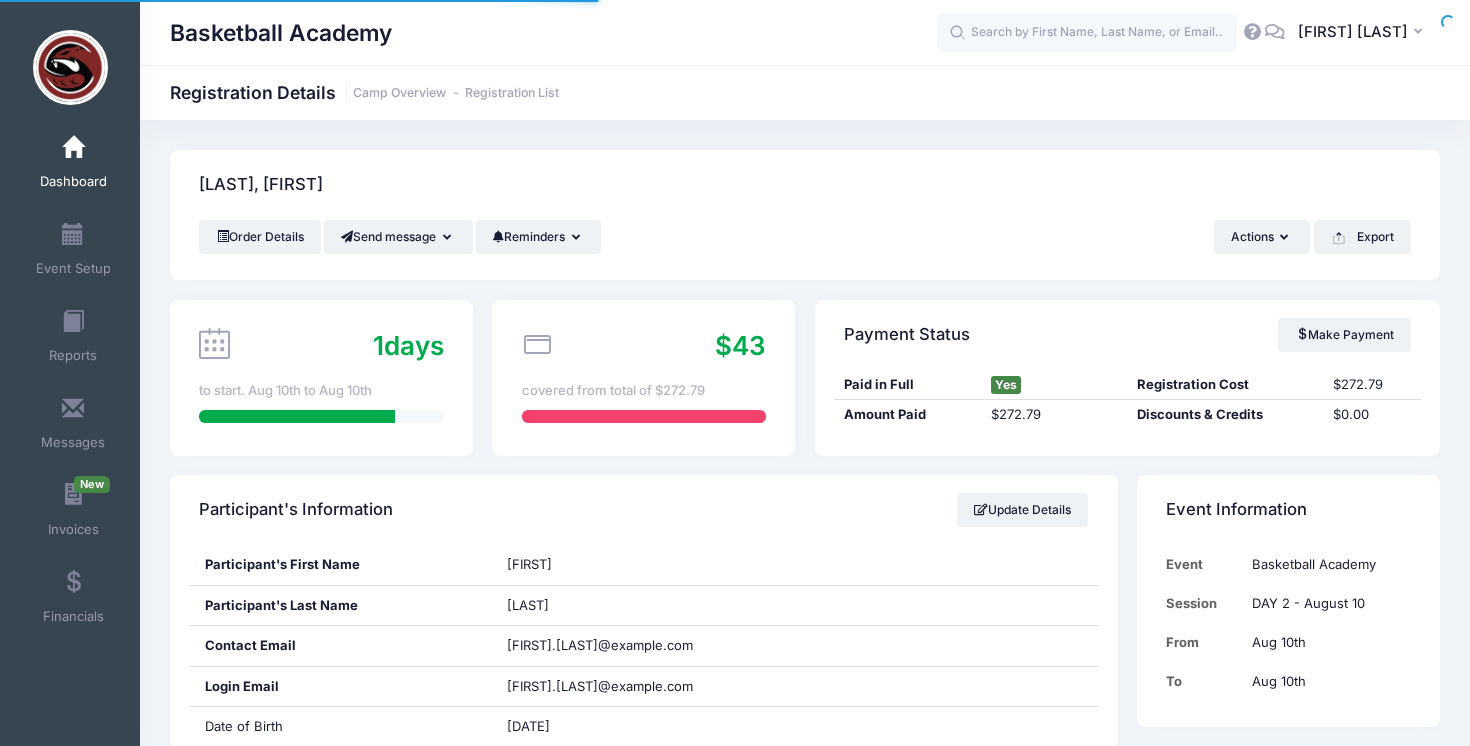 scroll, scrollTop: 0, scrollLeft: 0, axis: both 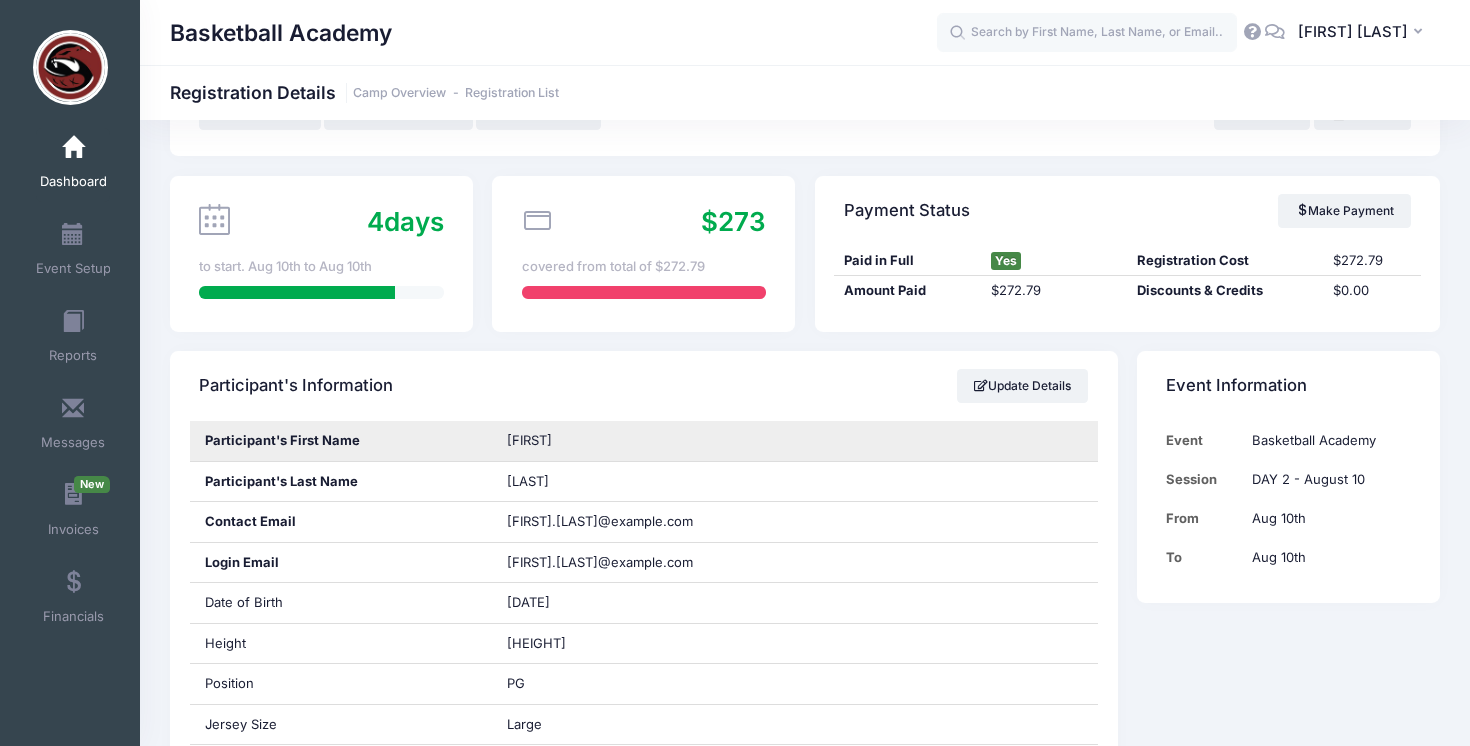 drag, startPoint x: 590, startPoint y: 441, endPoint x: 493, endPoint y: 443, distance: 97.020615 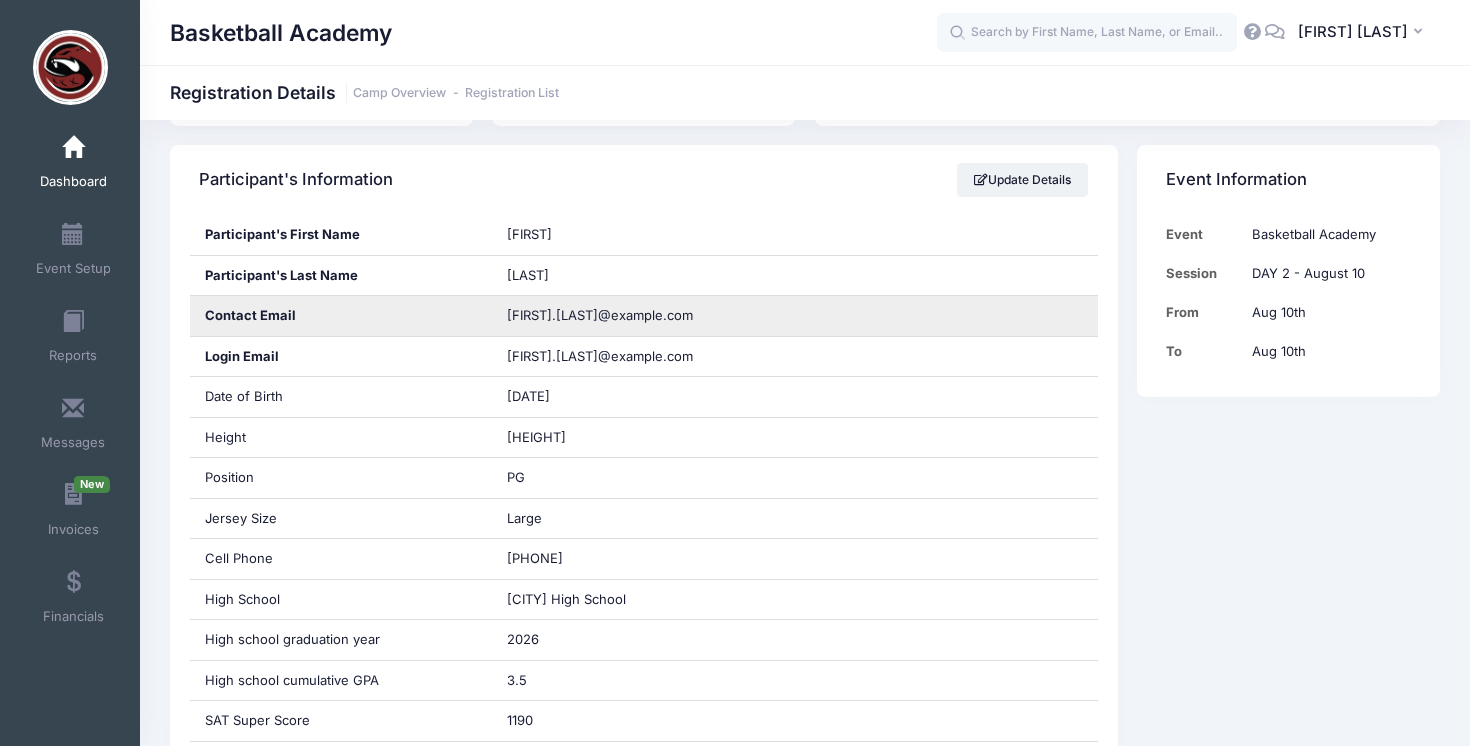scroll, scrollTop: 337, scrollLeft: 0, axis: vertical 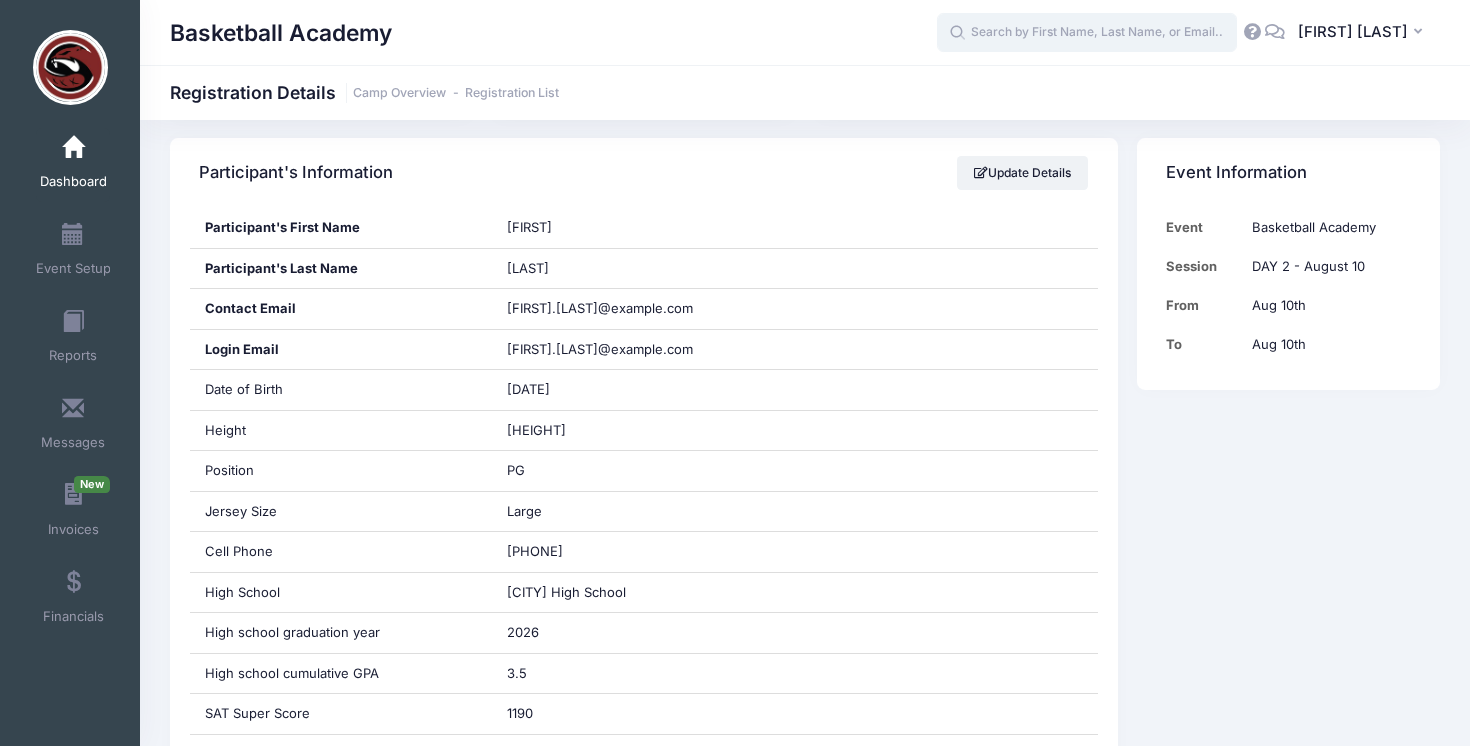 click at bounding box center [1087, 33] 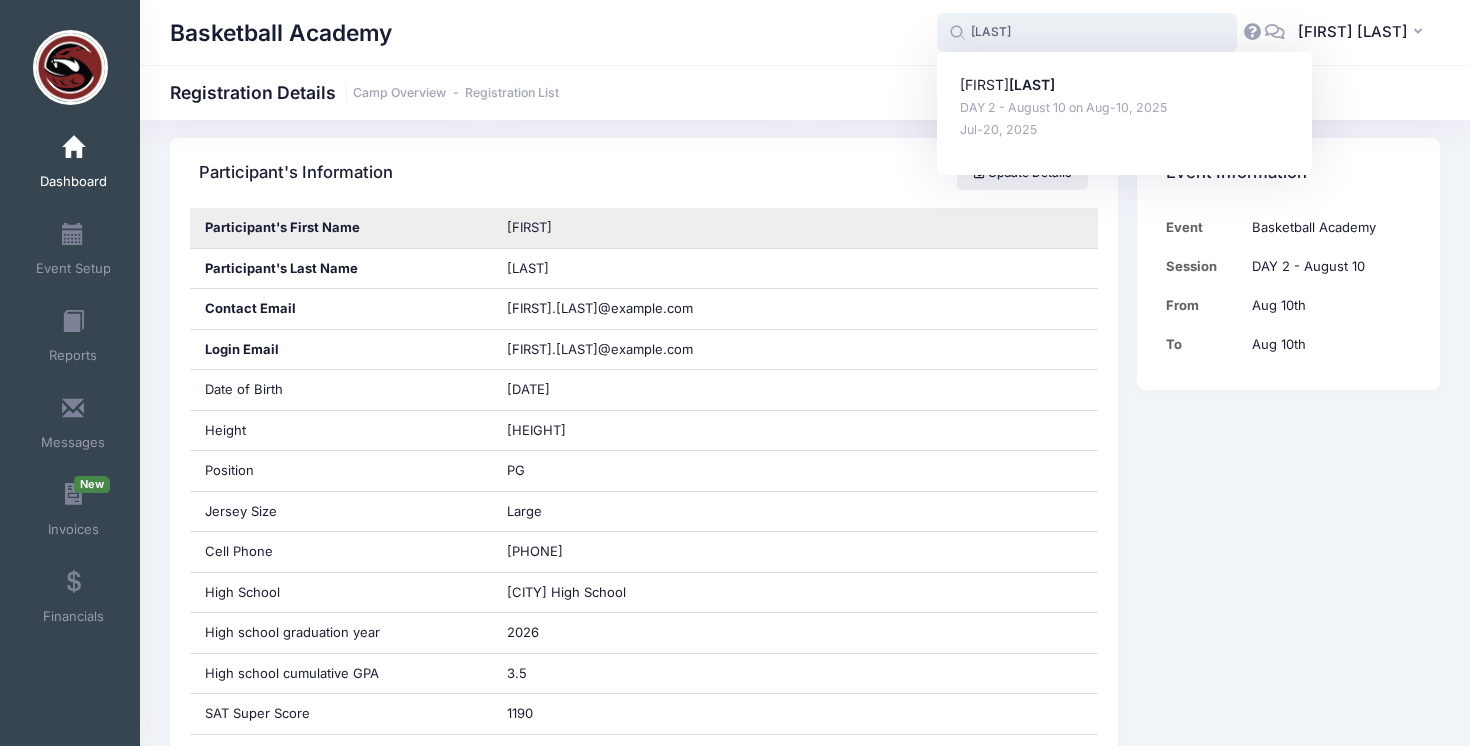type on "fein" 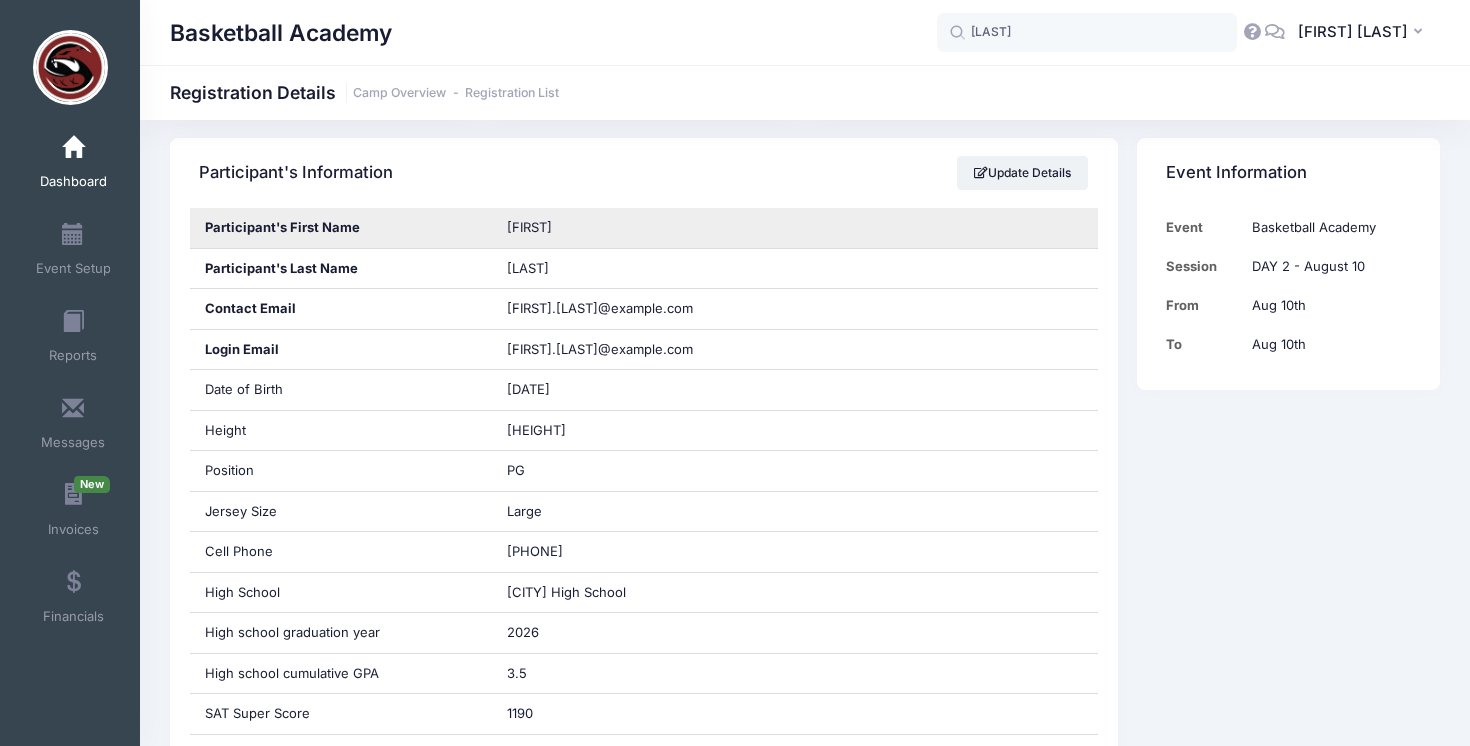 drag, startPoint x: 571, startPoint y: 224, endPoint x: 500, endPoint y: 223, distance: 71.00704 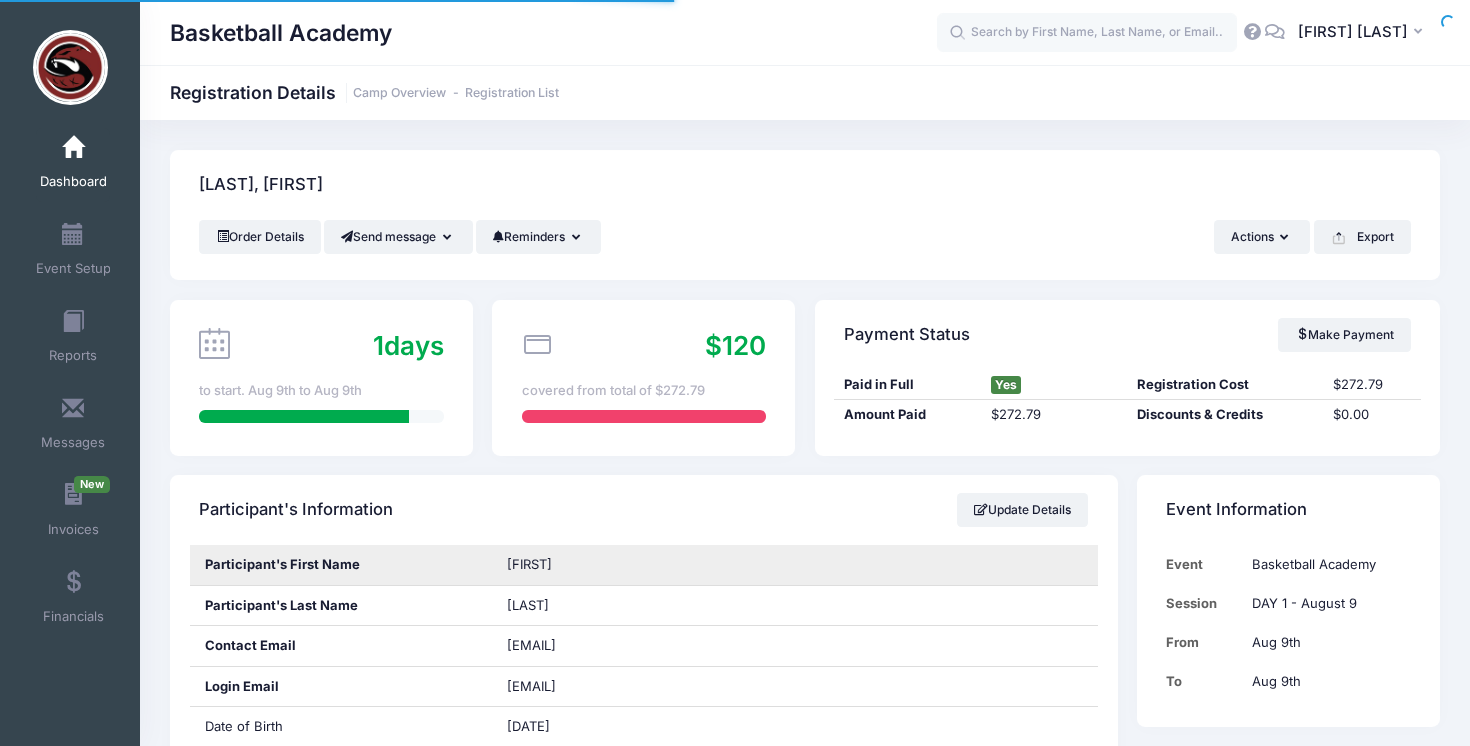 scroll, scrollTop: 0, scrollLeft: 0, axis: both 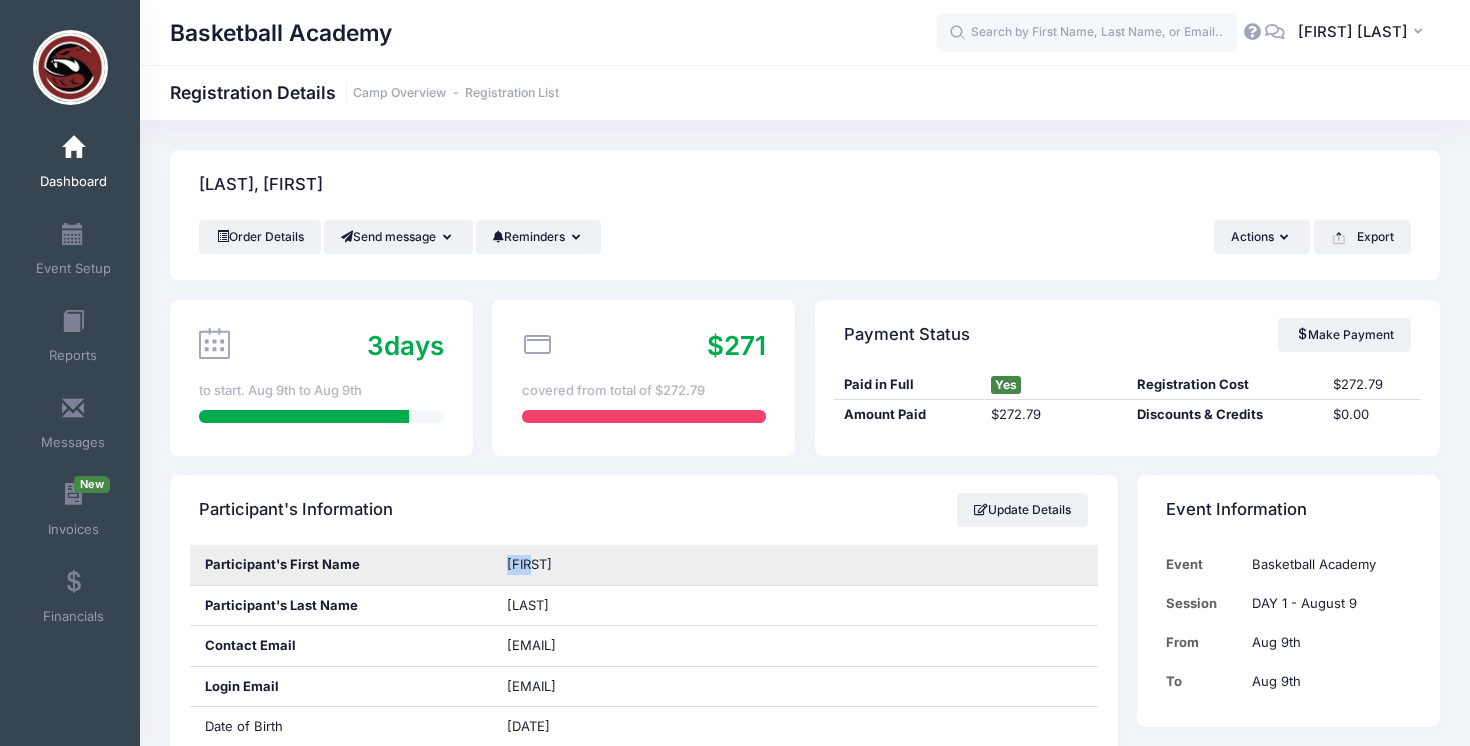 drag, startPoint x: 551, startPoint y: 562, endPoint x: 488, endPoint y: 562, distance: 63 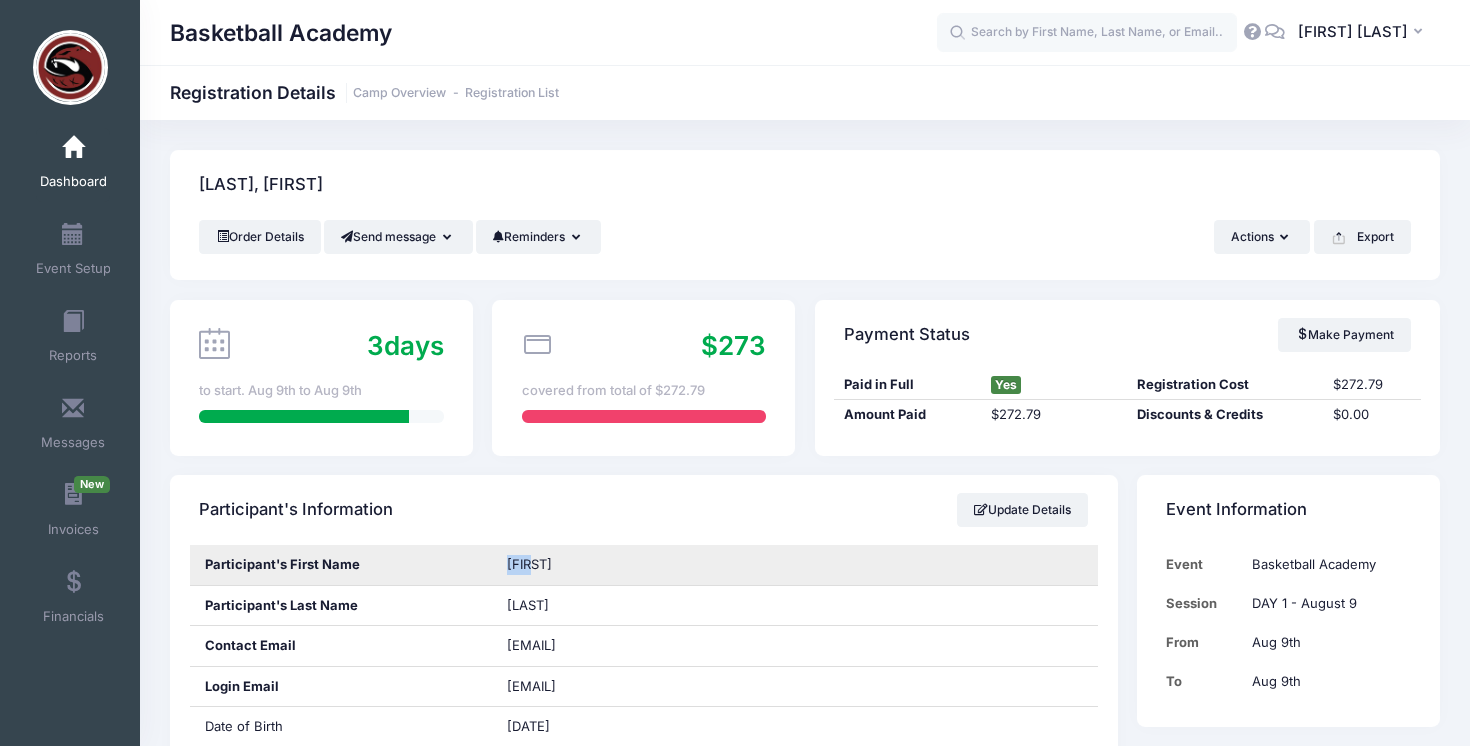 copy on "Seun" 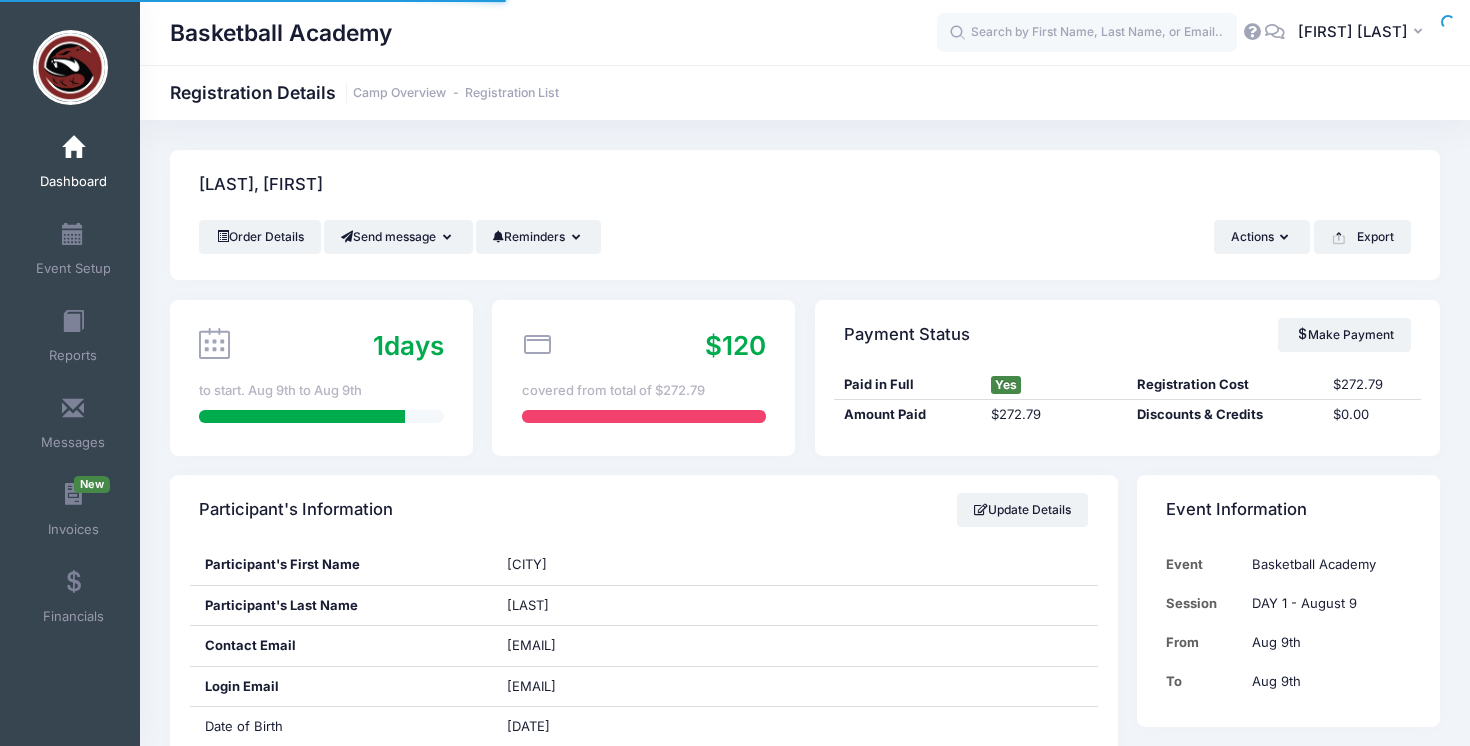 scroll, scrollTop: 0, scrollLeft: 0, axis: both 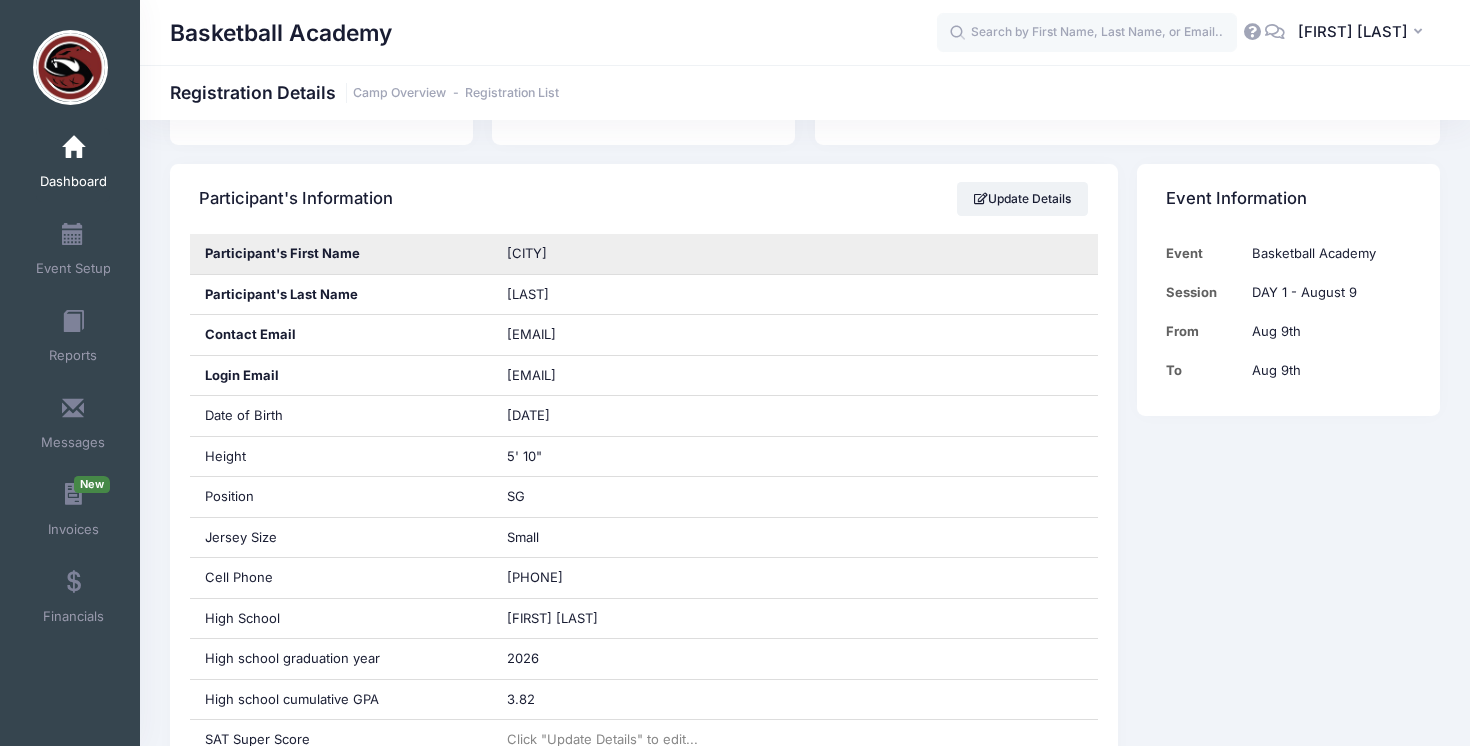 drag, startPoint x: 582, startPoint y: 251, endPoint x: 477, endPoint y: 251, distance: 105 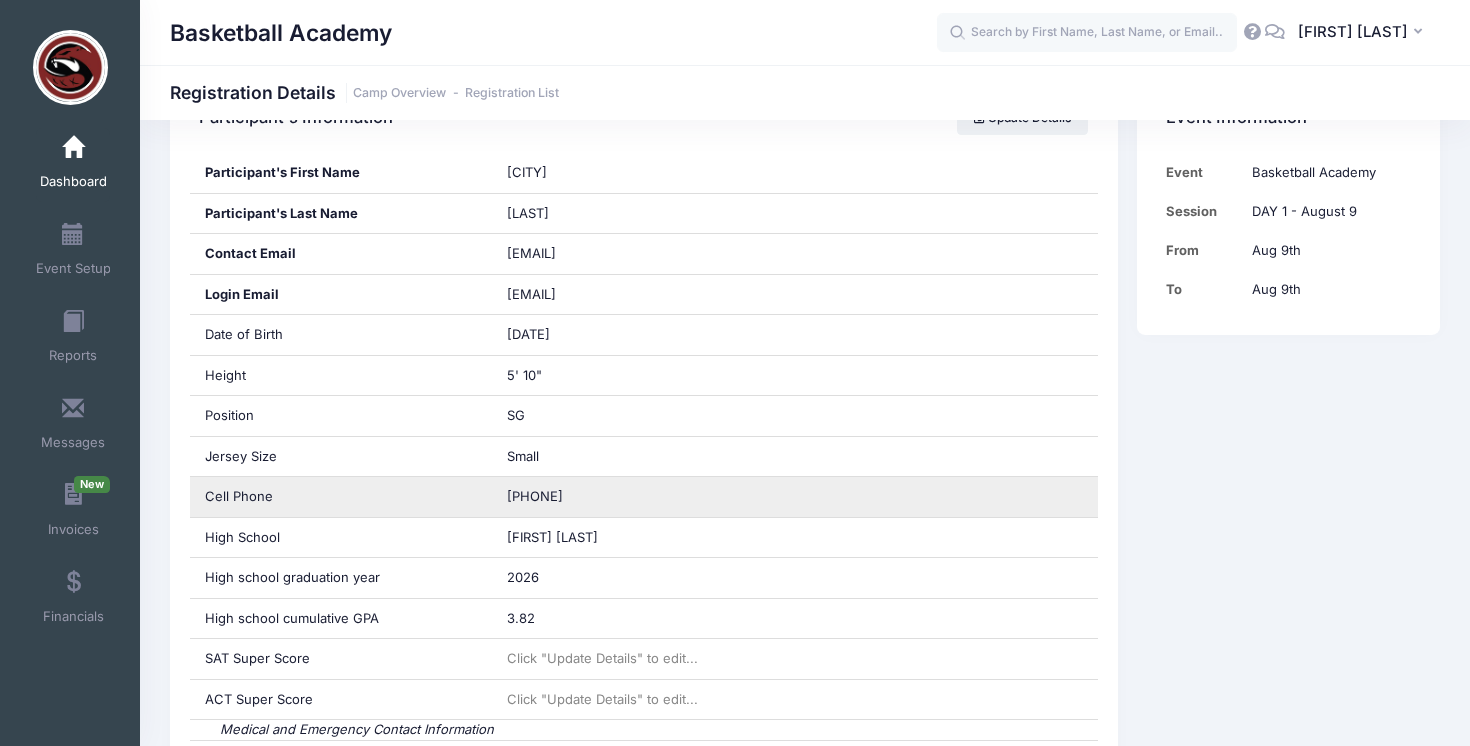 scroll, scrollTop: 445, scrollLeft: 0, axis: vertical 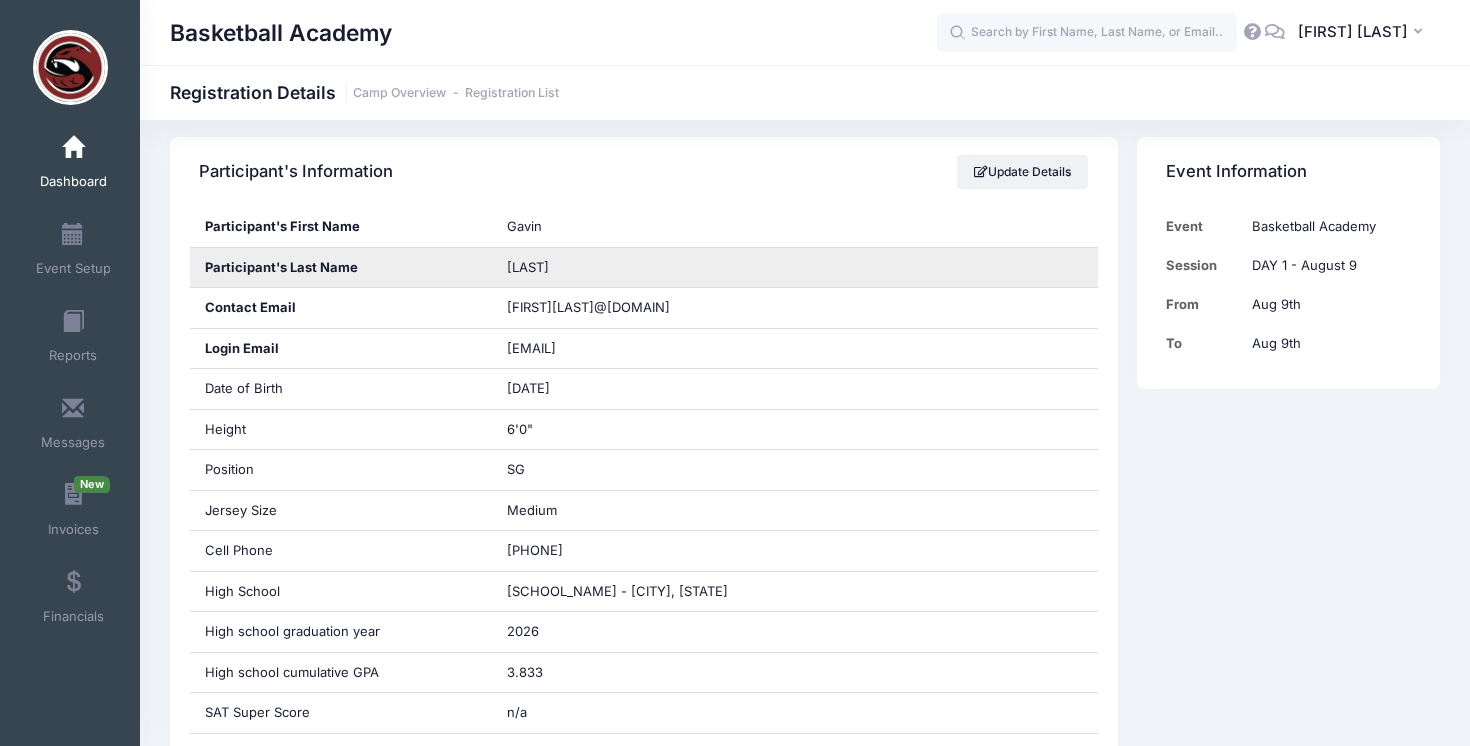 drag, startPoint x: 581, startPoint y: 268, endPoint x: 507, endPoint y: 268, distance: 74 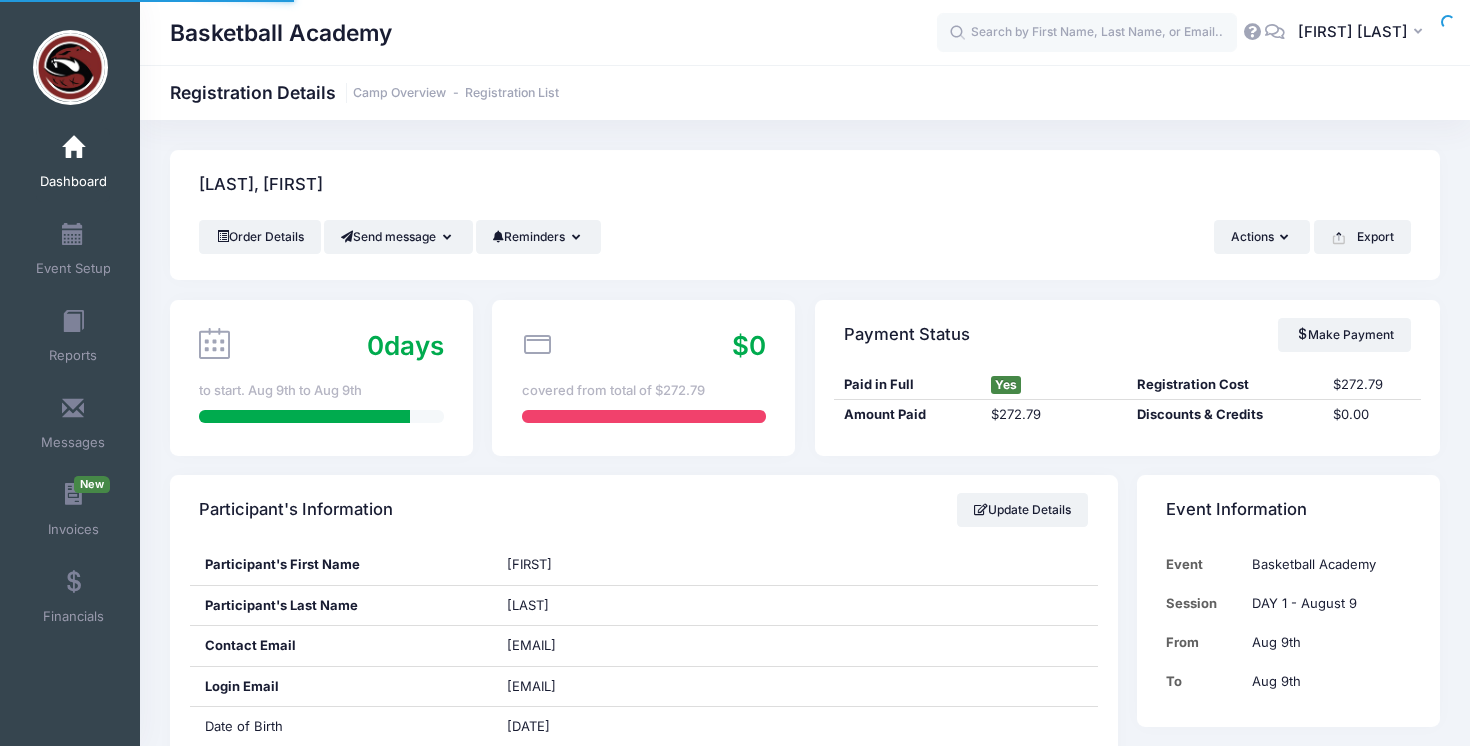 scroll, scrollTop: 0, scrollLeft: 0, axis: both 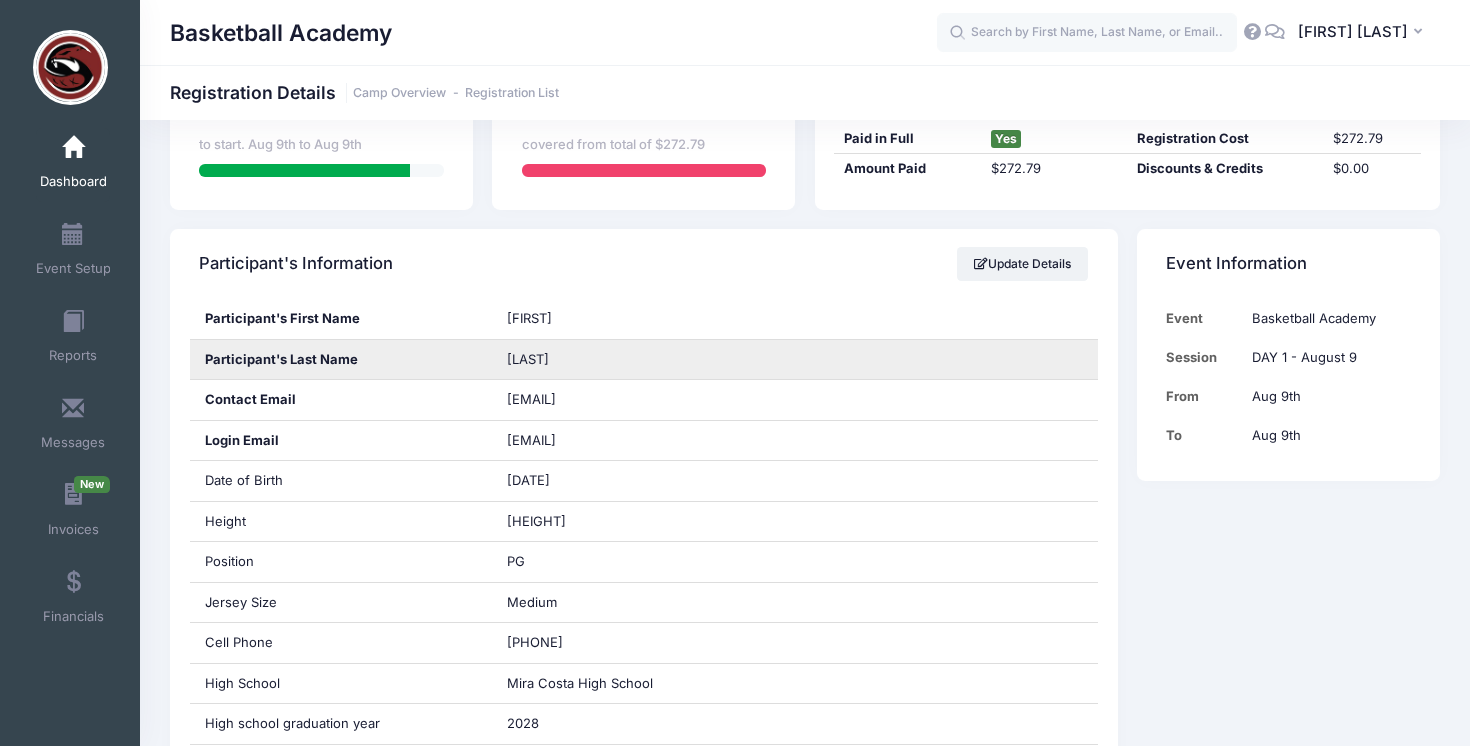 drag, startPoint x: 598, startPoint y: 365, endPoint x: 493, endPoint y: 364, distance: 105.00476 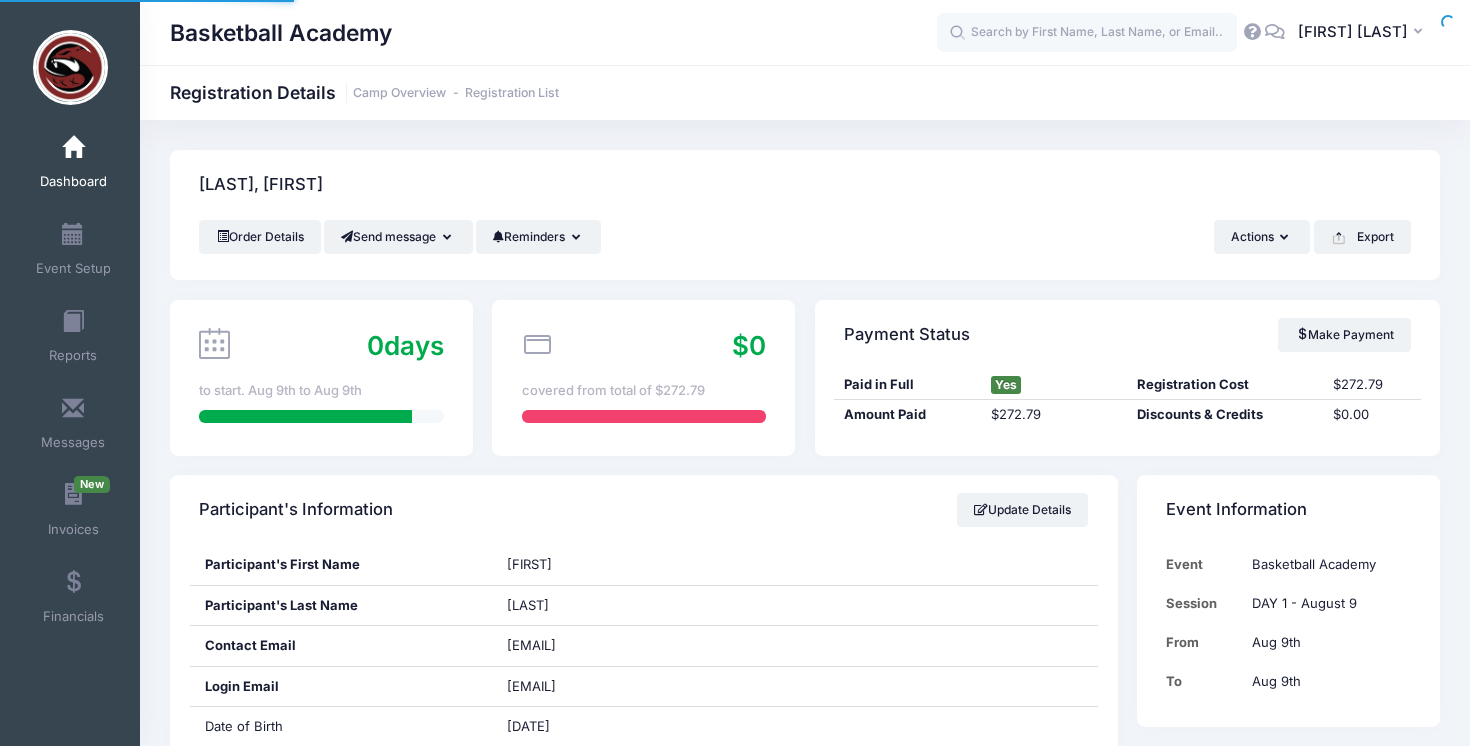 scroll, scrollTop: 0, scrollLeft: 0, axis: both 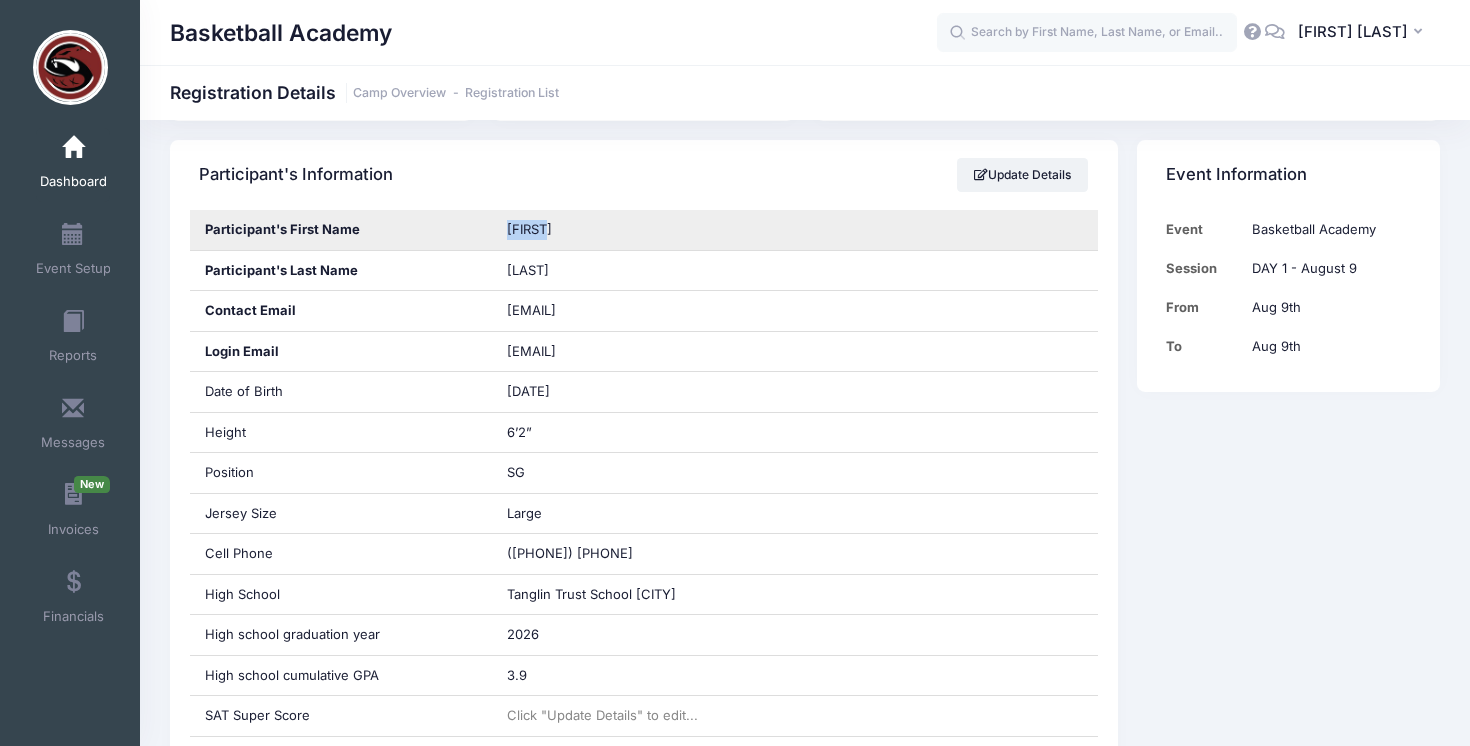 drag, startPoint x: 569, startPoint y: 231, endPoint x: 492, endPoint y: 231, distance: 77 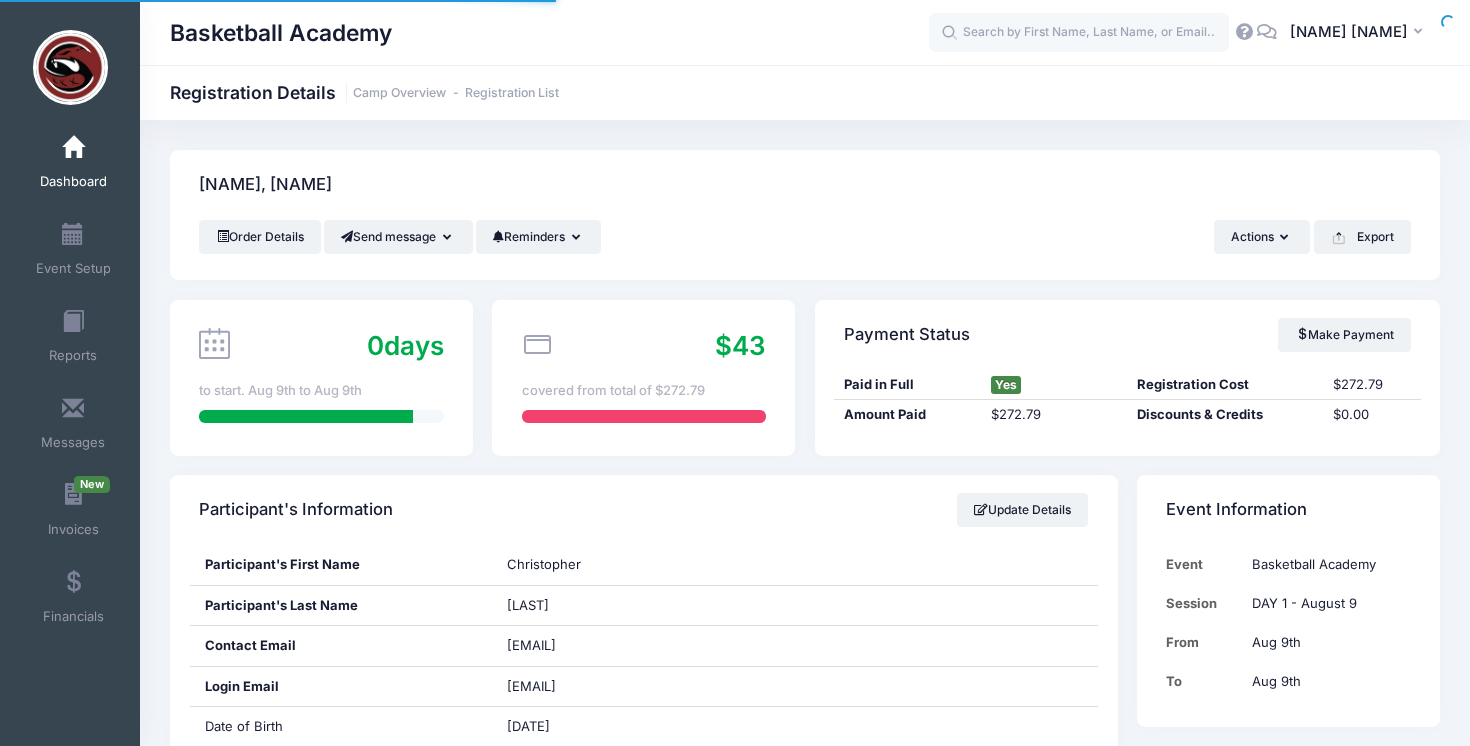 scroll, scrollTop: 0, scrollLeft: 0, axis: both 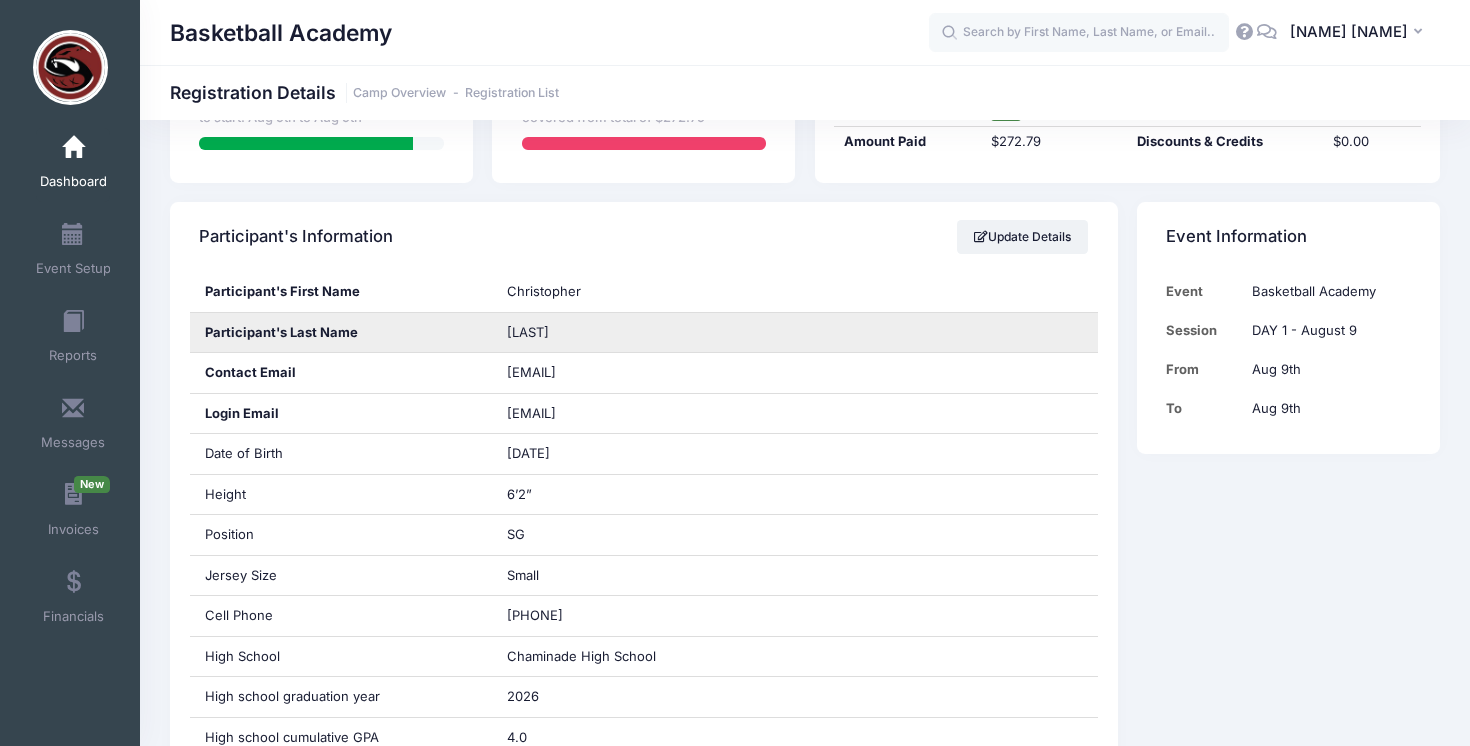 drag, startPoint x: 559, startPoint y: 332, endPoint x: 500, endPoint y: 332, distance: 59 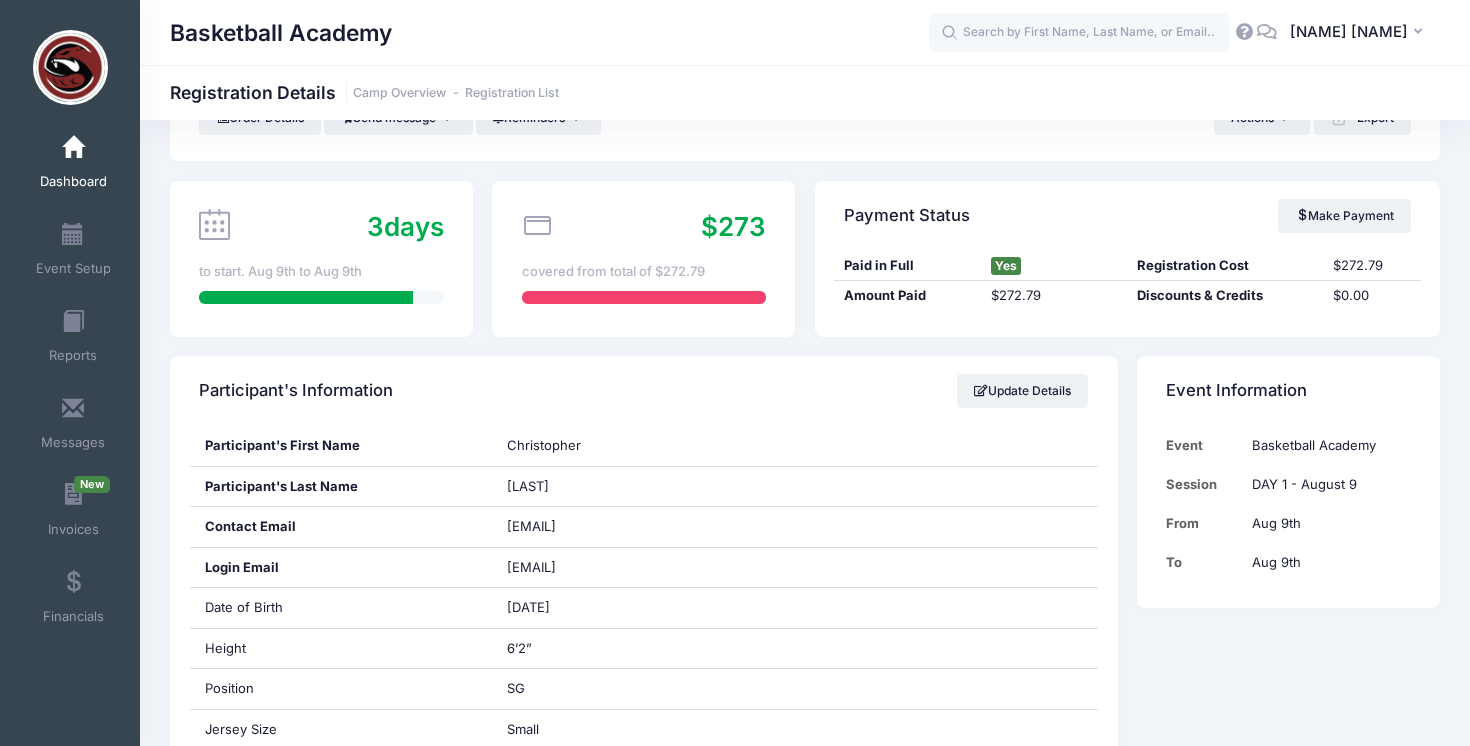 scroll, scrollTop: 135, scrollLeft: 0, axis: vertical 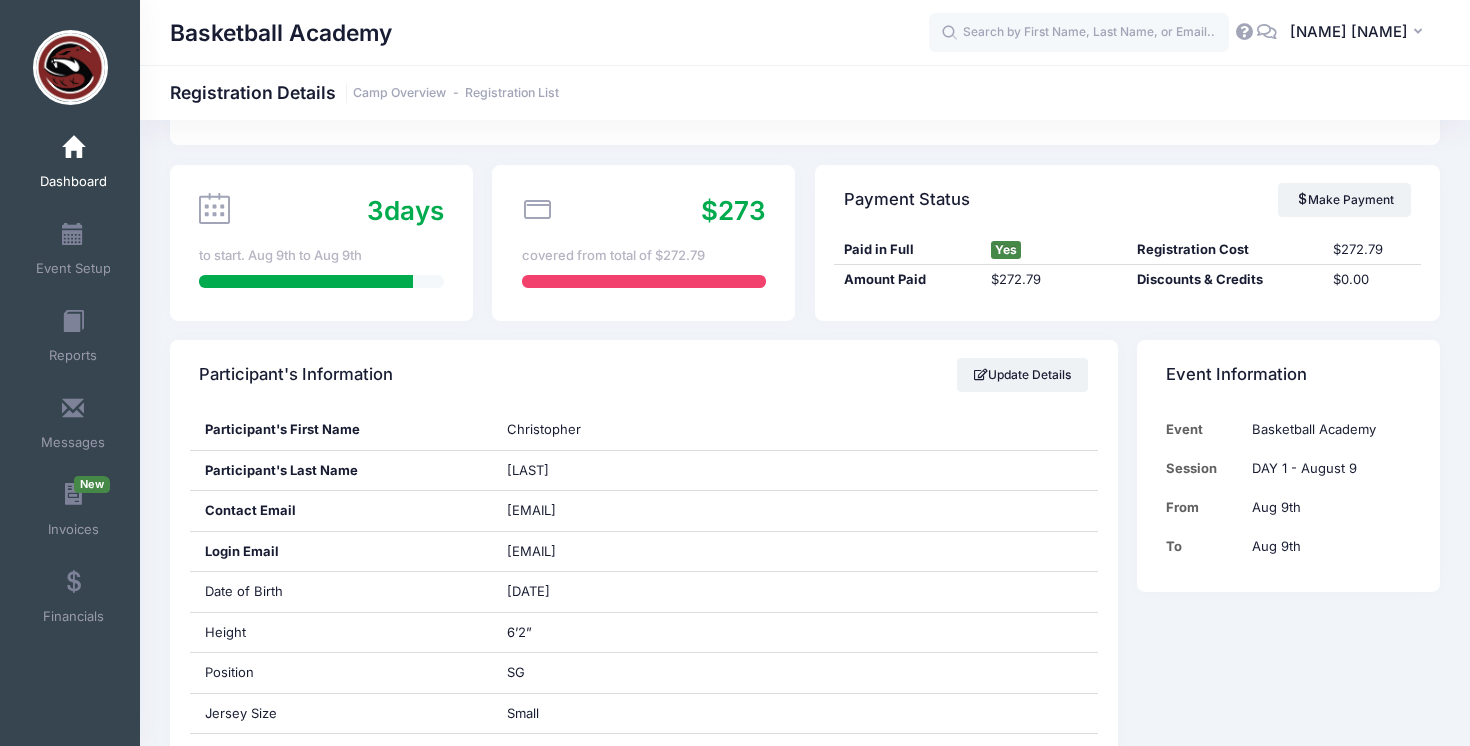 copy on "Galanis" 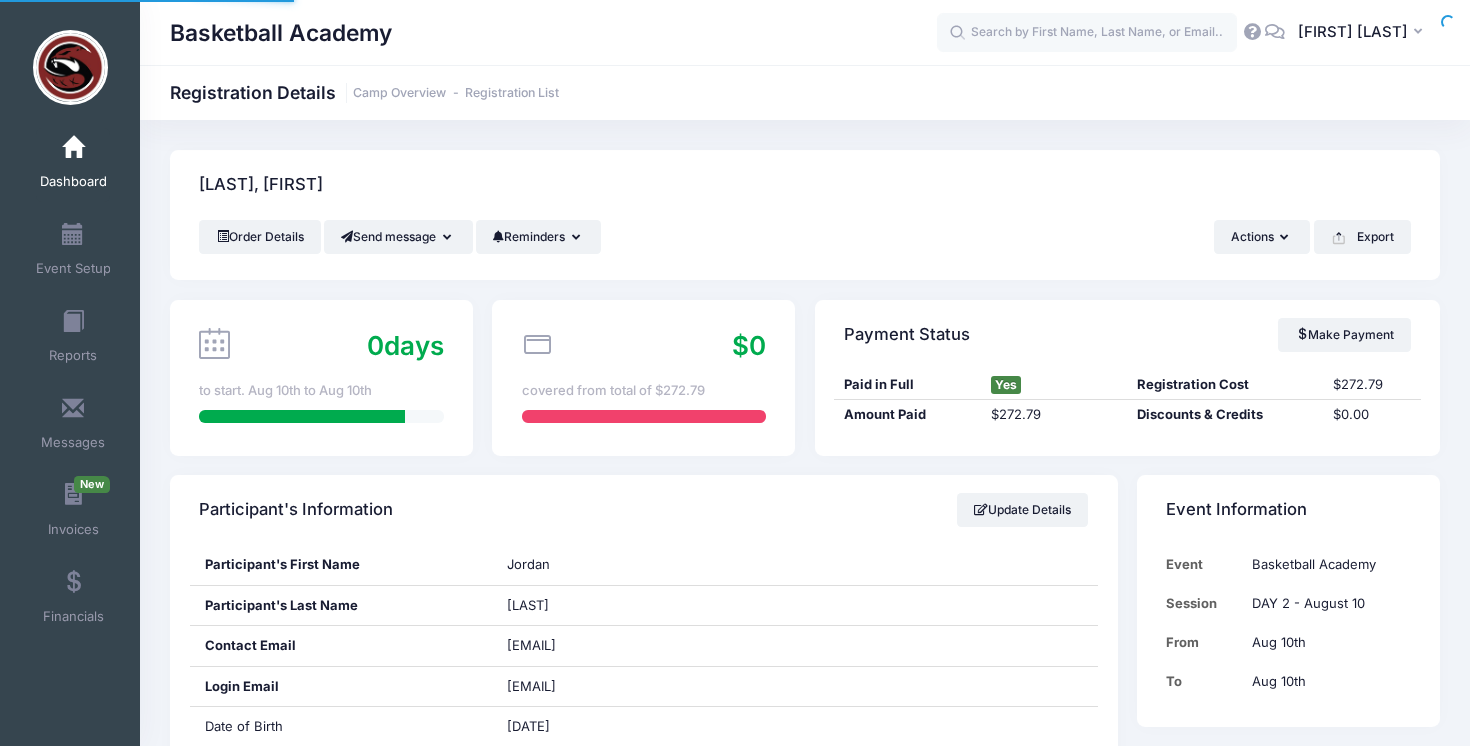 scroll, scrollTop: 0, scrollLeft: 0, axis: both 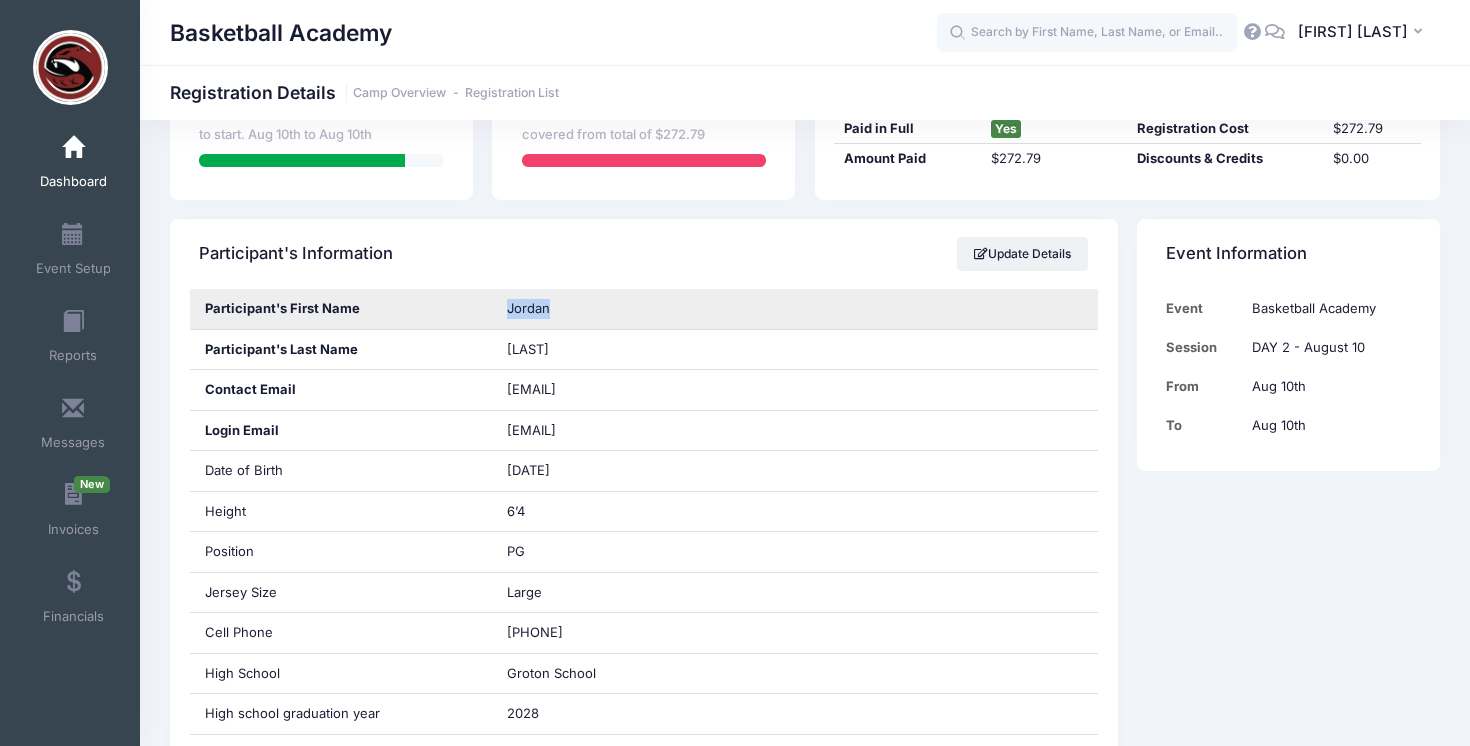 drag, startPoint x: 560, startPoint y: 310, endPoint x: 501, endPoint y: 310, distance: 59 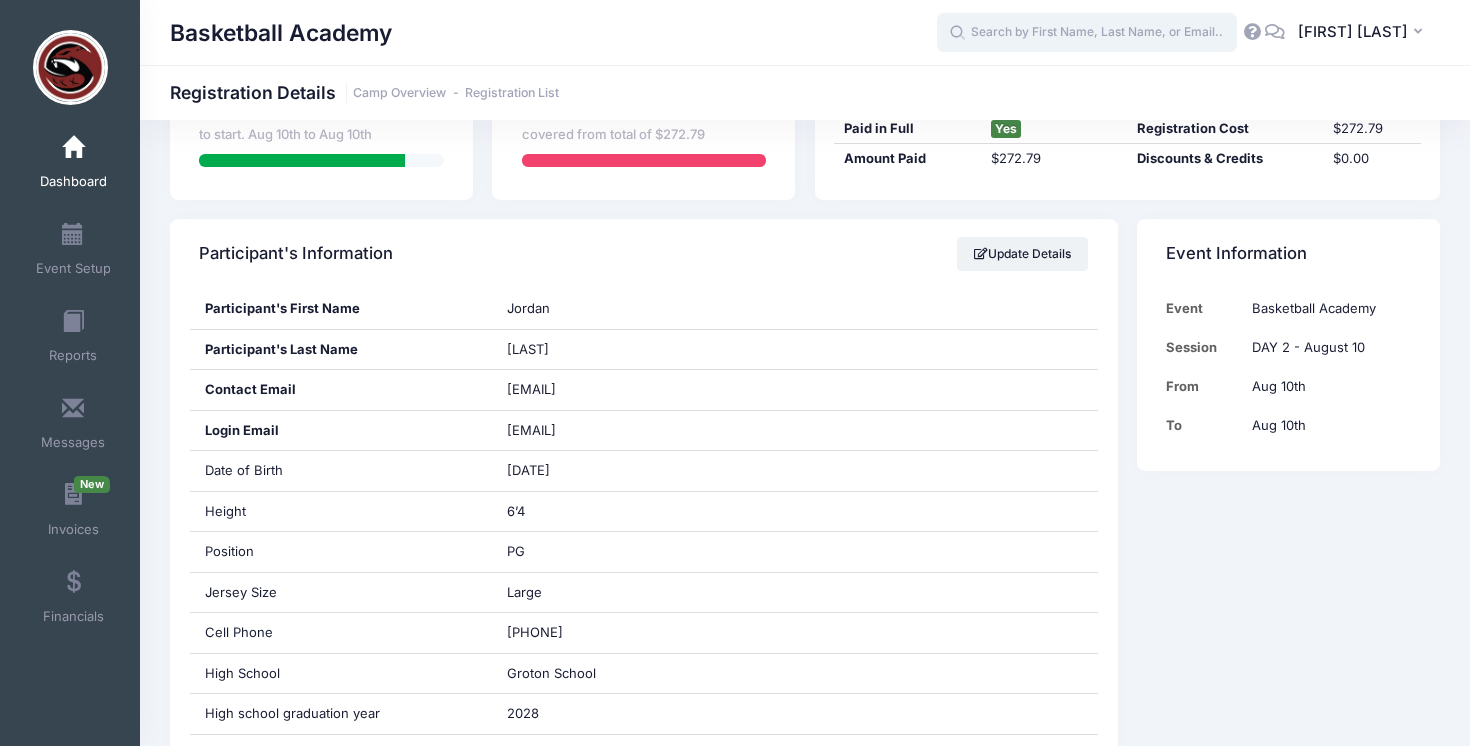 click at bounding box center (1087, 33) 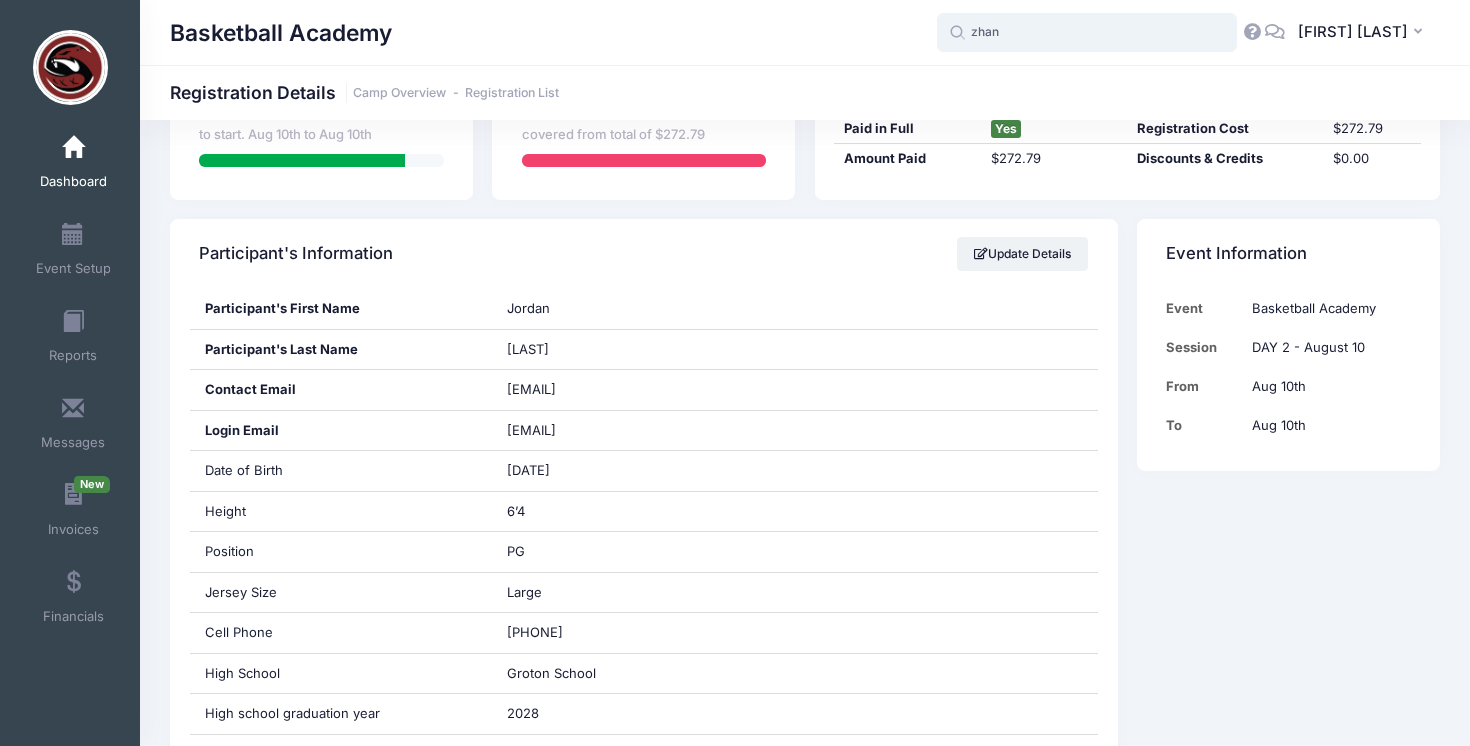 type on "zhang" 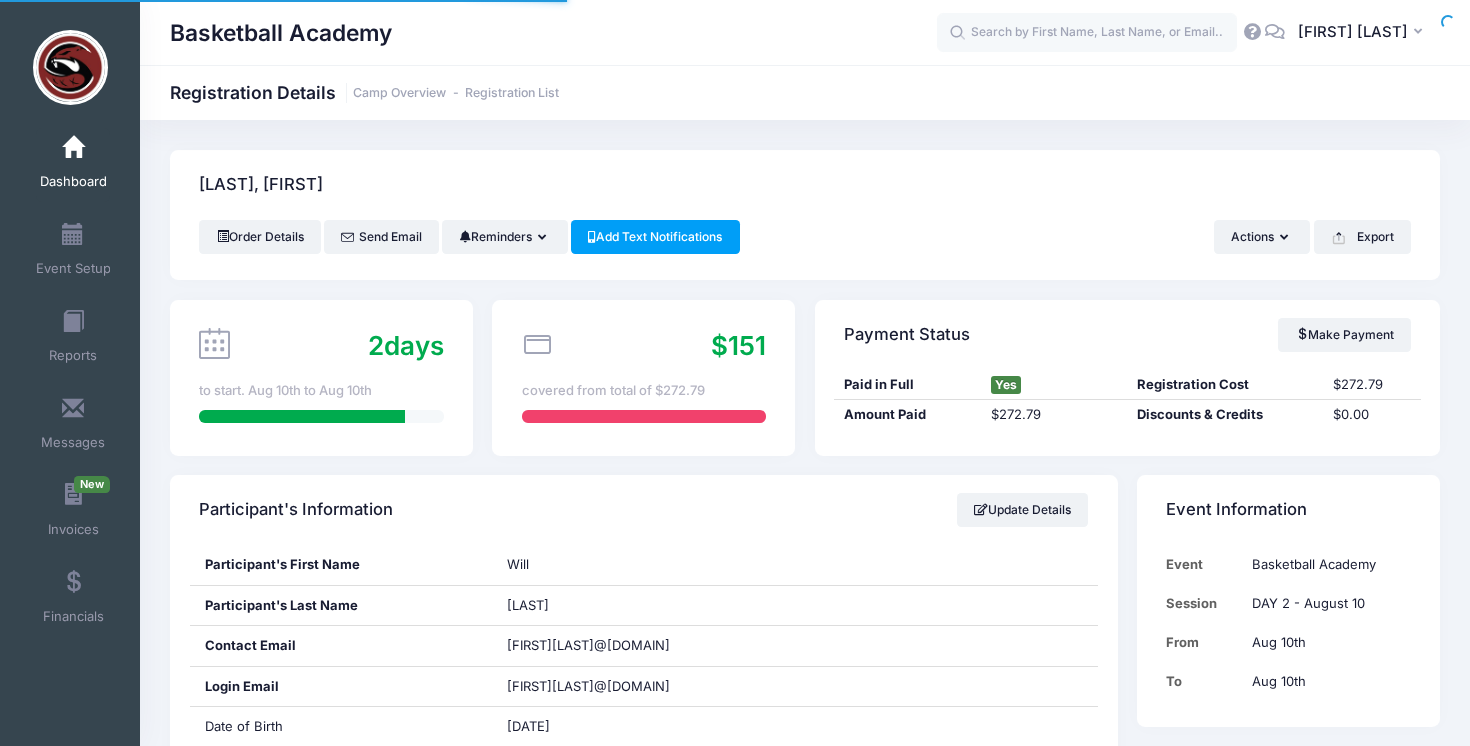 scroll, scrollTop: 0, scrollLeft: 0, axis: both 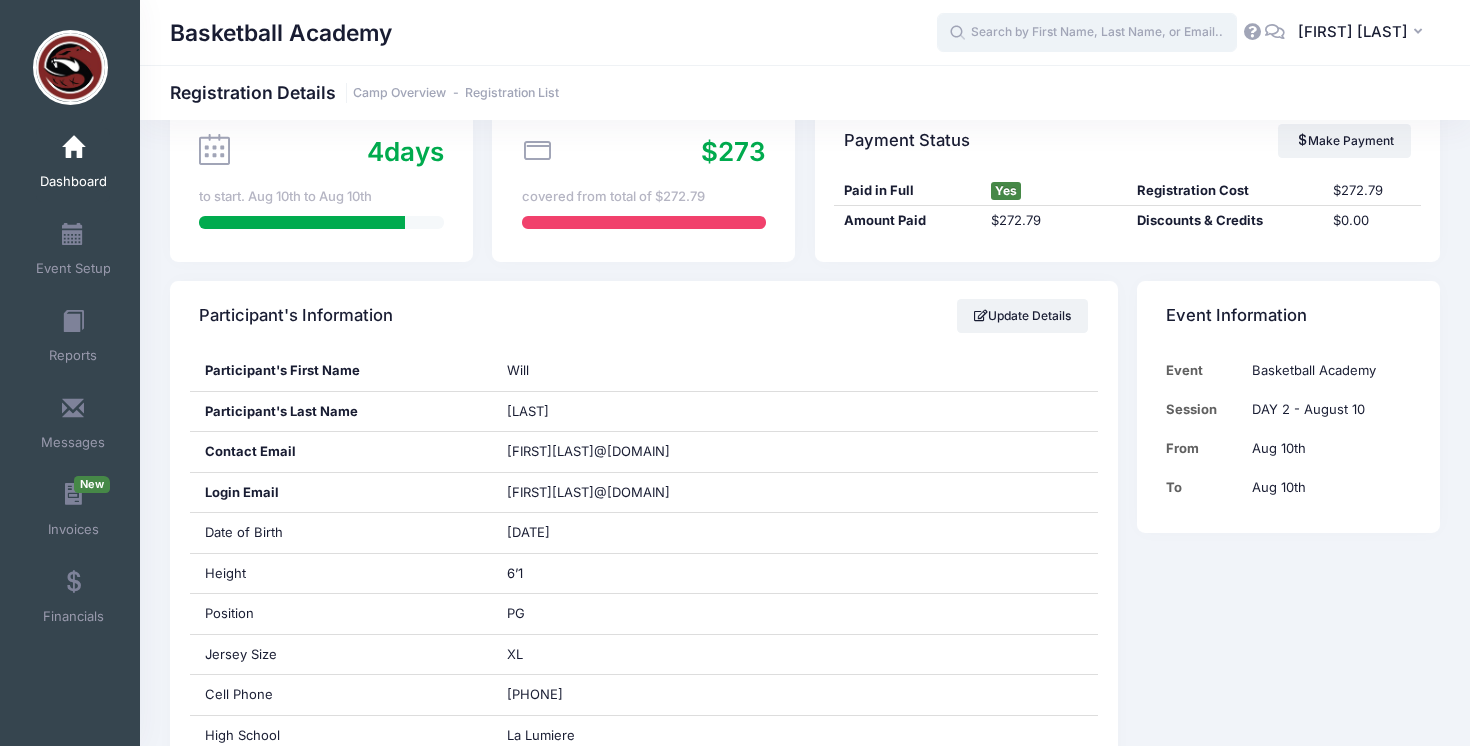 click at bounding box center (1087, 33) 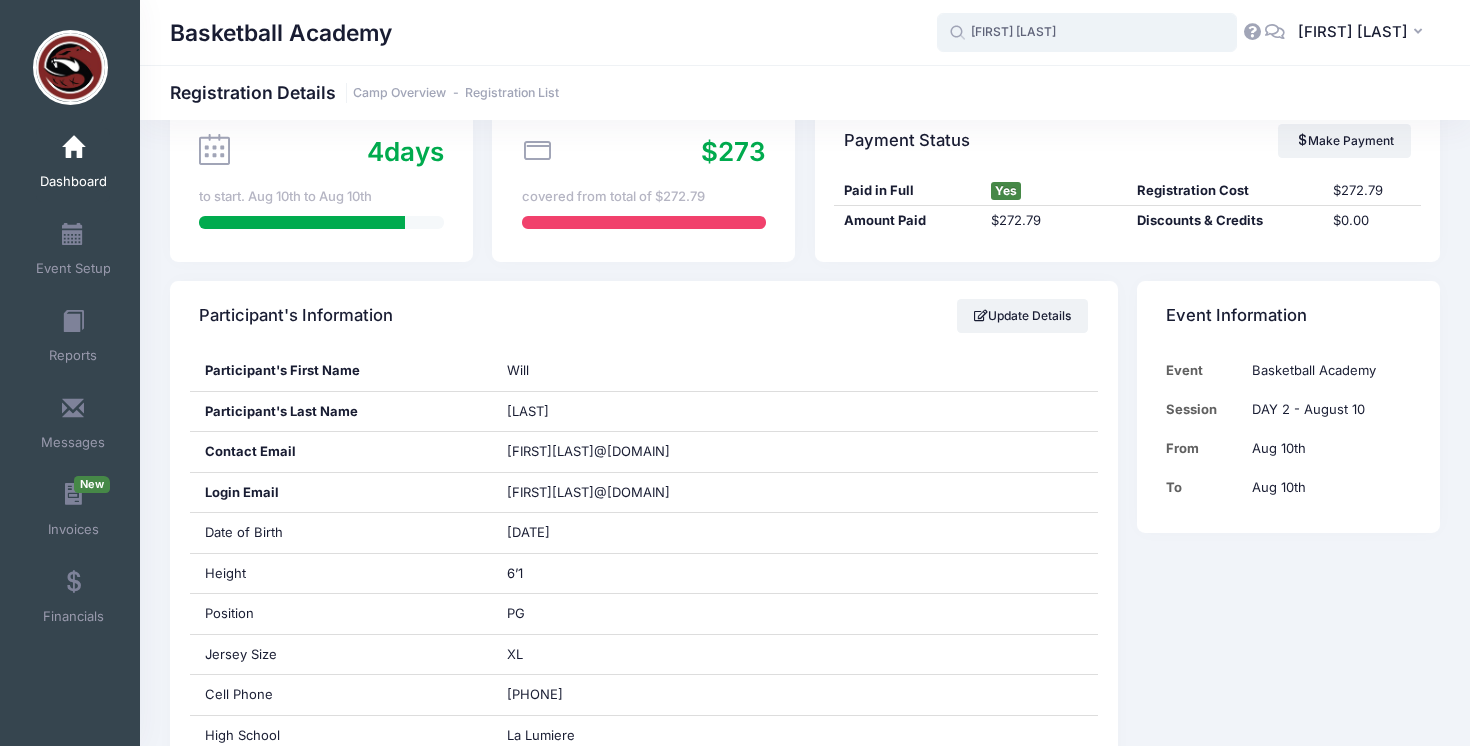 type on "will chang" 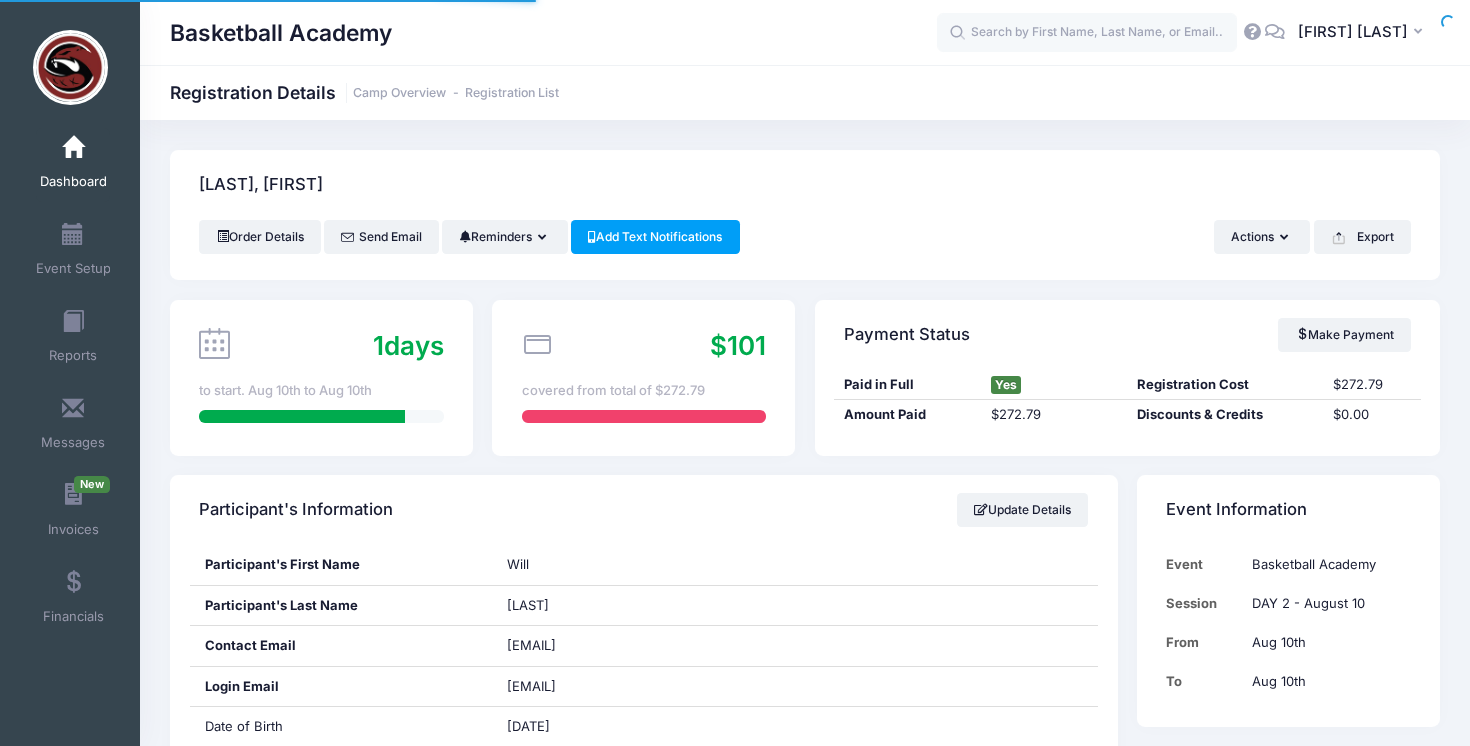 scroll, scrollTop: 0, scrollLeft: 0, axis: both 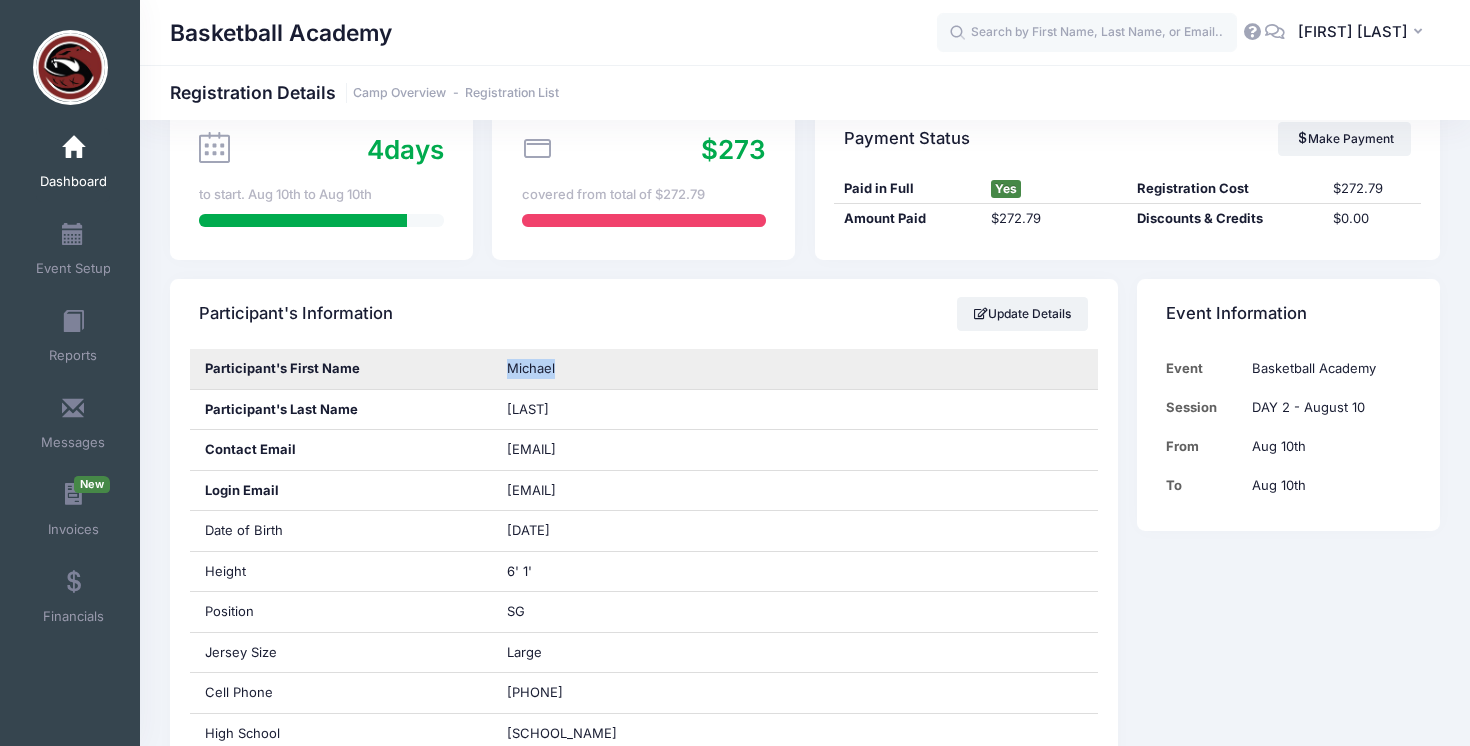 drag, startPoint x: 573, startPoint y: 372, endPoint x: 497, endPoint y: 374, distance: 76.02631 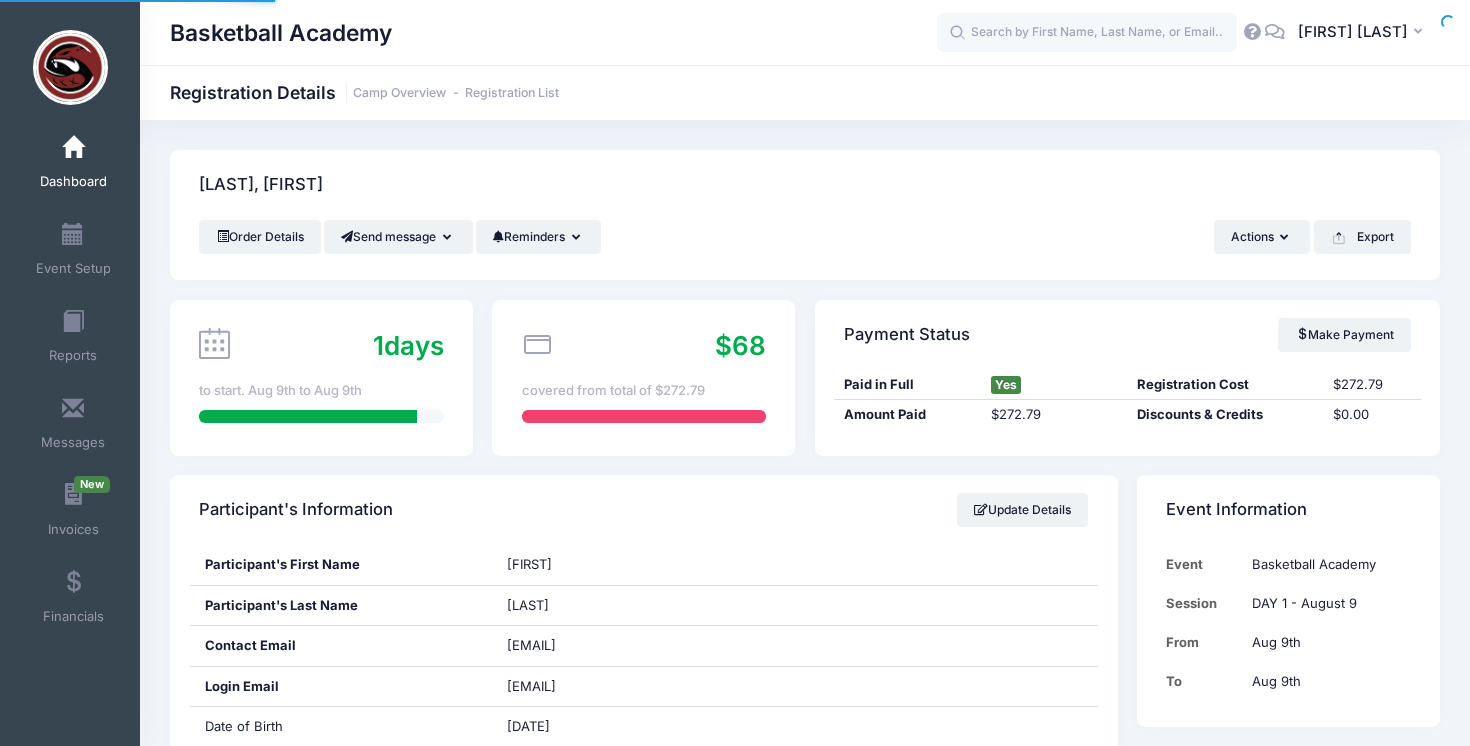 scroll, scrollTop: 0, scrollLeft: 0, axis: both 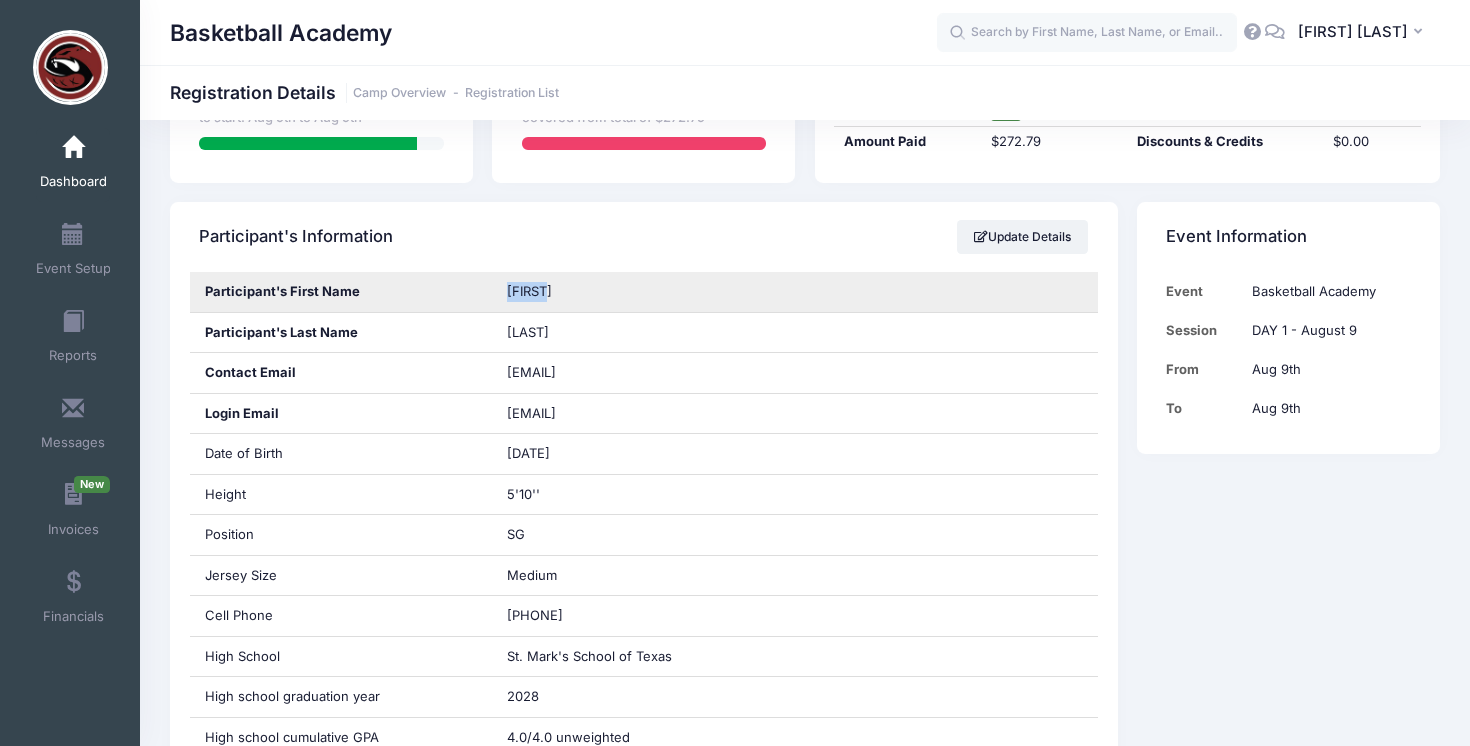 drag, startPoint x: 565, startPoint y: 291, endPoint x: 501, endPoint y: 288, distance: 64.070274 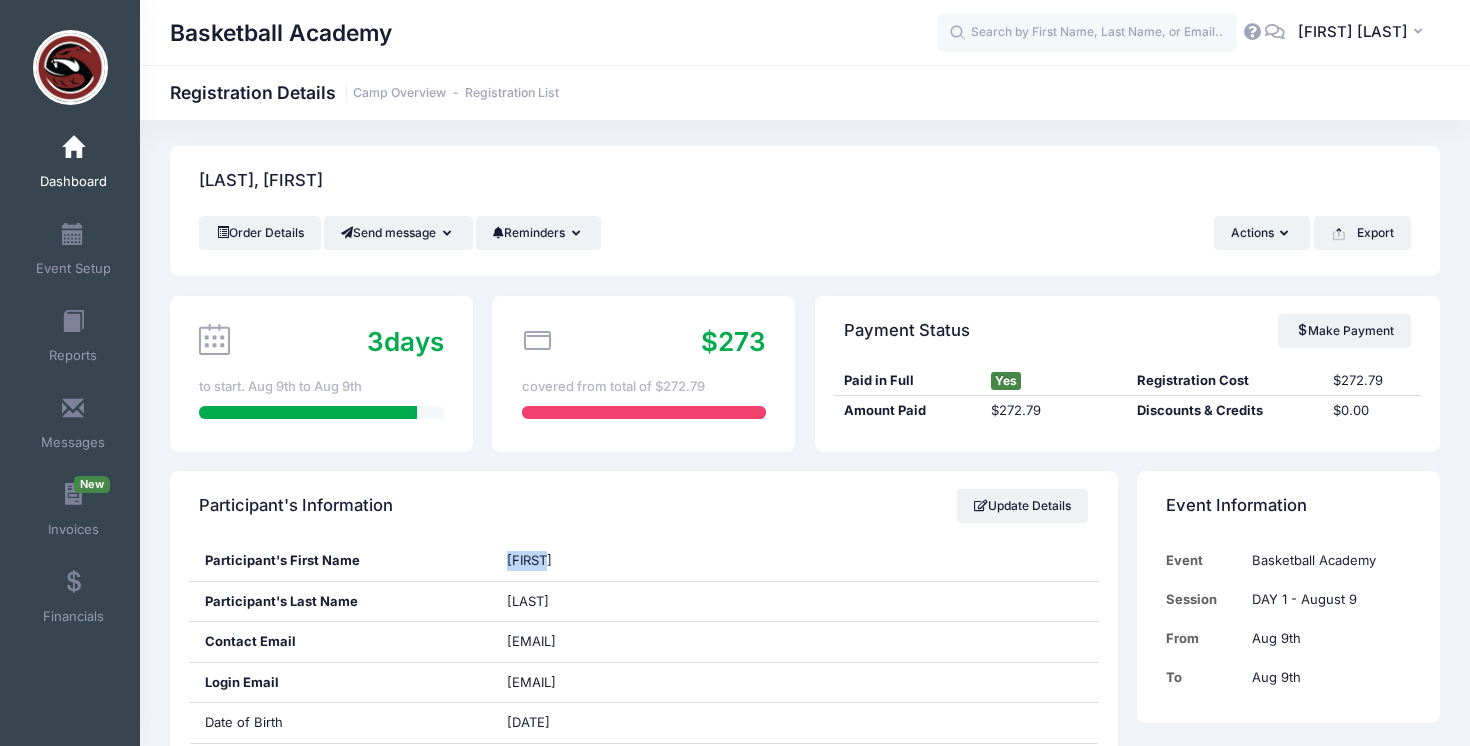 scroll, scrollTop: 0, scrollLeft: 0, axis: both 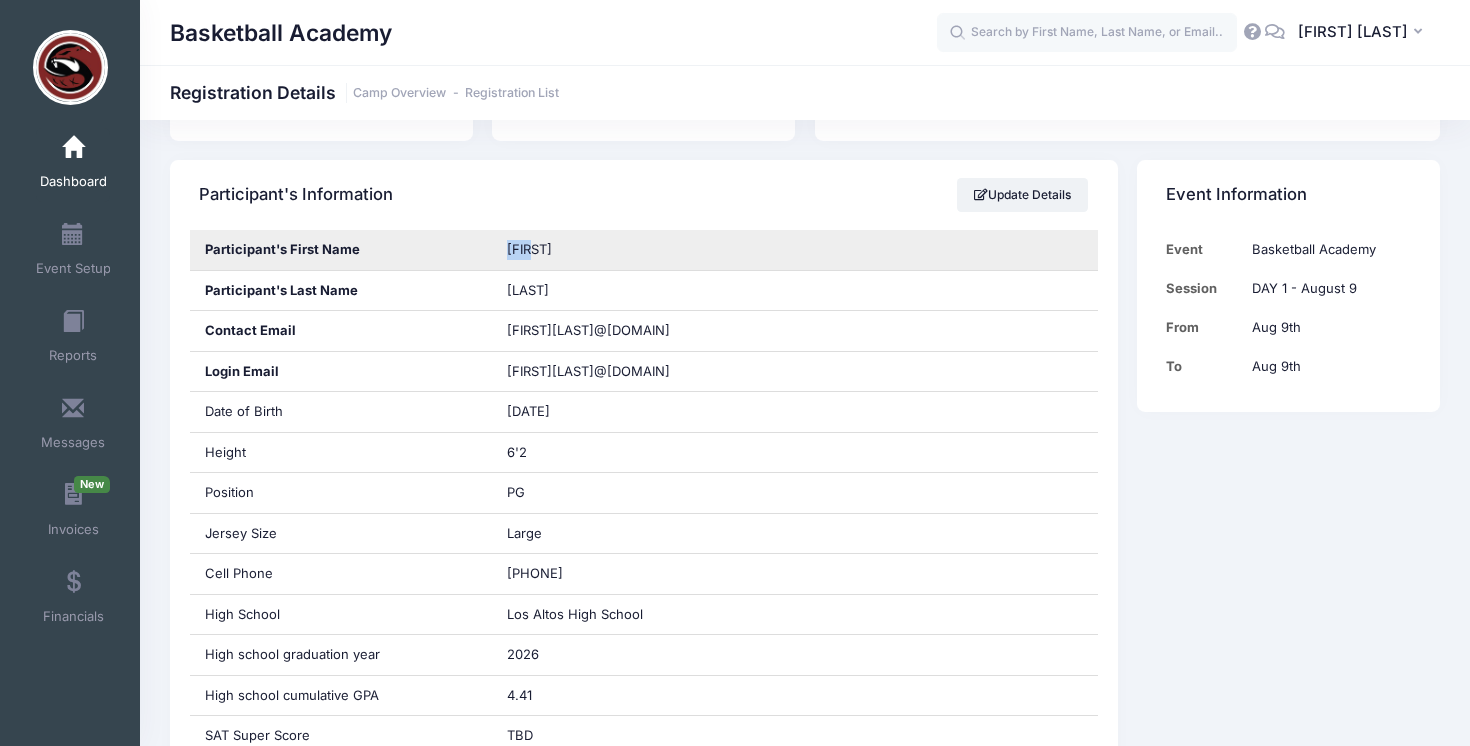 drag, startPoint x: 525, startPoint y: 247, endPoint x: 489, endPoint y: 247, distance: 36 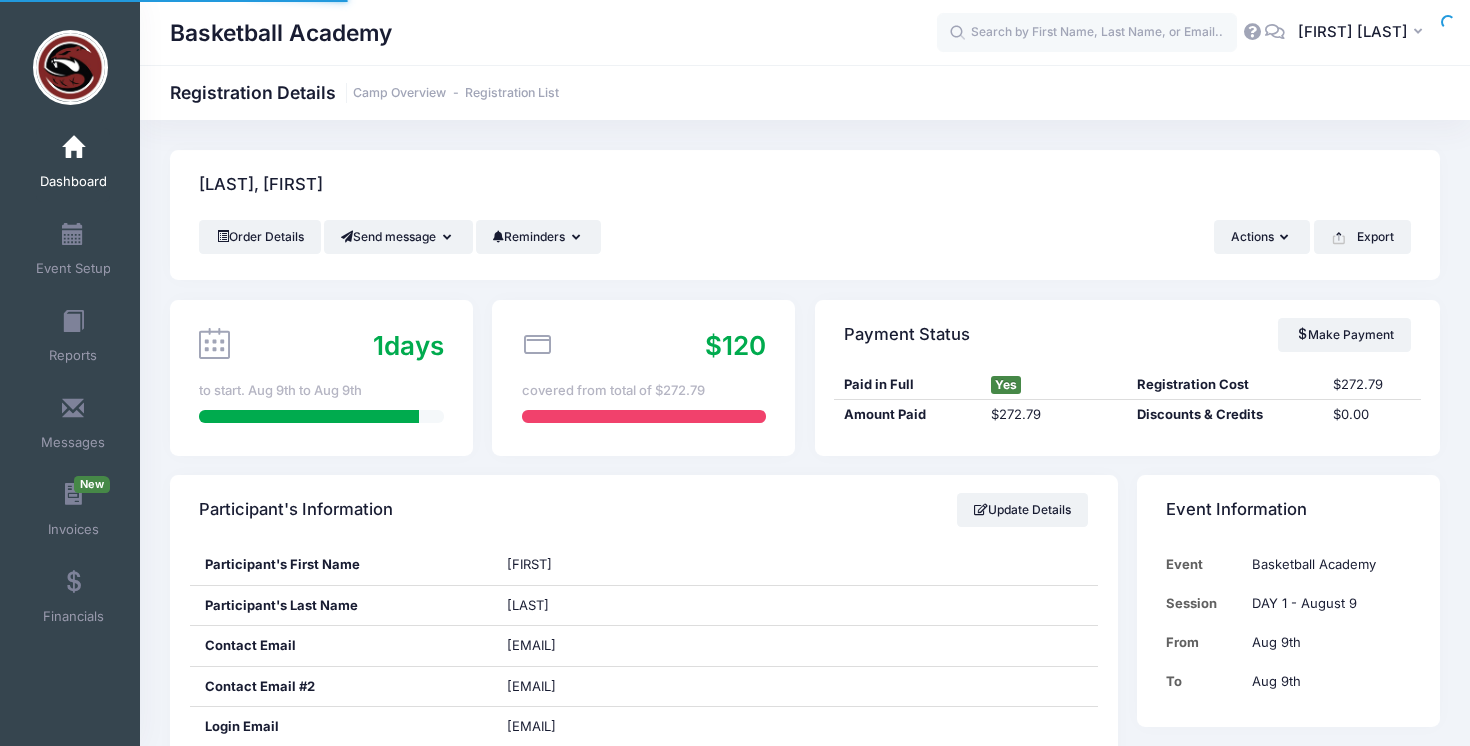 scroll, scrollTop: 0, scrollLeft: 0, axis: both 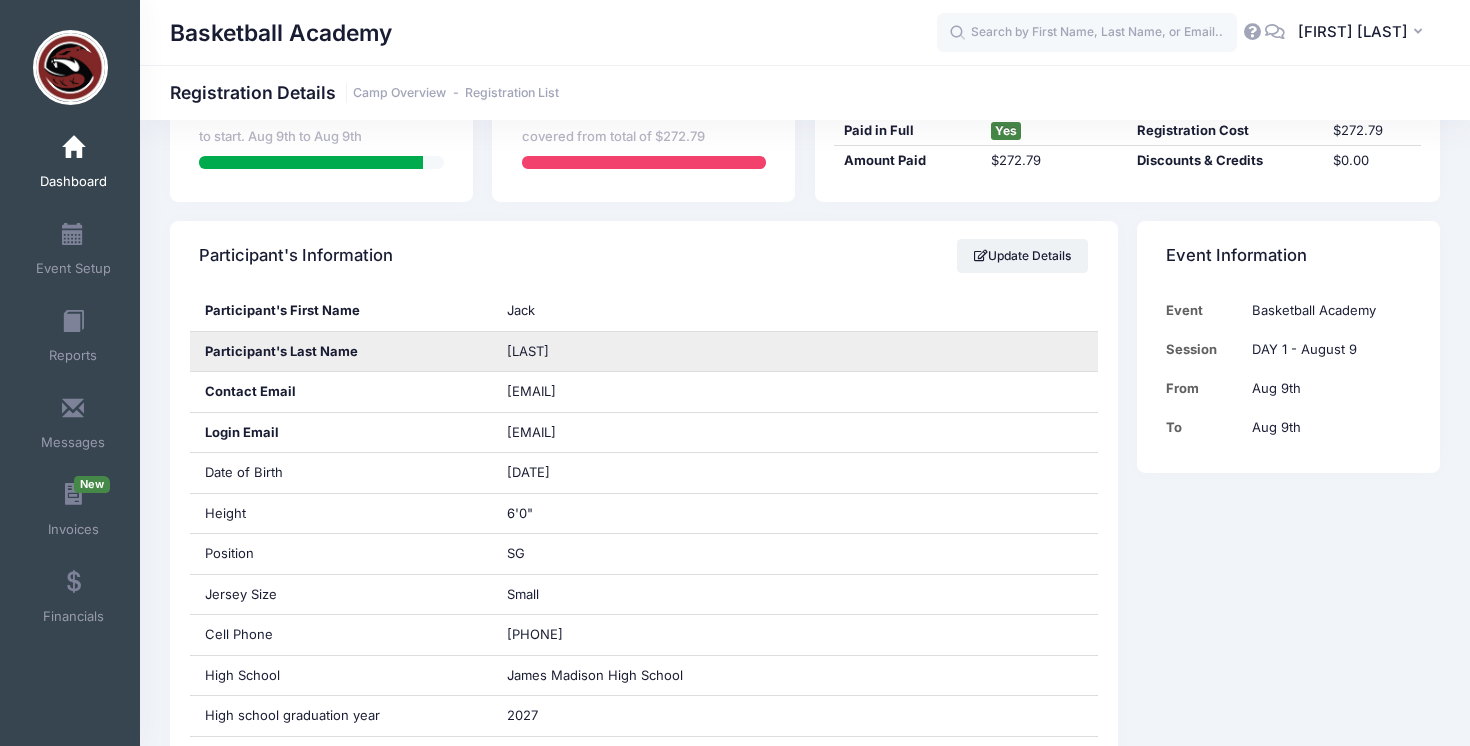 drag, startPoint x: 541, startPoint y: 351, endPoint x: 486, endPoint y: 351, distance: 55 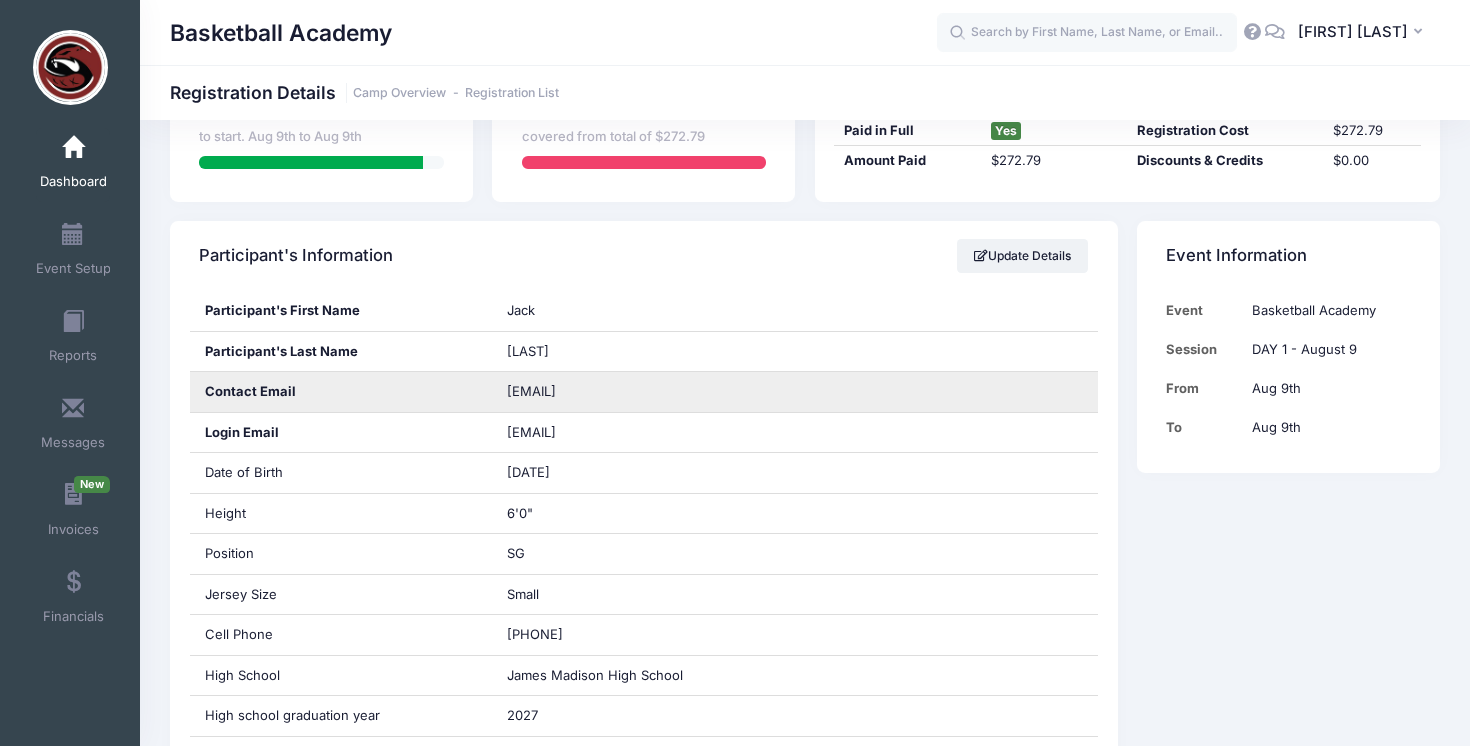copy on "Jeffries" 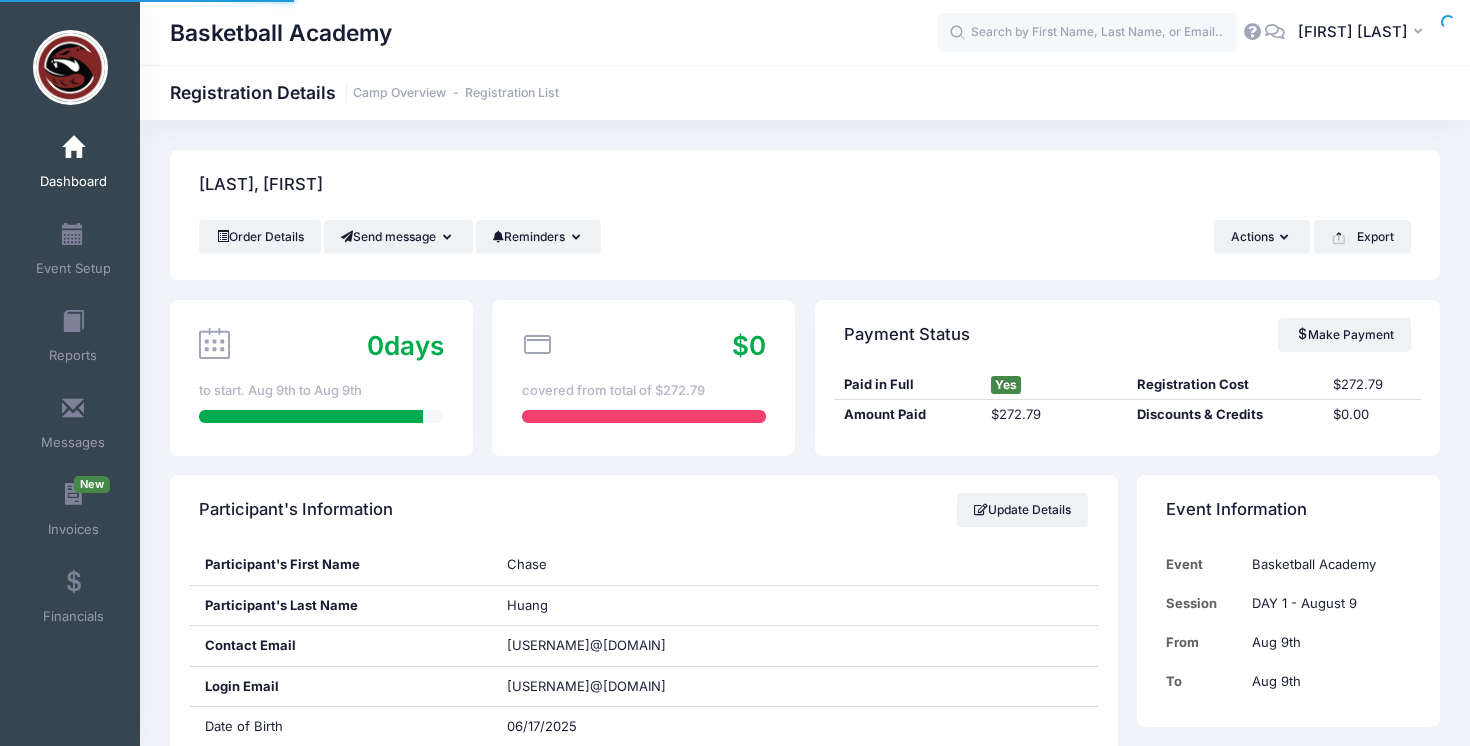 scroll, scrollTop: 0, scrollLeft: 0, axis: both 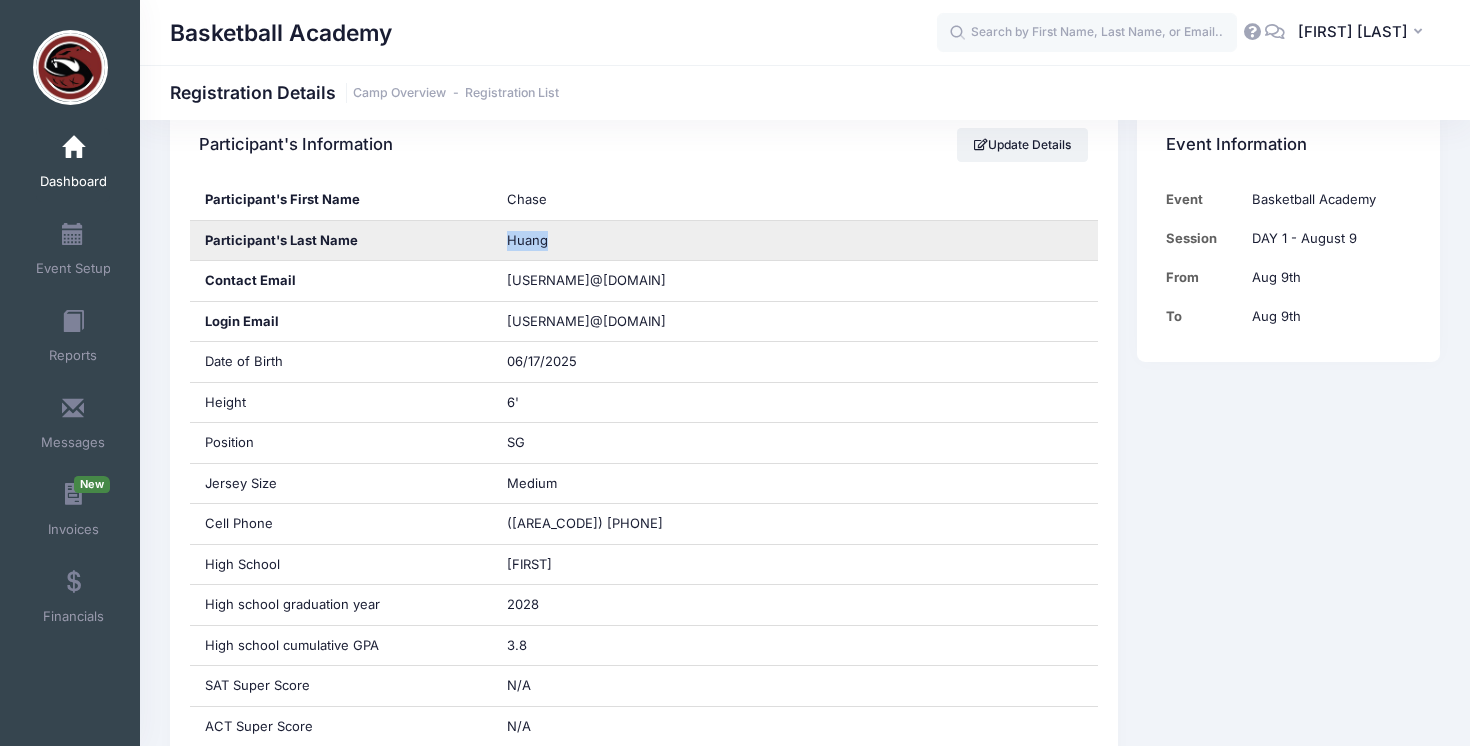 drag, startPoint x: 556, startPoint y: 245, endPoint x: 504, endPoint y: 246, distance: 52.009613 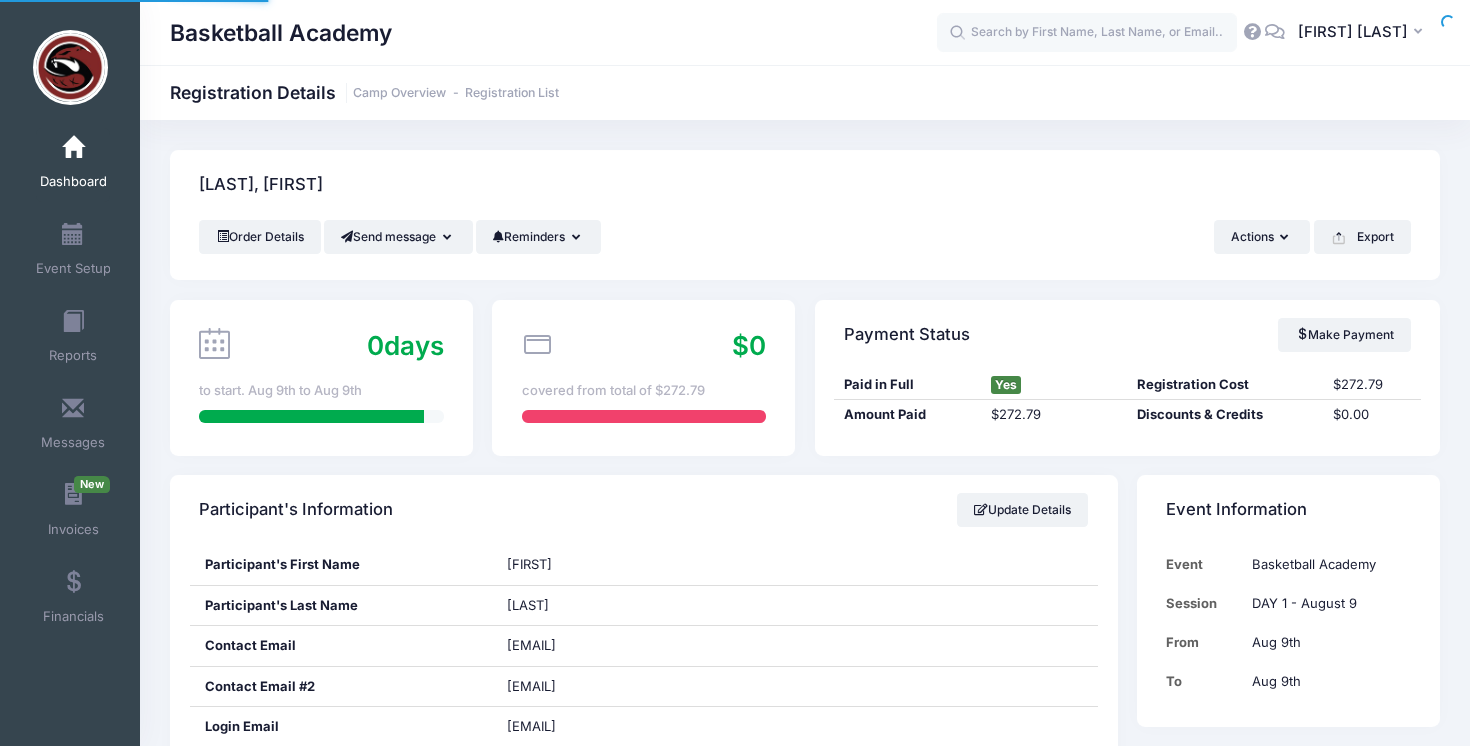 scroll, scrollTop: 0, scrollLeft: 0, axis: both 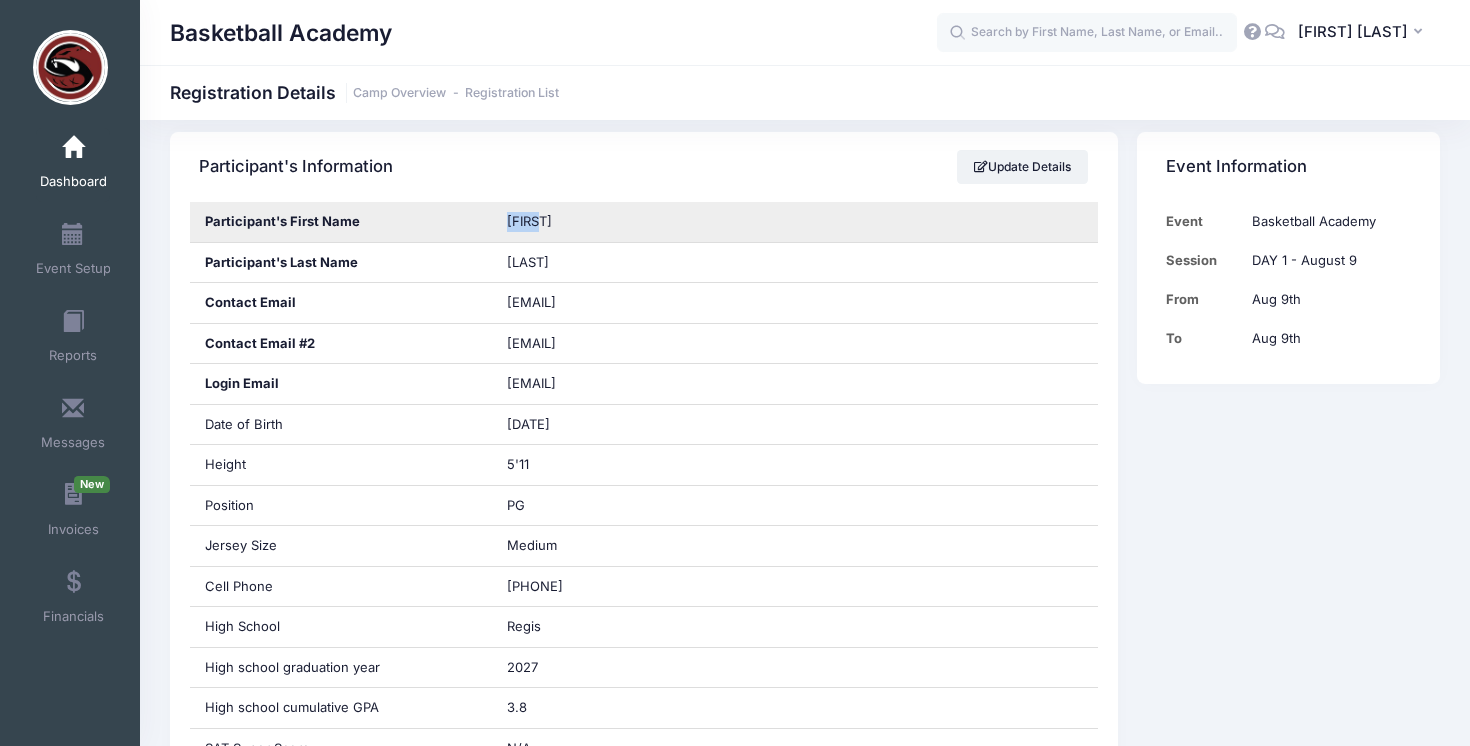 drag, startPoint x: 541, startPoint y: 218, endPoint x: 497, endPoint y: 218, distance: 44 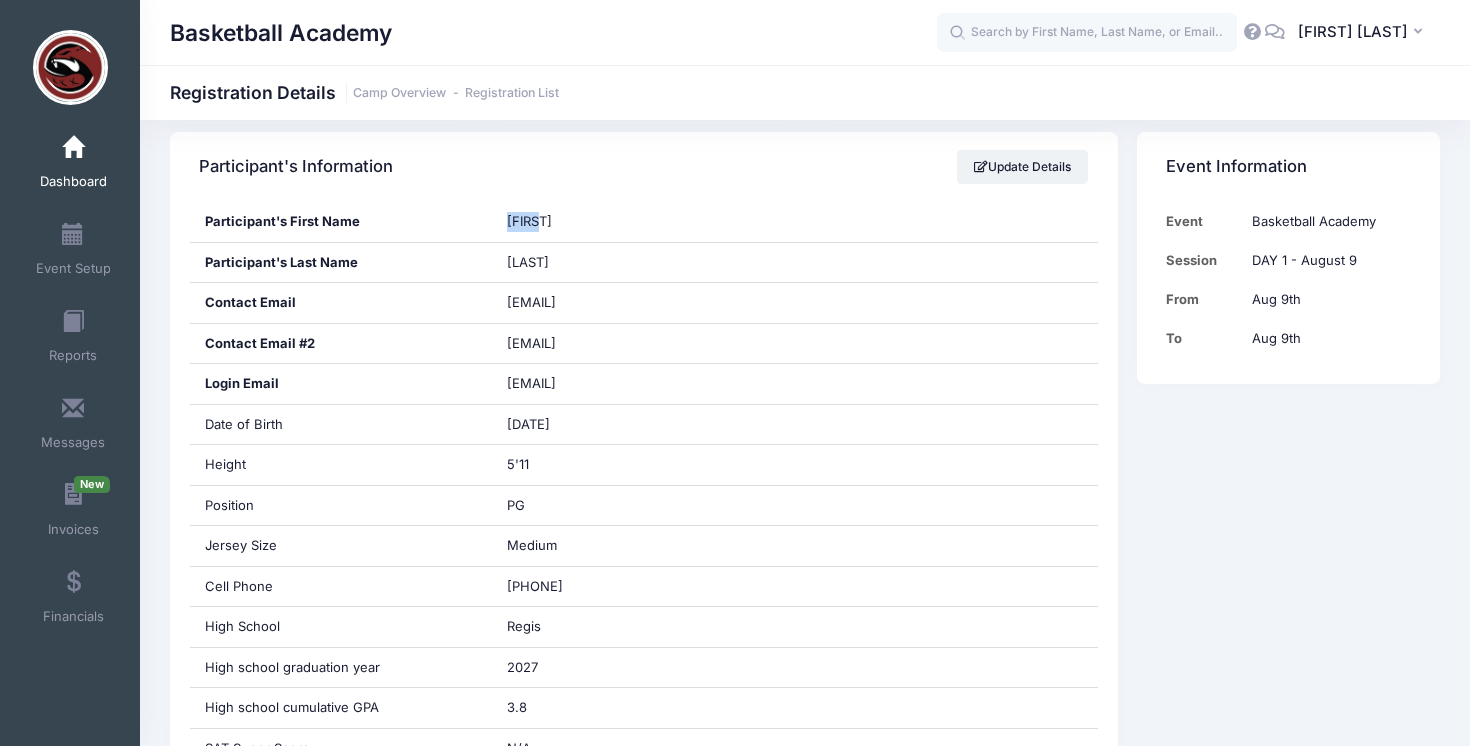 copy on "[FIRST]" 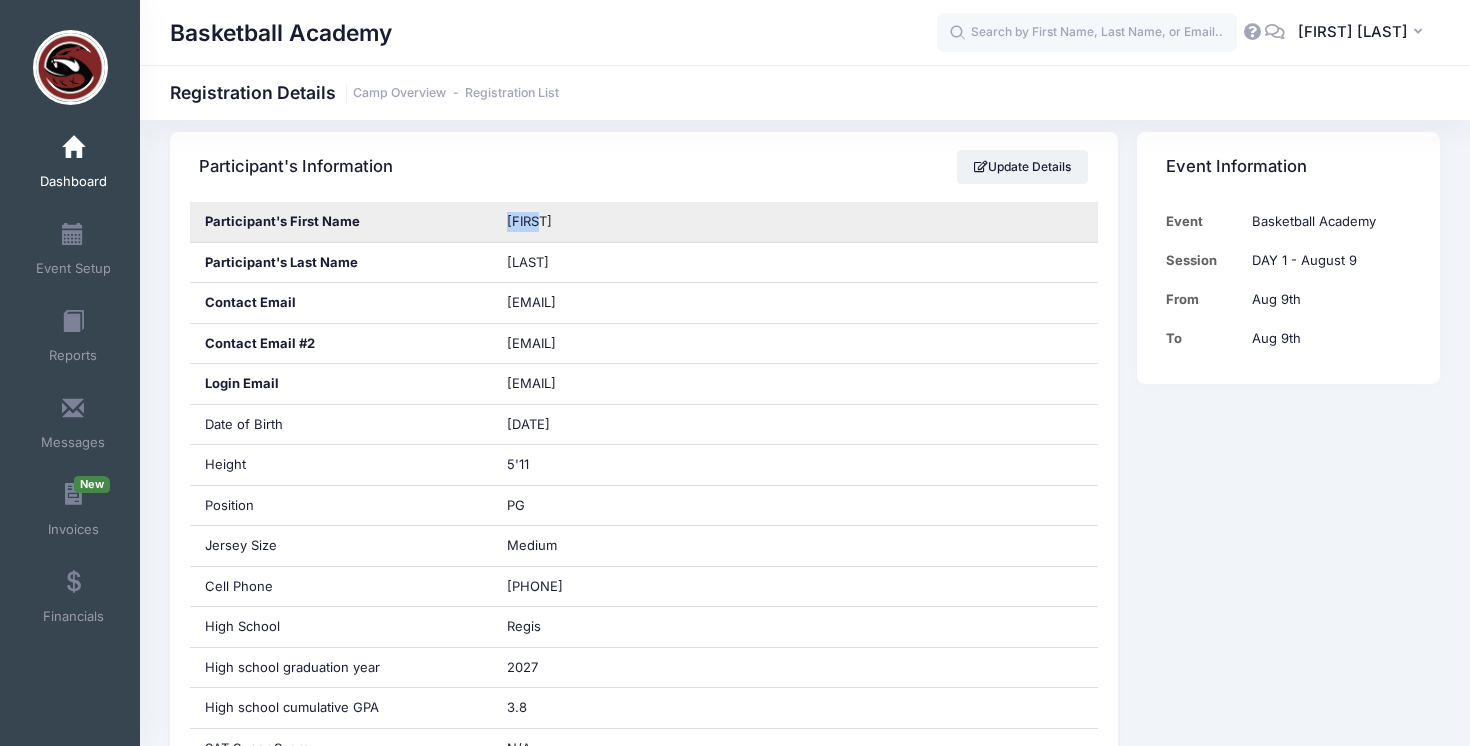 copy on "[FIRST]" 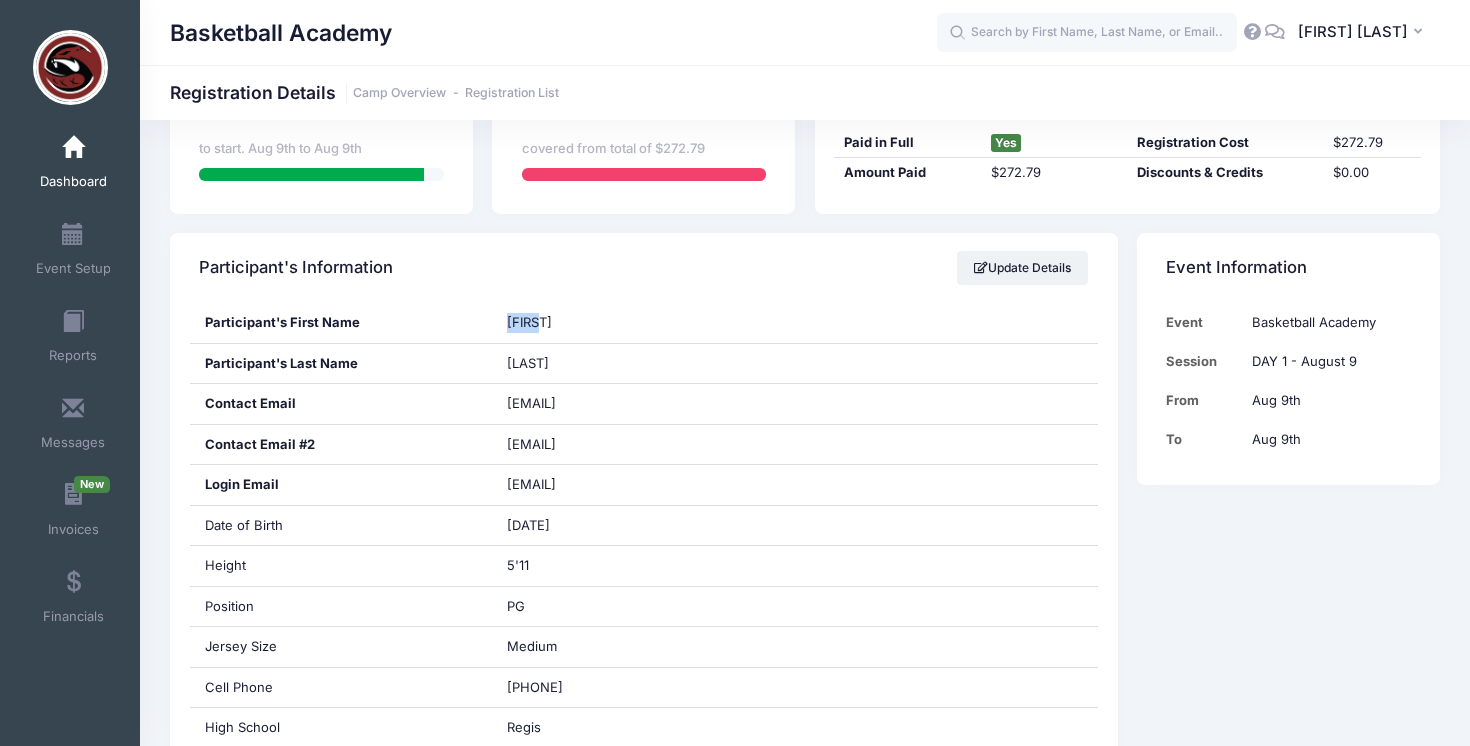 scroll, scrollTop: 226, scrollLeft: 0, axis: vertical 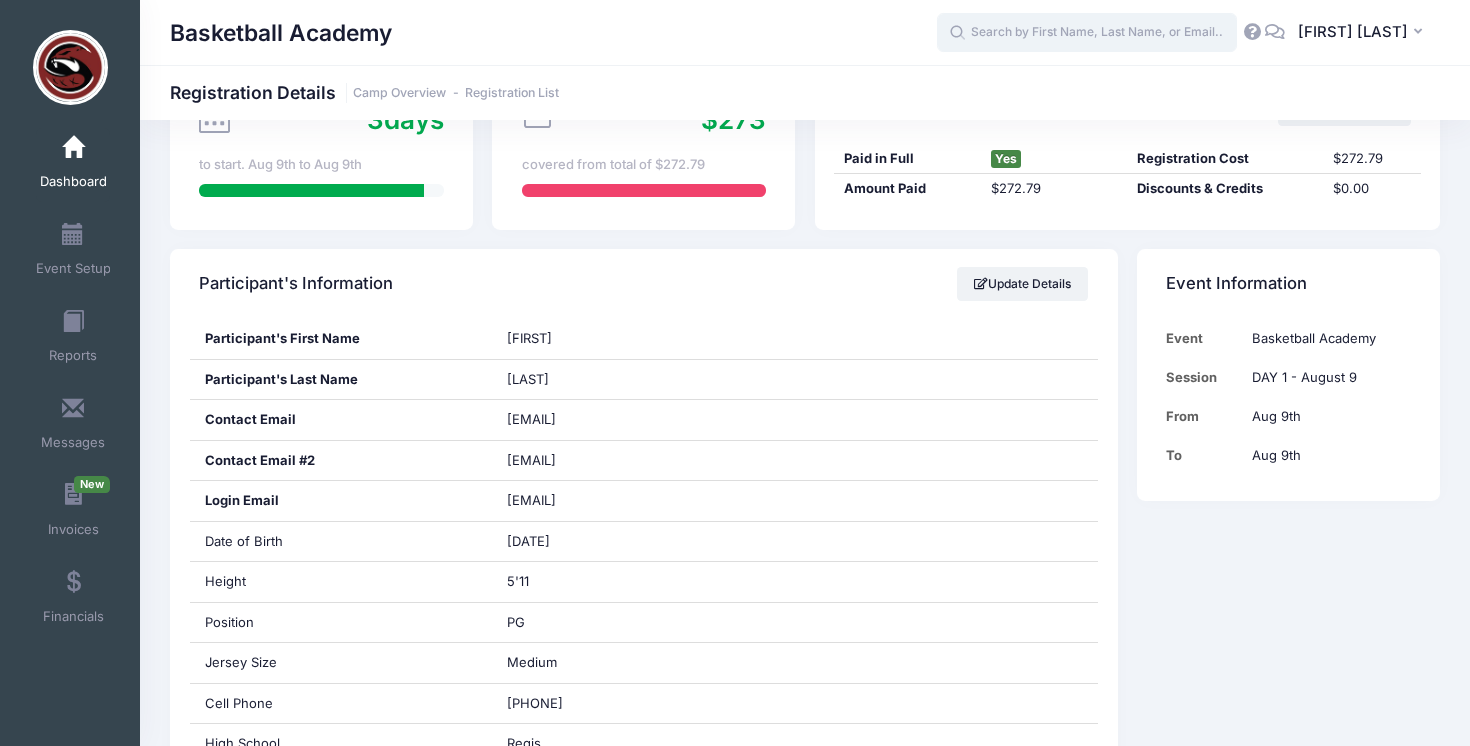 click at bounding box center (1087, 33) 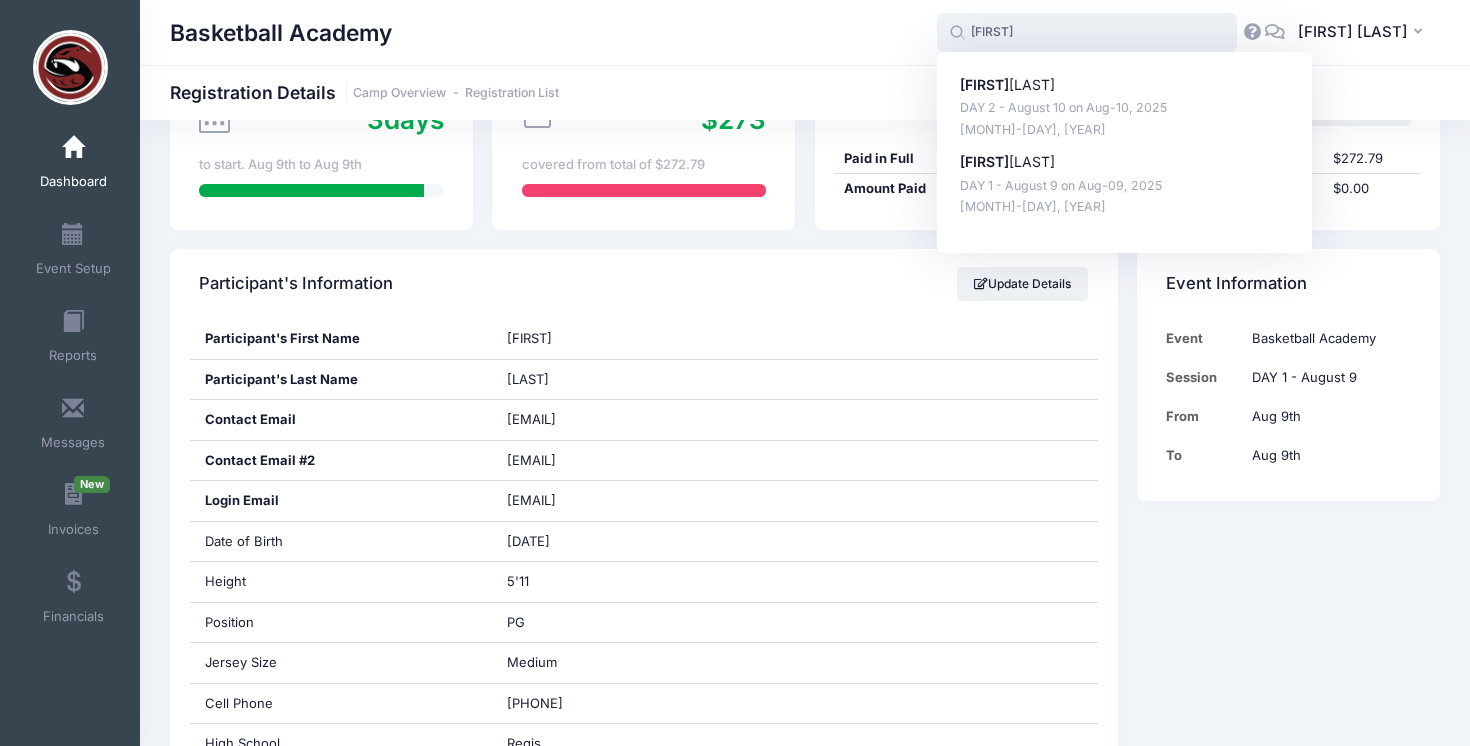 type on "dilan" 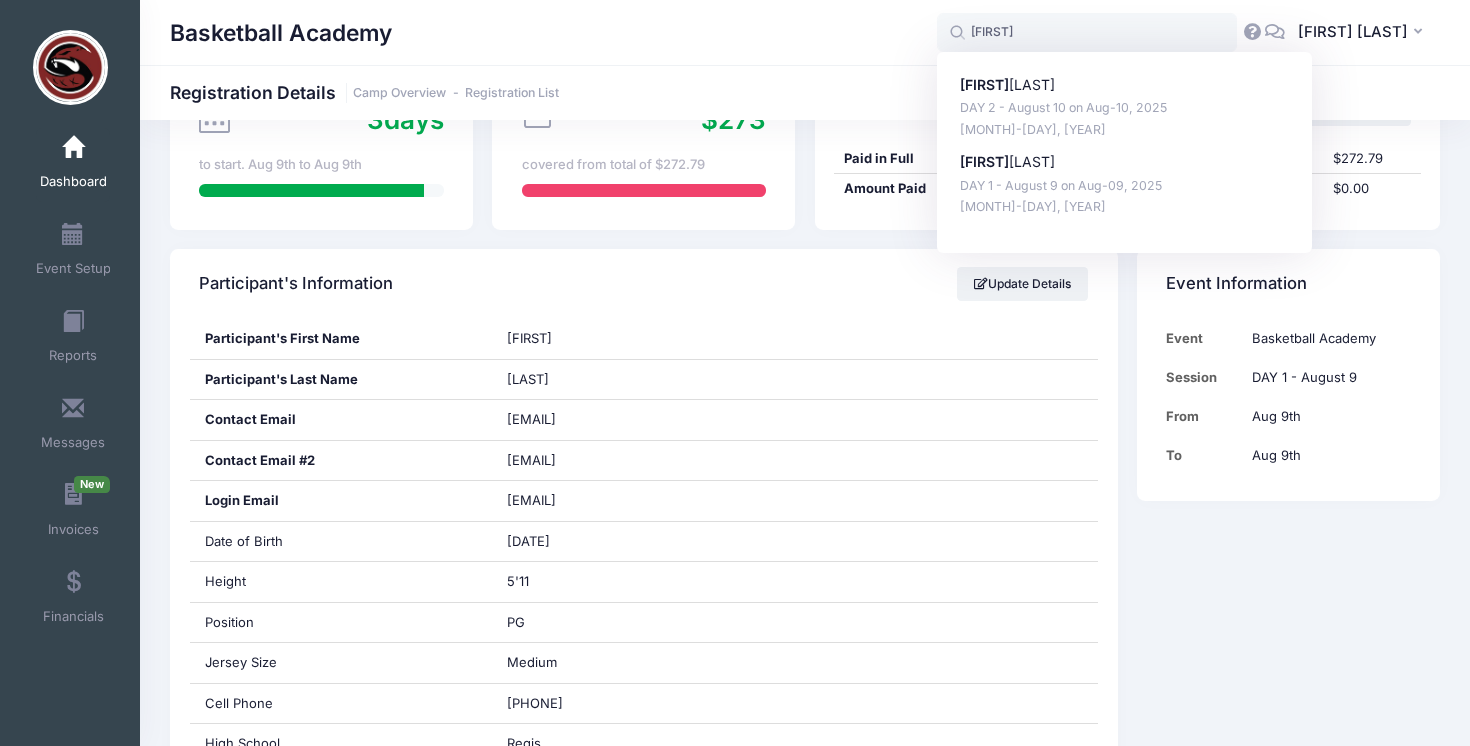 click on "Basketball Academy" at bounding box center [553, 33] 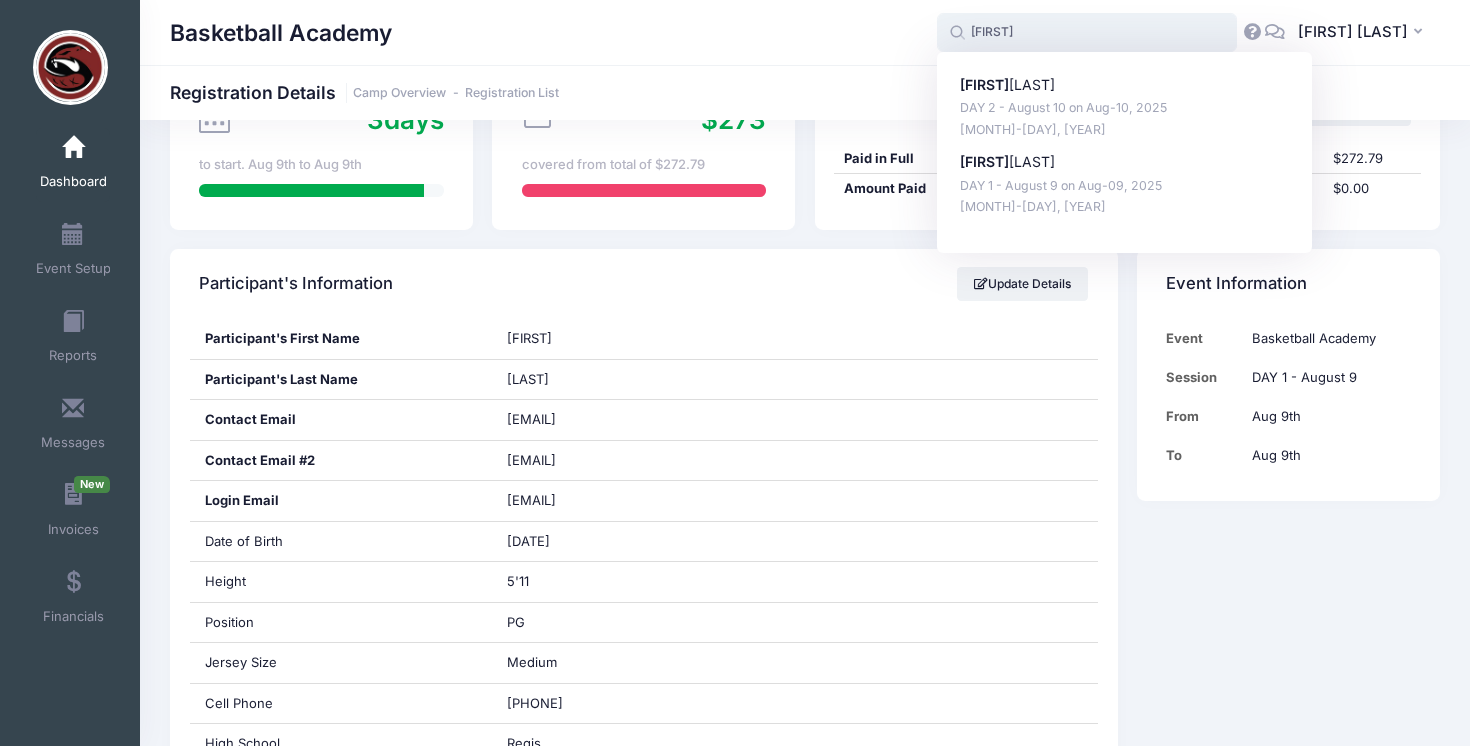 click on "dilan" at bounding box center (1087, 33) 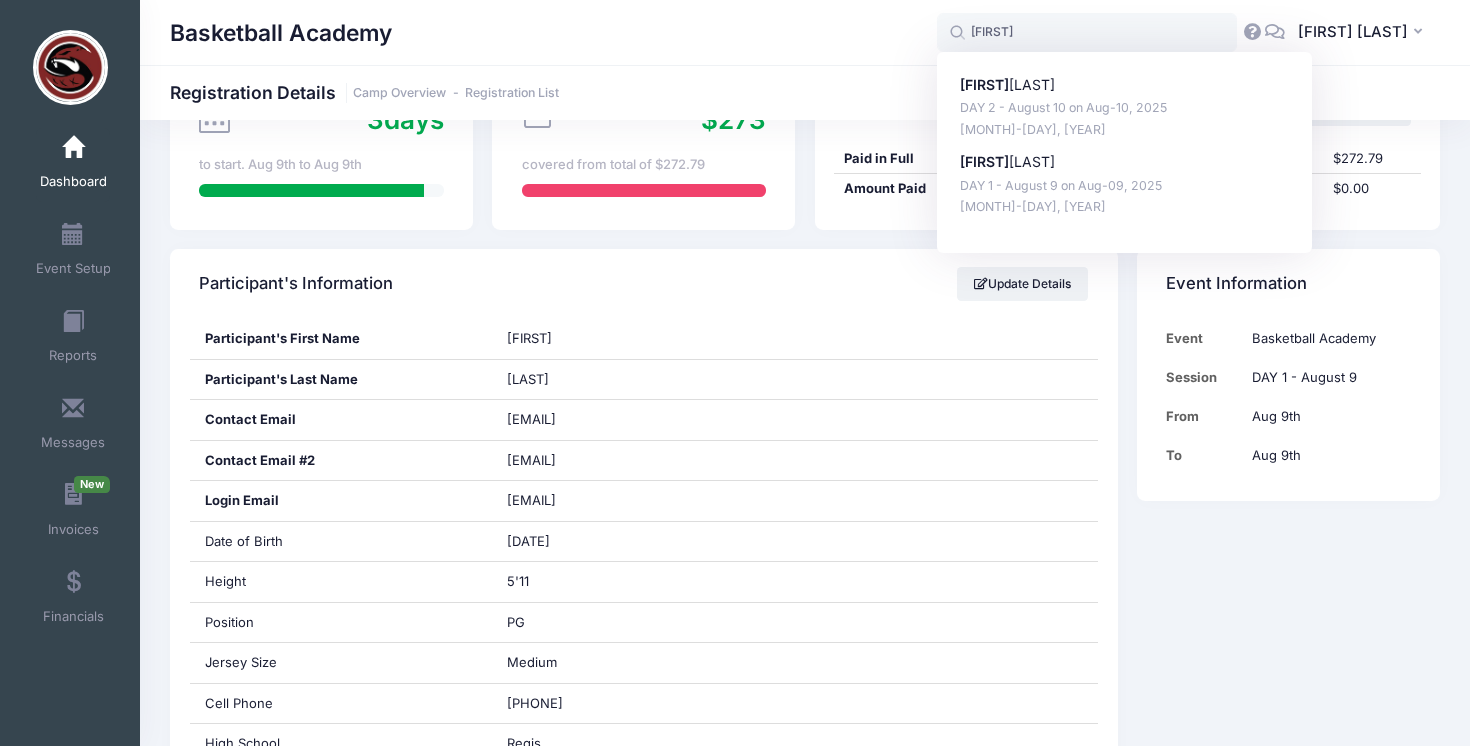 click on "Basketball Academy" at bounding box center (553, 33) 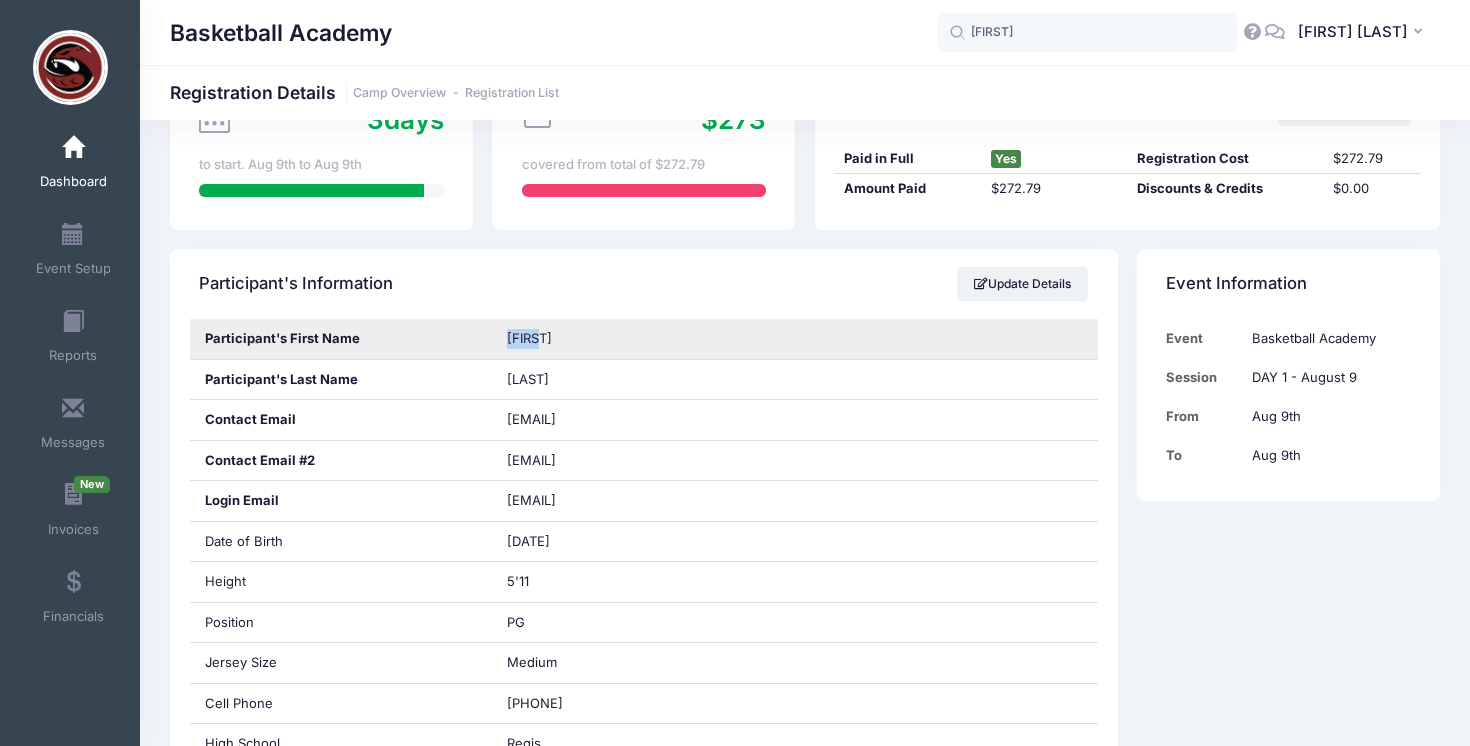 drag, startPoint x: 549, startPoint y: 345, endPoint x: 492, endPoint y: 345, distance: 57 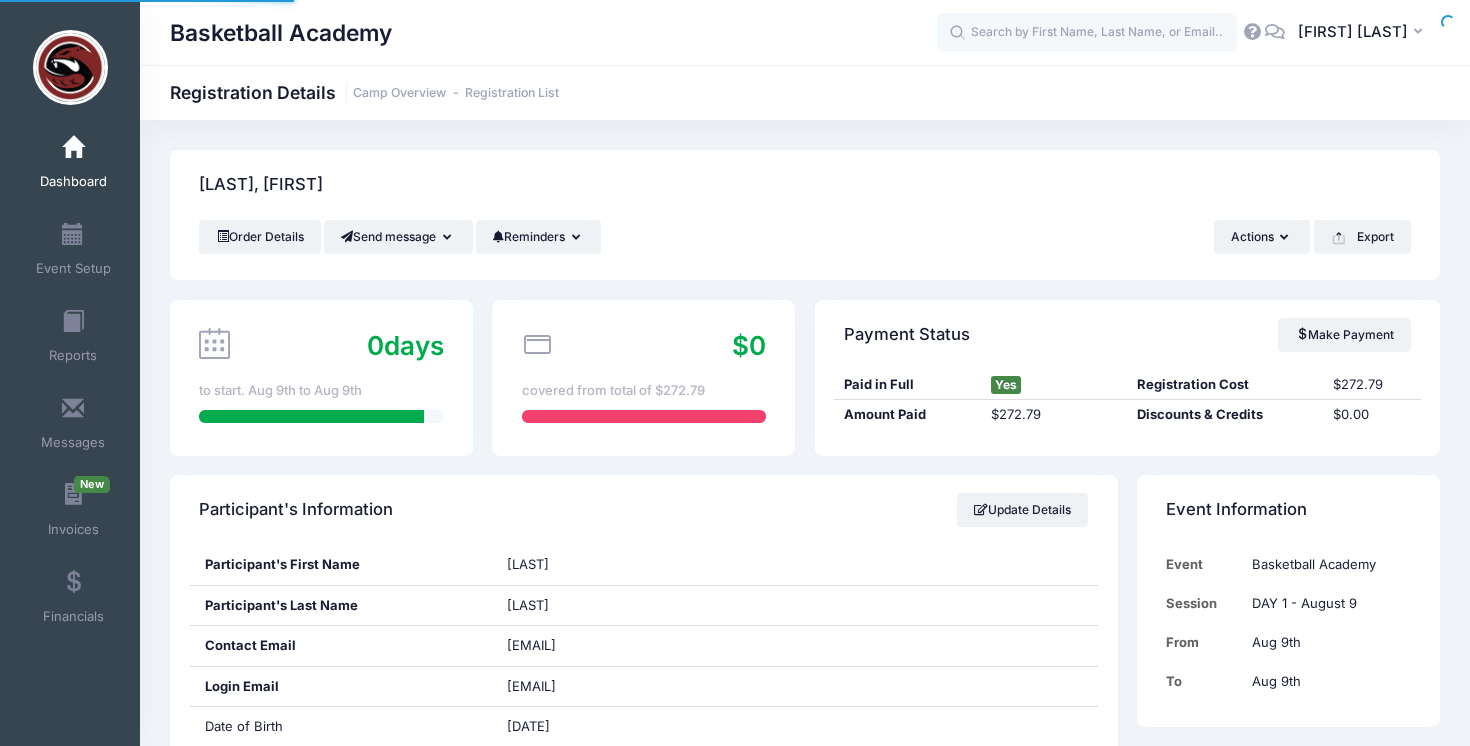 scroll, scrollTop: 0, scrollLeft: 0, axis: both 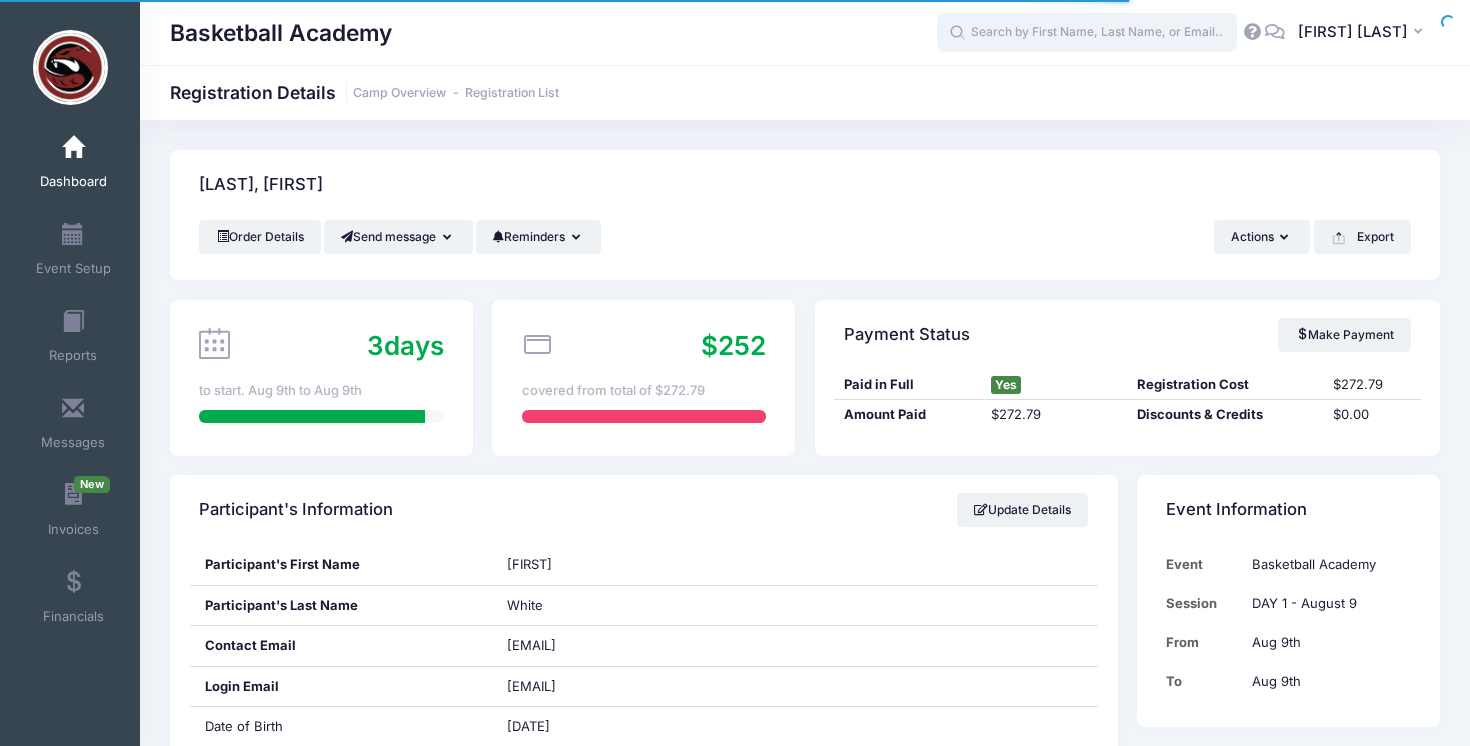 click at bounding box center (1087, 33) 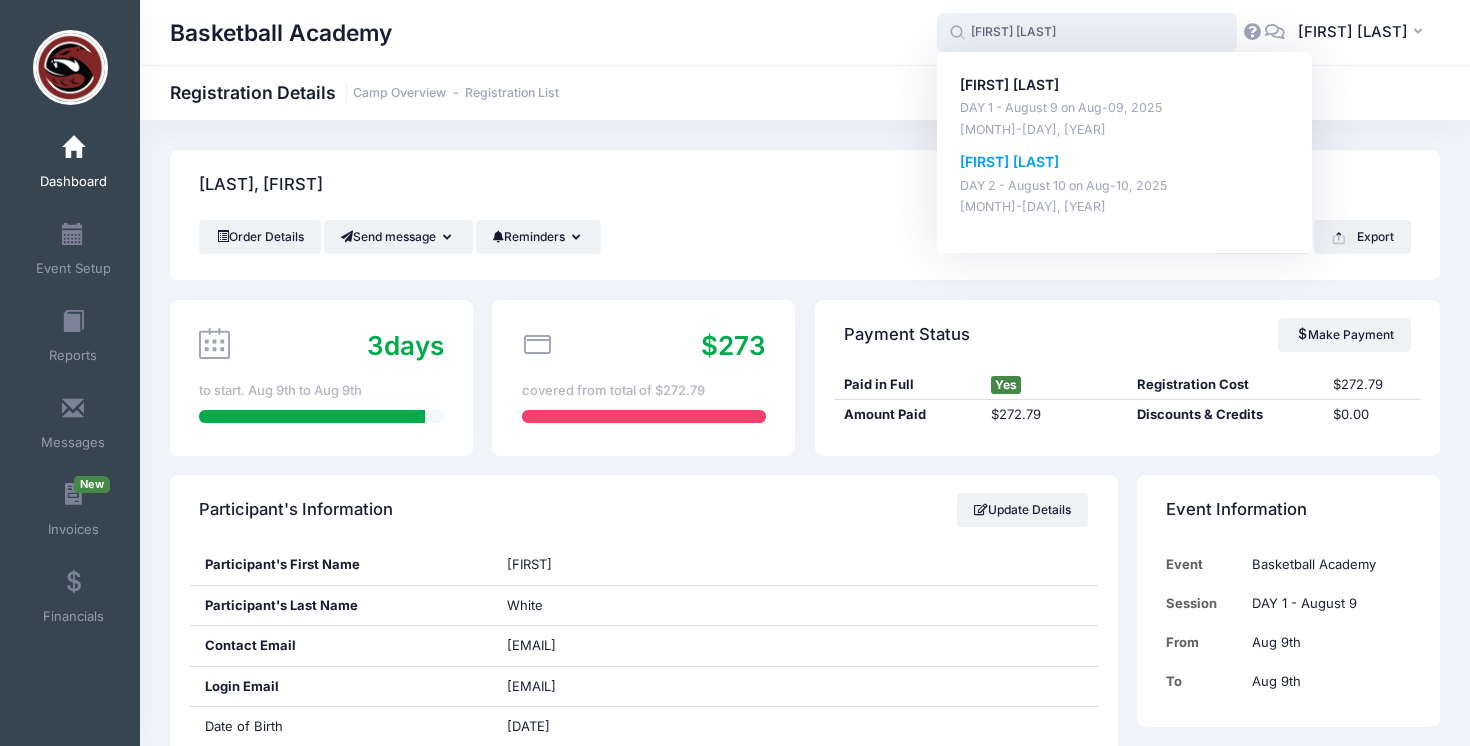 click on "Brandon White" 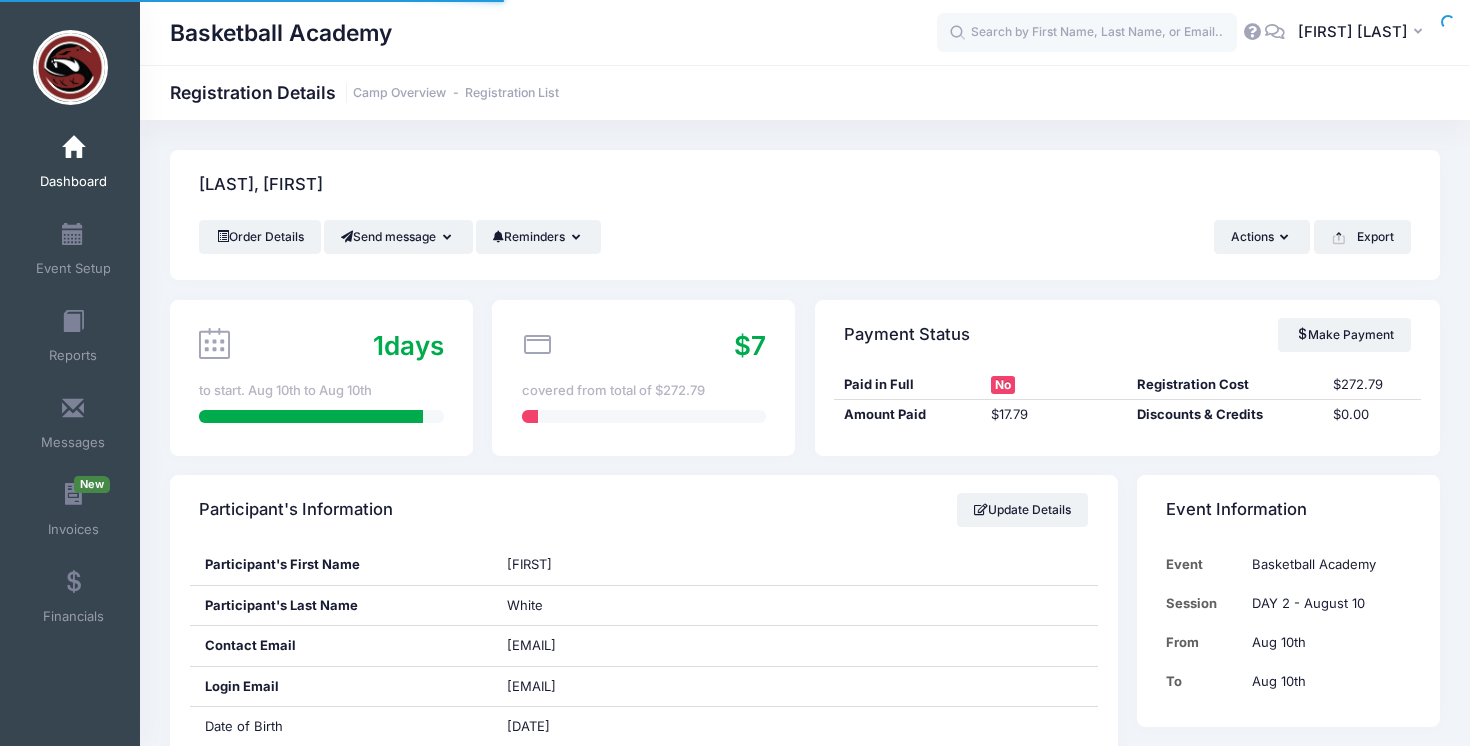 scroll, scrollTop: 0, scrollLeft: 0, axis: both 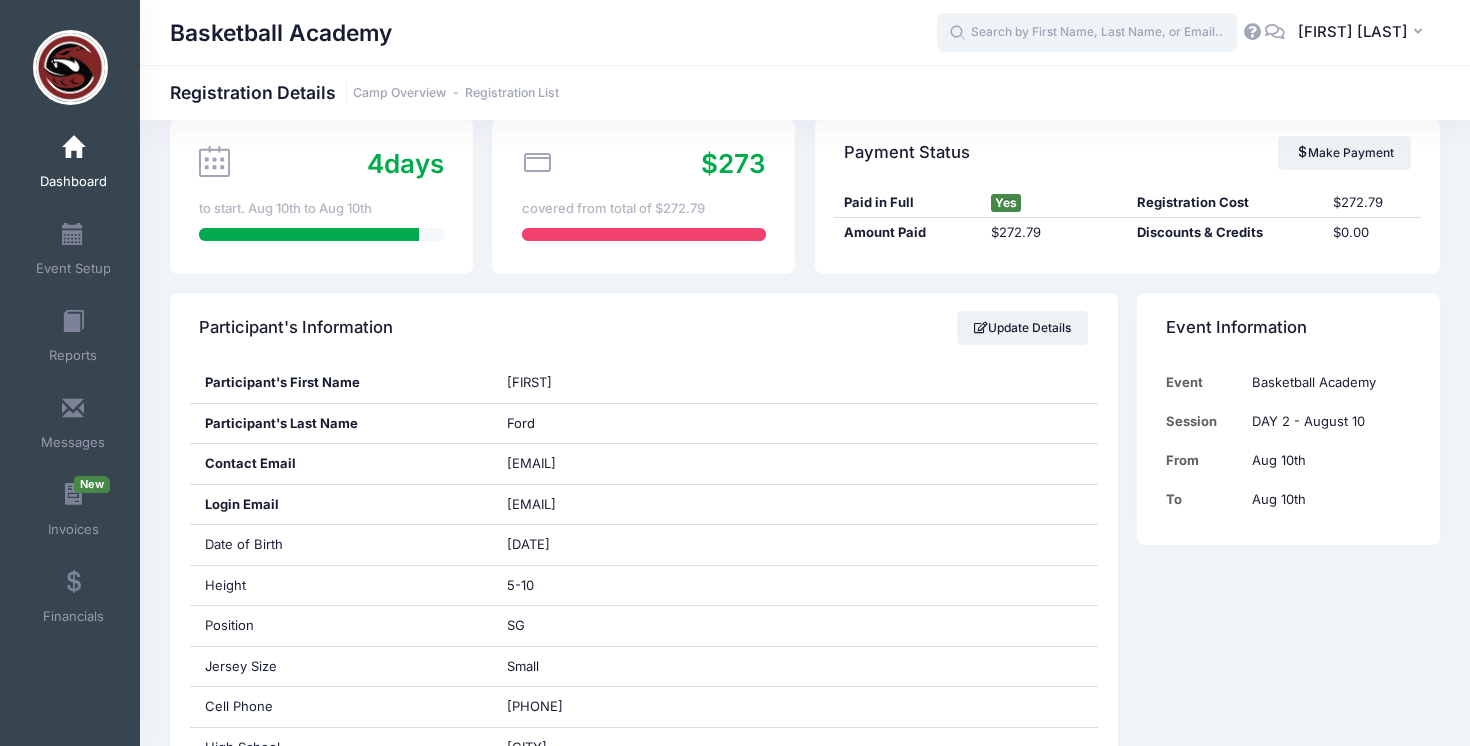 click at bounding box center [1087, 33] 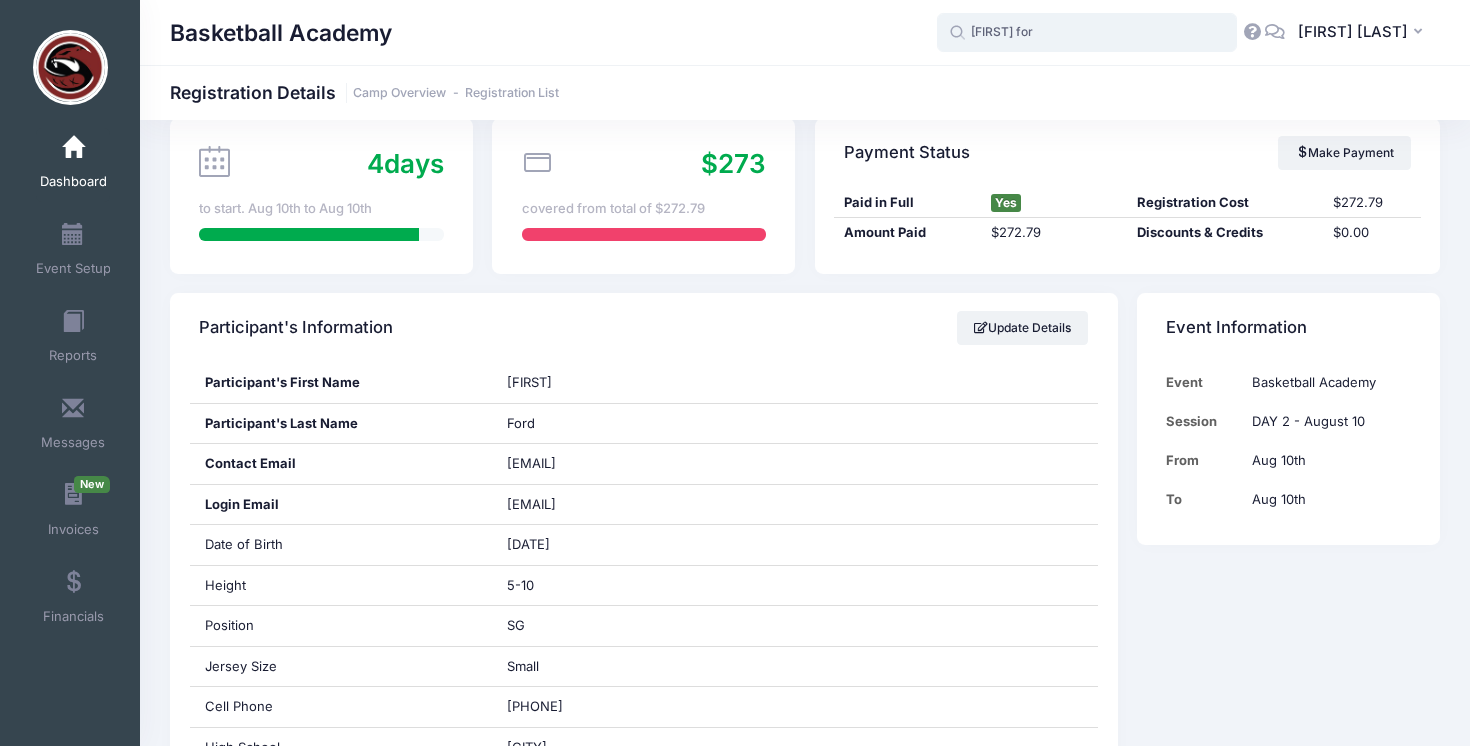 type on "jake ford" 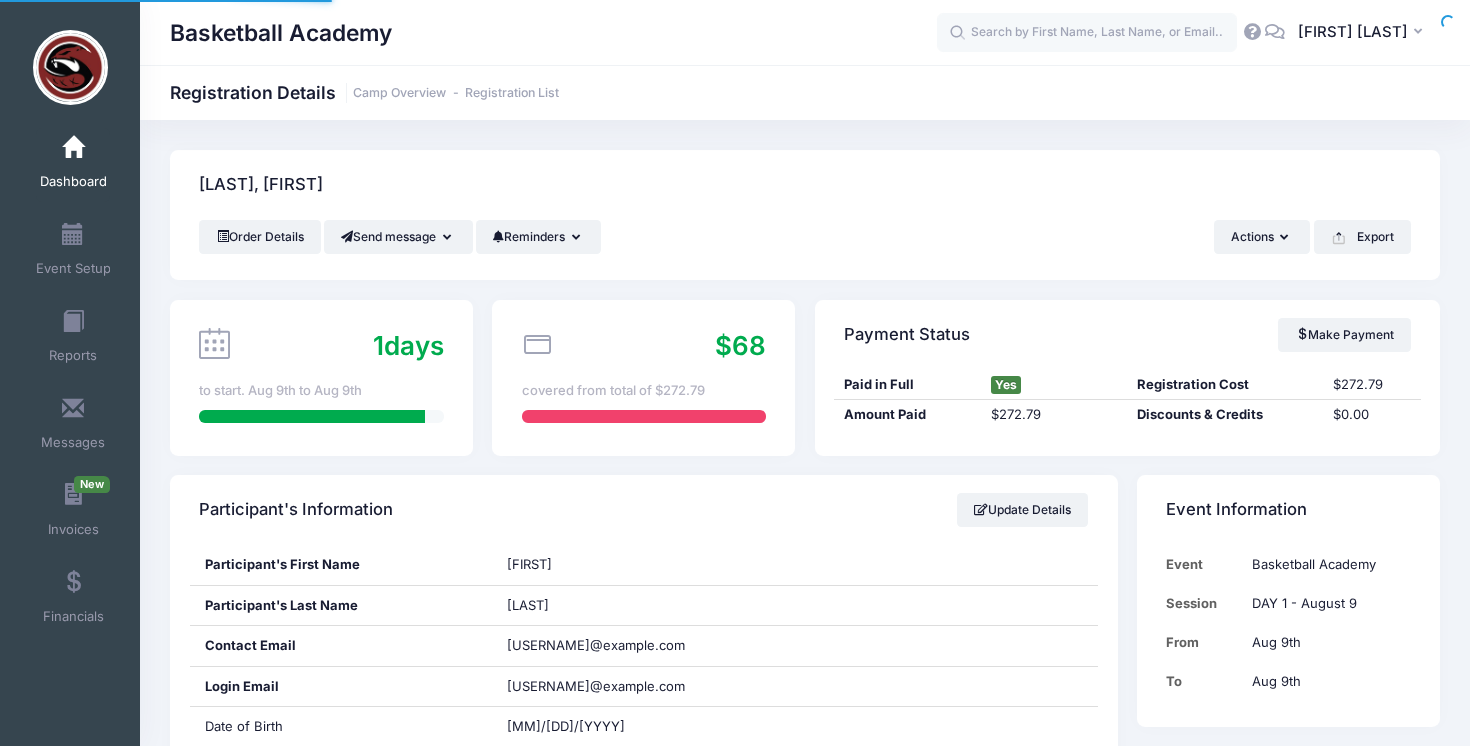 scroll, scrollTop: 0, scrollLeft: 0, axis: both 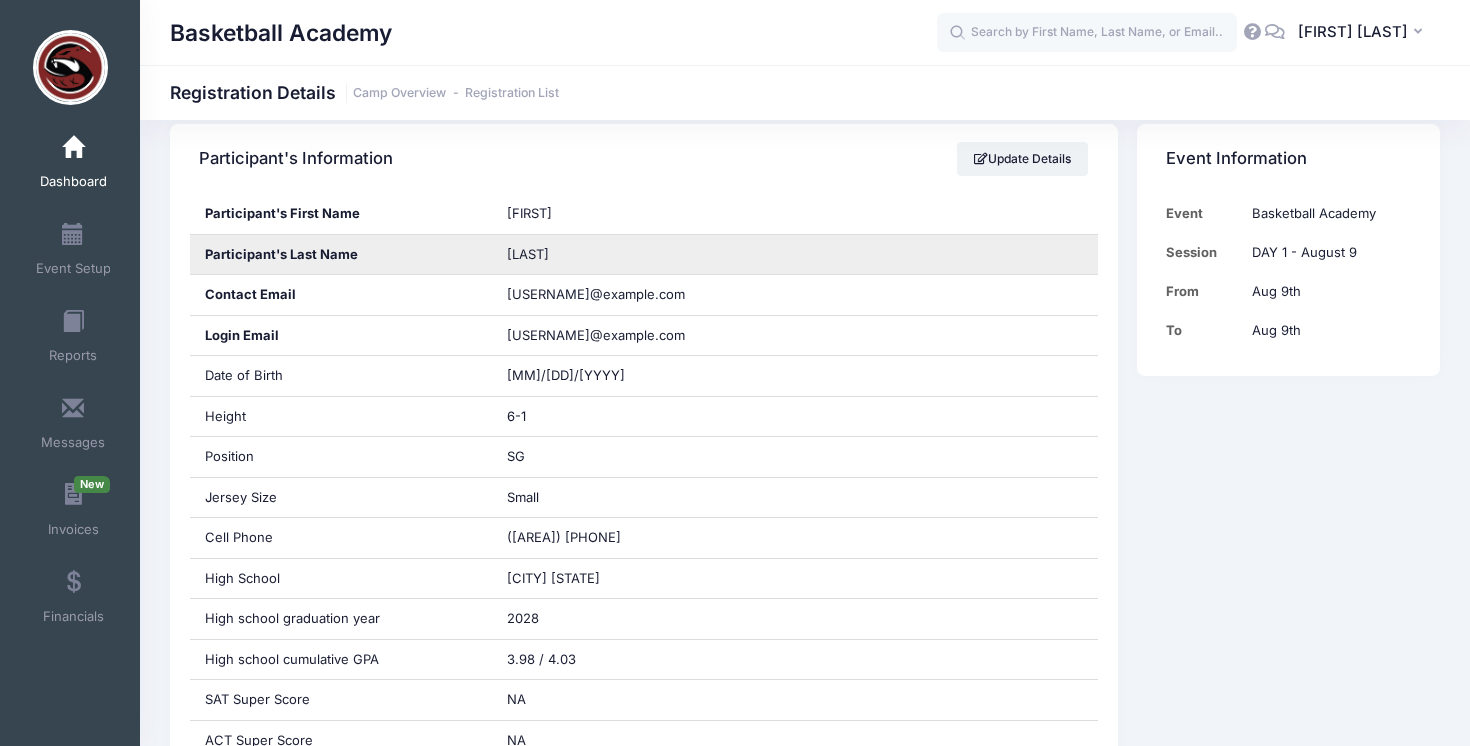 drag, startPoint x: 580, startPoint y: 254, endPoint x: 494, endPoint y: 254, distance: 86 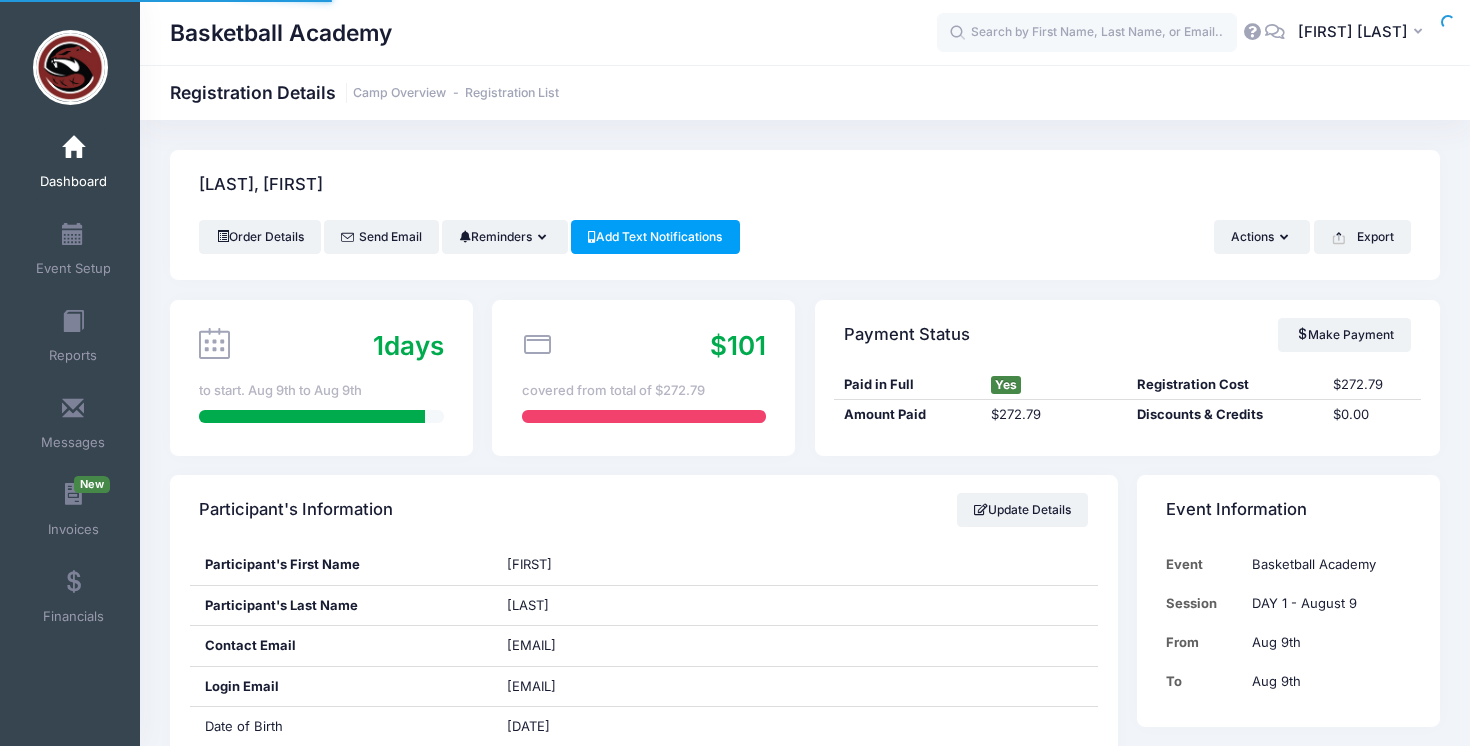 scroll, scrollTop: 0, scrollLeft: 0, axis: both 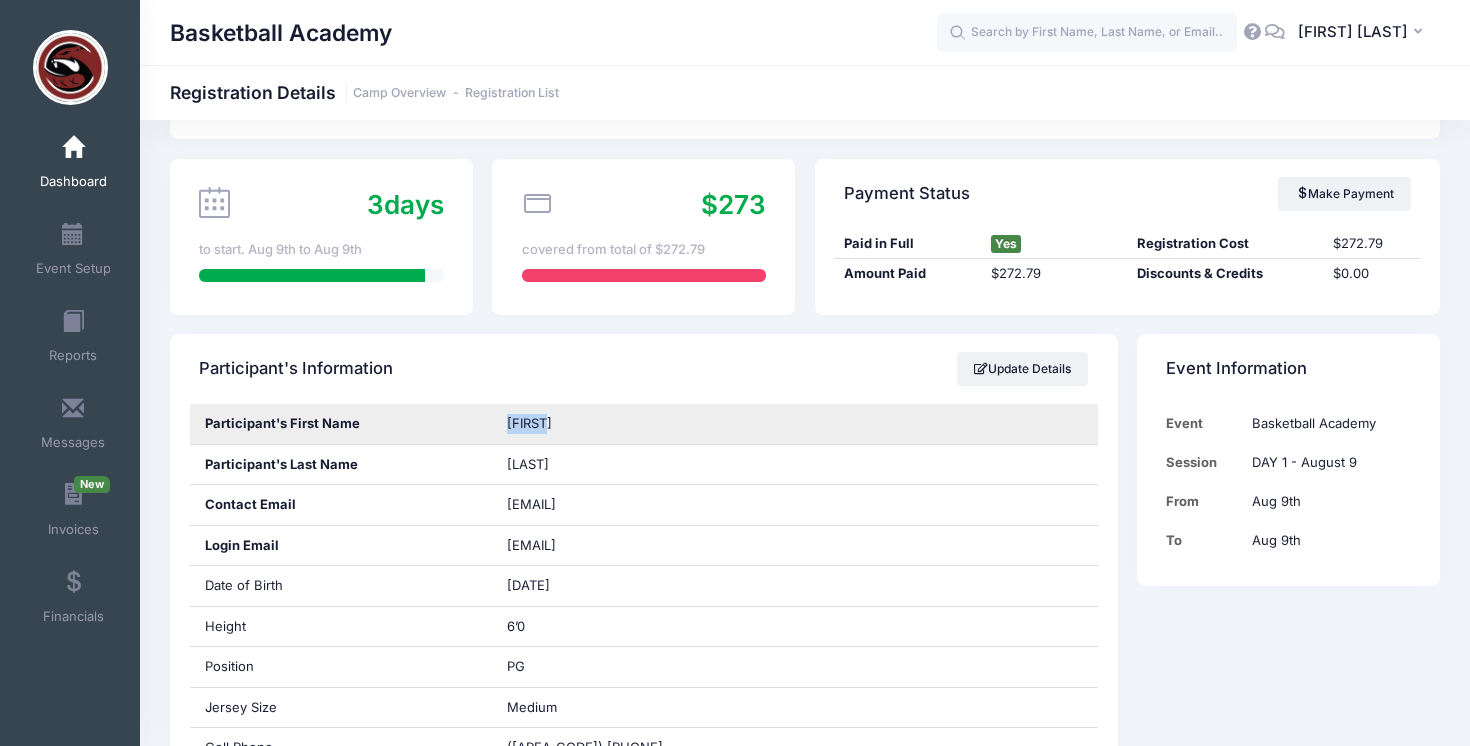 drag, startPoint x: 558, startPoint y: 424, endPoint x: 501, endPoint y: 424, distance: 57 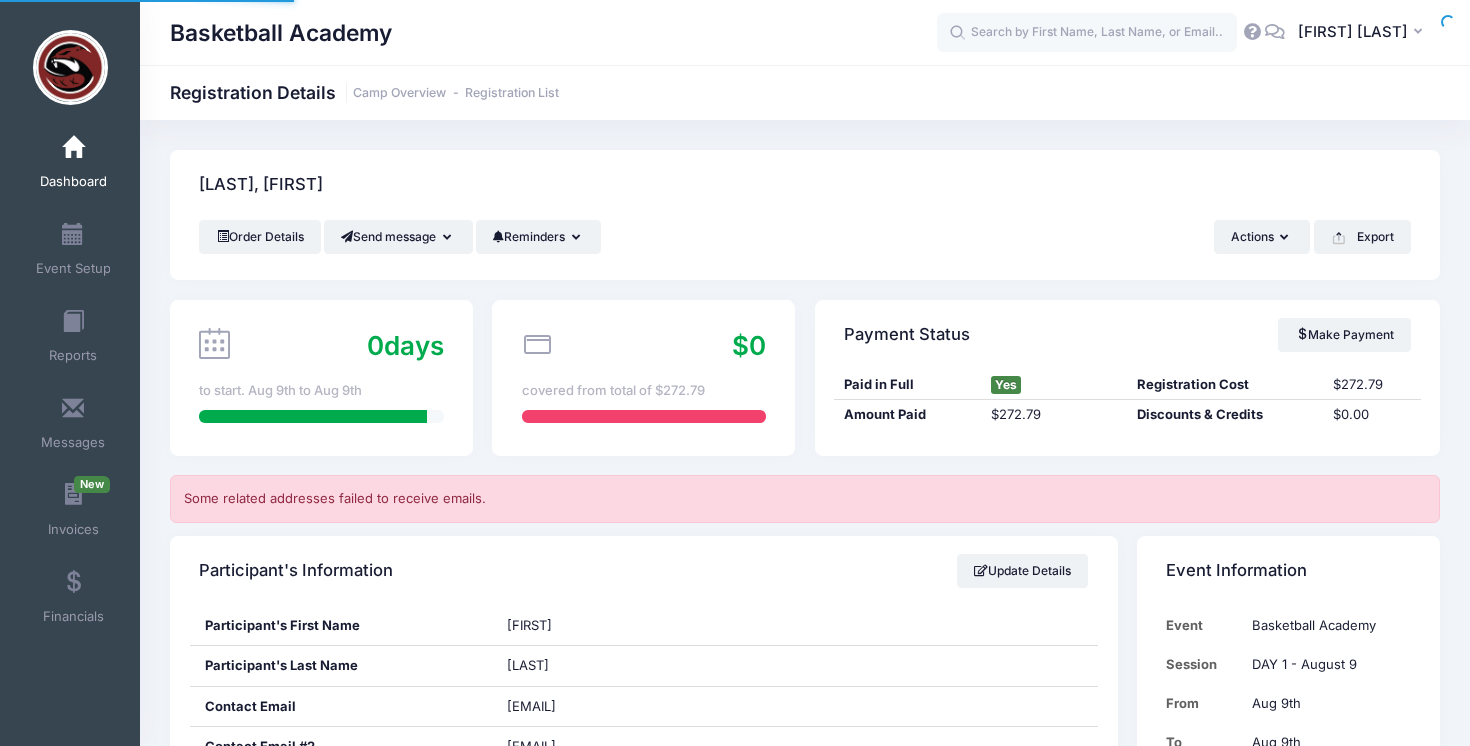 scroll, scrollTop: 0, scrollLeft: 0, axis: both 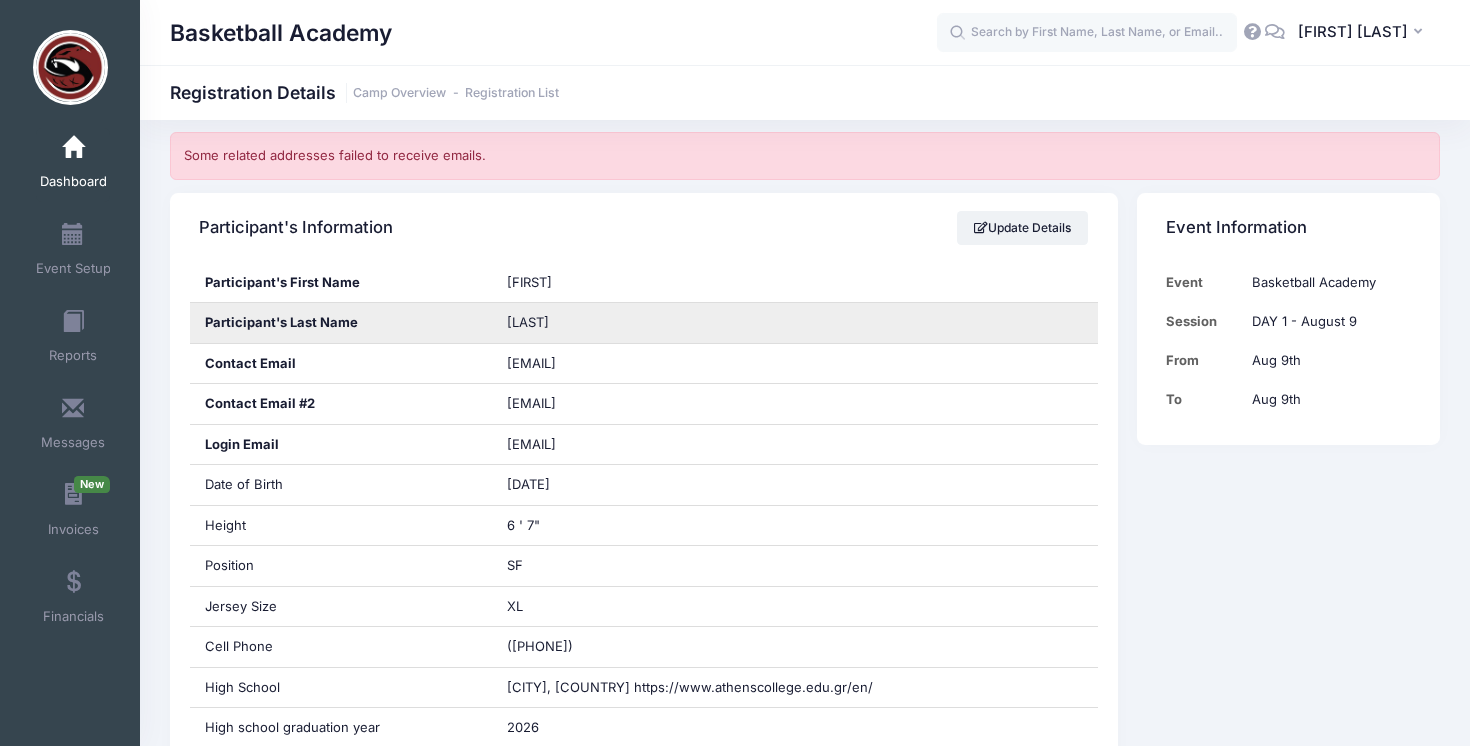drag, startPoint x: 580, startPoint y: 322, endPoint x: 497, endPoint y: 321, distance: 83.00603 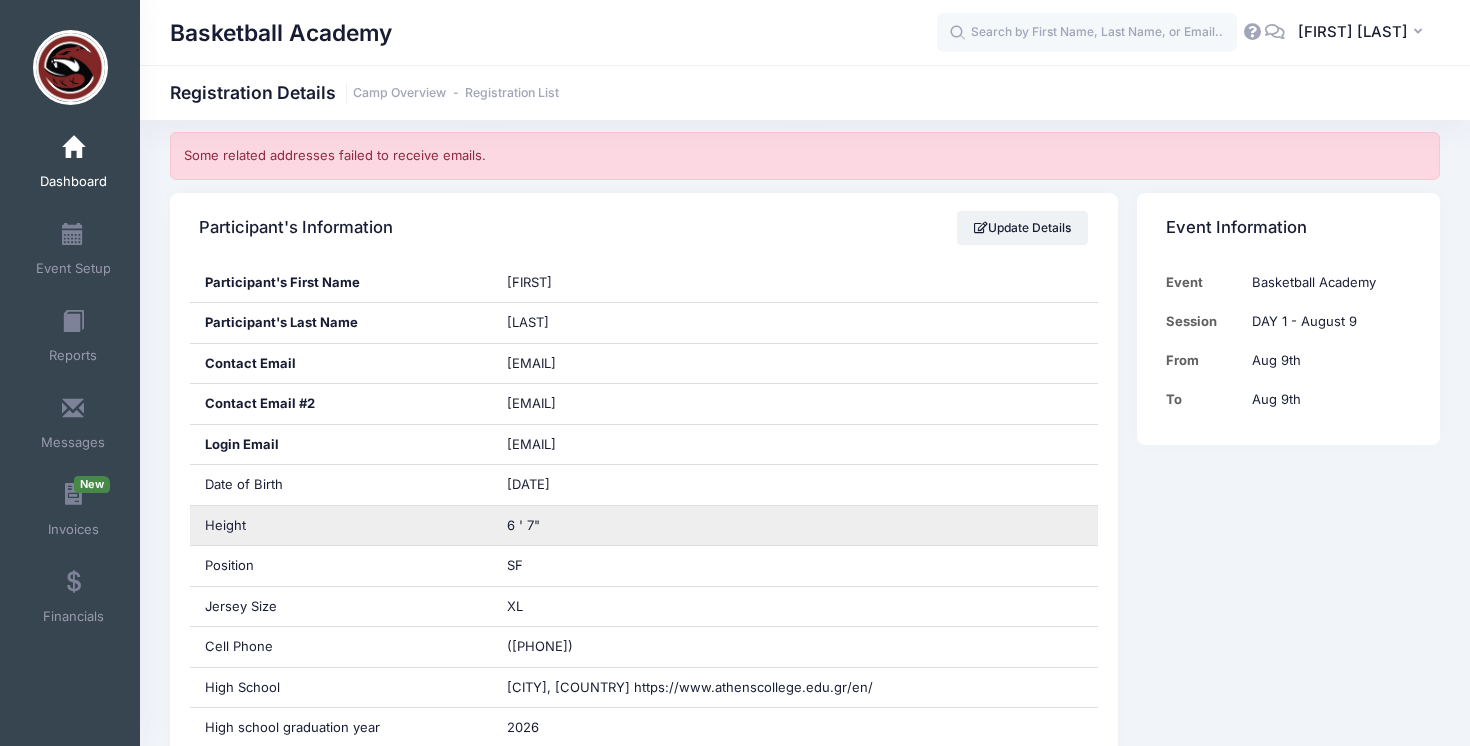 click on "6 ' 7"" at bounding box center [795, 526] 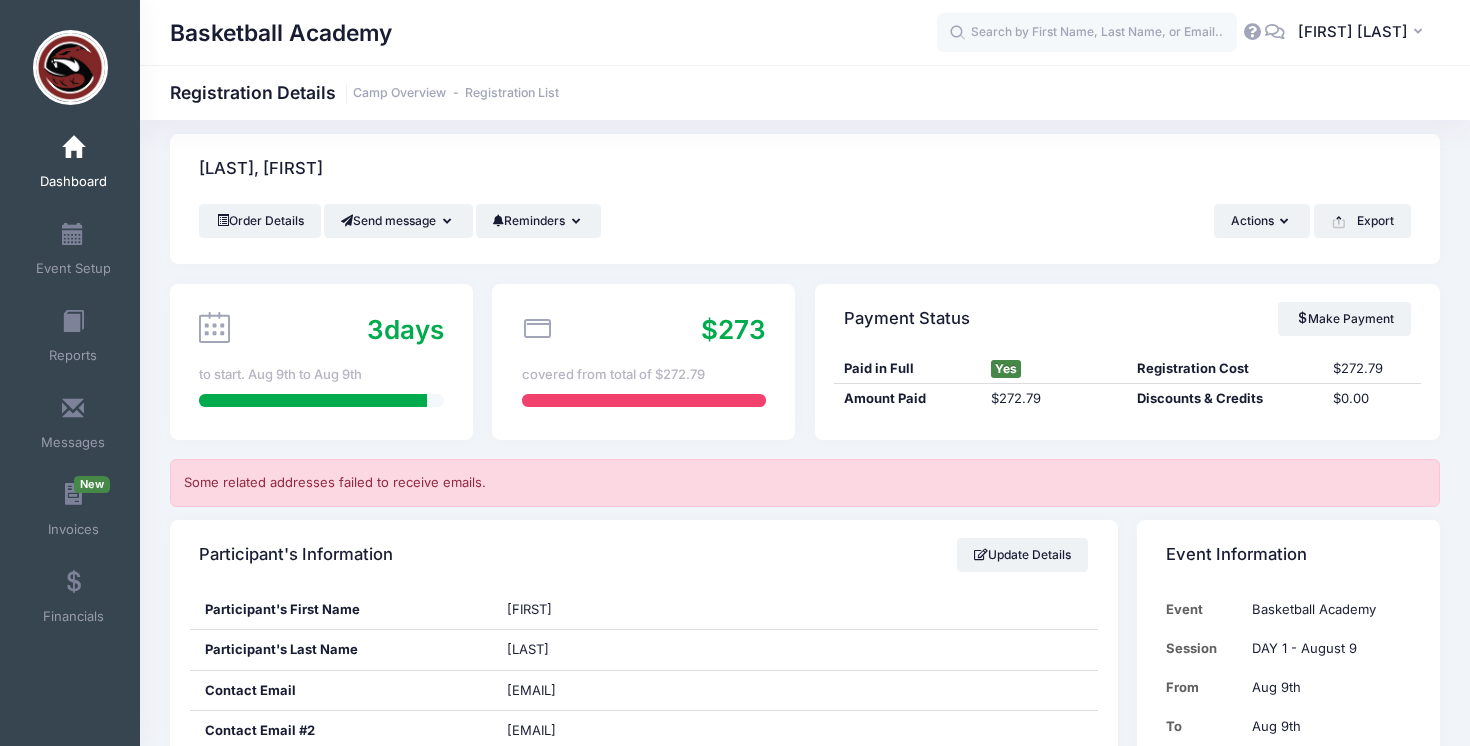 scroll, scrollTop: 0, scrollLeft: 0, axis: both 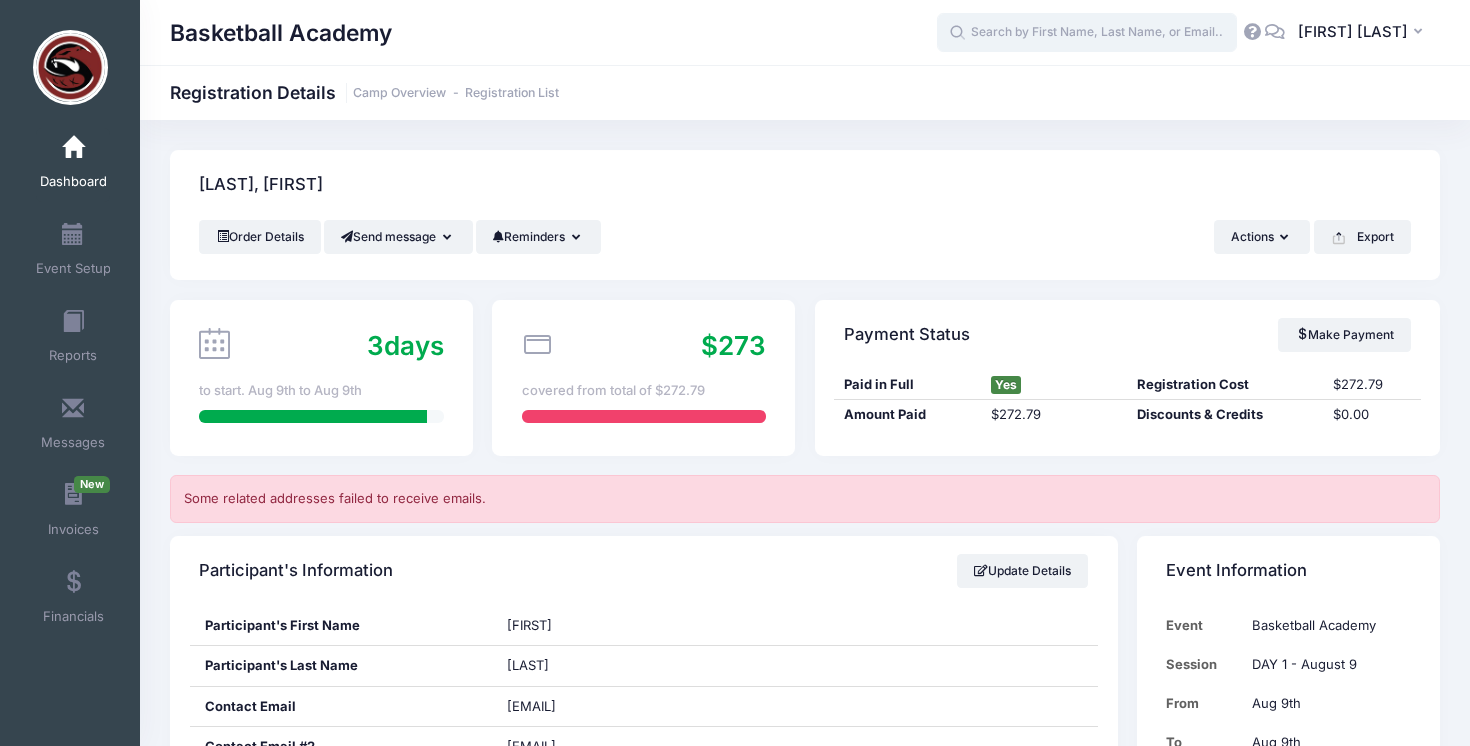 click at bounding box center (1087, 33) 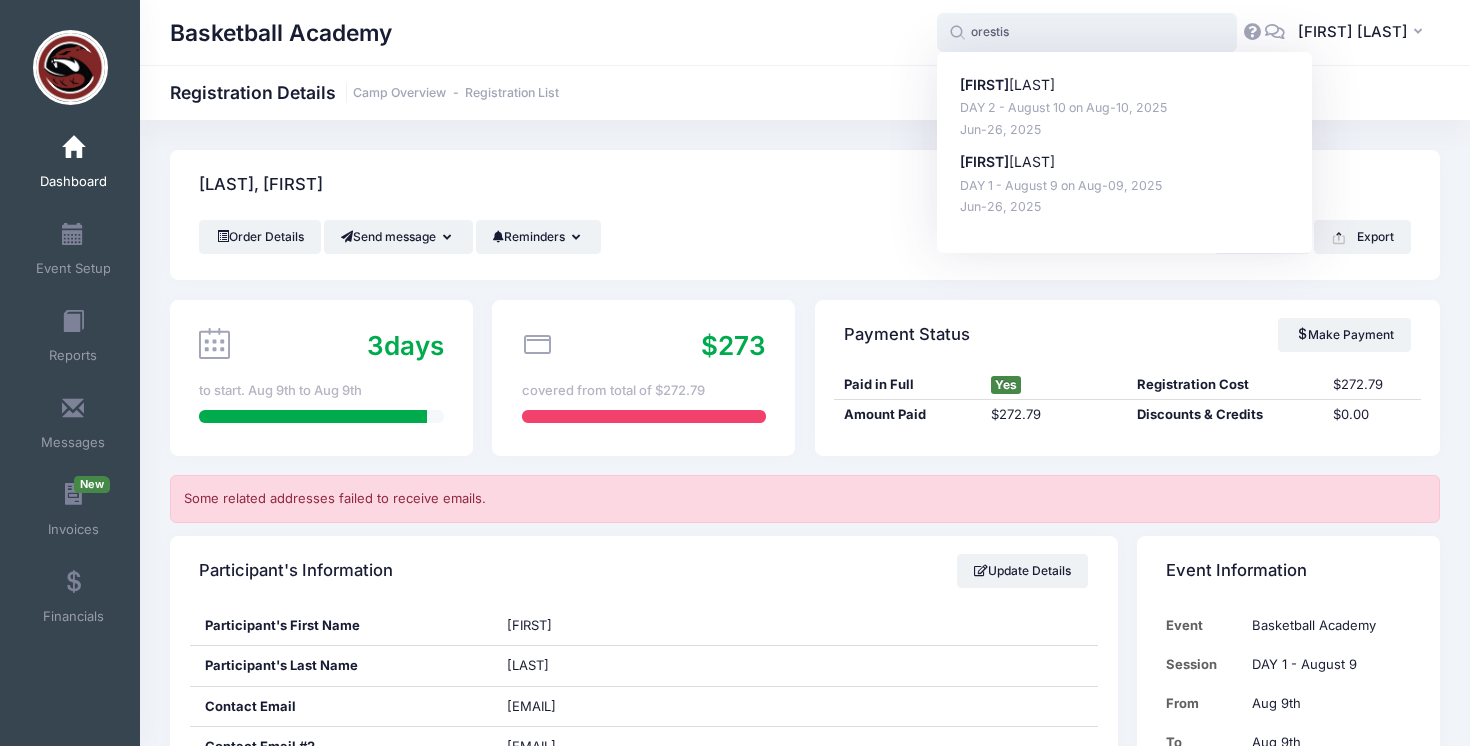 type on "orestis" 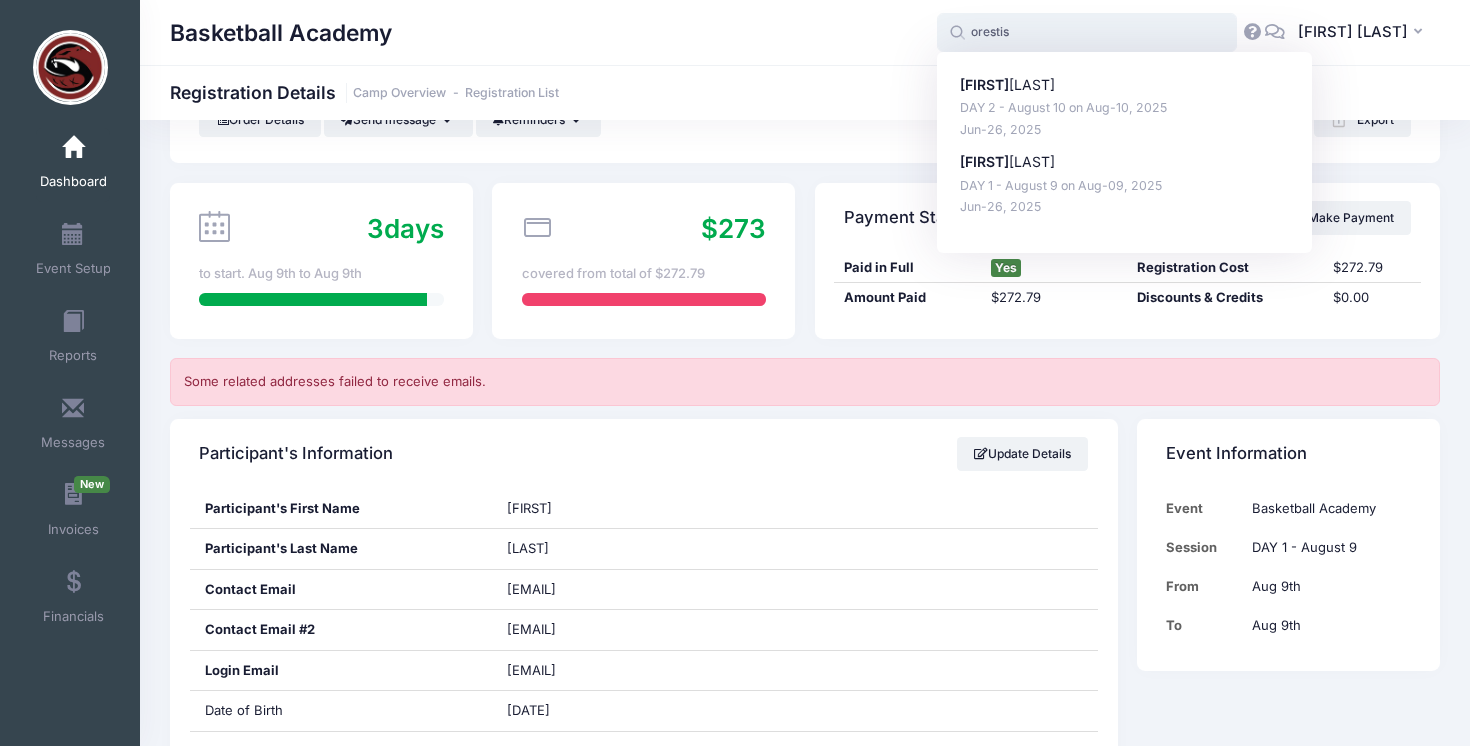 scroll, scrollTop: 133, scrollLeft: 0, axis: vertical 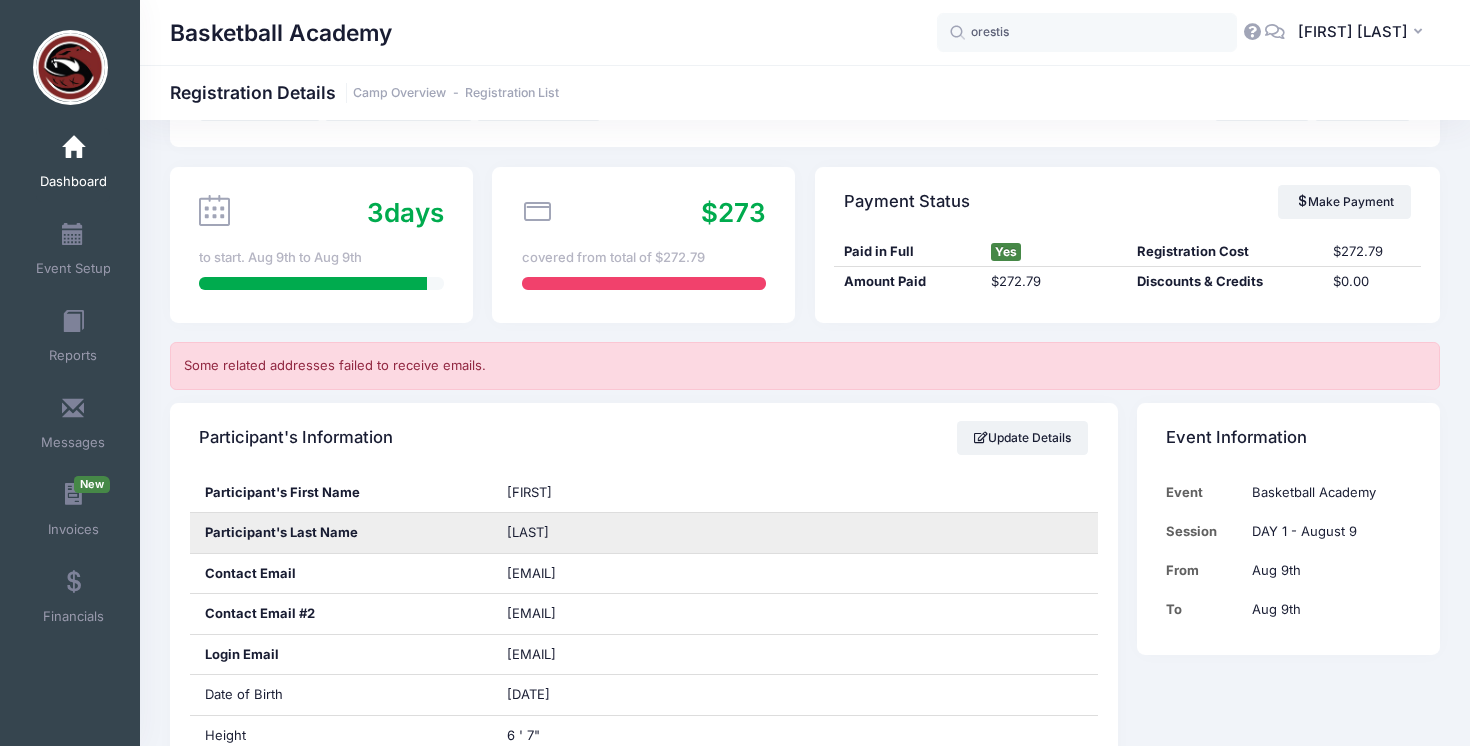 drag, startPoint x: 577, startPoint y: 534, endPoint x: 496, endPoint y: 534, distance: 81 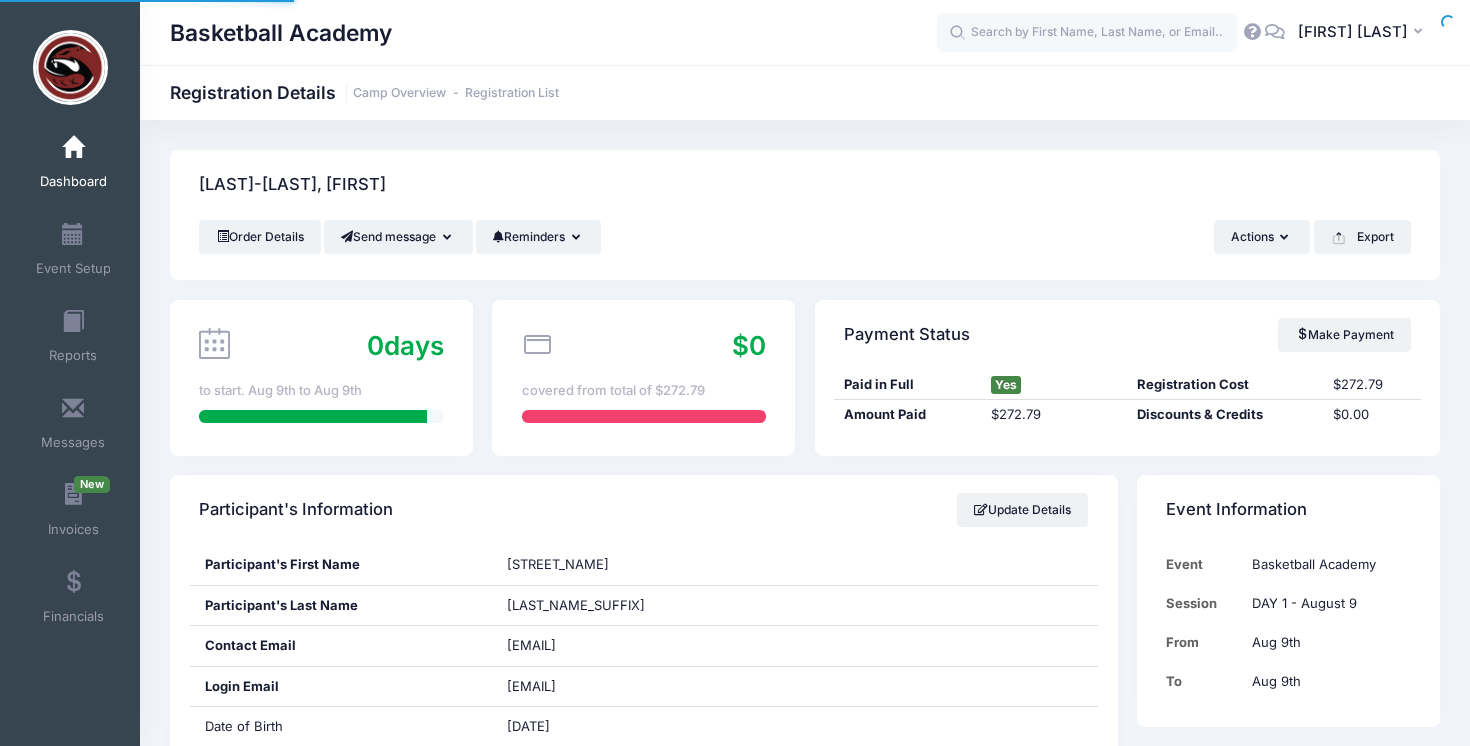 scroll, scrollTop: 0, scrollLeft: 0, axis: both 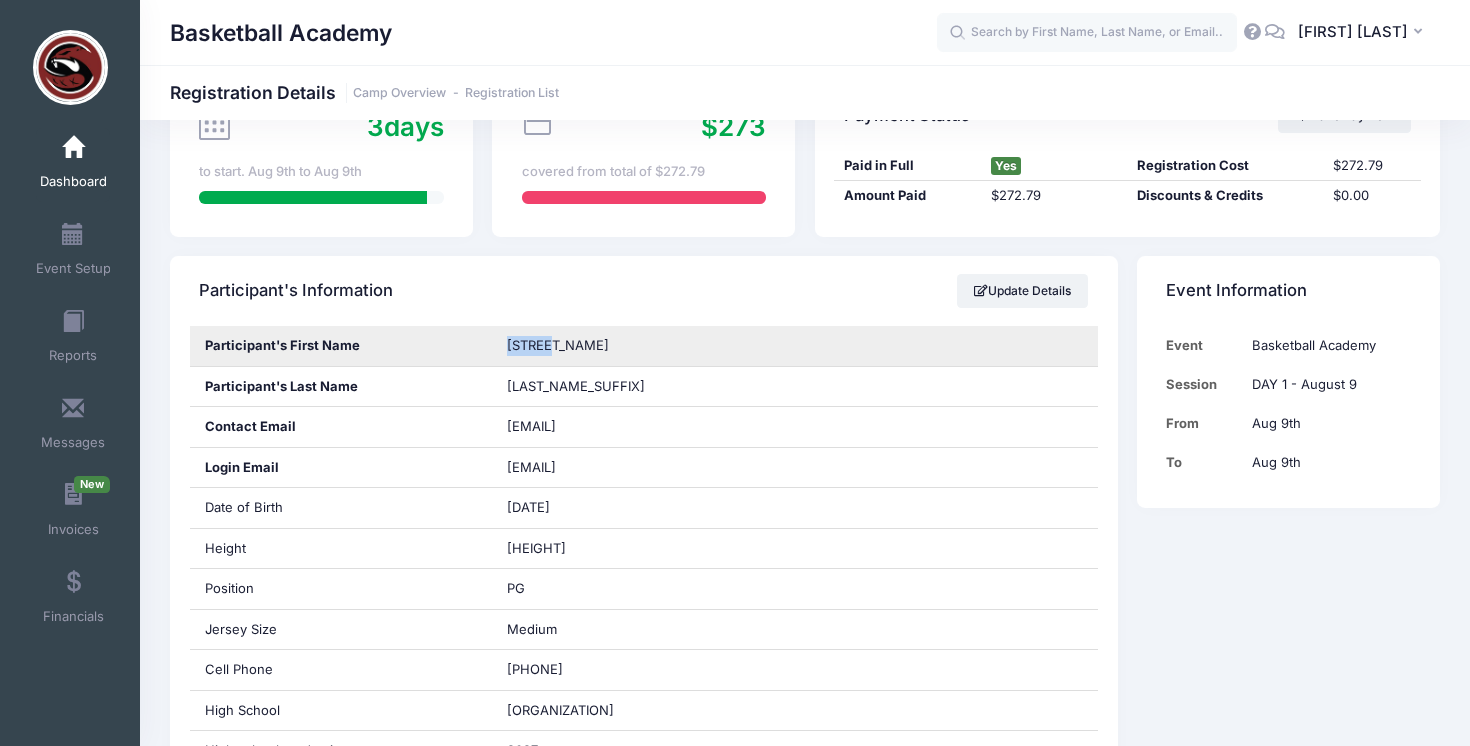 drag, startPoint x: 573, startPoint y: 344, endPoint x: 488, endPoint y: 346, distance: 85.02353 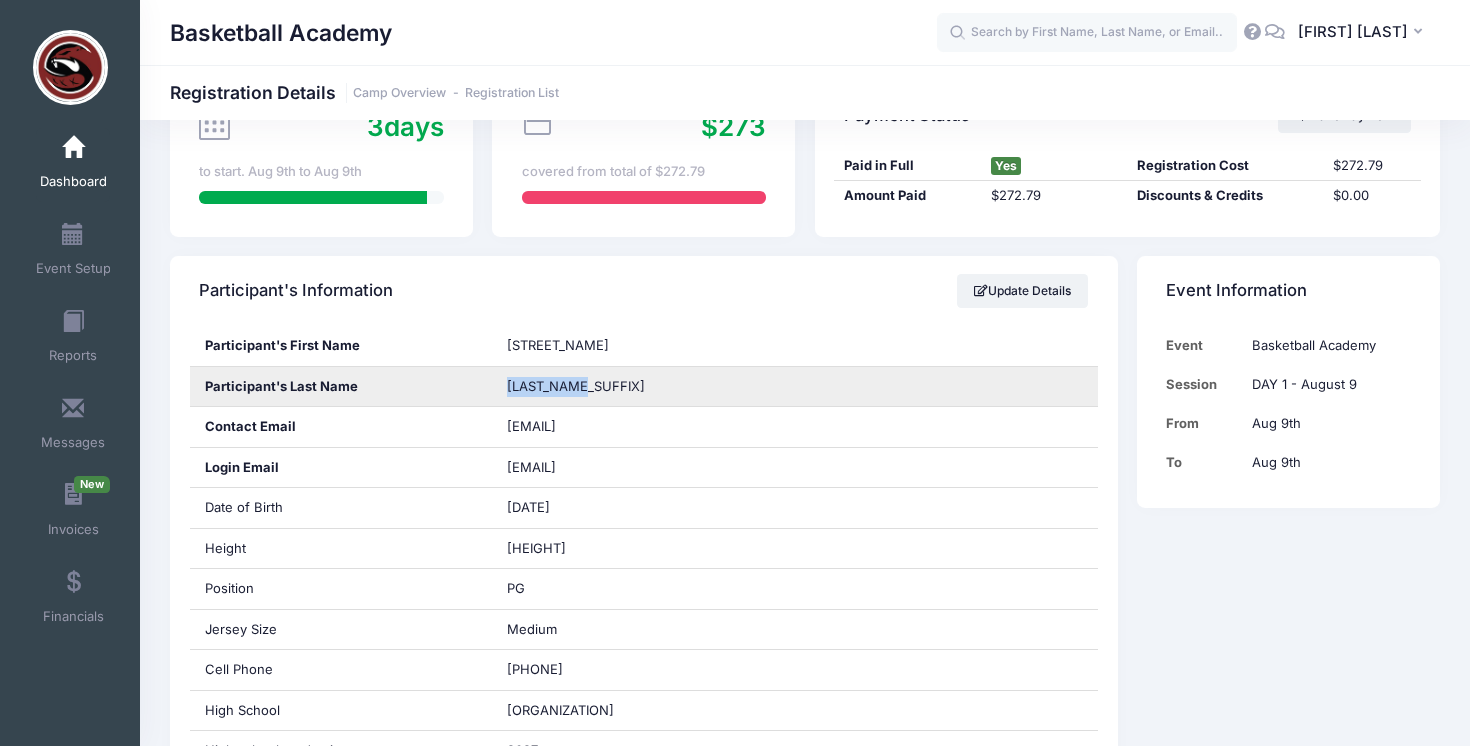 drag, startPoint x: 526, startPoint y: 384, endPoint x: 484, endPoint y: 384, distance: 42 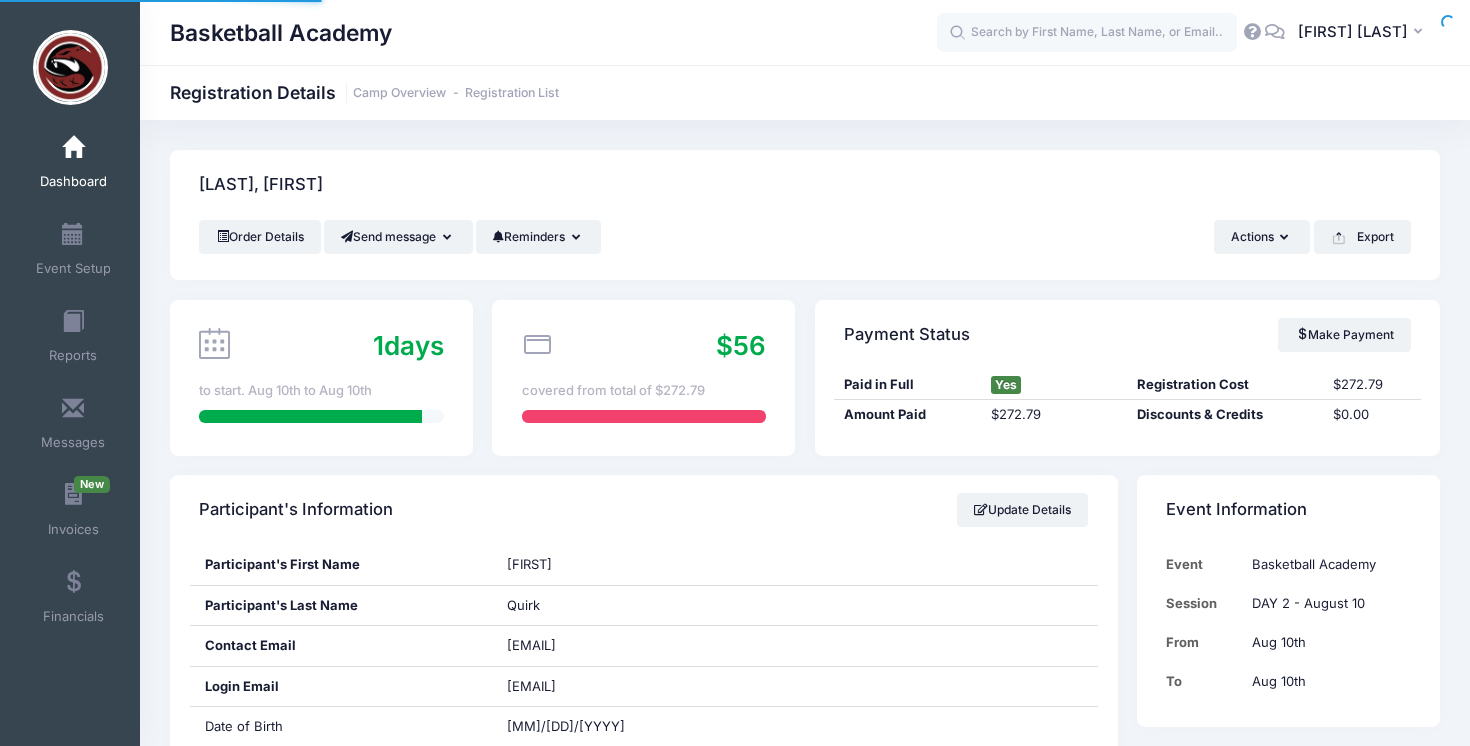 scroll, scrollTop: 0, scrollLeft: 0, axis: both 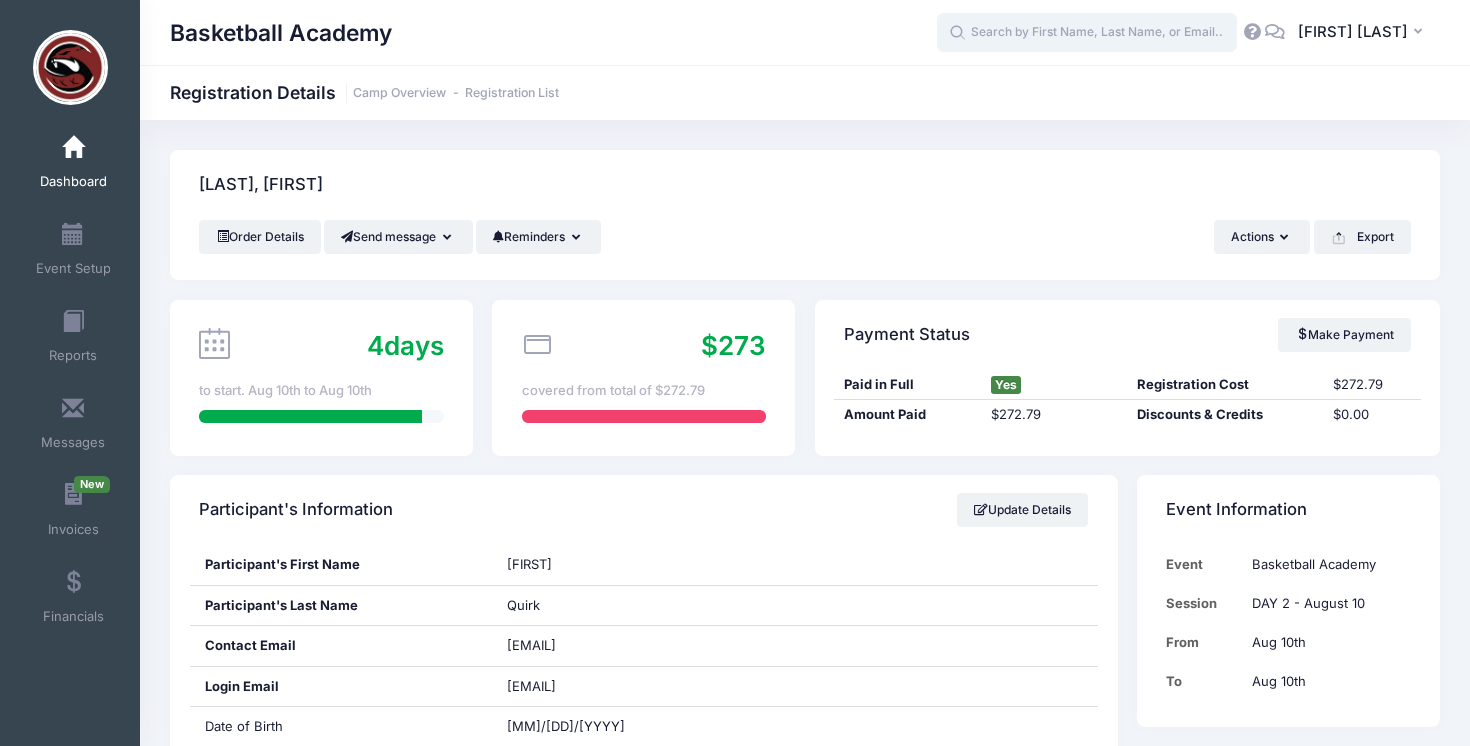 click at bounding box center (1087, 33) 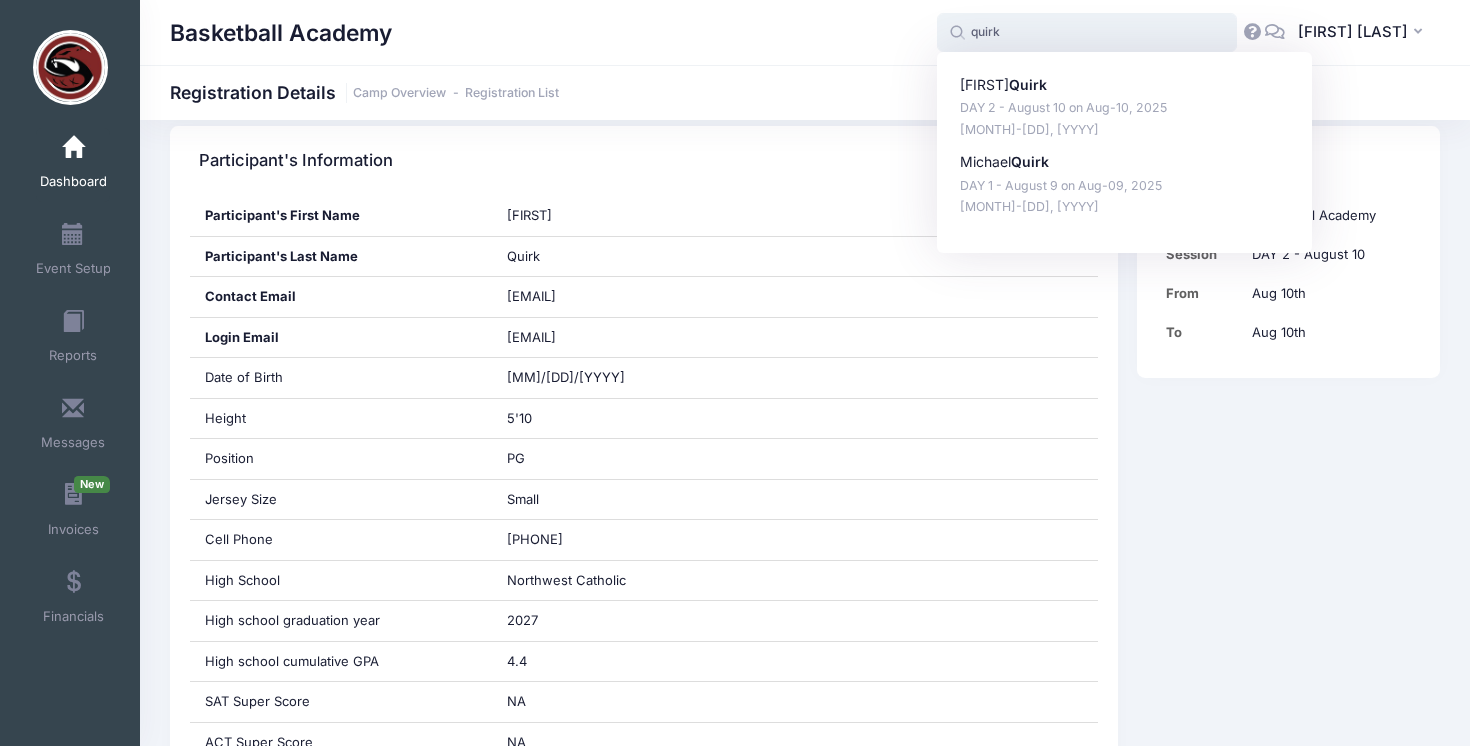 scroll, scrollTop: 367, scrollLeft: 0, axis: vertical 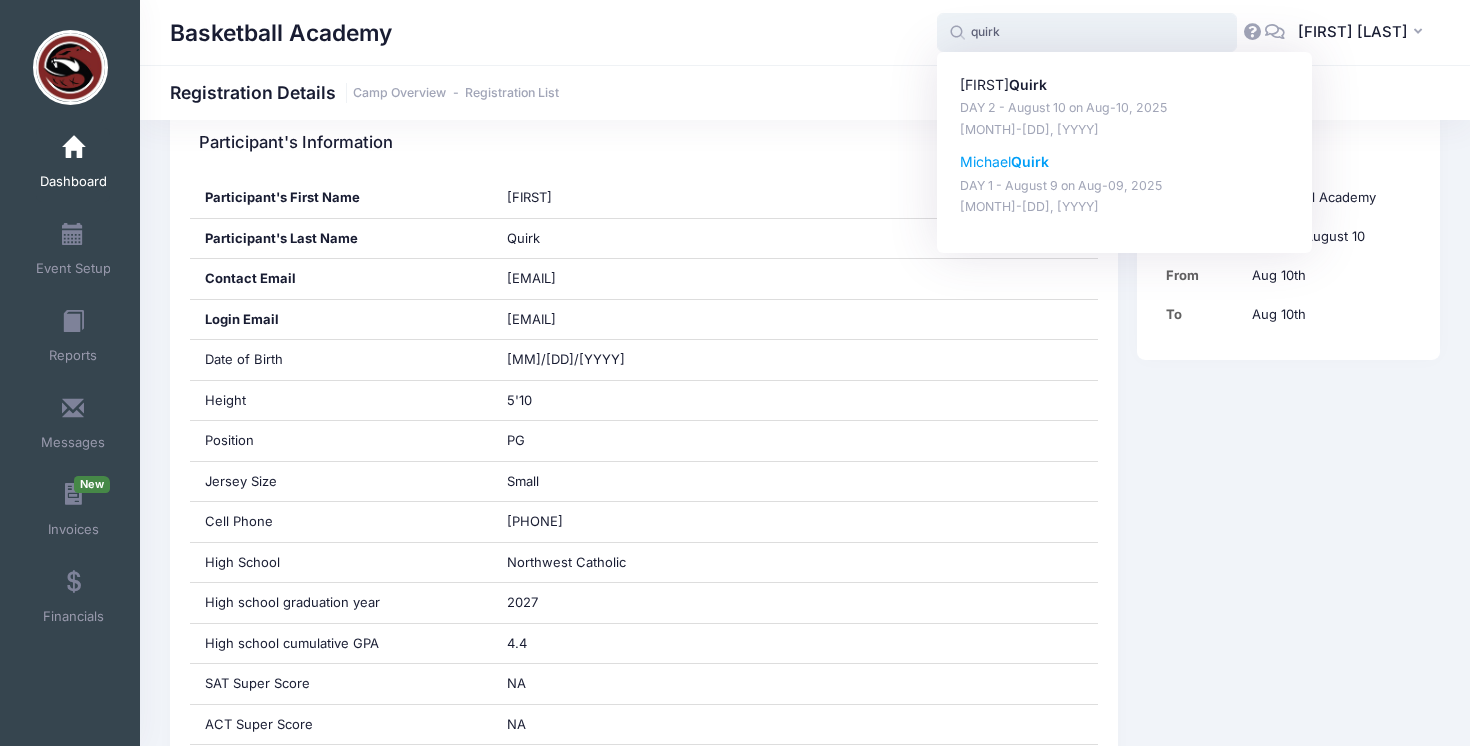click on "Michael  Quirk" at bounding box center (1125, 162) 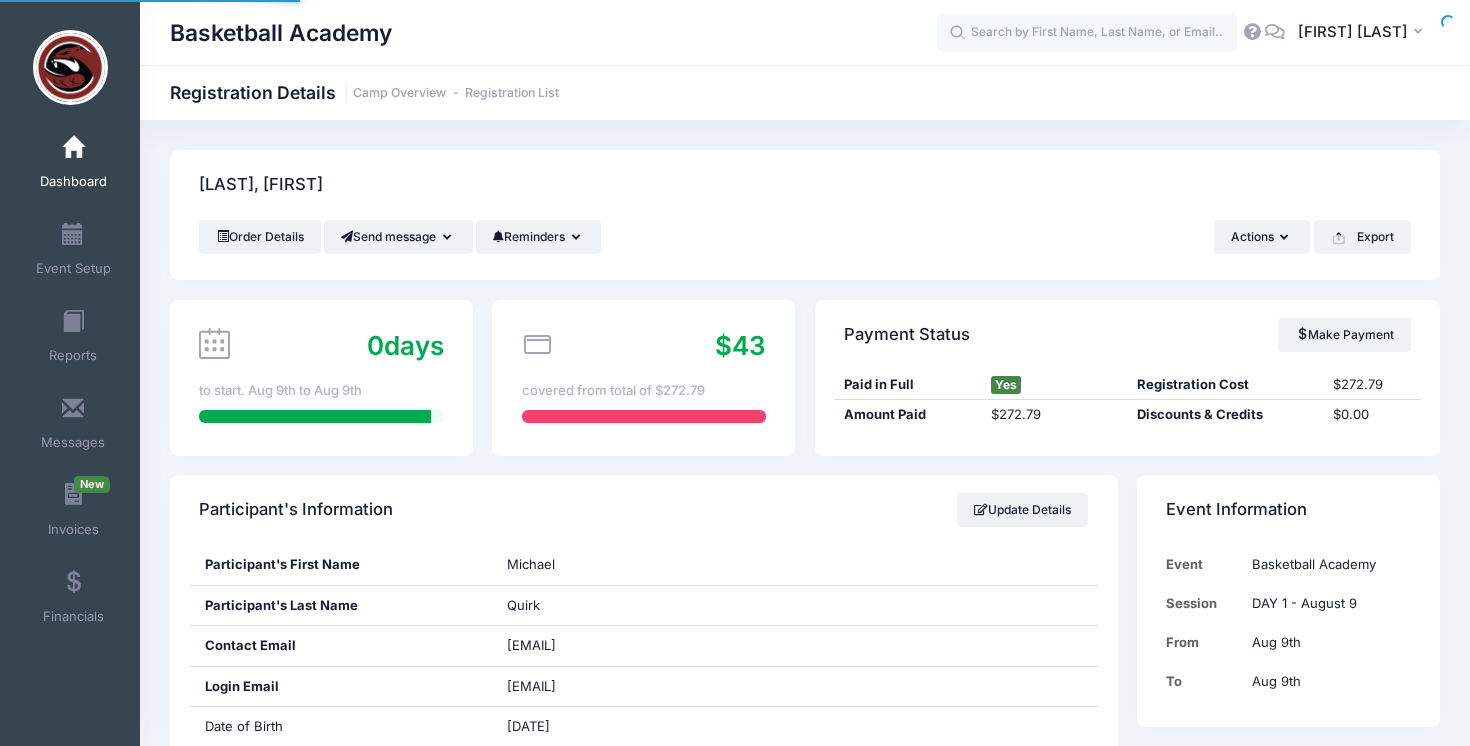 scroll, scrollTop: 0, scrollLeft: 0, axis: both 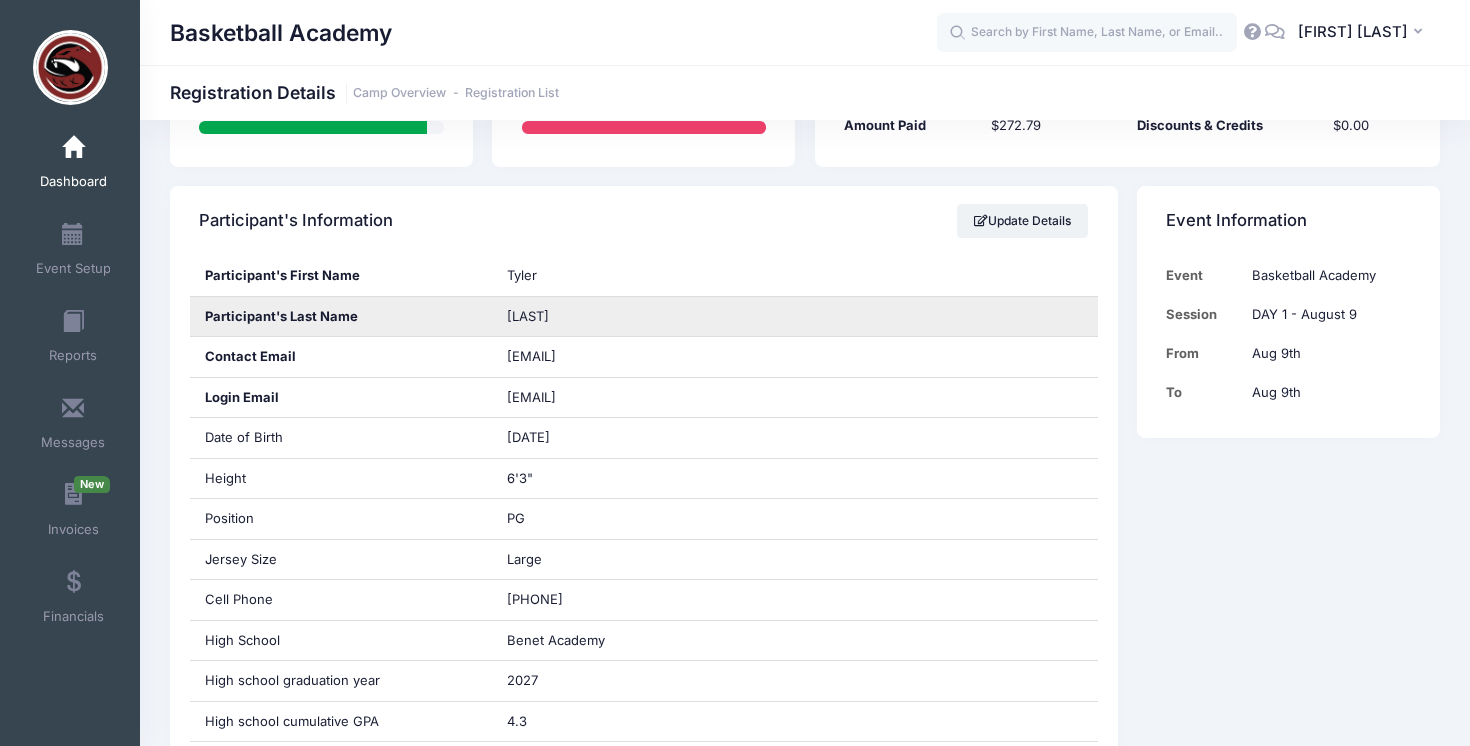 drag, startPoint x: 563, startPoint y: 313, endPoint x: 509, endPoint y: 313, distance: 54 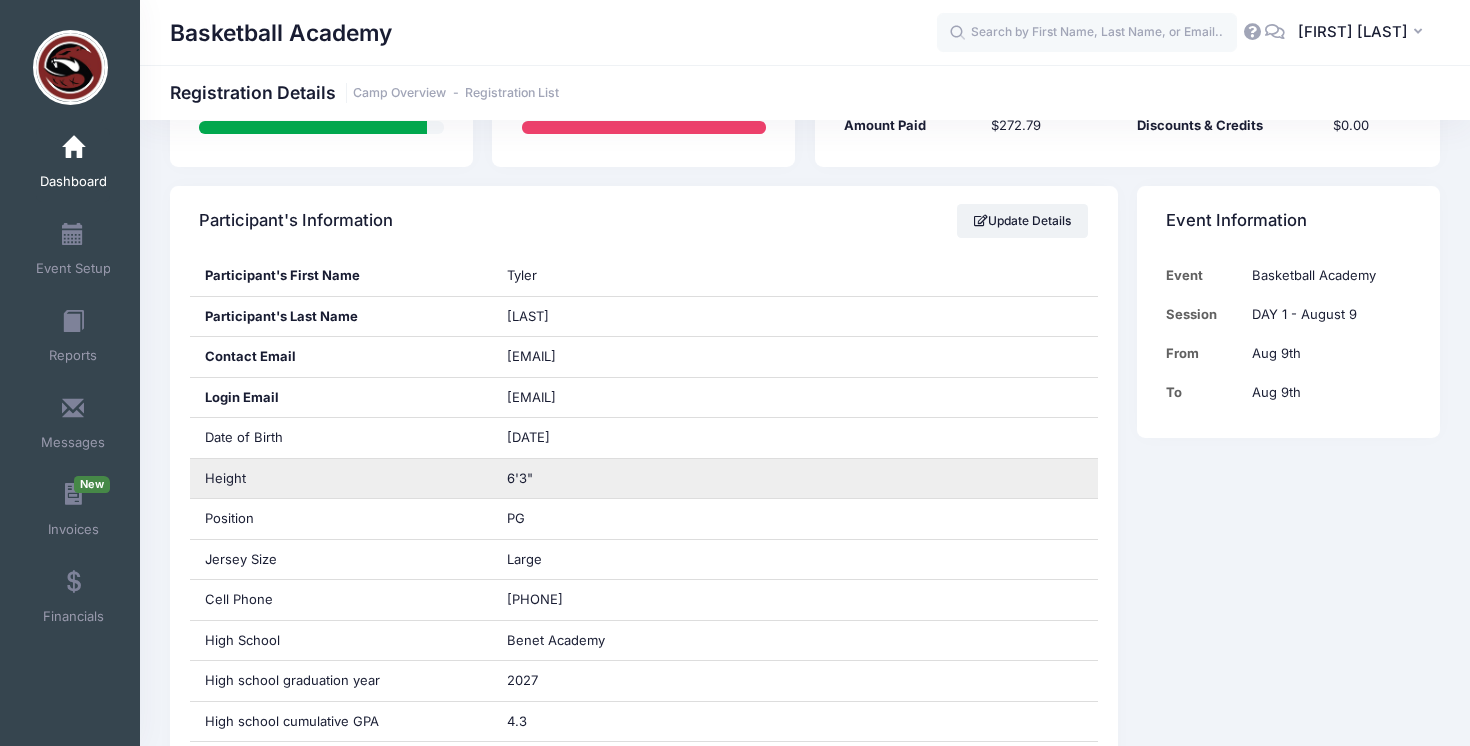 click on "6'3"" at bounding box center (795, 479) 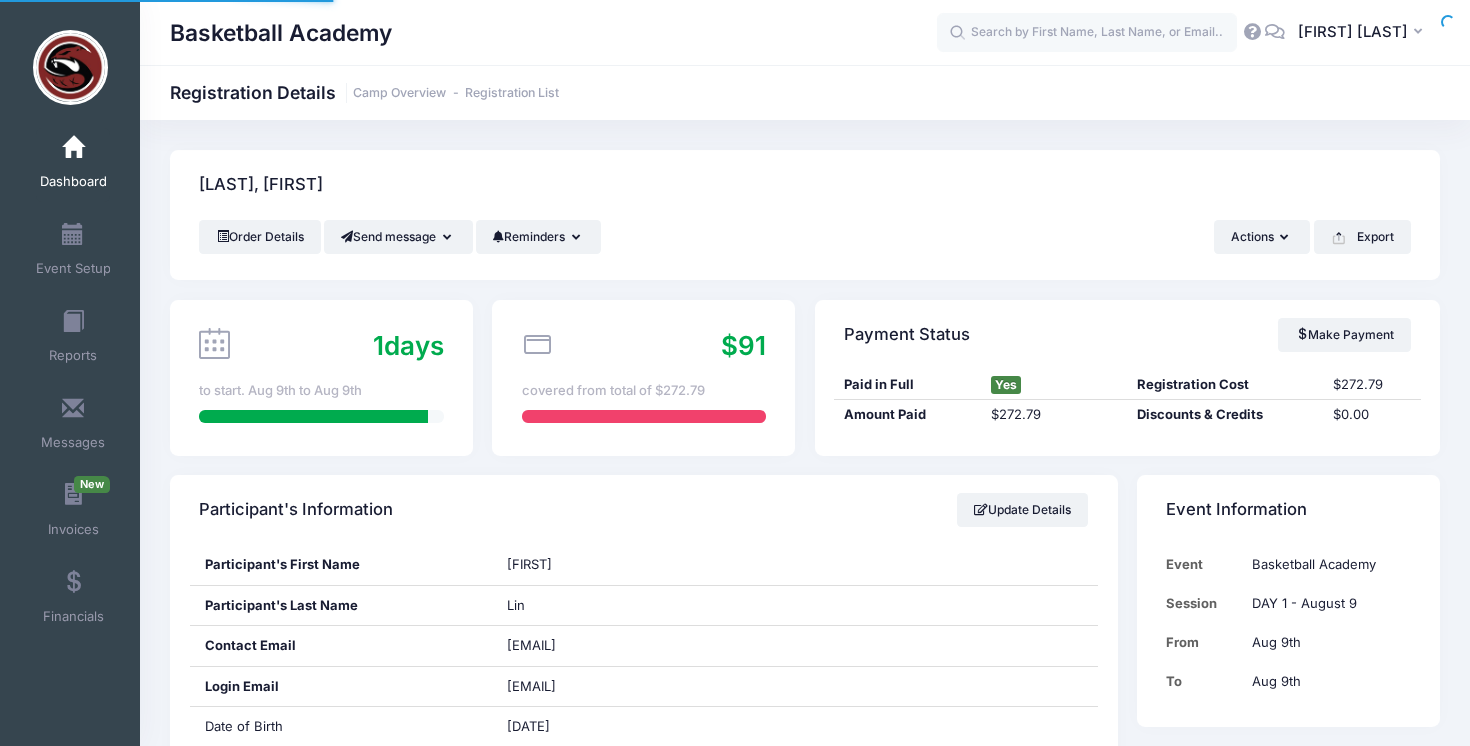 scroll, scrollTop: 0, scrollLeft: 0, axis: both 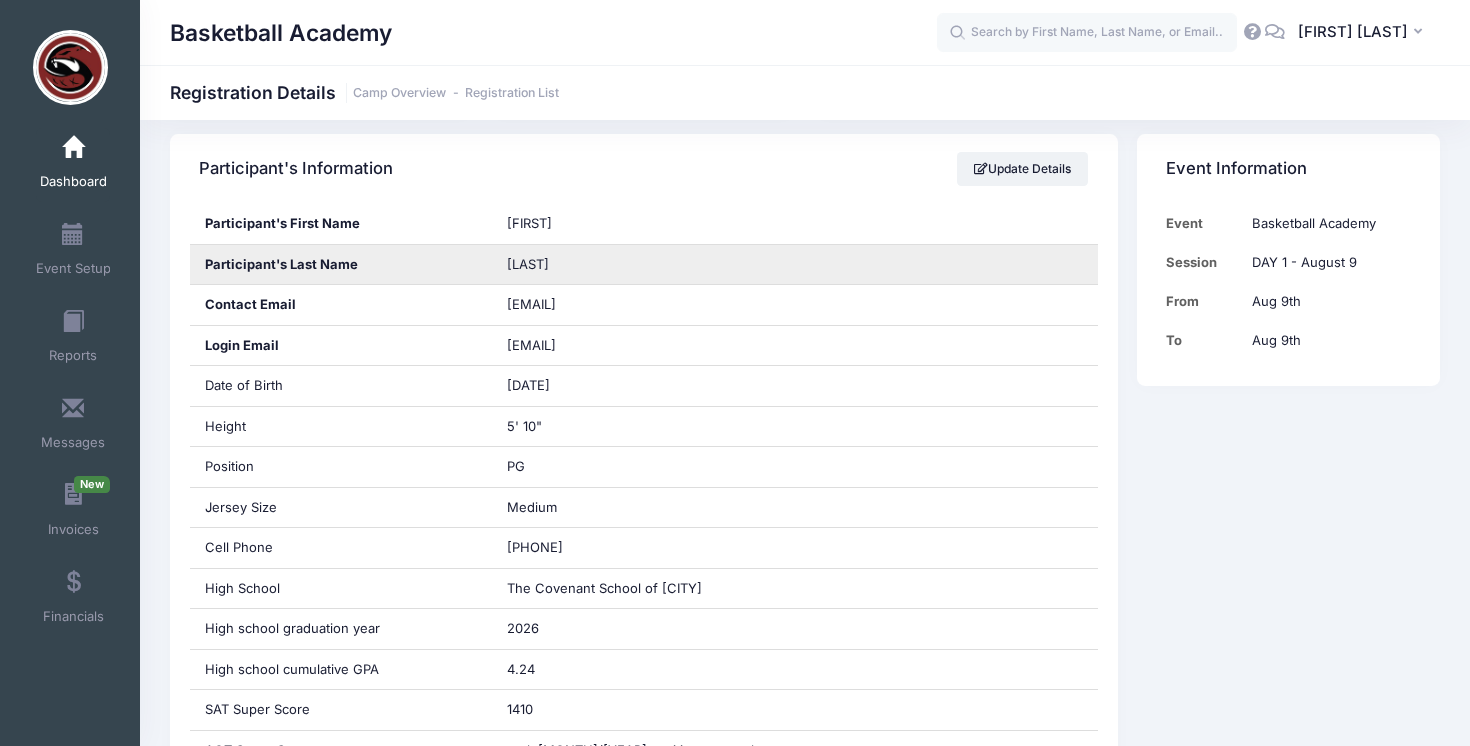drag, startPoint x: 575, startPoint y: 264, endPoint x: 488, endPoint y: 264, distance: 87 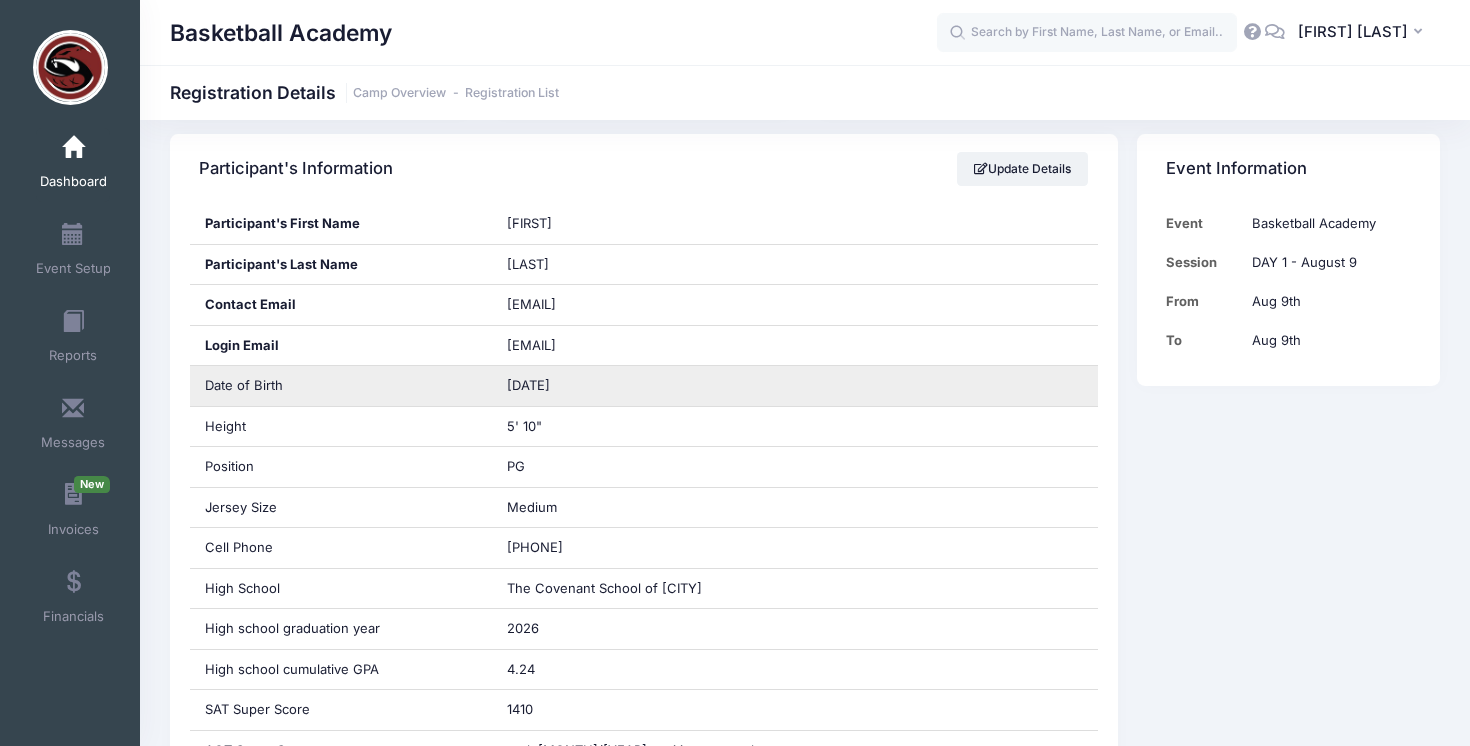 click on "11/14/2007" at bounding box center [795, 386] 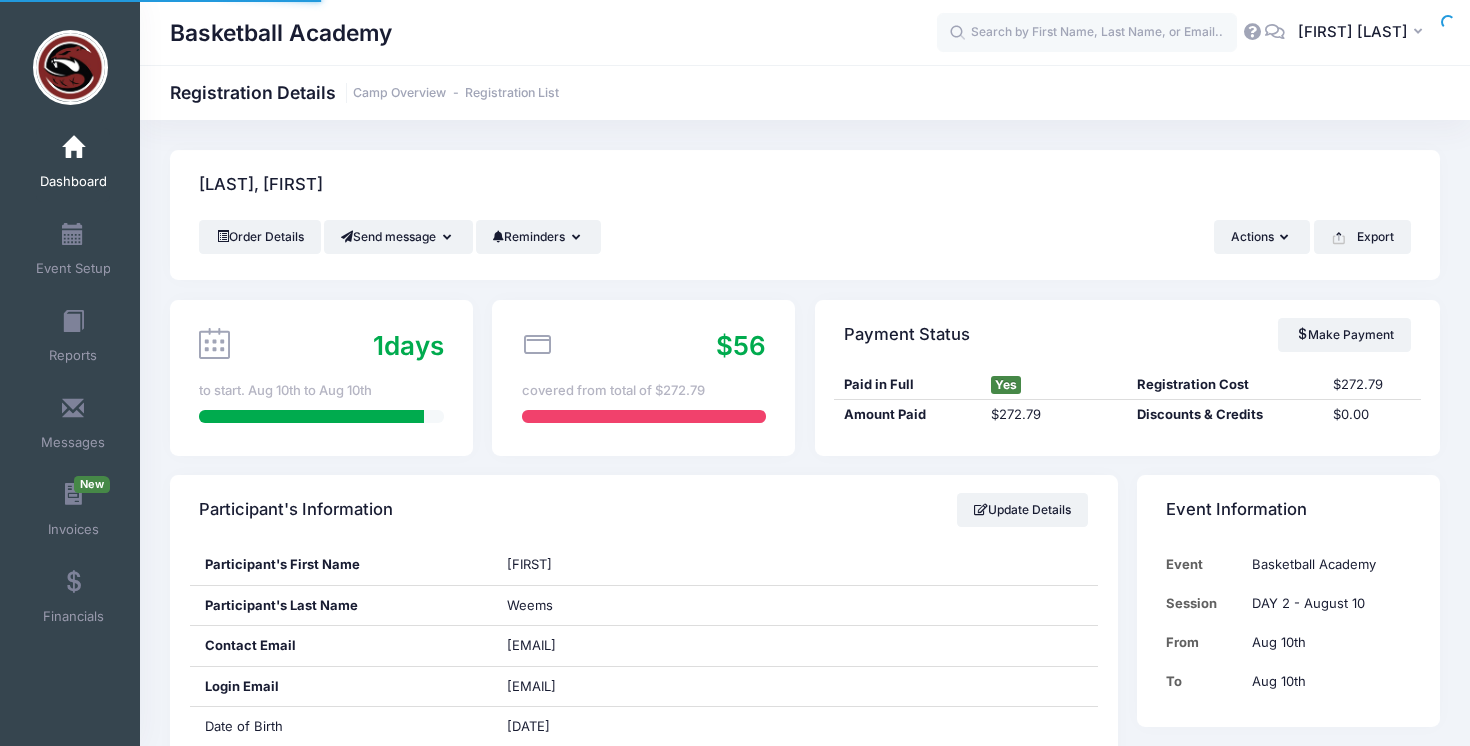 scroll, scrollTop: 0, scrollLeft: 0, axis: both 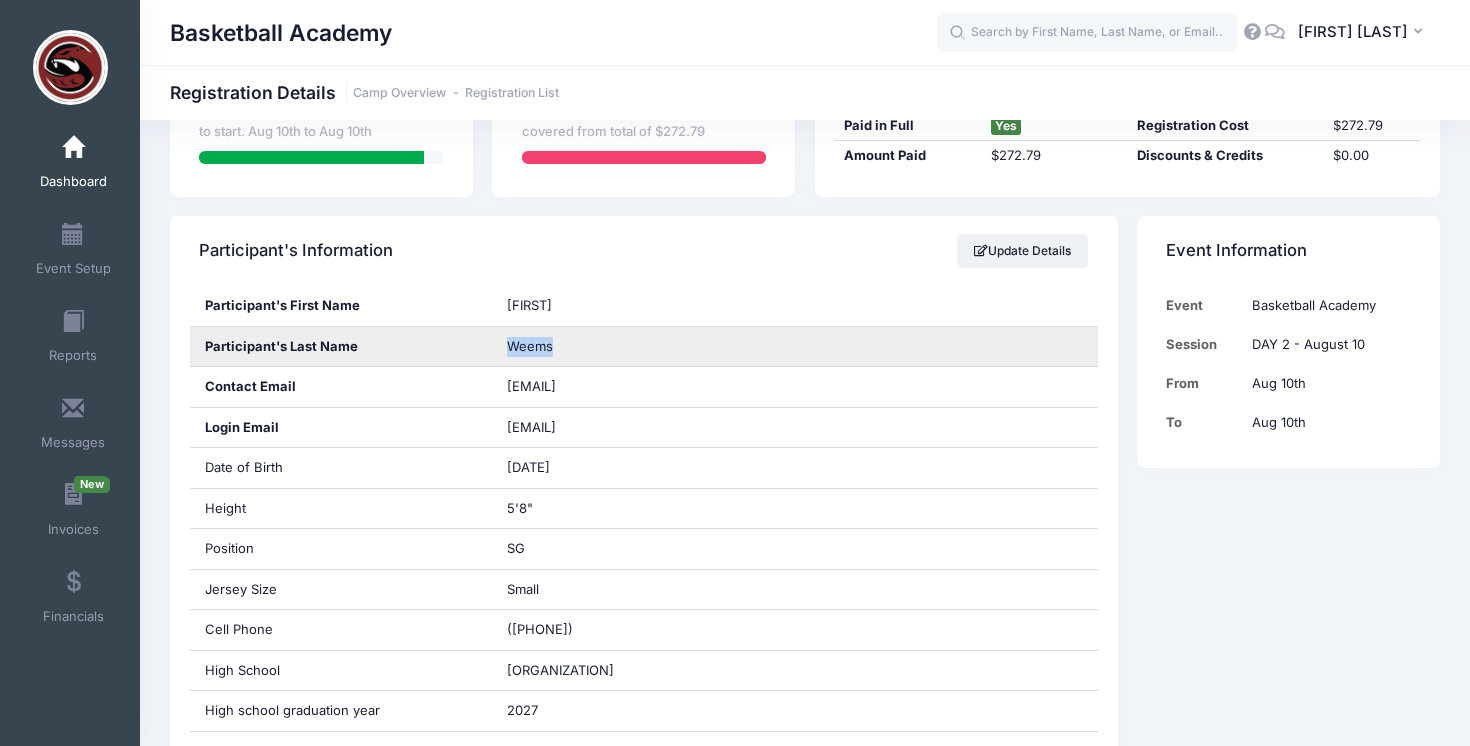 drag, startPoint x: 564, startPoint y: 343, endPoint x: 509, endPoint y: 343, distance: 55 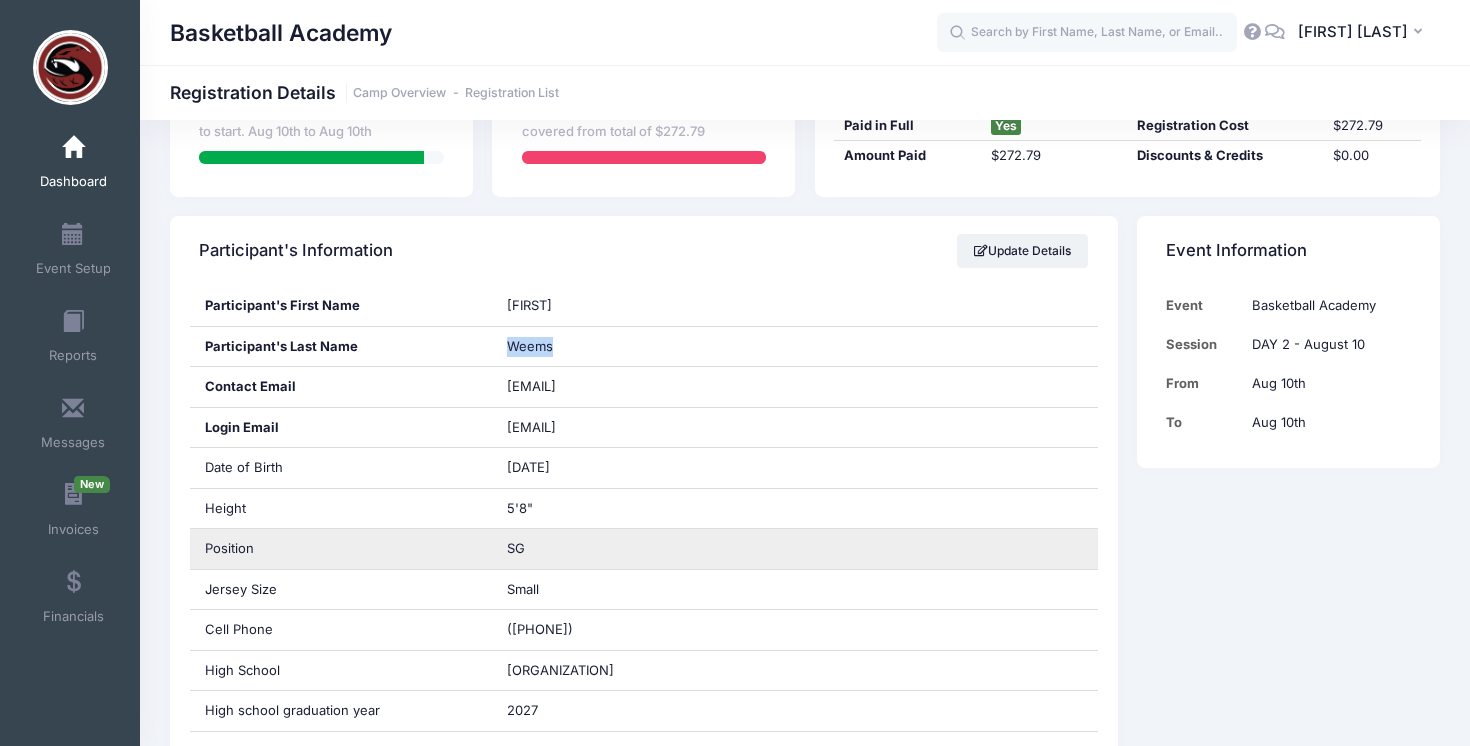 copy on "Weems" 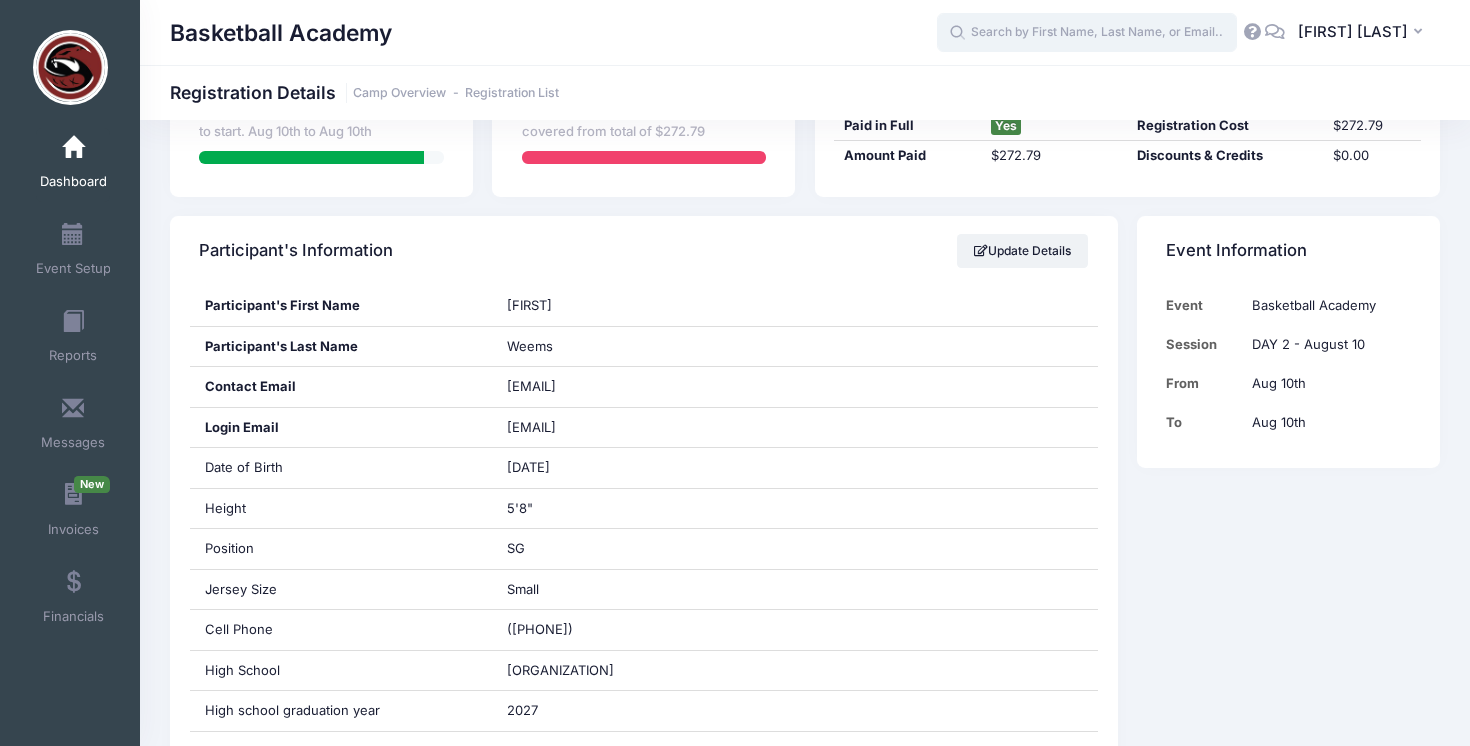 click at bounding box center [1087, 33] 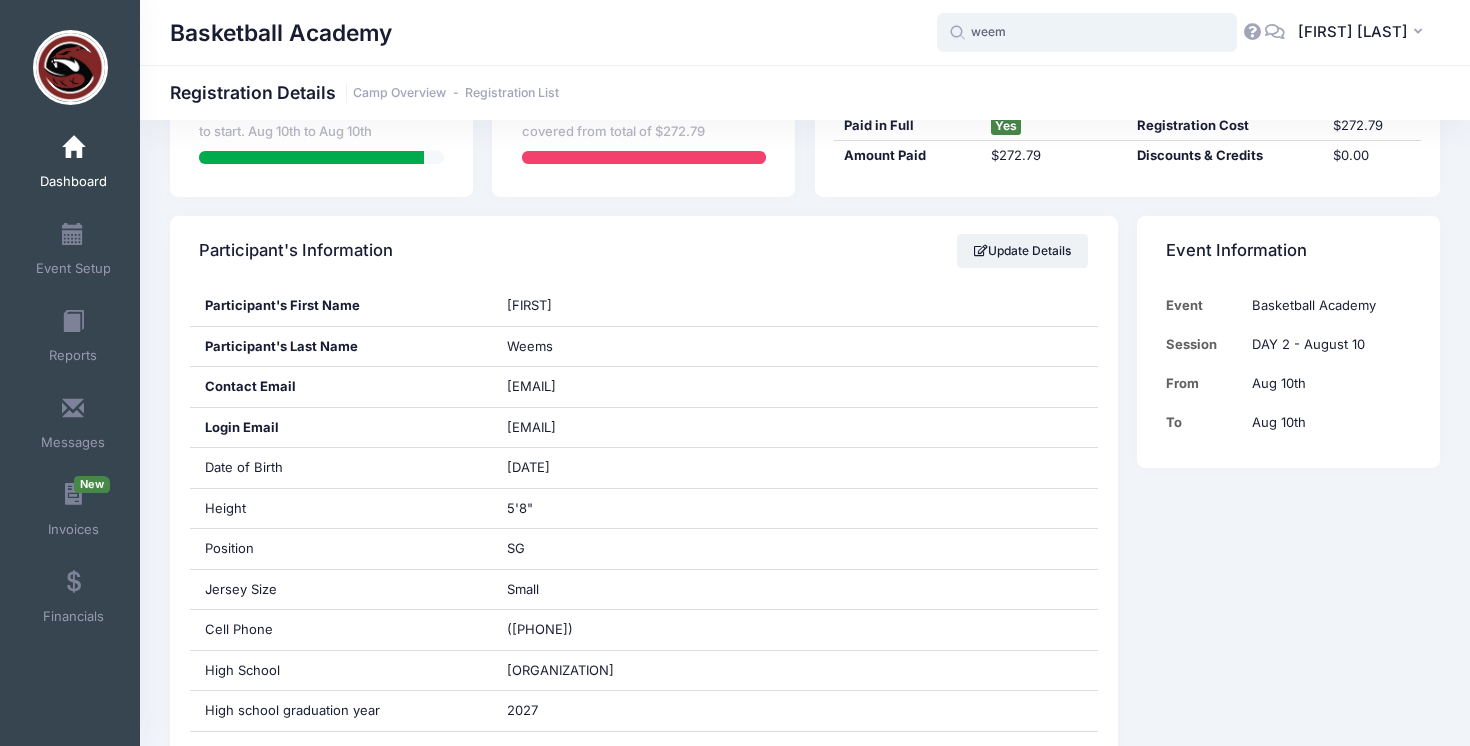 type on "weems" 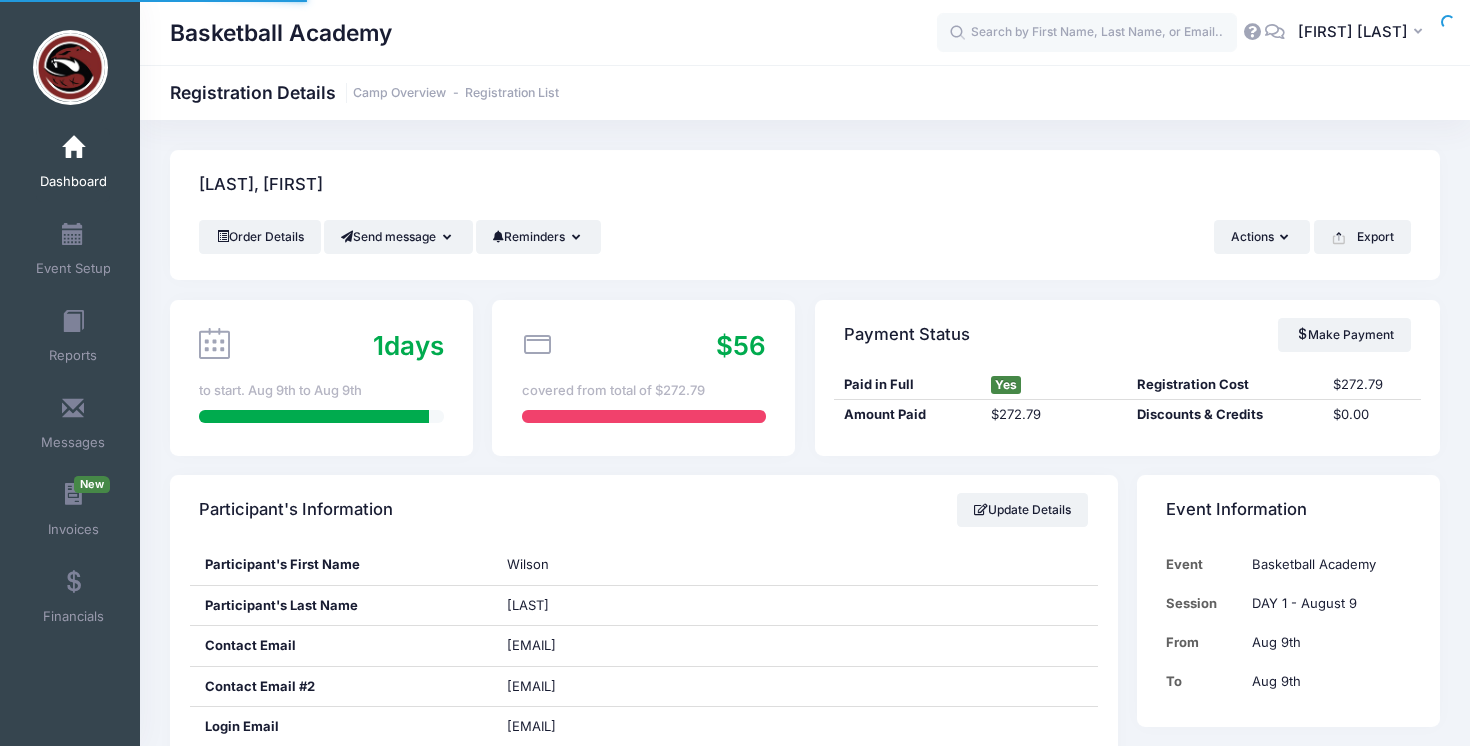 scroll, scrollTop: 0, scrollLeft: 0, axis: both 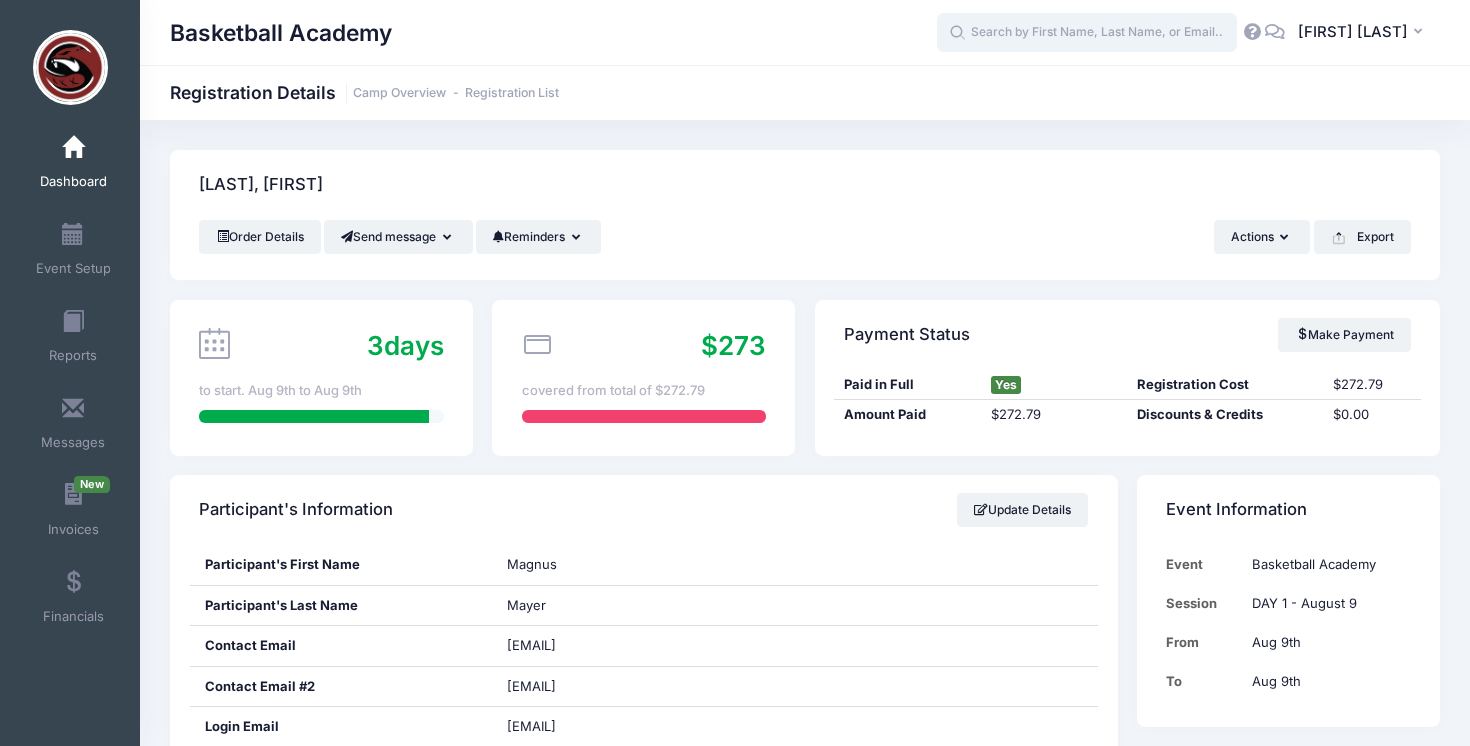 click at bounding box center [1087, 33] 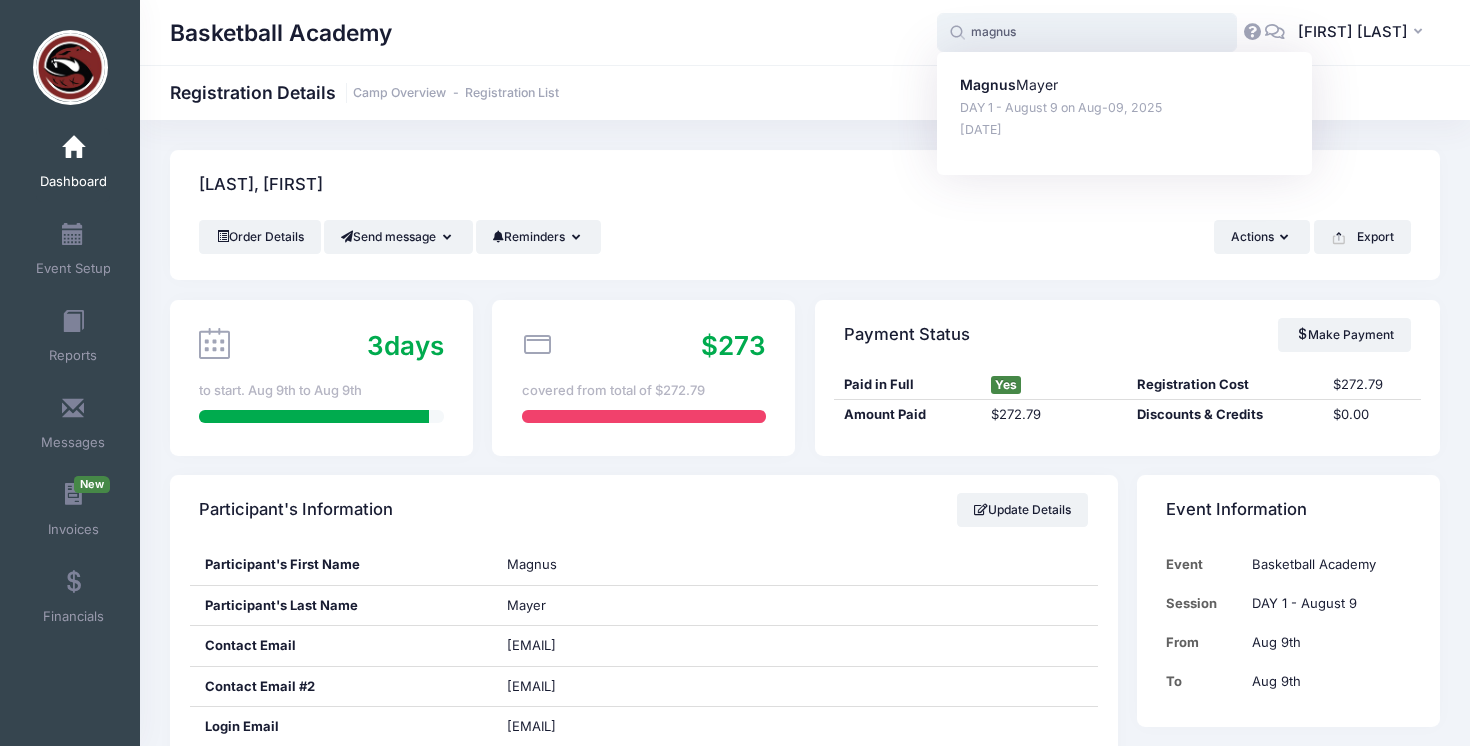 type on "magnus" 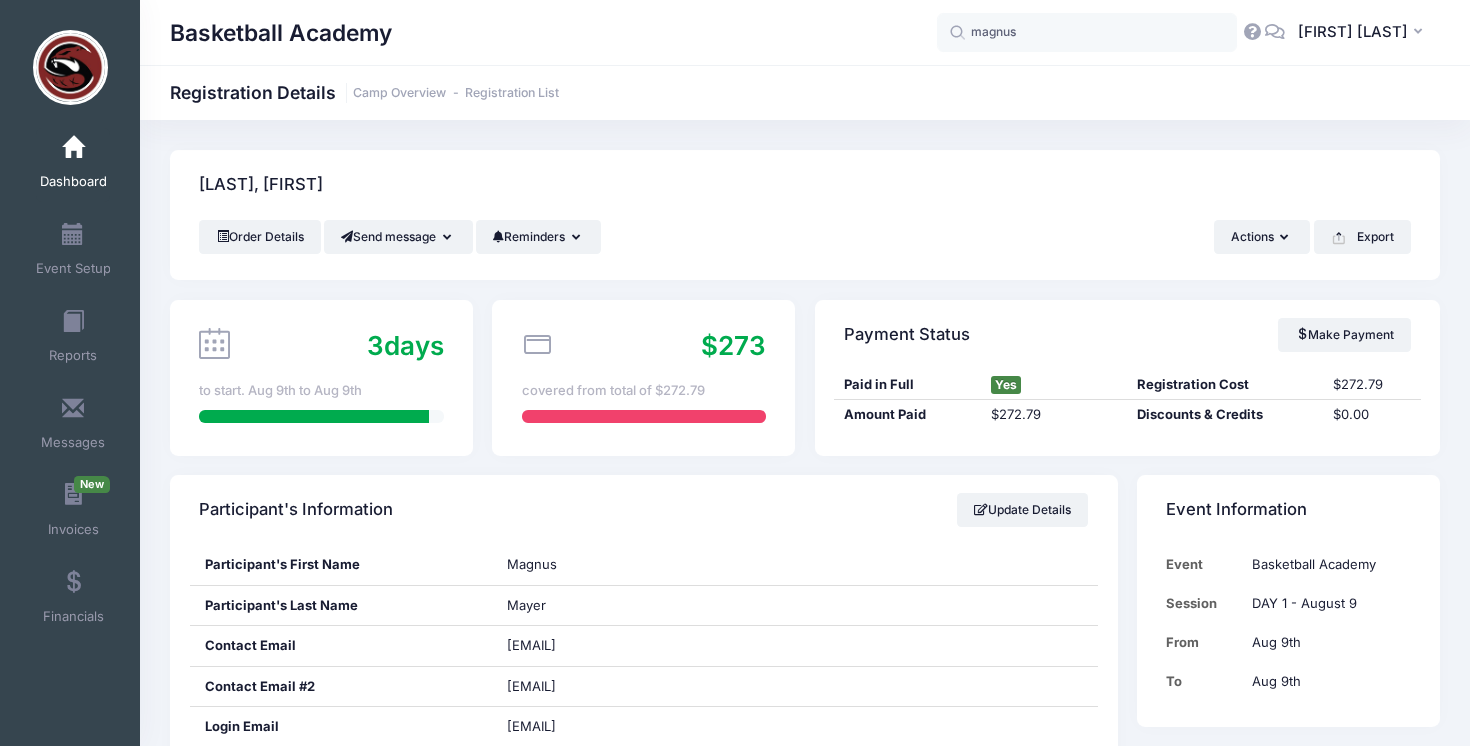 click on "Basketball Academy
Registration Details
Camp Overview
Registration List" at bounding box center [805, 93] 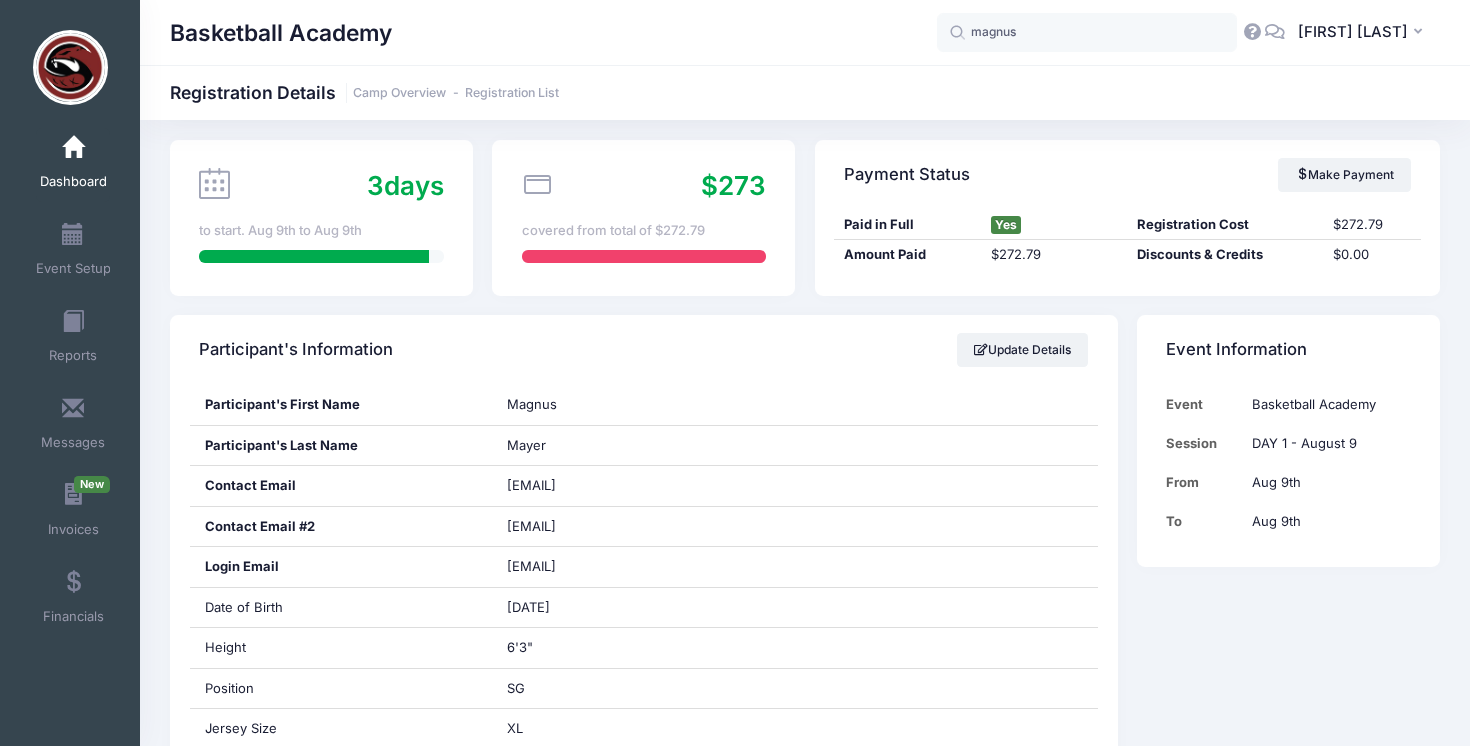 scroll, scrollTop: 0, scrollLeft: 0, axis: both 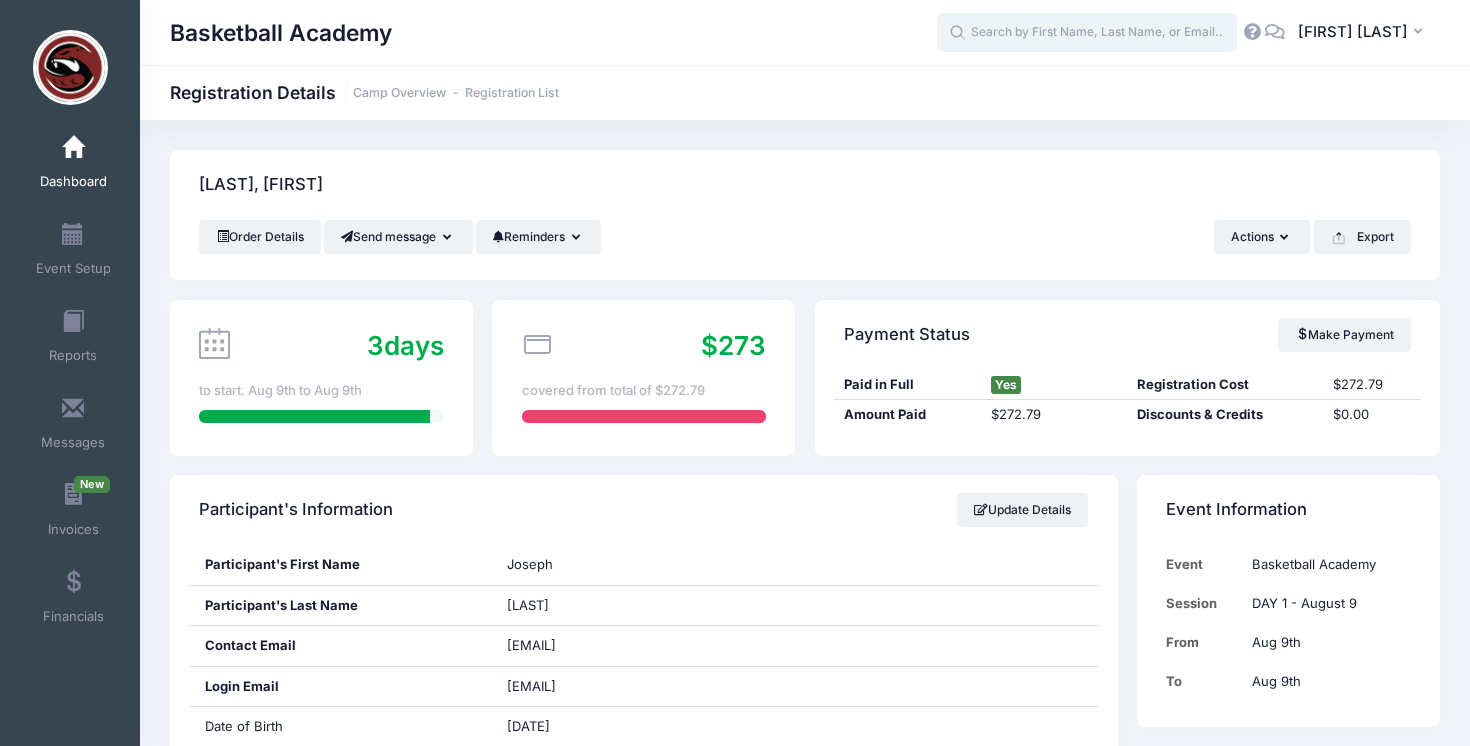 click at bounding box center [1087, 33] 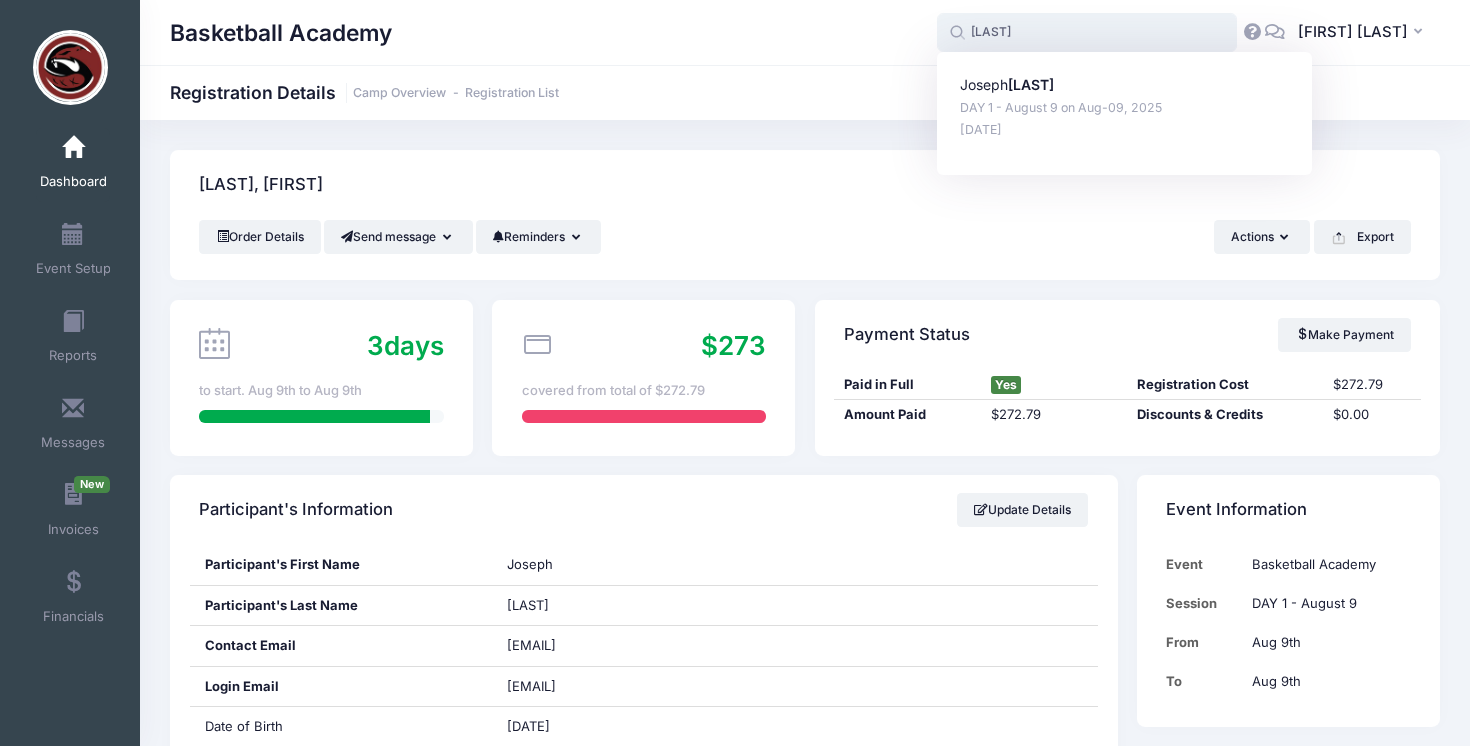 type on "vatner" 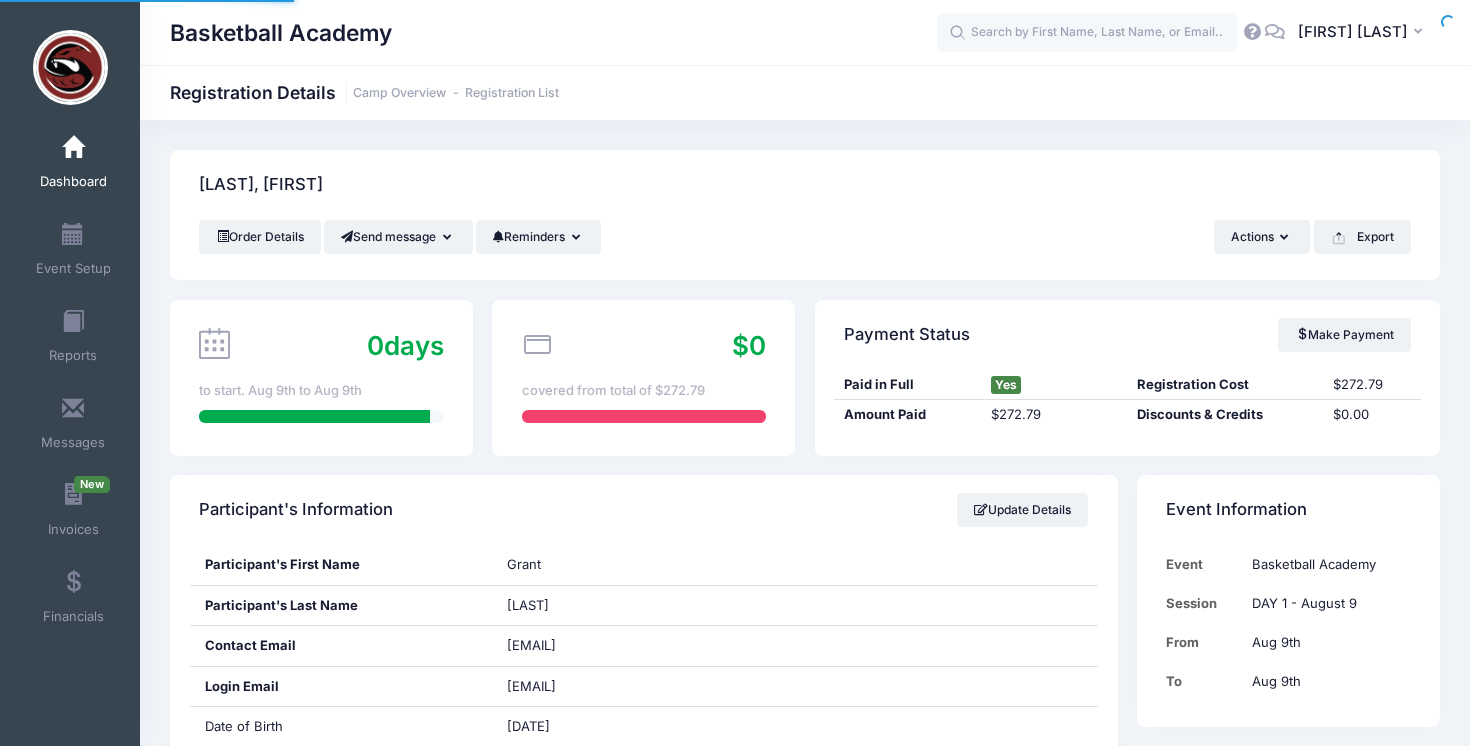 scroll, scrollTop: 0, scrollLeft: 0, axis: both 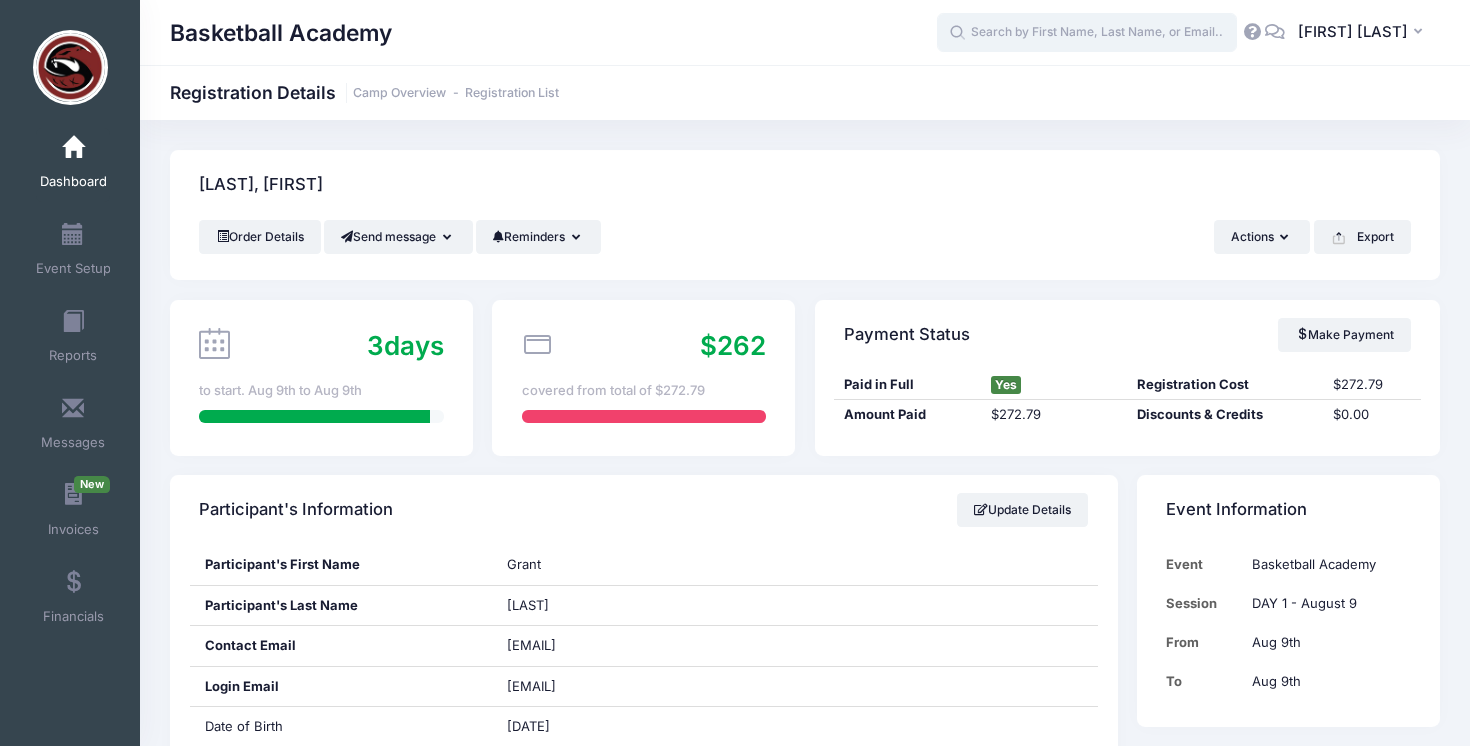 click at bounding box center (1087, 33) 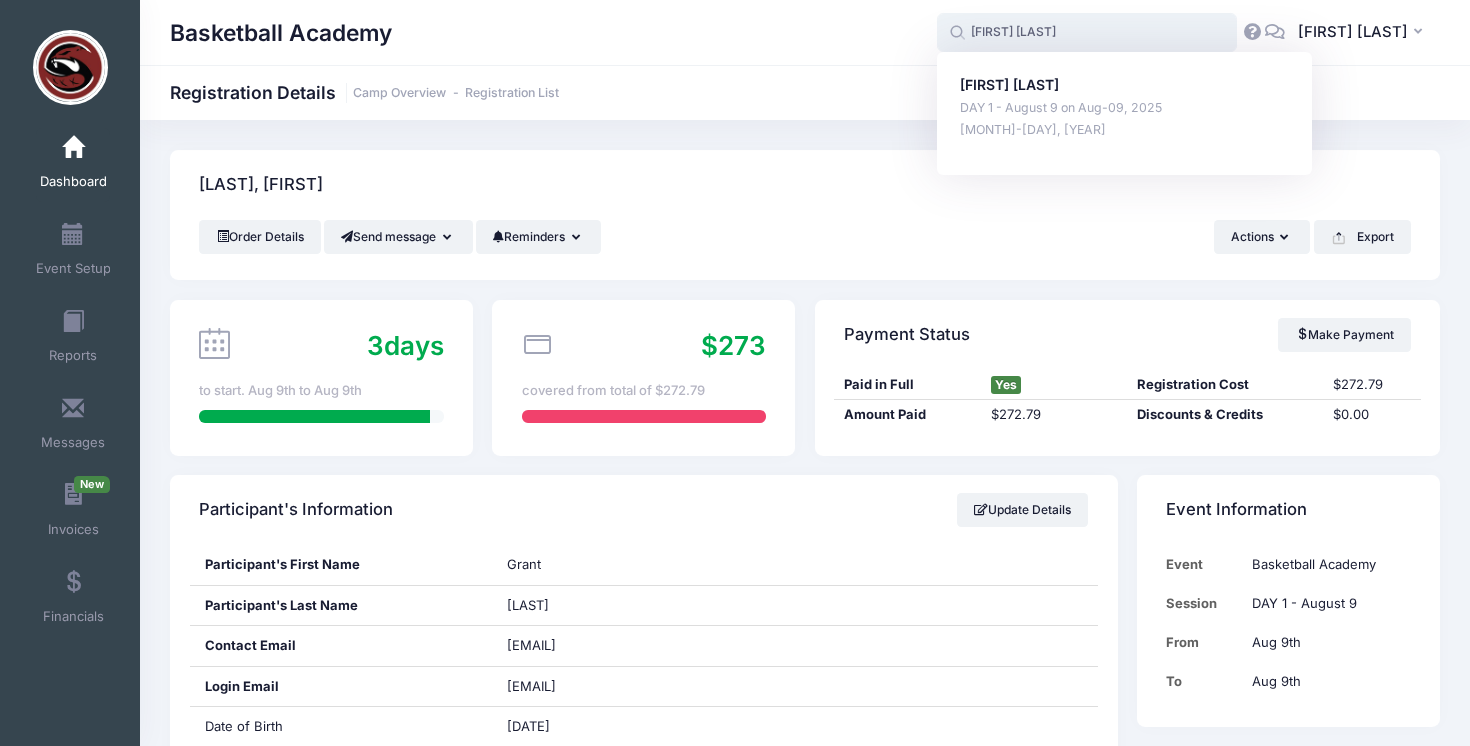 type on "[FIRST] [LAST]" 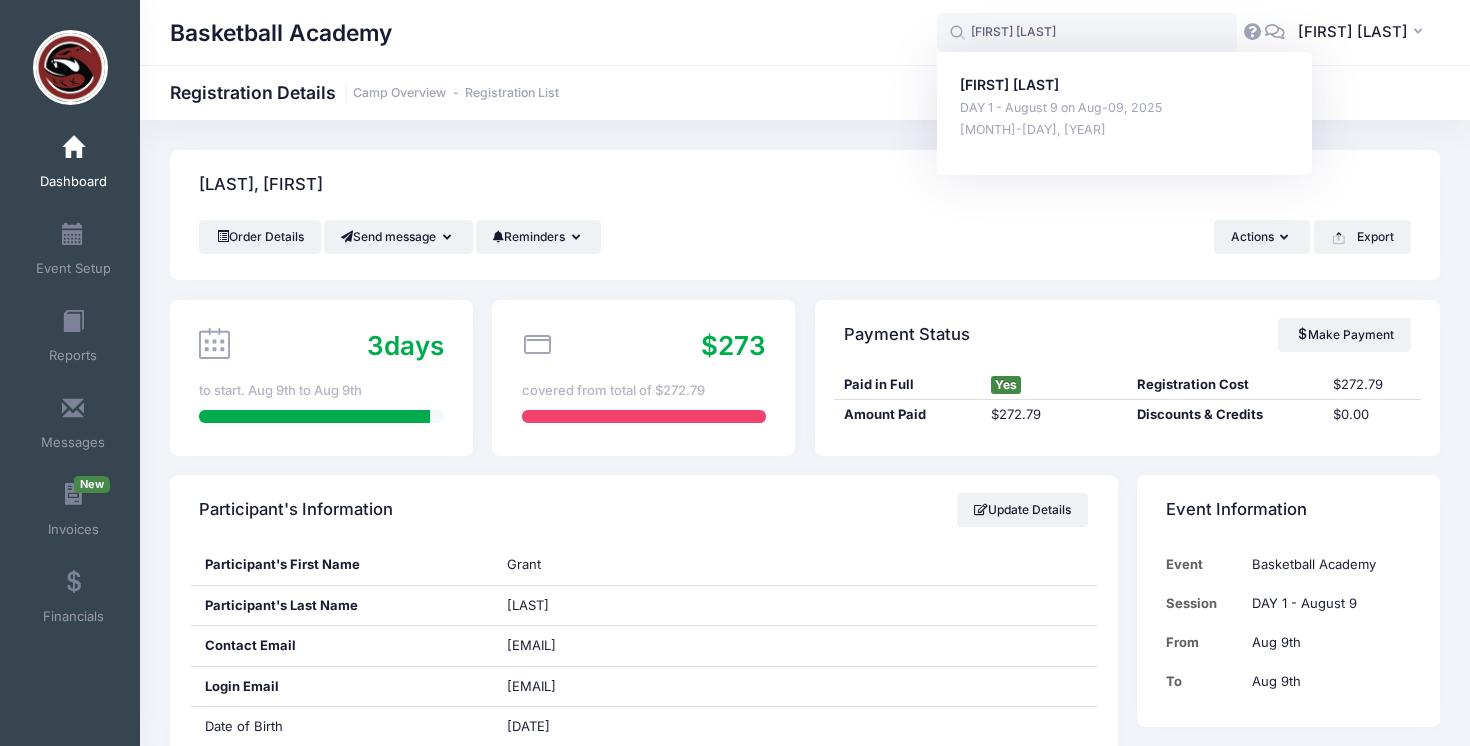 click on "Basketball Academy
Registration Details
Camp Overview
Registration List" at bounding box center (805, 93) 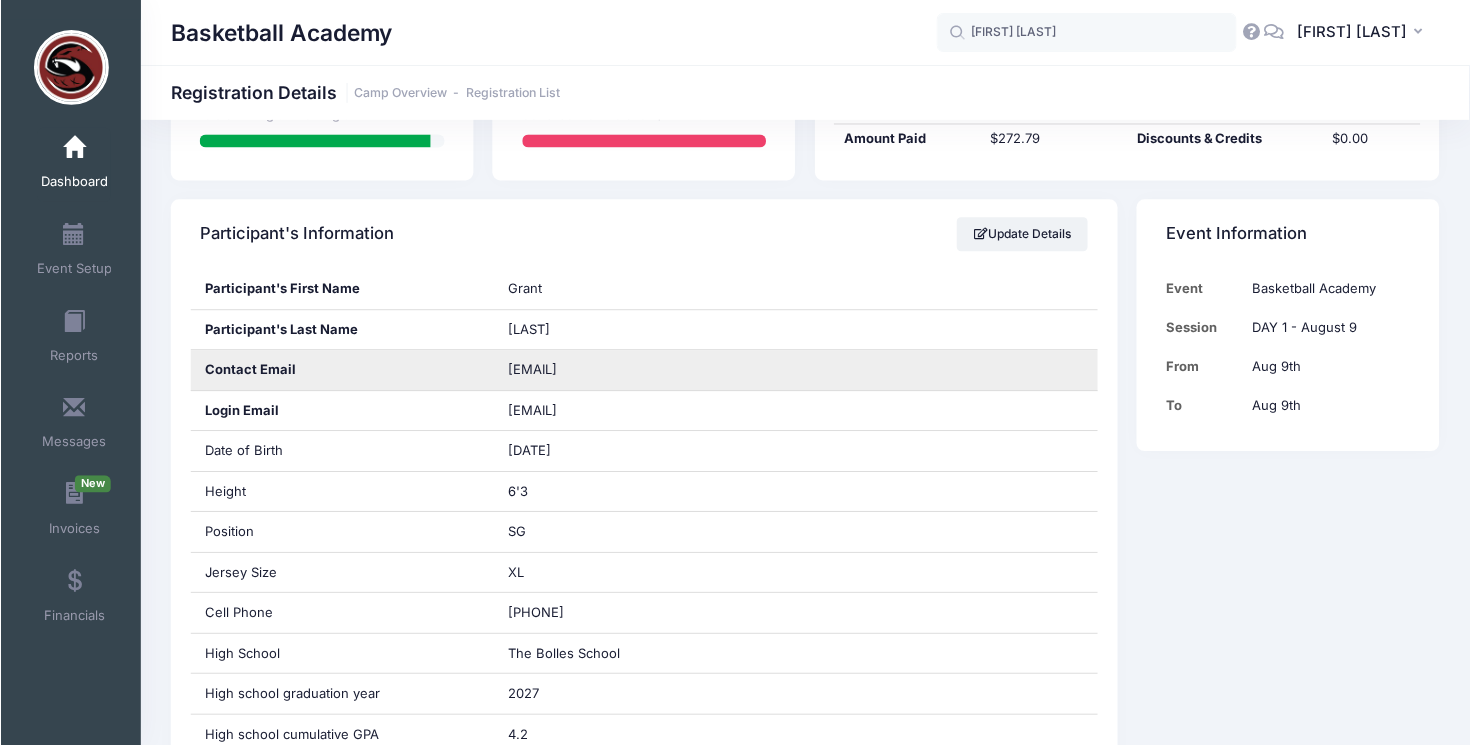scroll, scrollTop: 271, scrollLeft: 0, axis: vertical 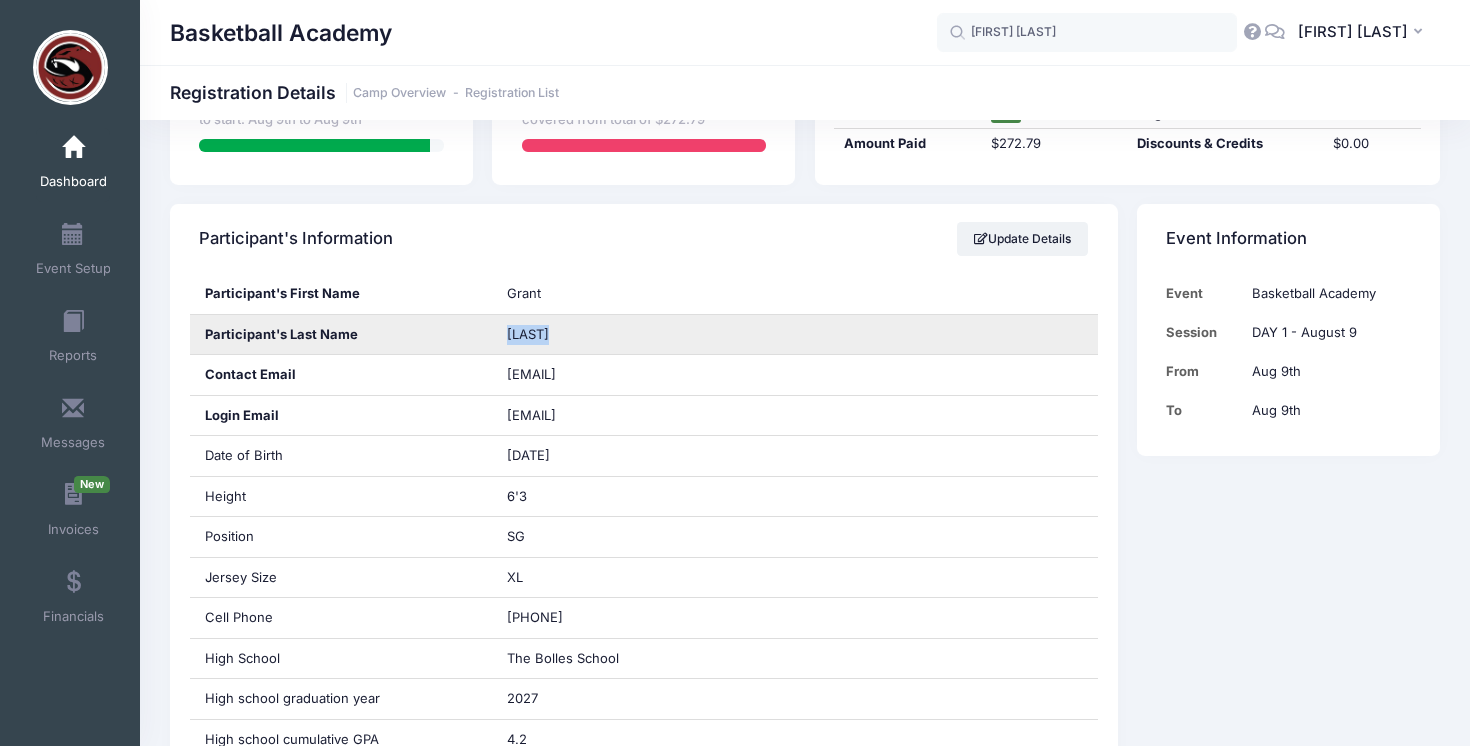 drag, startPoint x: 562, startPoint y: 331, endPoint x: 498, endPoint y: 332, distance: 64.00781 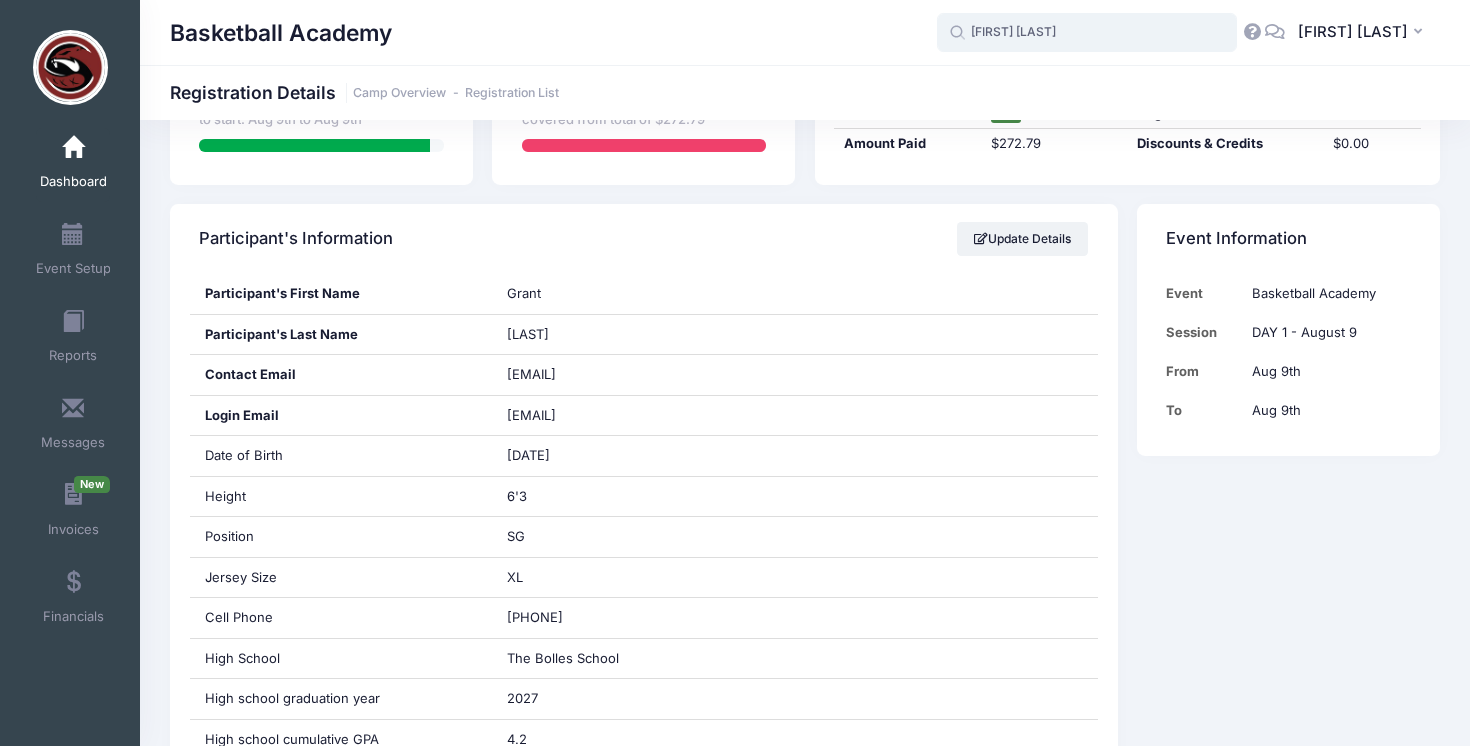 click on "grant prokop" at bounding box center [1087, 33] 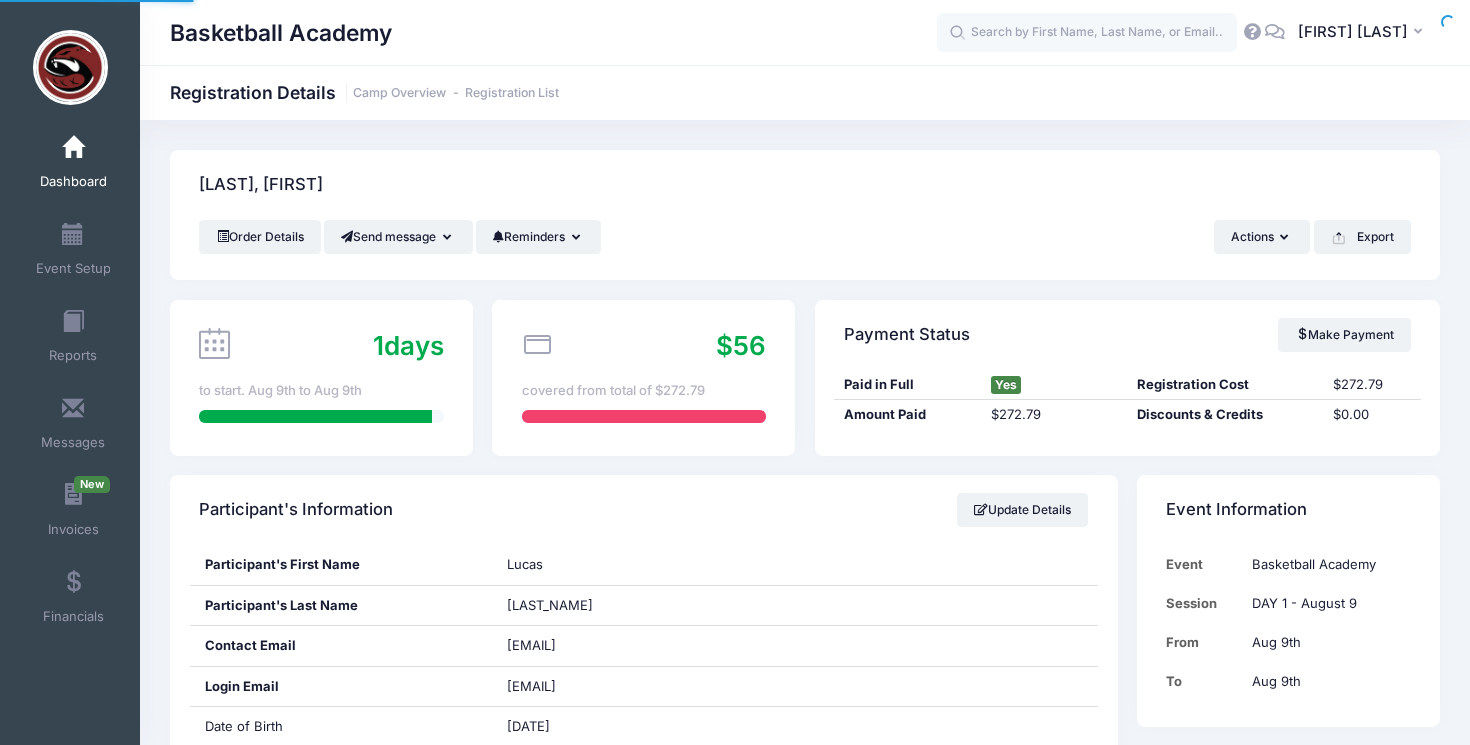 scroll, scrollTop: 0, scrollLeft: 0, axis: both 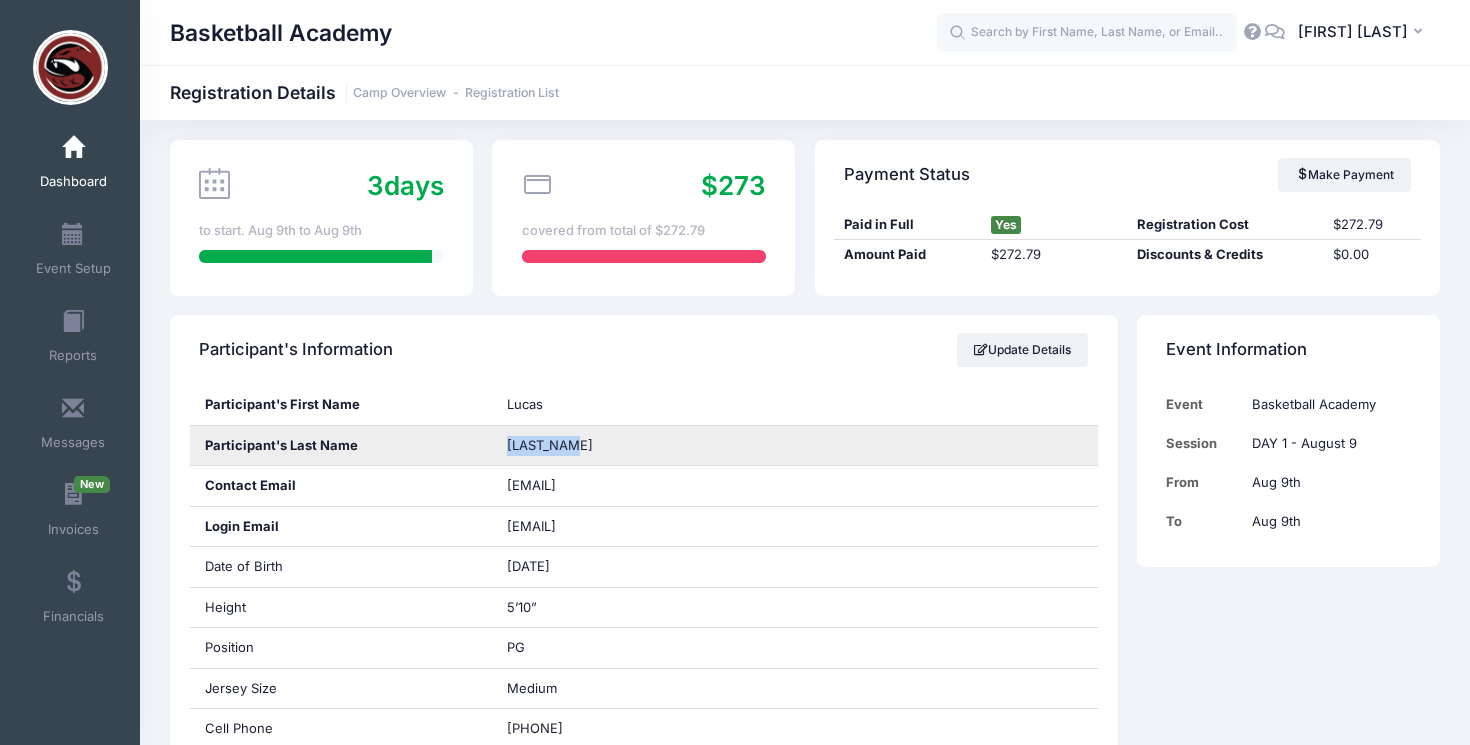 drag, startPoint x: 598, startPoint y: 444, endPoint x: 495, endPoint y: 444, distance: 103 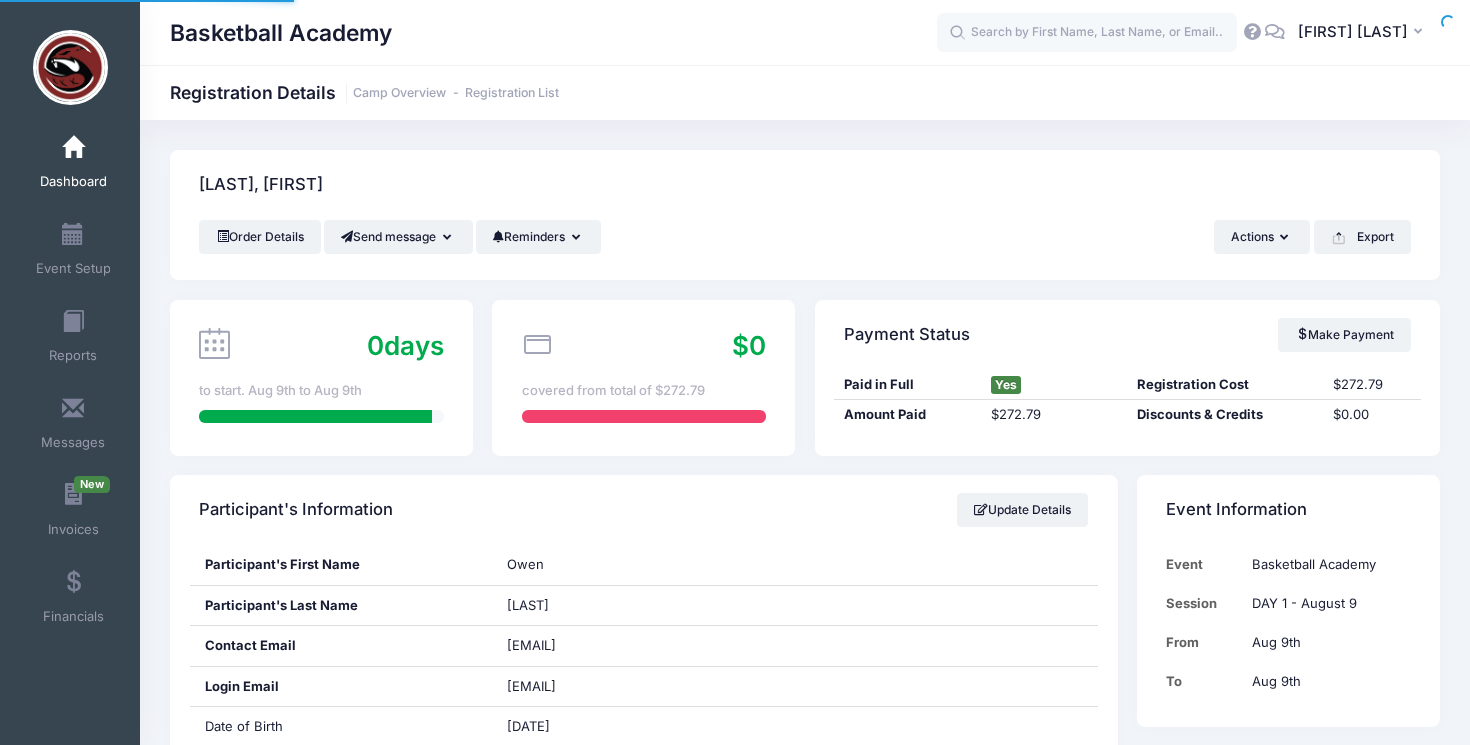 scroll, scrollTop: 0, scrollLeft: 0, axis: both 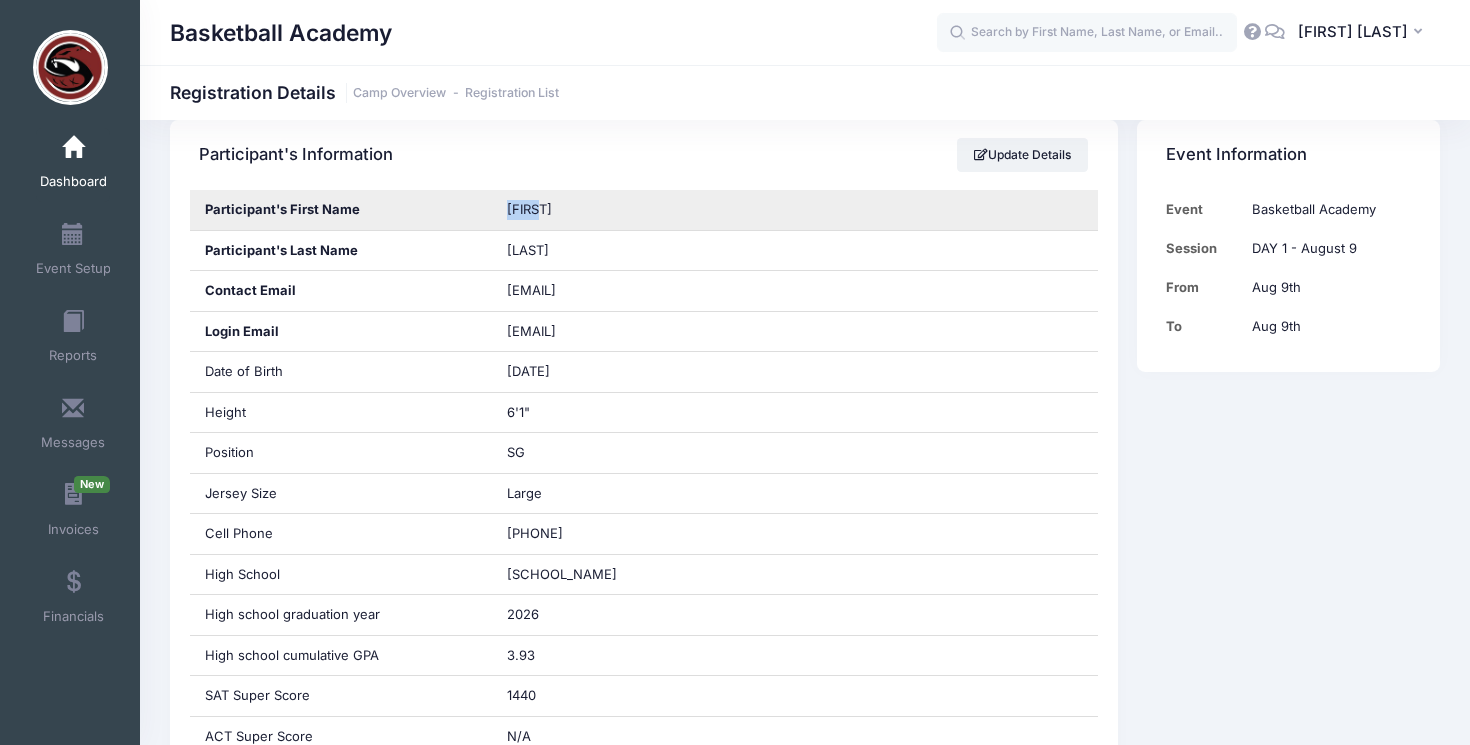 drag, startPoint x: 551, startPoint y: 209, endPoint x: 490, endPoint y: 210, distance: 61.008198 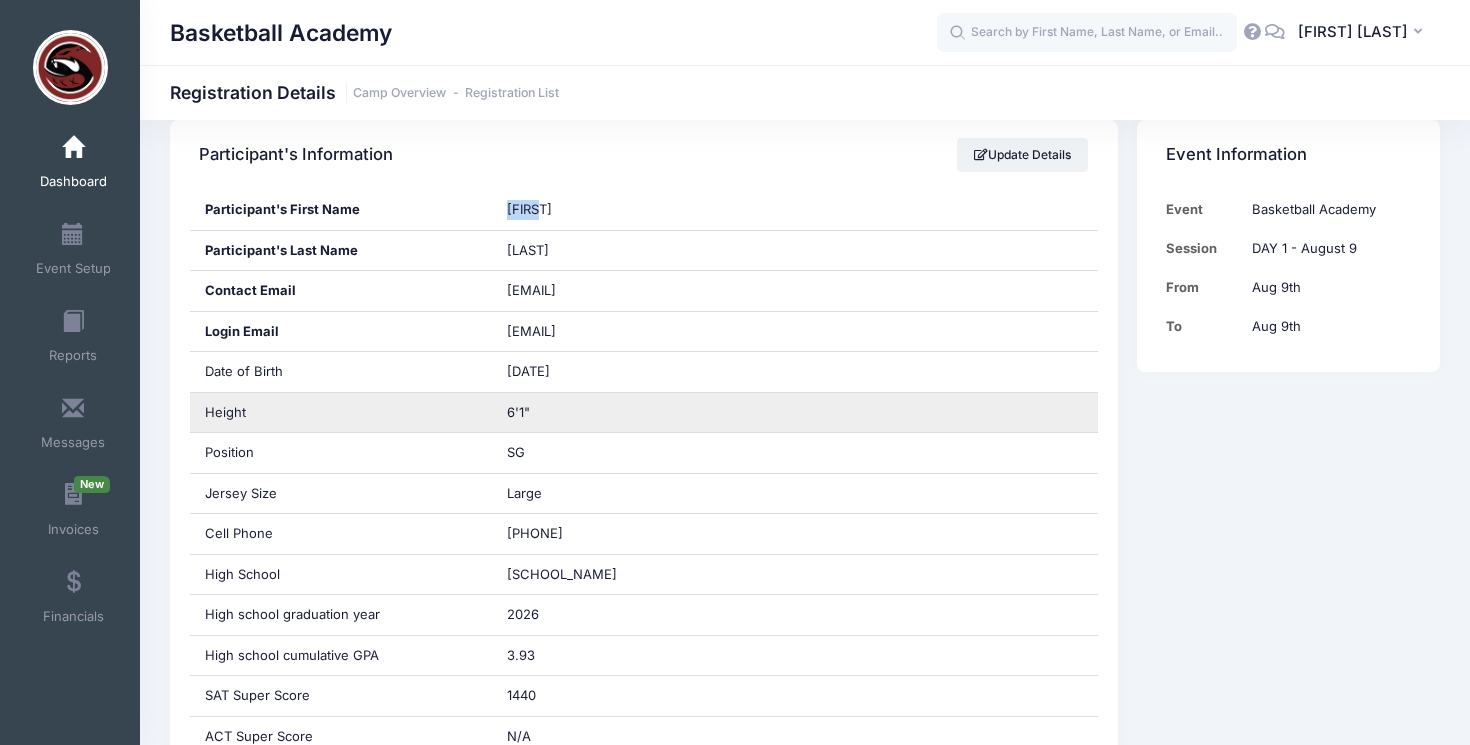 copy on "Jaxon" 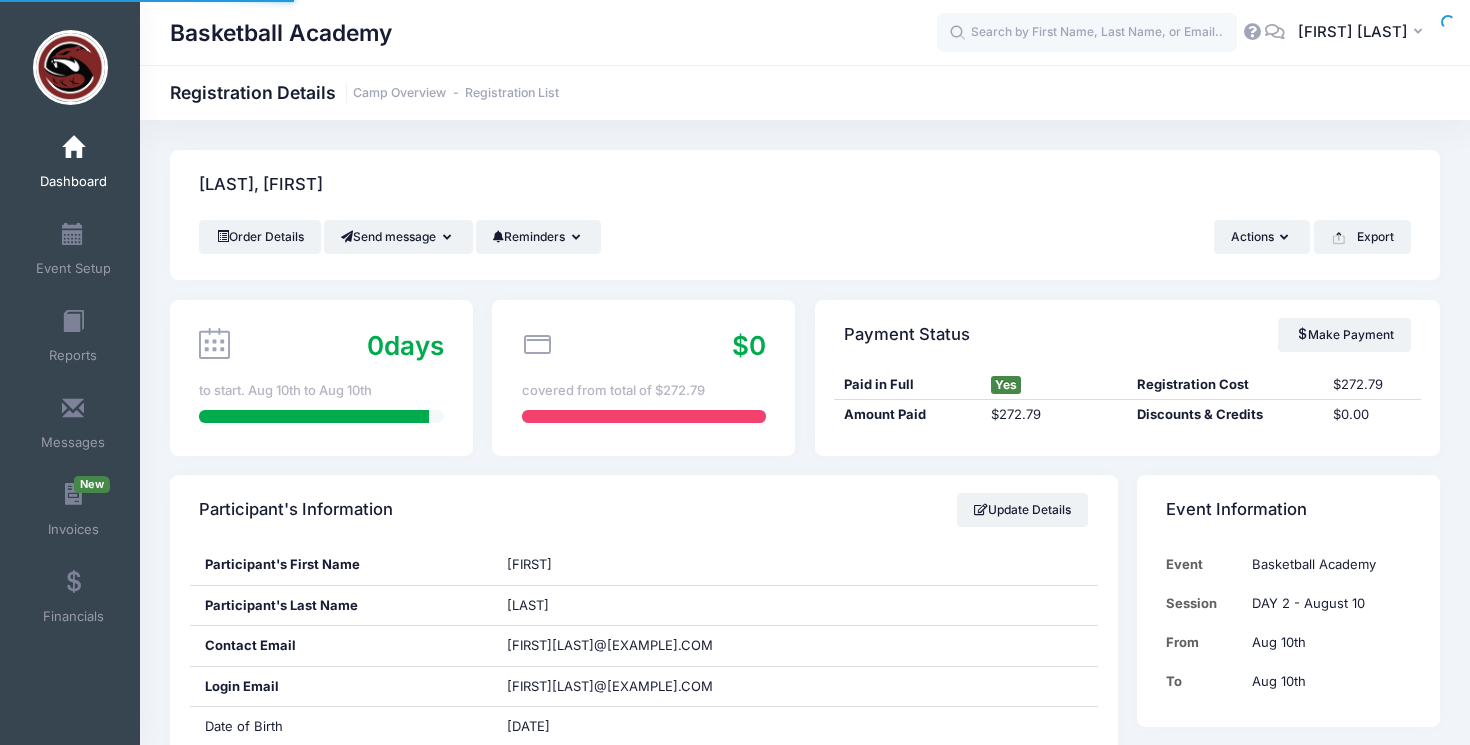 scroll, scrollTop: 0, scrollLeft: 0, axis: both 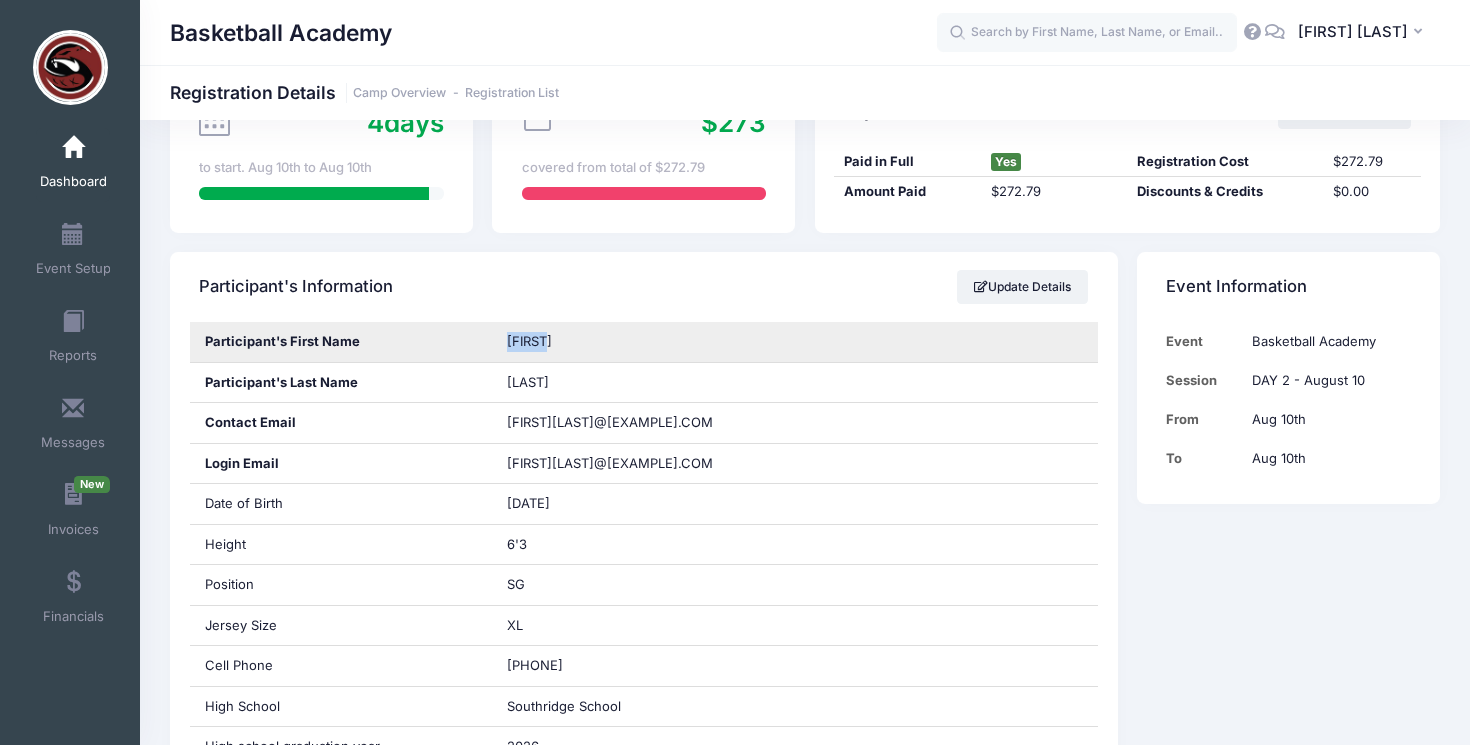 drag, startPoint x: 563, startPoint y: 347, endPoint x: 494, endPoint y: 347, distance: 69 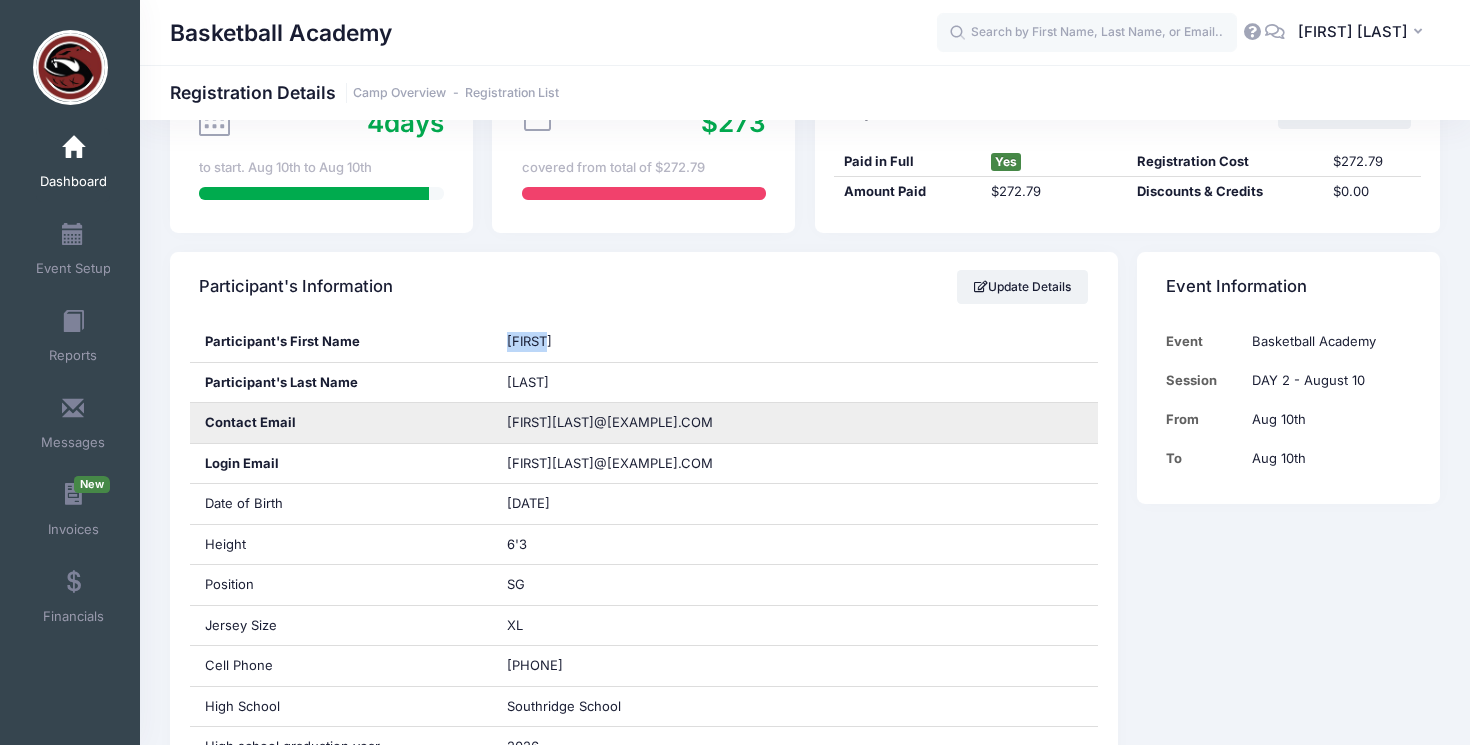 copy on "Yuheng" 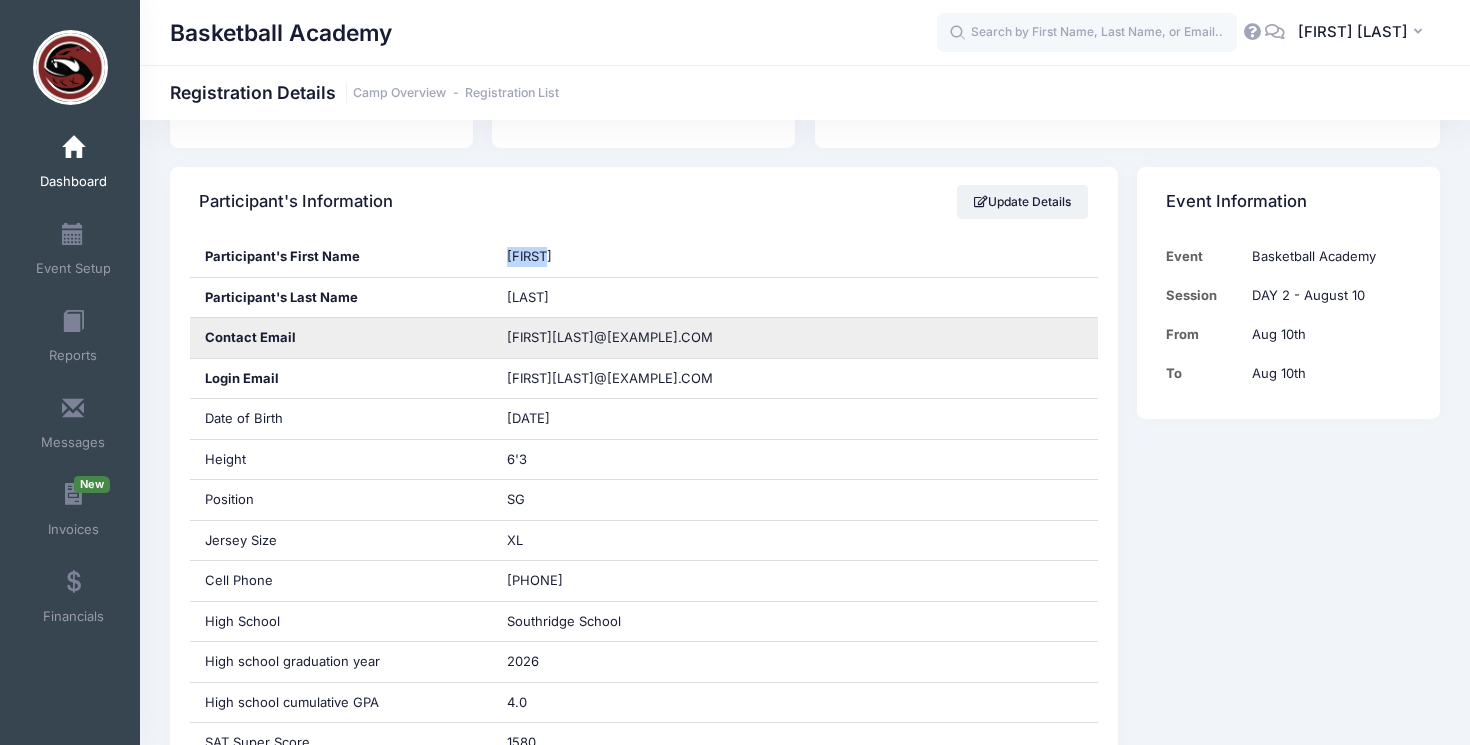 scroll, scrollTop: 419, scrollLeft: 0, axis: vertical 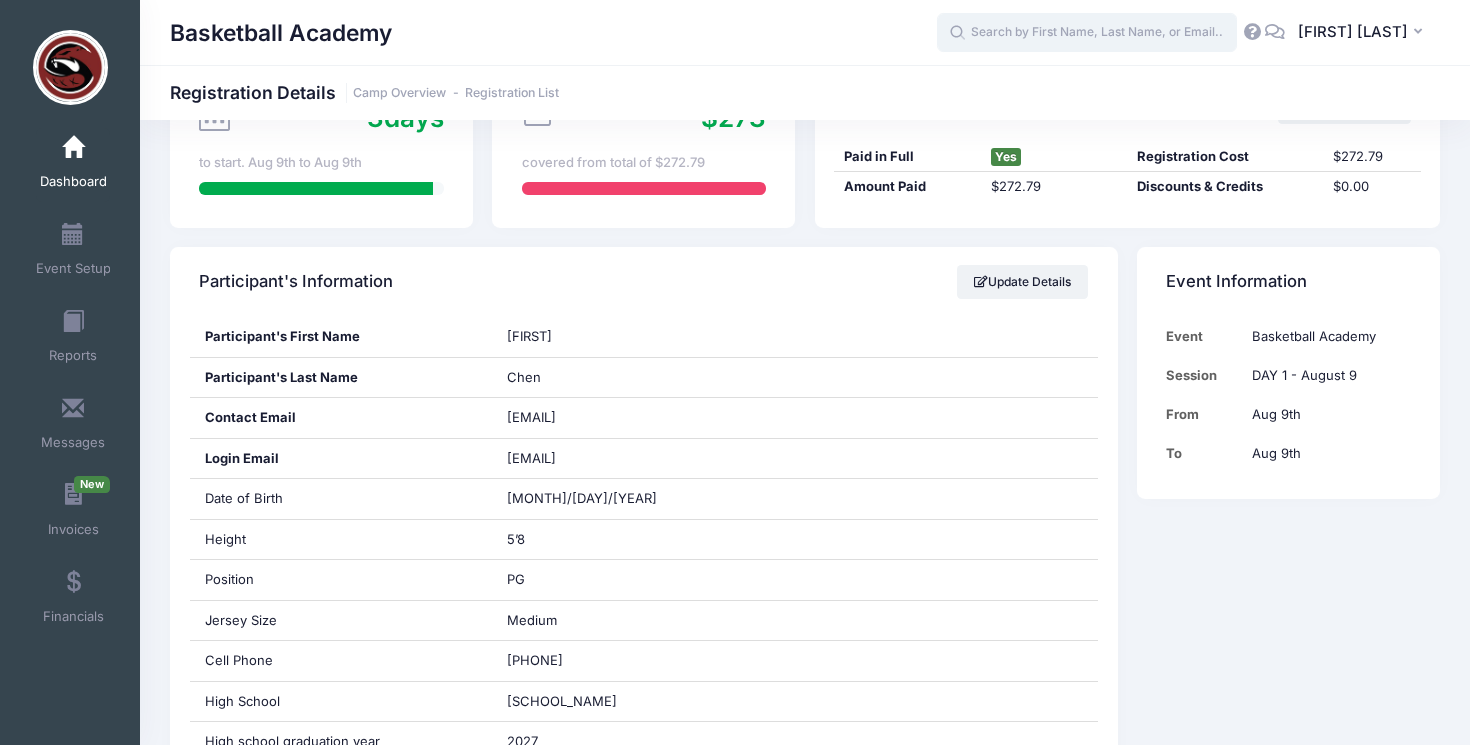 click at bounding box center (1087, 33) 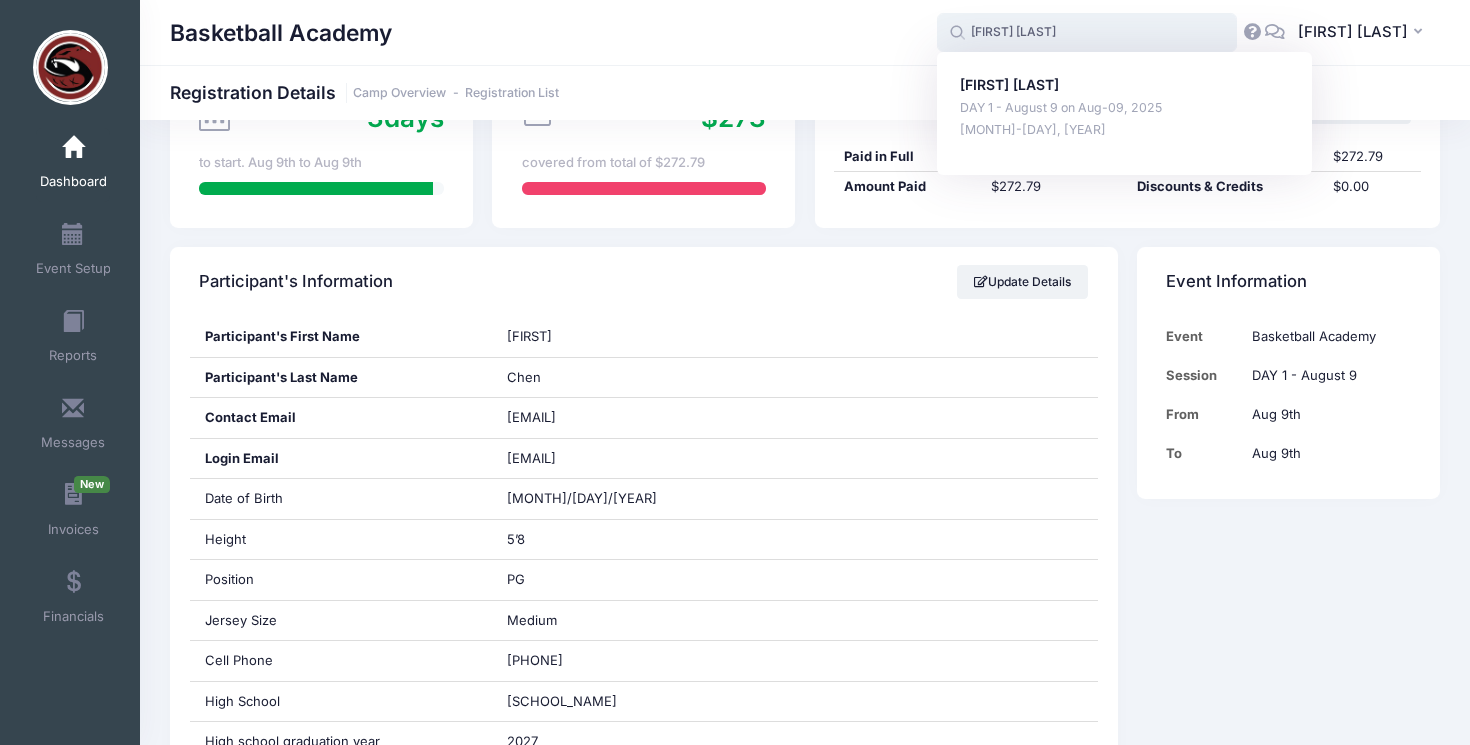 type on "[FIRST] [LAST]" 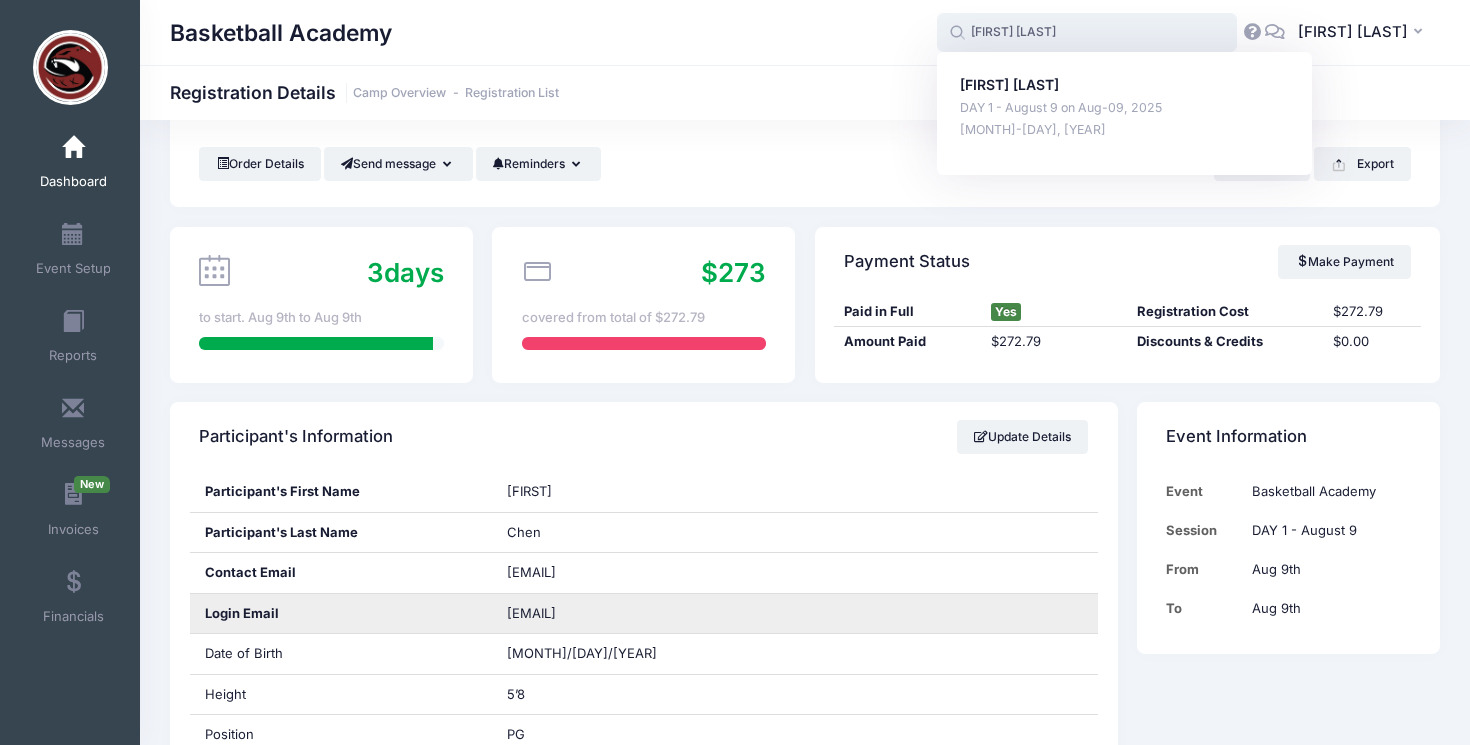scroll, scrollTop: 0, scrollLeft: 0, axis: both 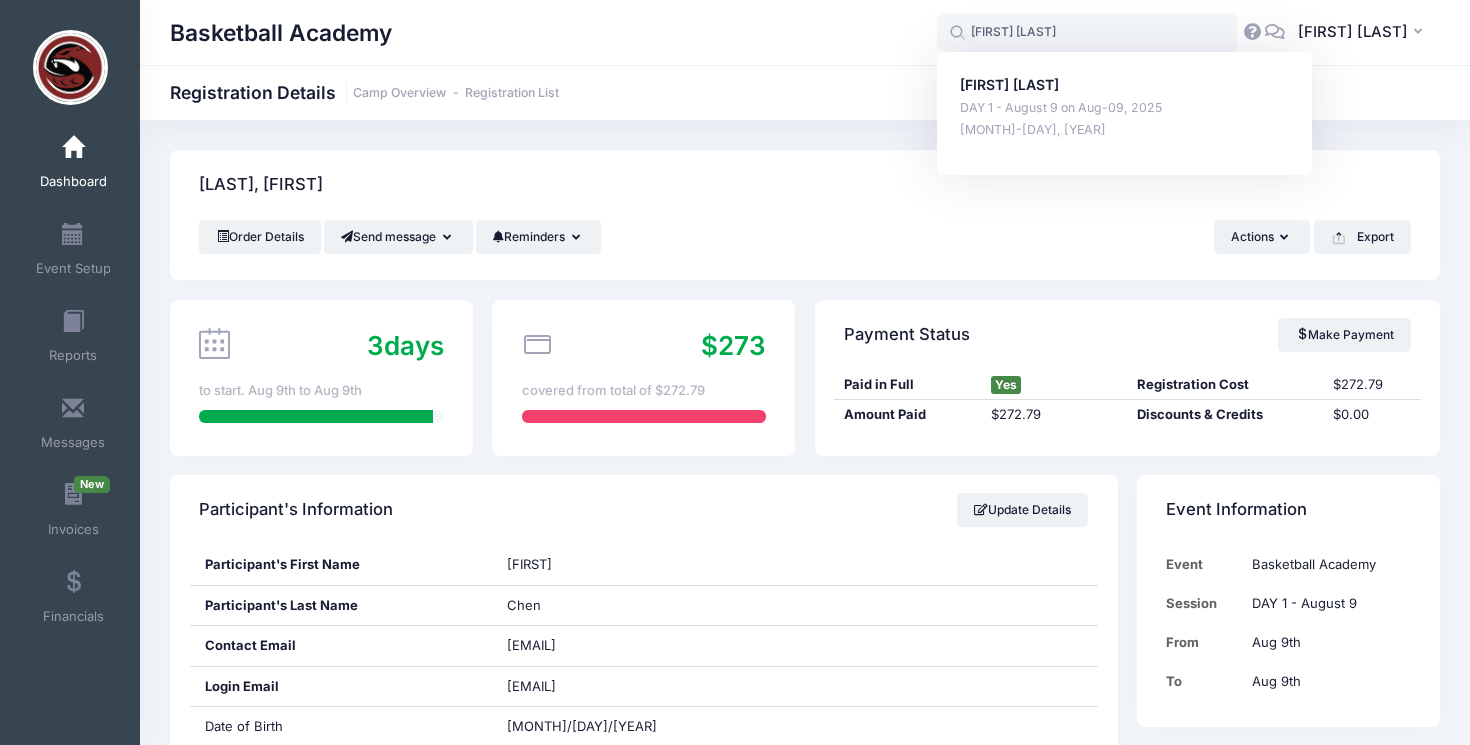 click on "Dashboard" at bounding box center (73, 165) 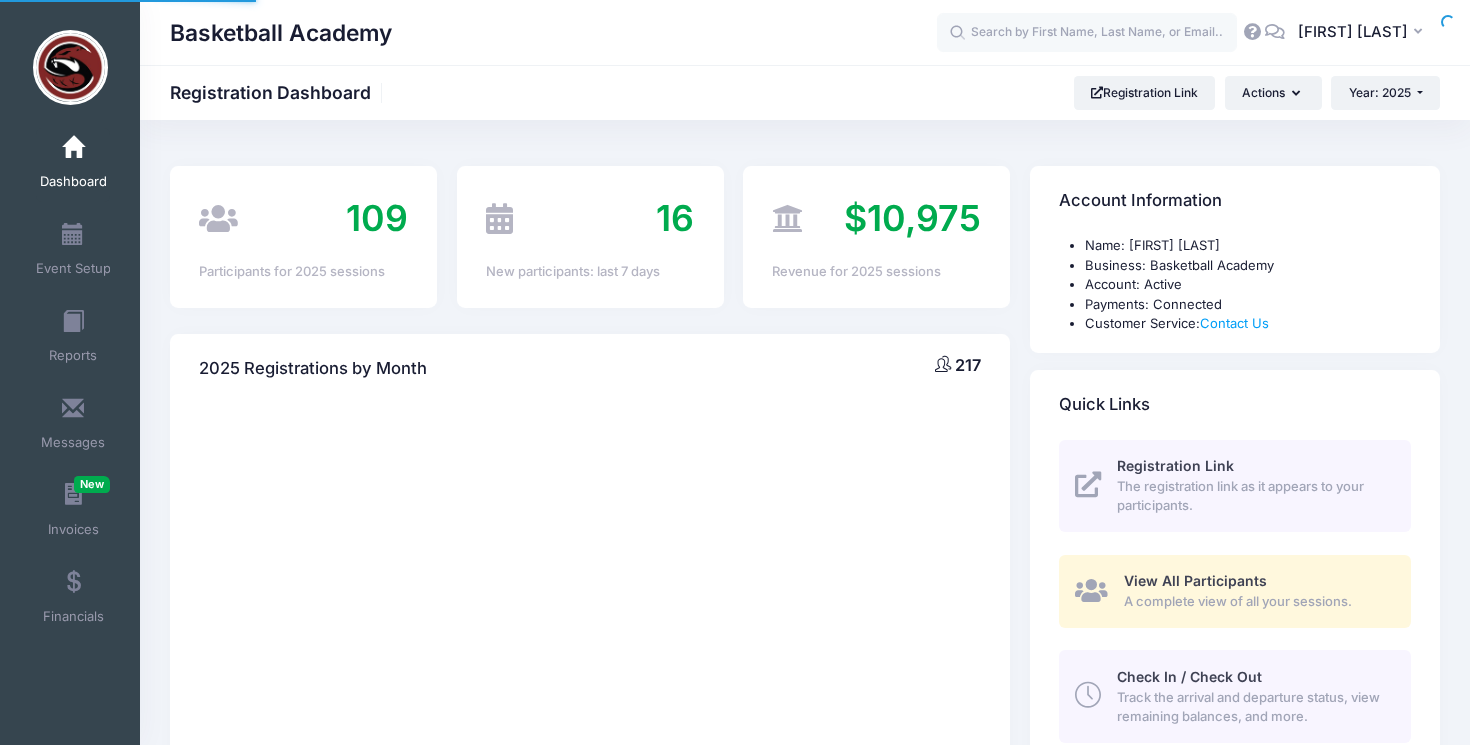 scroll, scrollTop: 0, scrollLeft: 0, axis: both 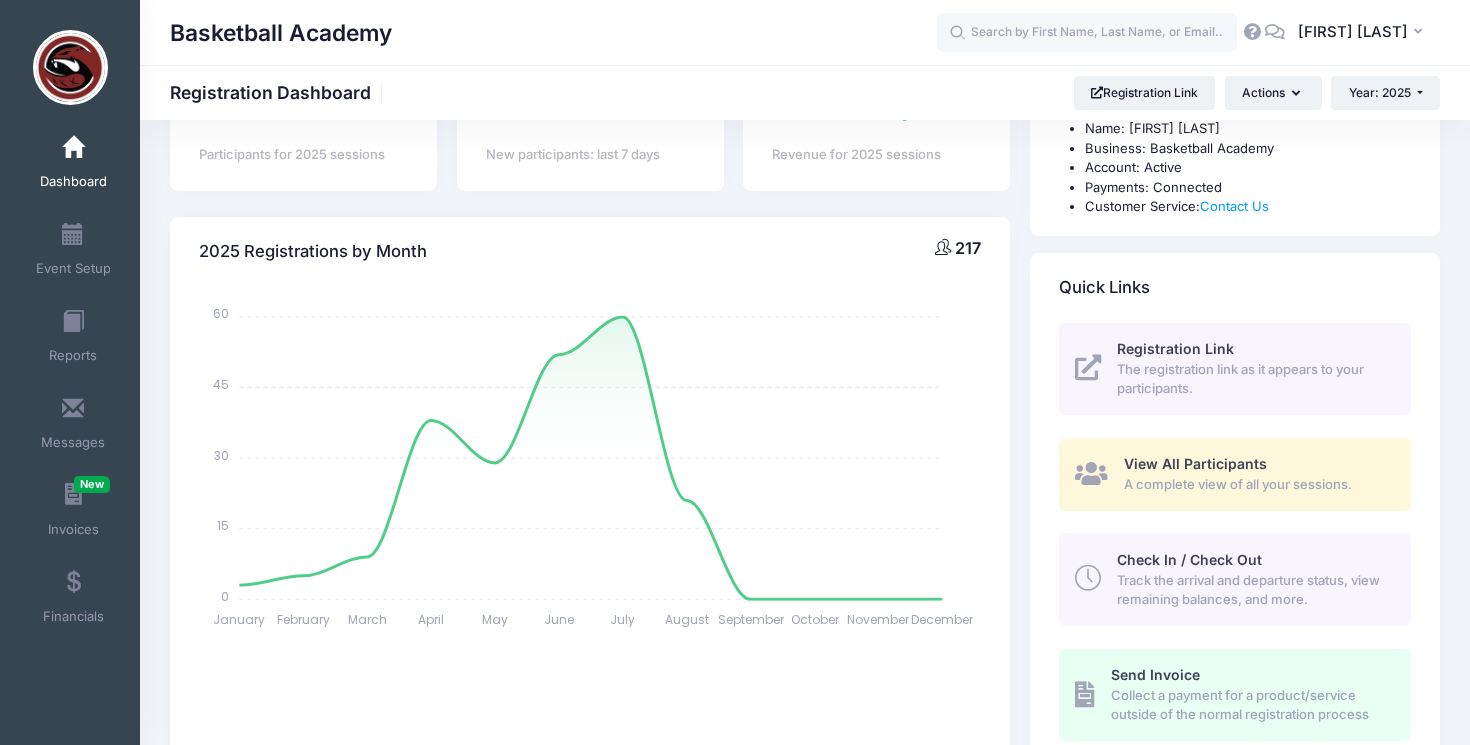 click on "View All Participants" at bounding box center [1195, 463] 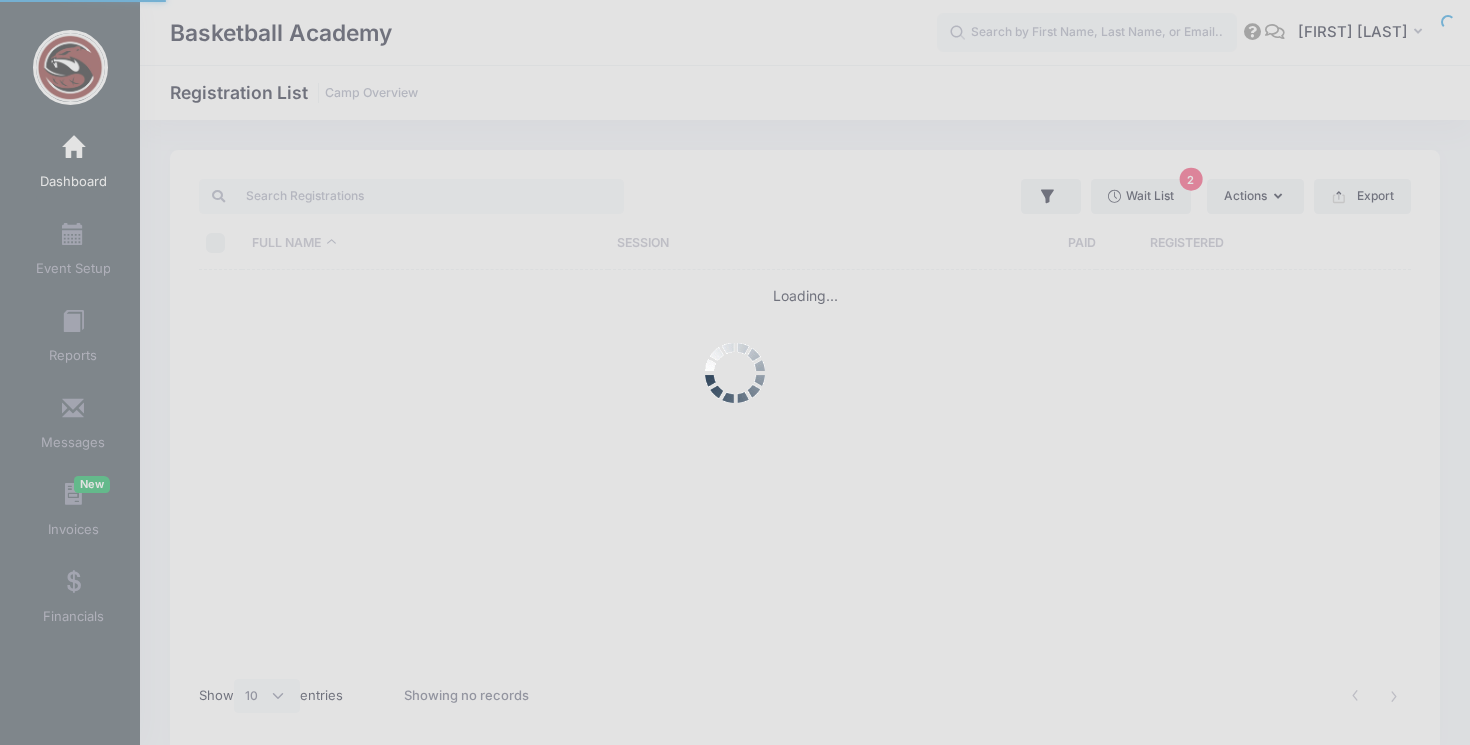select on "10" 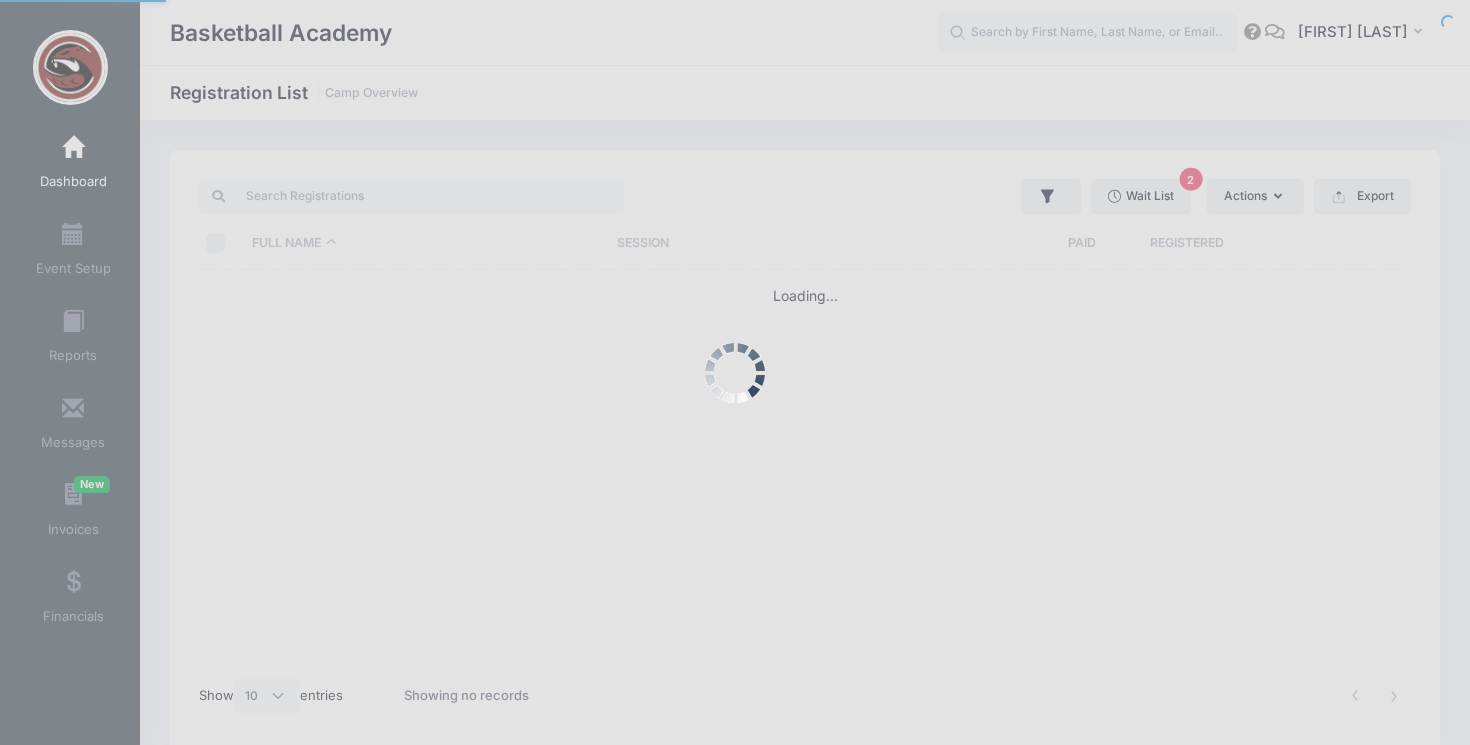 scroll, scrollTop: 0, scrollLeft: 0, axis: both 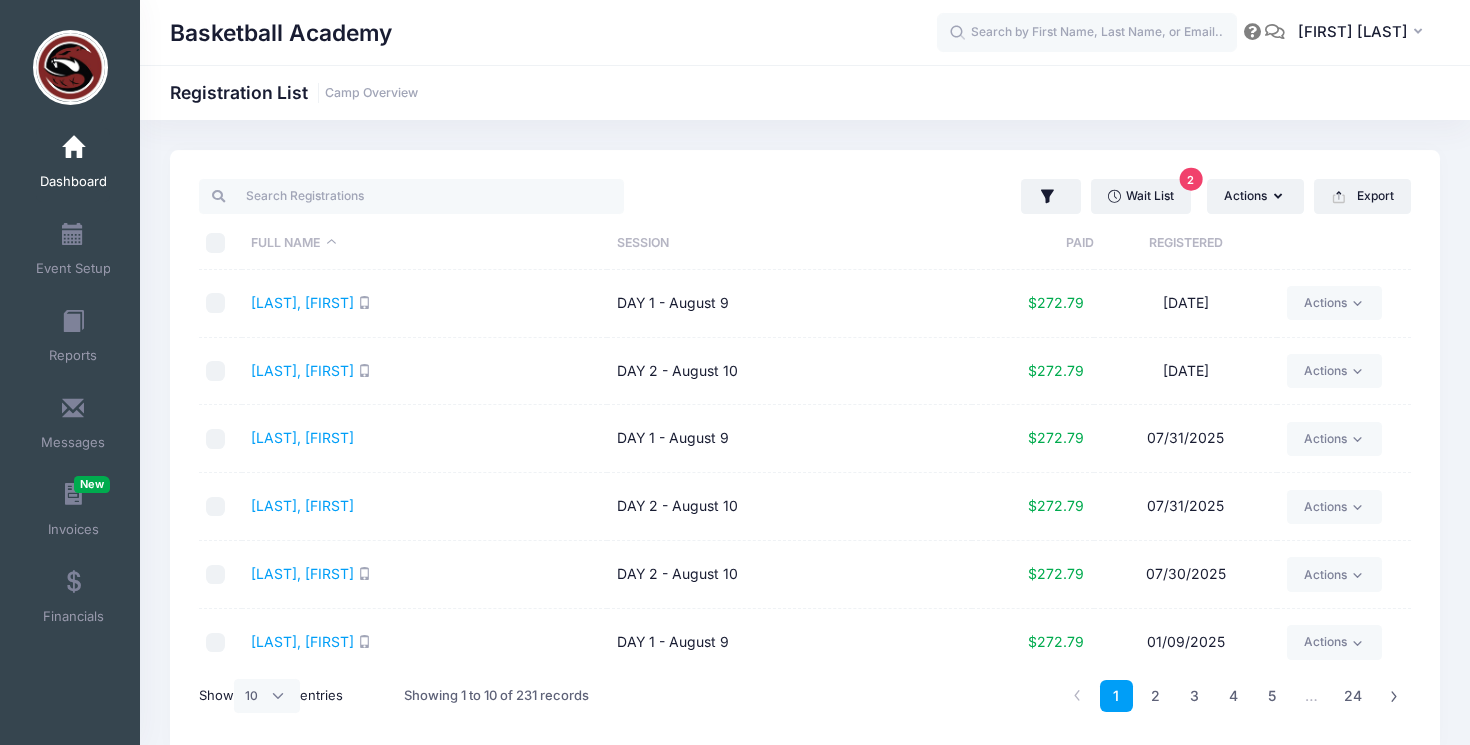 click on "Registered" at bounding box center [1185, 243] 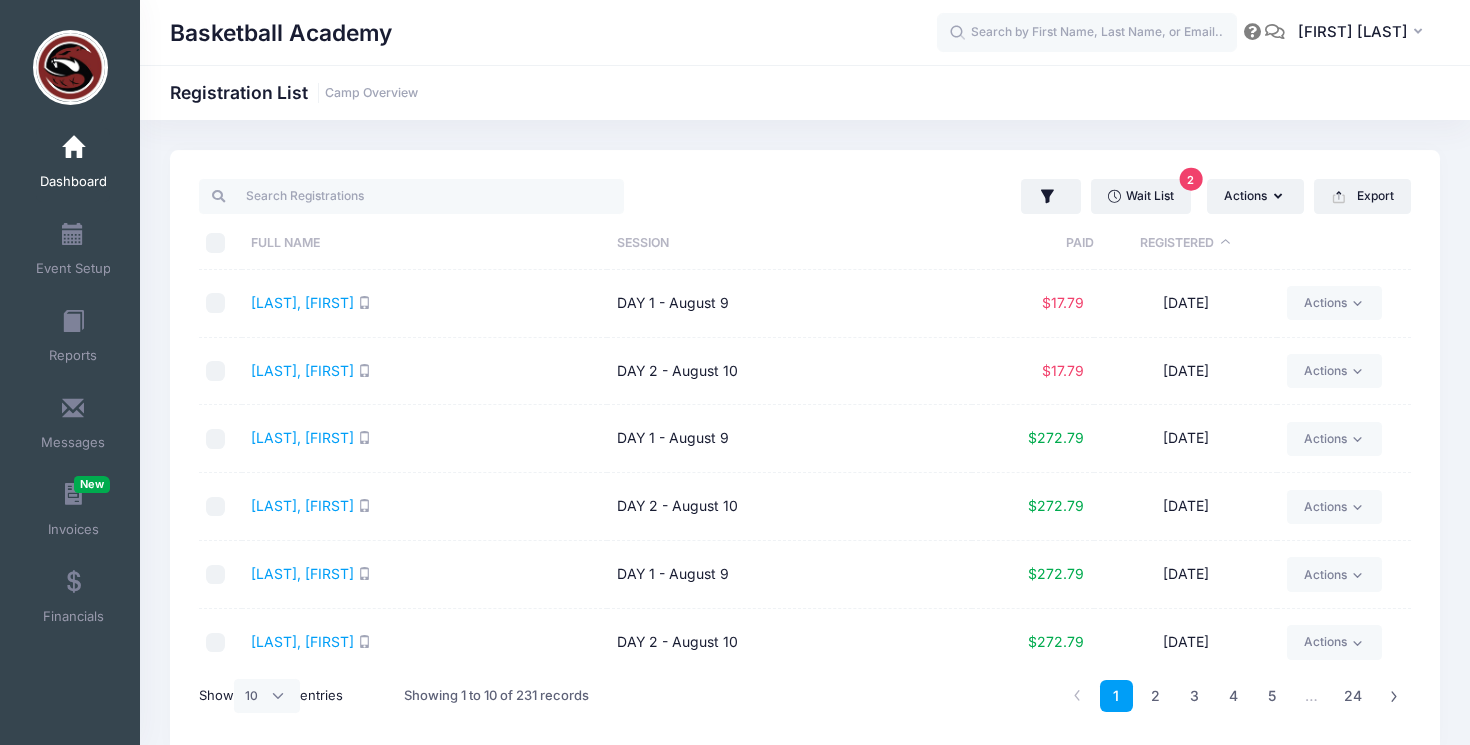 click on "Registered" at bounding box center [1185, 243] 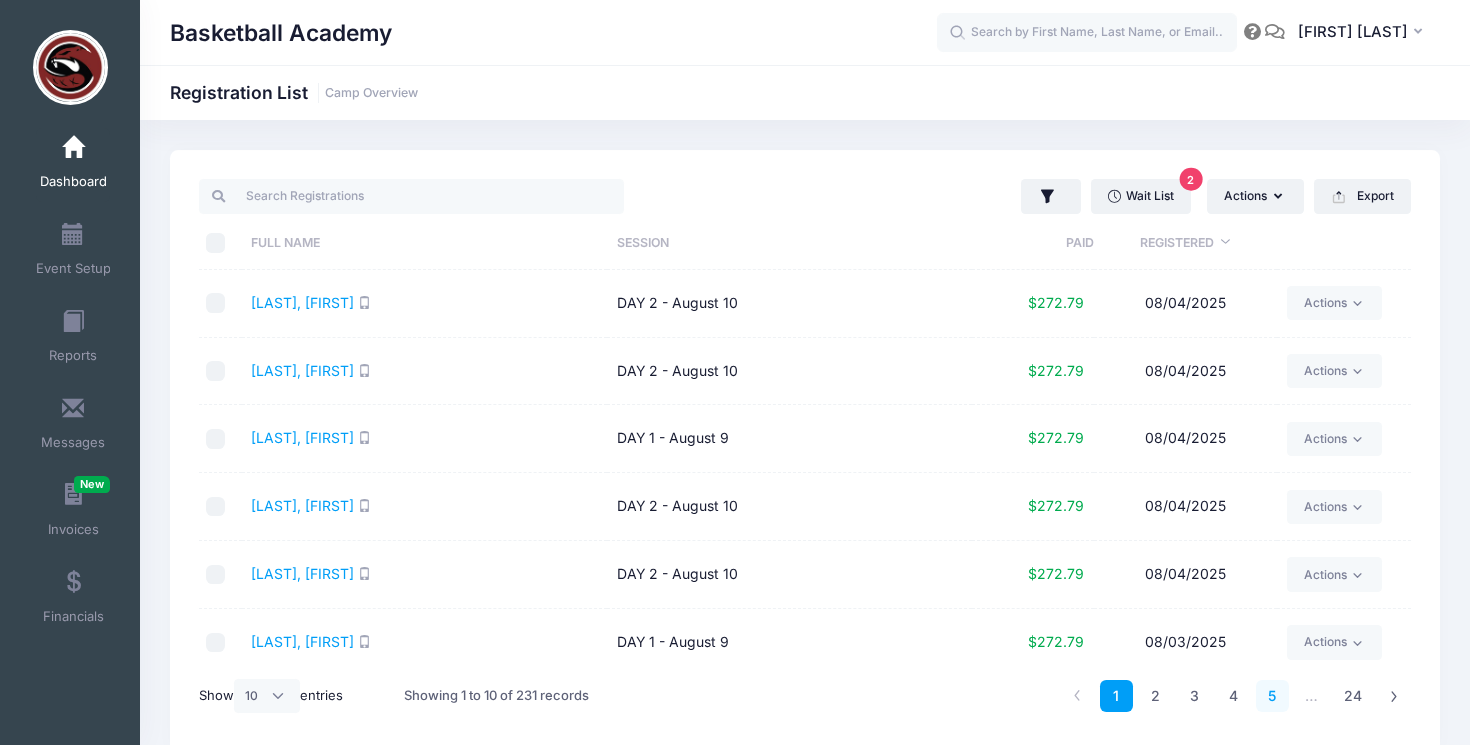 click on "5" at bounding box center (1272, 696) 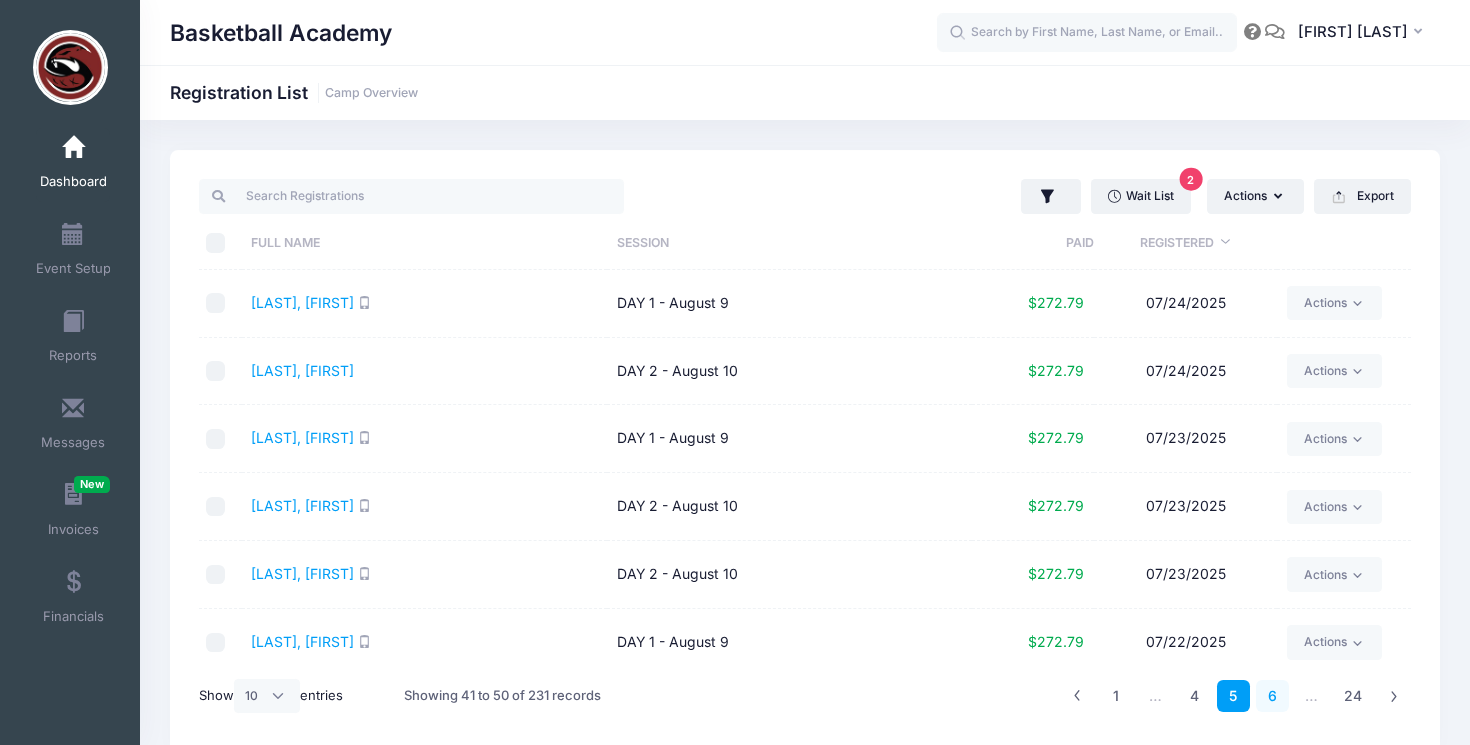 click on "6" at bounding box center [1272, 696] 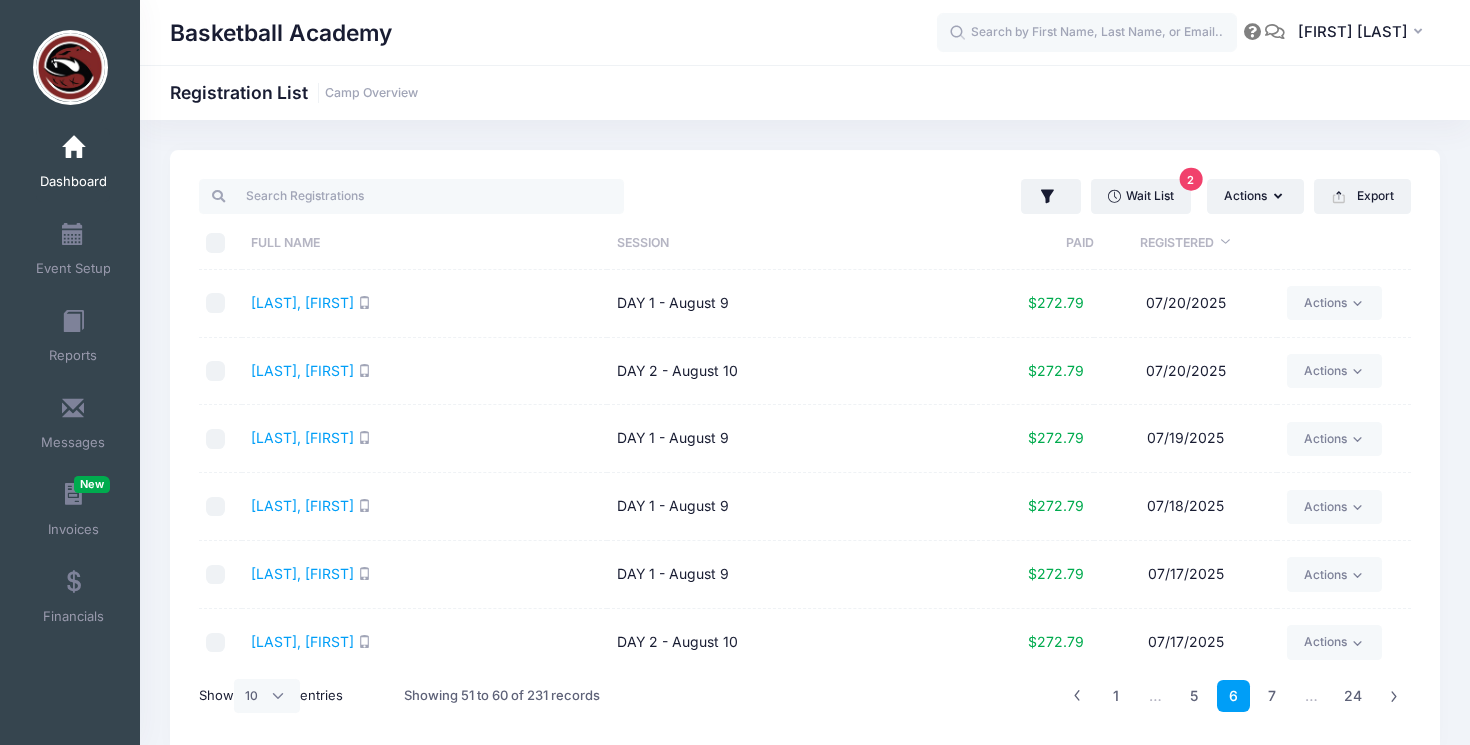 click on "7" at bounding box center (1272, 696) 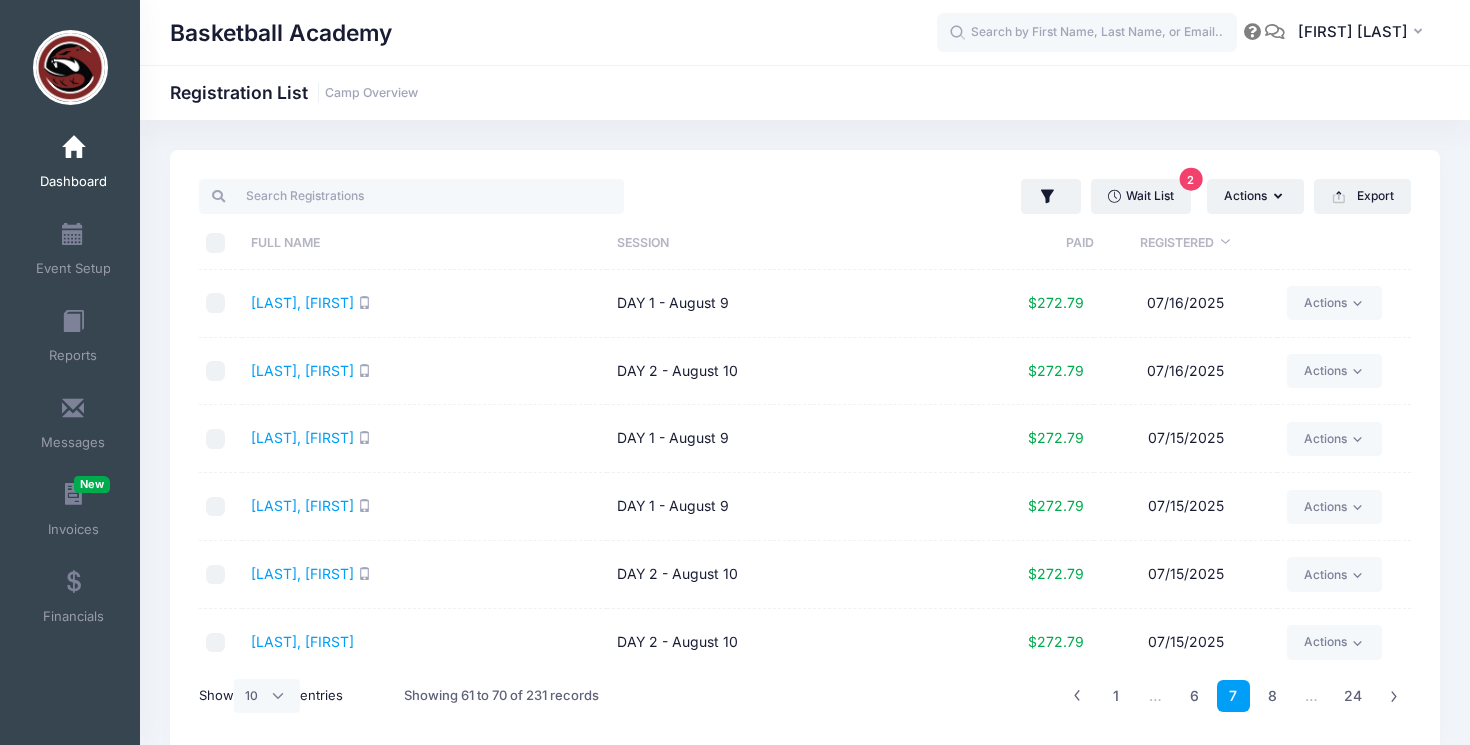 click on "8" at bounding box center [1272, 696] 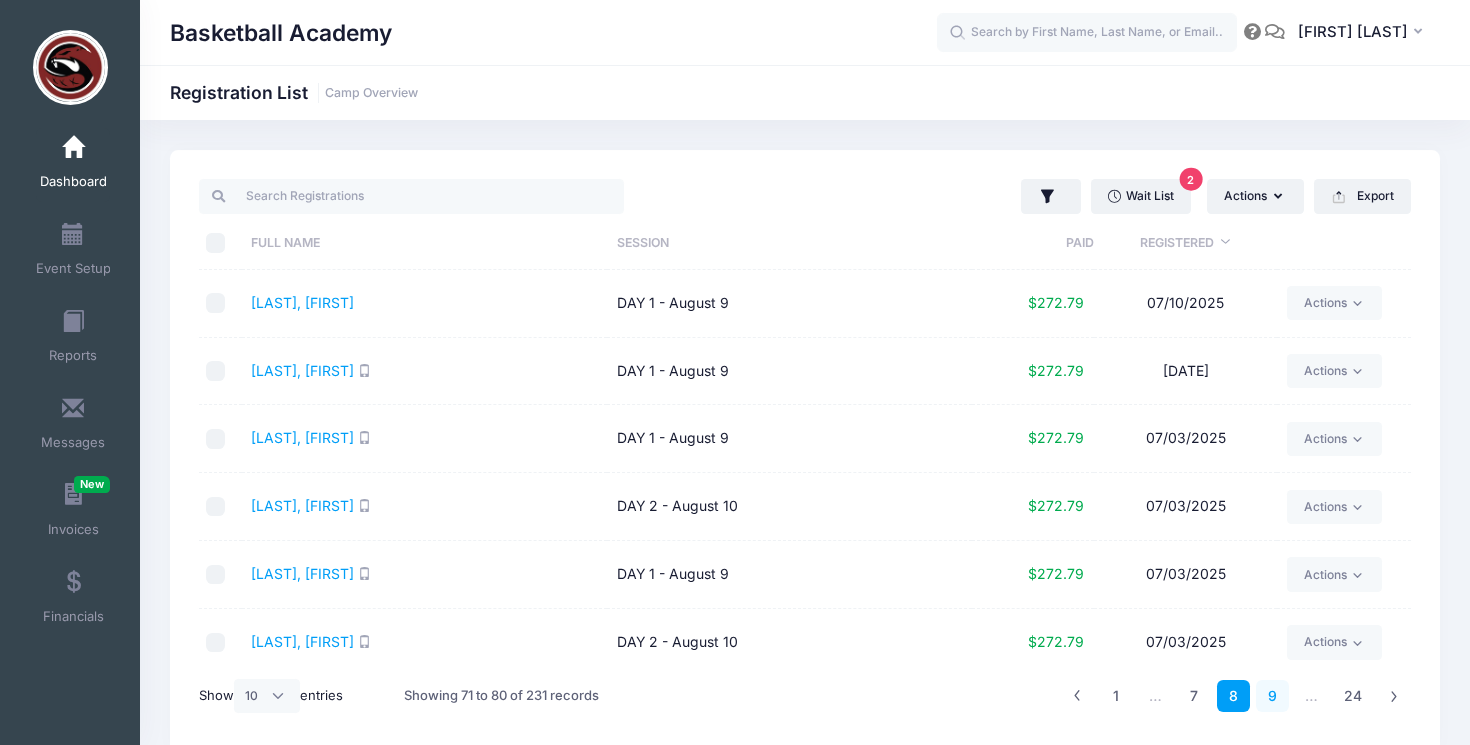 click on "9" at bounding box center [1272, 696] 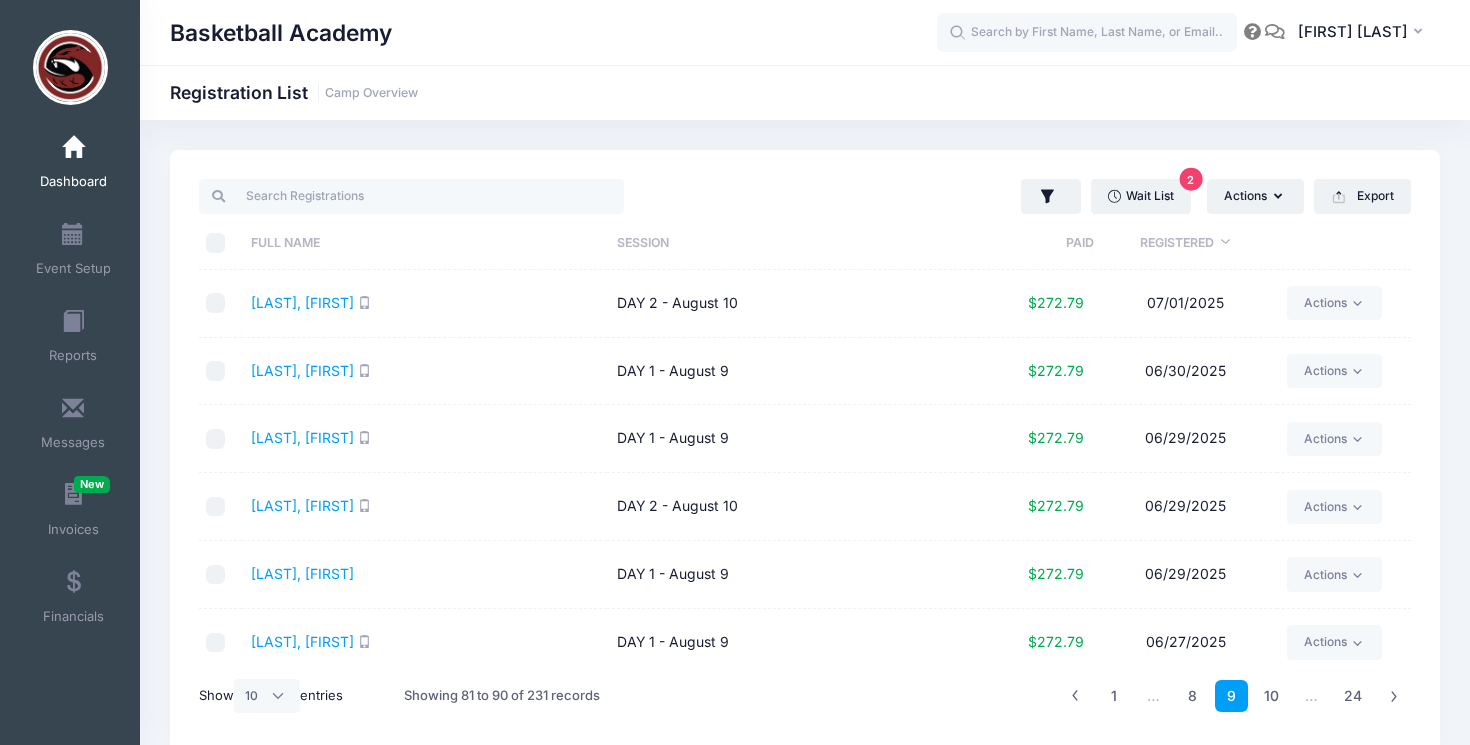 click on "10" at bounding box center (1271, 696) 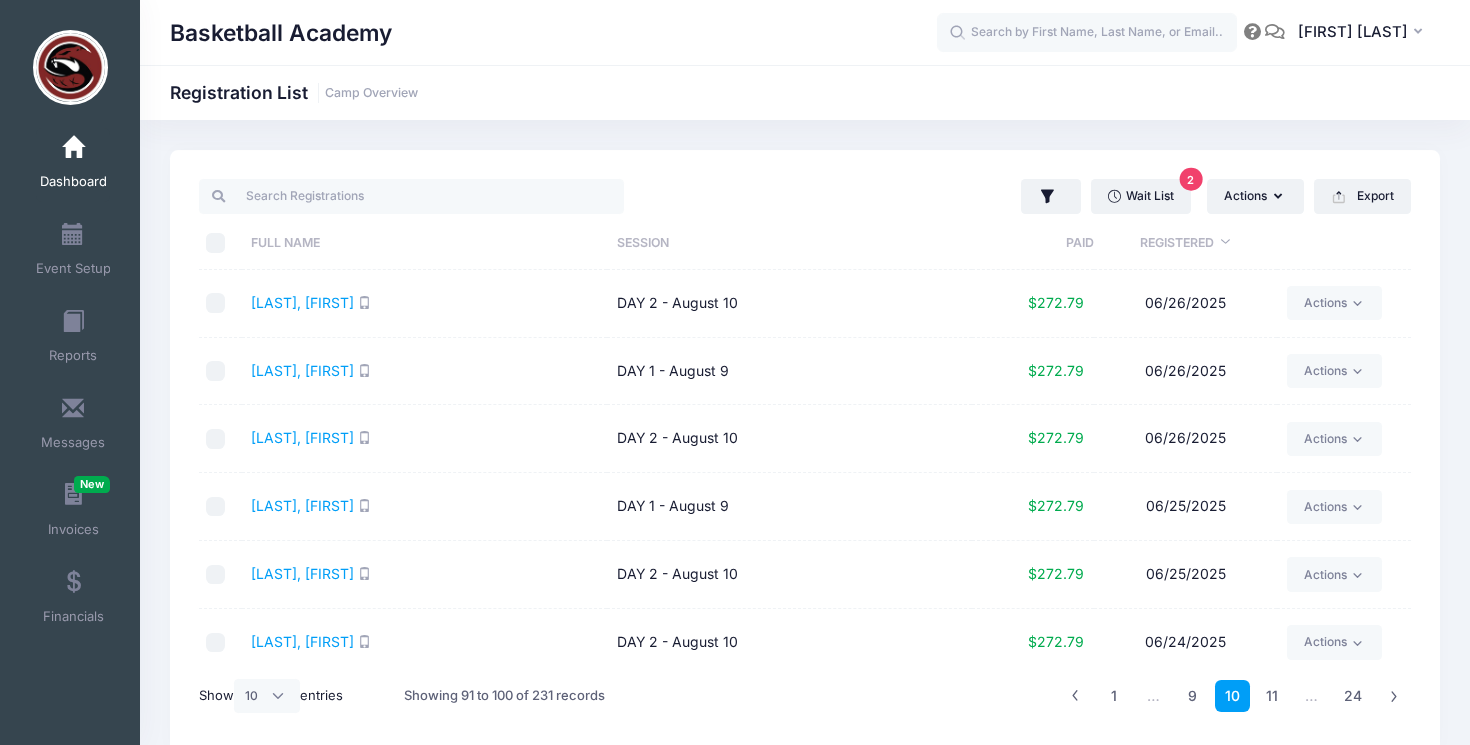 click on "11" at bounding box center (1272, 696) 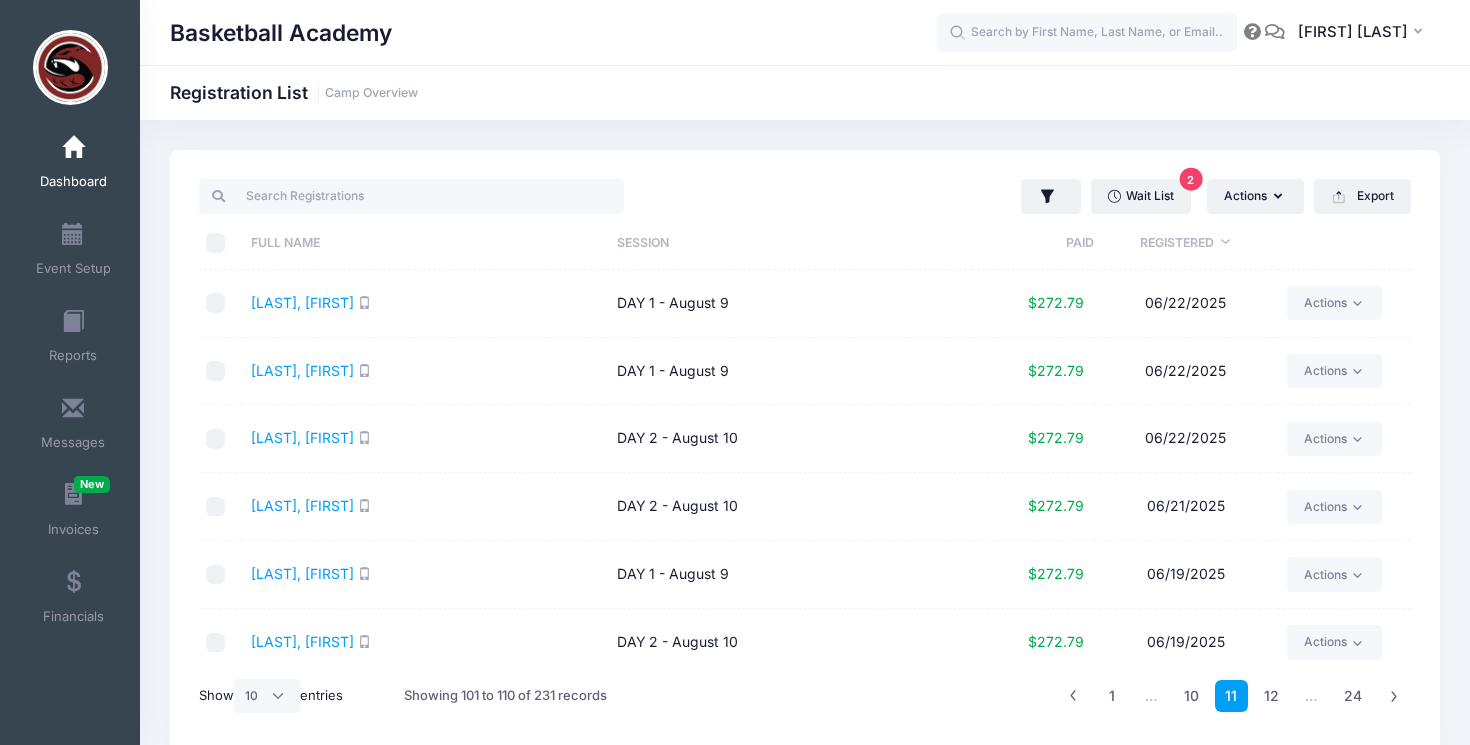 click on "12" at bounding box center [1271, 696] 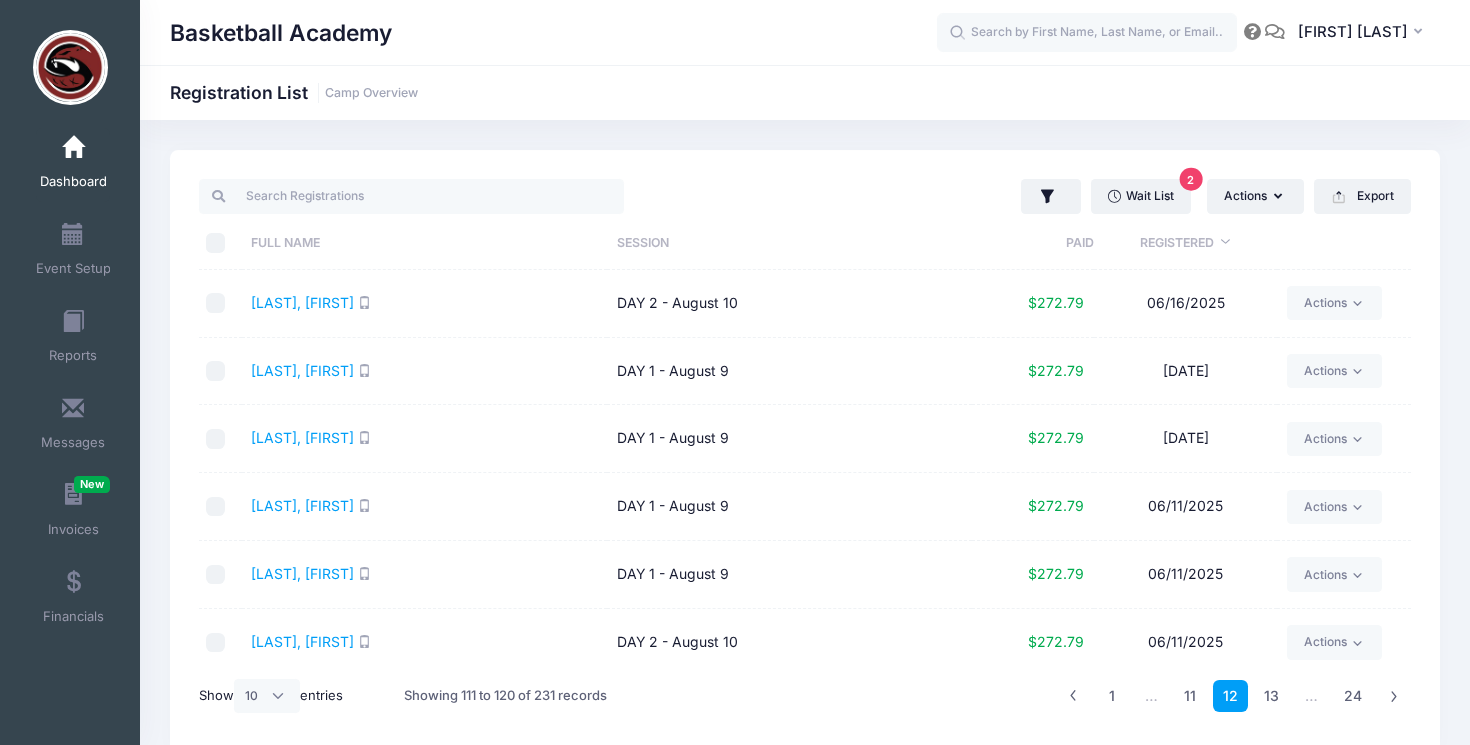 click on "13" at bounding box center [1271, 696] 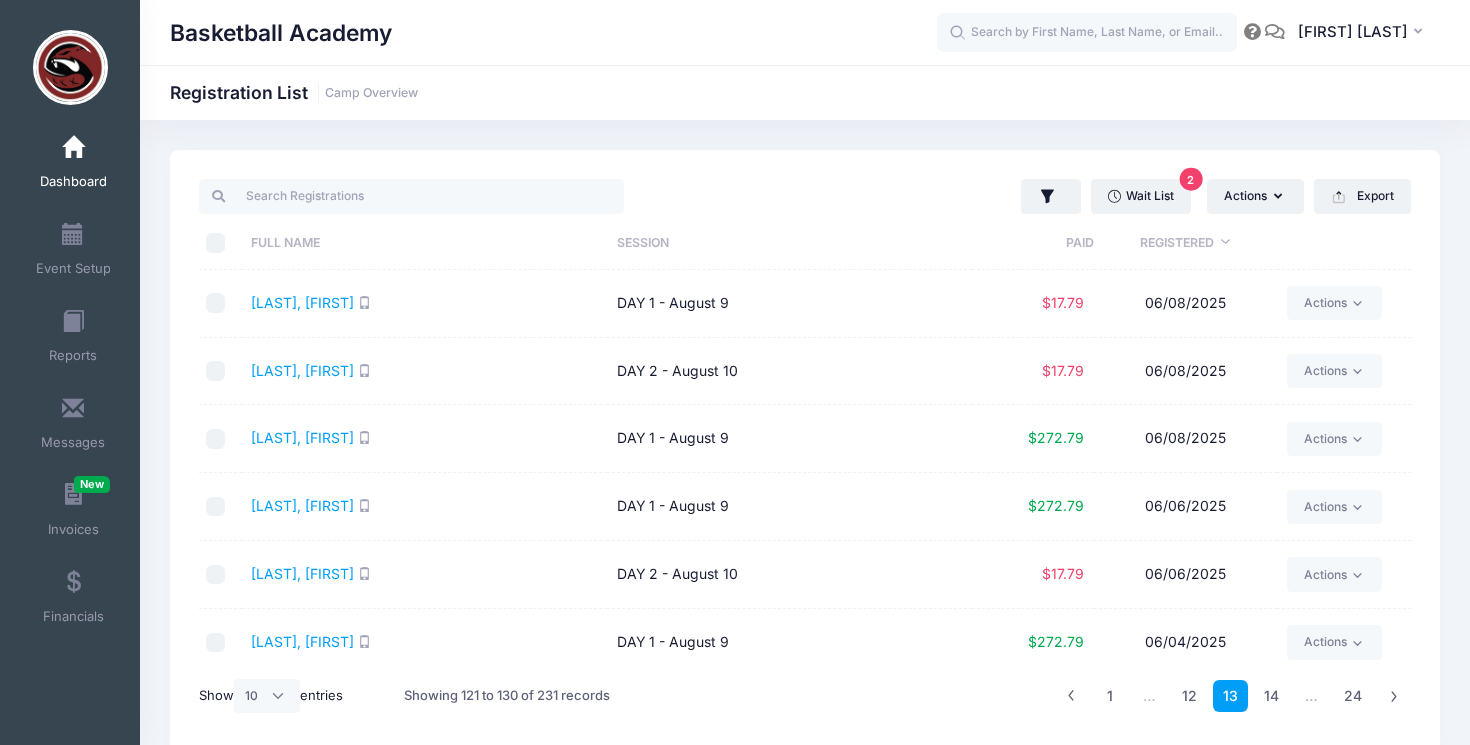 click on "14" at bounding box center (1271, 696) 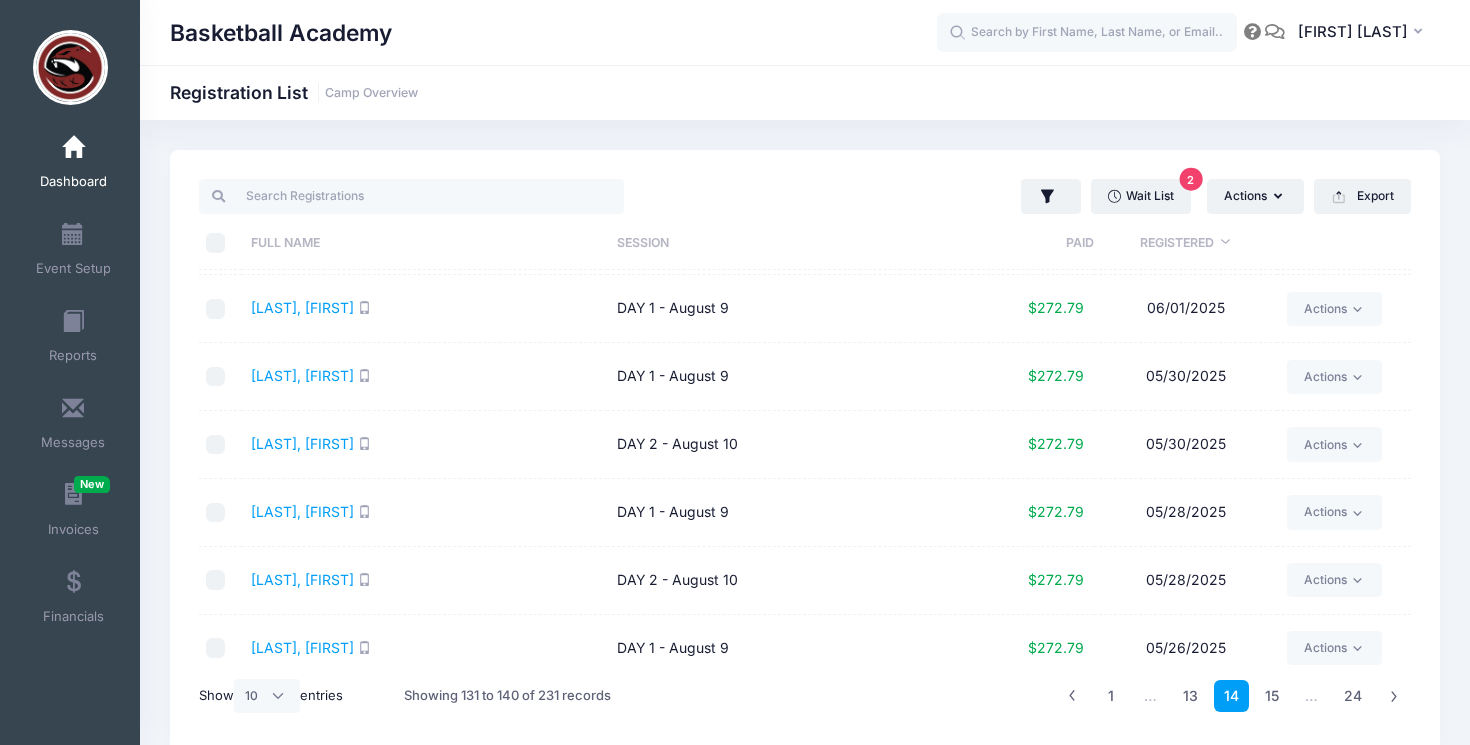 scroll, scrollTop: 132, scrollLeft: 0, axis: vertical 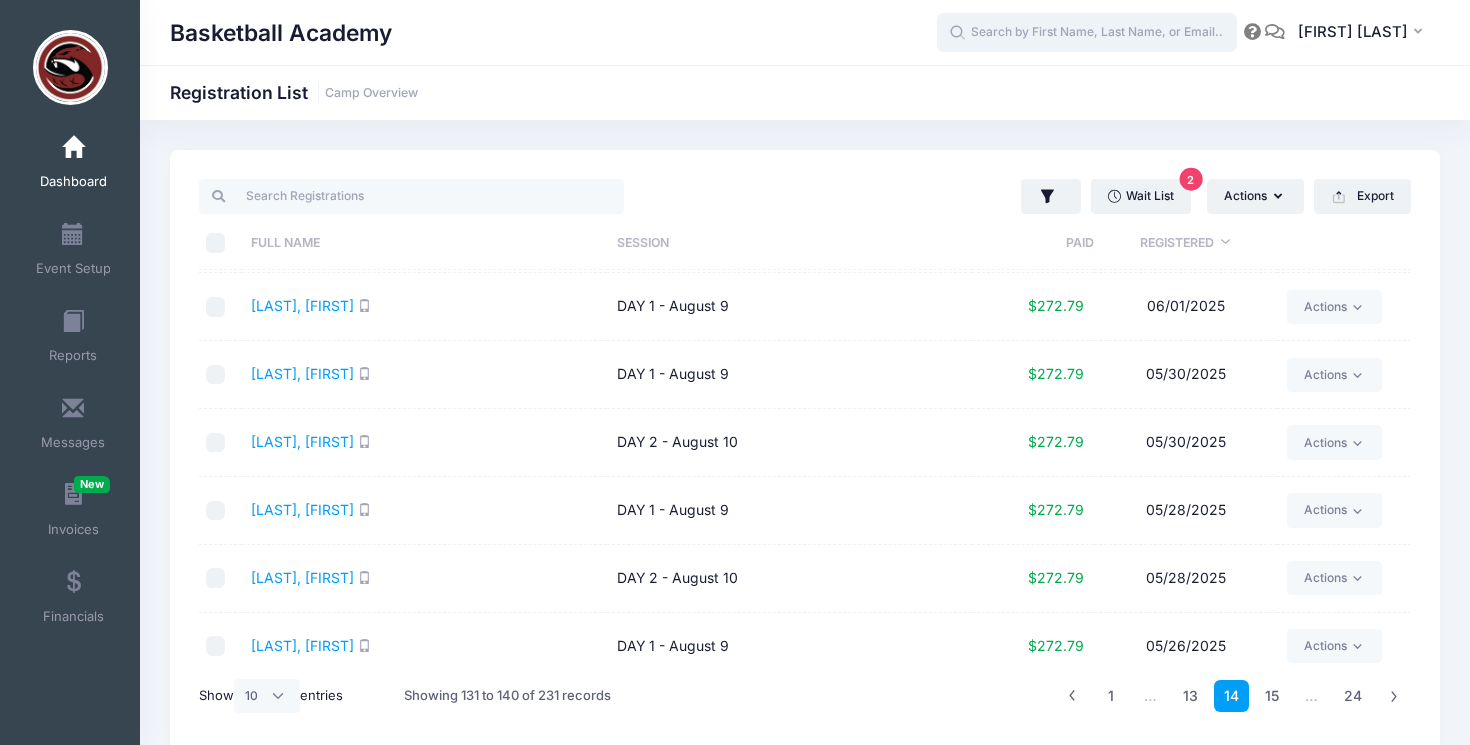 click at bounding box center (1087, 33) 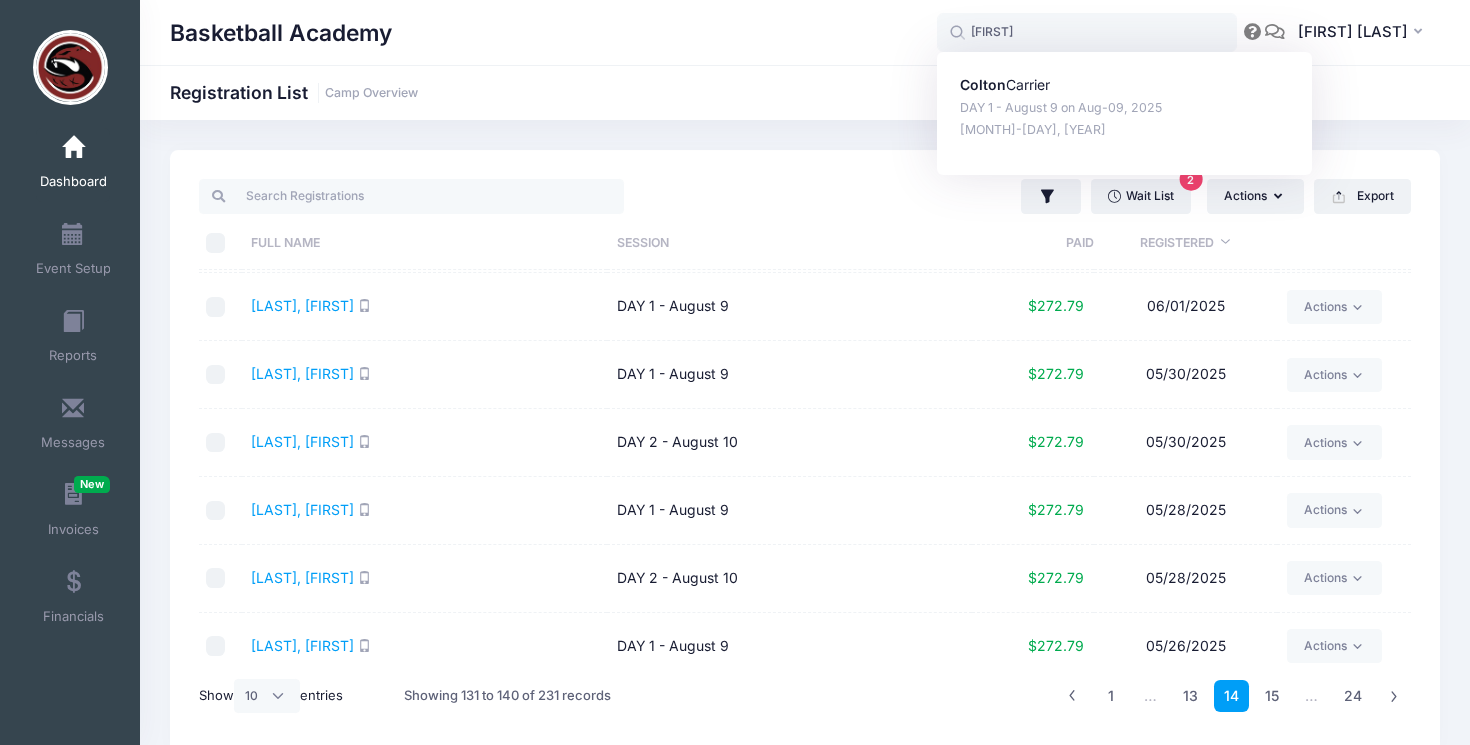 click on "Basketball Academy
Registration List
Camp Overview" at bounding box center [805, 93] 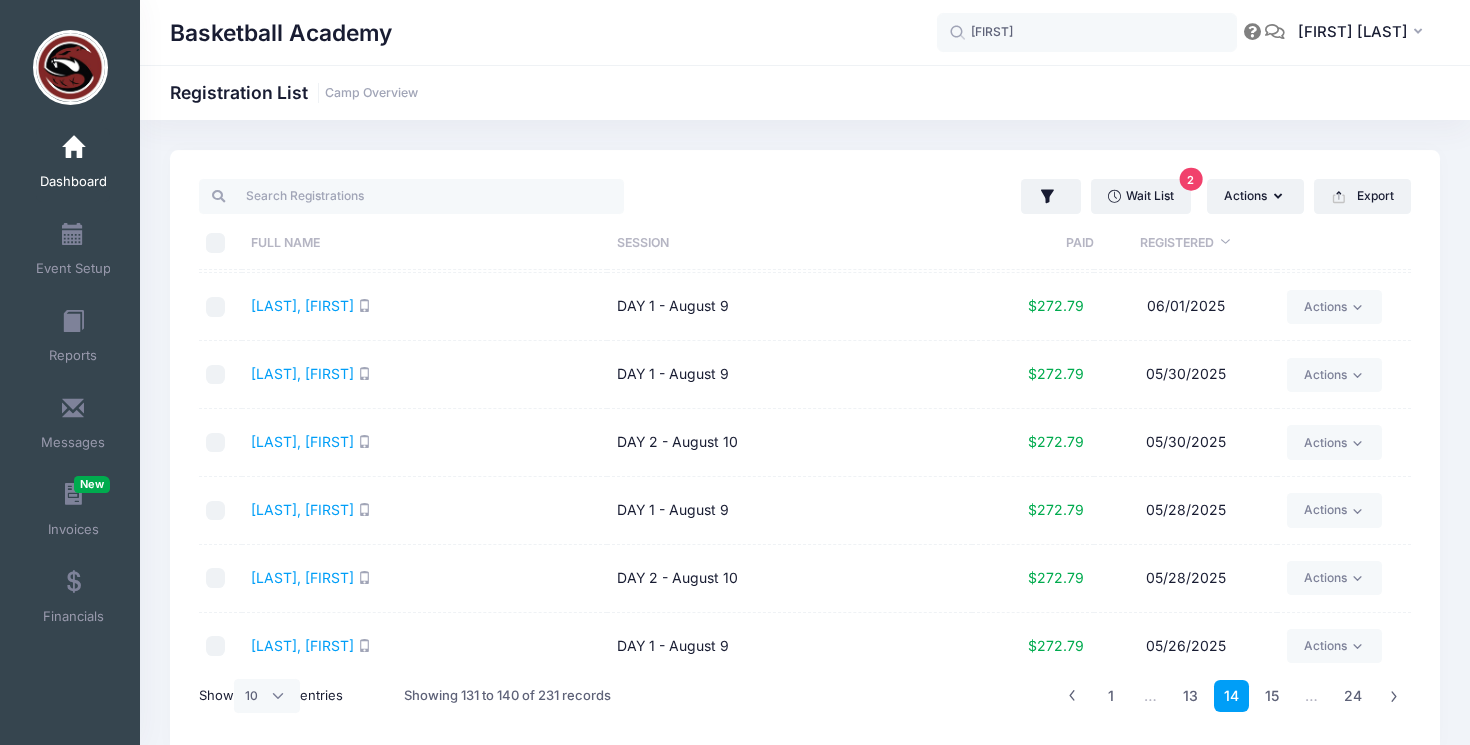 click on "Steiner, Alex" at bounding box center [424, 375] 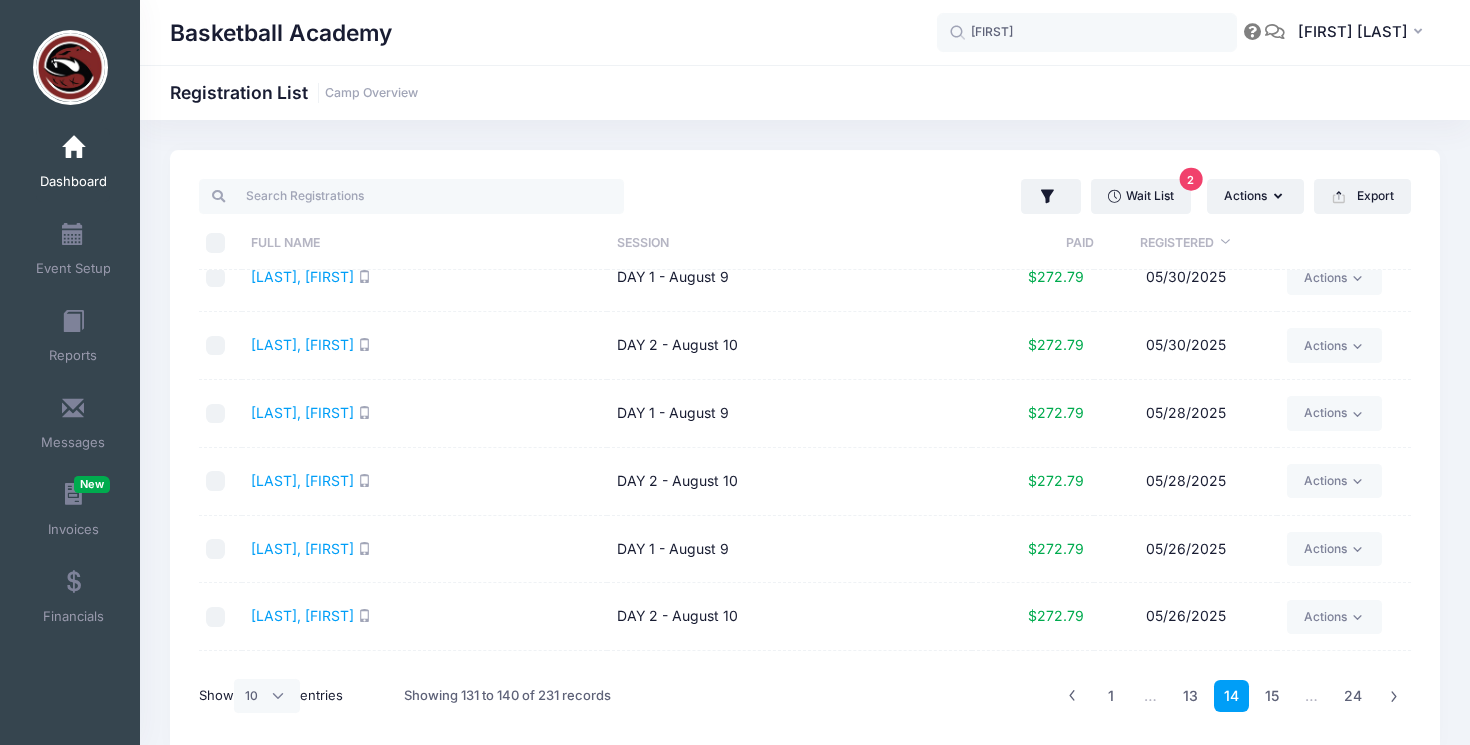 scroll, scrollTop: 282, scrollLeft: 0, axis: vertical 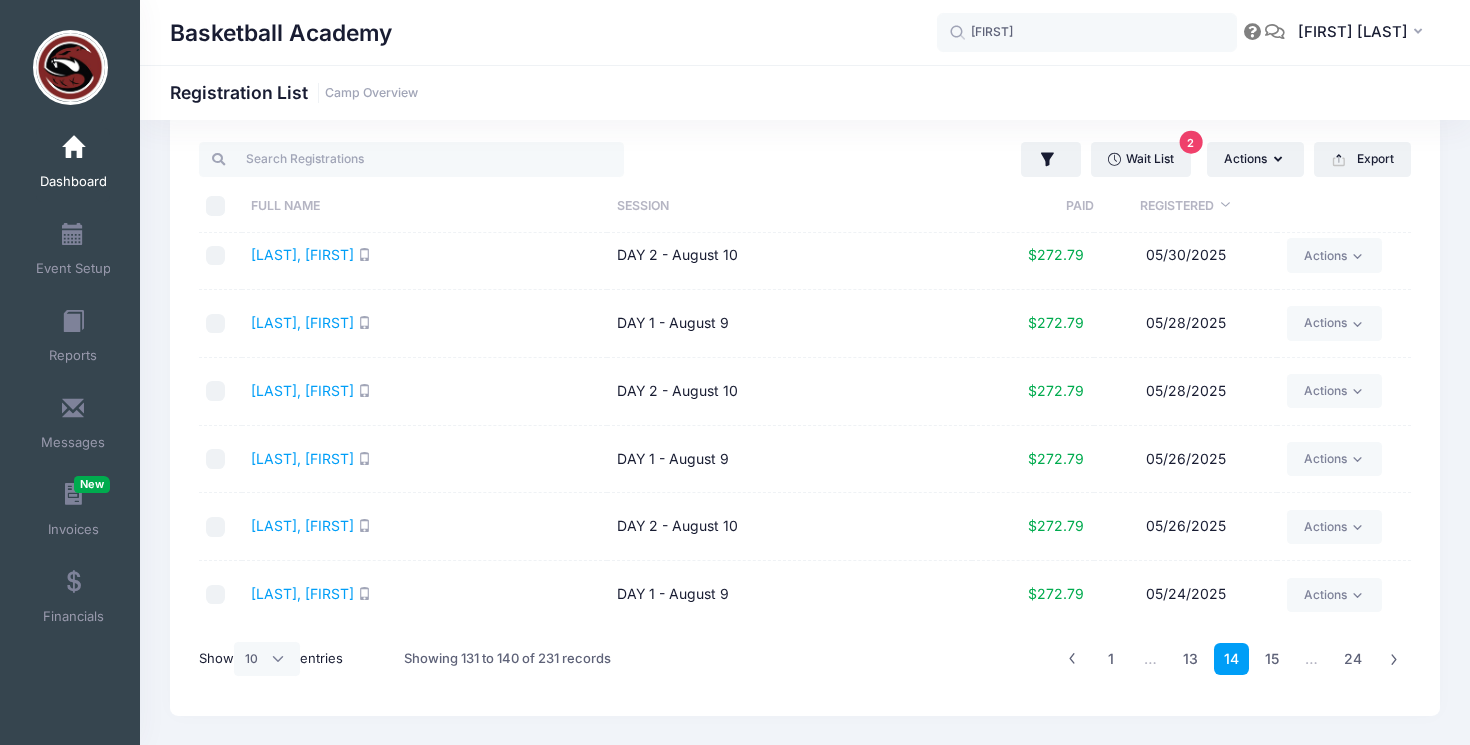click on "DAY 2 - August 10" at bounding box center (789, 392) 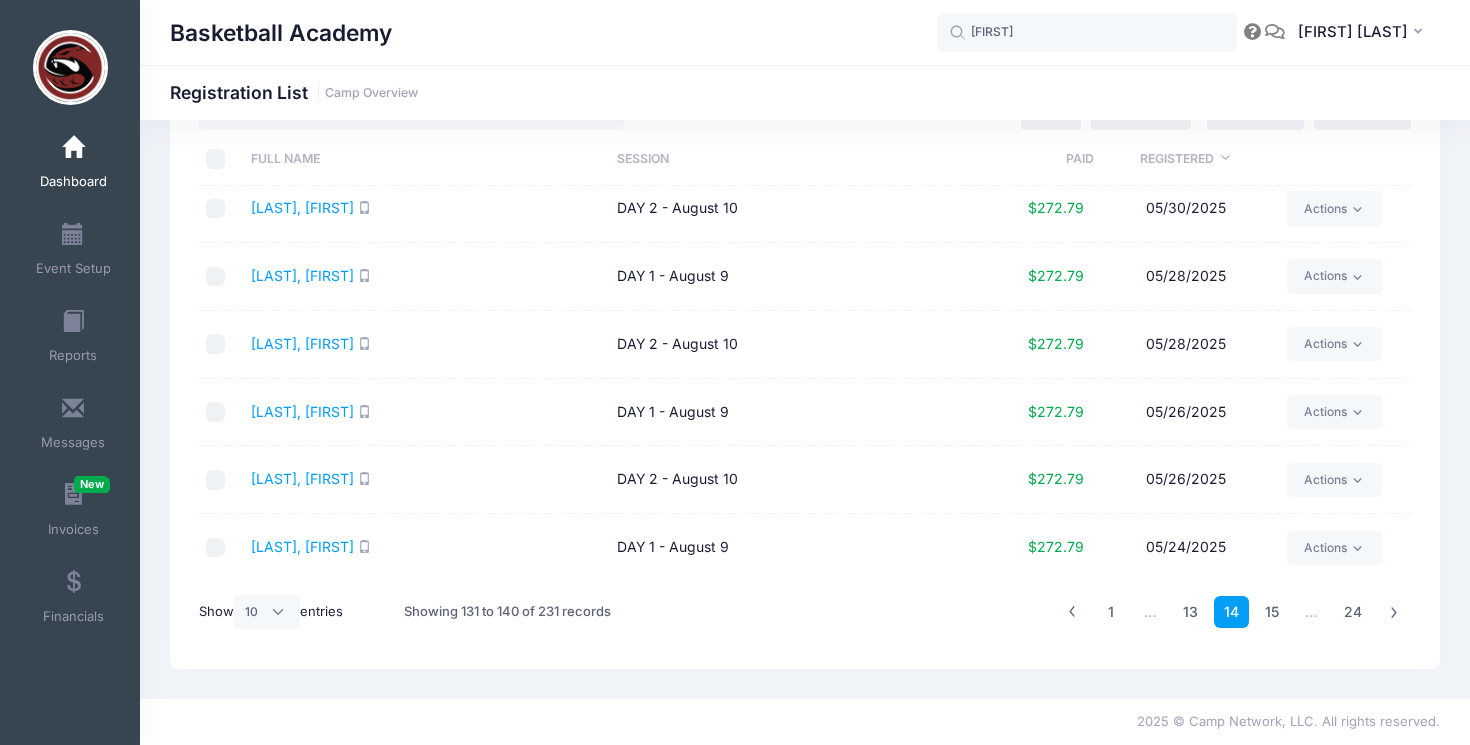 click on "Montgomery, Jordan" at bounding box center [424, 345] 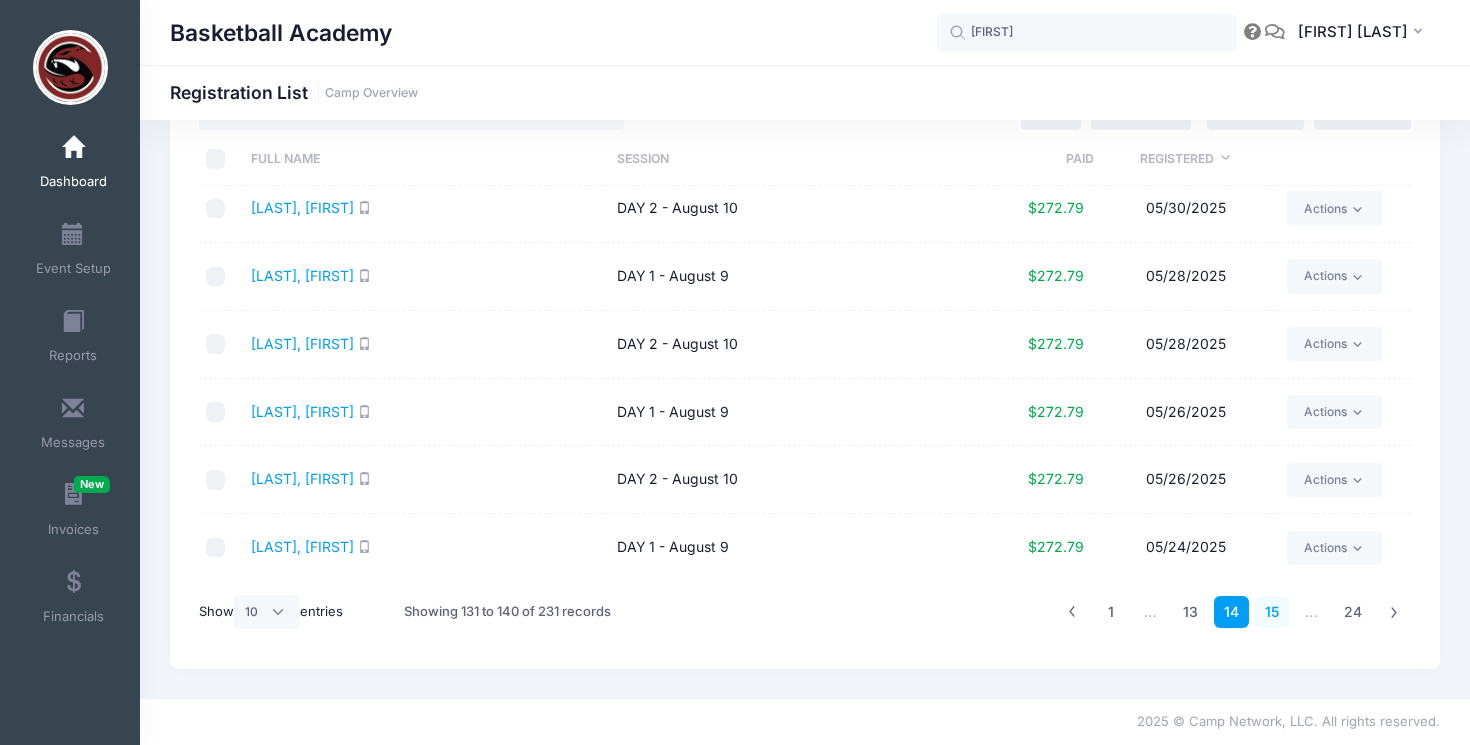 click on "15" at bounding box center (1272, 612) 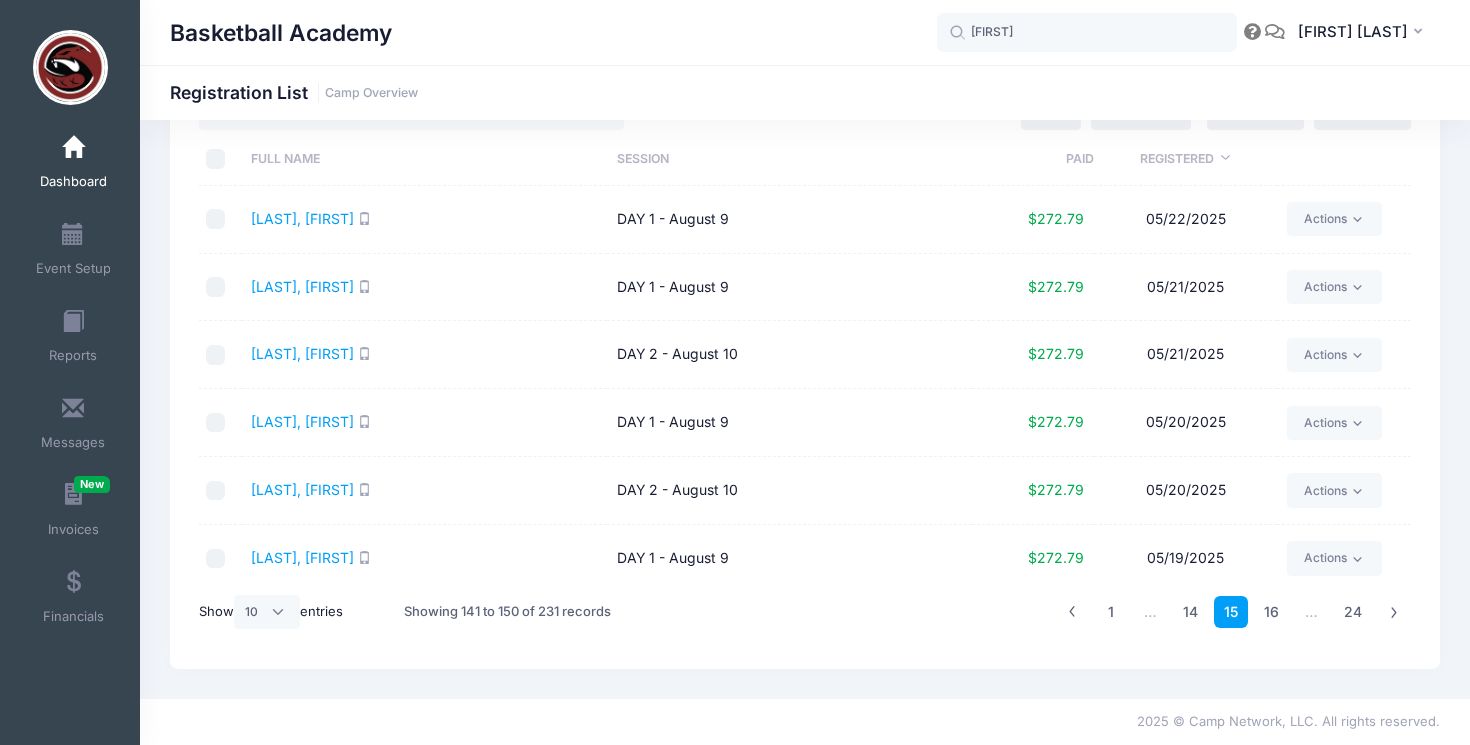 scroll, scrollTop: 282, scrollLeft: 0, axis: vertical 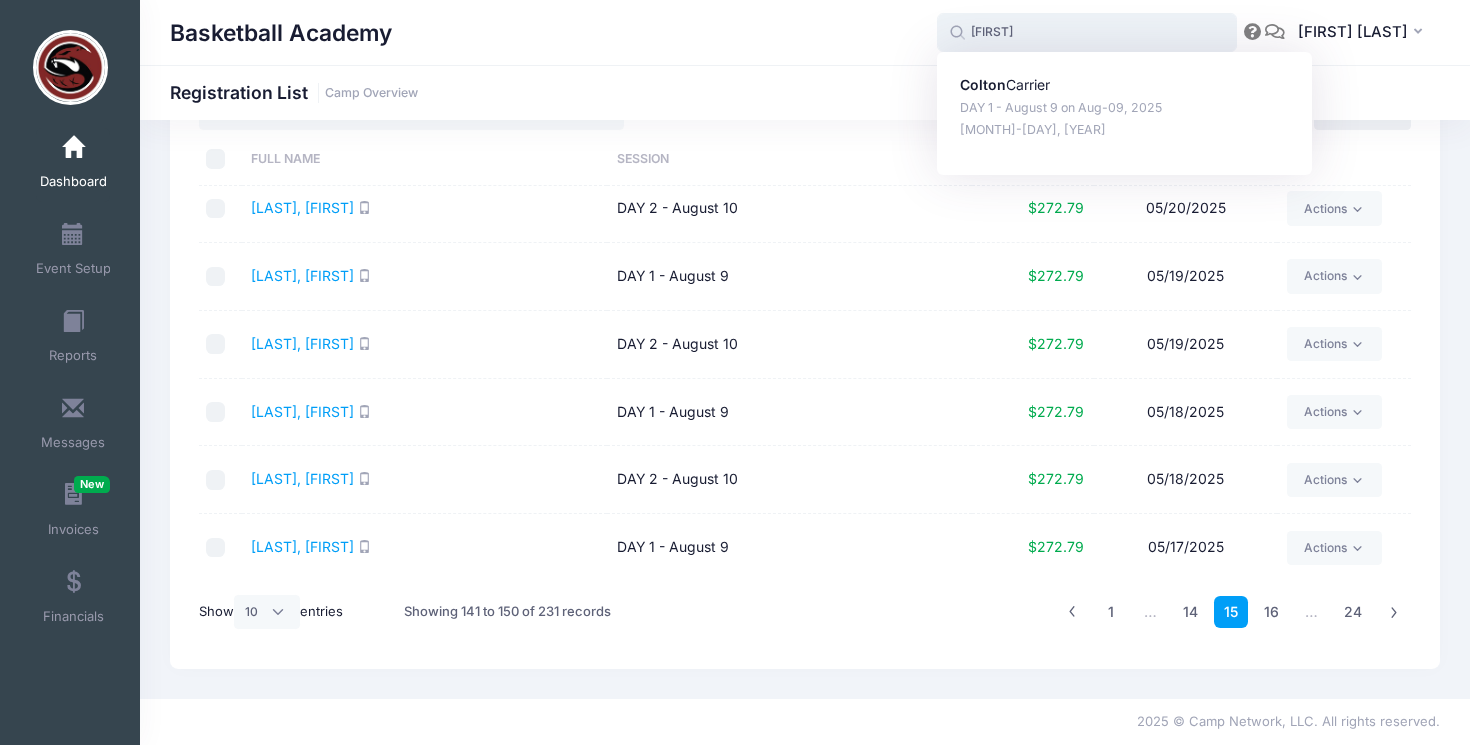 drag, startPoint x: 1031, startPoint y: 35, endPoint x: 922, endPoint y: 35, distance: 109 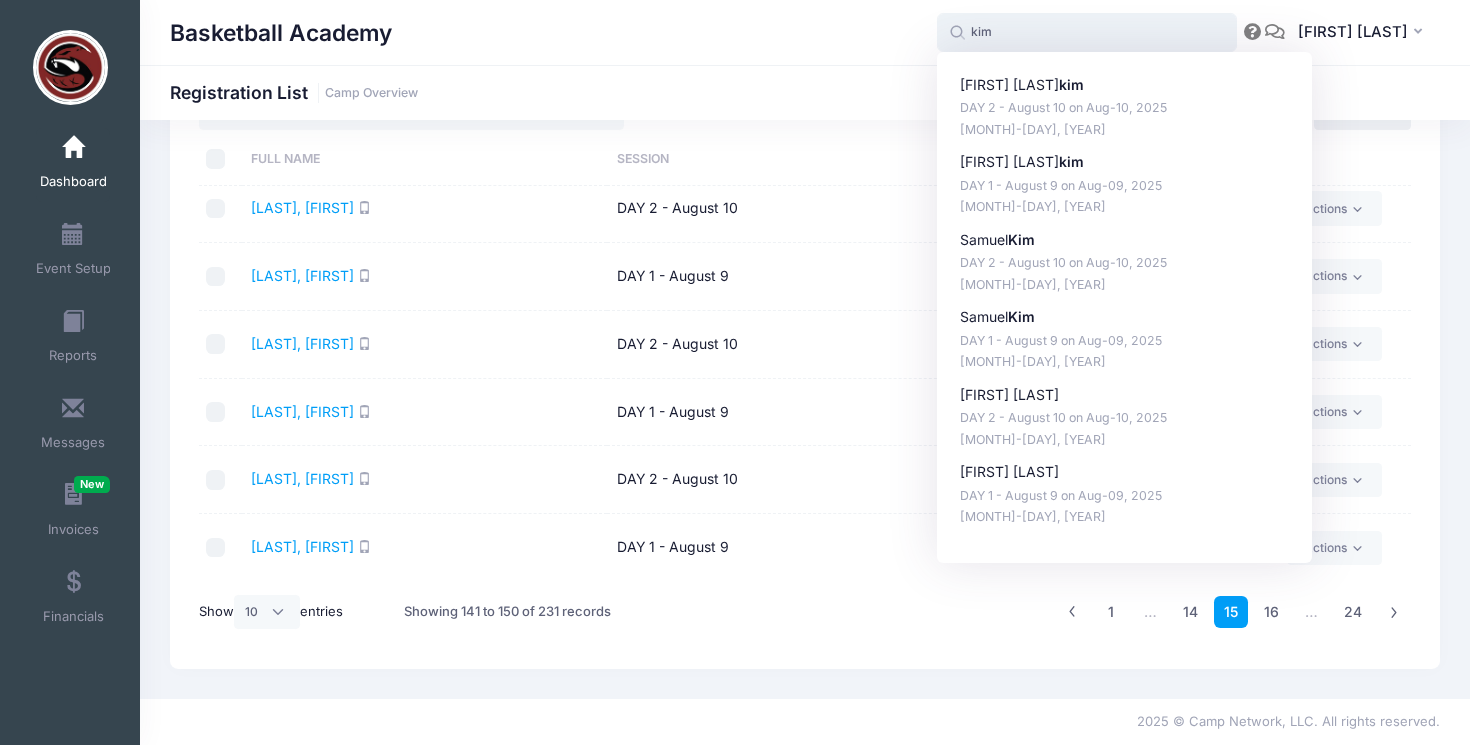 drag, startPoint x: 994, startPoint y: 40, endPoint x: 957, endPoint y: 40, distance: 37 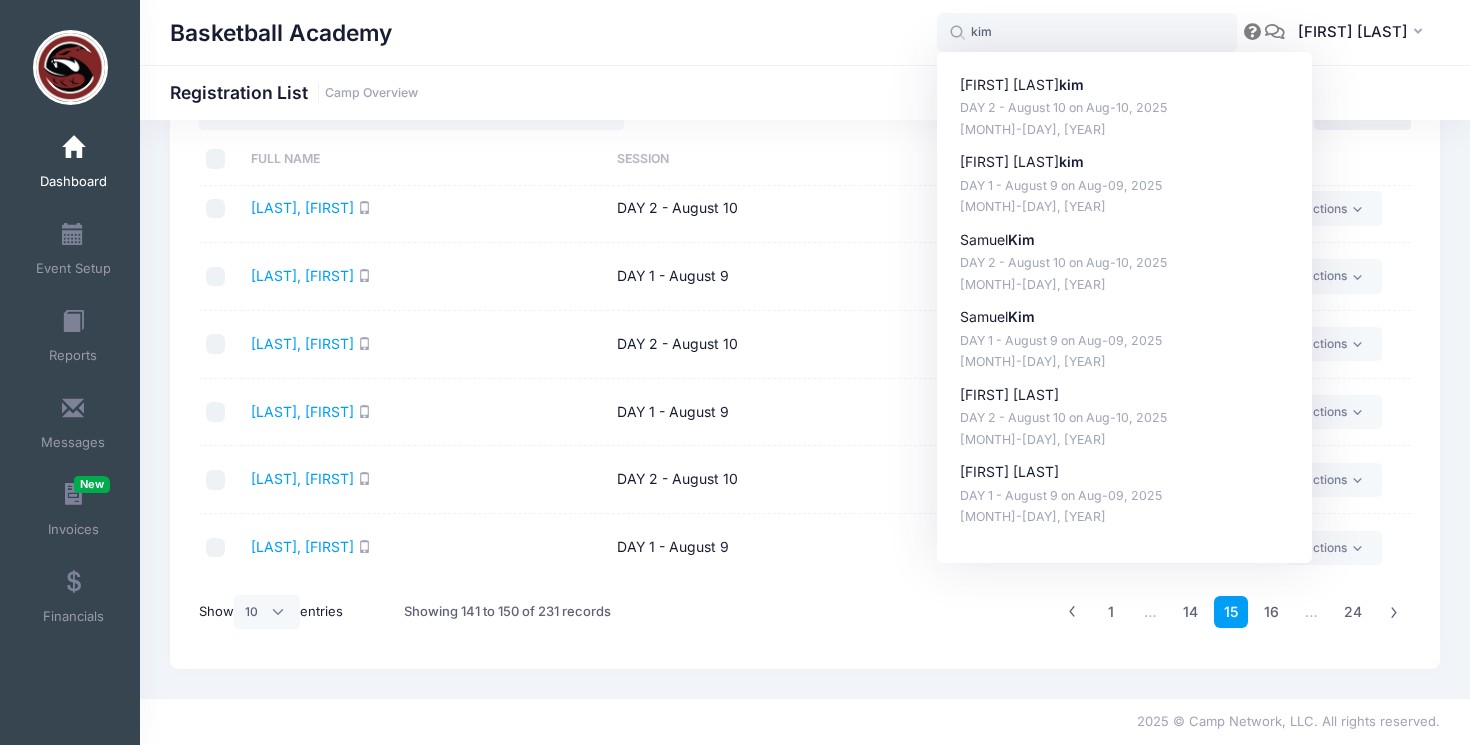 click on "Basketball Academy
kim kim Joseph Youa kim DAY 2 - August 10 on Aug-10, 2025 Jun-16, 2025 Joseph Youa kim DAY 1 - August 9 on Aug-09, 2025 Jun-16, 2025 Samuel  Kim DAY 2 - August 10 on Aug-10, 2025 May-17, 2025 Samuel  Kim DAY 1 - August 9 on Aug-09, 2025 May-17, 2025 Matteo Hernandez Feb-03, 2025
LA" at bounding box center [805, 32] 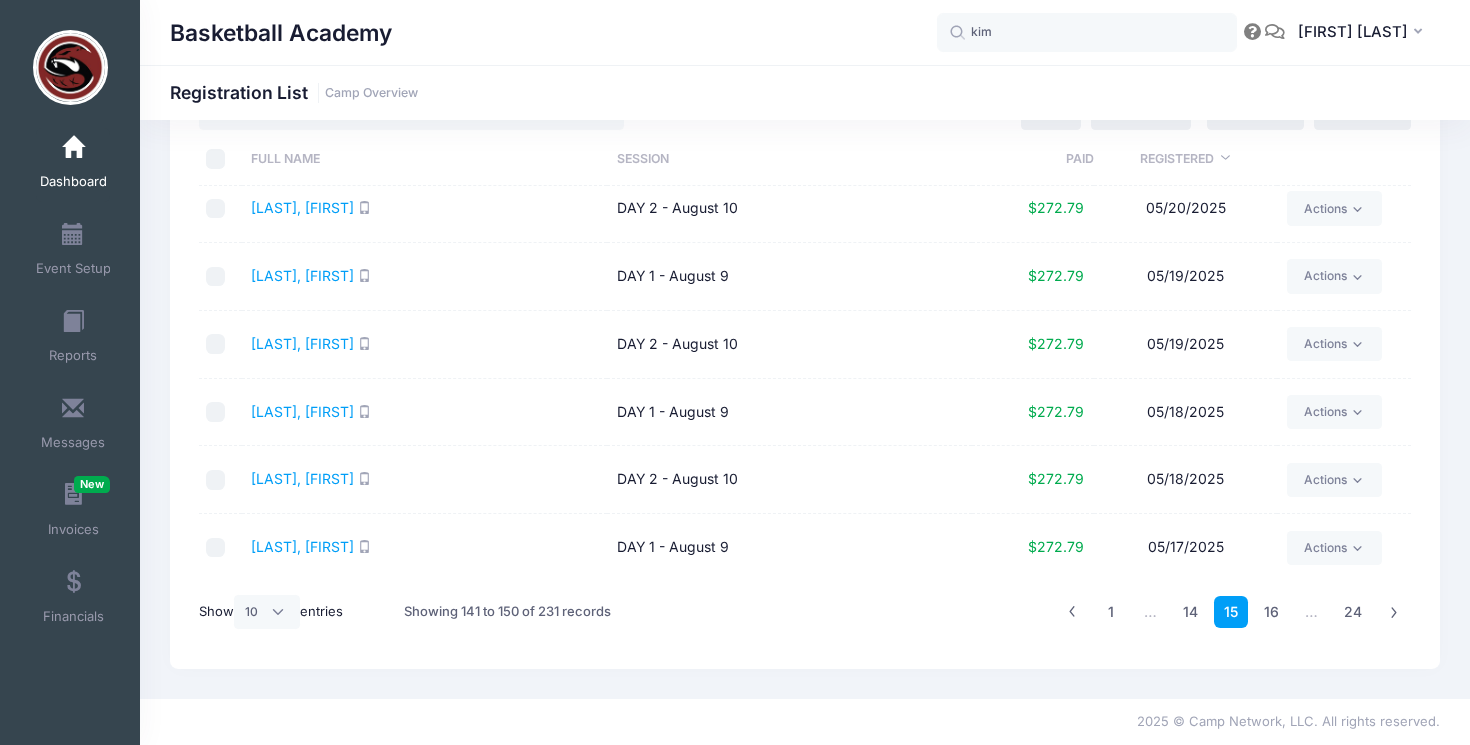 click on "DAY 2 - August 10" at bounding box center [789, 480] 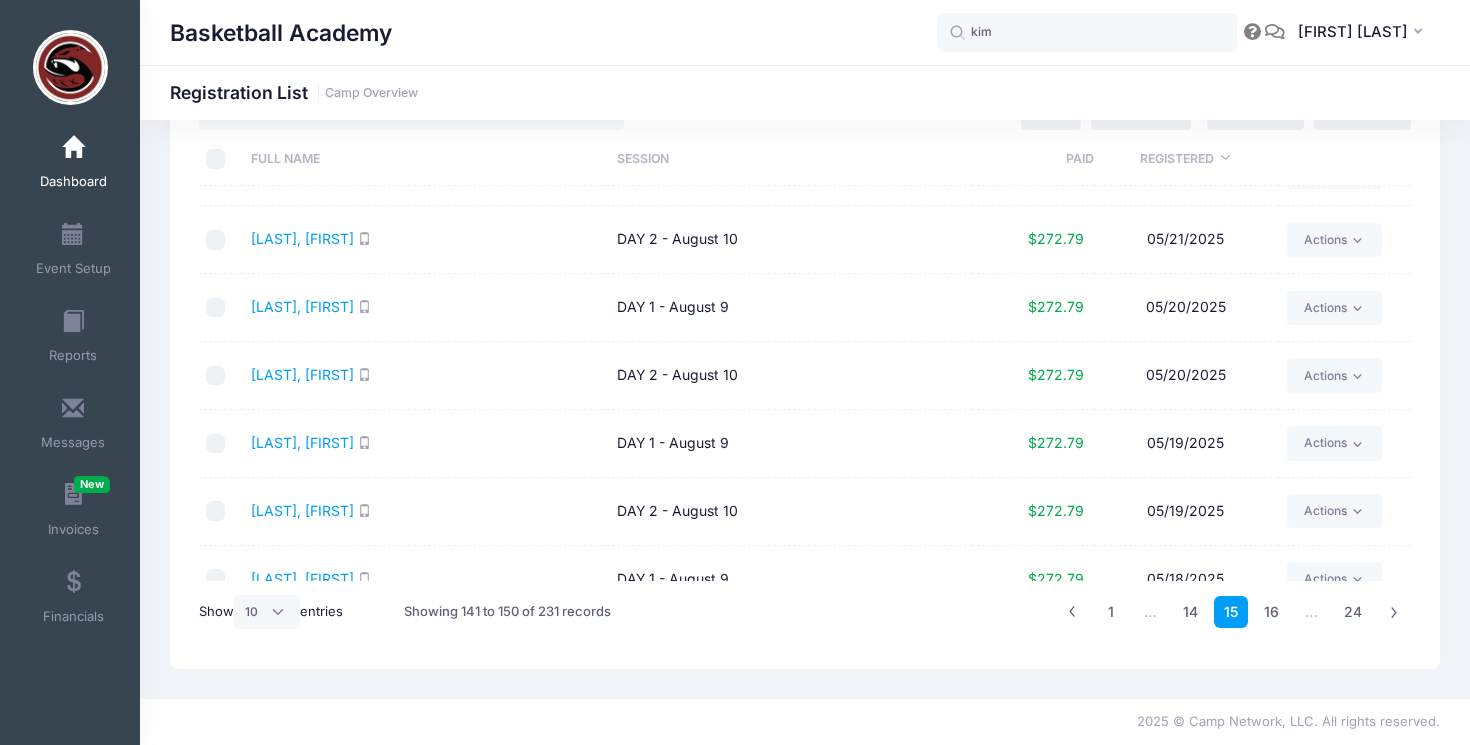 scroll, scrollTop: 0, scrollLeft: 0, axis: both 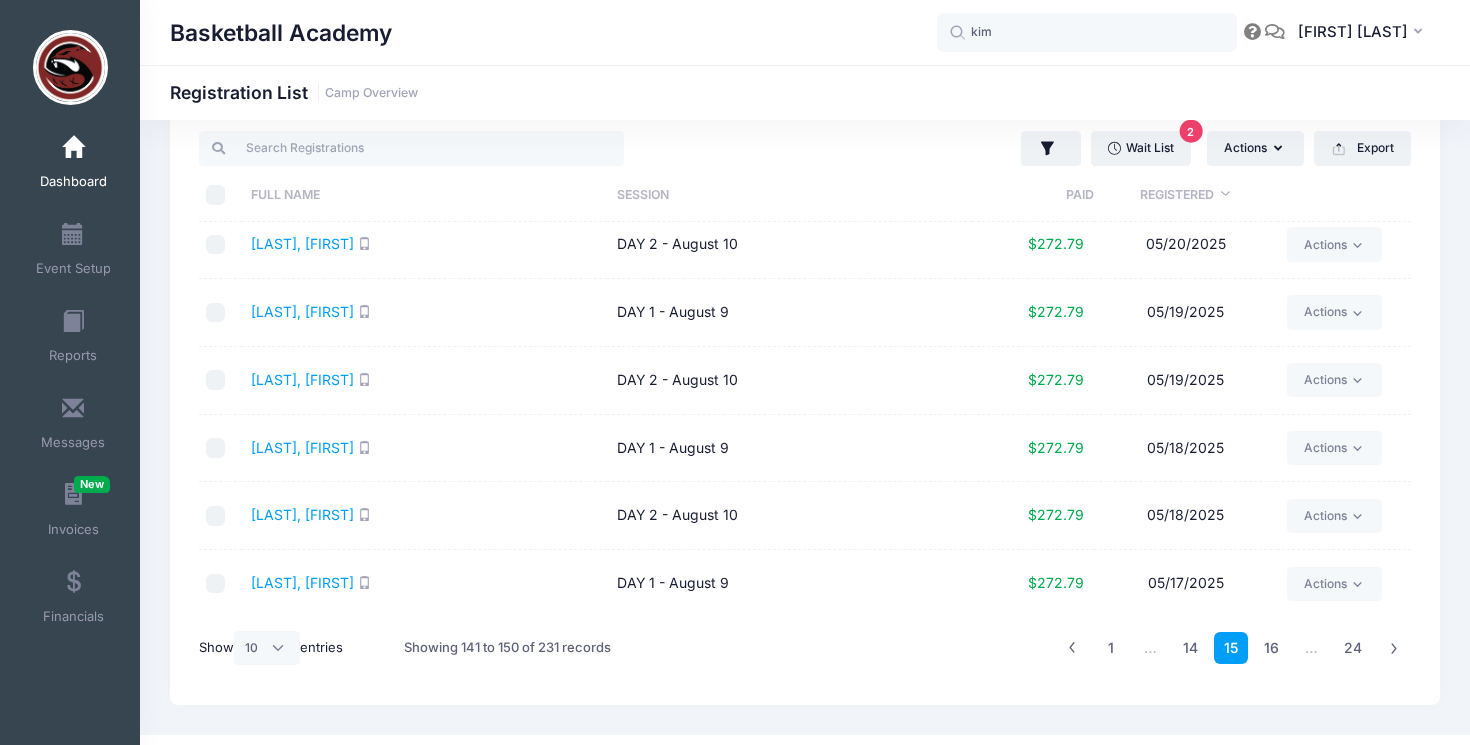 click on "DAY 2 - August 10" at bounding box center [789, 516] 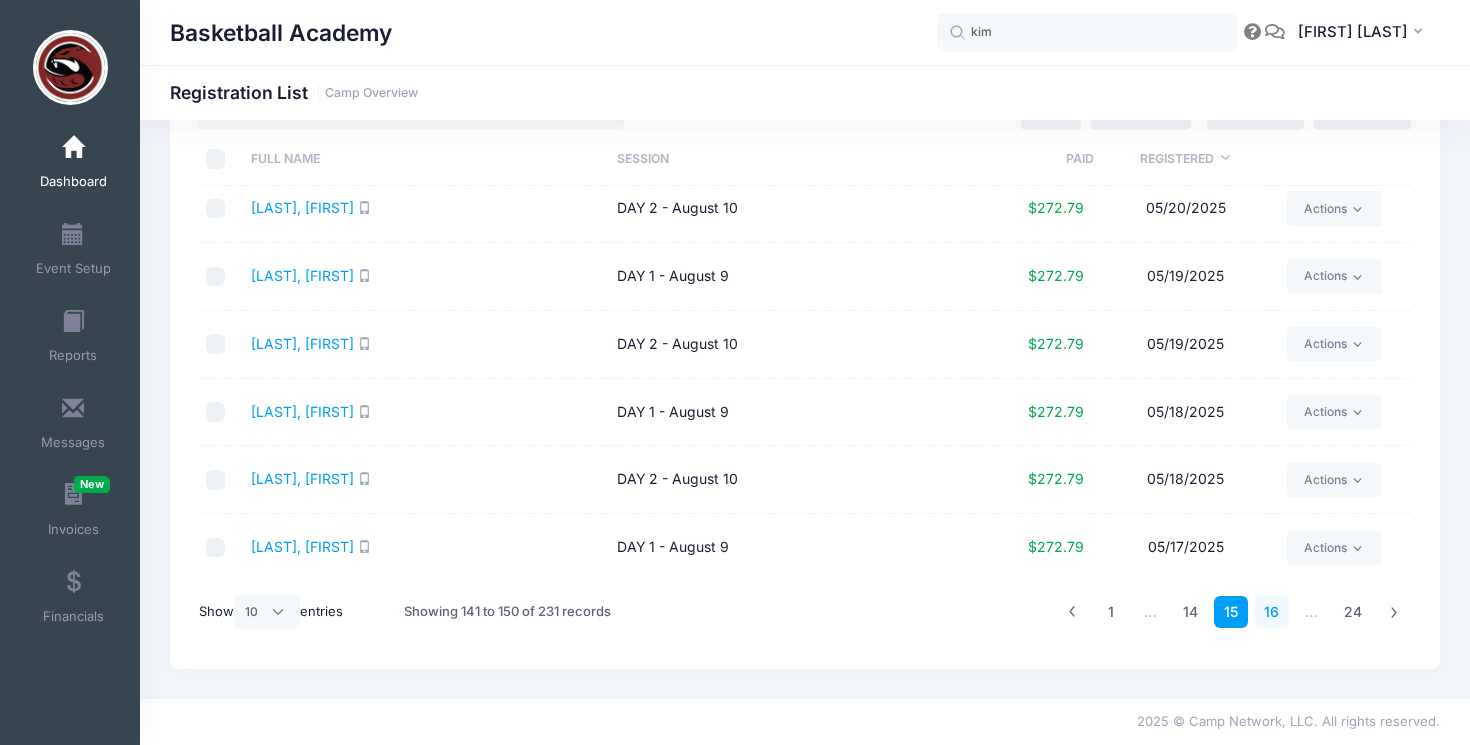click on "16" at bounding box center [1271, 612] 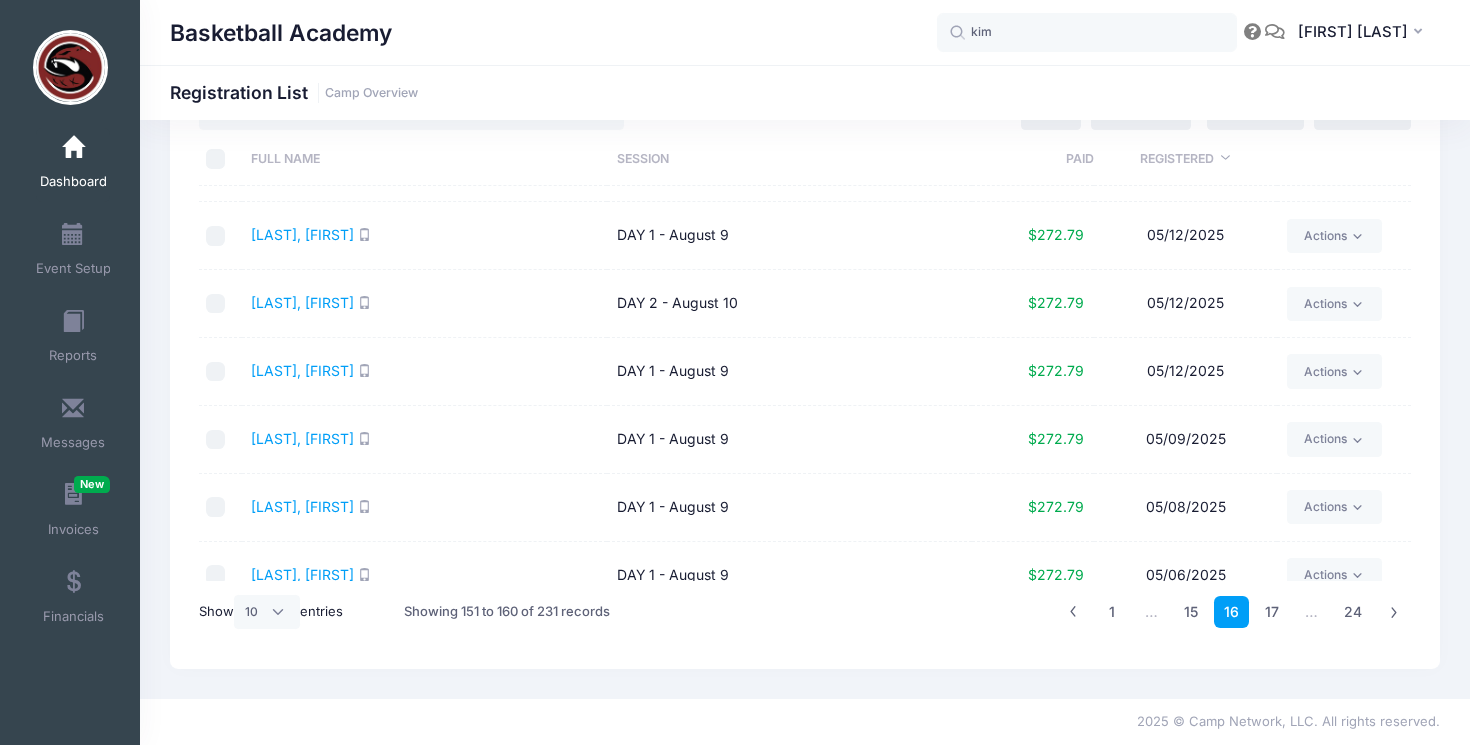 scroll, scrollTop: 0, scrollLeft: 0, axis: both 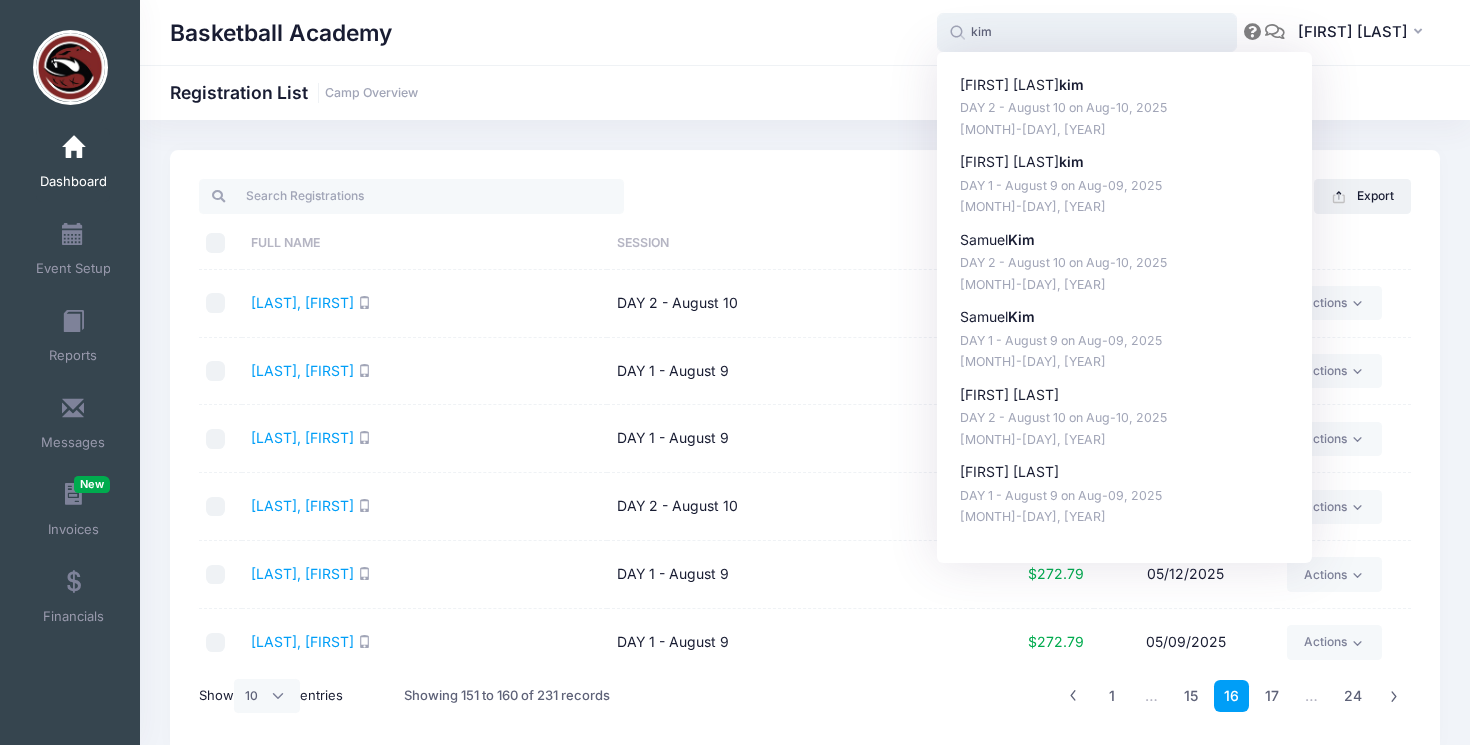 drag, startPoint x: 1012, startPoint y: 35, endPoint x: 934, endPoint y: 33, distance: 78.025635 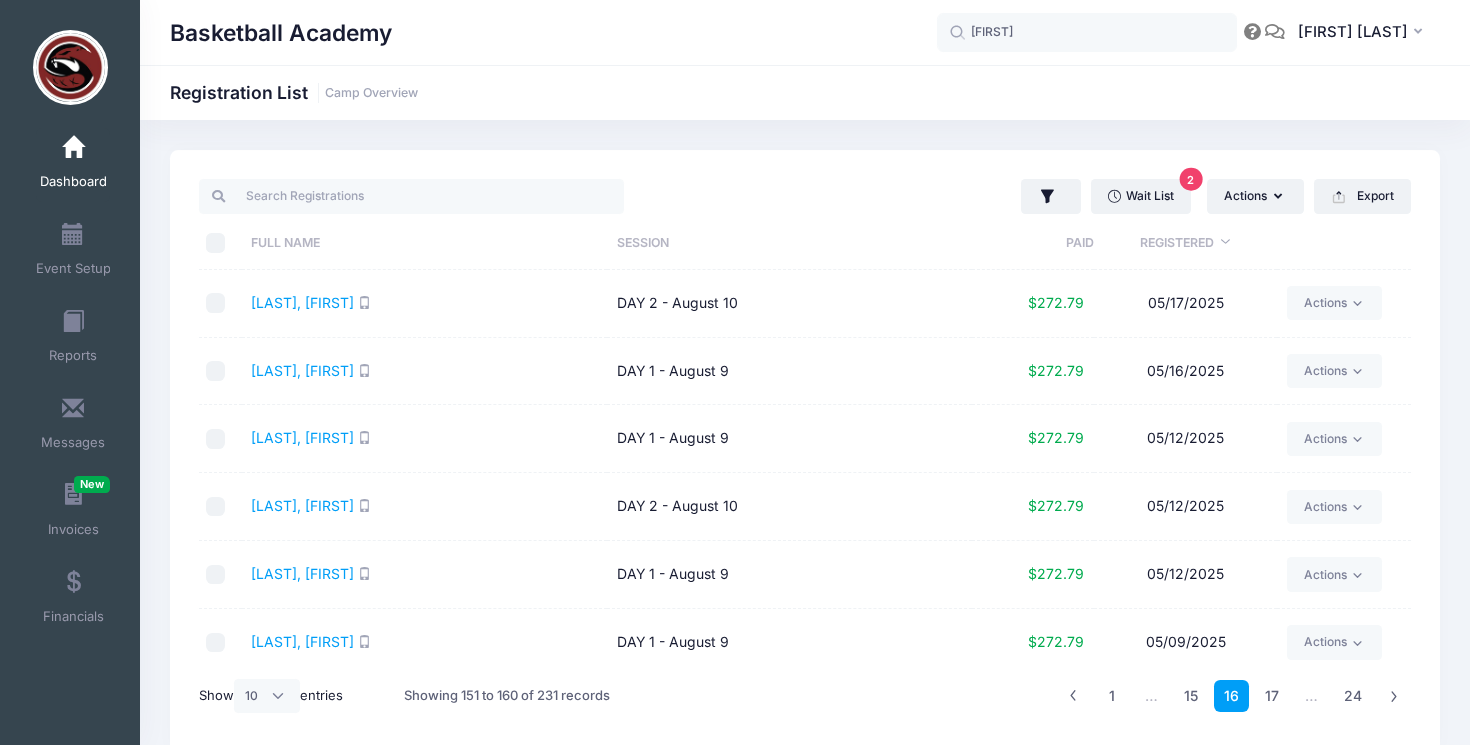 click on "Kim, Samuel" at bounding box center (424, 304) 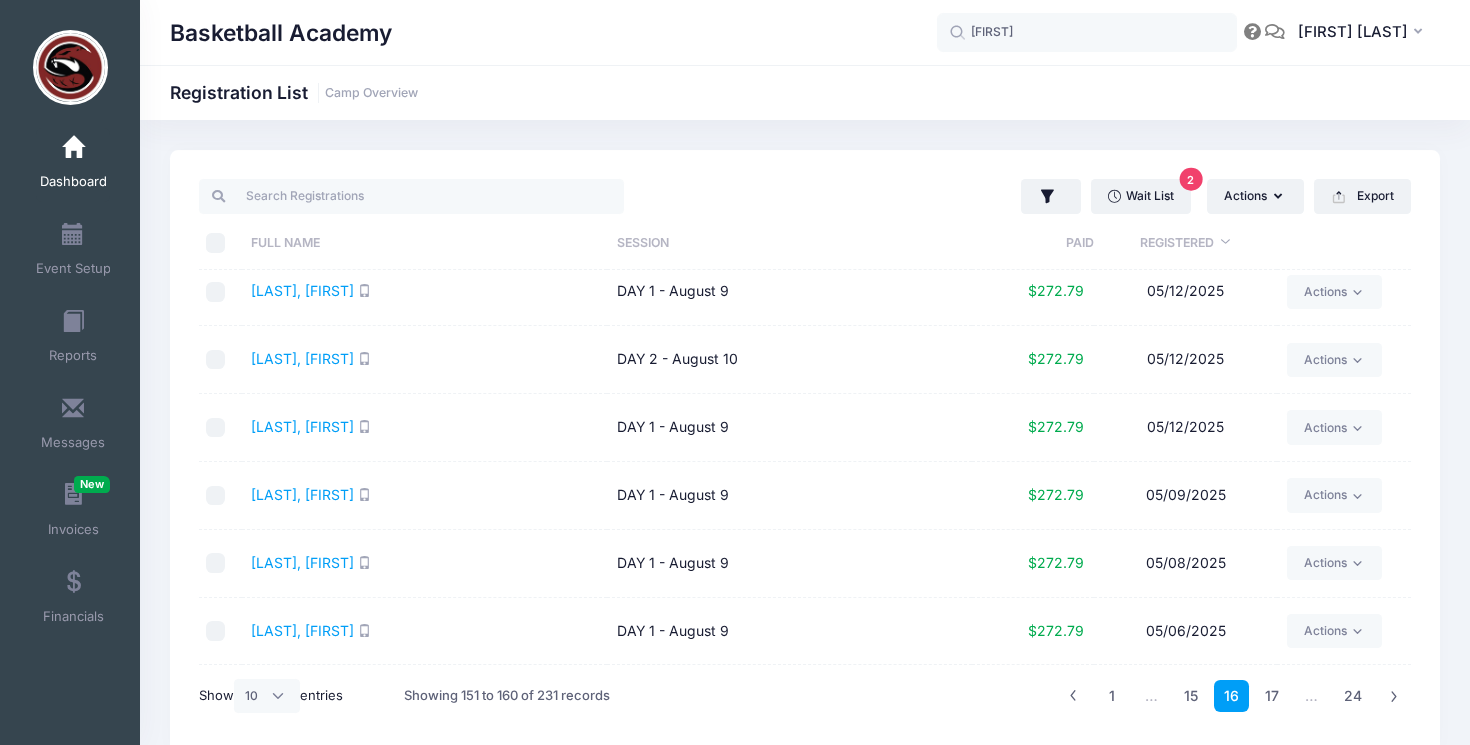 scroll, scrollTop: 145, scrollLeft: 0, axis: vertical 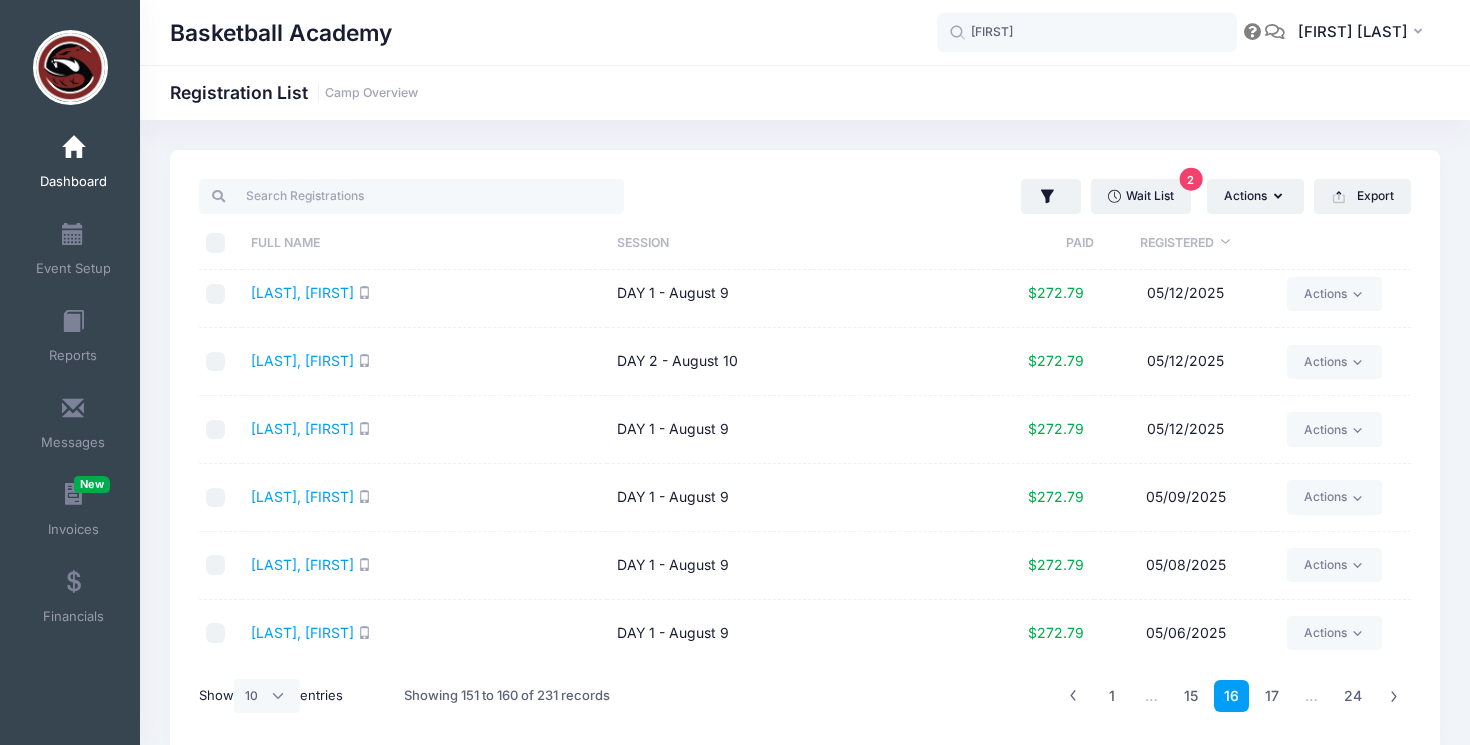 click on "Person, Massimo" at bounding box center [424, 362] 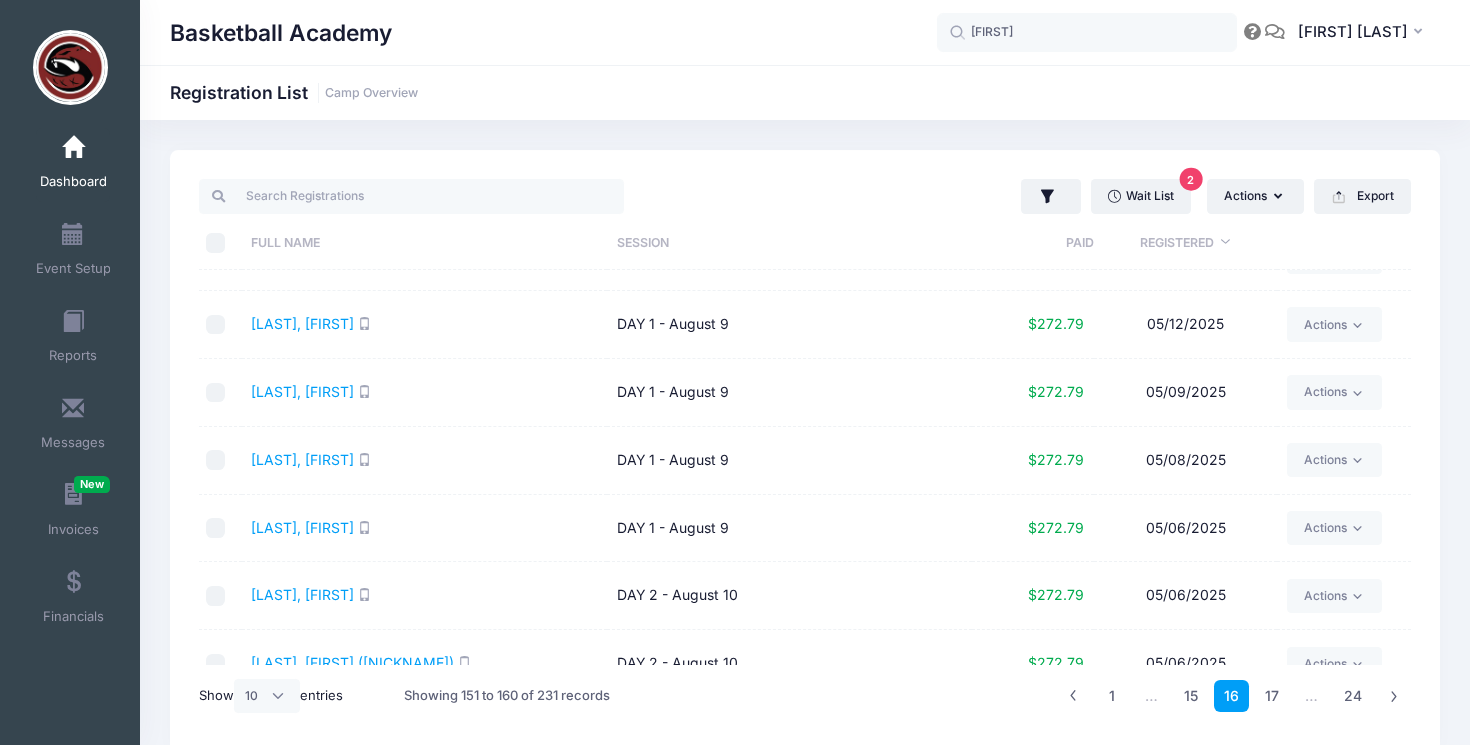 scroll, scrollTop: 242, scrollLeft: 0, axis: vertical 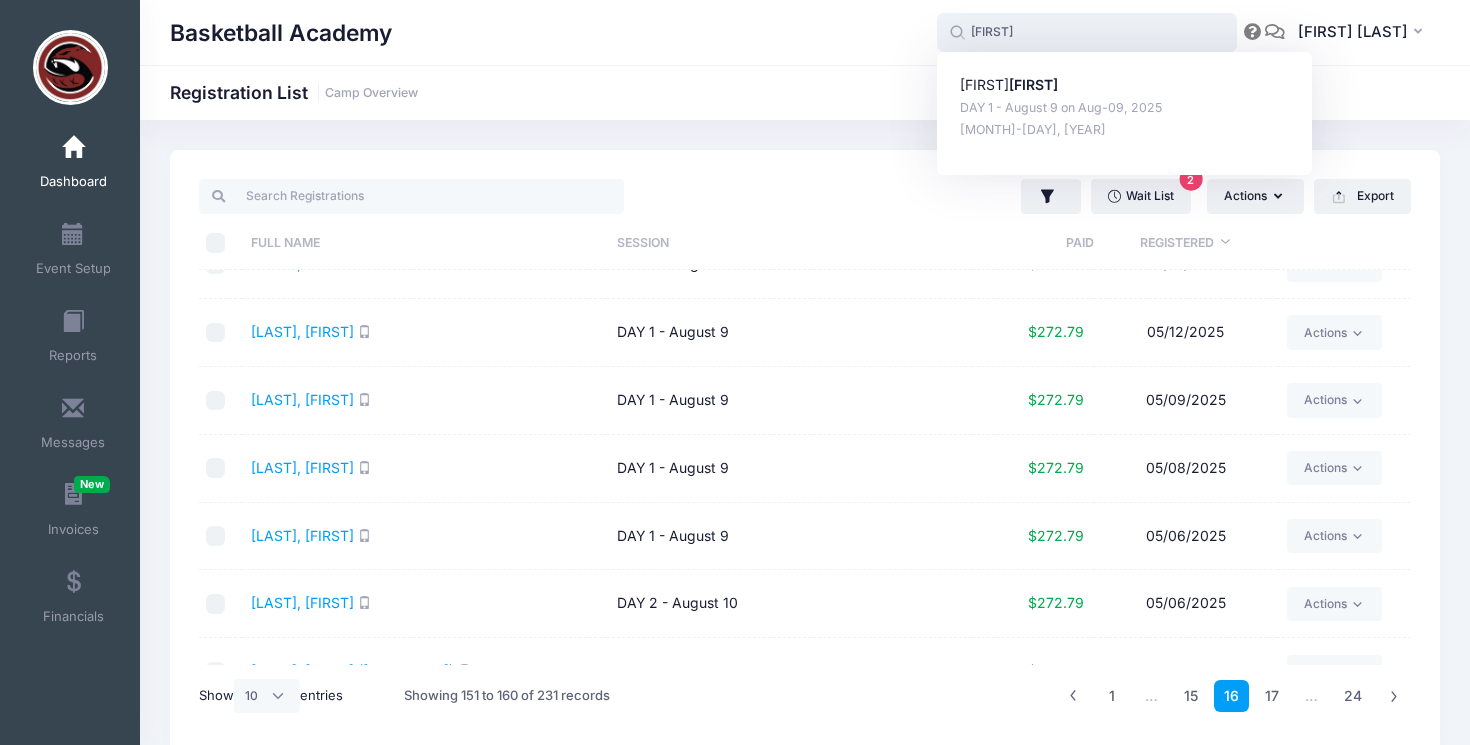 drag, startPoint x: 1005, startPoint y: 31, endPoint x: 907, endPoint y: 31, distance: 98 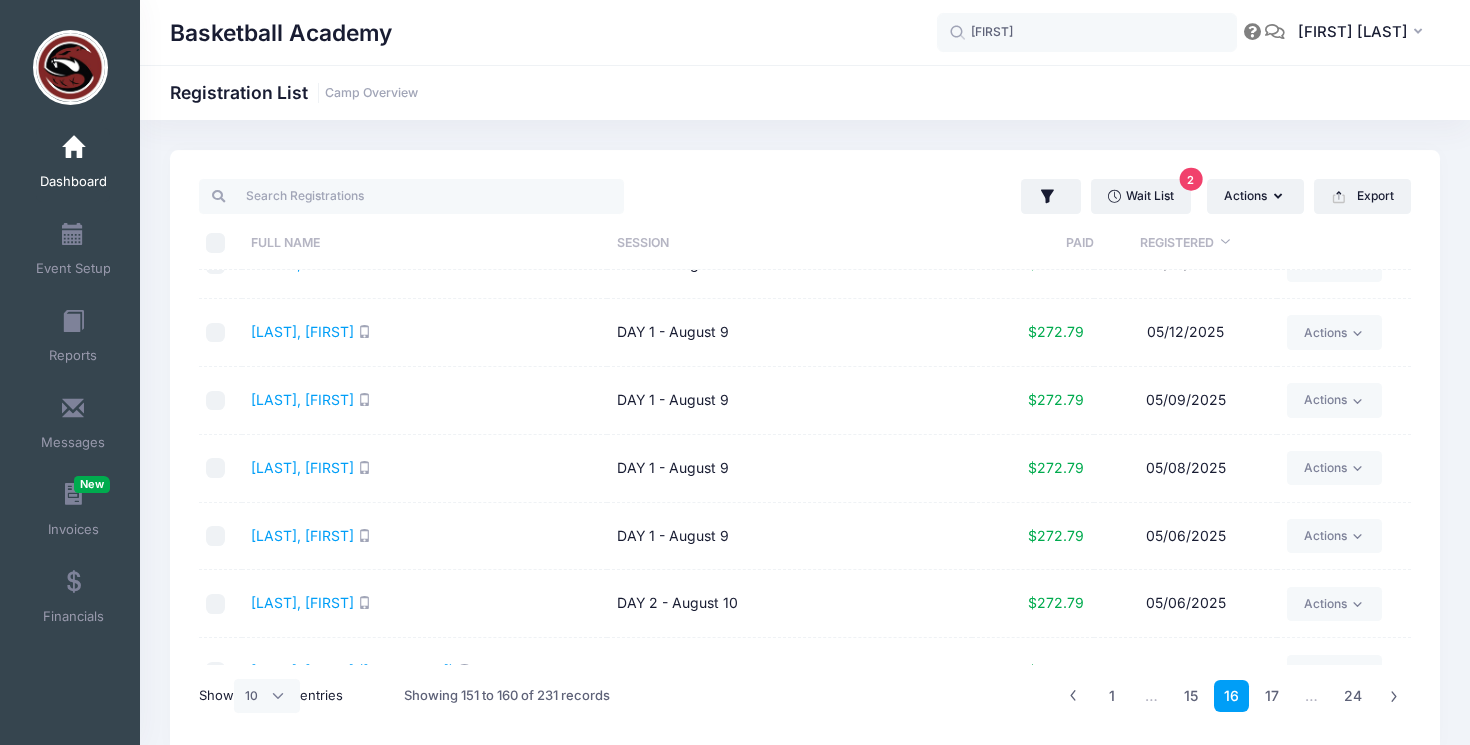 click on "Basketball Academy
Registration List
Camp Overview" at bounding box center [805, 93] 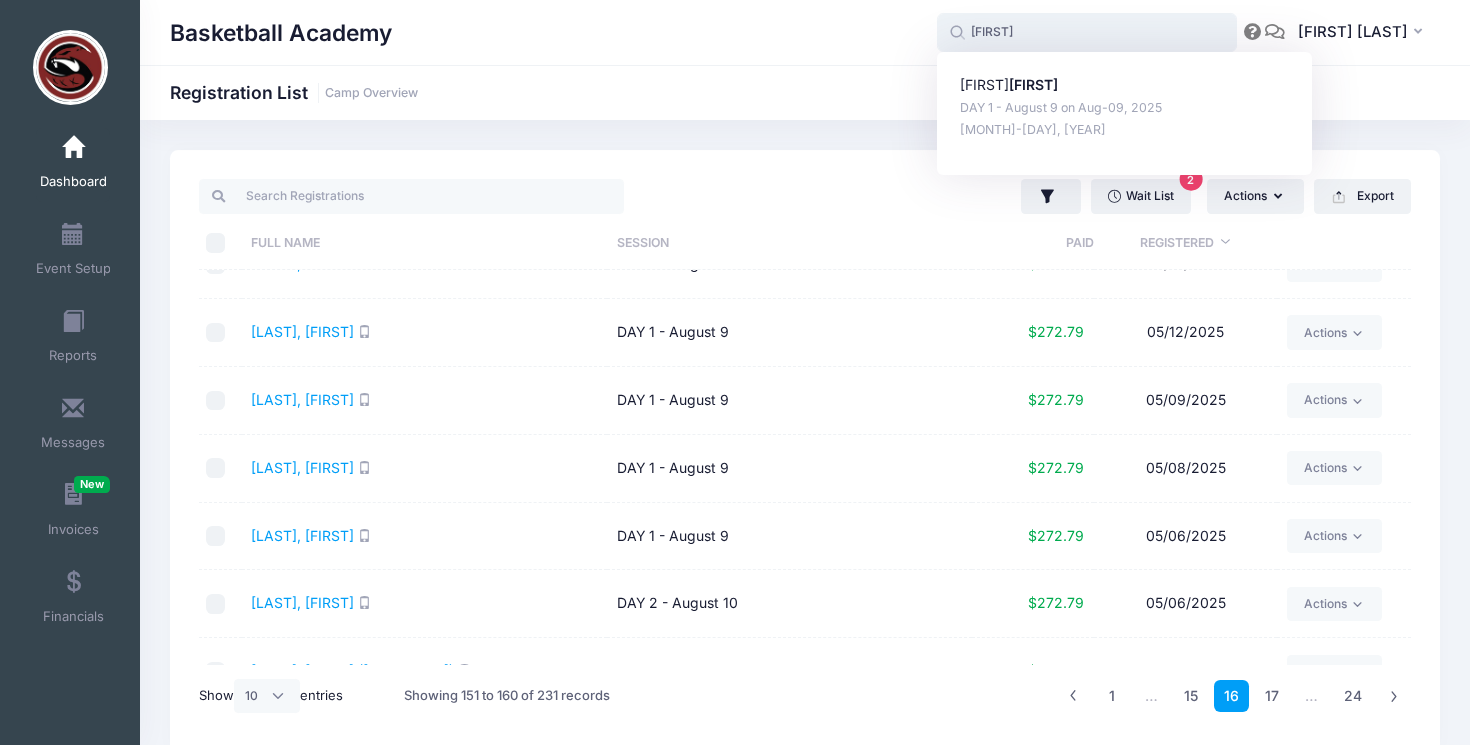 drag, startPoint x: 1024, startPoint y: 34, endPoint x: 930, endPoint y: 34, distance: 94 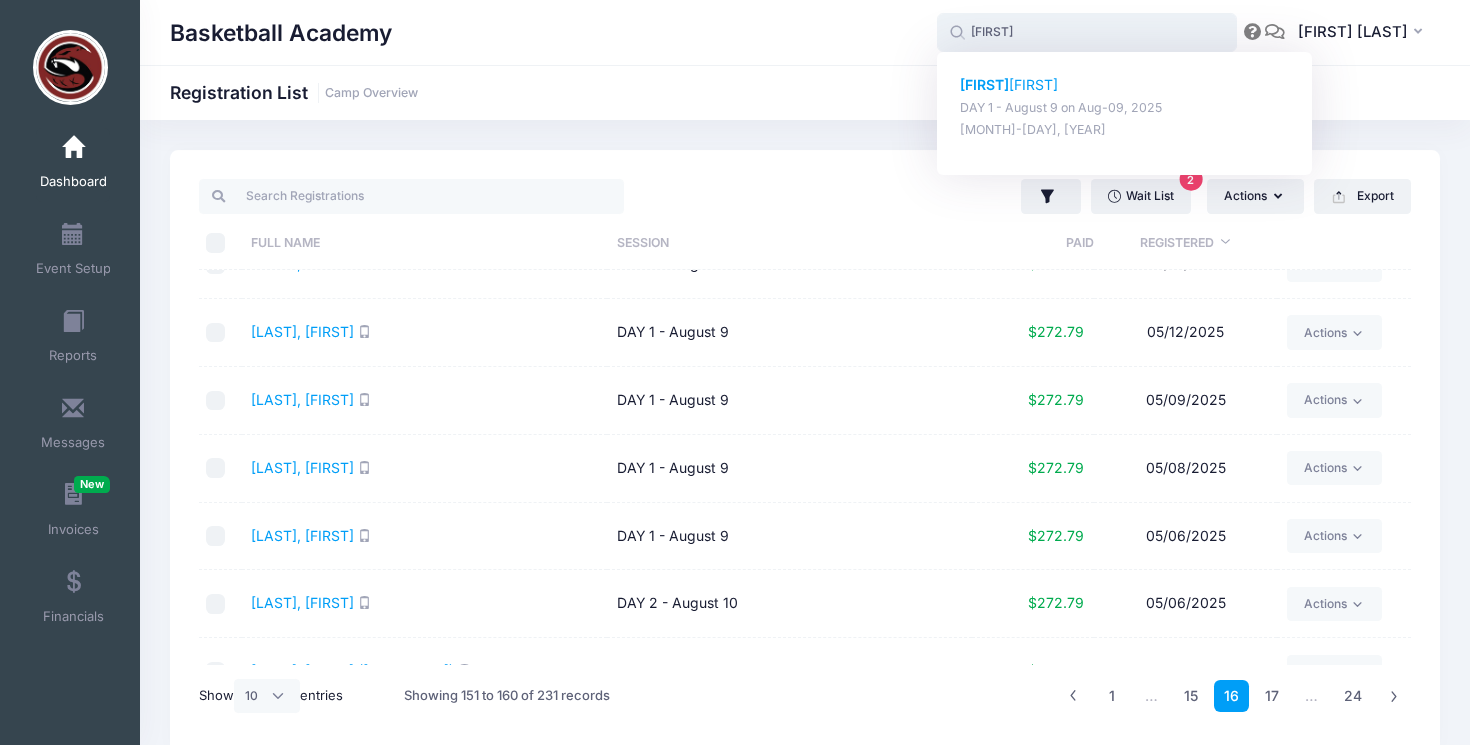 click on "Caden" 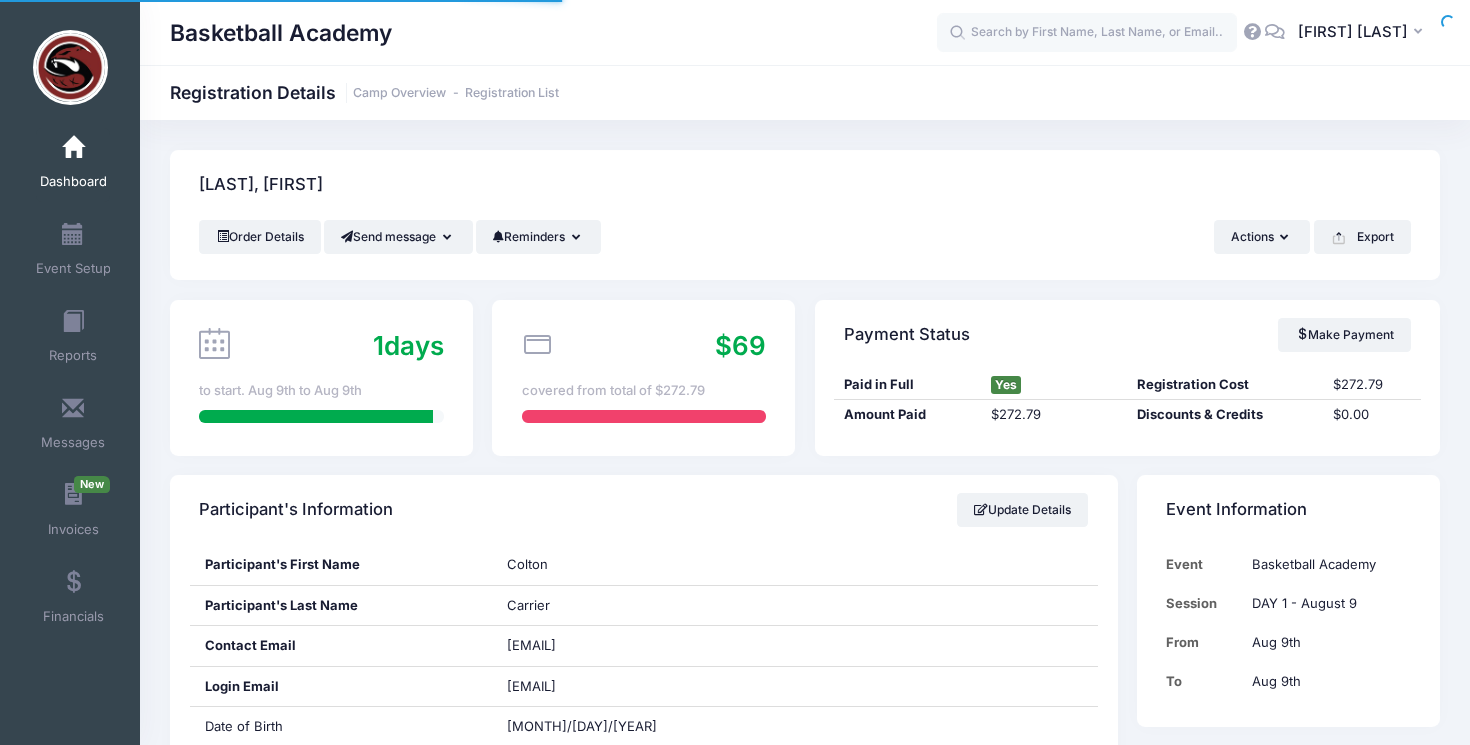 scroll, scrollTop: 0, scrollLeft: 0, axis: both 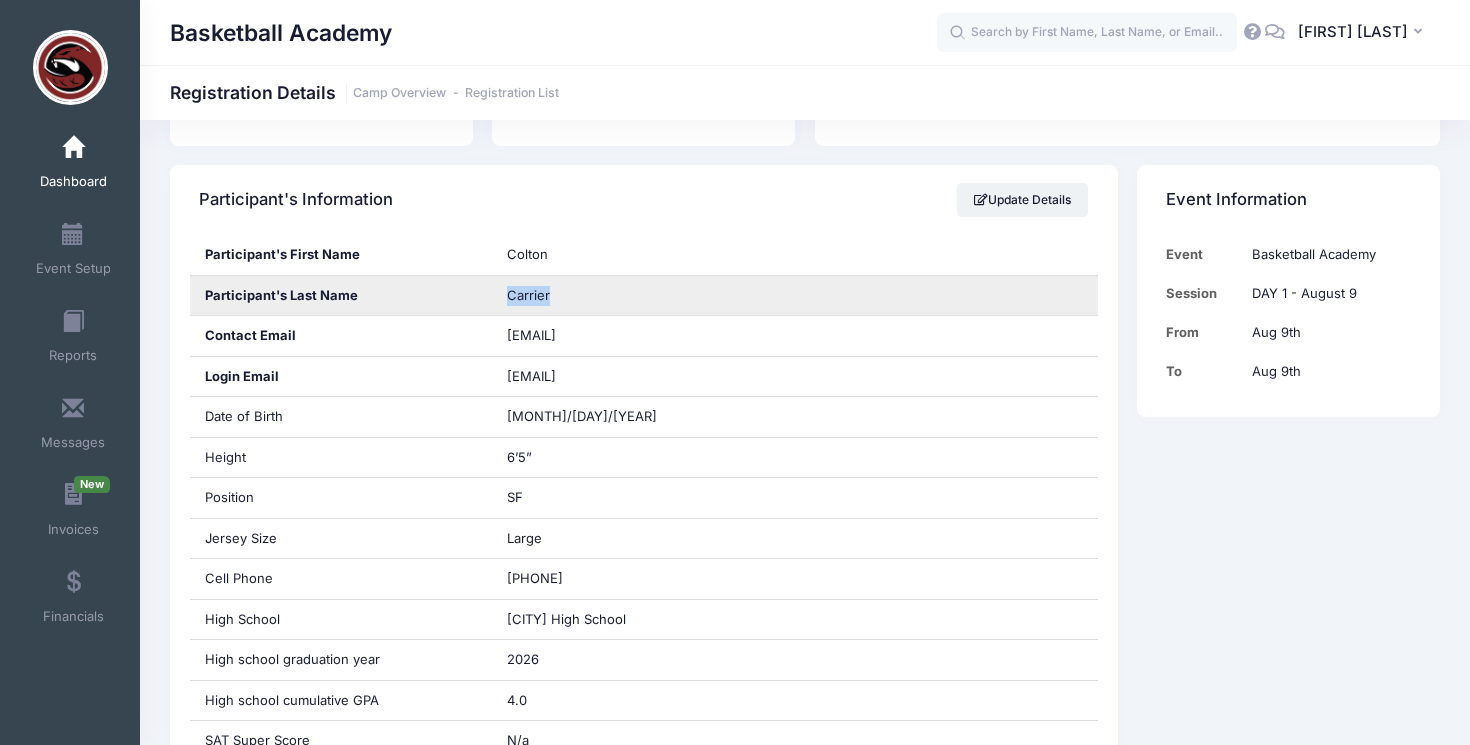 drag, startPoint x: 562, startPoint y: 299, endPoint x: 502, endPoint y: 299, distance: 60 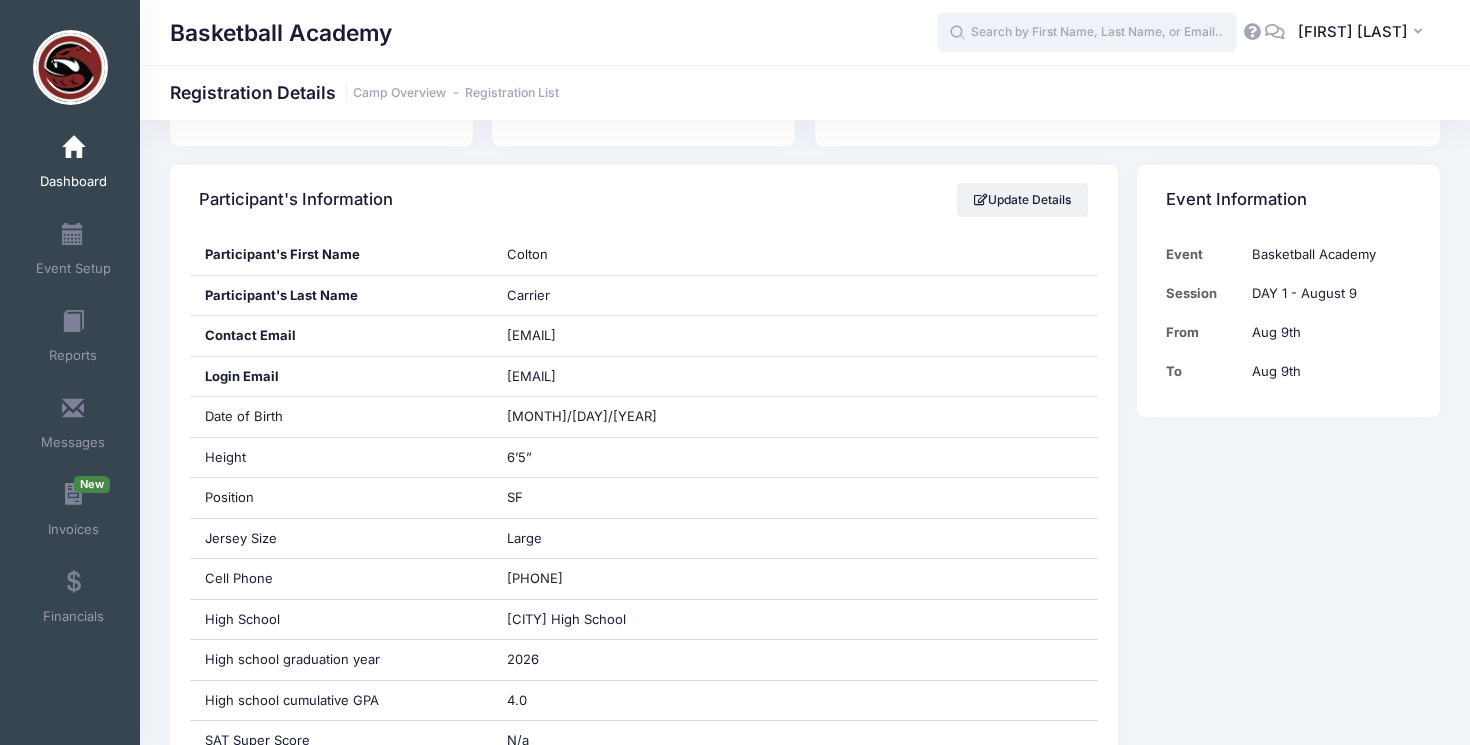 click at bounding box center (1087, 33) 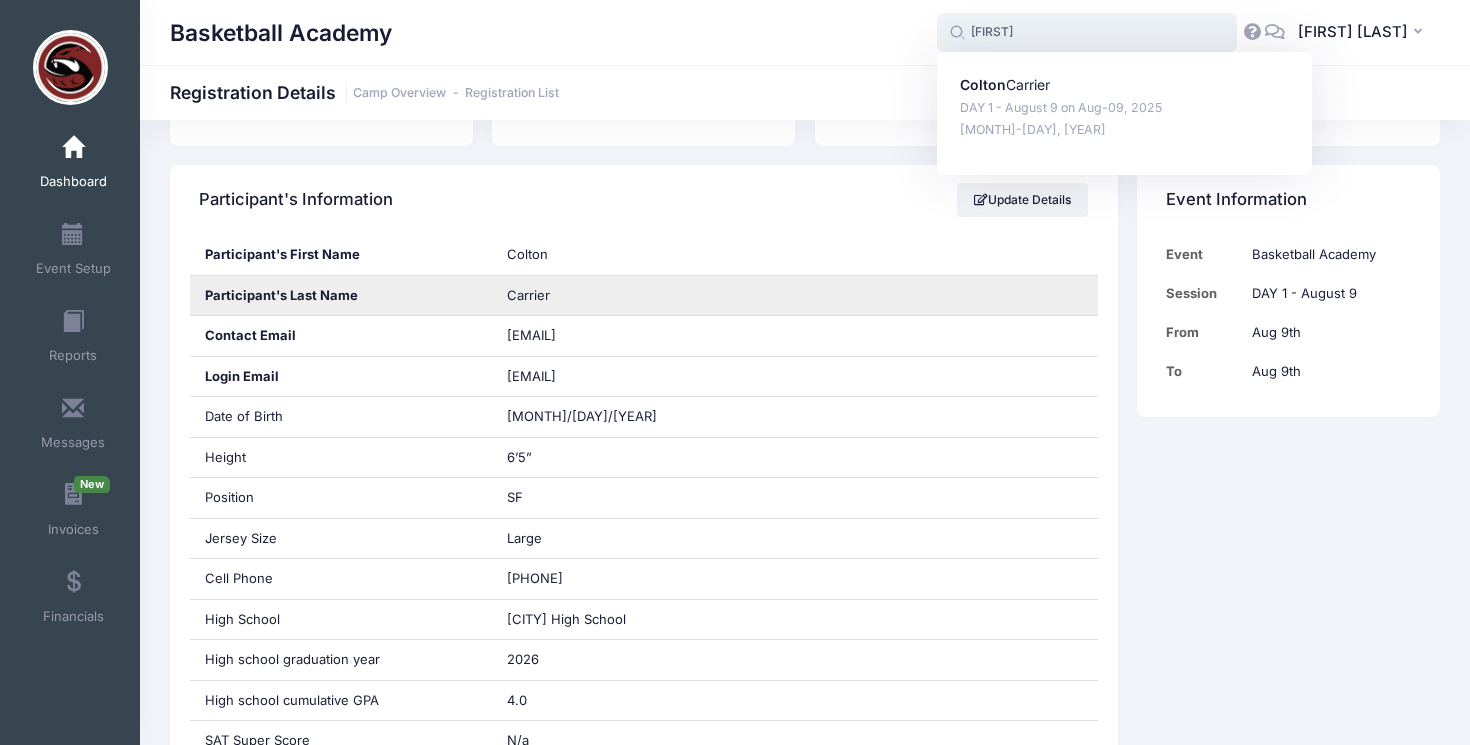 type on "colton" 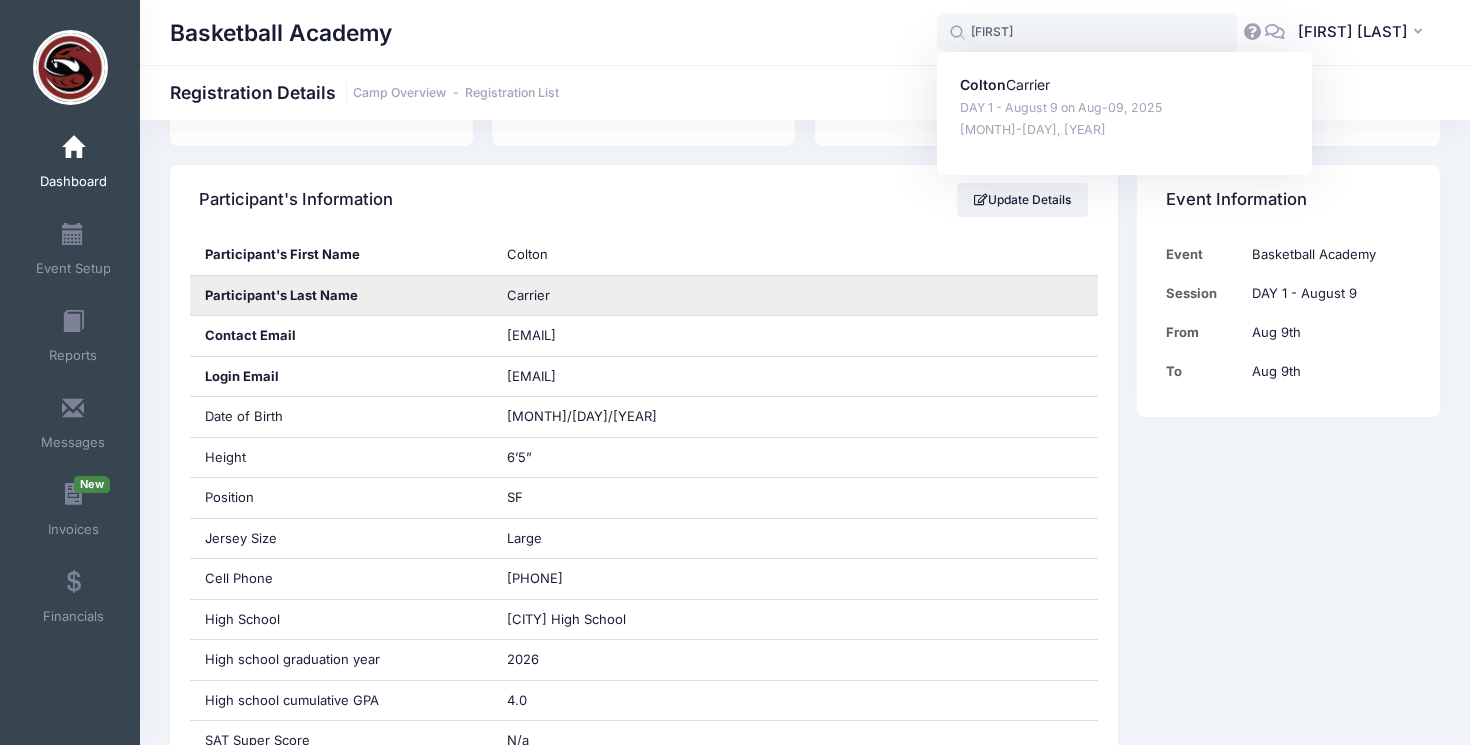 click on "Carrier" at bounding box center [795, 296] 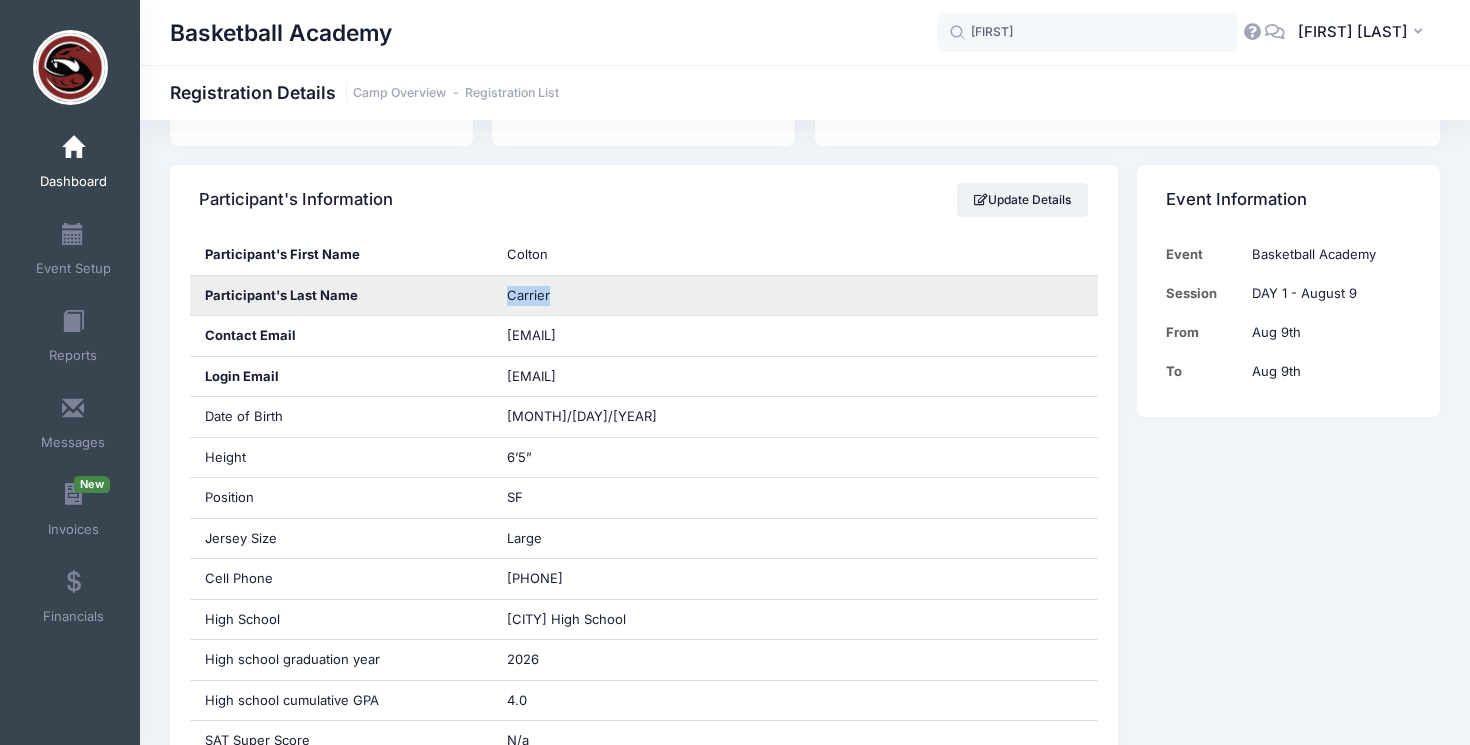 drag, startPoint x: 554, startPoint y: 295, endPoint x: 484, endPoint y: 295, distance: 70 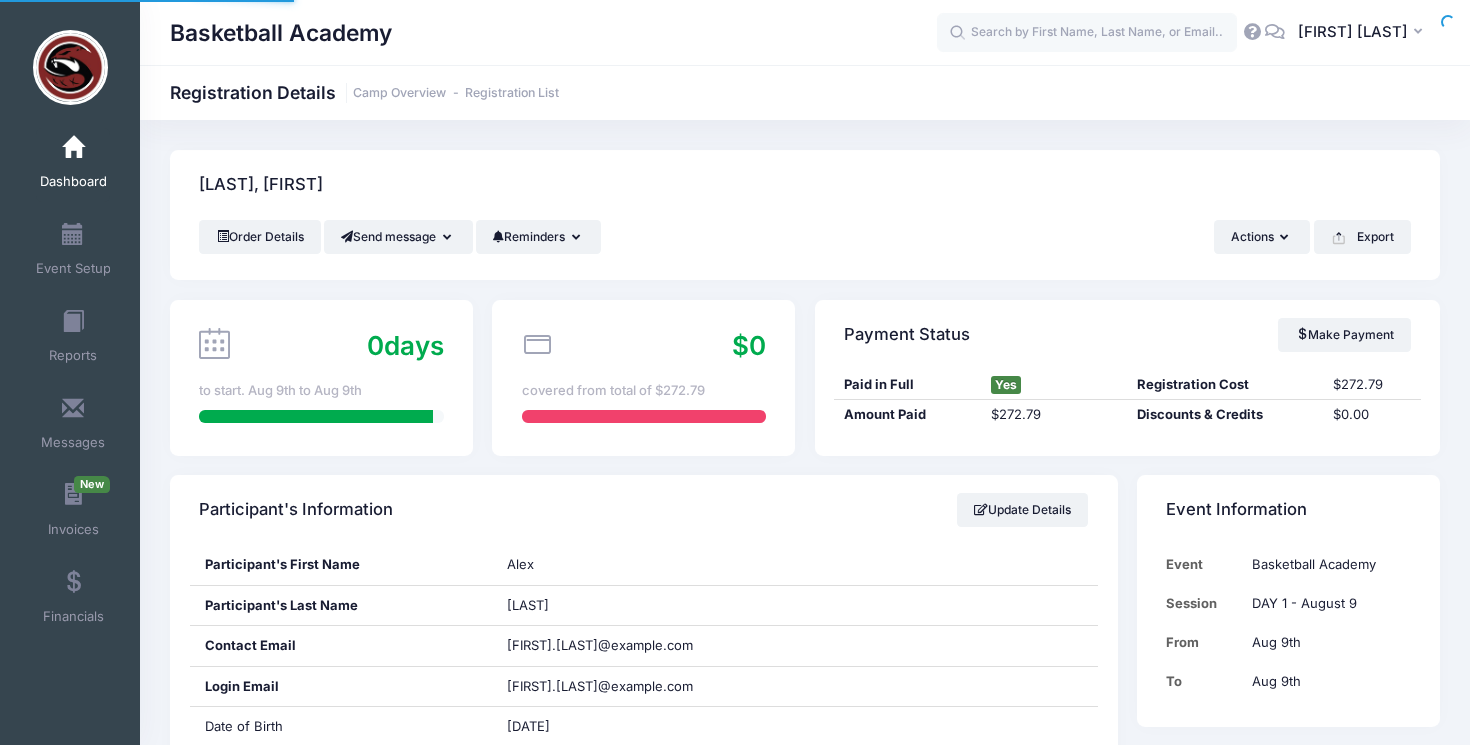 scroll, scrollTop: 0, scrollLeft: 0, axis: both 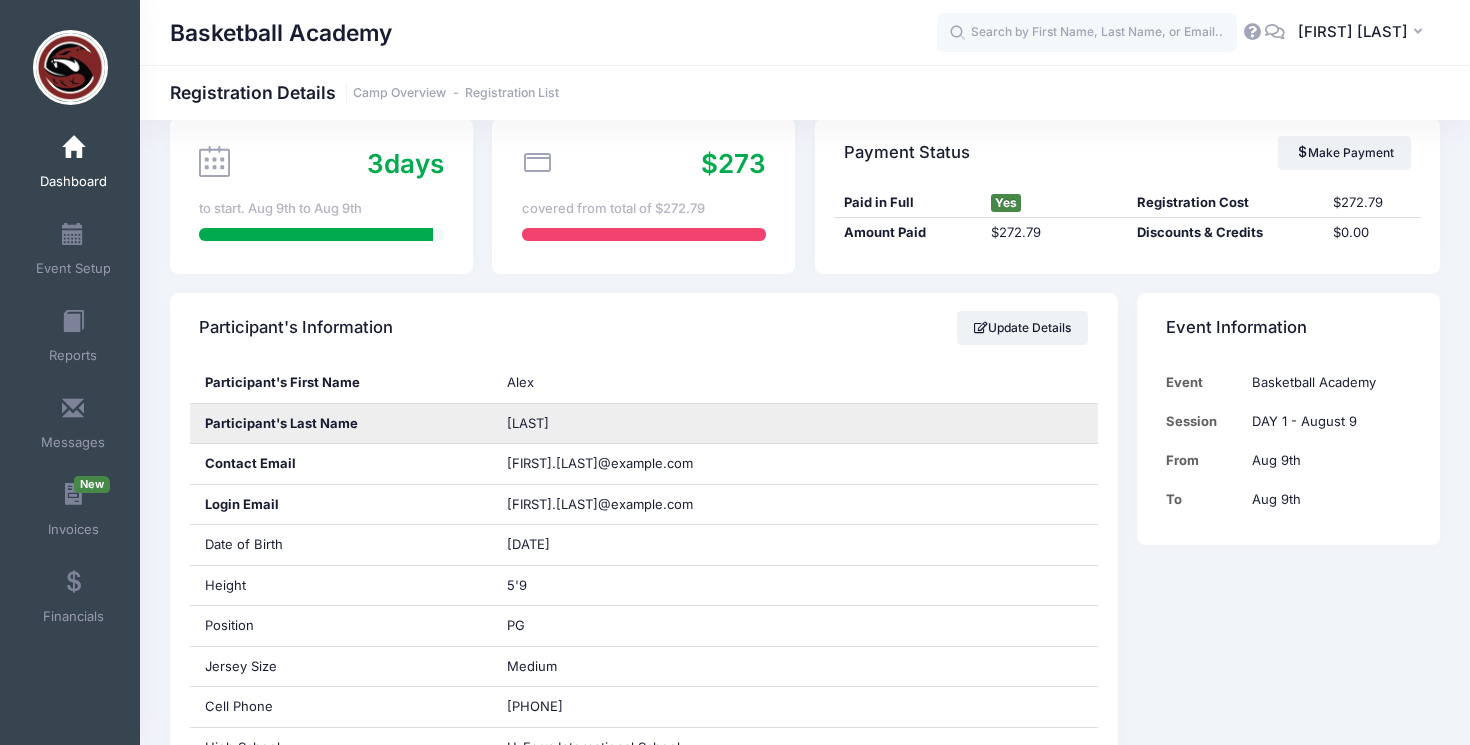 drag, startPoint x: 554, startPoint y: 422, endPoint x: 495, endPoint y: 421, distance: 59.008472 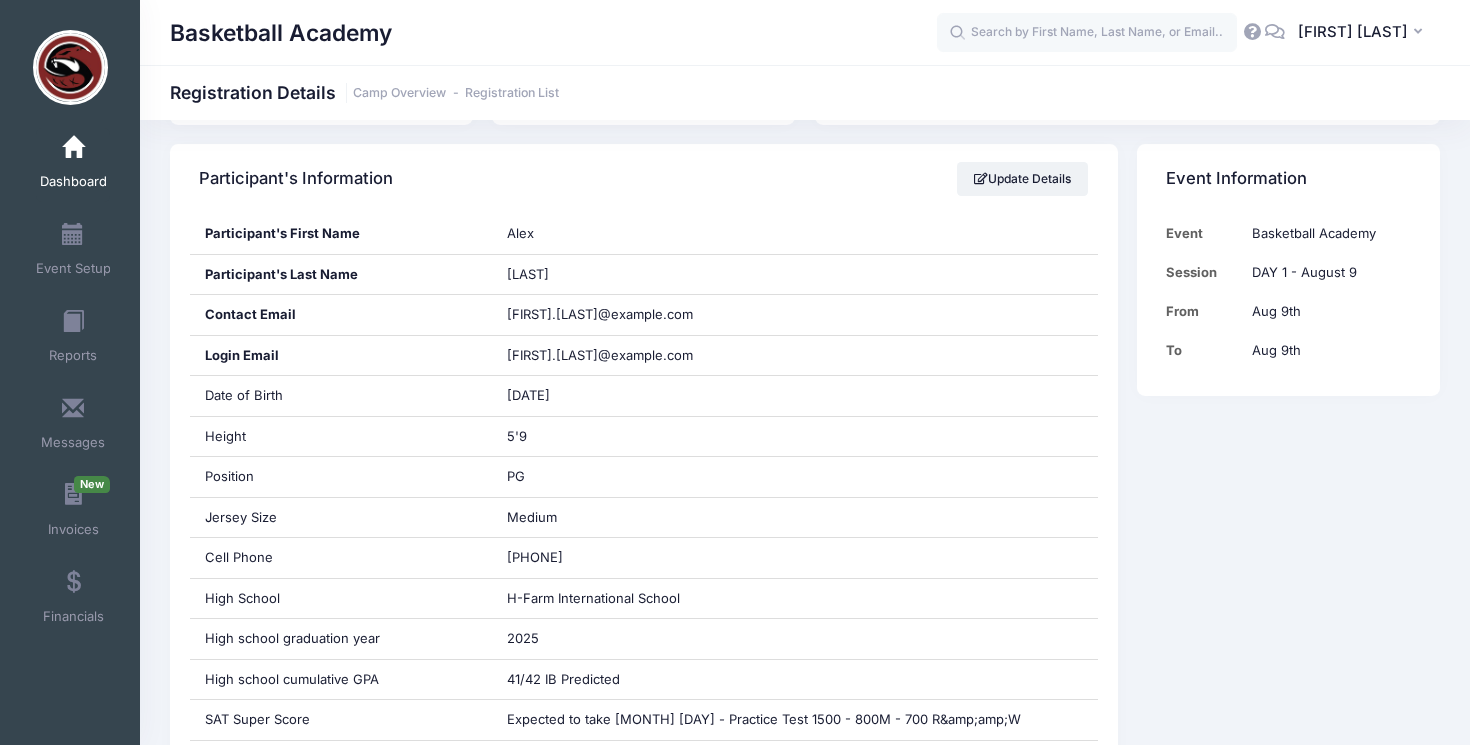 scroll, scrollTop: 332, scrollLeft: 0, axis: vertical 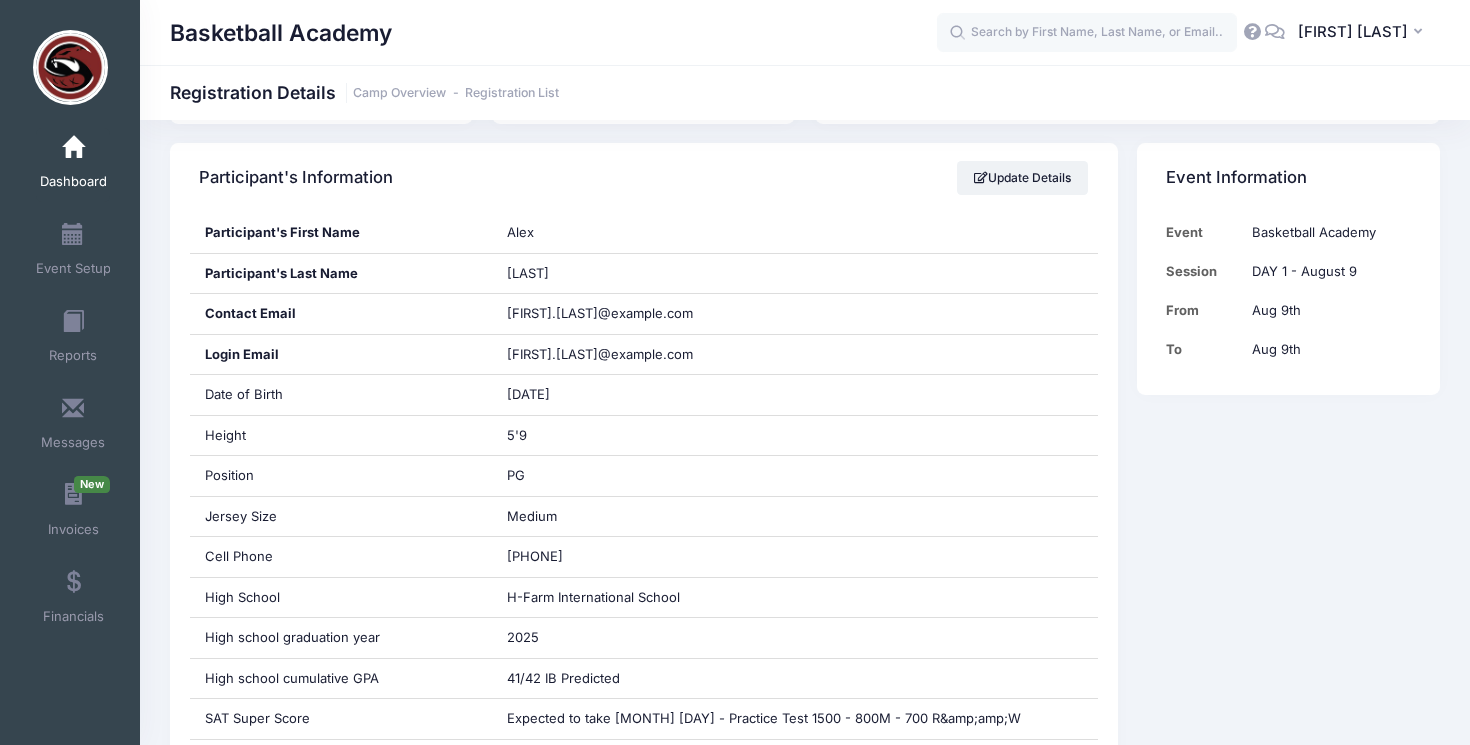 copy on "[LAST]" 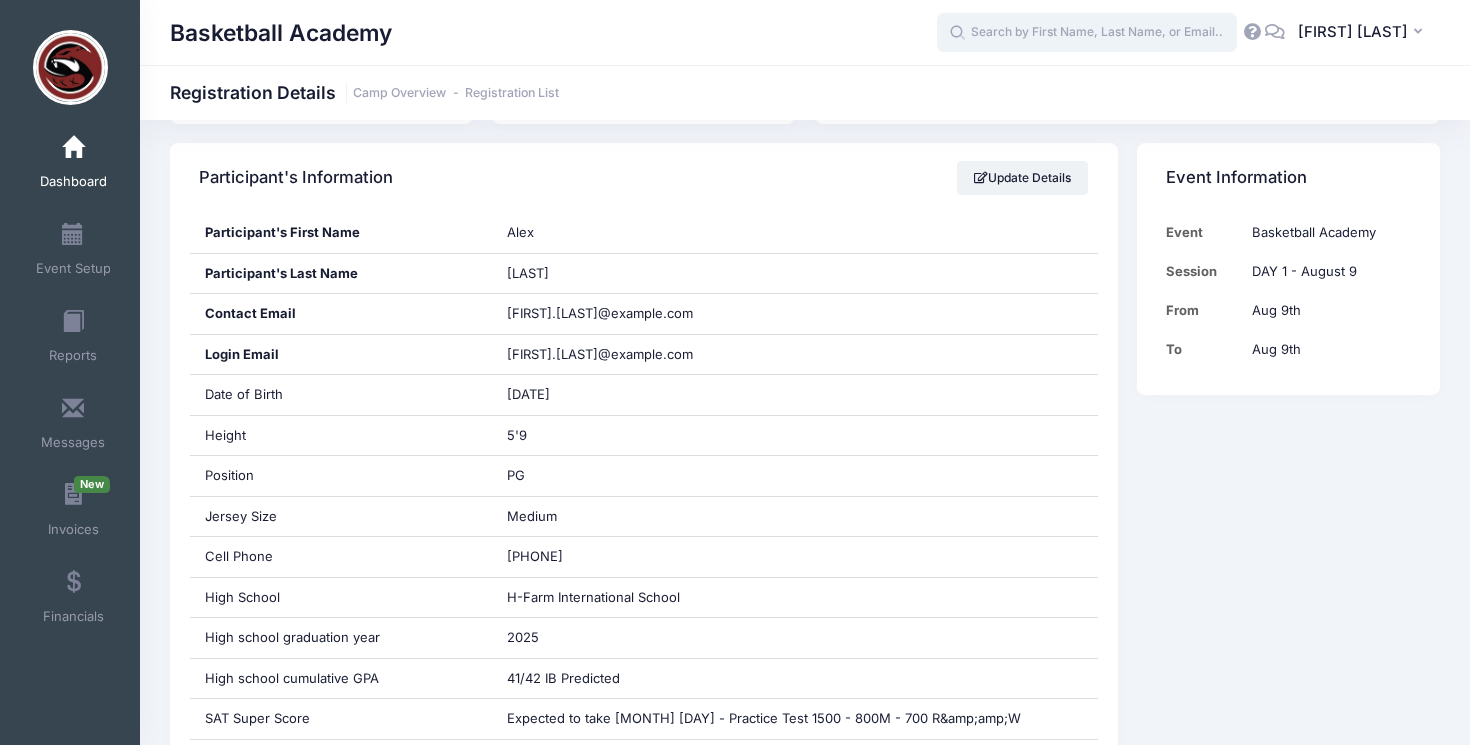 click at bounding box center (1087, 33) 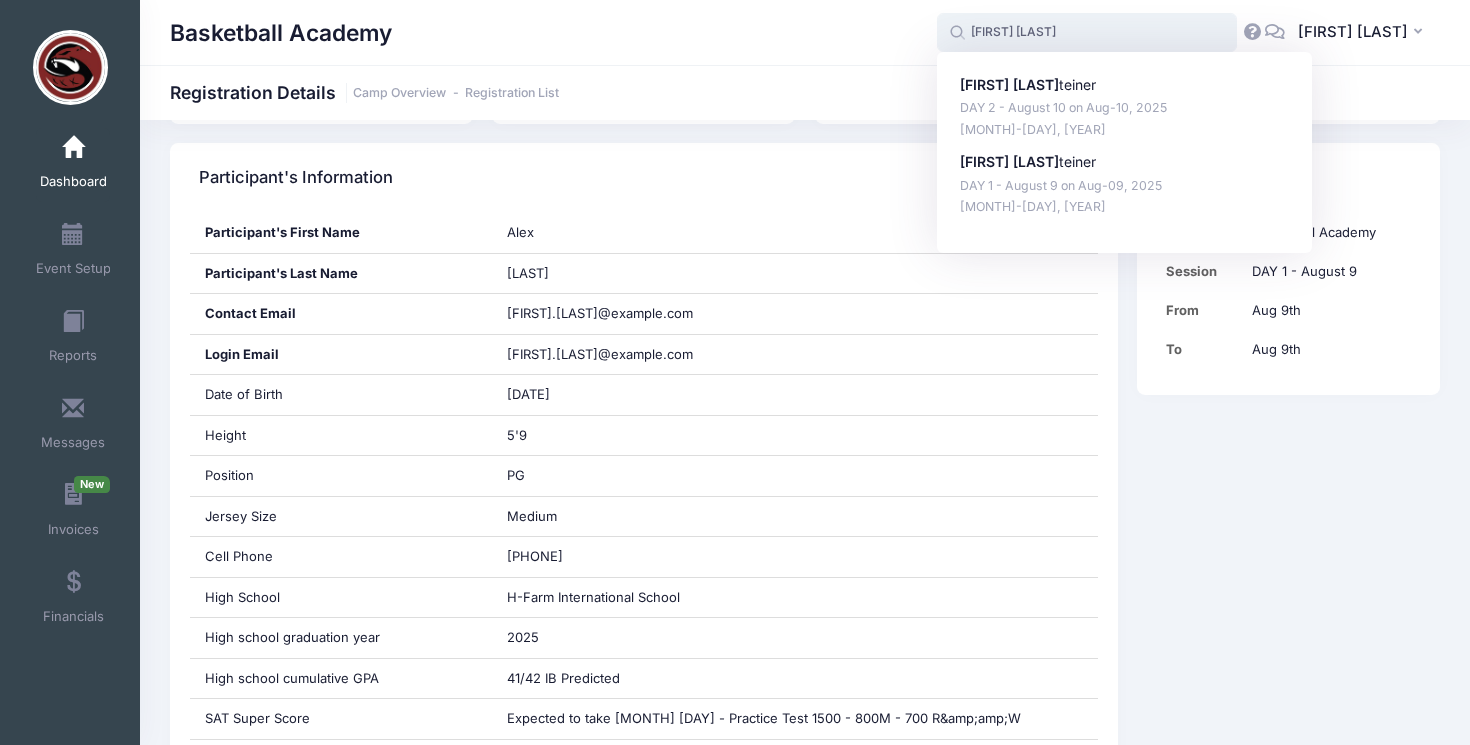 type on "[FIRST] [LAST]" 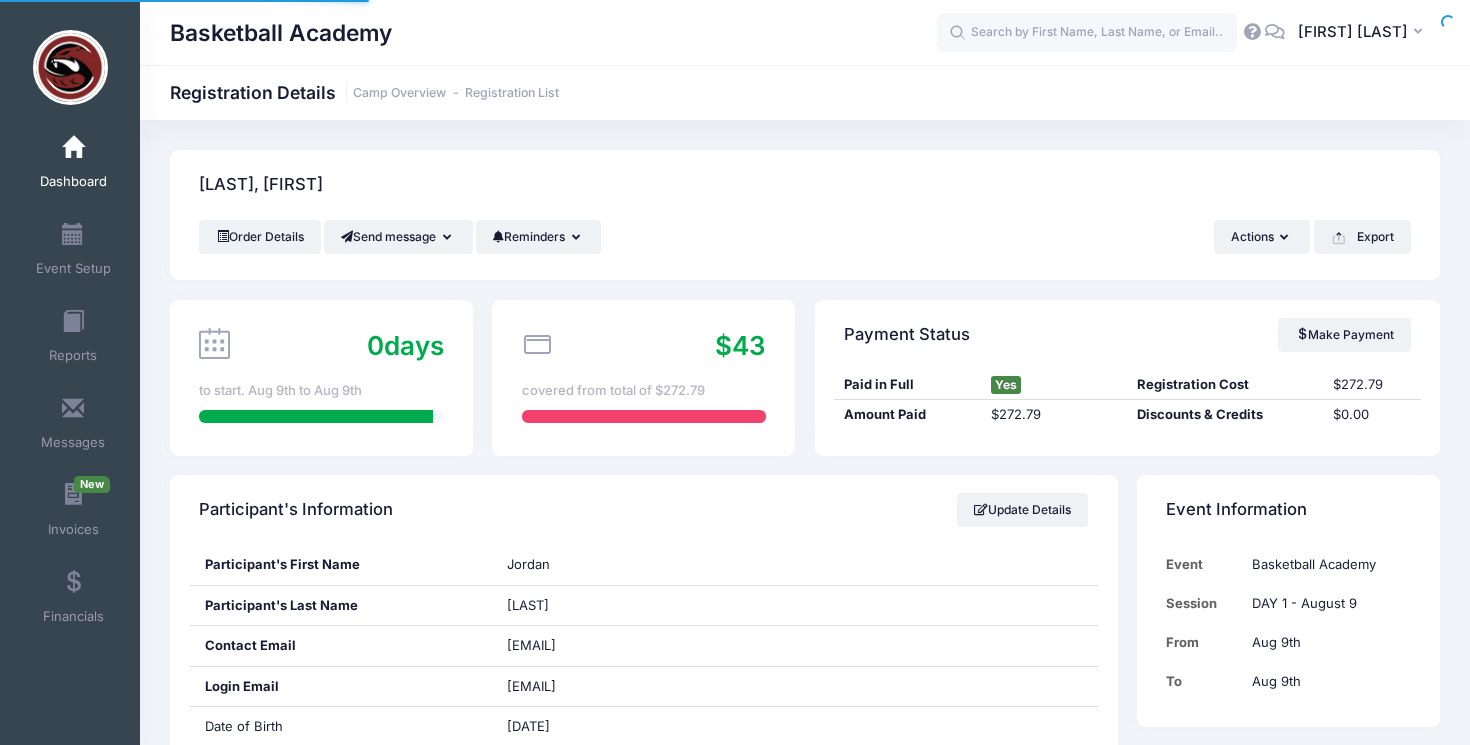 scroll, scrollTop: 0, scrollLeft: 0, axis: both 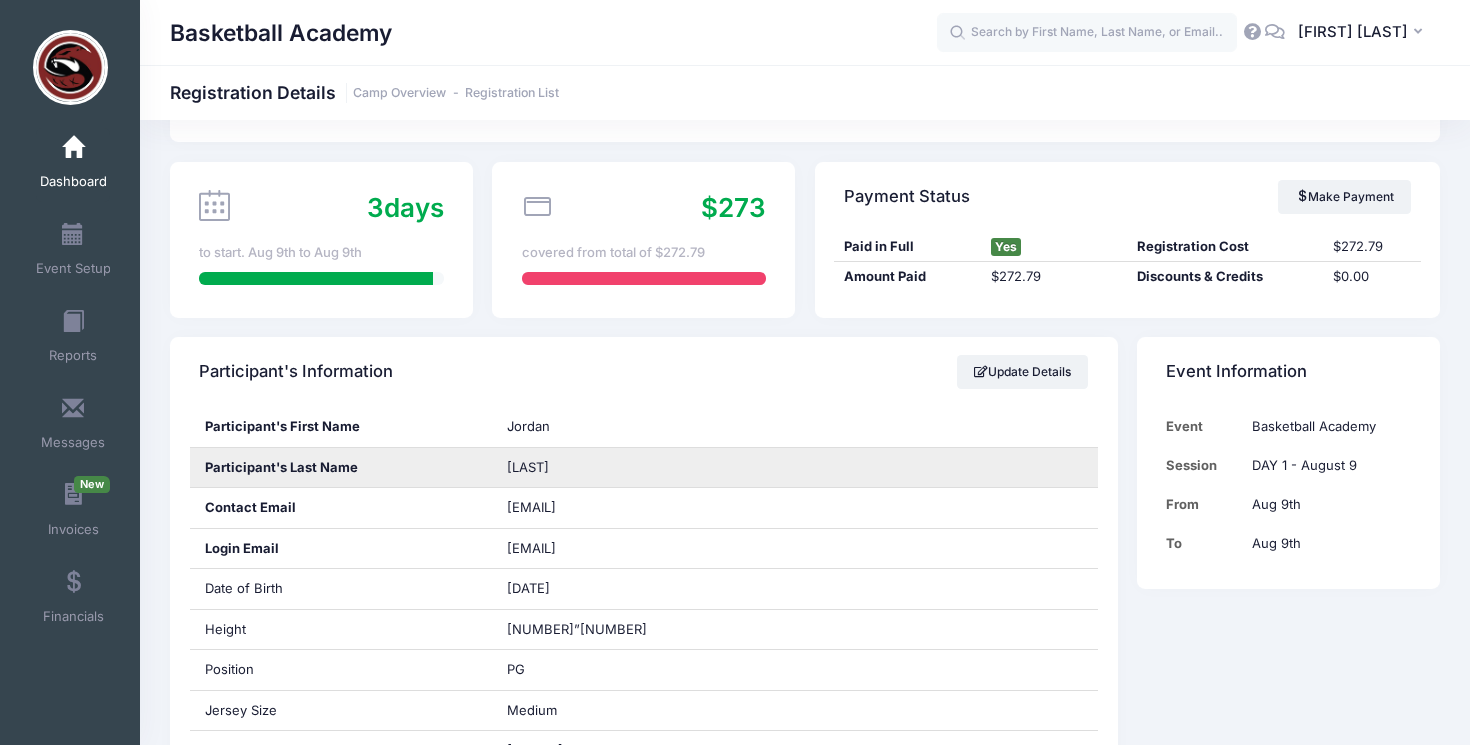 drag, startPoint x: 595, startPoint y: 468, endPoint x: 503, endPoint y: 472, distance: 92.086914 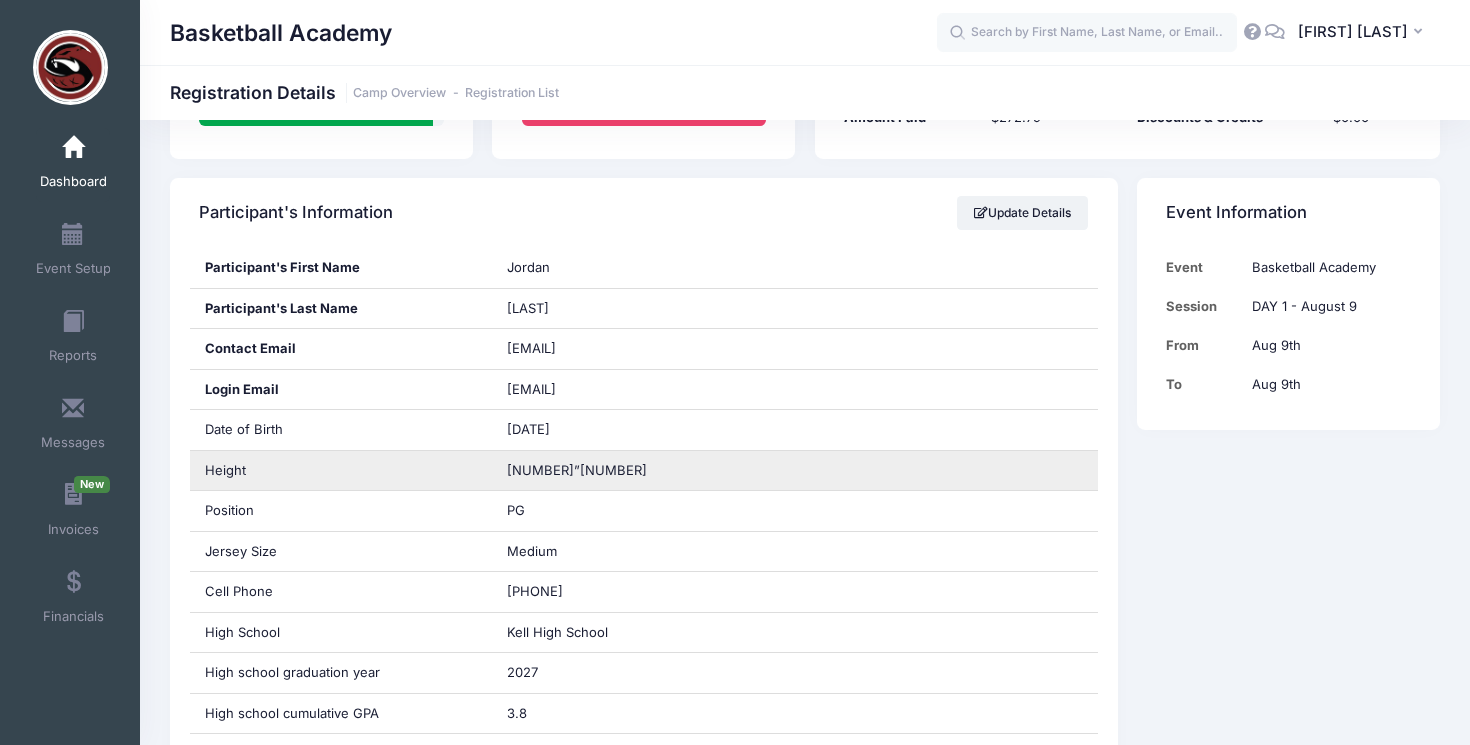 scroll, scrollTop: 298, scrollLeft: 0, axis: vertical 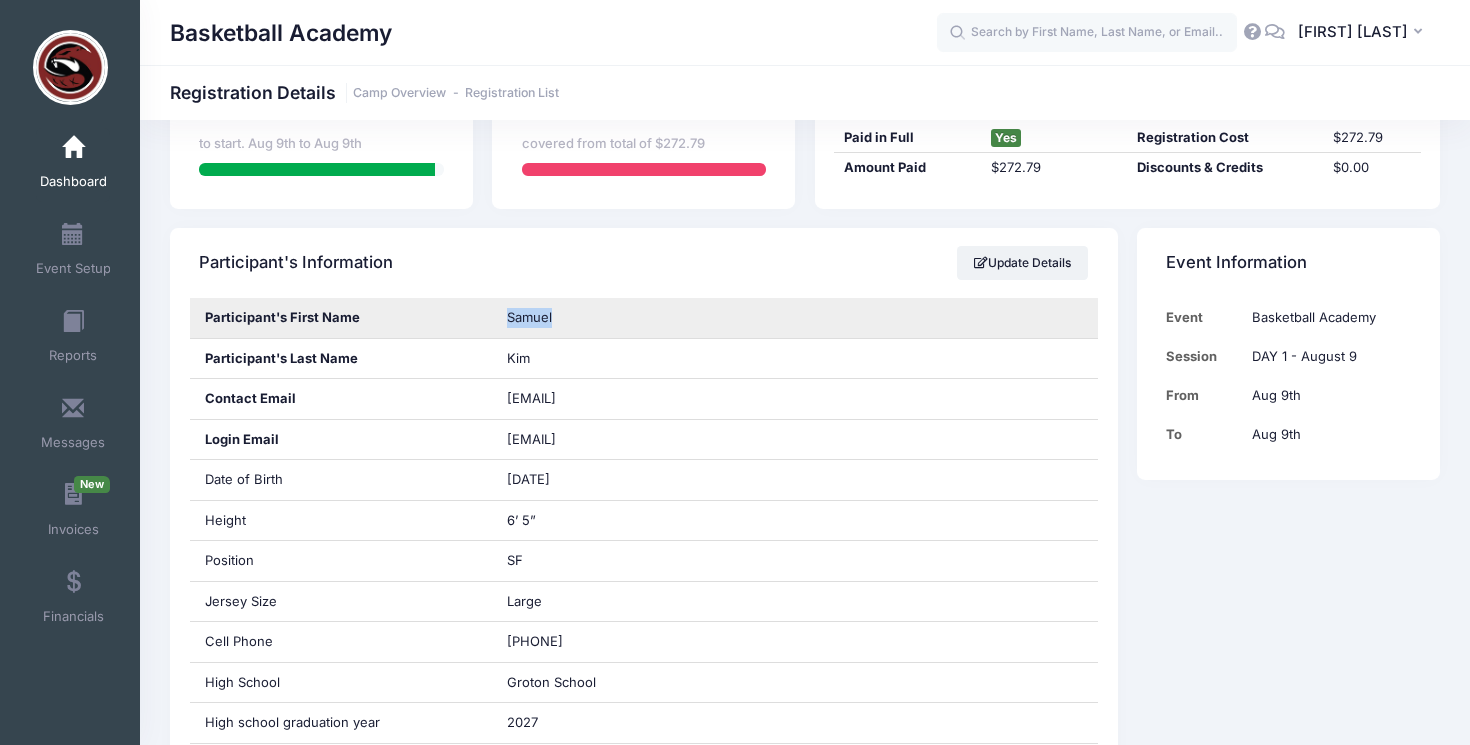 drag, startPoint x: 572, startPoint y: 322, endPoint x: 504, endPoint y: 321, distance: 68.007355 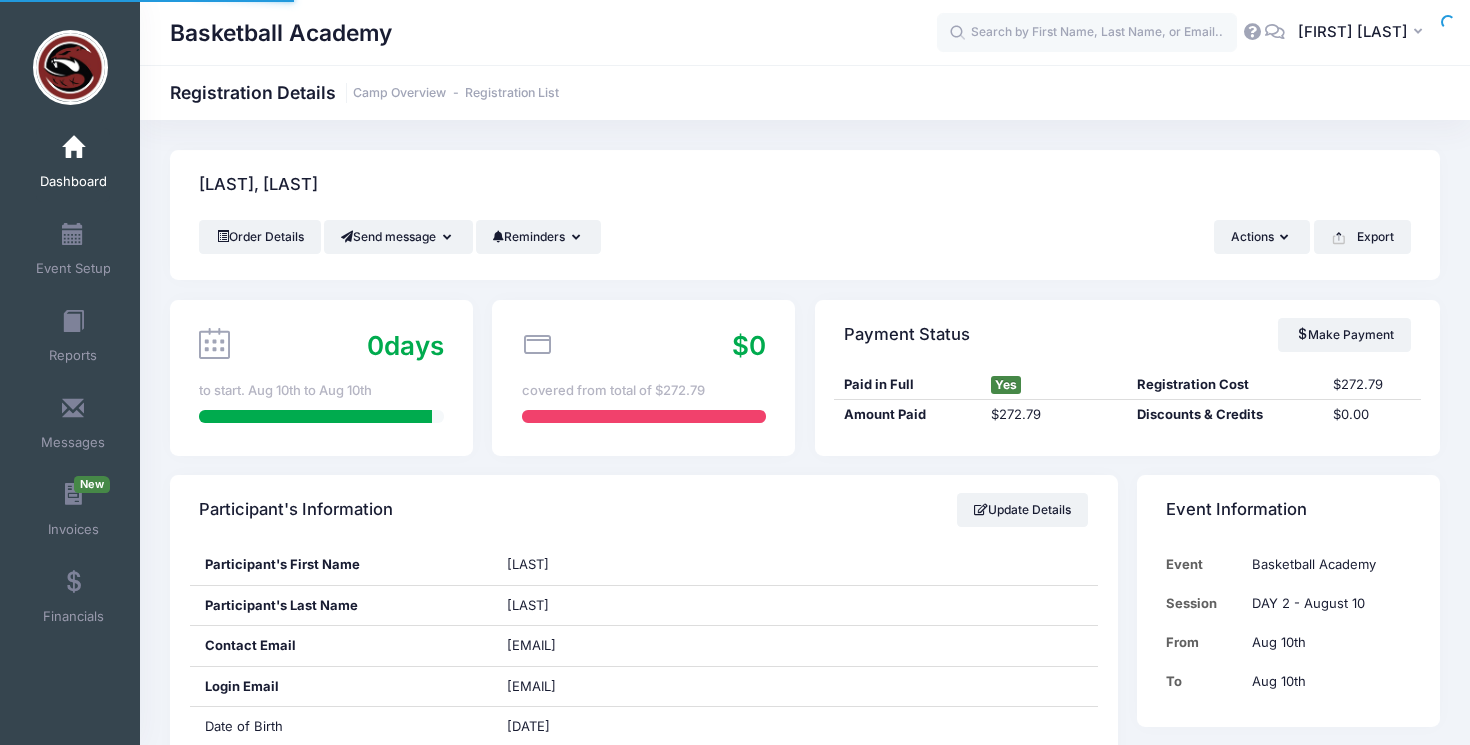 scroll, scrollTop: 0, scrollLeft: 0, axis: both 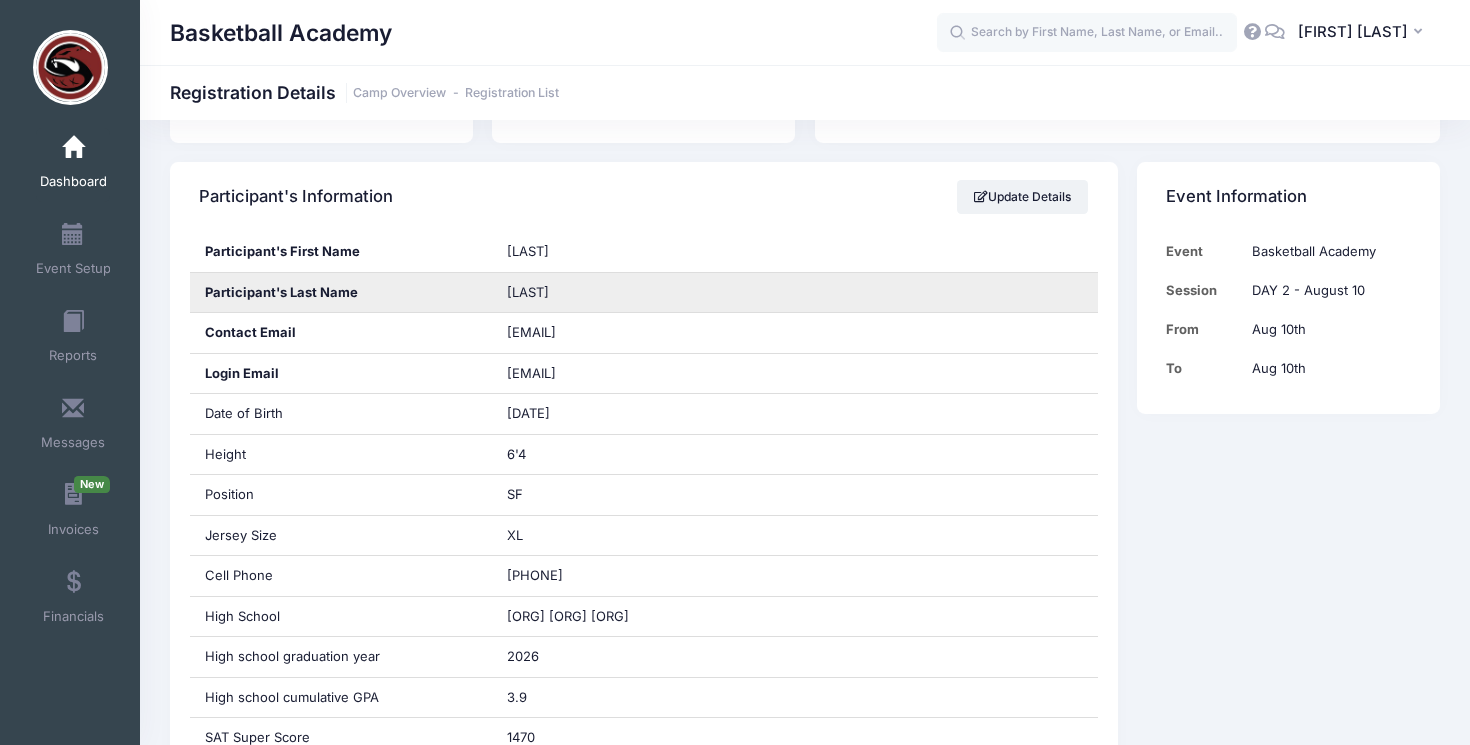 drag, startPoint x: 576, startPoint y: 293, endPoint x: 496, endPoint y: 295, distance: 80.024994 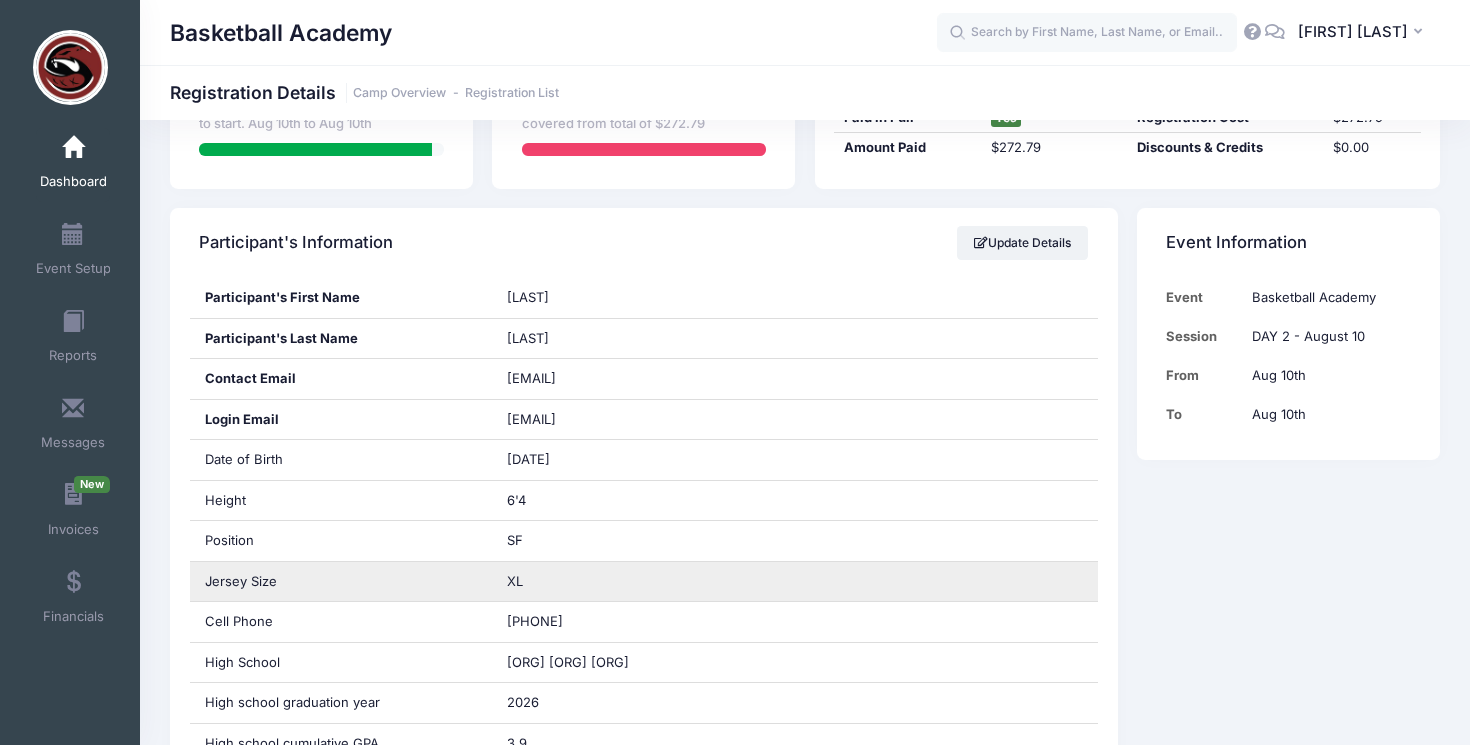 scroll, scrollTop: 260, scrollLeft: 0, axis: vertical 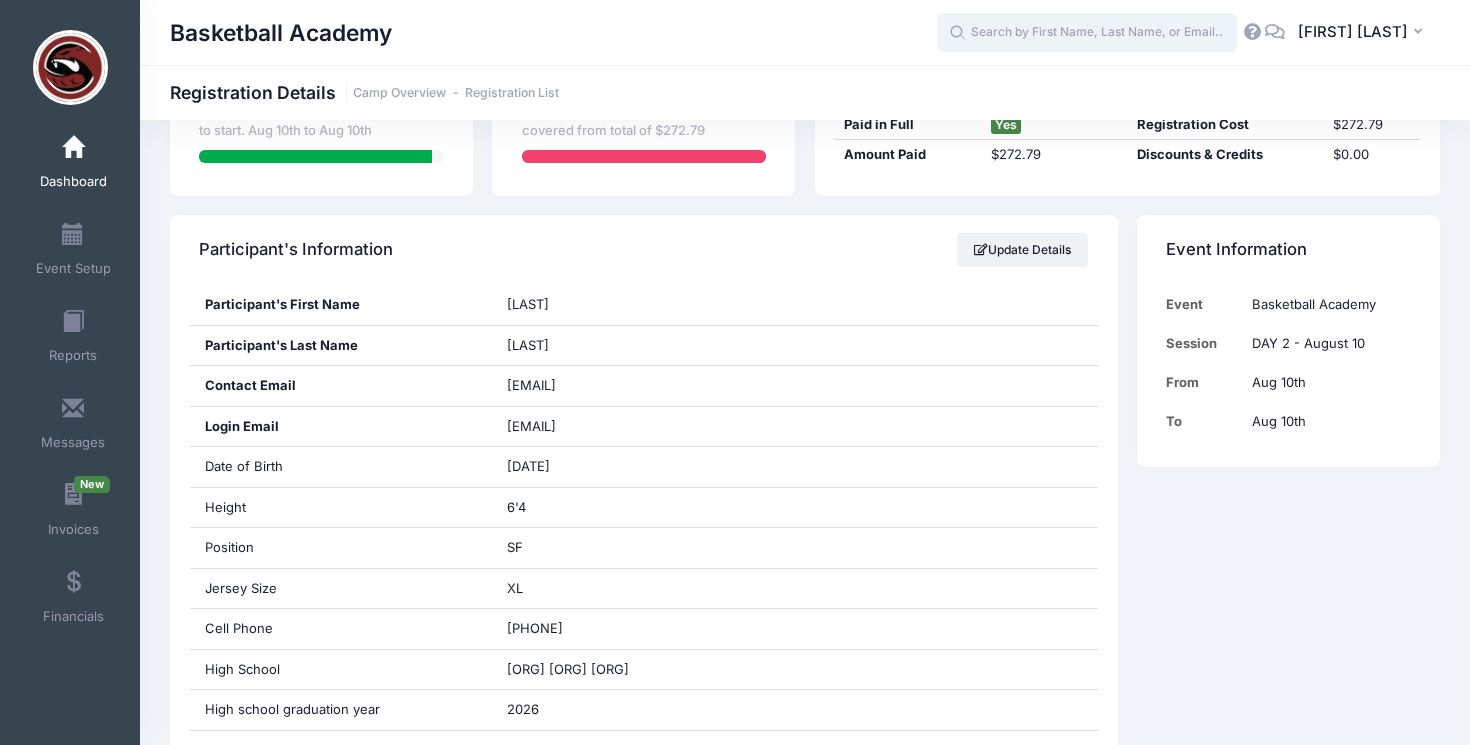 click at bounding box center (1087, 33) 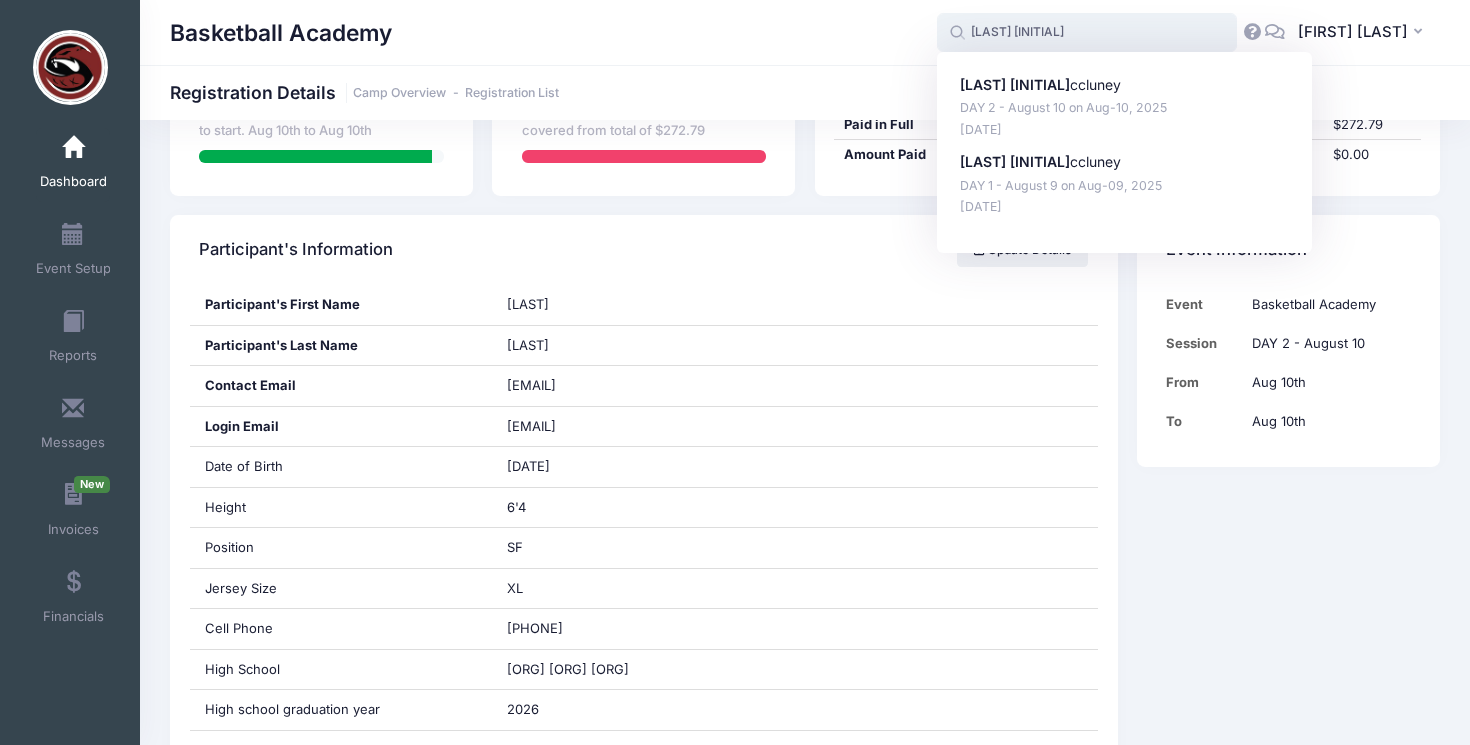 type on "hill m" 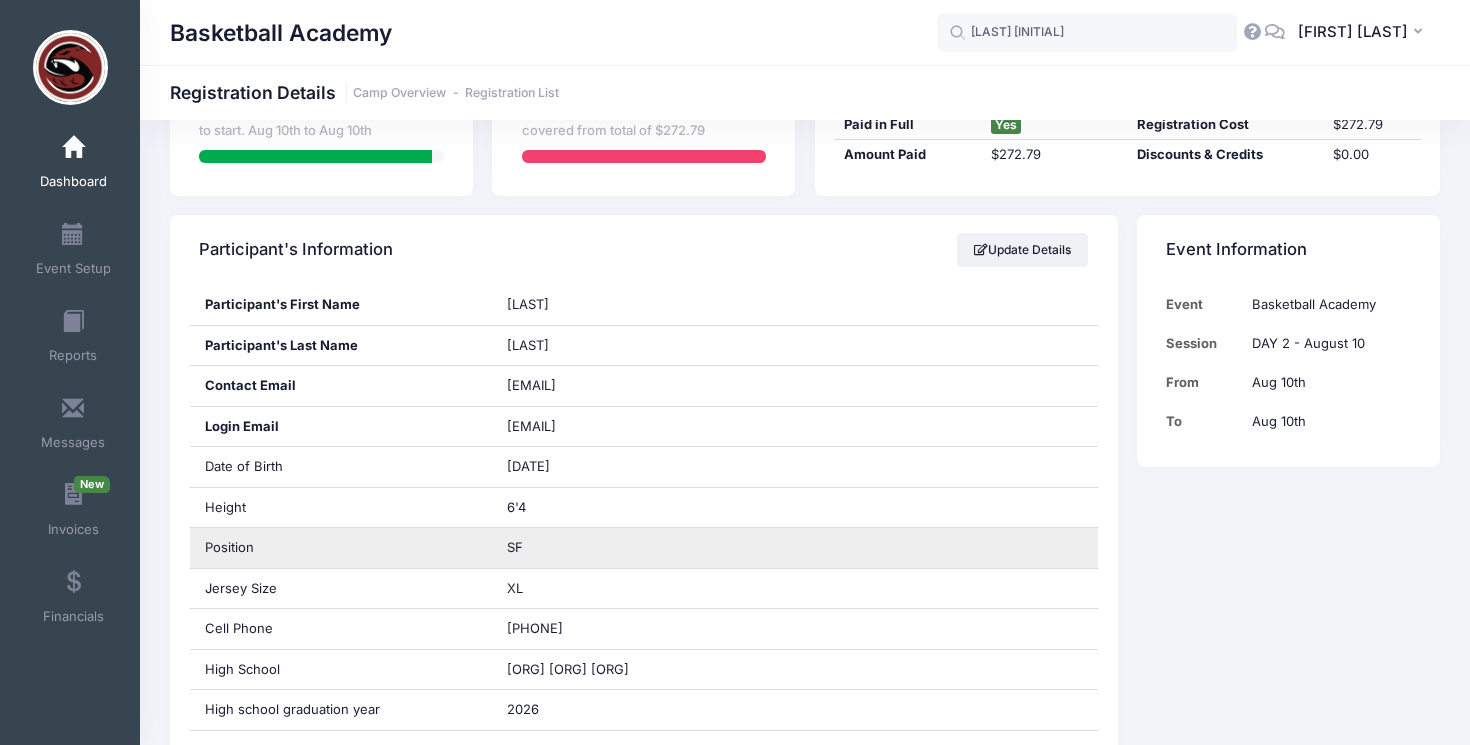 click on "SF" at bounding box center (795, 548) 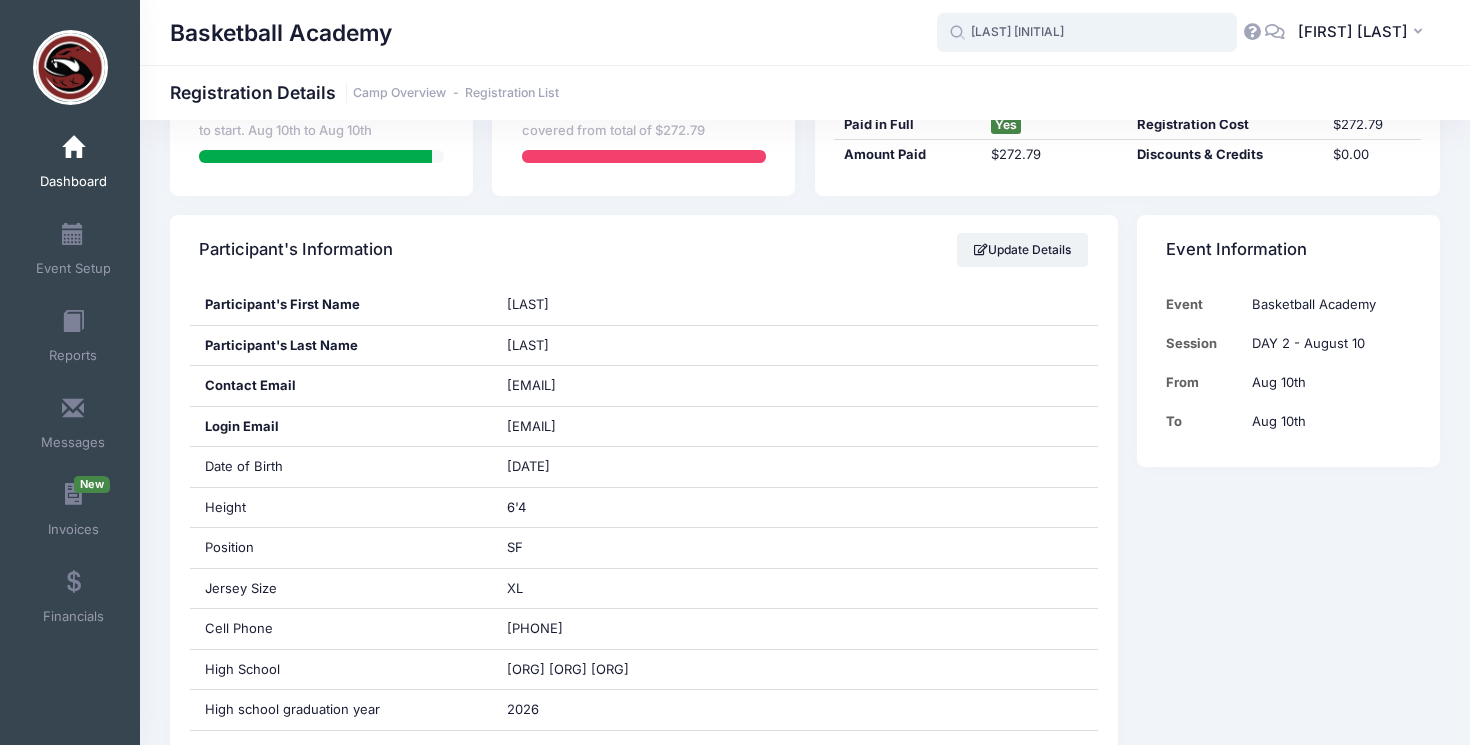 click on "hill m" at bounding box center [1087, 33] 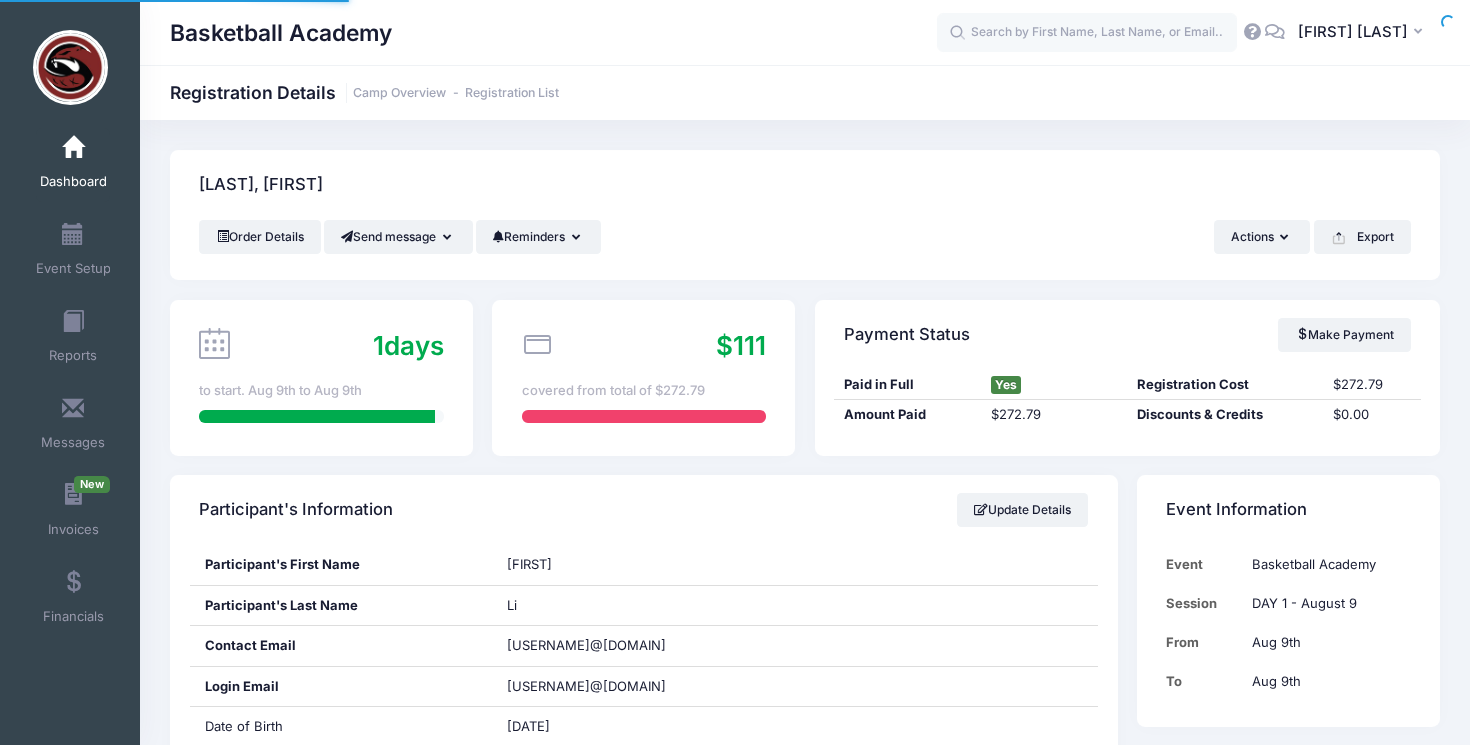 scroll, scrollTop: 0, scrollLeft: 0, axis: both 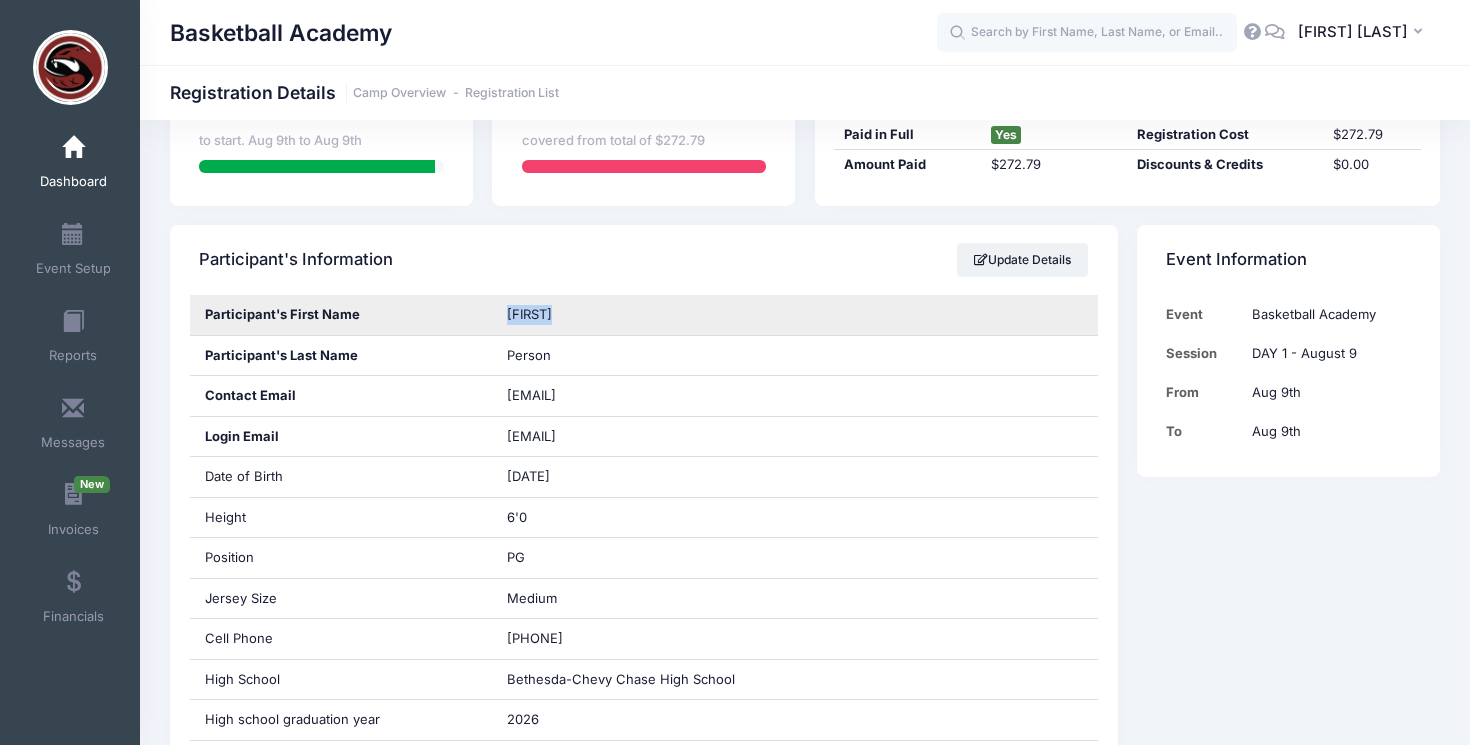 drag, startPoint x: 582, startPoint y: 316, endPoint x: 487, endPoint y: 316, distance: 95 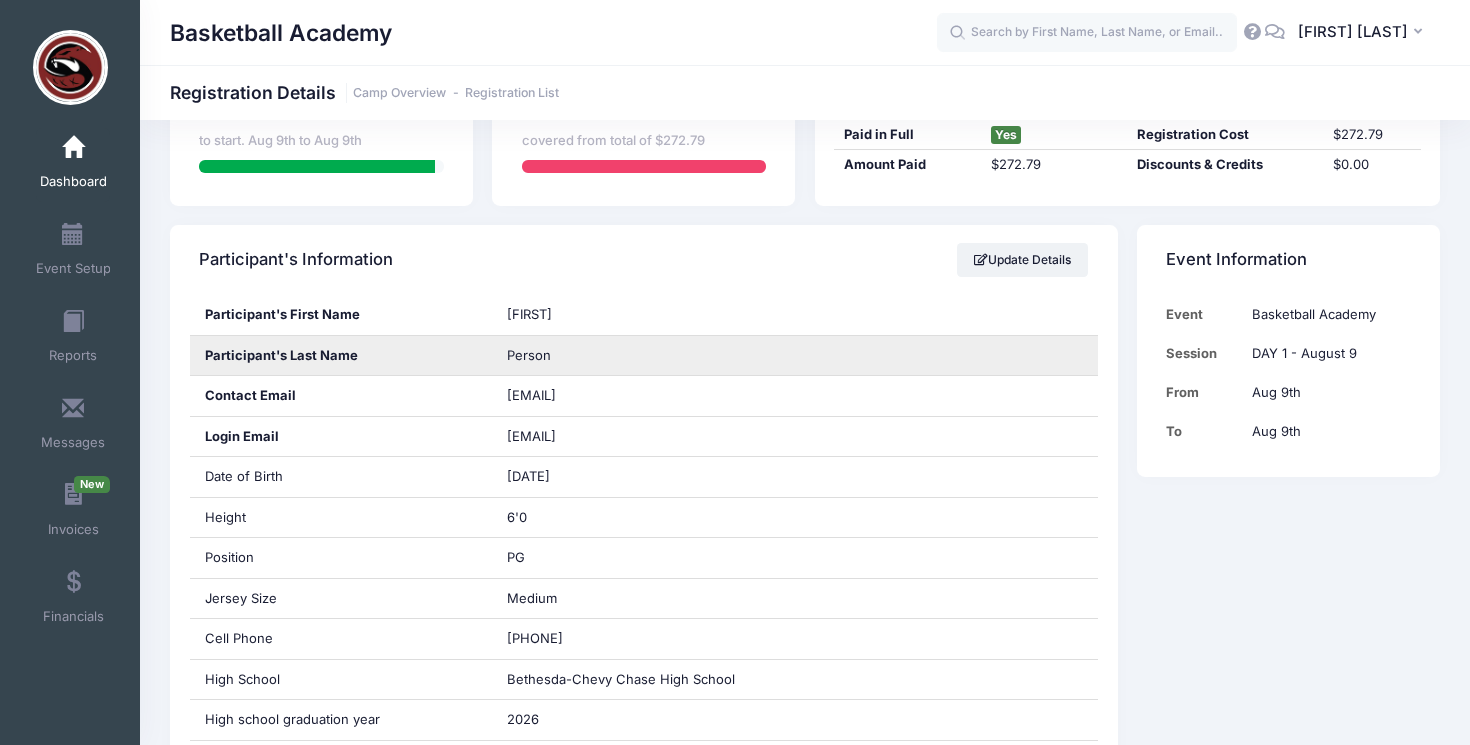 click on "Person" at bounding box center [795, 356] 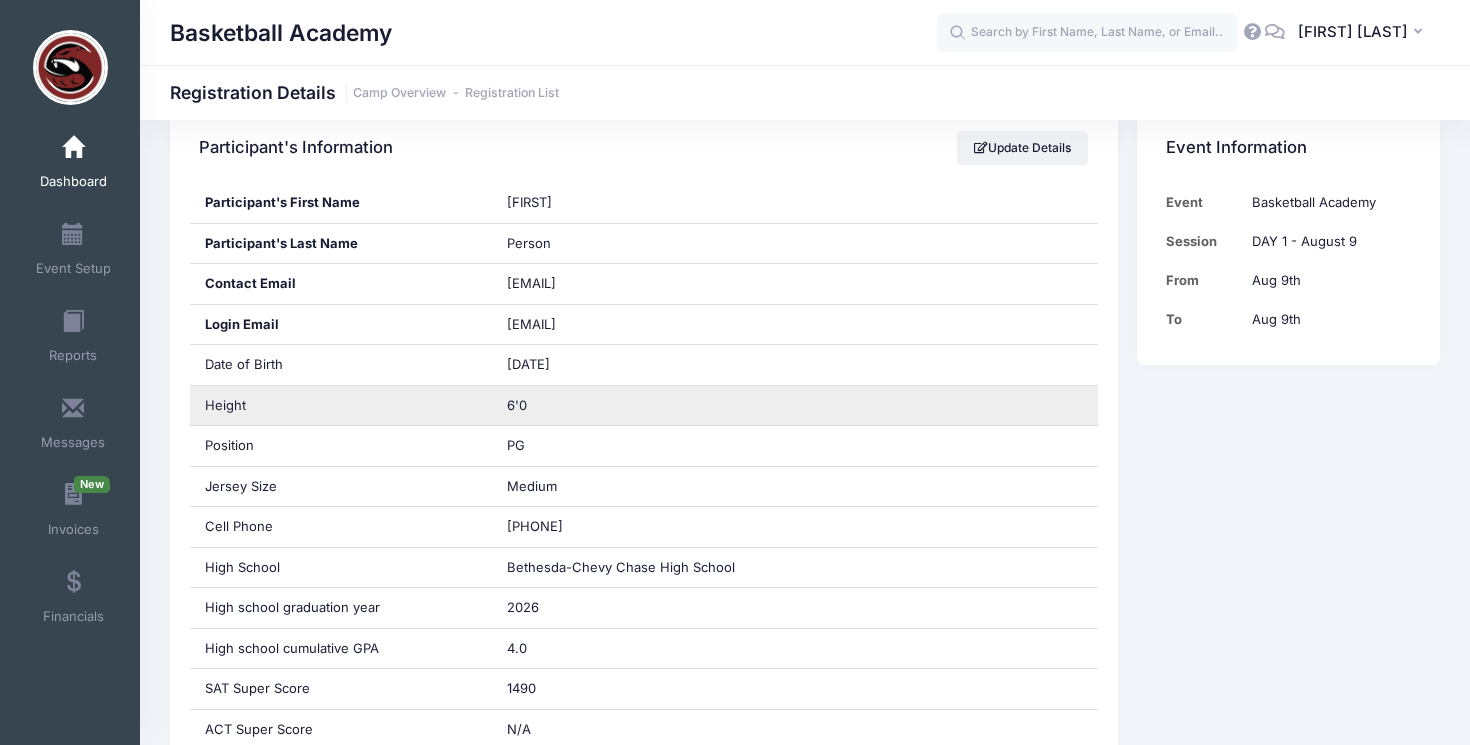 scroll, scrollTop: 365, scrollLeft: 0, axis: vertical 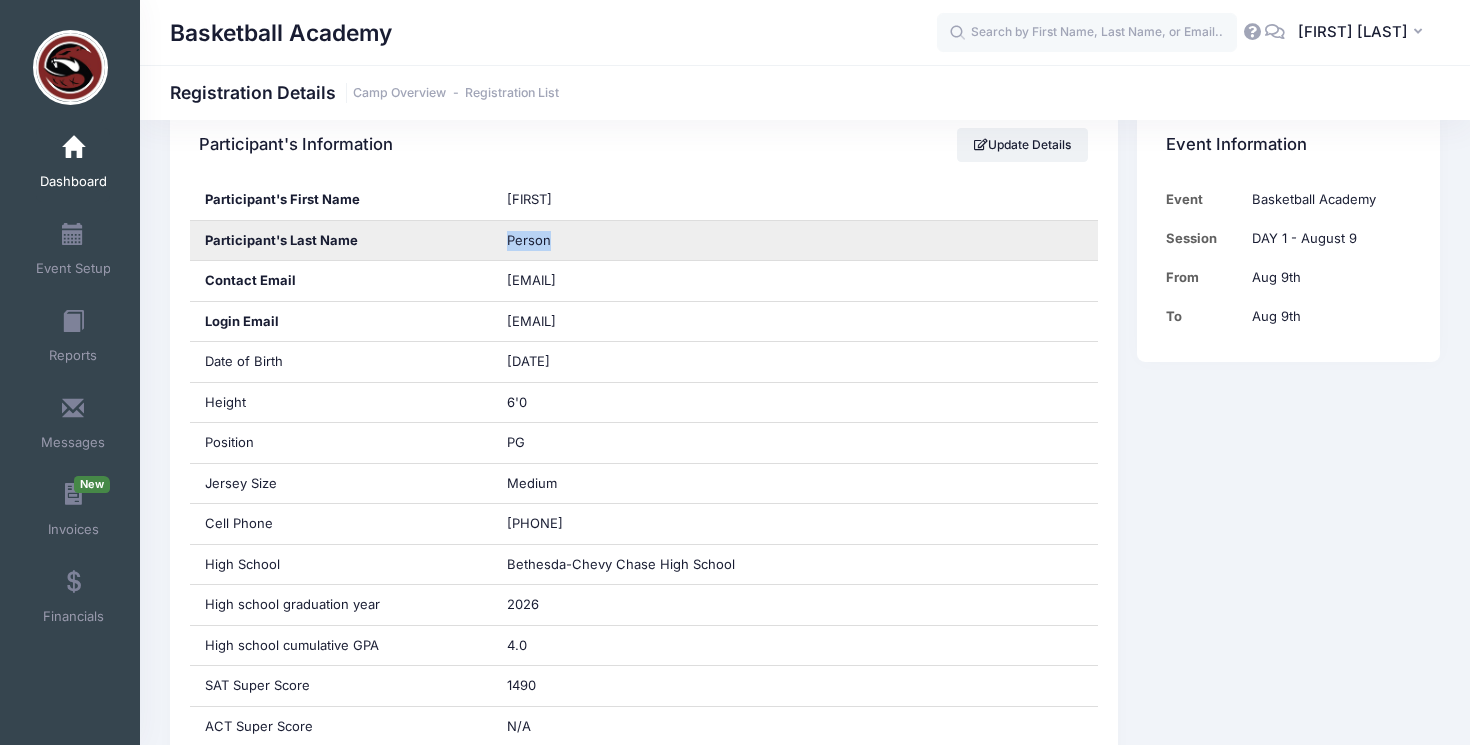 drag, startPoint x: 562, startPoint y: 240, endPoint x: 500, endPoint y: 240, distance: 62 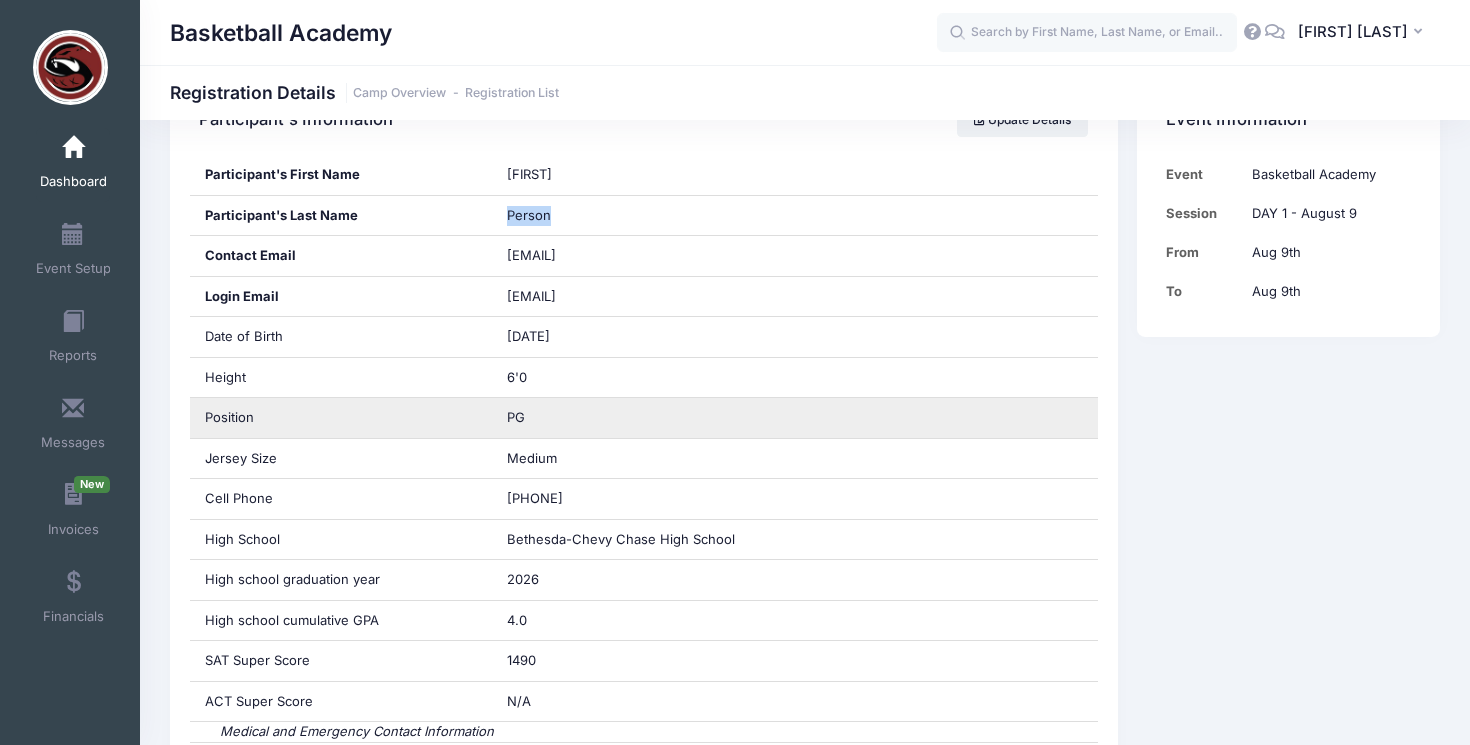 scroll, scrollTop: 397, scrollLeft: 0, axis: vertical 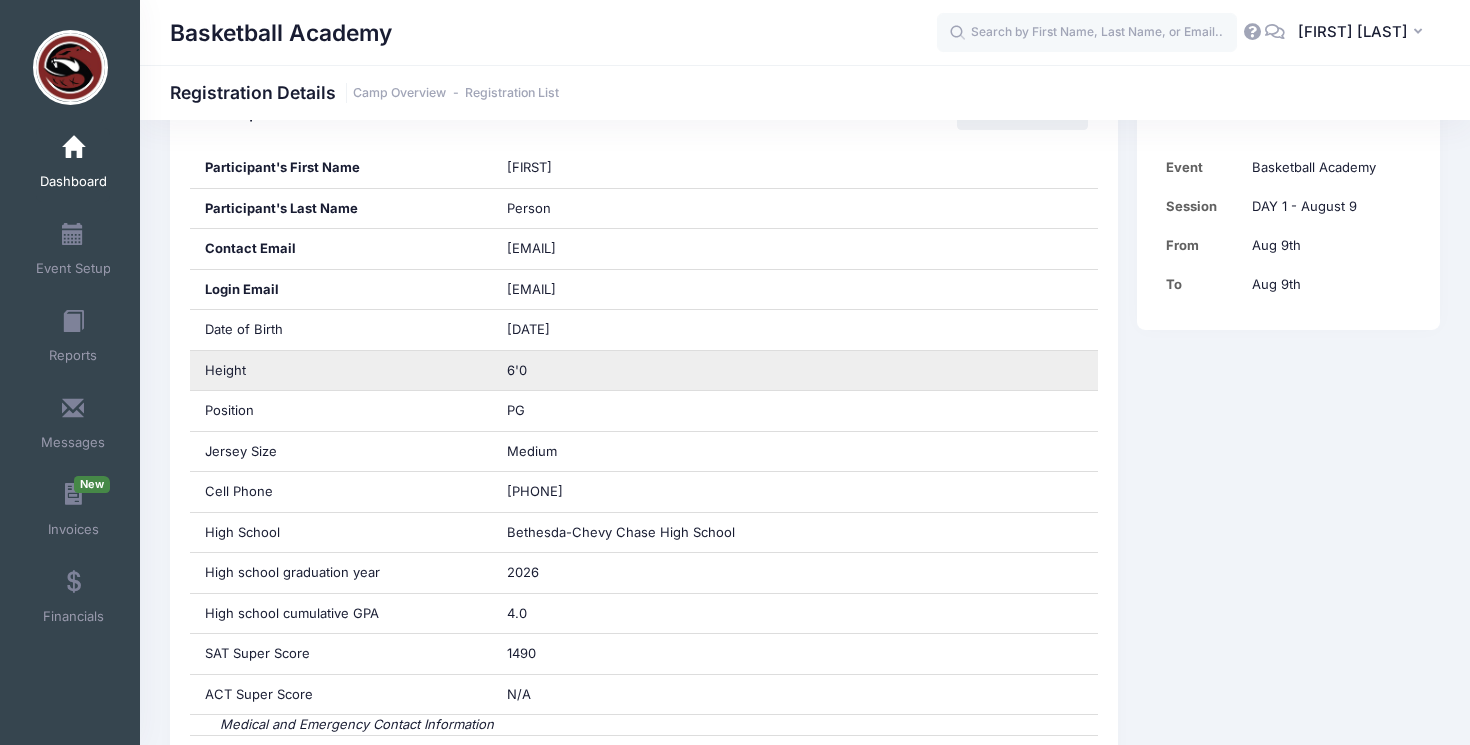 click on "6'0" at bounding box center [795, 371] 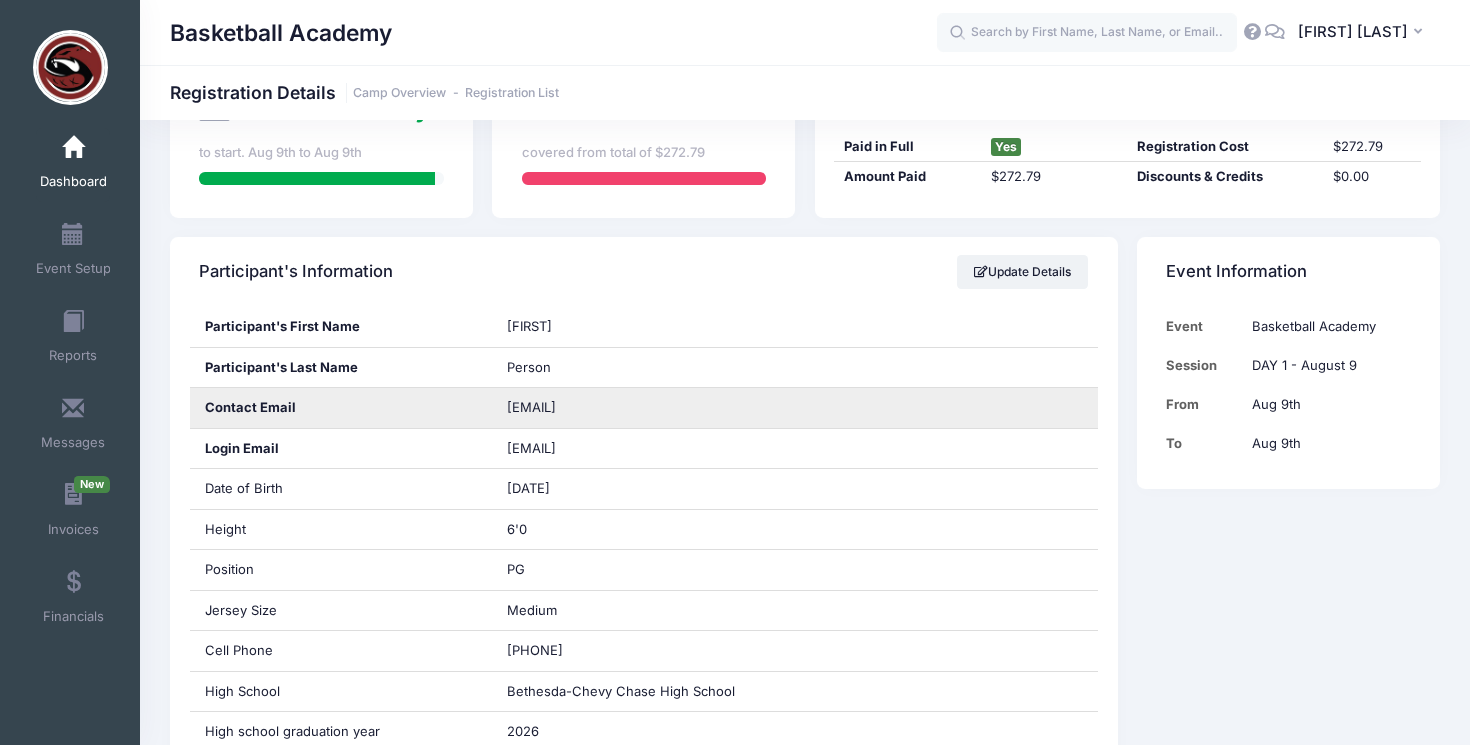 scroll, scrollTop: 232, scrollLeft: 0, axis: vertical 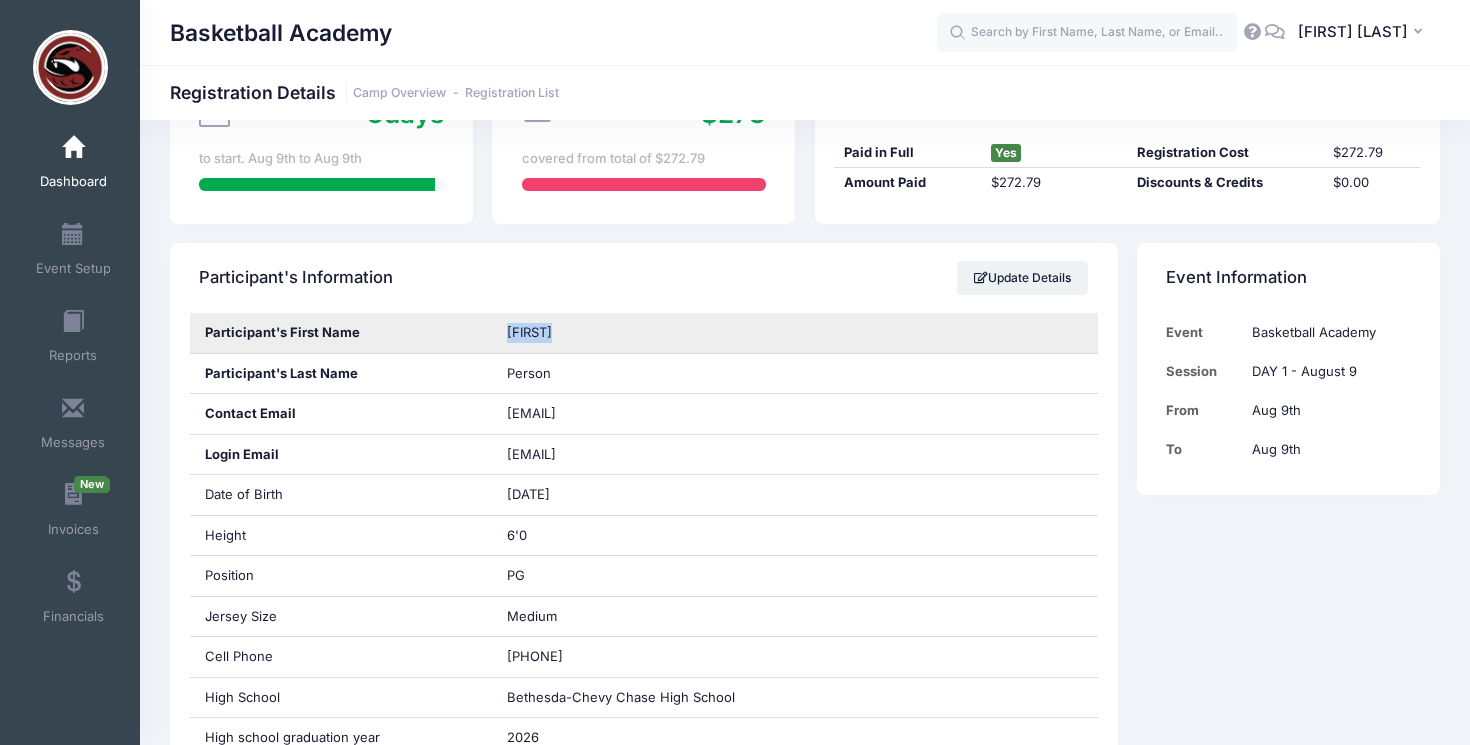 drag, startPoint x: 581, startPoint y: 335, endPoint x: 479, endPoint y: 335, distance: 102 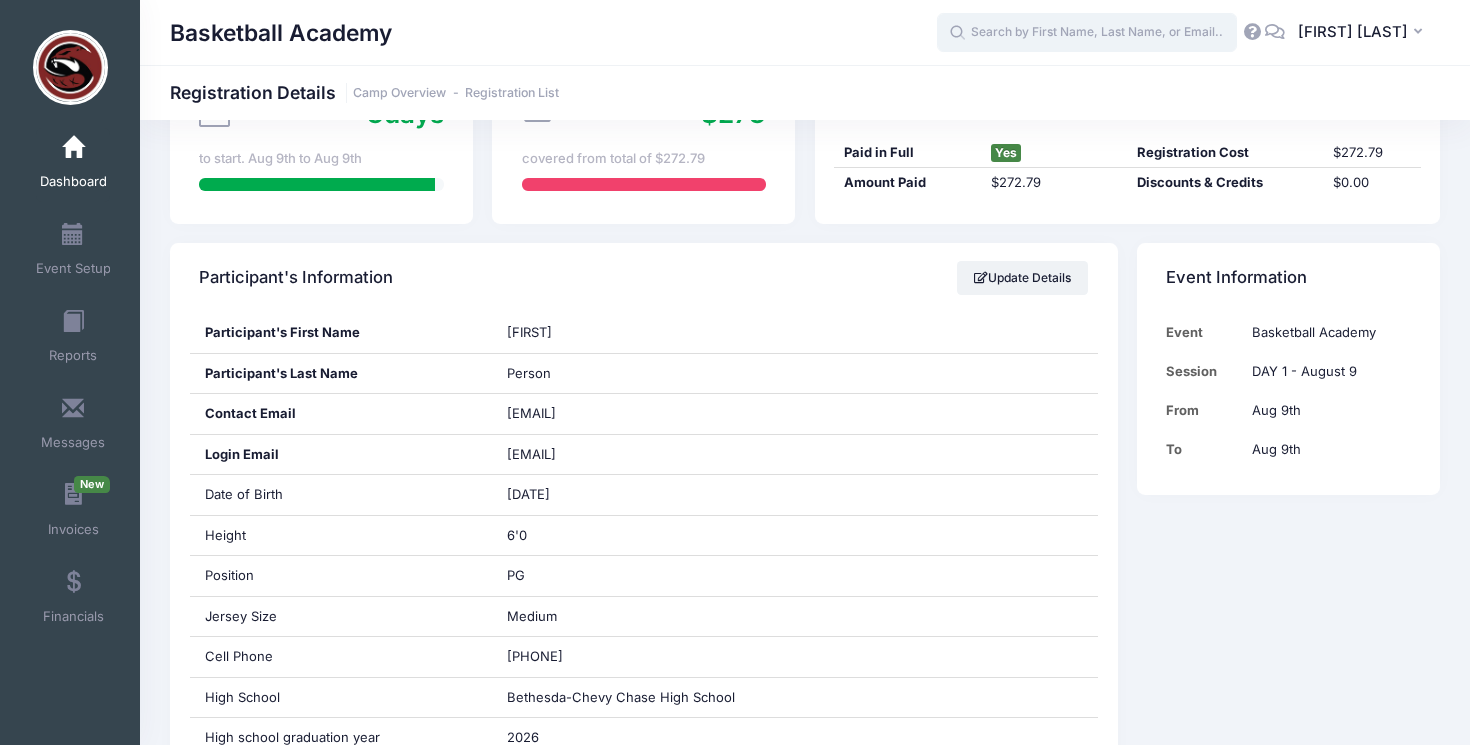 click at bounding box center (1087, 33) 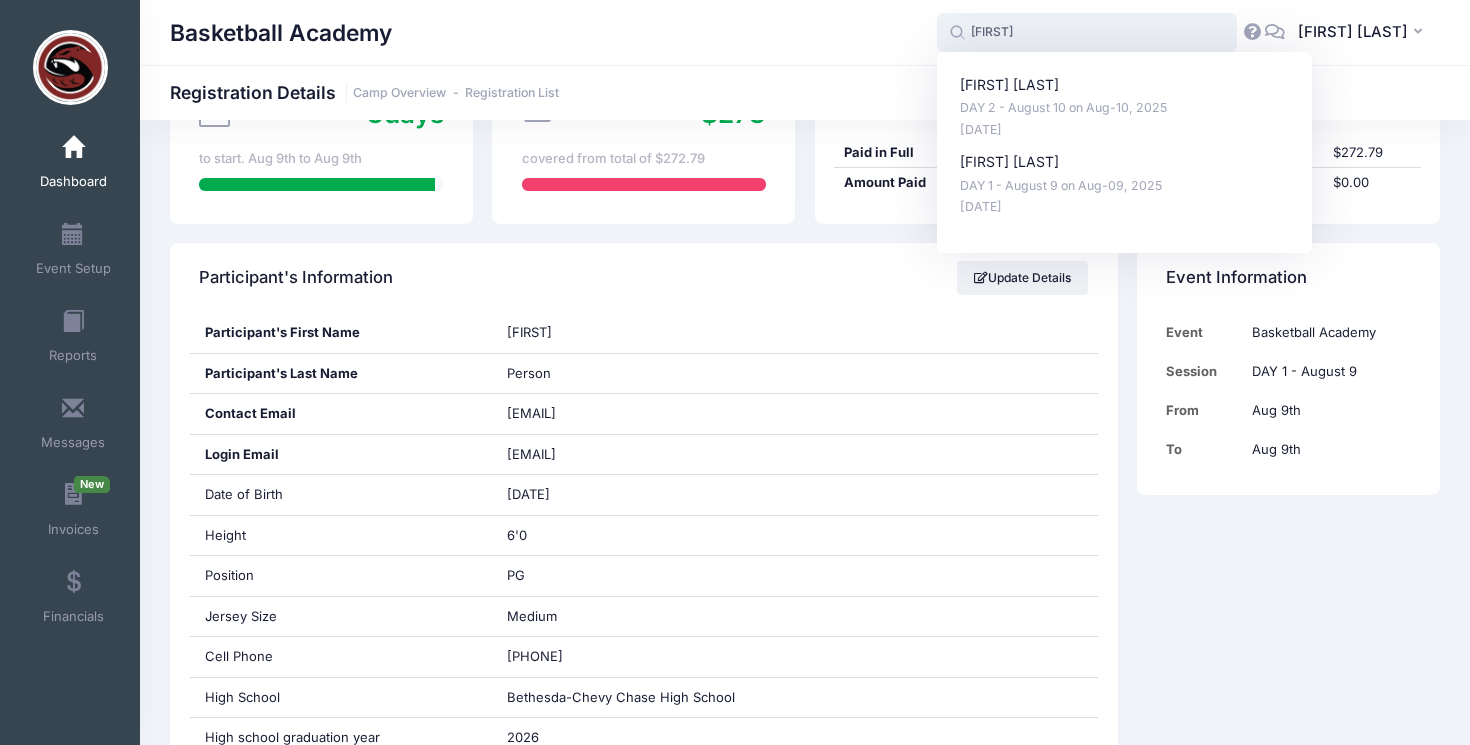 type on "Massimo" 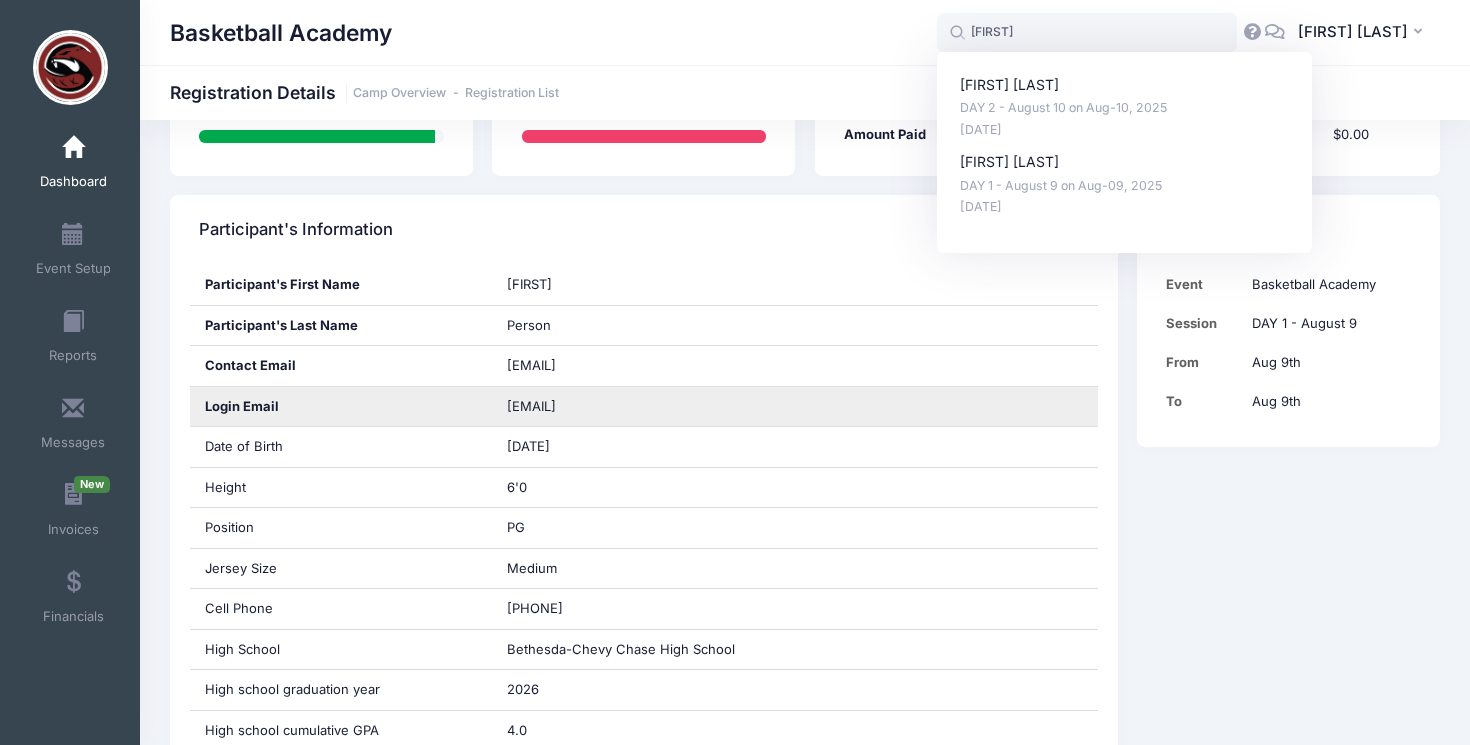 click on "09/24/2008" at bounding box center [795, 447] 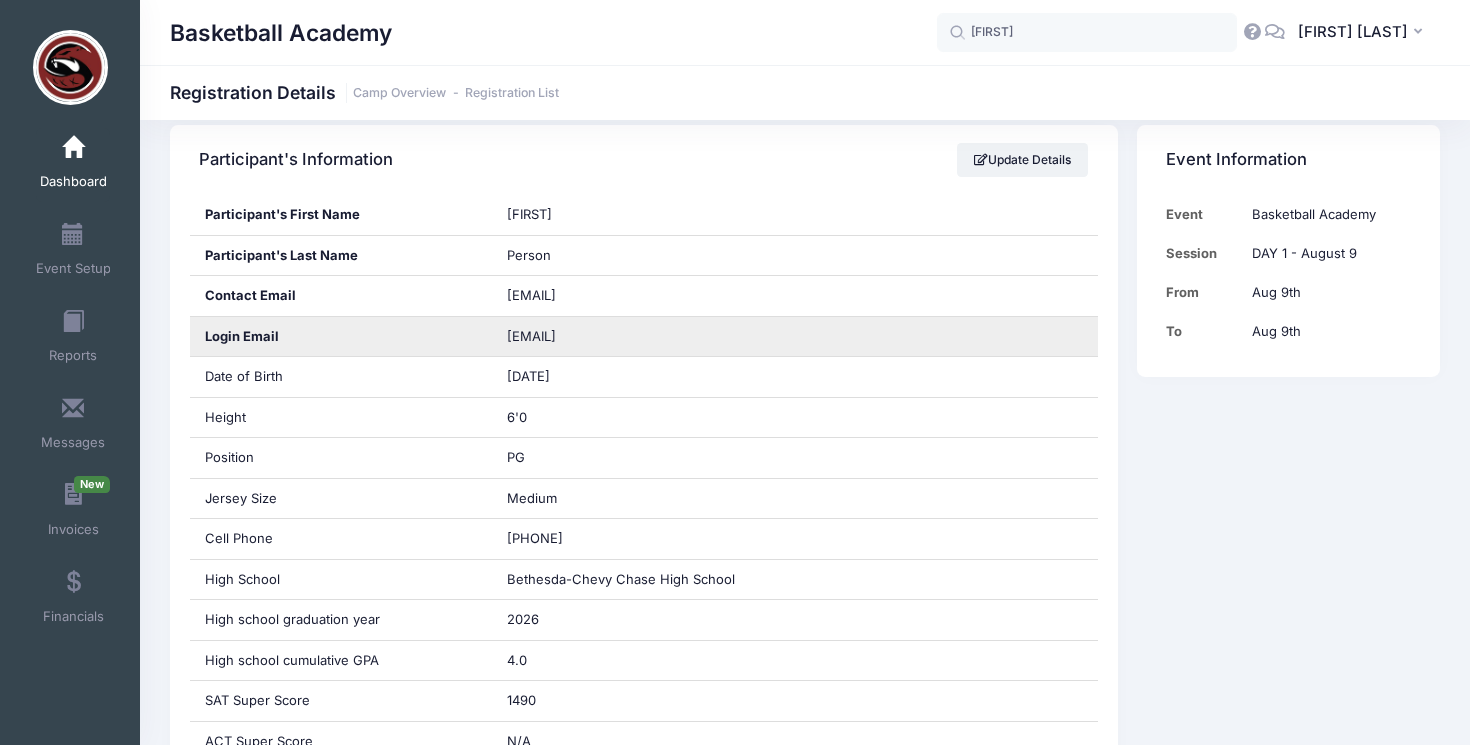 scroll, scrollTop: 358, scrollLeft: 0, axis: vertical 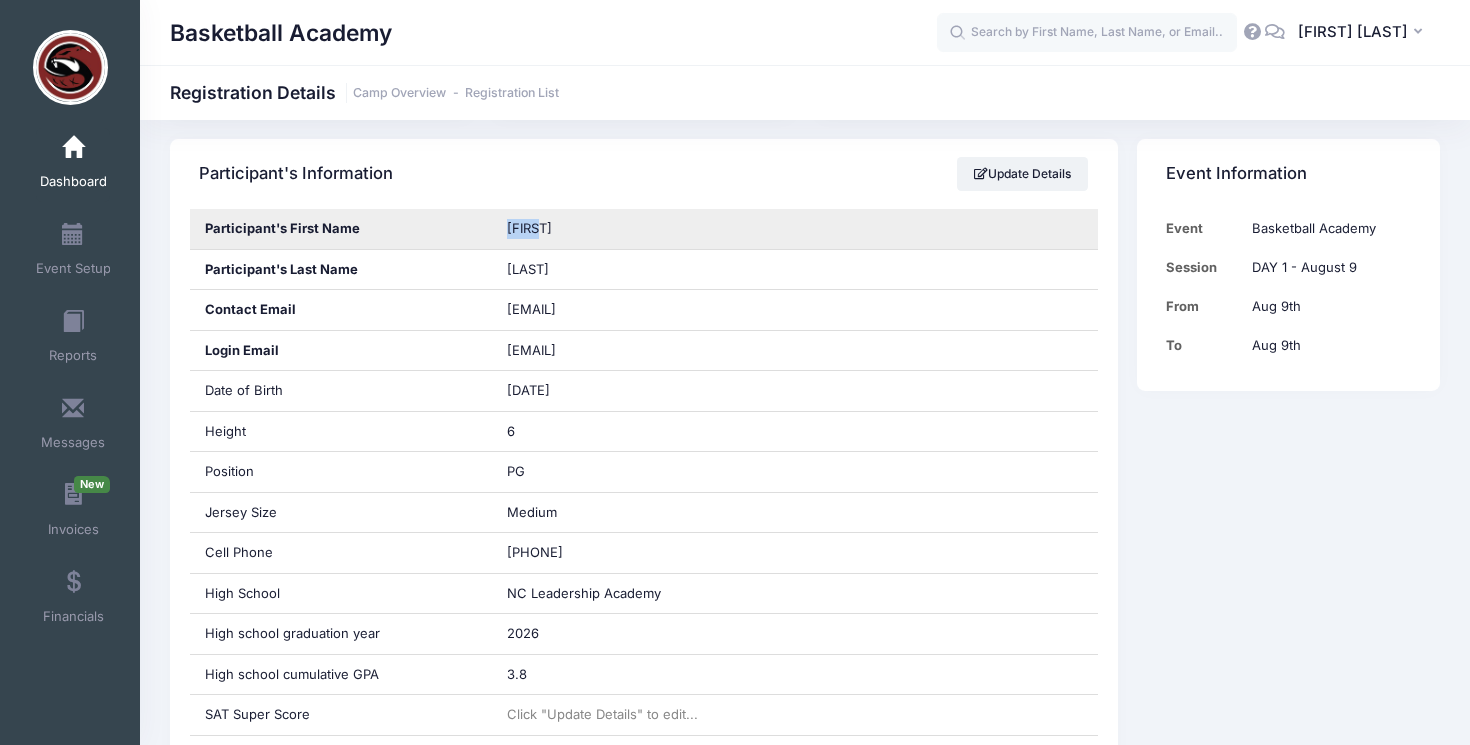 drag, startPoint x: 554, startPoint y: 230, endPoint x: 490, endPoint y: 230, distance: 64 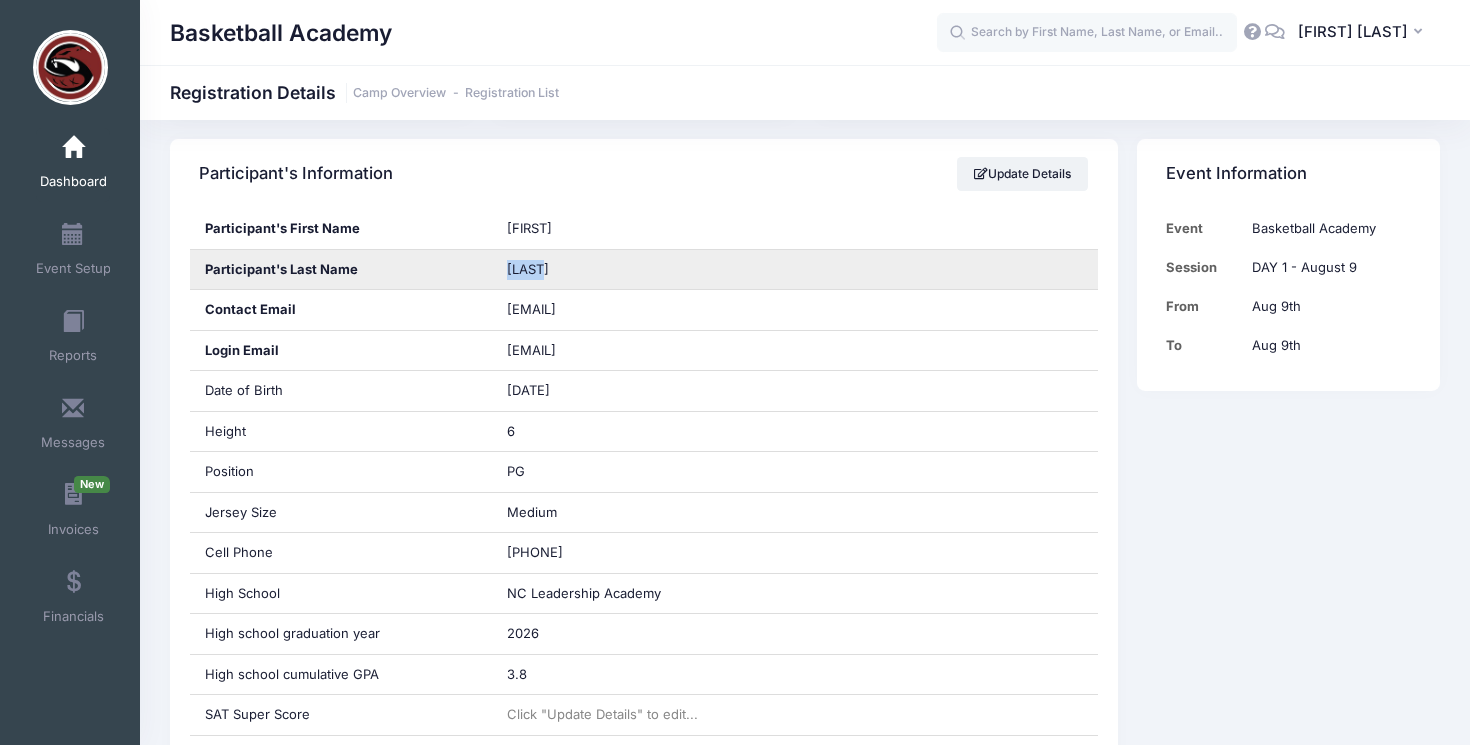 drag, startPoint x: 547, startPoint y: 270, endPoint x: 481, endPoint y: 270, distance: 66 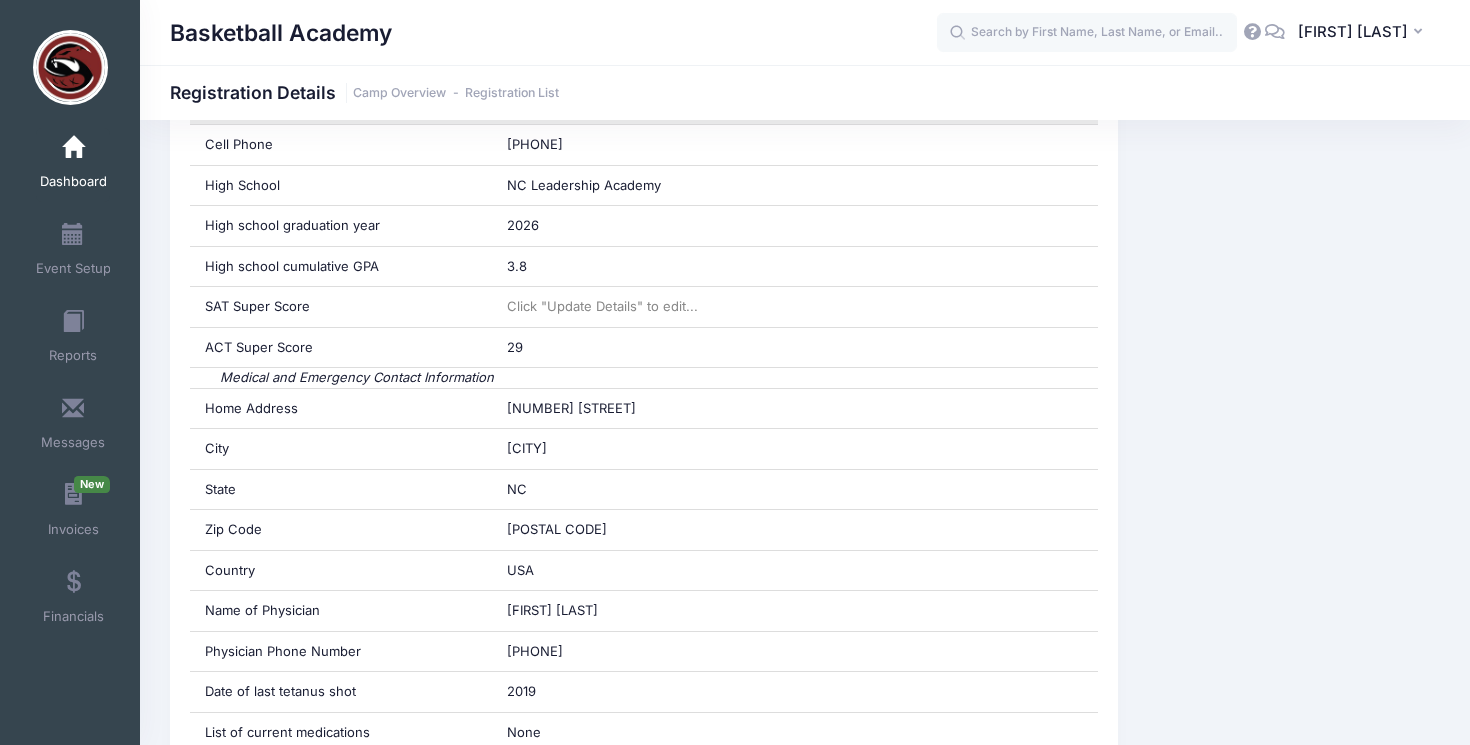 scroll, scrollTop: 787, scrollLeft: 0, axis: vertical 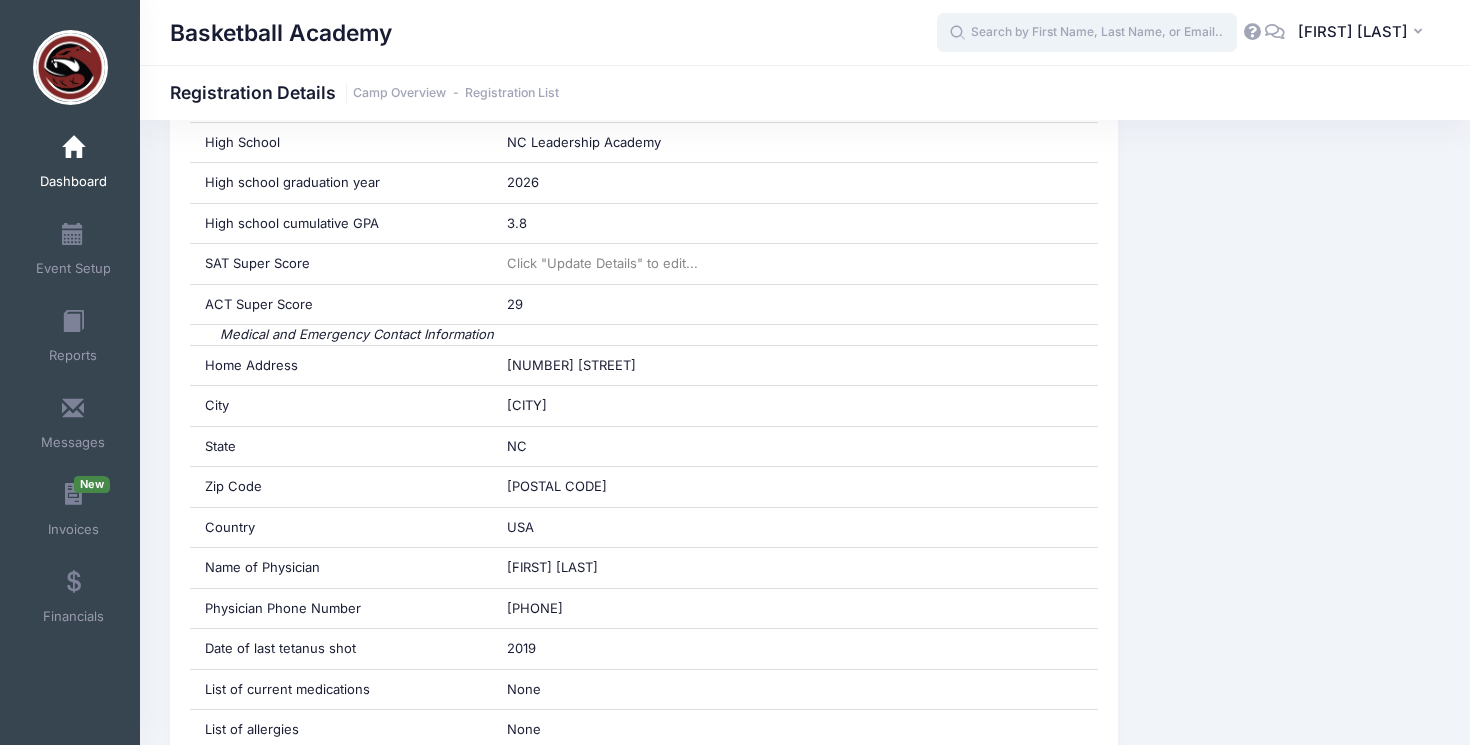 click at bounding box center (1087, 33) 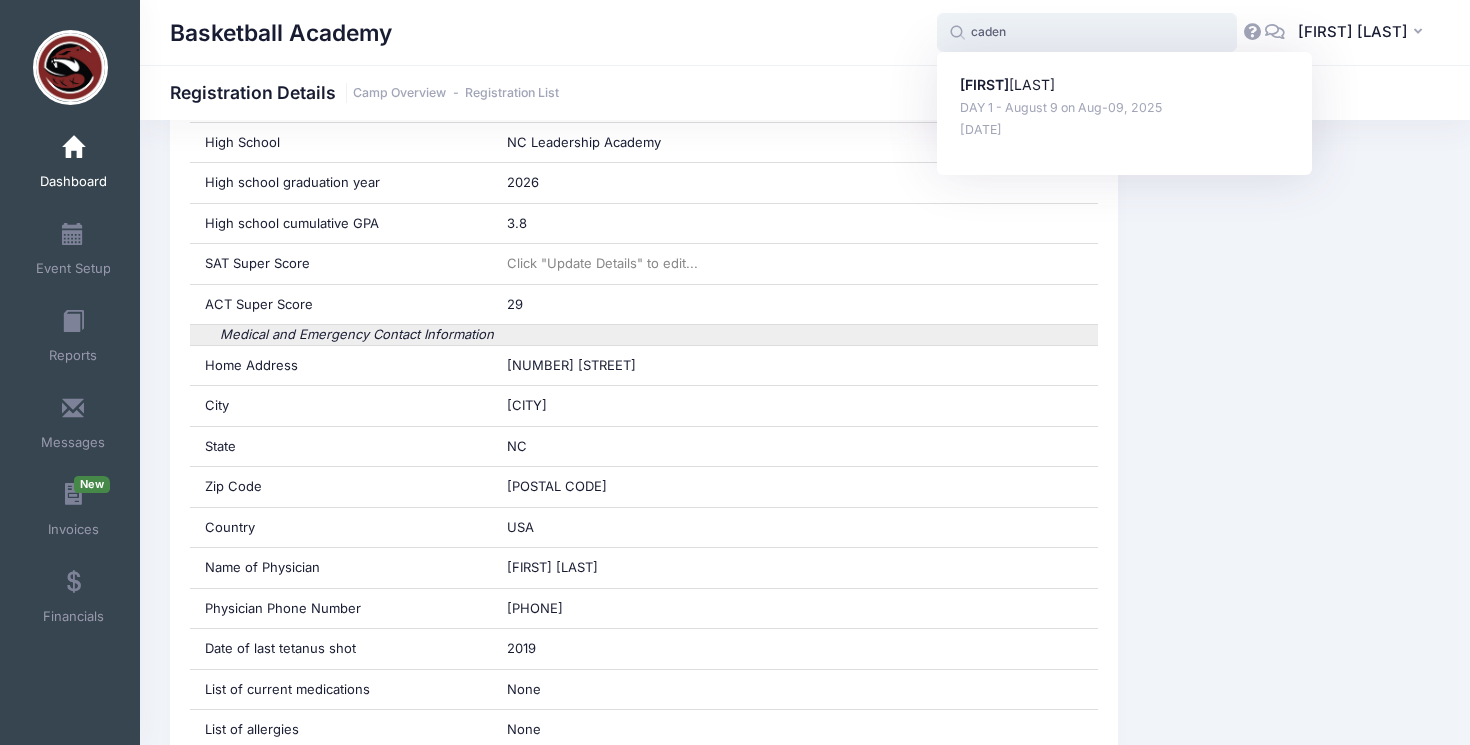 type on "caden" 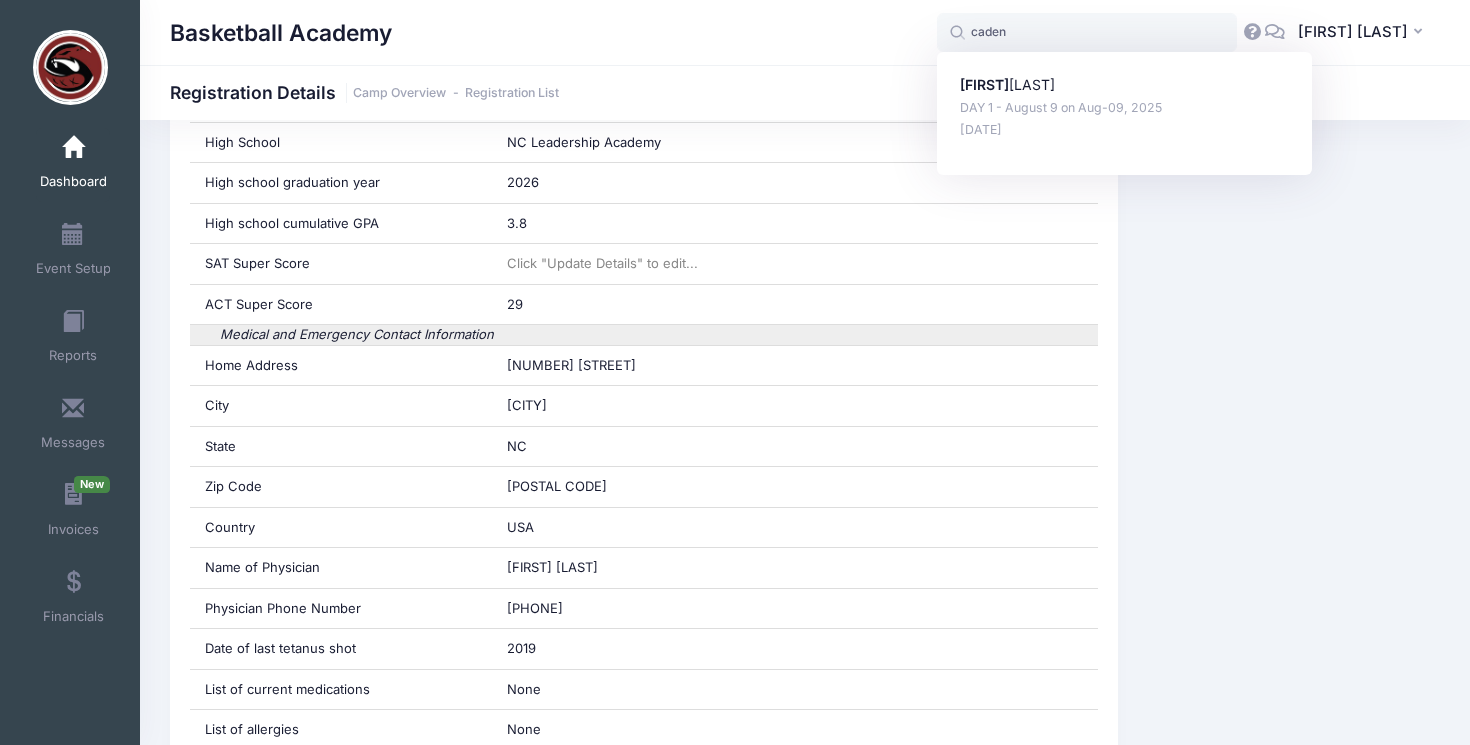 click on "Medical and Emergency Contact Information" at bounding box center (644, 335) 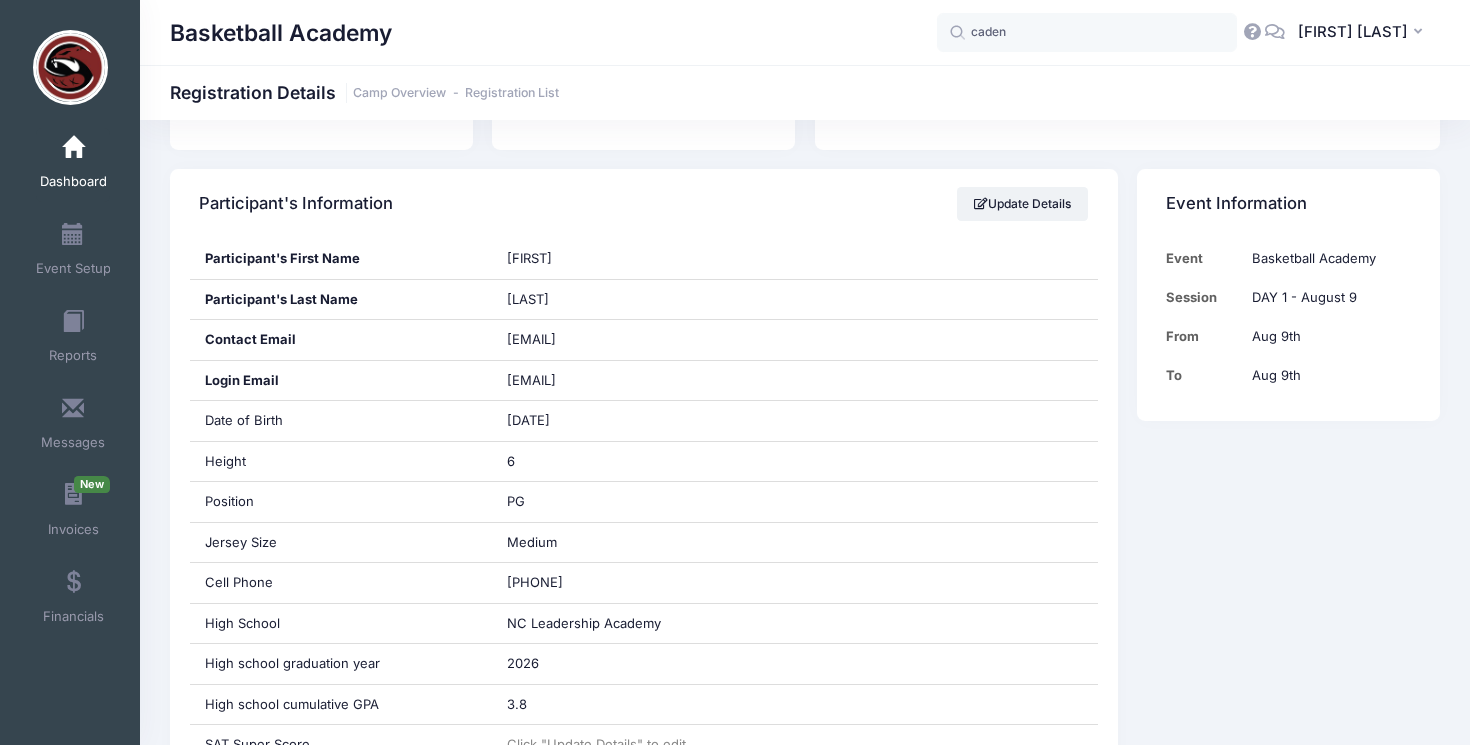 scroll, scrollTop: 293, scrollLeft: 0, axis: vertical 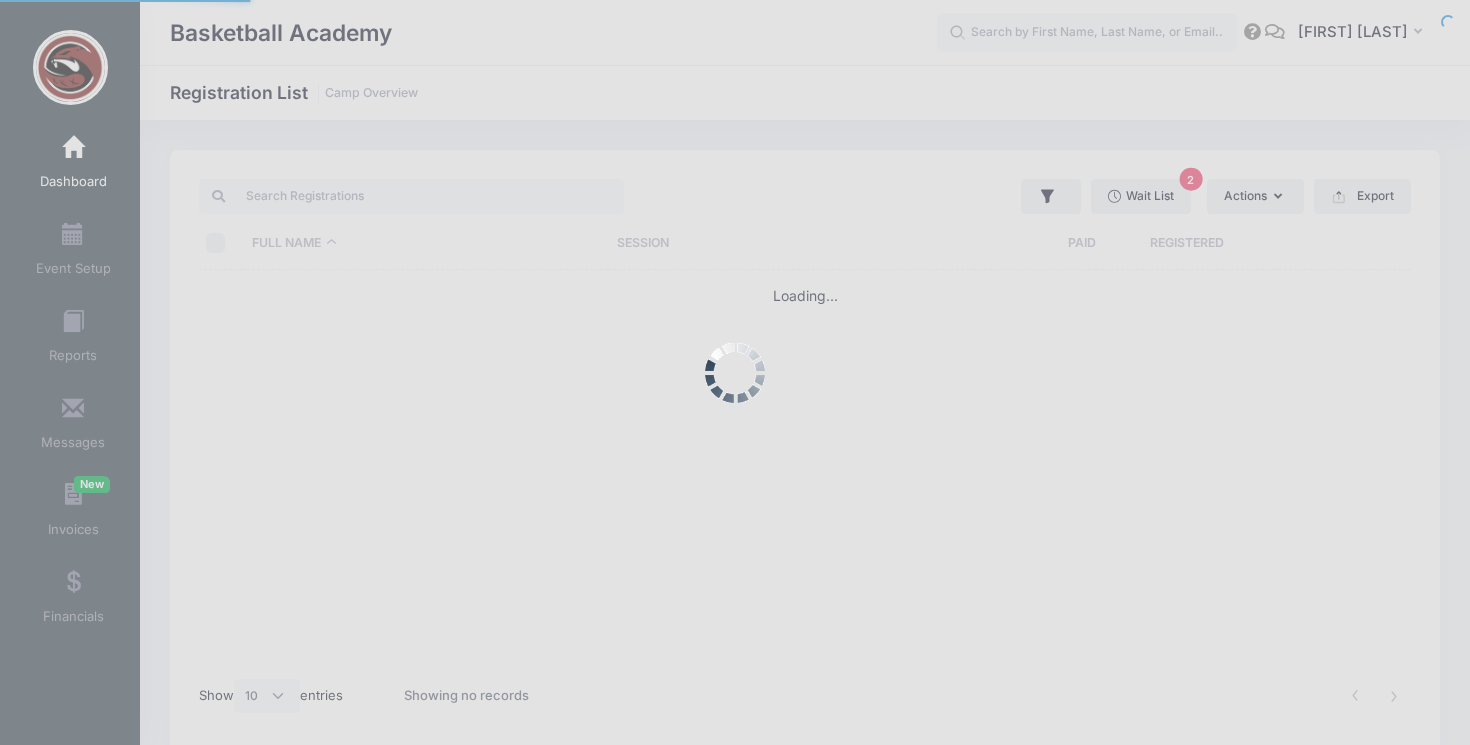 select on "10" 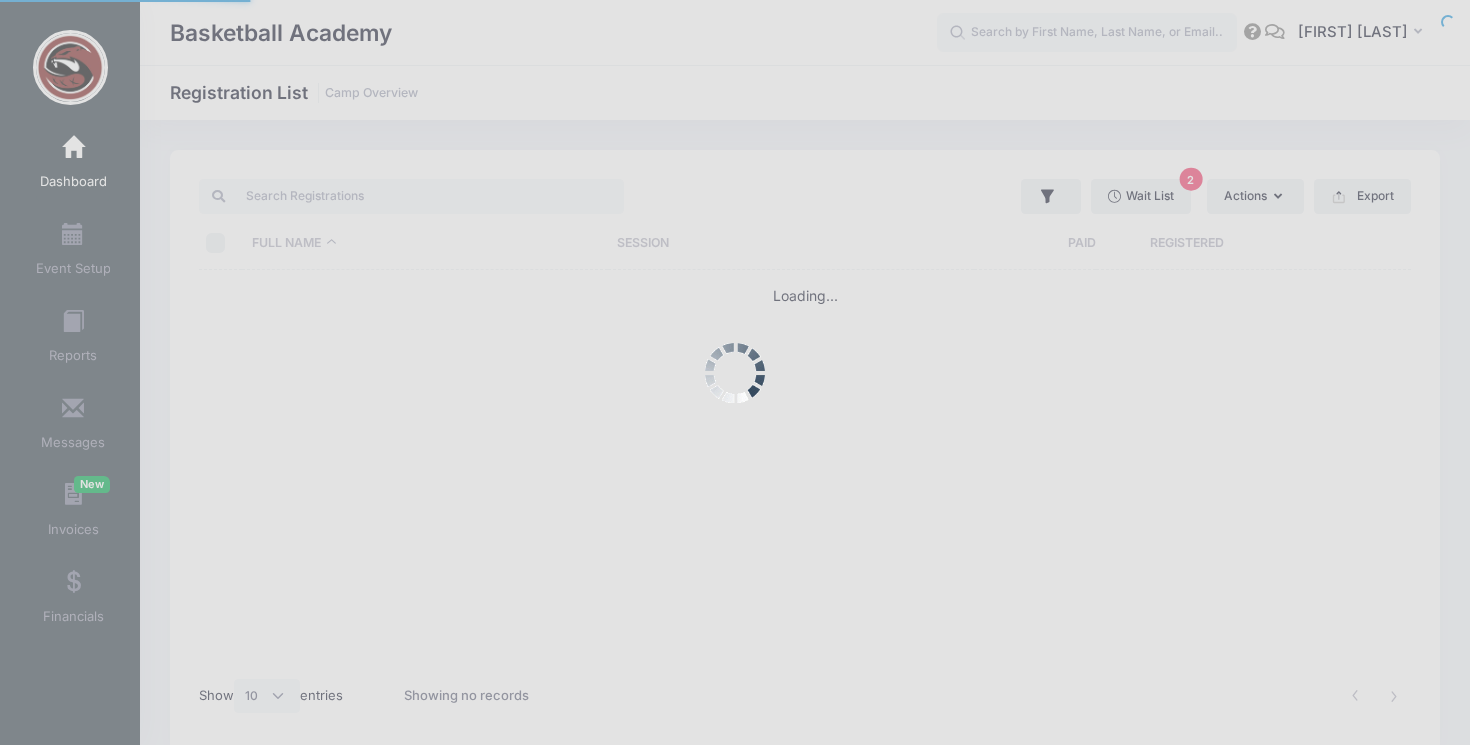 scroll, scrollTop: 0, scrollLeft: 0, axis: both 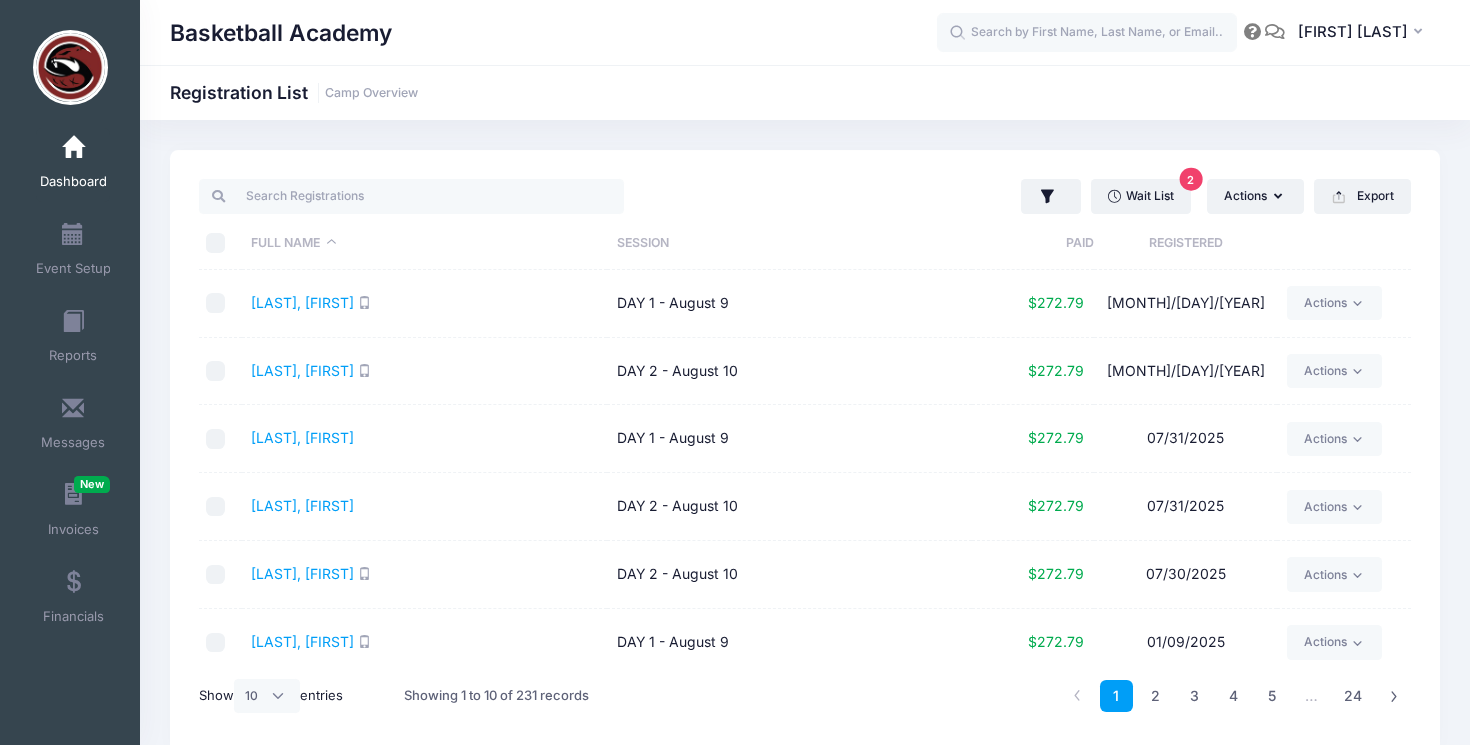 click on "Registered" at bounding box center [1185, 243] 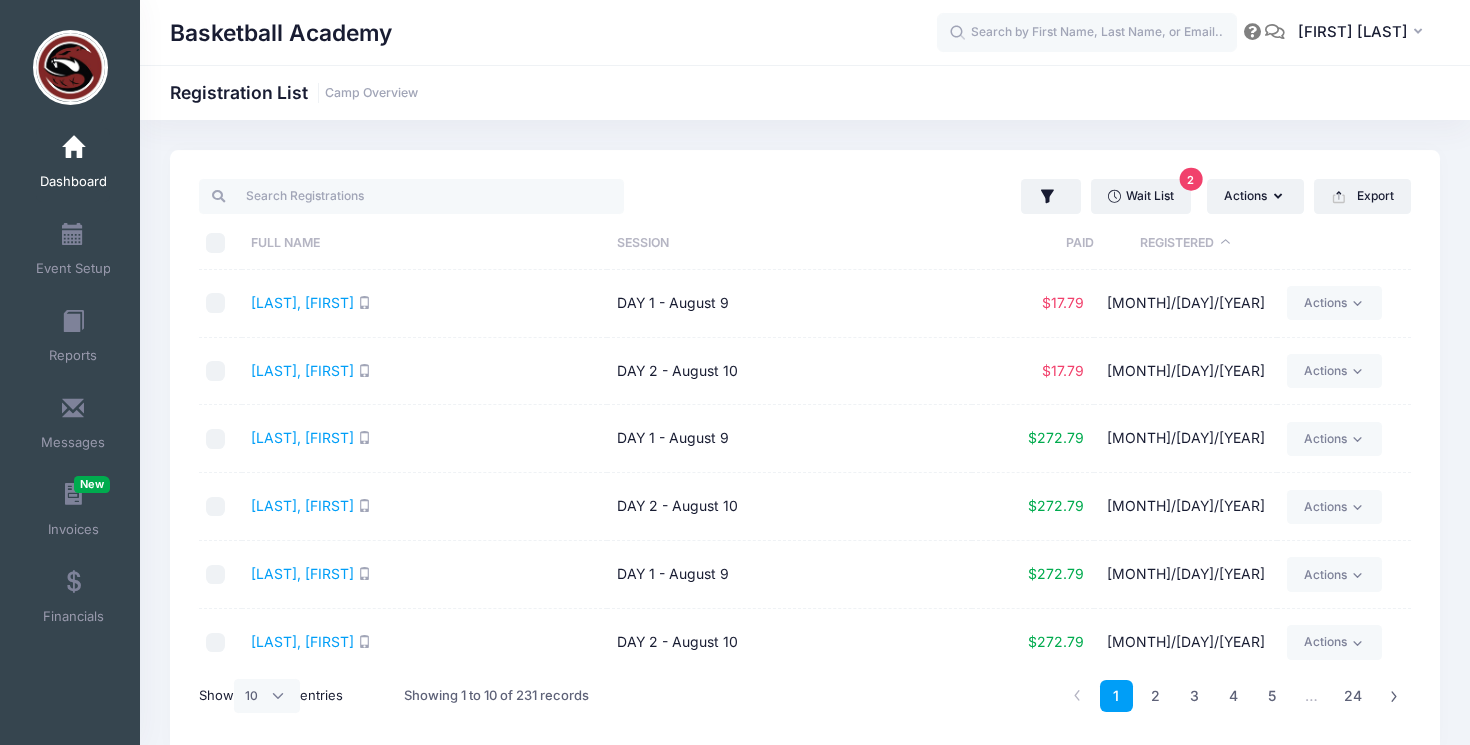 click on "Registered" at bounding box center (1185, 243) 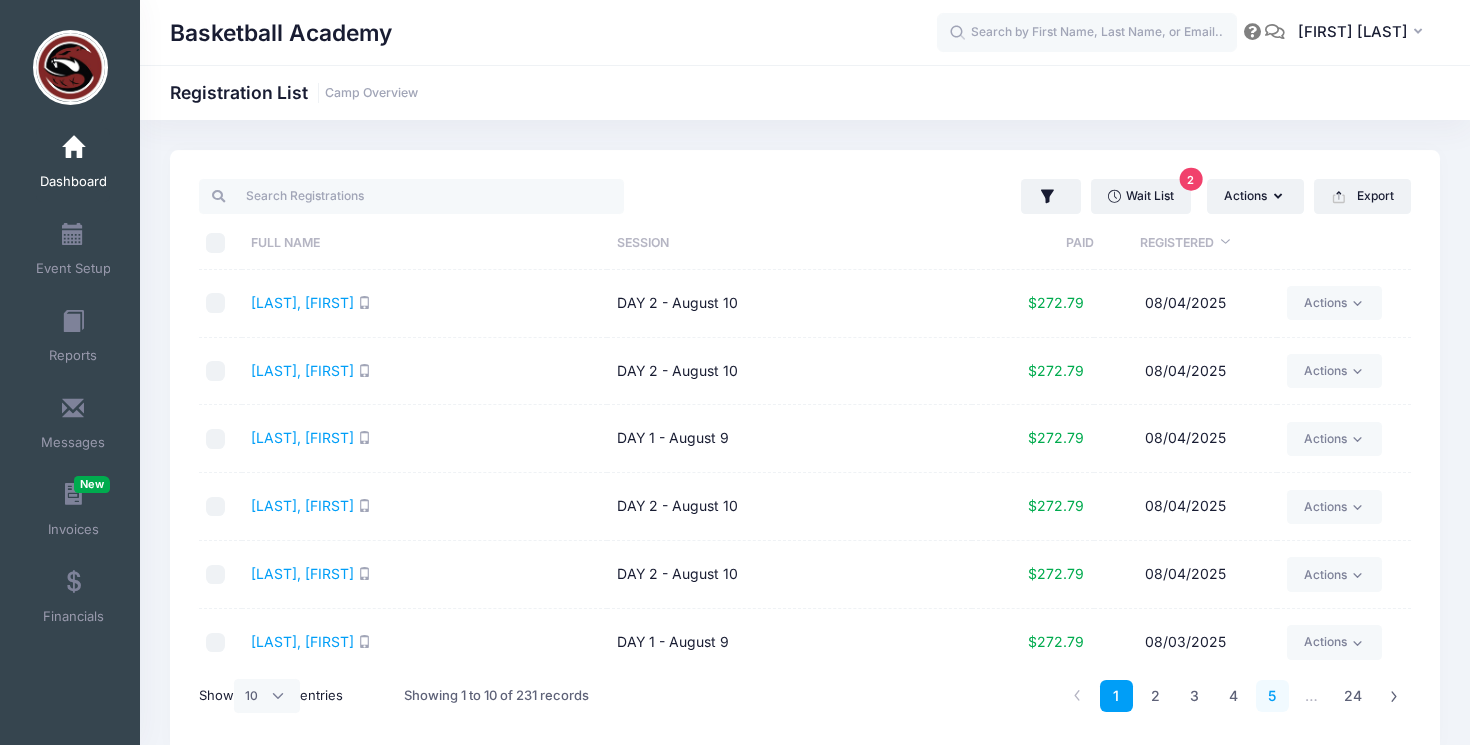click on "5" at bounding box center [1272, 696] 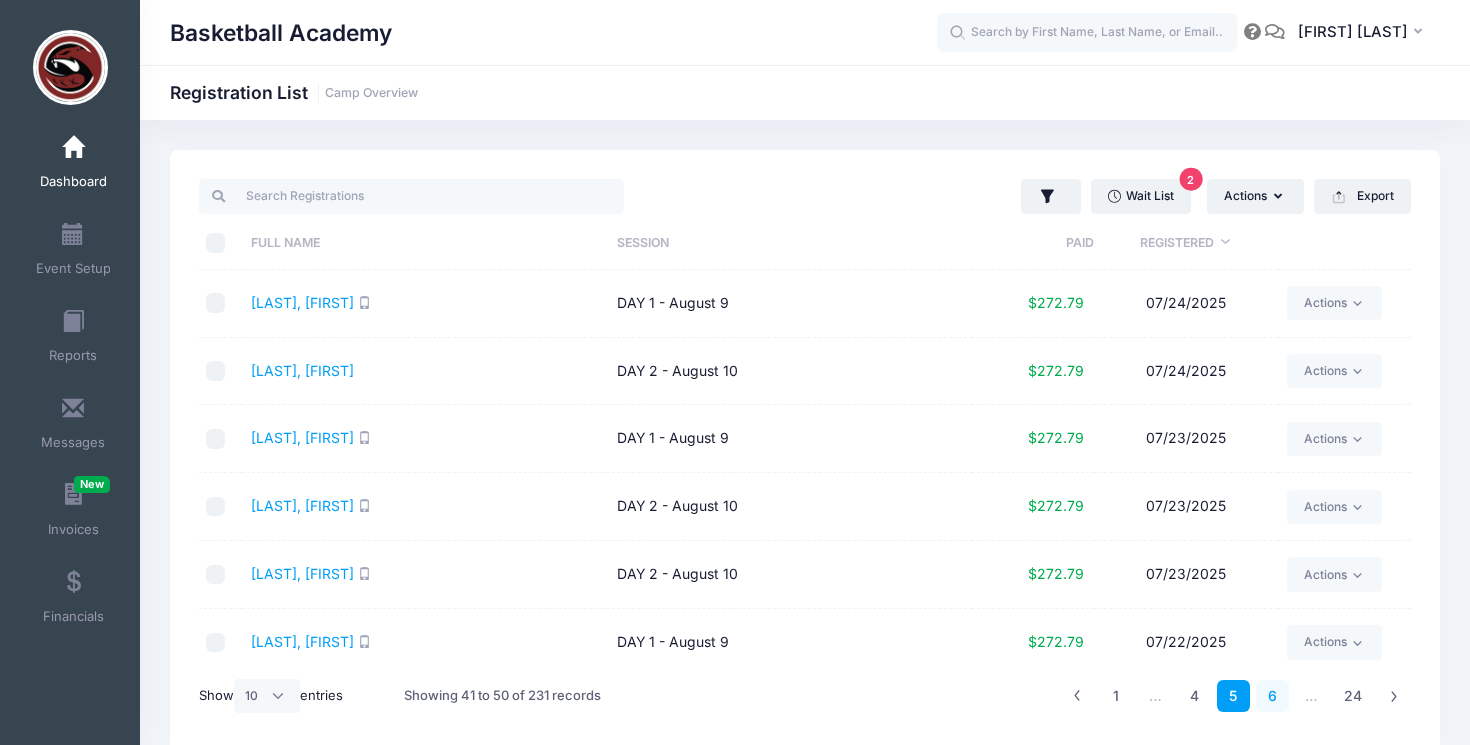 click on "6" at bounding box center (1272, 696) 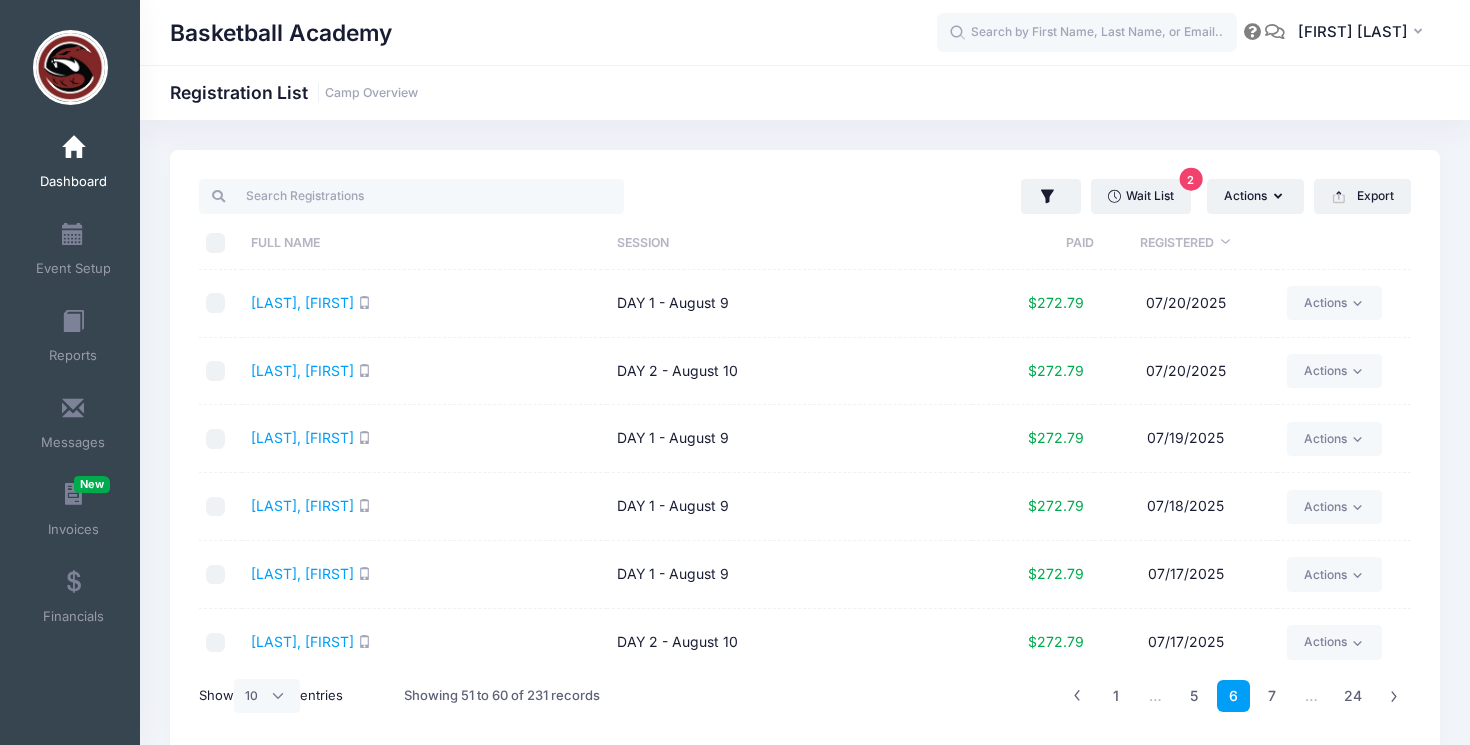 click on "7" at bounding box center [1272, 696] 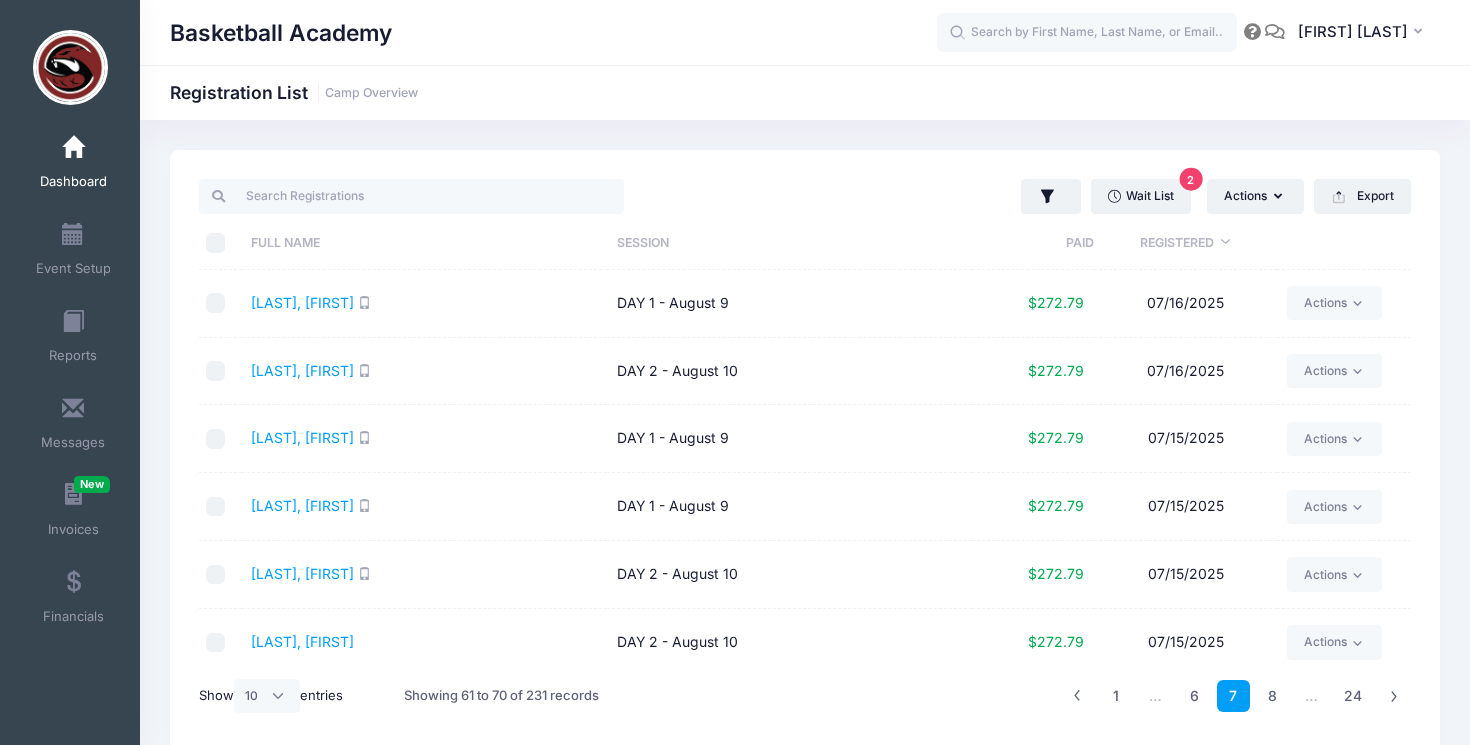 click on "8" at bounding box center [1272, 696] 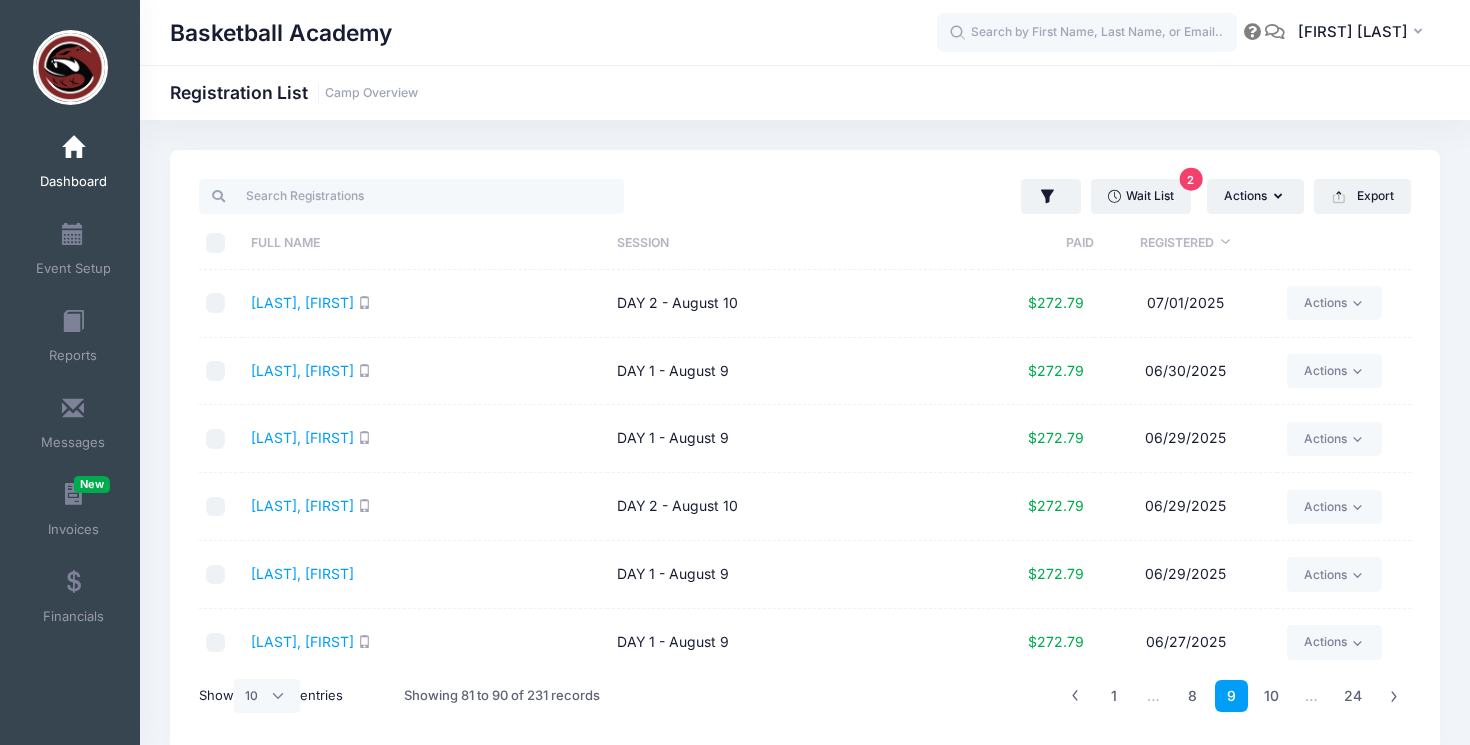 click on "10" at bounding box center (1271, 696) 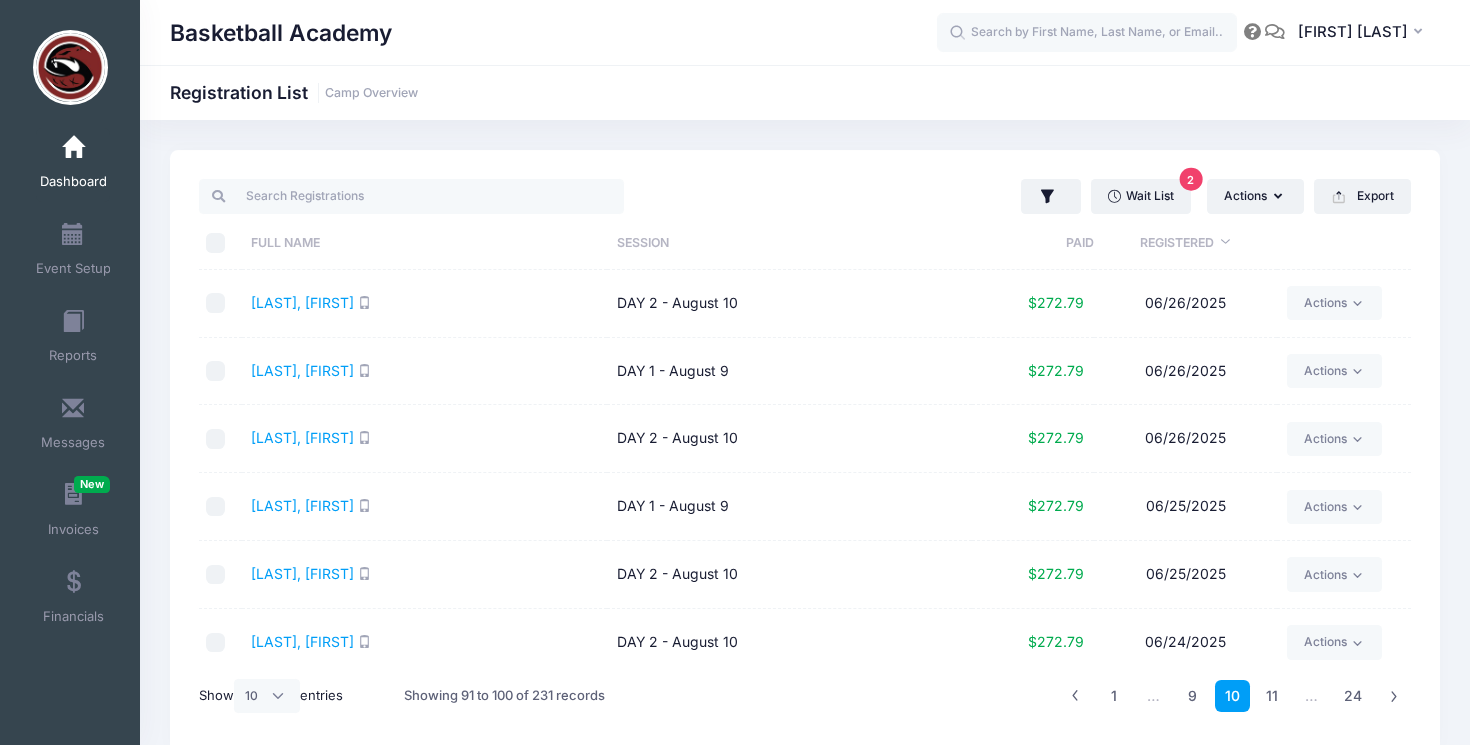 click on "11" at bounding box center [1272, 696] 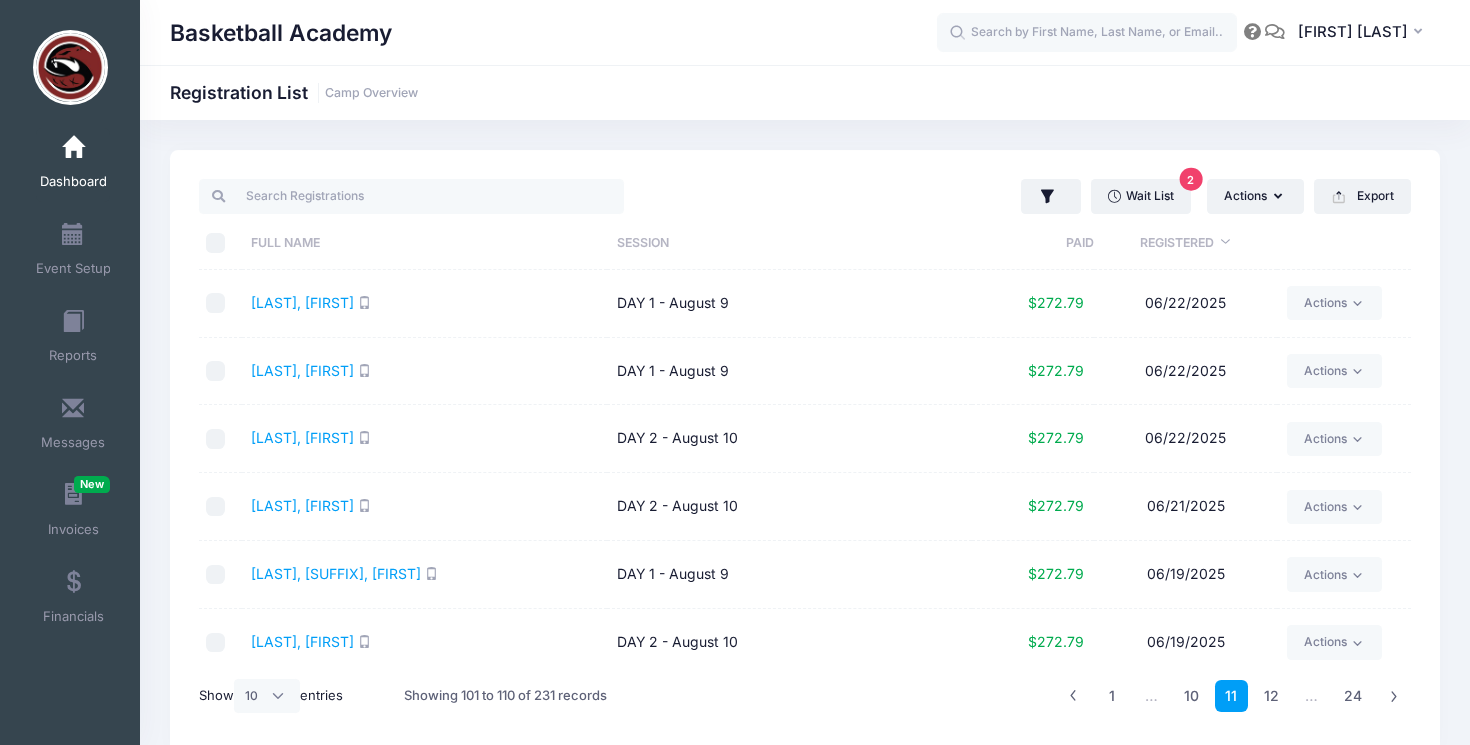 click on "12" at bounding box center (1271, 696) 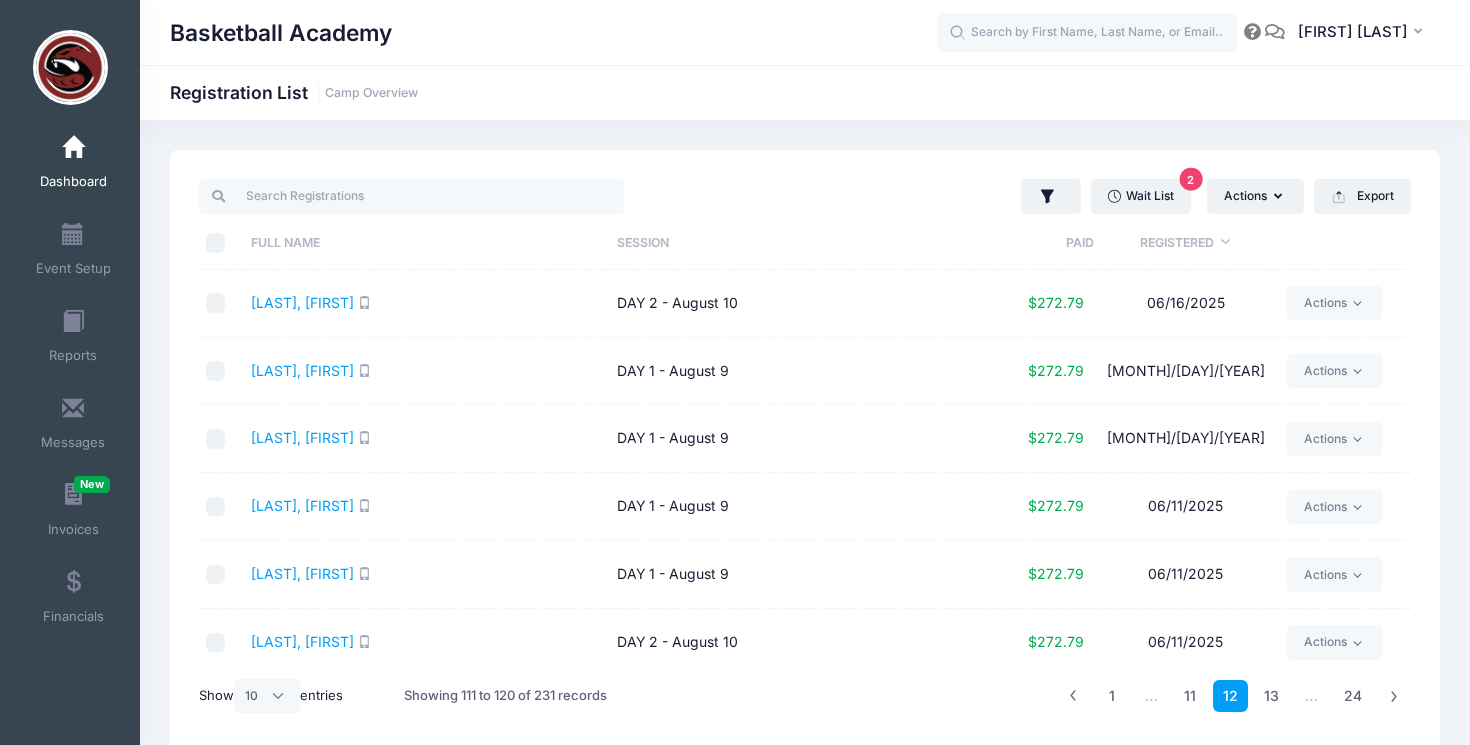 click on "13" at bounding box center (1271, 696) 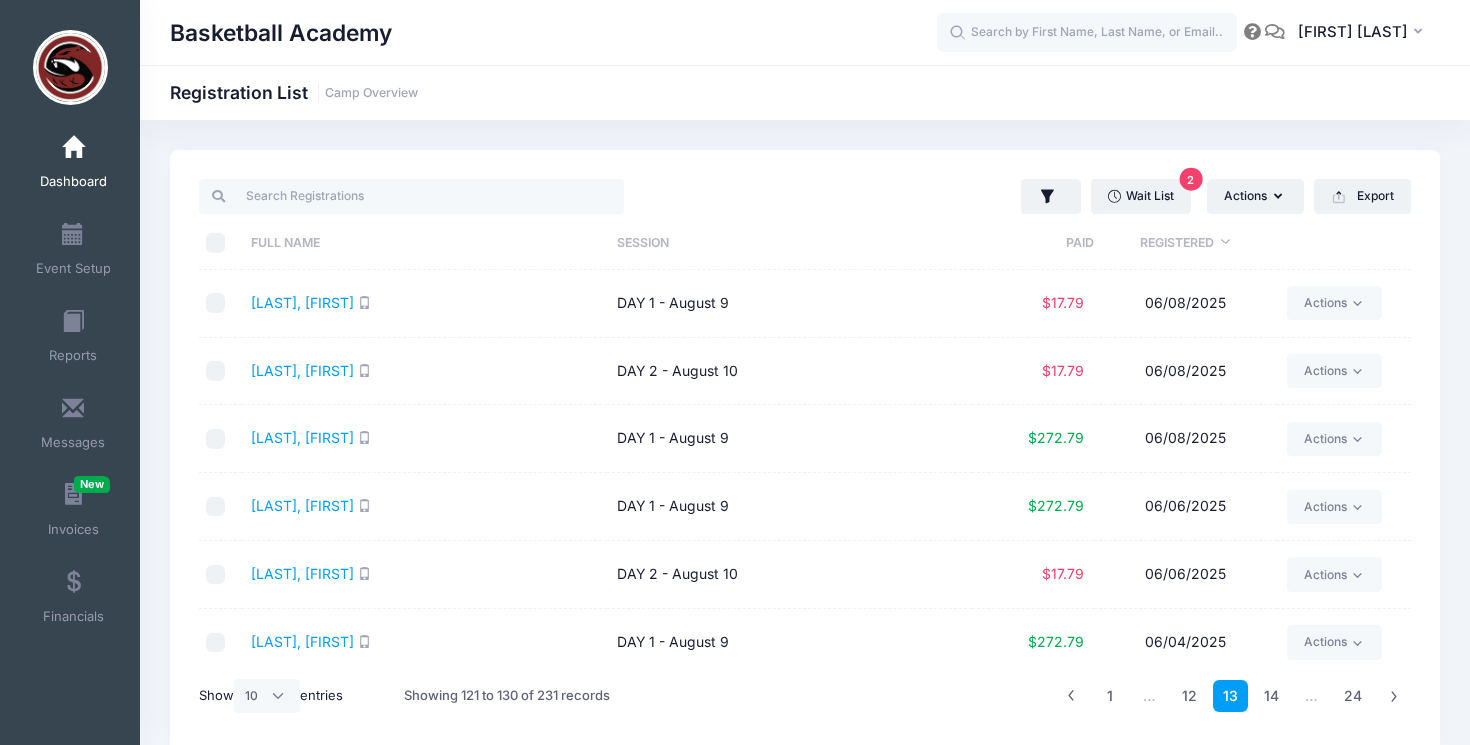 click on "14" at bounding box center [1271, 696] 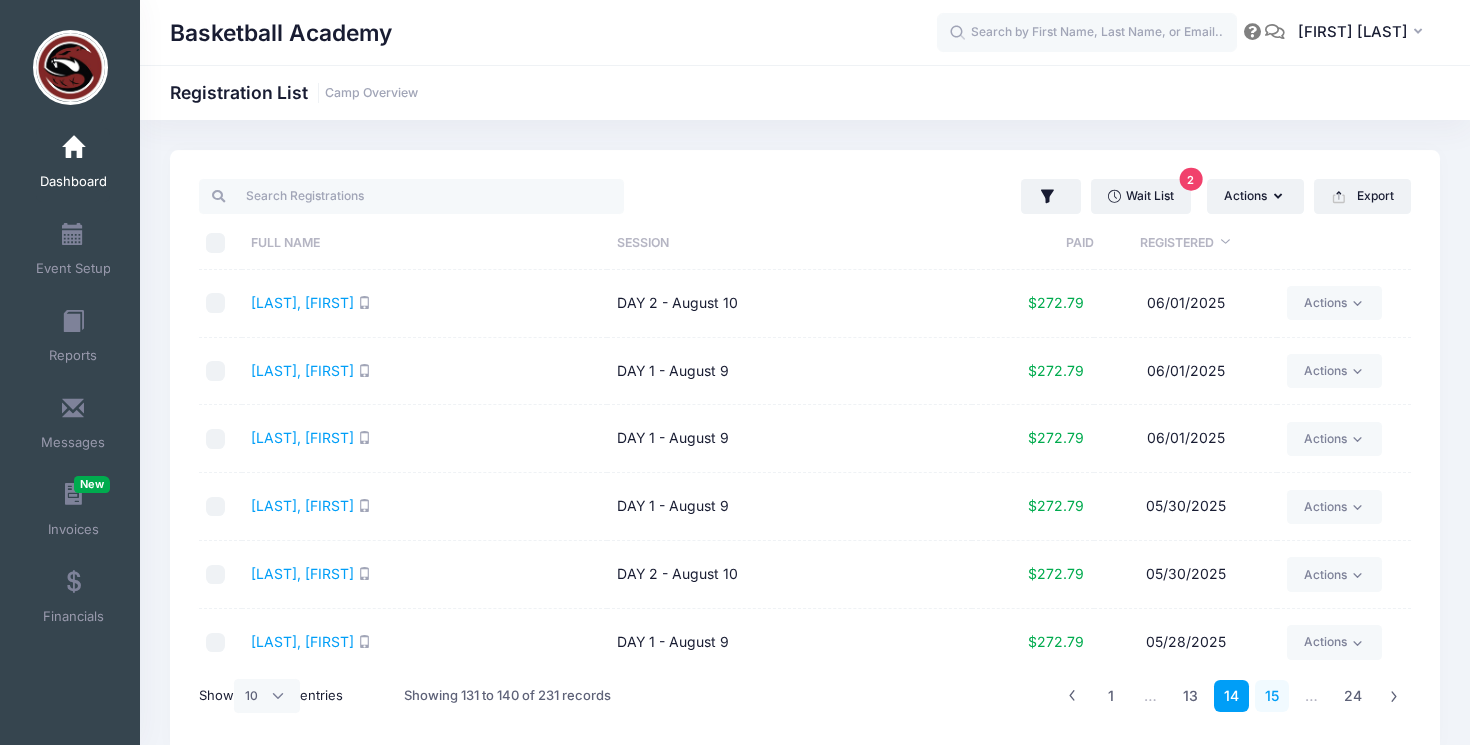 click on "15" at bounding box center (1272, 696) 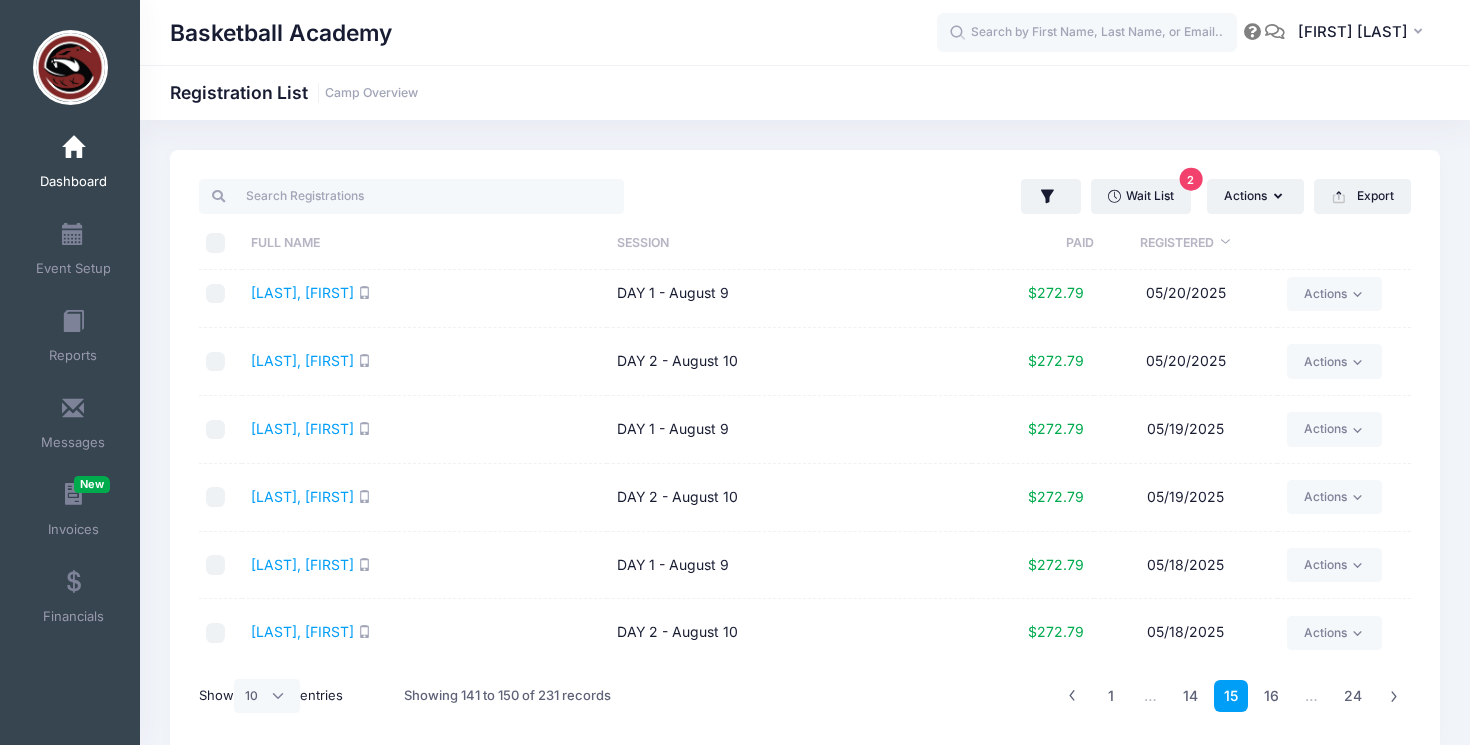 scroll, scrollTop: 282, scrollLeft: 0, axis: vertical 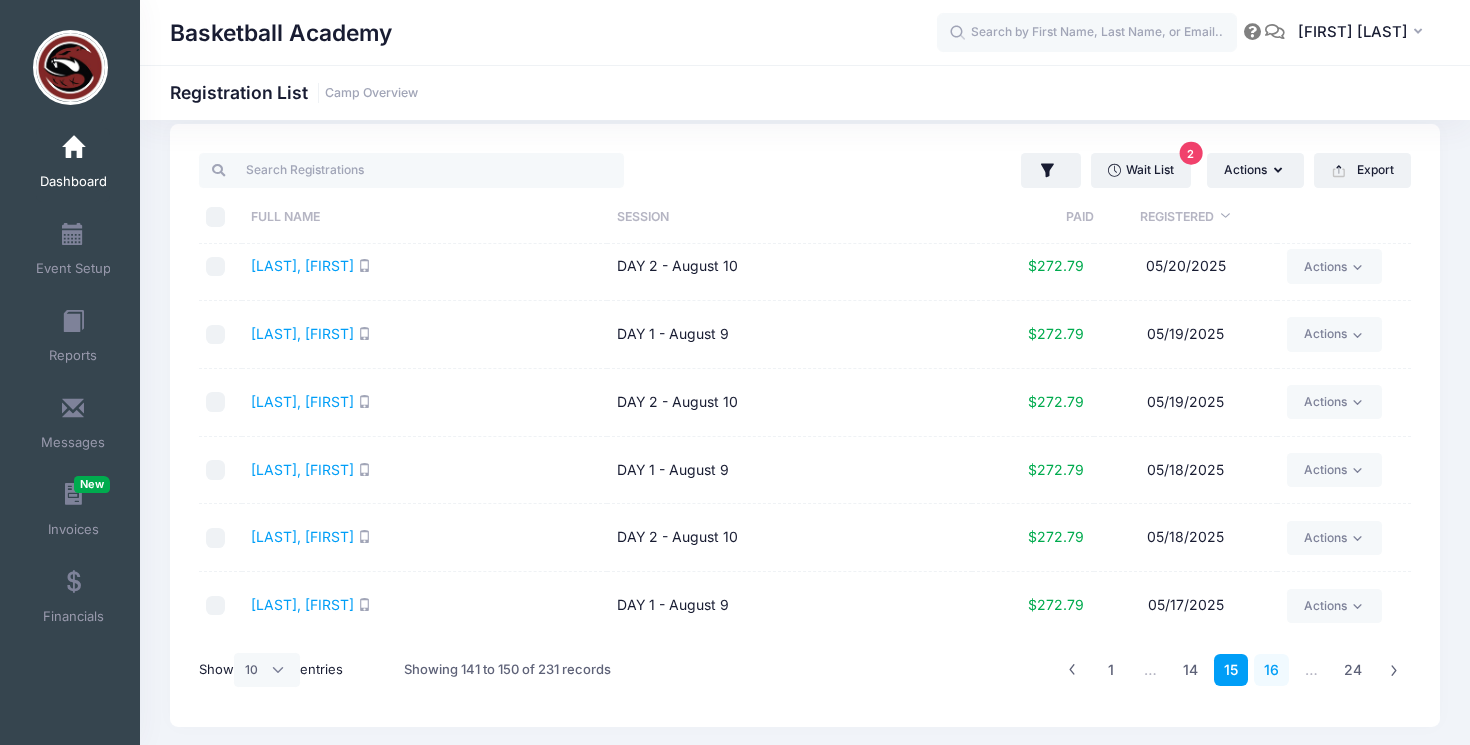 click on "16" at bounding box center [1271, 670] 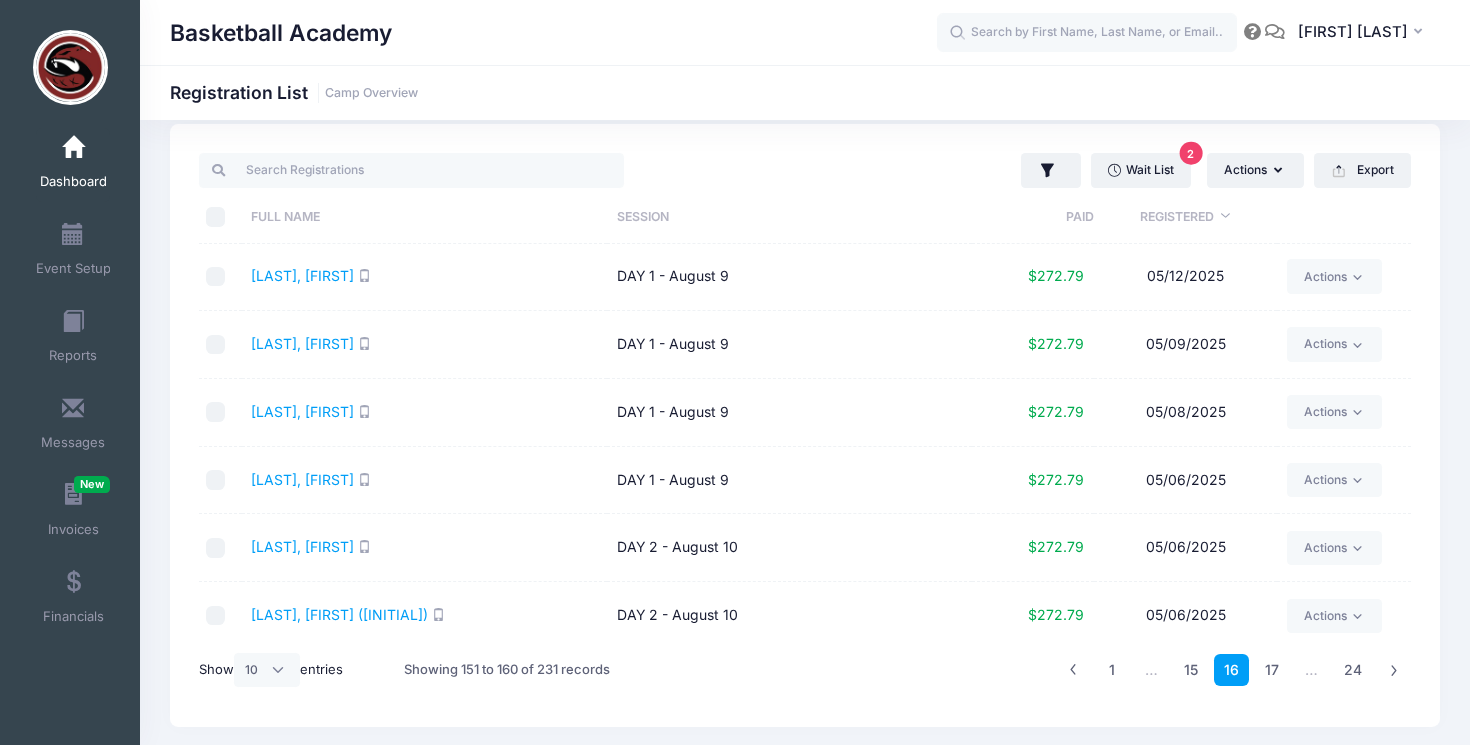 scroll, scrollTop: 282, scrollLeft: 0, axis: vertical 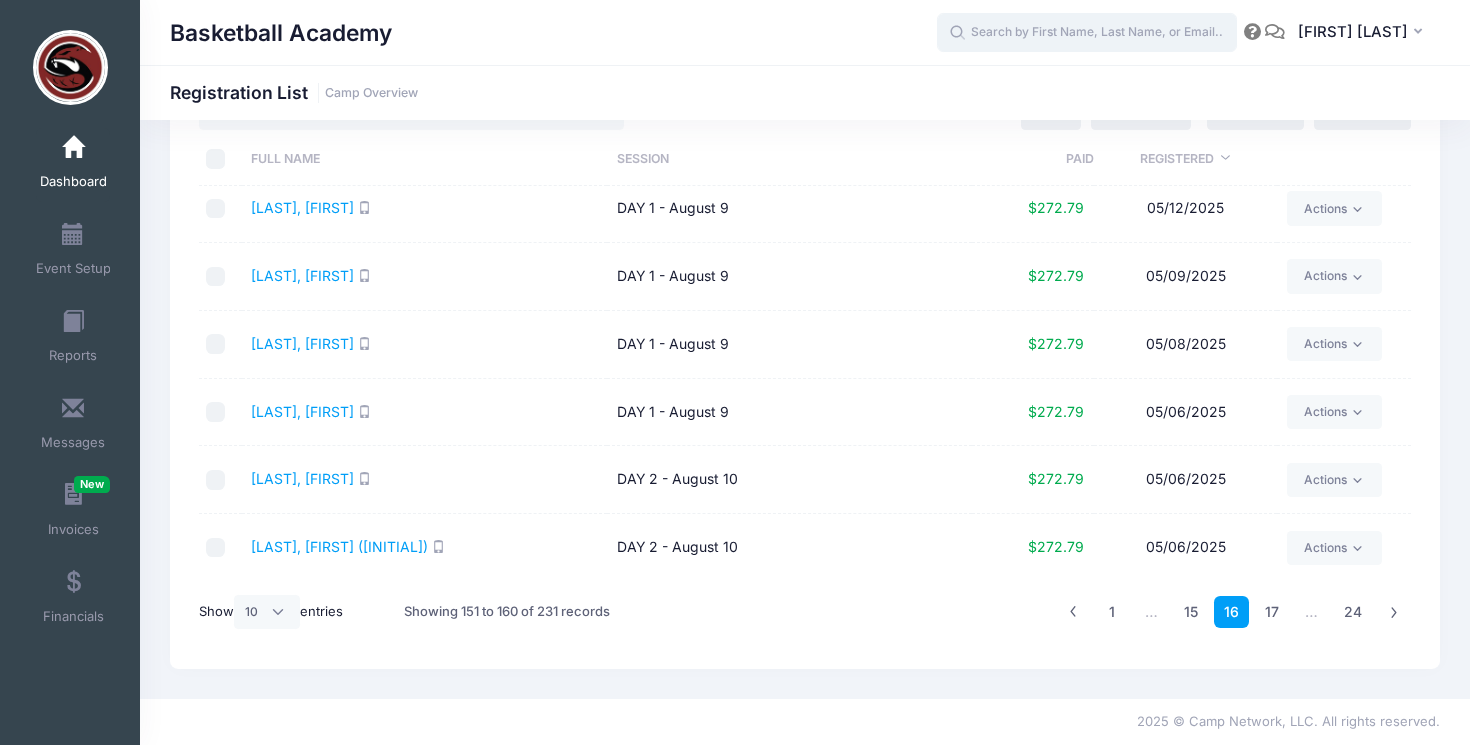 click at bounding box center [1087, 33] 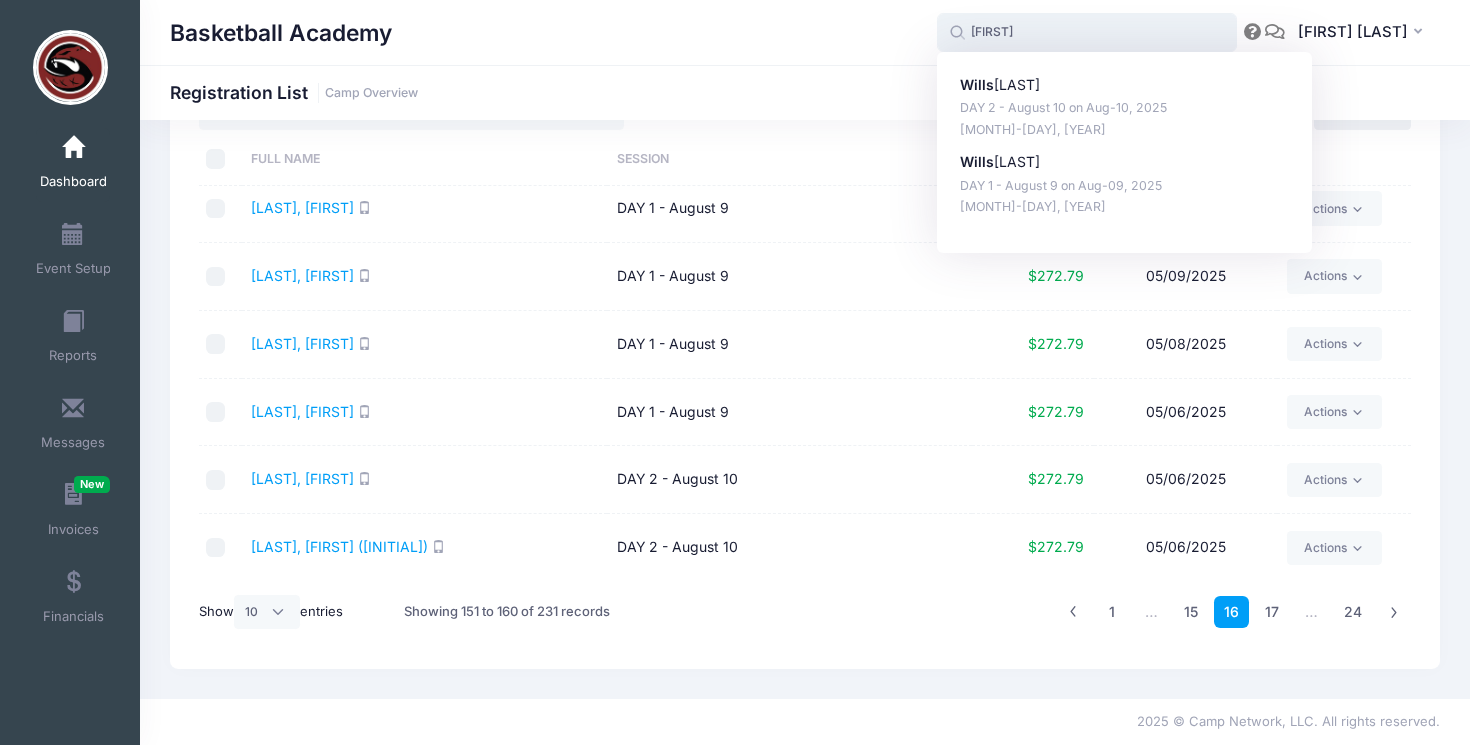drag, startPoint x: 1013, startPoint y: 33, endPoint x: 936, endPoint y: 30, distance: 77.05842 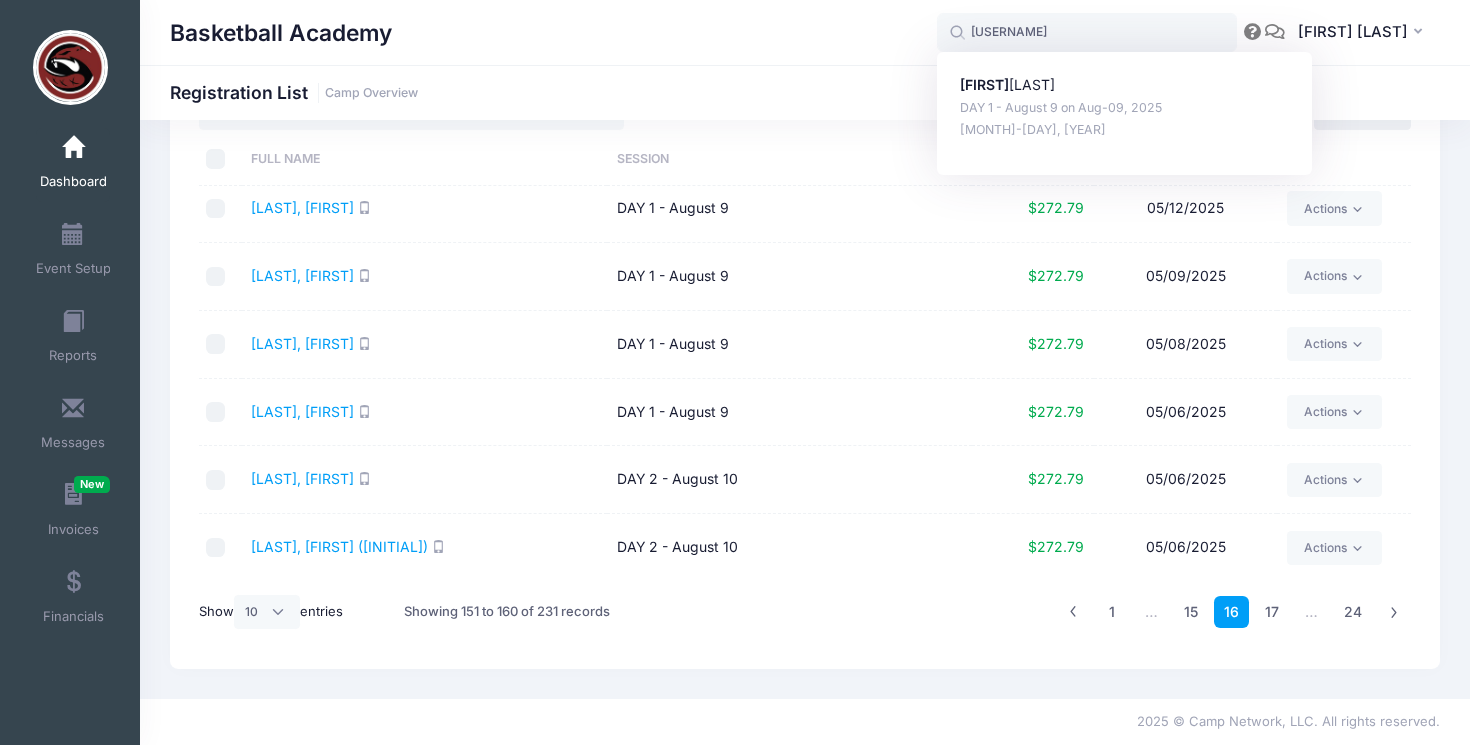 click on "Basketball Academy
callum callum Callum  Reid DAY 1 - August 9 on Aug-09, 2025 May-08, 2025
LA Larry Anderson" at bounding box center [805, 32] 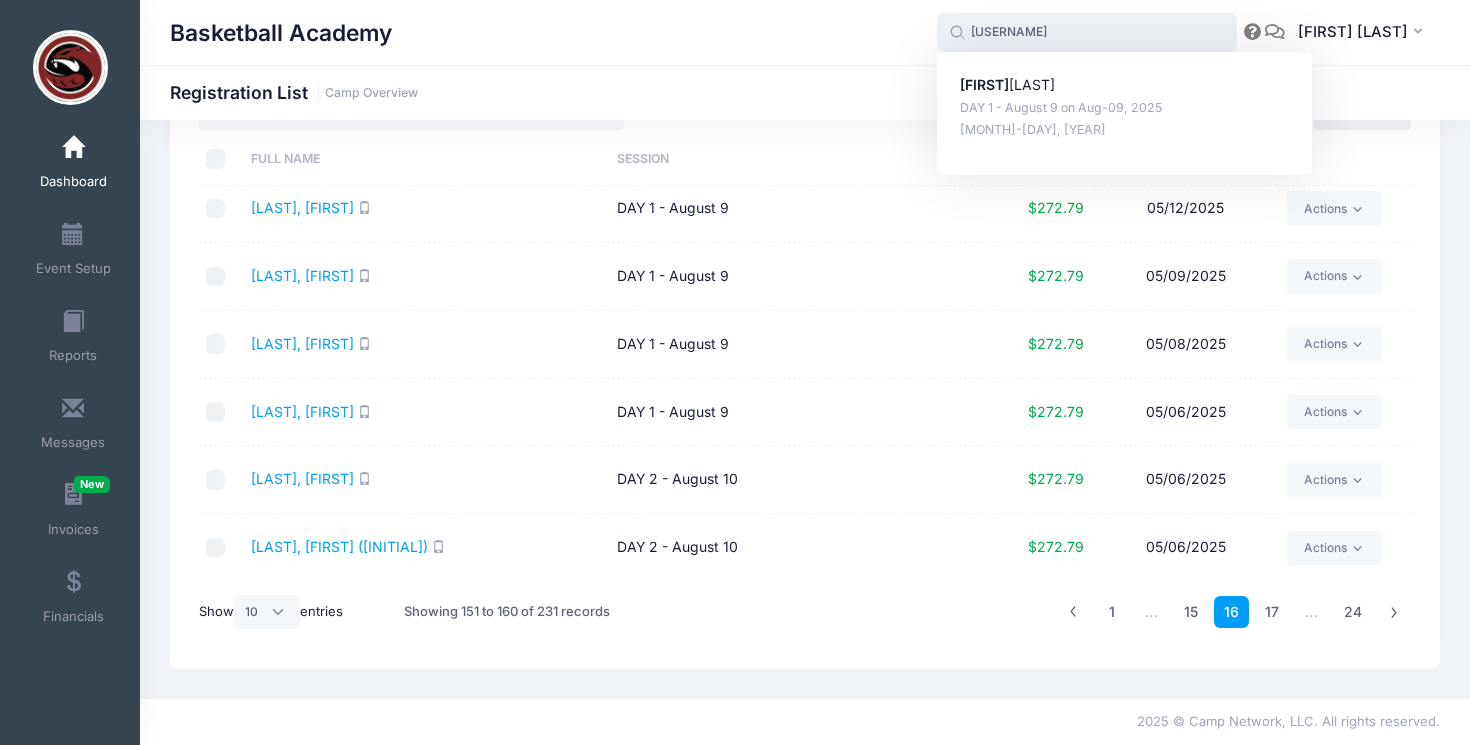 drag, startPoint x: 1040, startPoint y: 39, endPoint x: 948, endPoint y: 33, distance: 92.19544 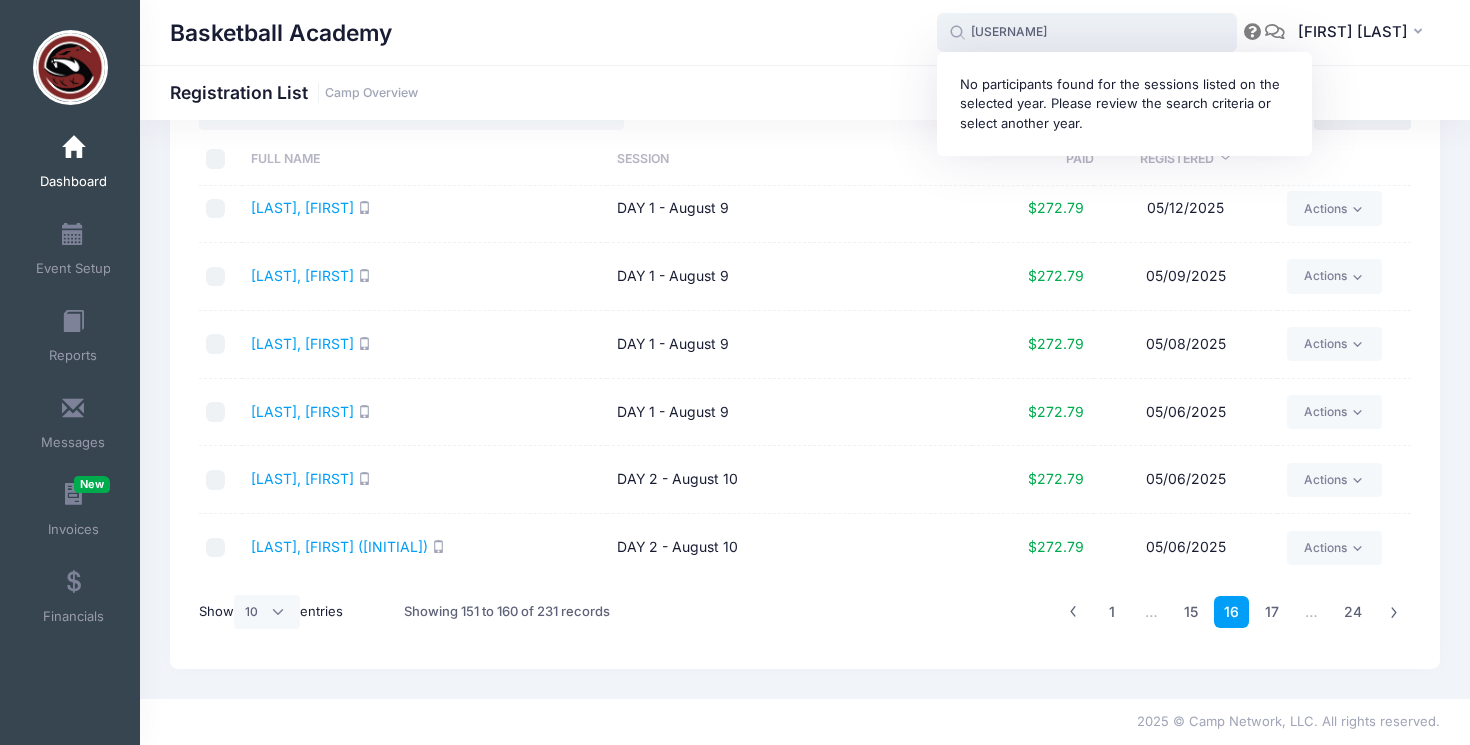 drag, startPoint x: 1009, startPoint y: 36, endPoint x: 946, endPoint y: 36, distance: 63 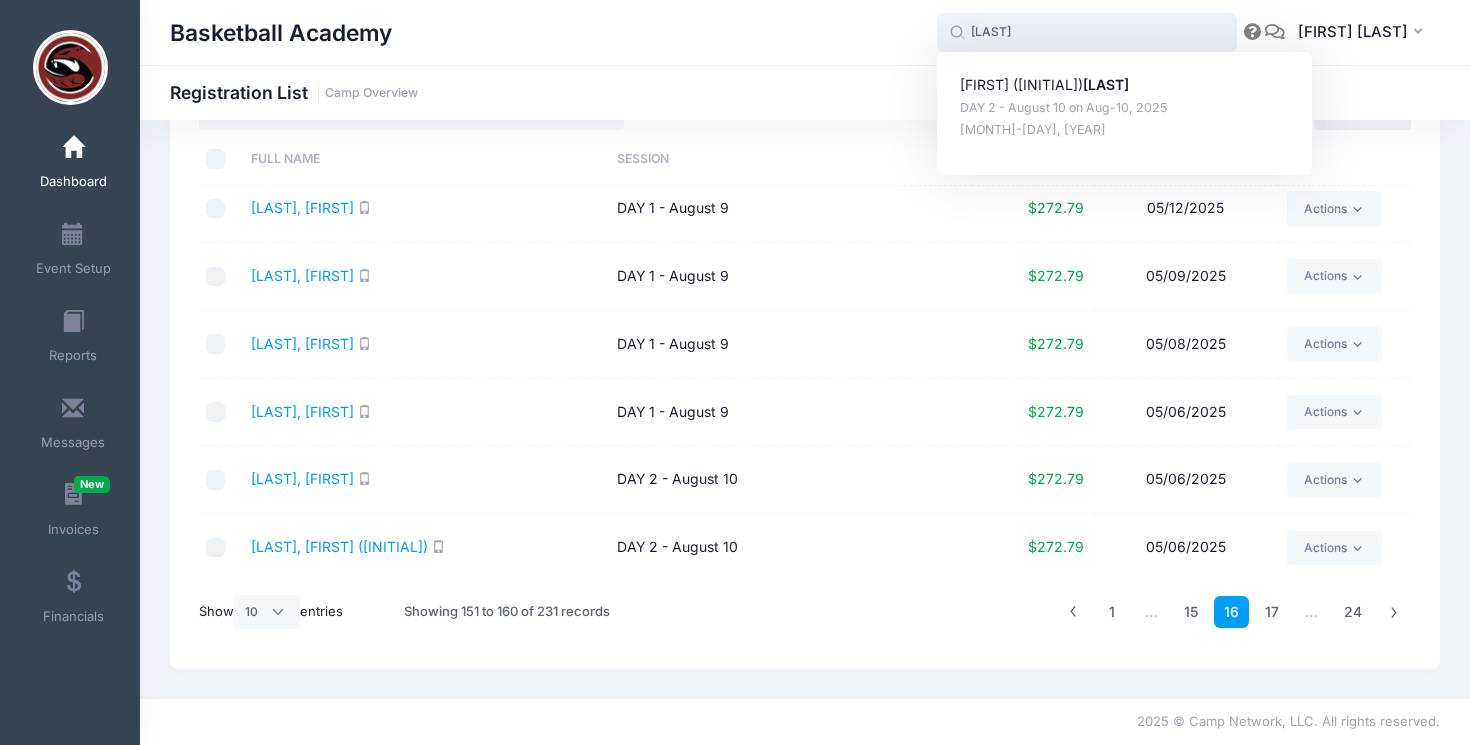 type on "wegman" 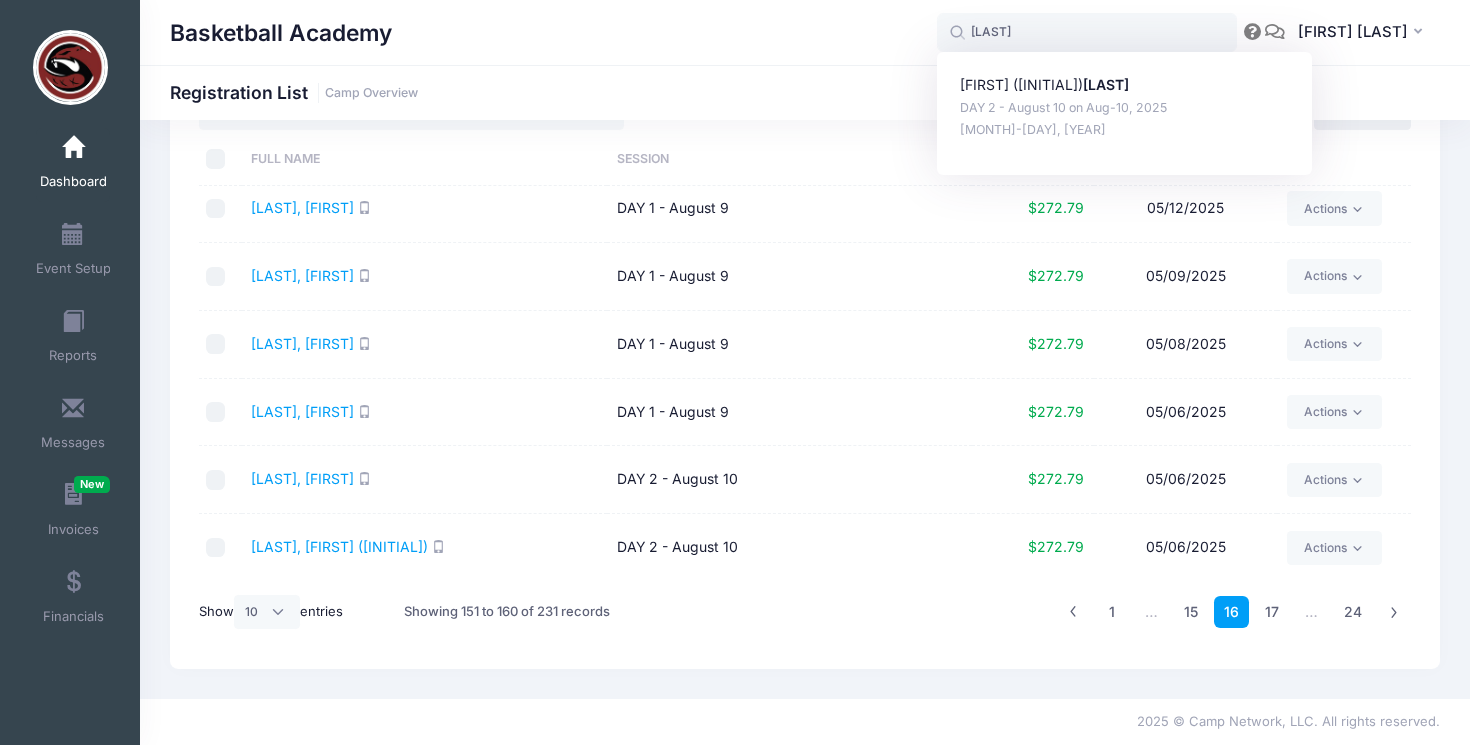 click on "Basketball Academy
Registration List
Camp Overview" at bounding box center [805, 92] 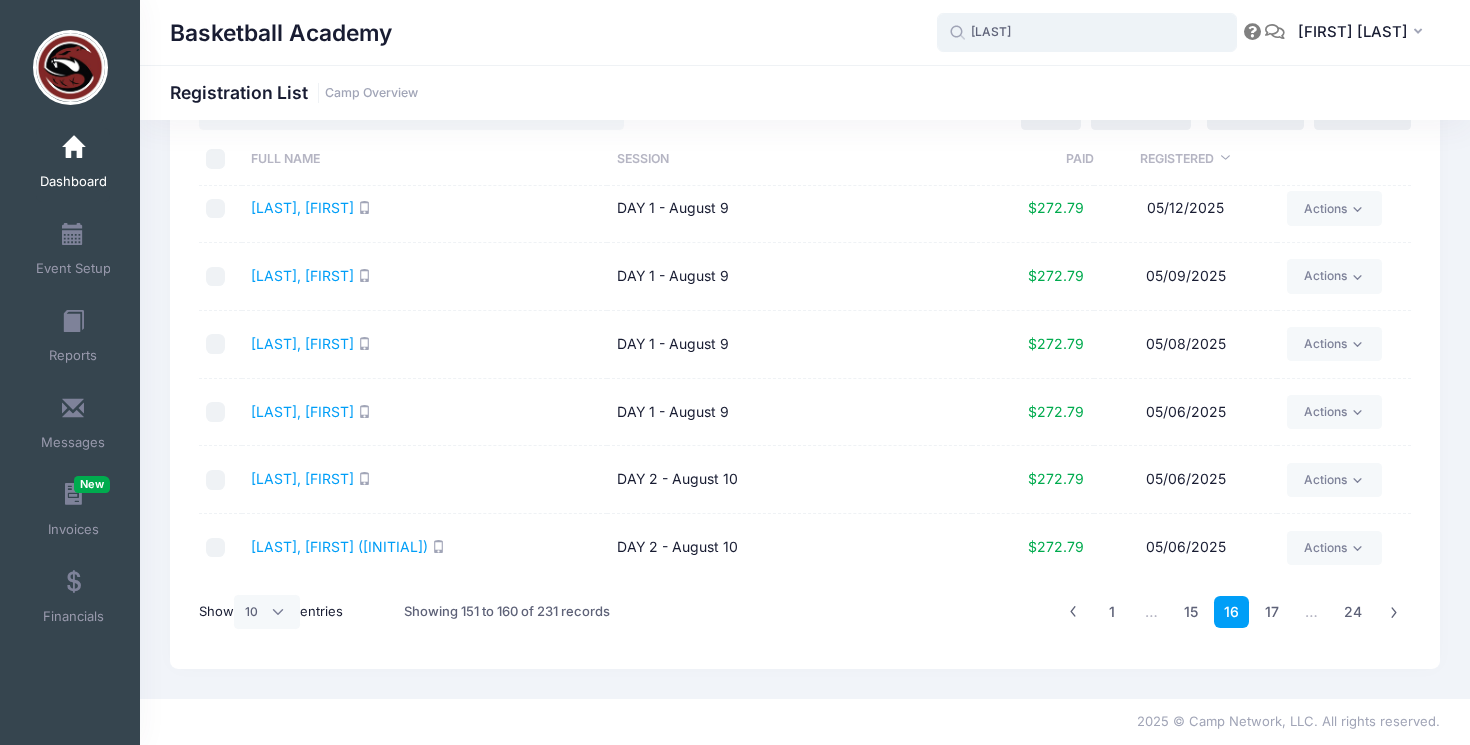 click on "wegman" at bounding box center (1087, 33) 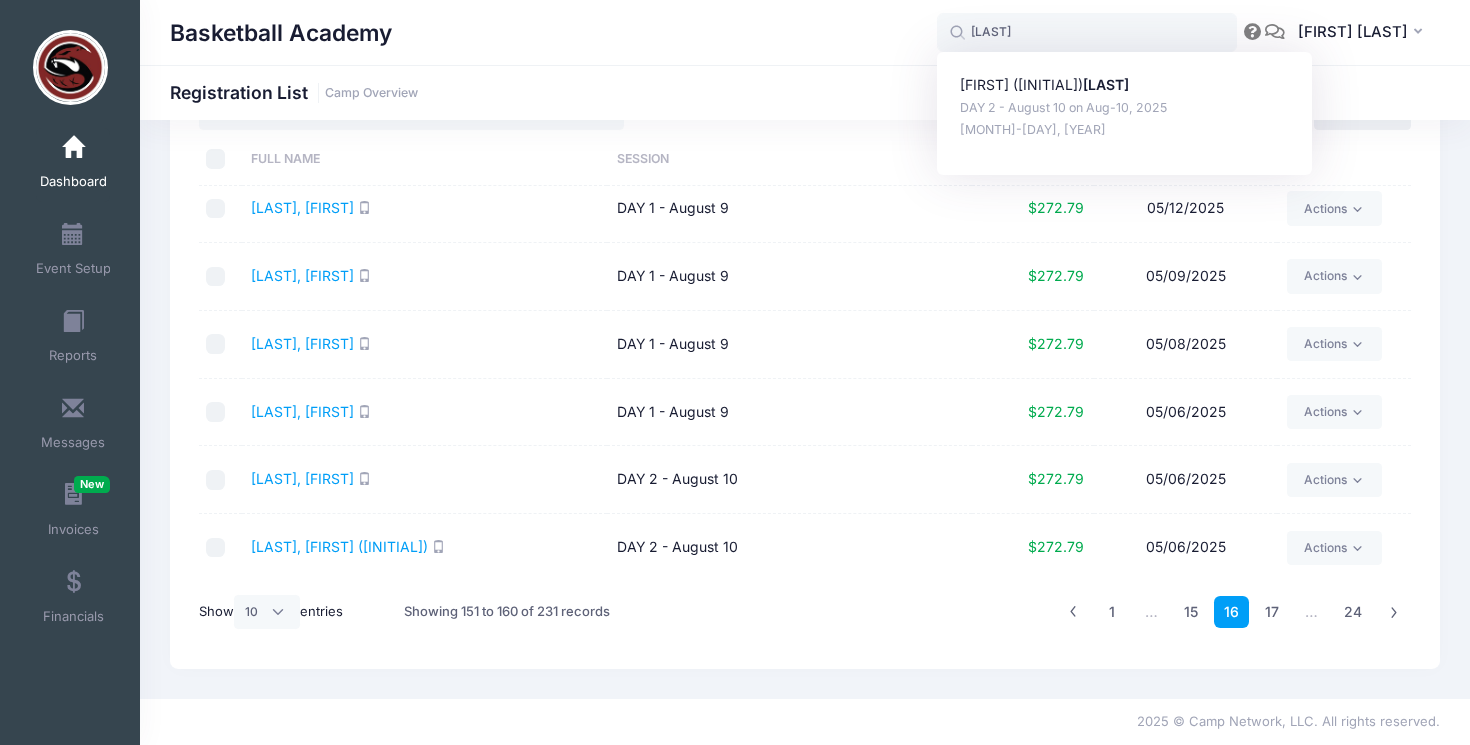 click on "Basketball Academy
wegman wegman Richard (Jack)  Wegman DAY 2 - August 10 on Aug-10, 2025 May-06, 2025
LA" at bounding box center [805, 32] 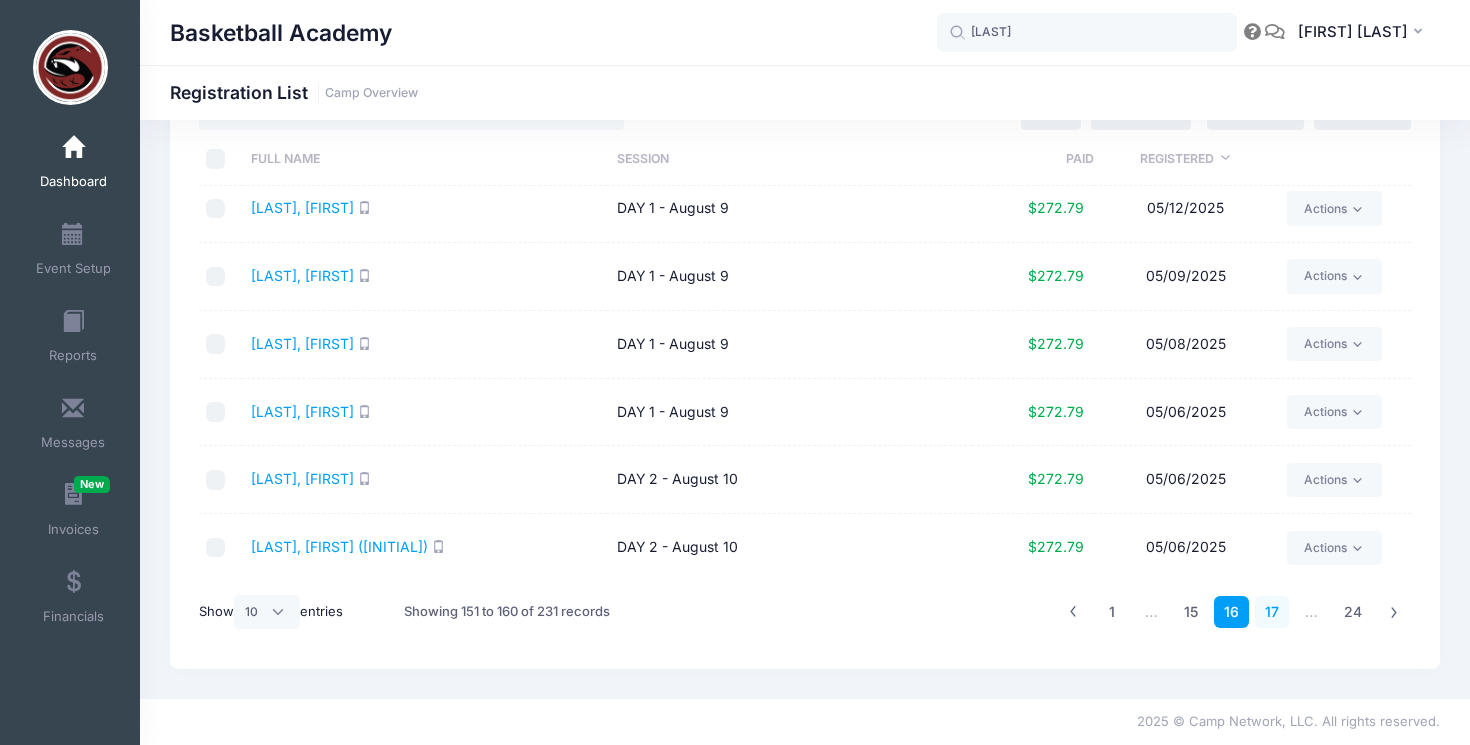 click on "17" at bounding box center (1272, 612) 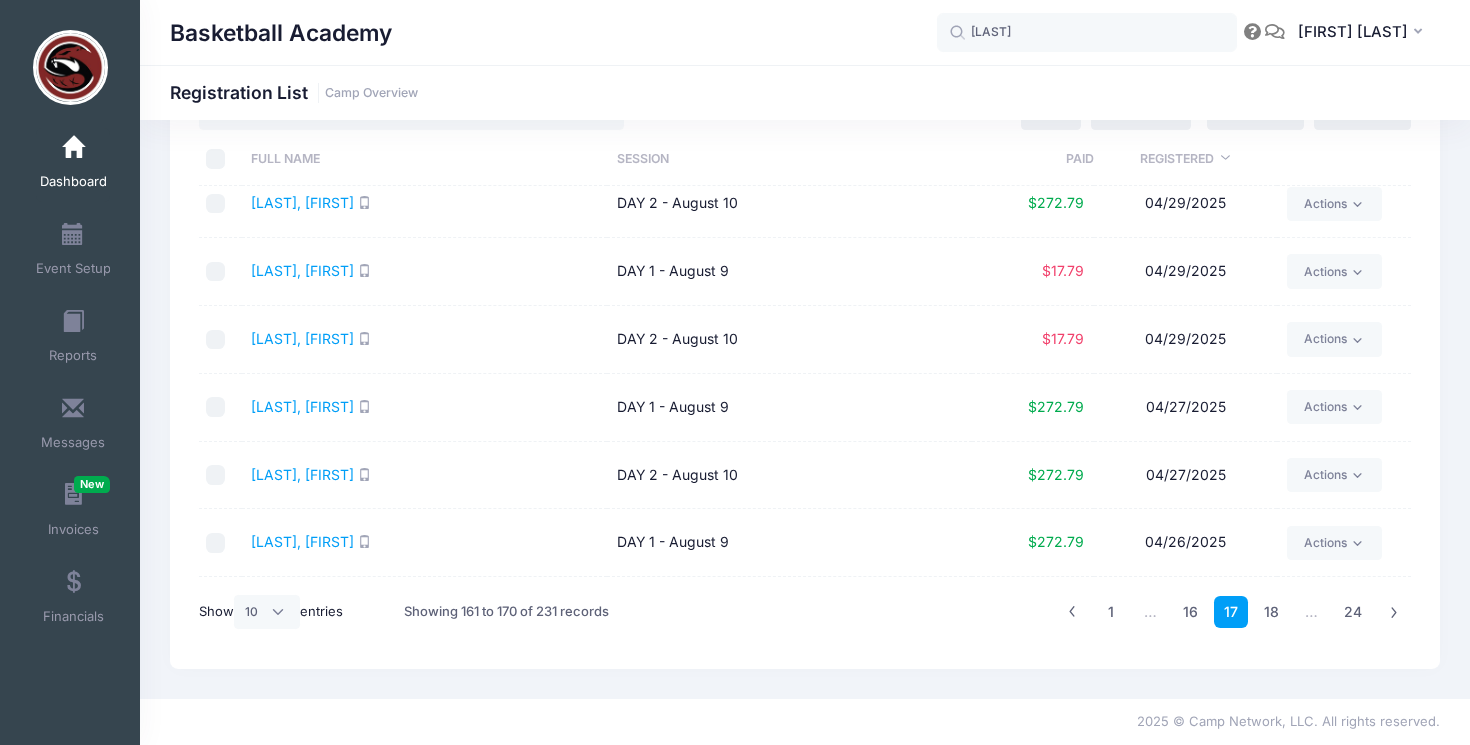 scroll, scrollTop: 0, scrollLeft: 0, axis: both 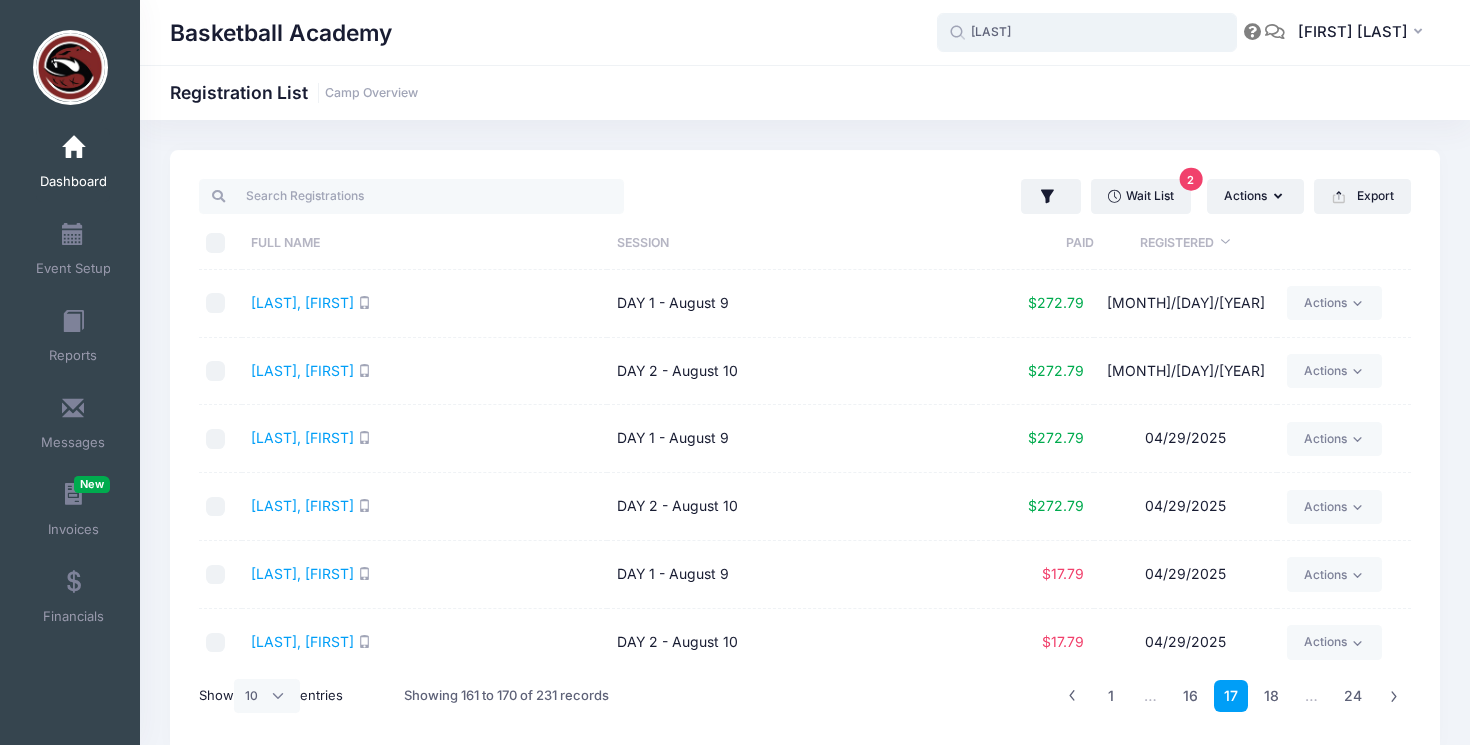 click on "wegman" at bounding box center (1087, 33) 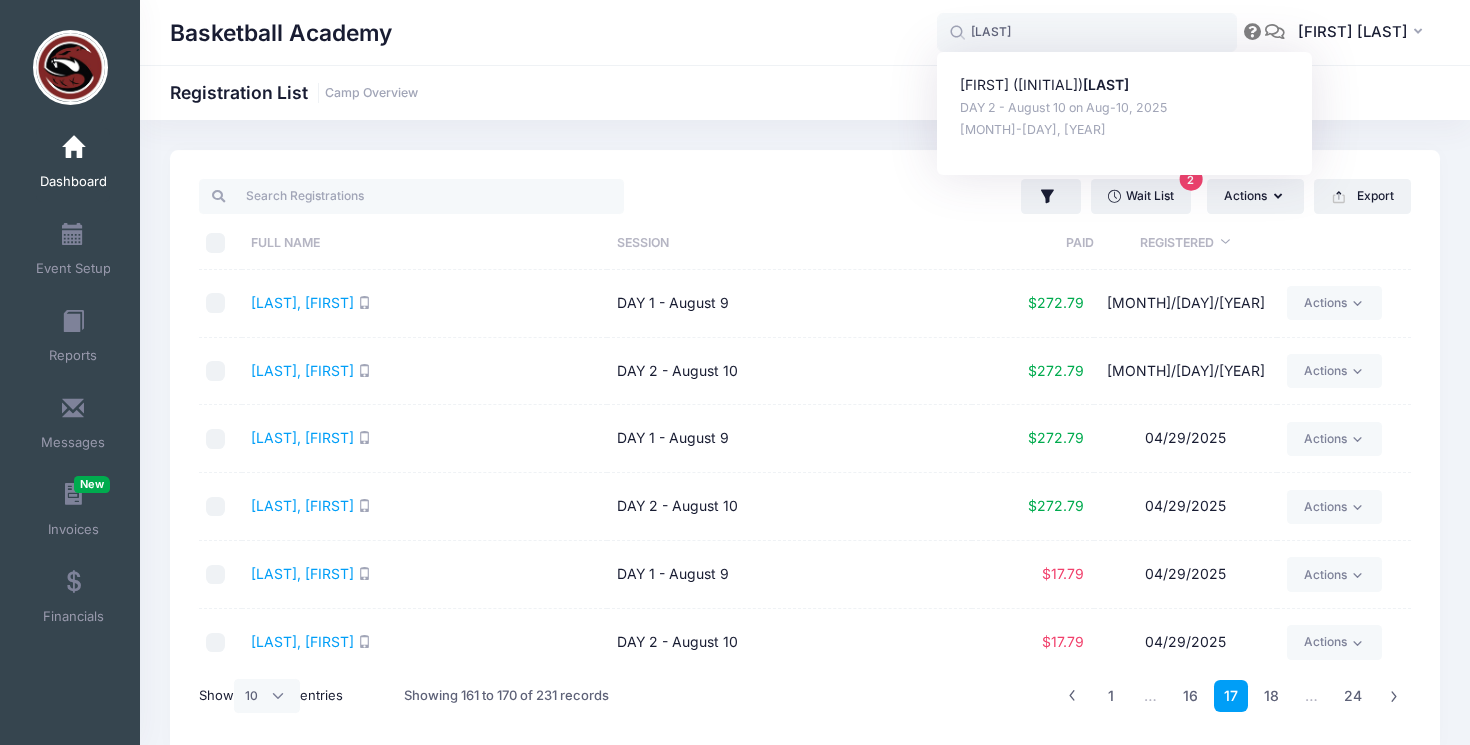 click on "Basketball Academy
Registration List
Camp Overview" at bounding box center [805, 92] 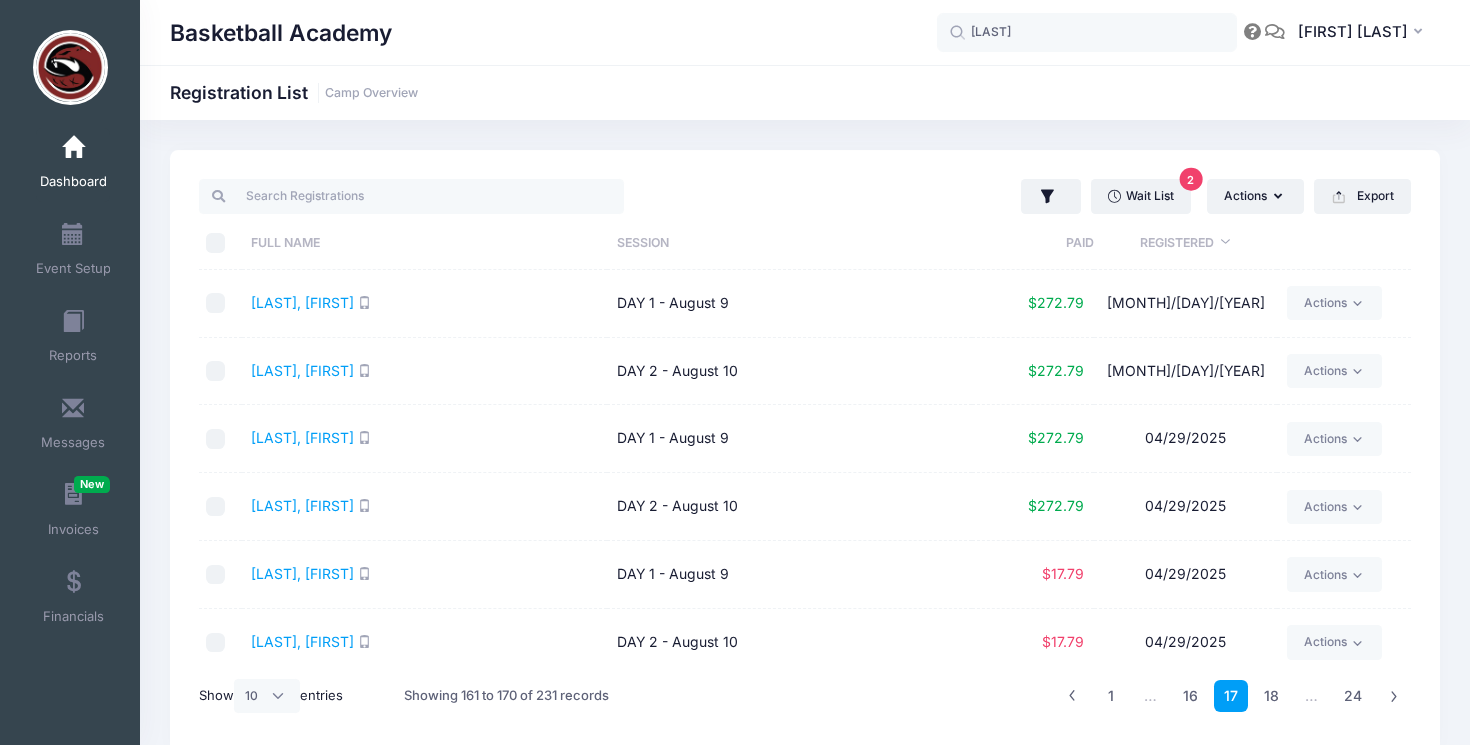 click on "Li, Nathan" at bounding box center (424, 439) 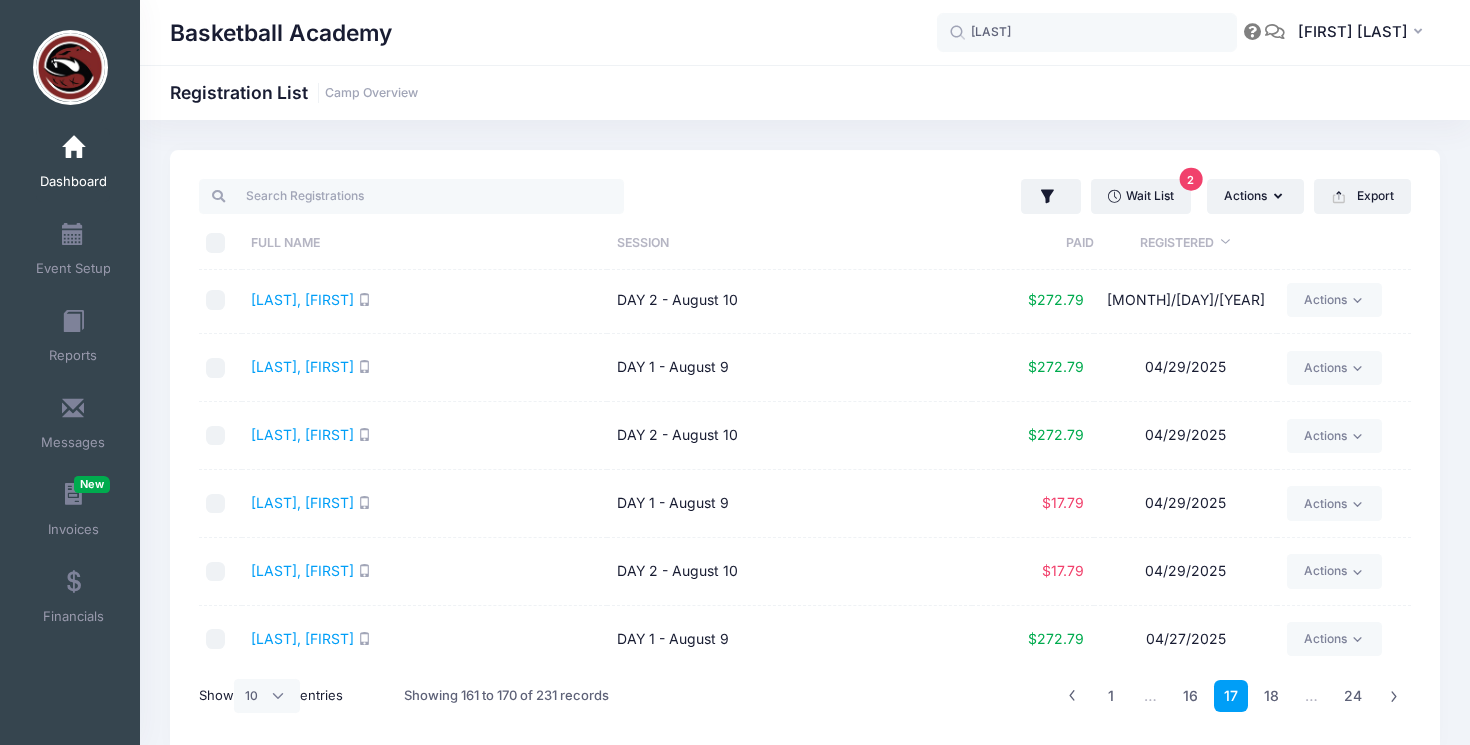 scroll, scrollTop: 70, scrollLeft: 0, axis: vertical 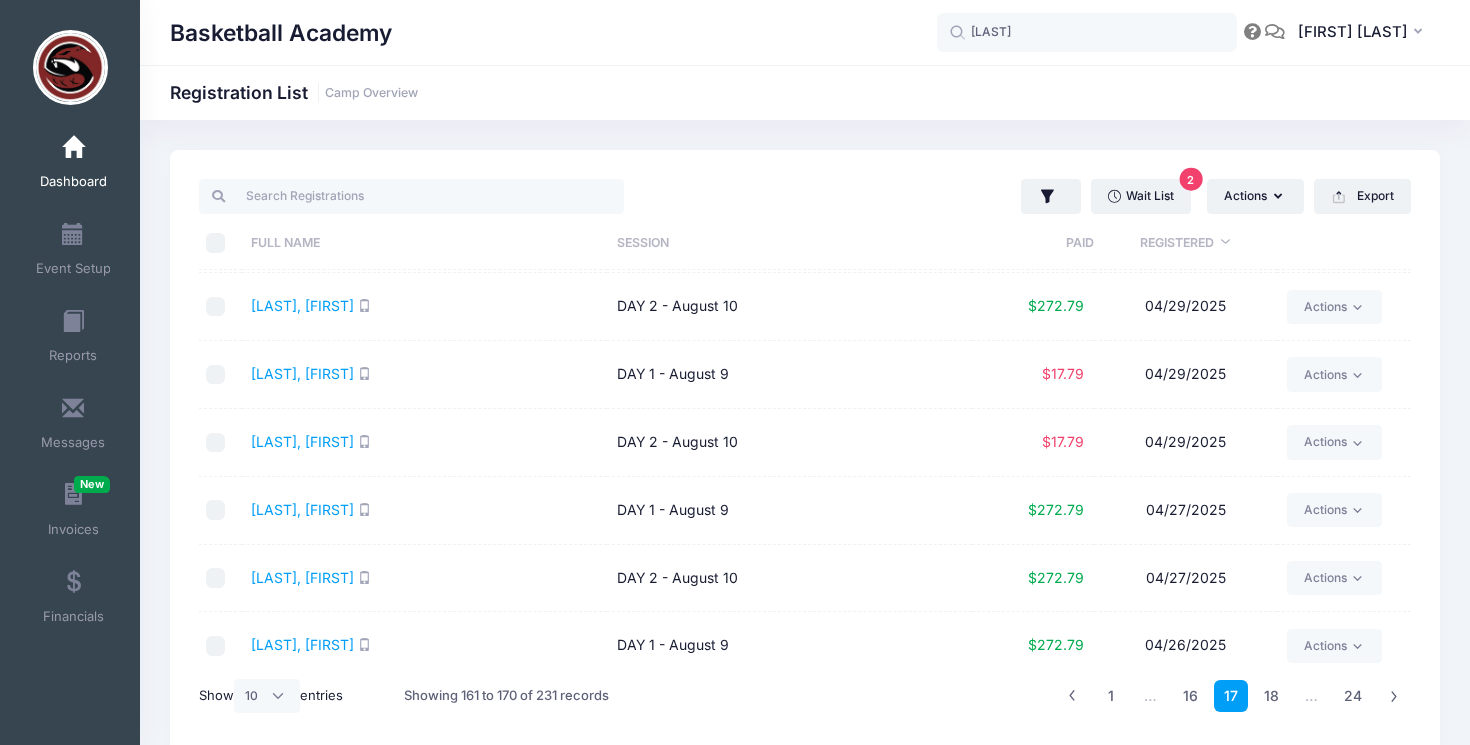 click on "DAY 1 - August 9" at bounding box center (789, 511) 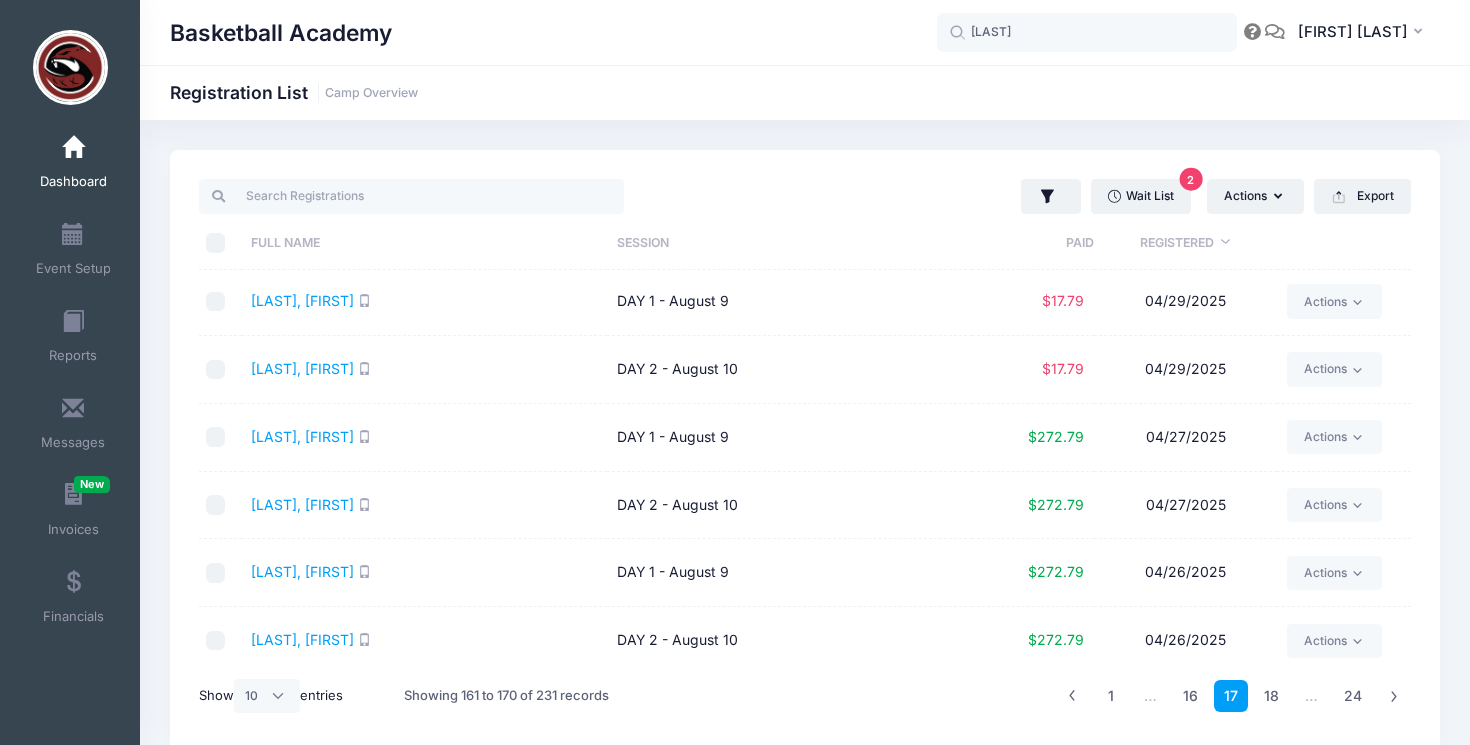 scroll, scrollTop: 282, scrollLeft: 0, axis: vertical 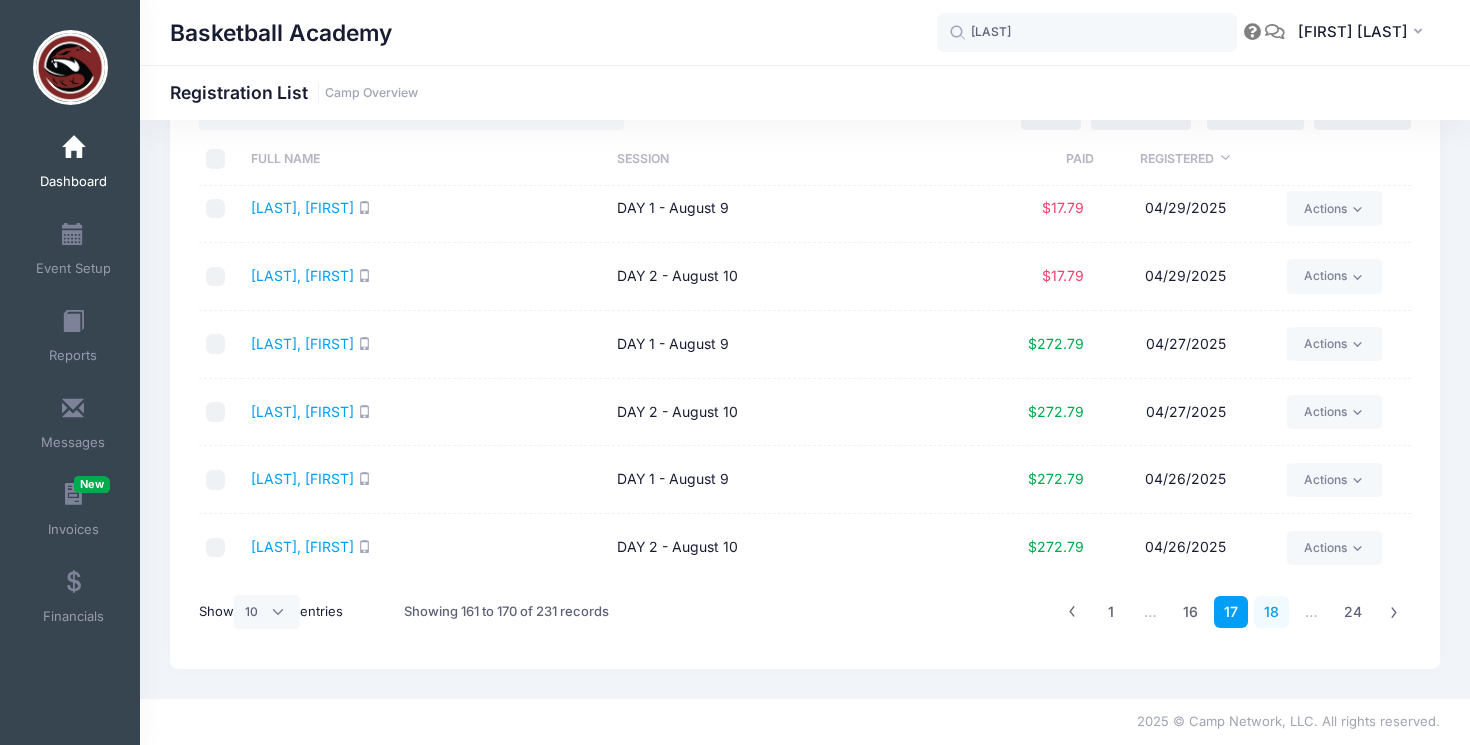 click on "18" at bounding box center [1271, 612] 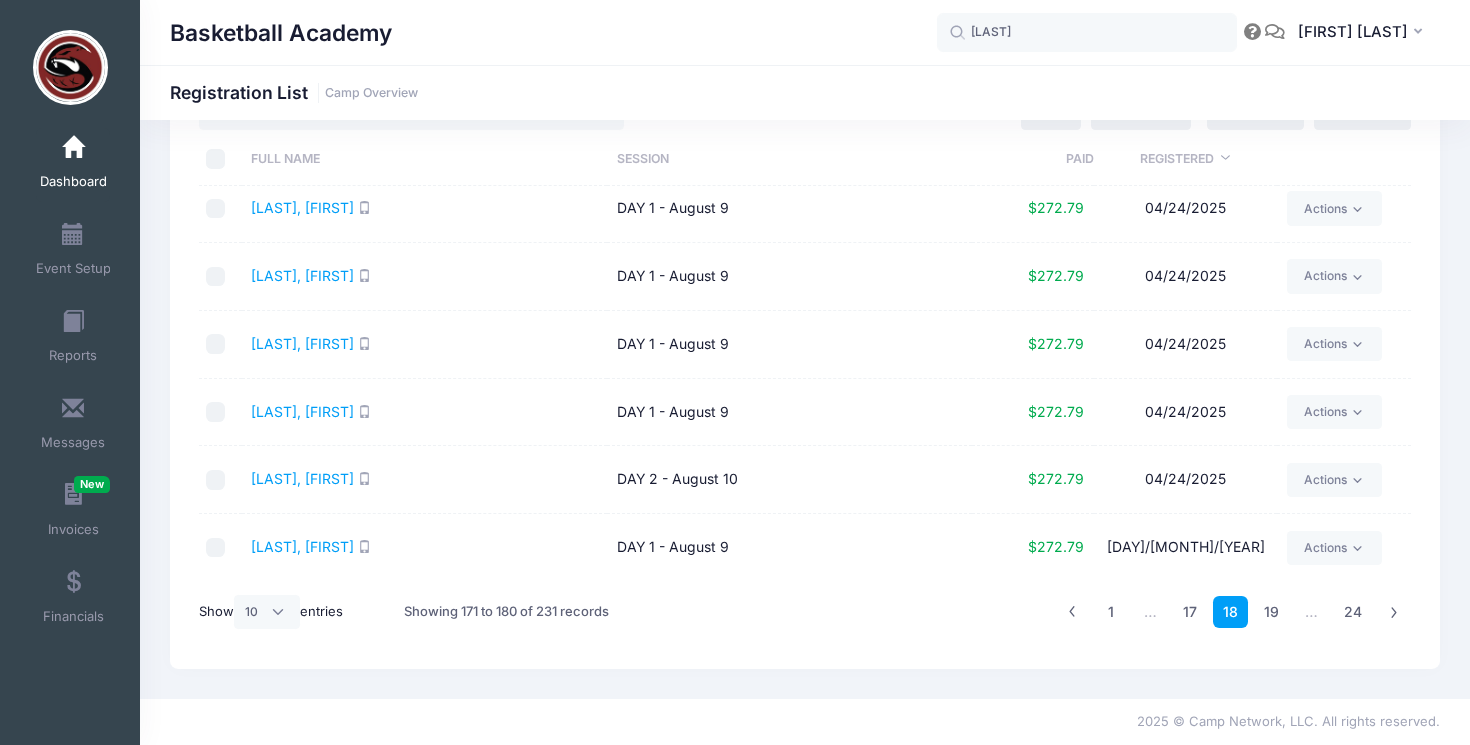 scroll, scrollTop: 0, scrollLeft: 0, axis: both 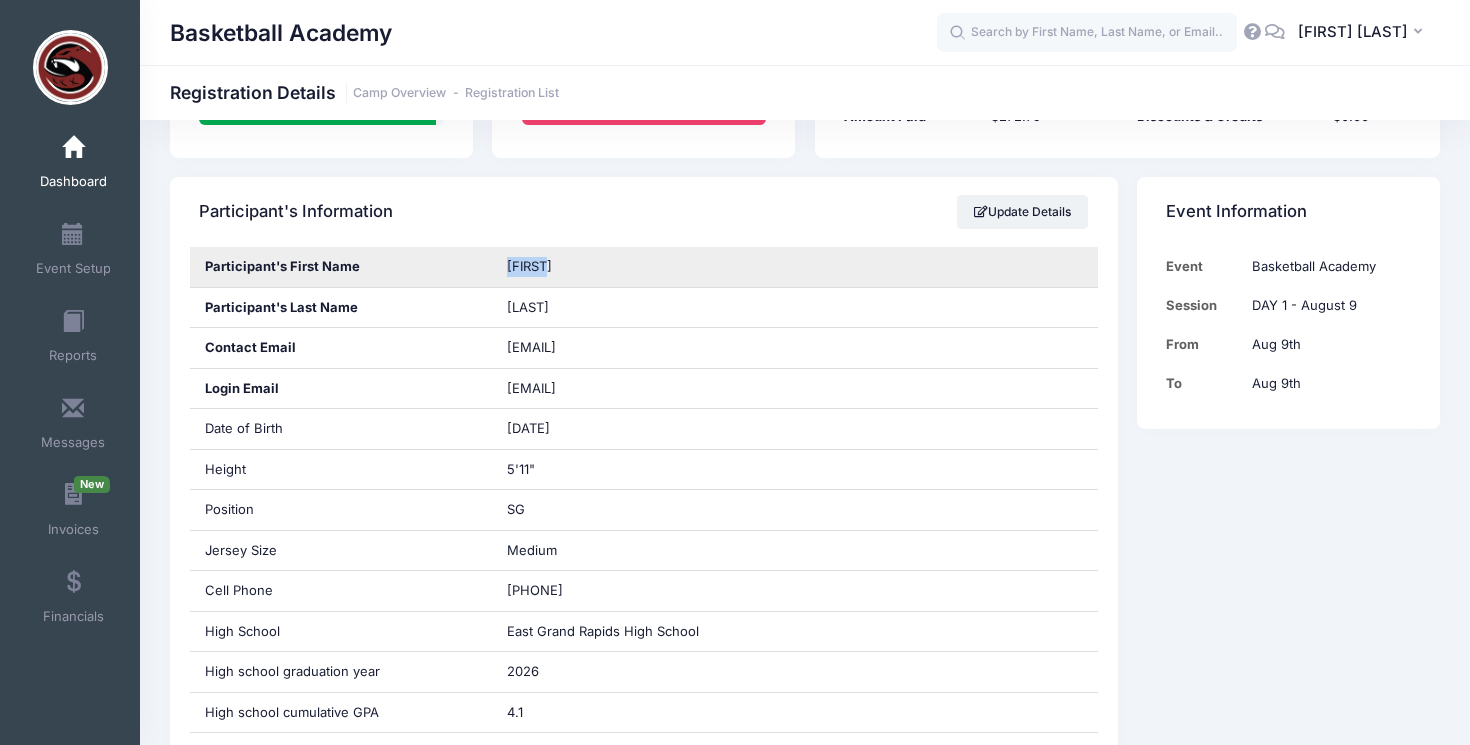 drag, startPoint x: 566, startPoint y: 267, endPoint x: 495, endPoint y: 266, distance: 71.00704 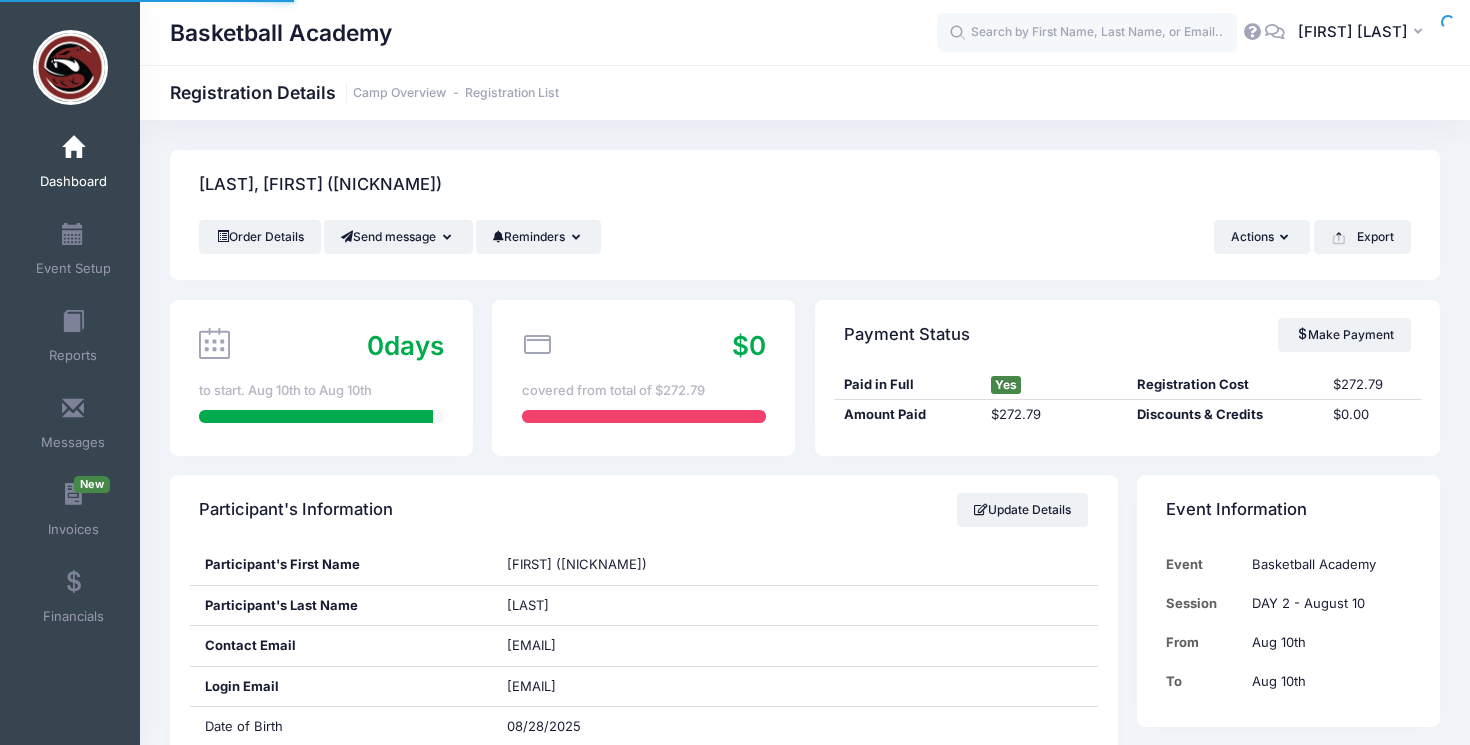 scroll, scrollTop: 0, scrollLeft: 0, axis: both 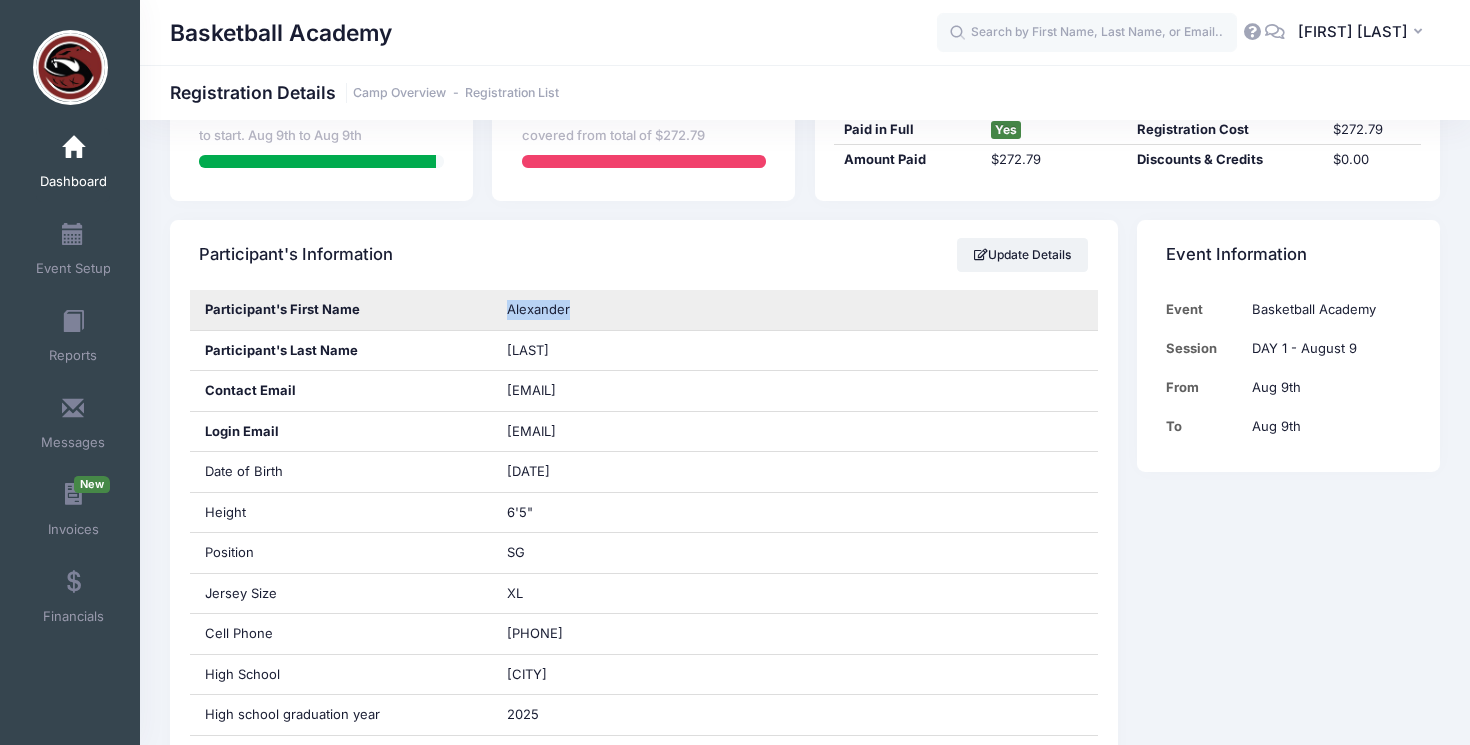 drag, startPoint x: 576, startPoint y: 313, endPoint x: 469, endPoint y: 312, distance: 107.00467 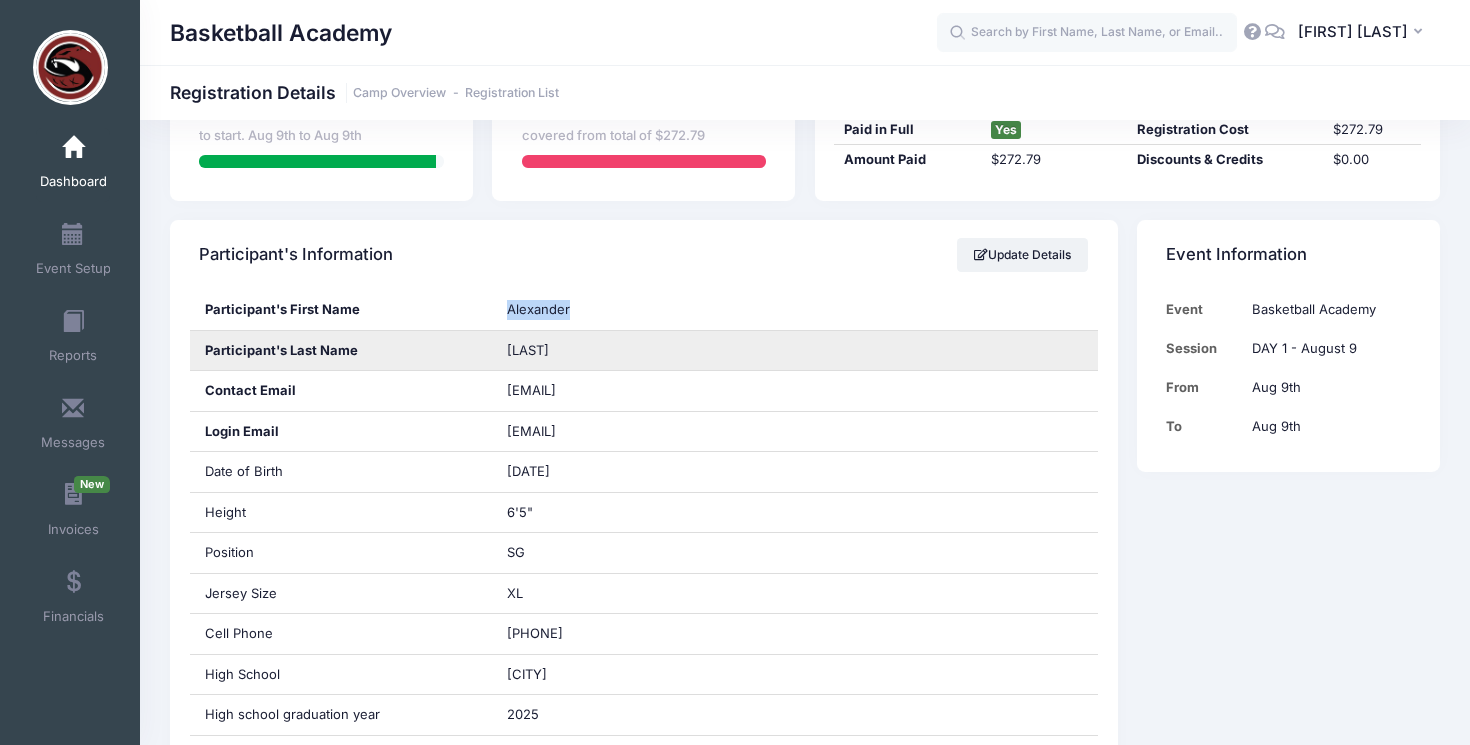 drag, startPoint x: 579, startPoint y: 354, endPoint x: 487, endPoint y: 354, distance: 92 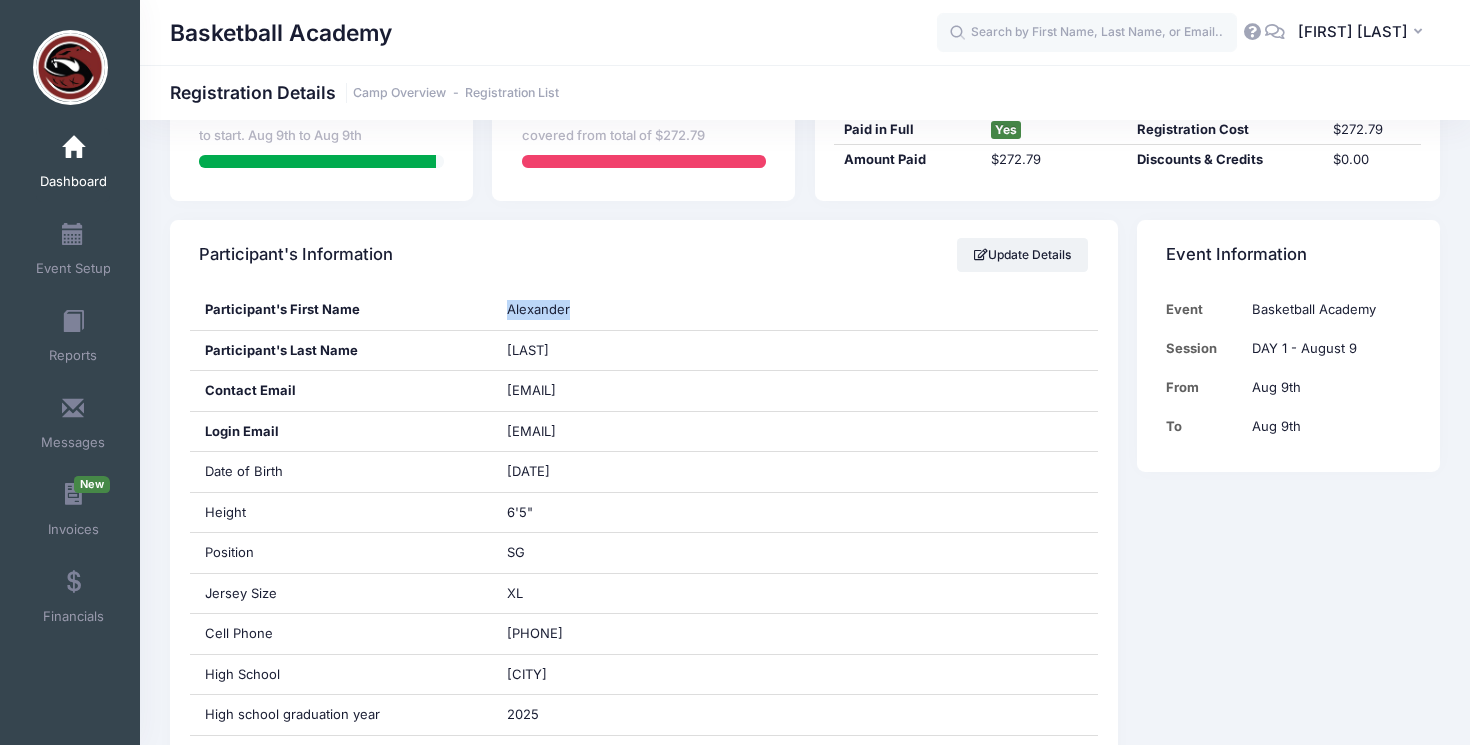 copy on "Mounsey" 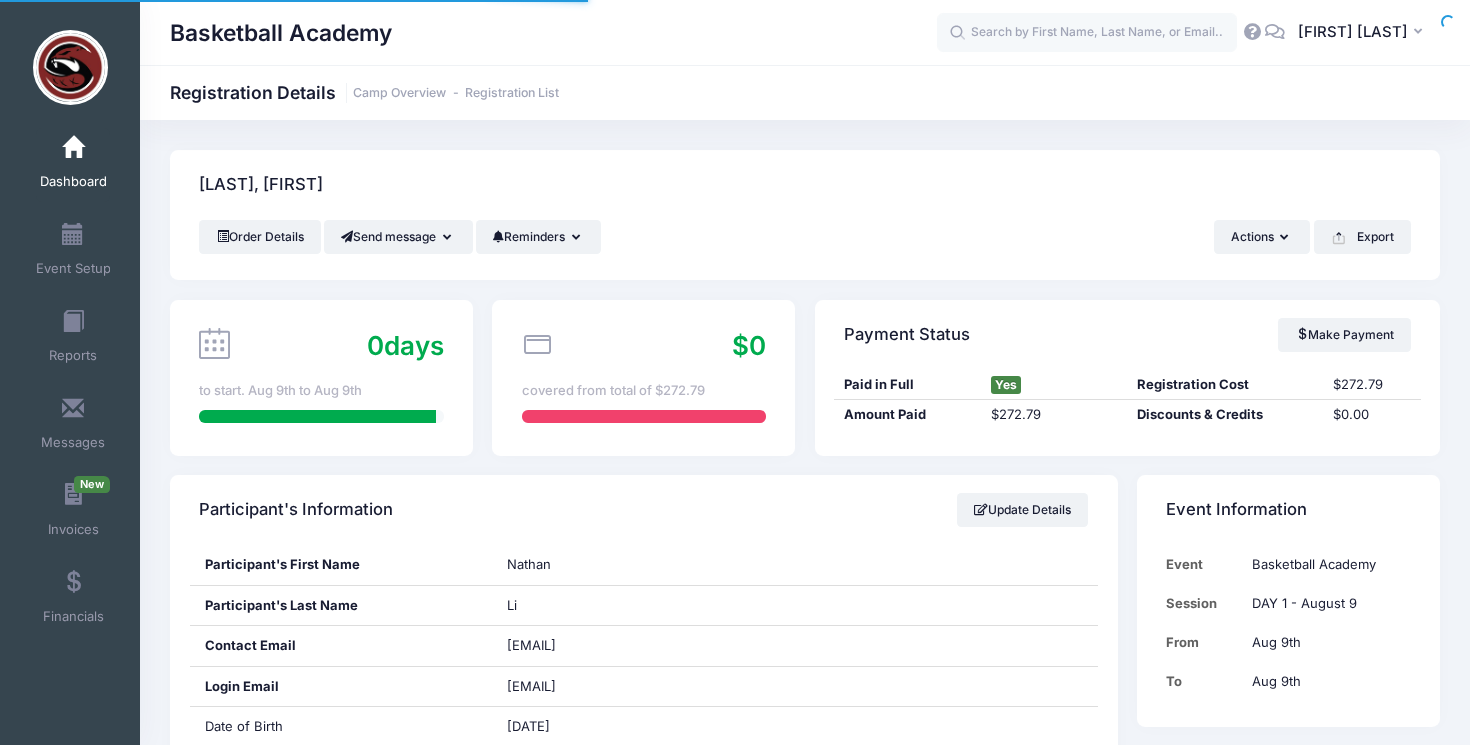 scroll, scrollTop: 0, scrollLeft: 0, axis: both 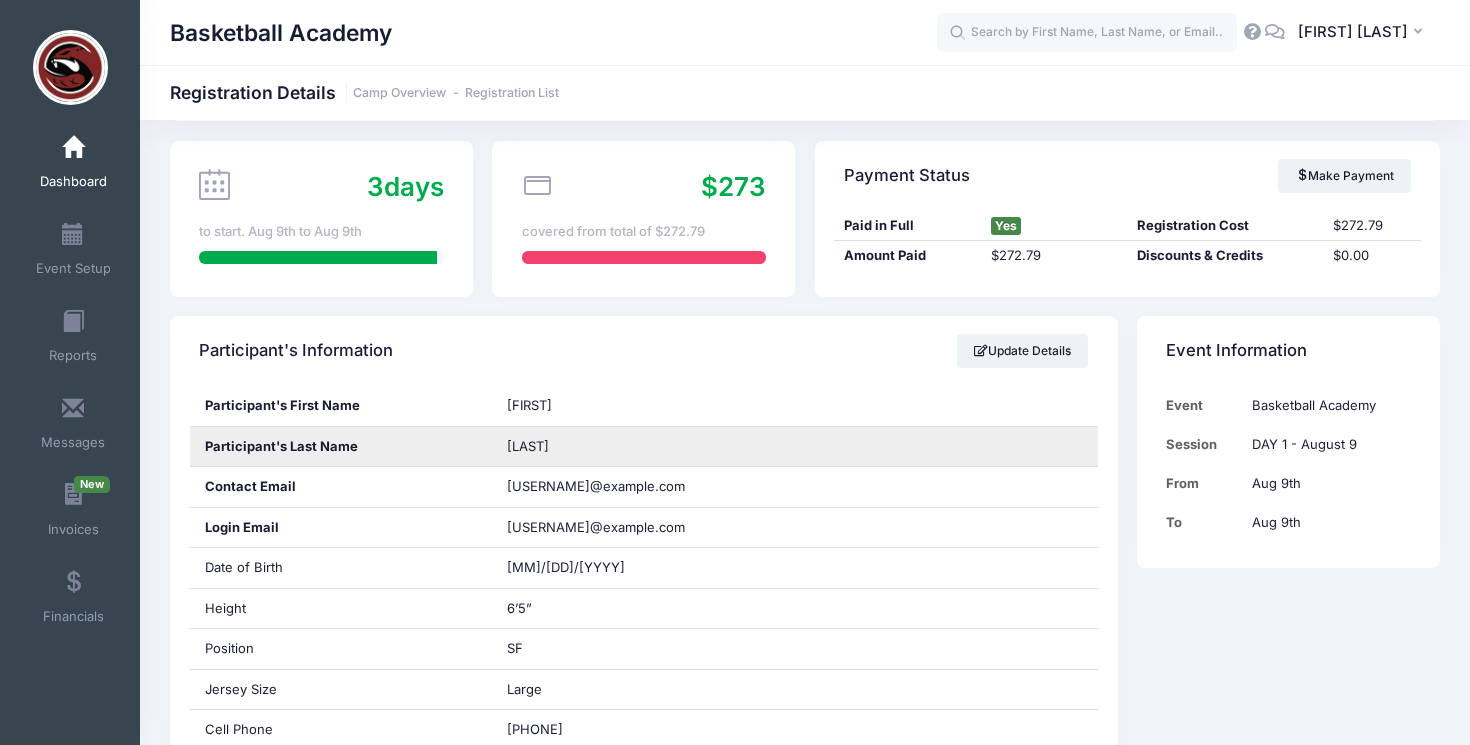 drag, startPoint x: 580, startPoint y: 447, endPoint x: 495, endPoint y: 447, distance: 85 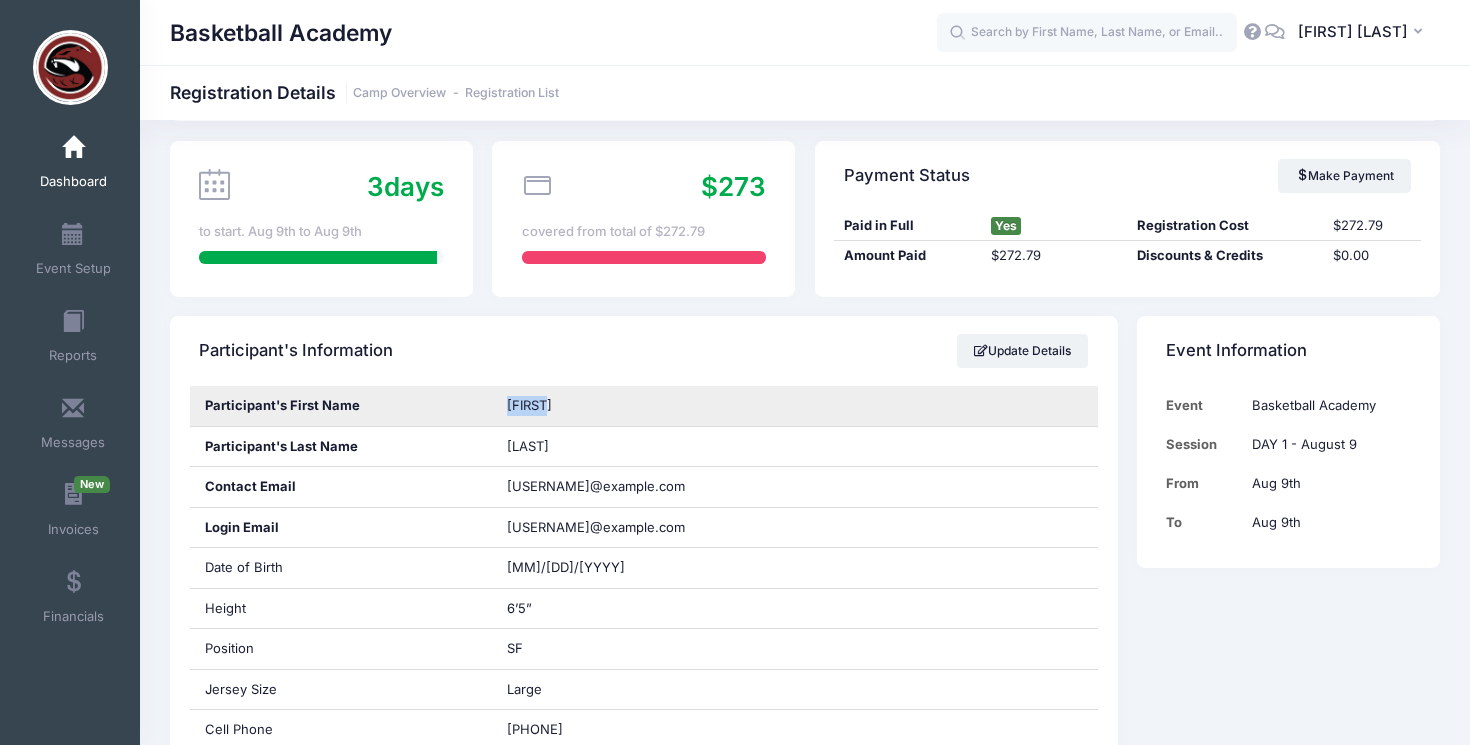 drag, startPoint x: 562, startPoint y: 407, endPoint x: 501, endPoint y: 407, distance: 61 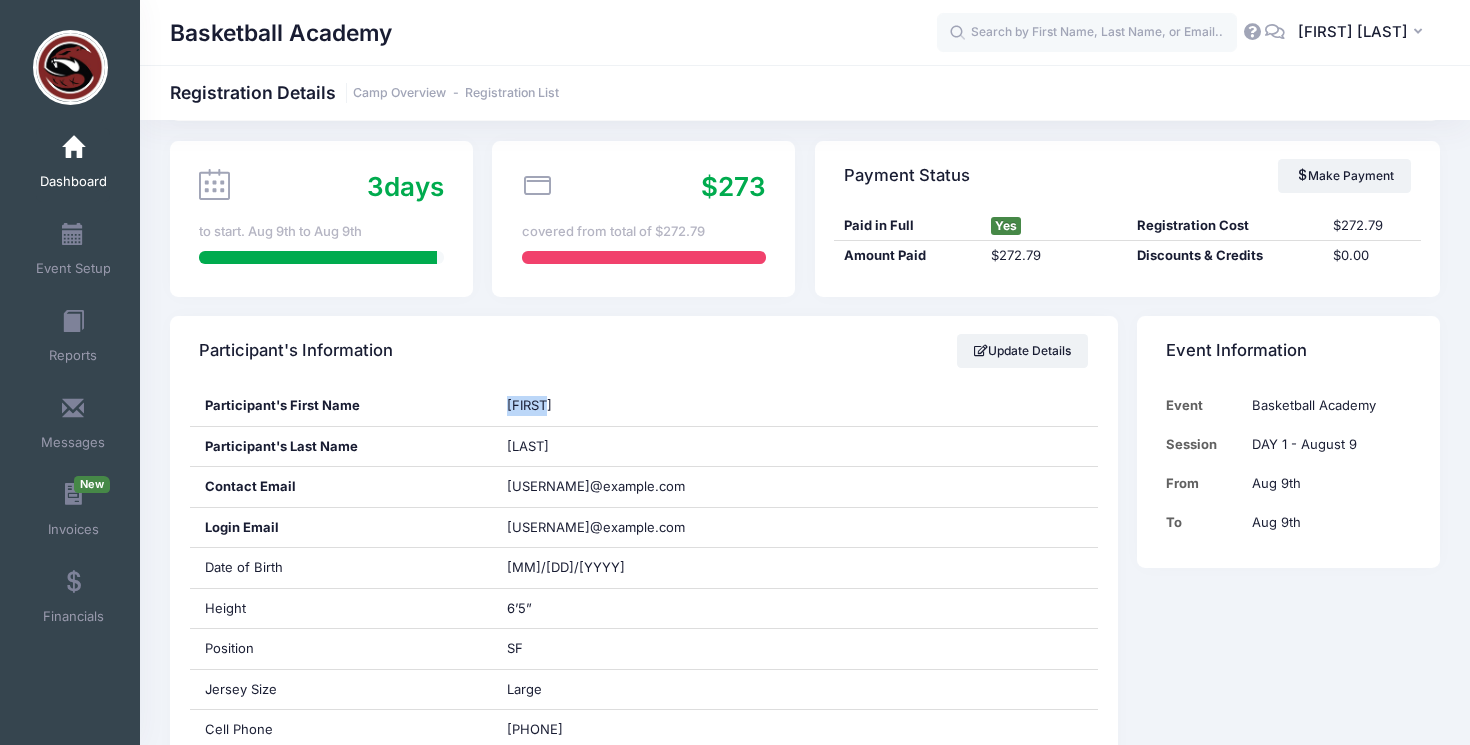 copy on "[FIRST]" 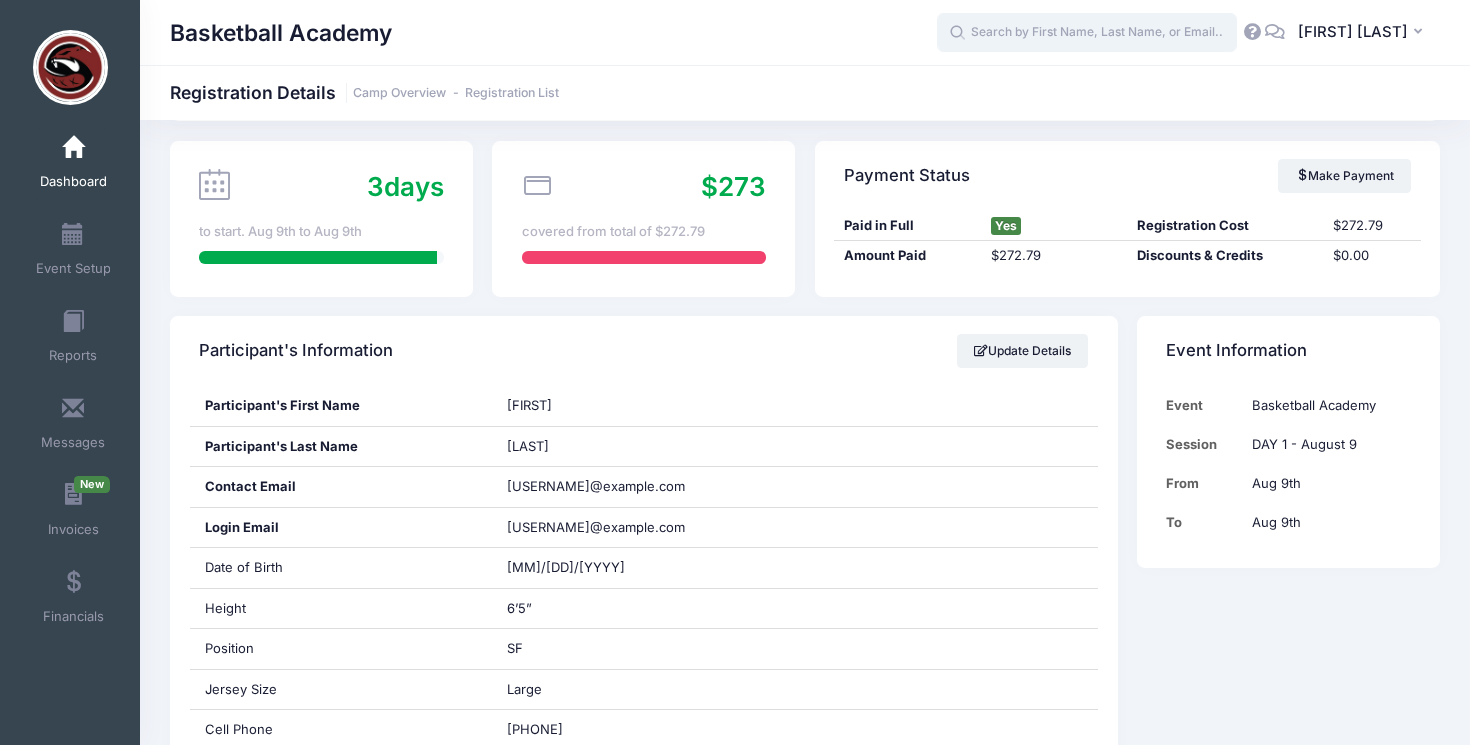 click at bounding box center (1087, 33) 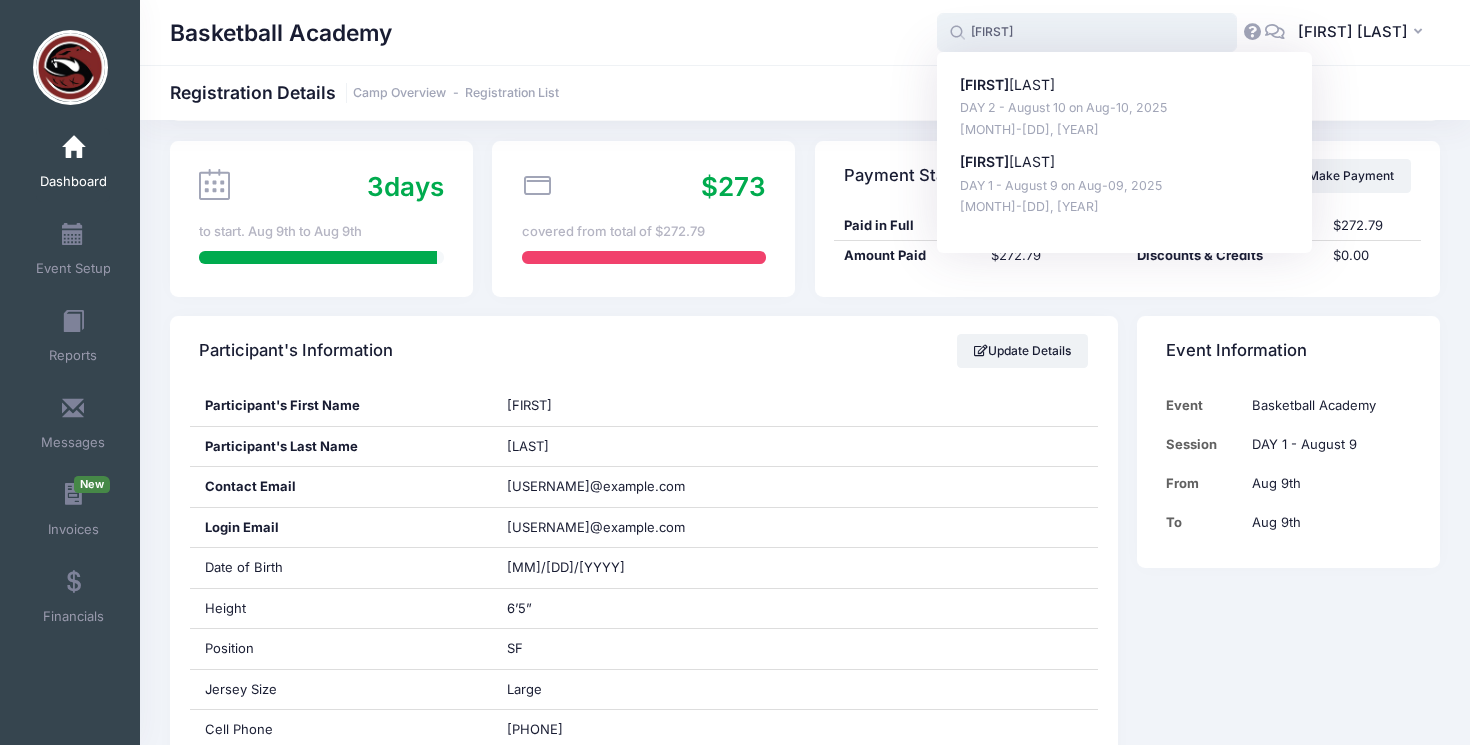 type on "[FIRST]" 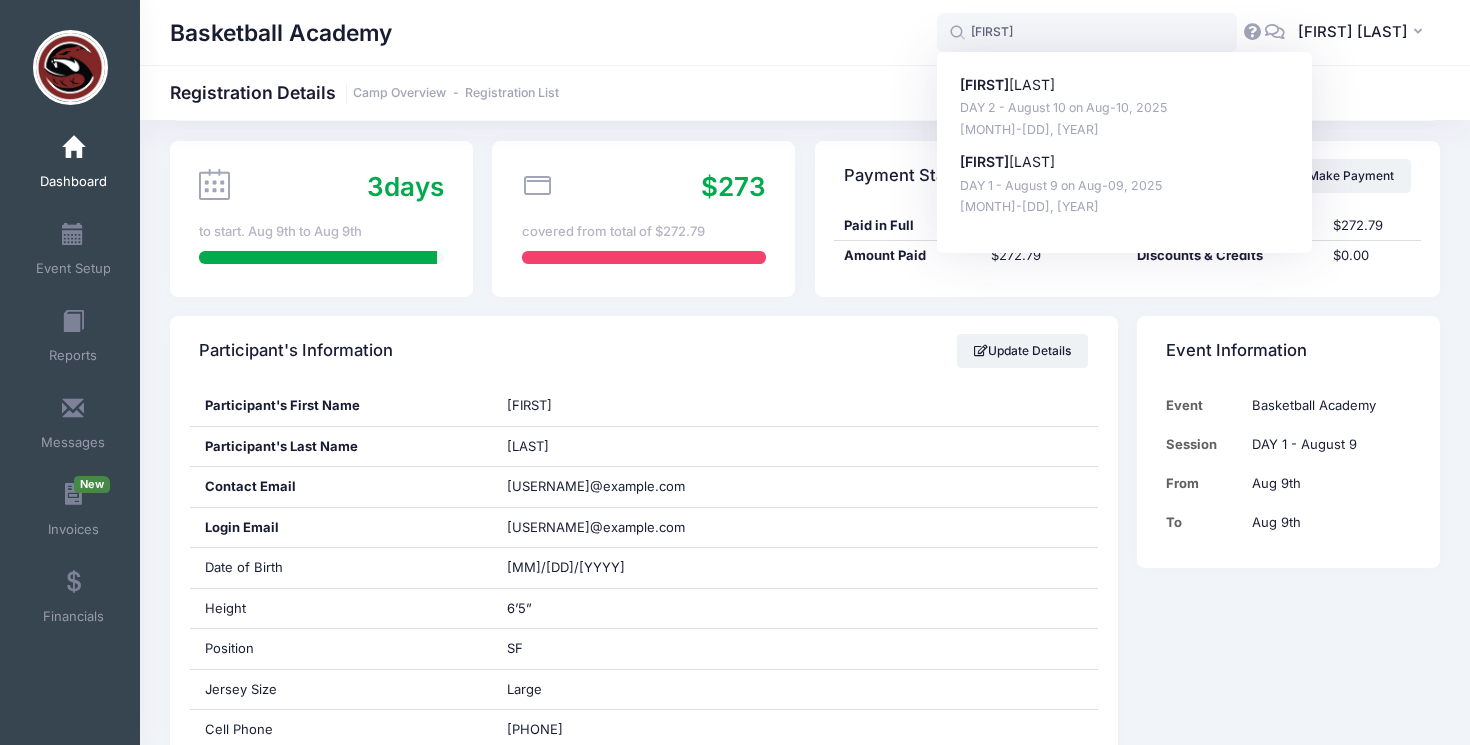 click on "Basketball Academy
Registration Details
Camp Overview
Registration List" at bounding box center (805, 92) 